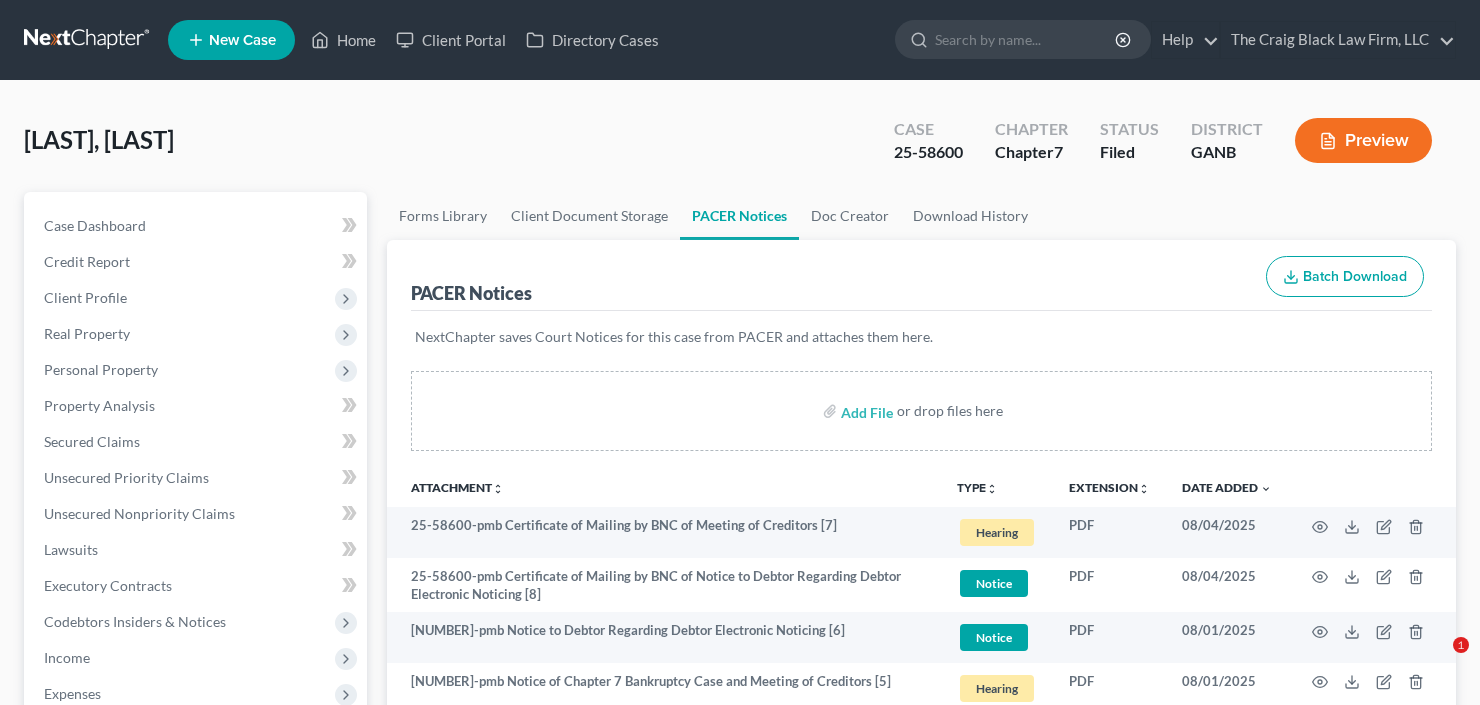 scroll, scrollTop: 535, scrollLeft: 0, axis: vertical 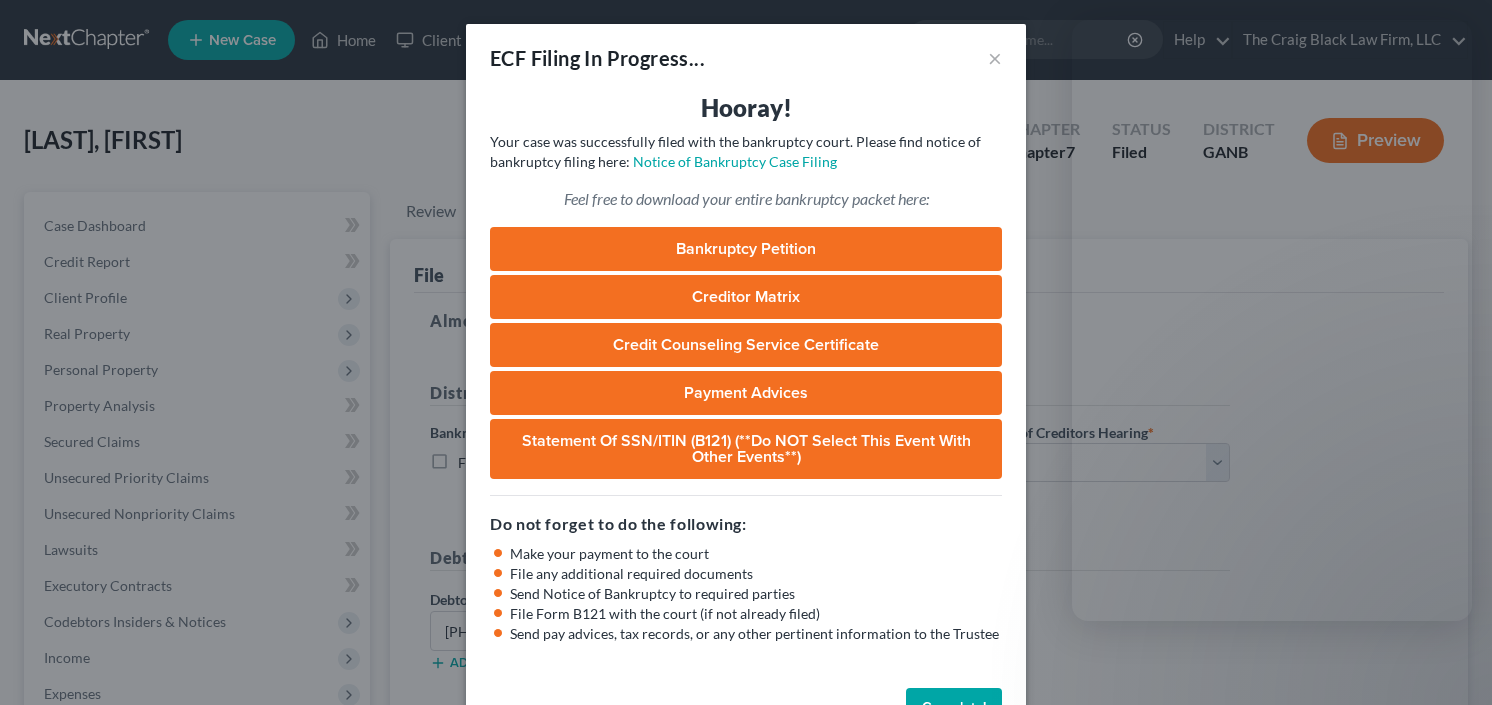 select on "0" 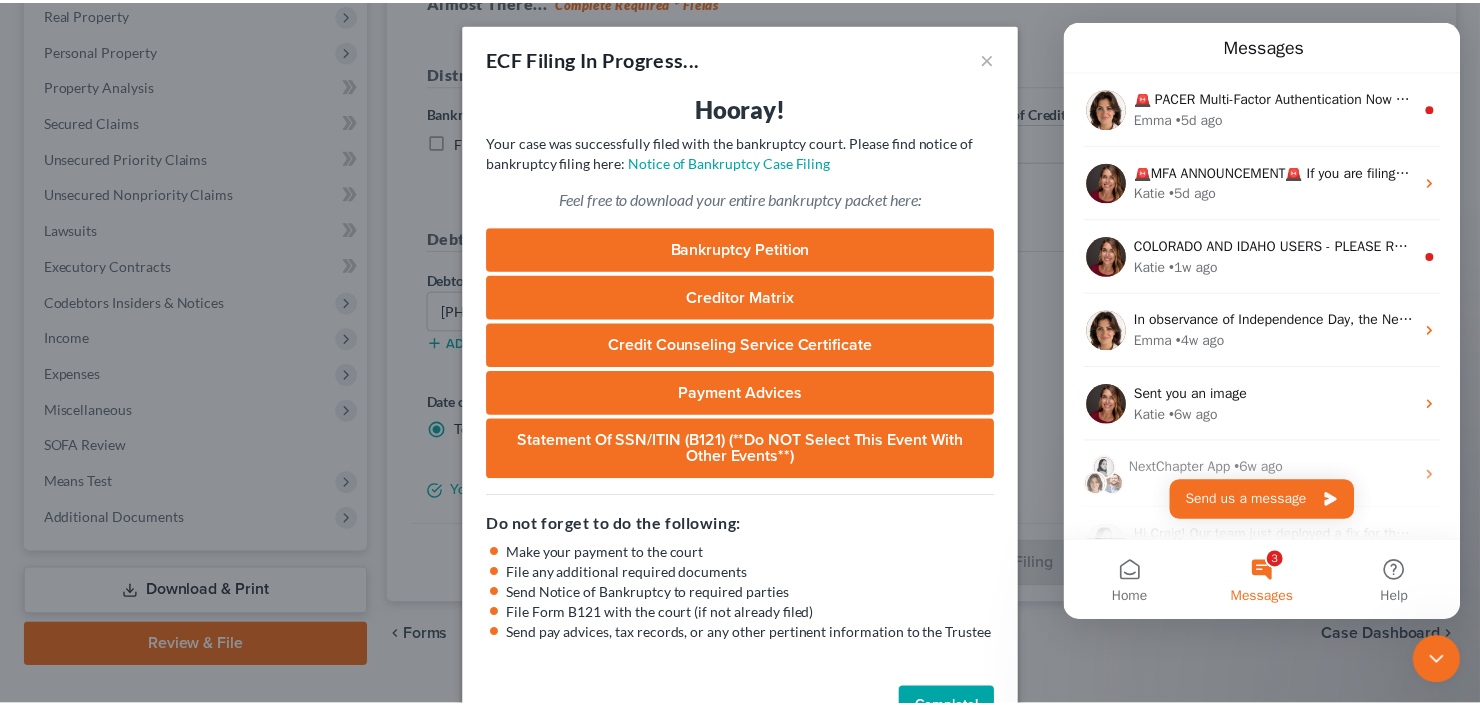 scroll, scrollTop: 0, scrollLeft: 0, axis: both 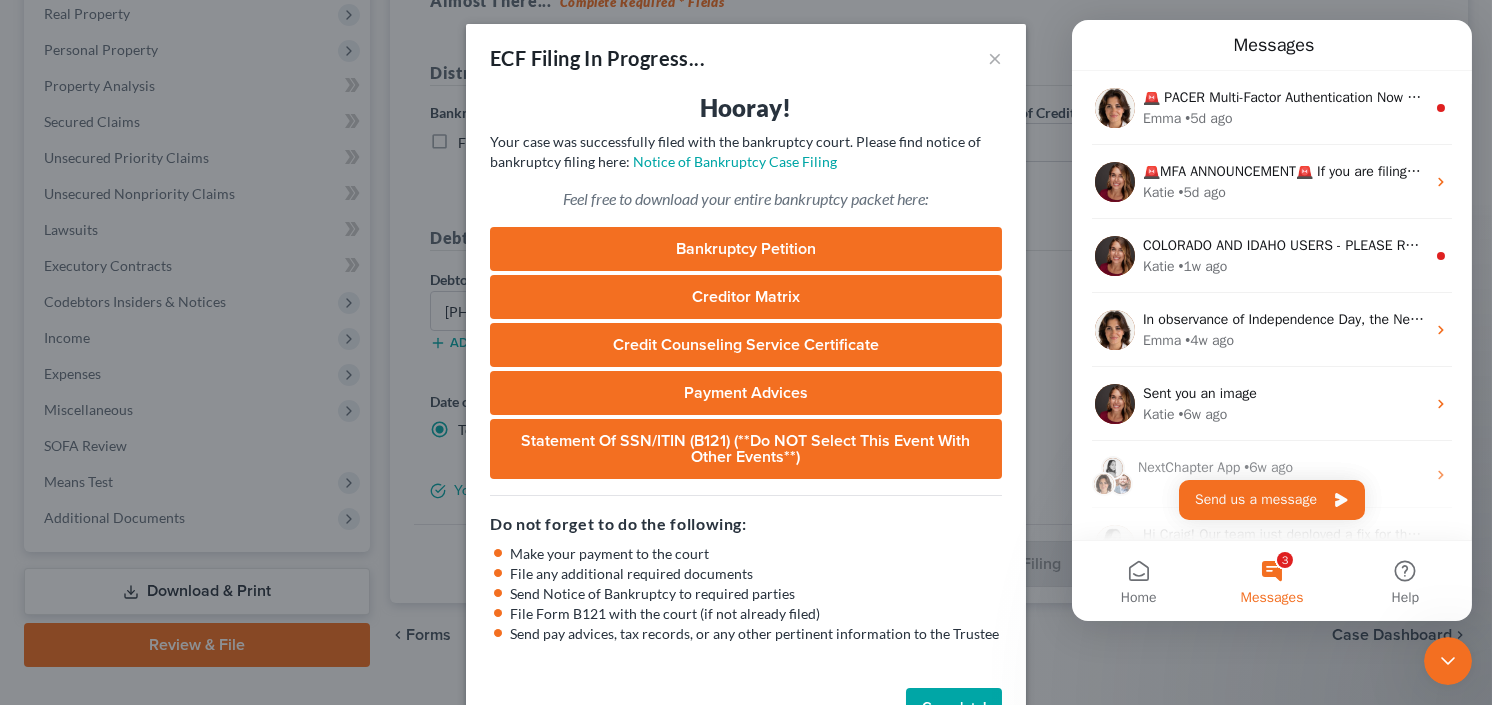 click on "Complete!" at bounding box center [954, 708] 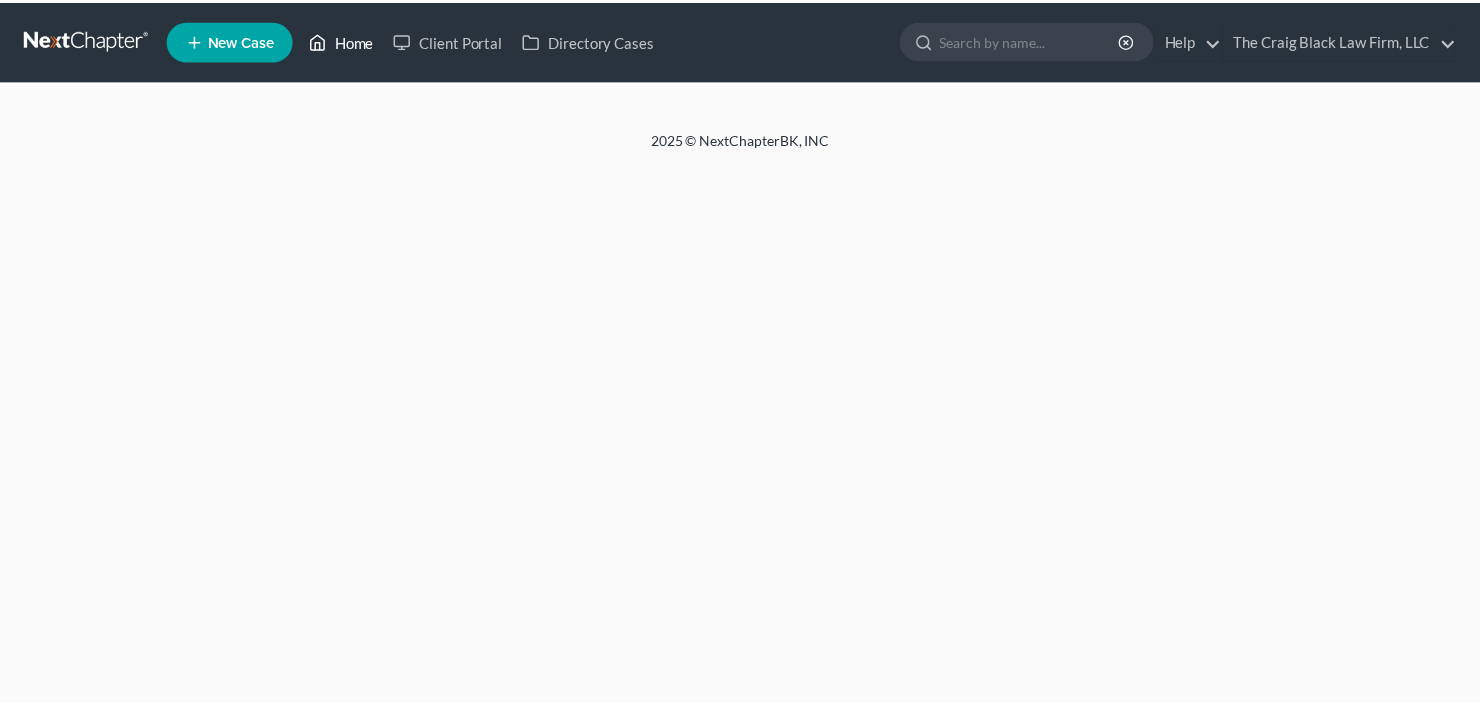 scroll, scrollTop: 0, scrollLeft: 0, axis: both 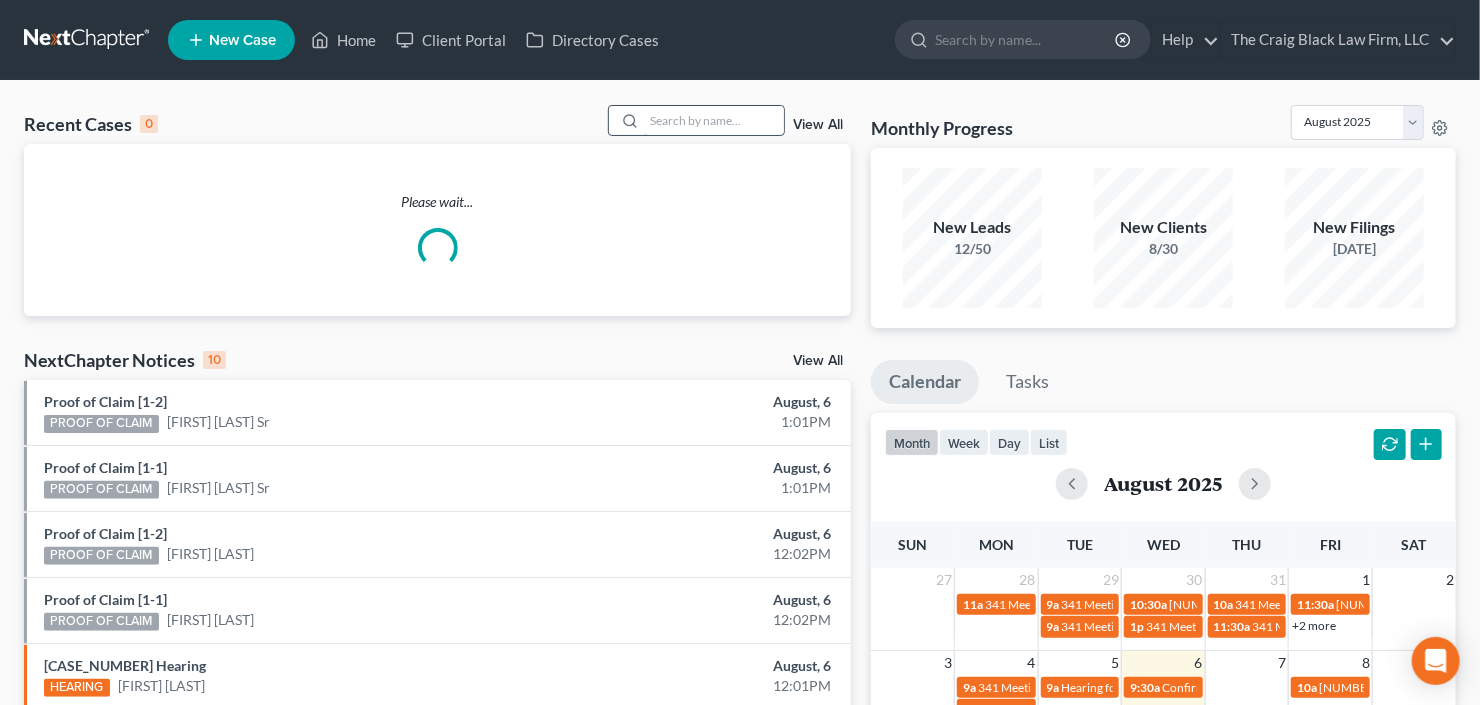 click at bounding box center [714, 120] 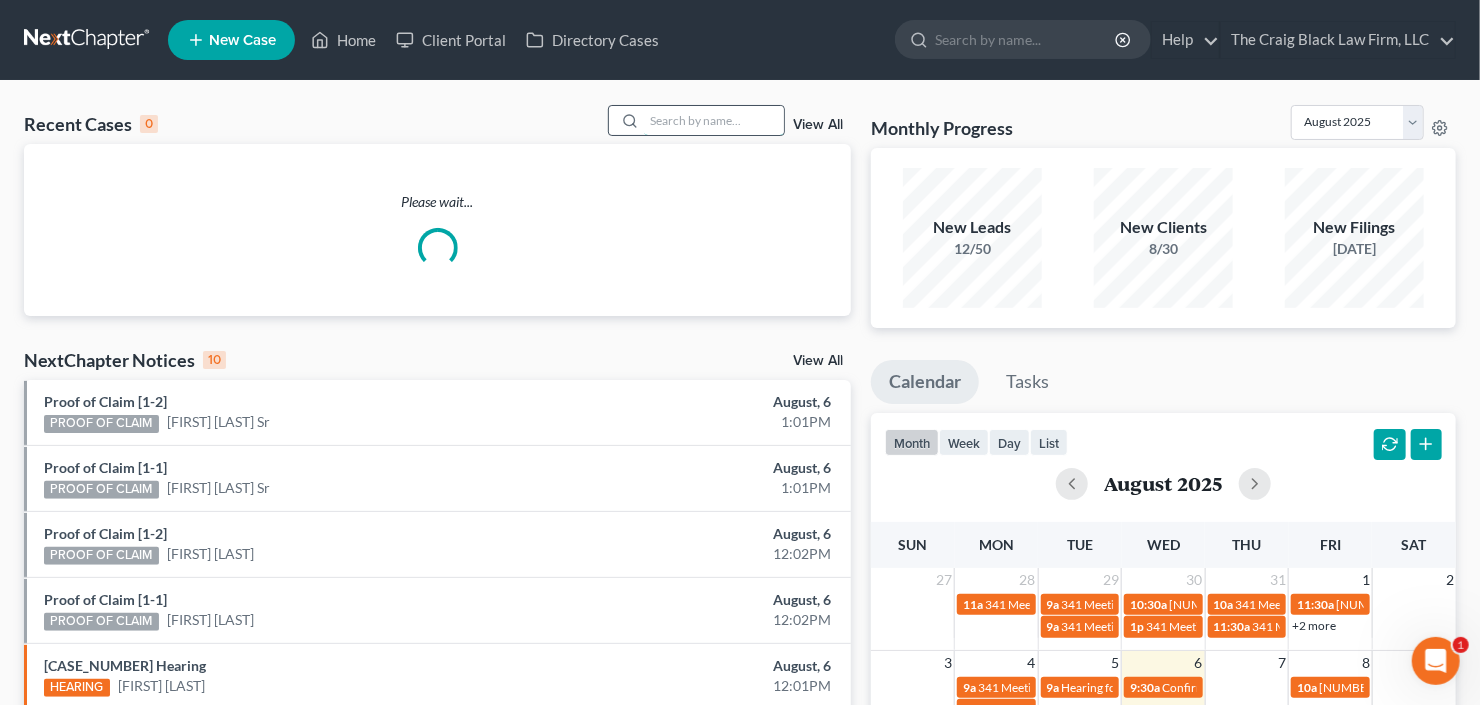 scroll, scrollTop: 0, scrollLeft: 0, axis: both 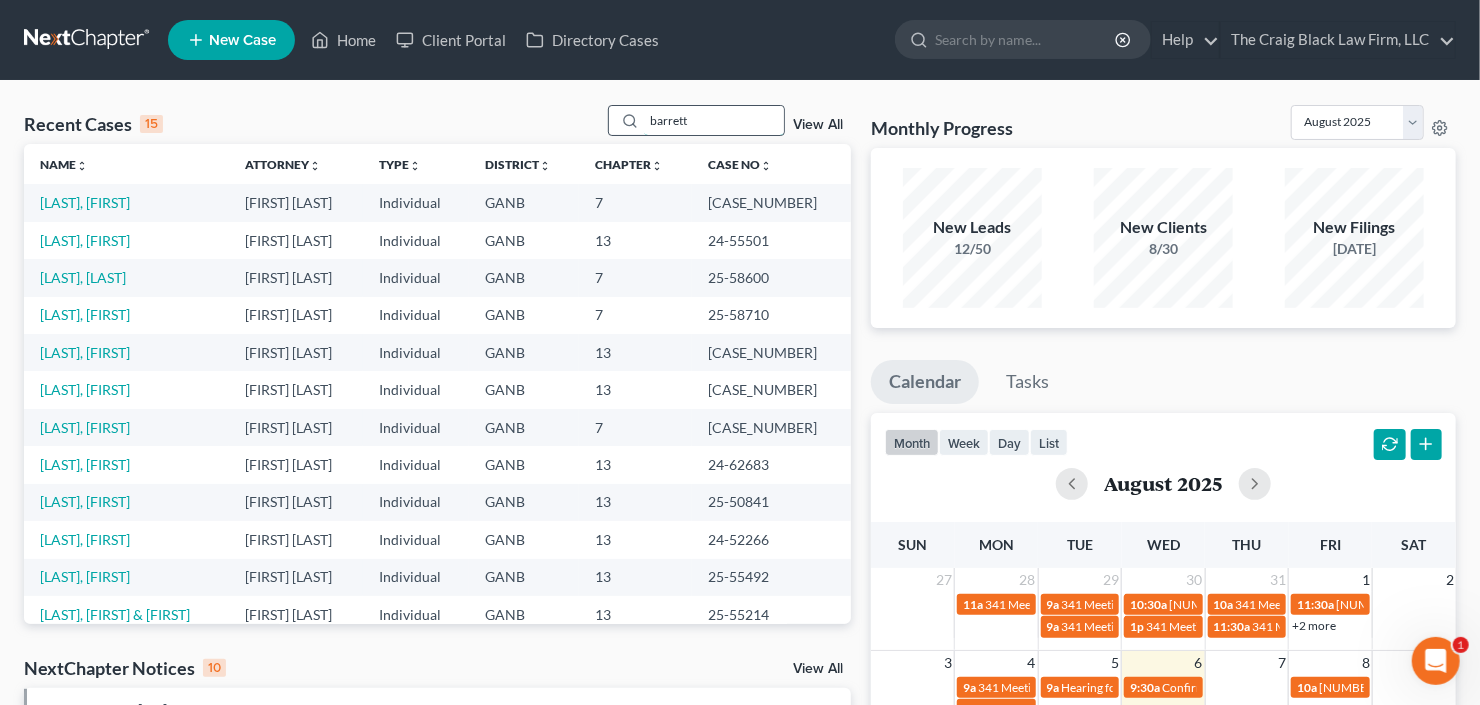 type on "barrett" 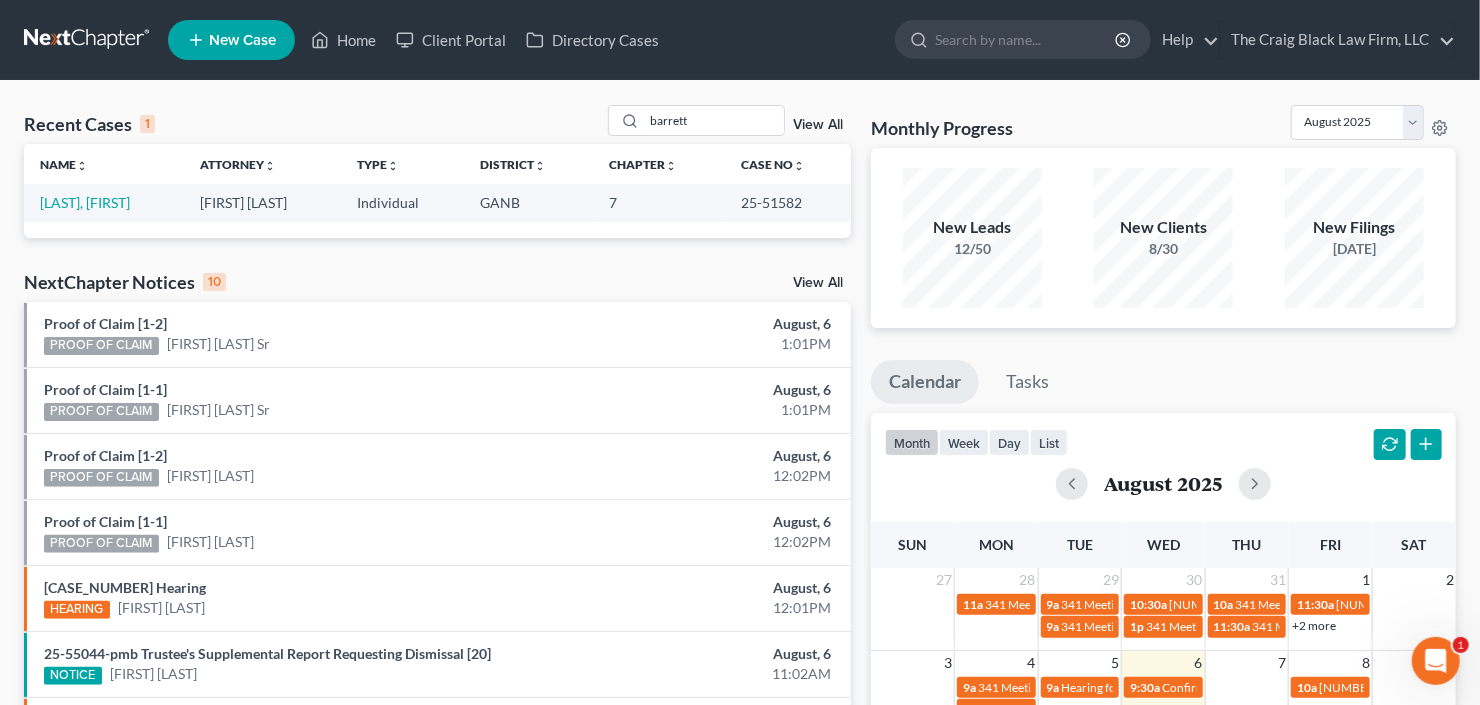 click on "New Case" at bounding box center [231, 40] 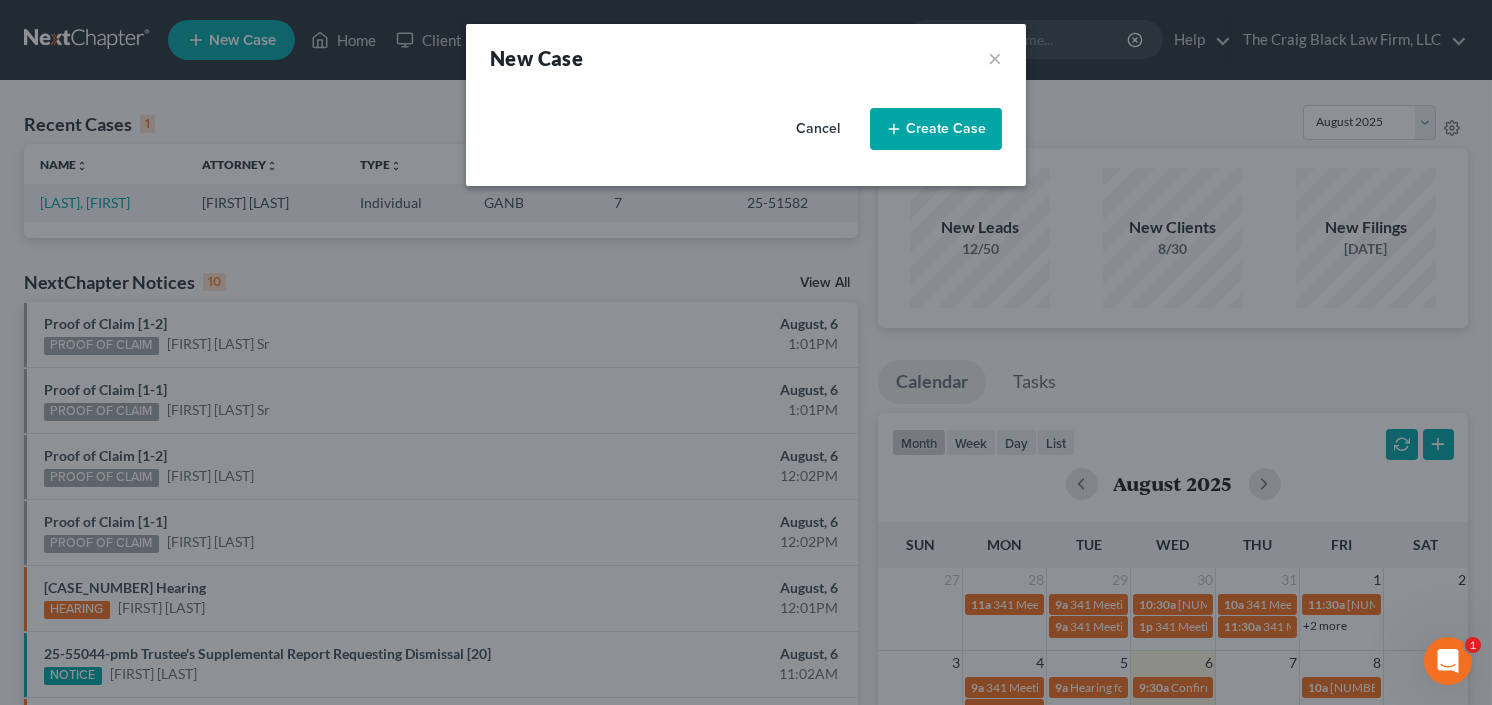 select on "19" 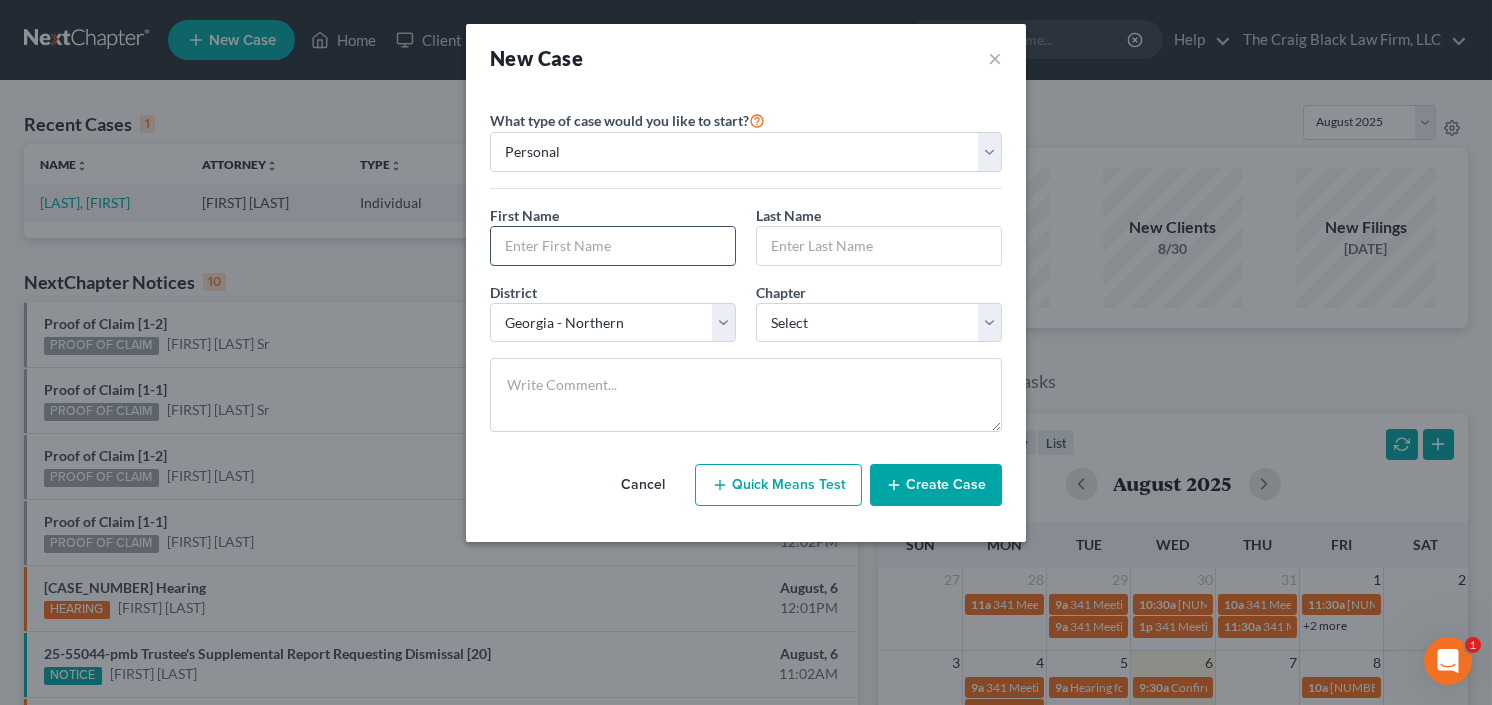 click at bounding box center [613, 246] 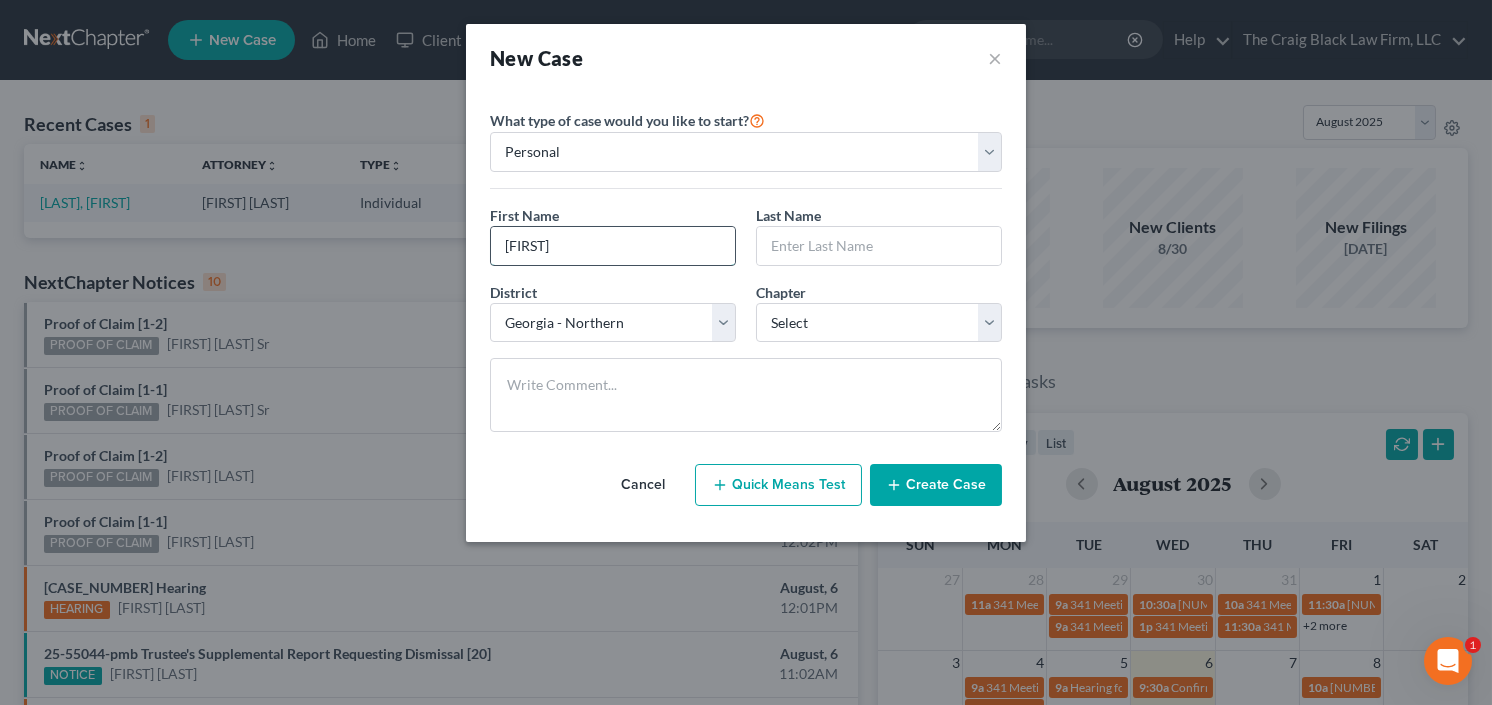 type on "Jordan" 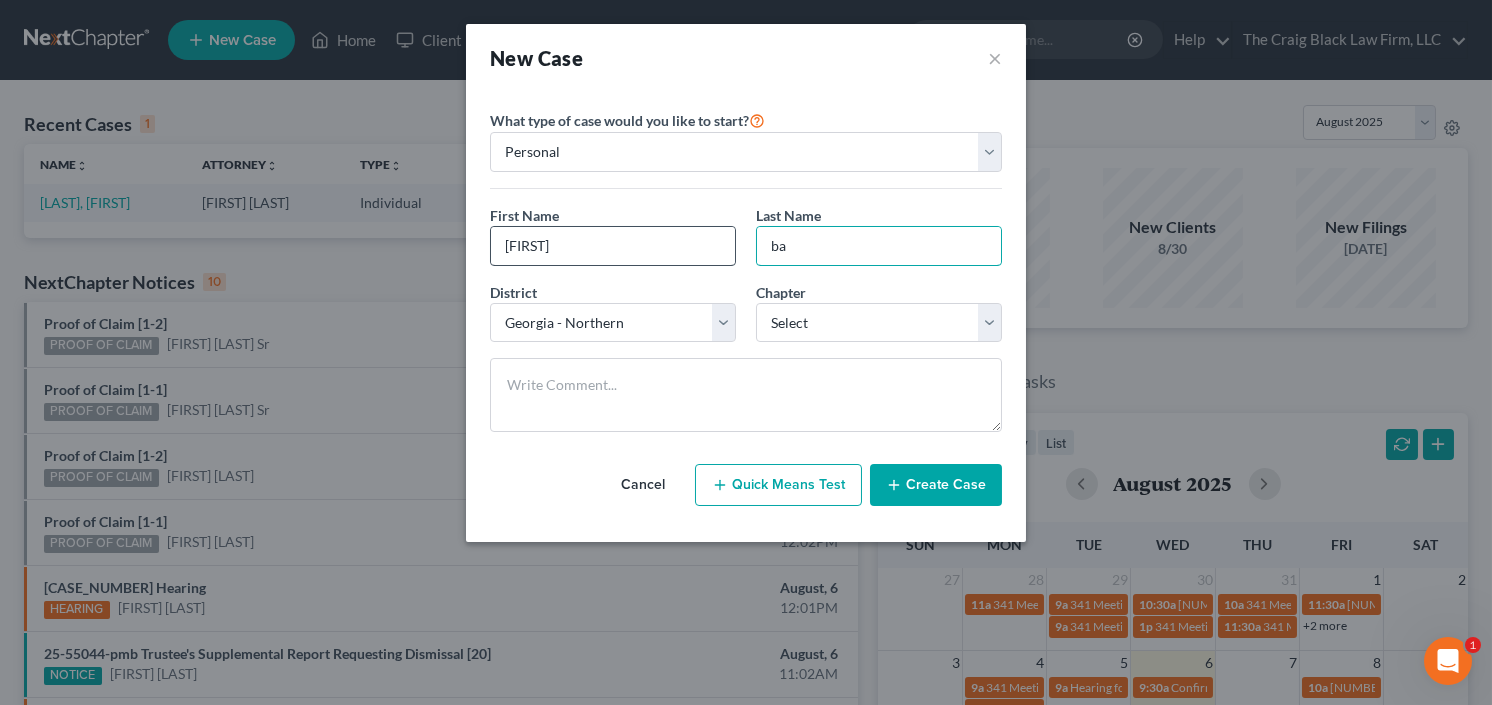 type on "b" 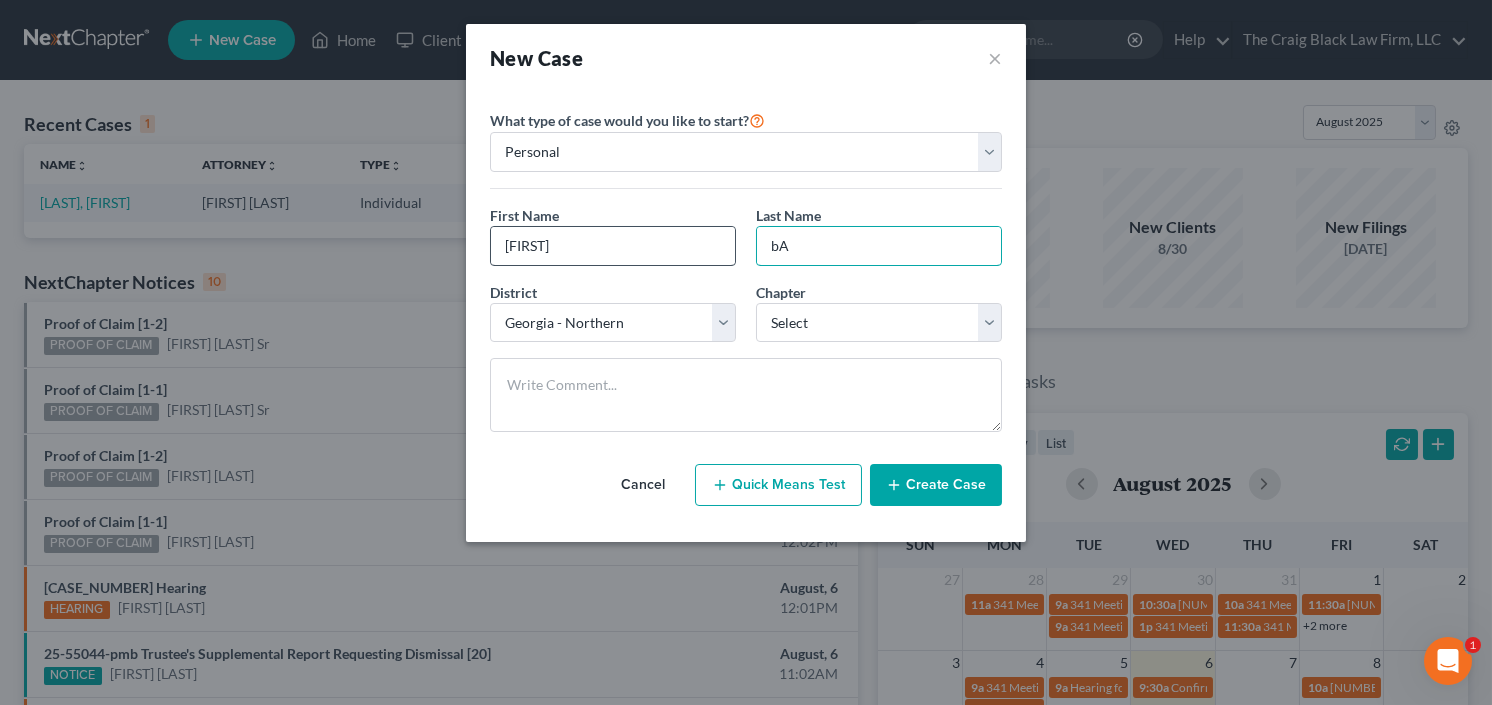type on "b" 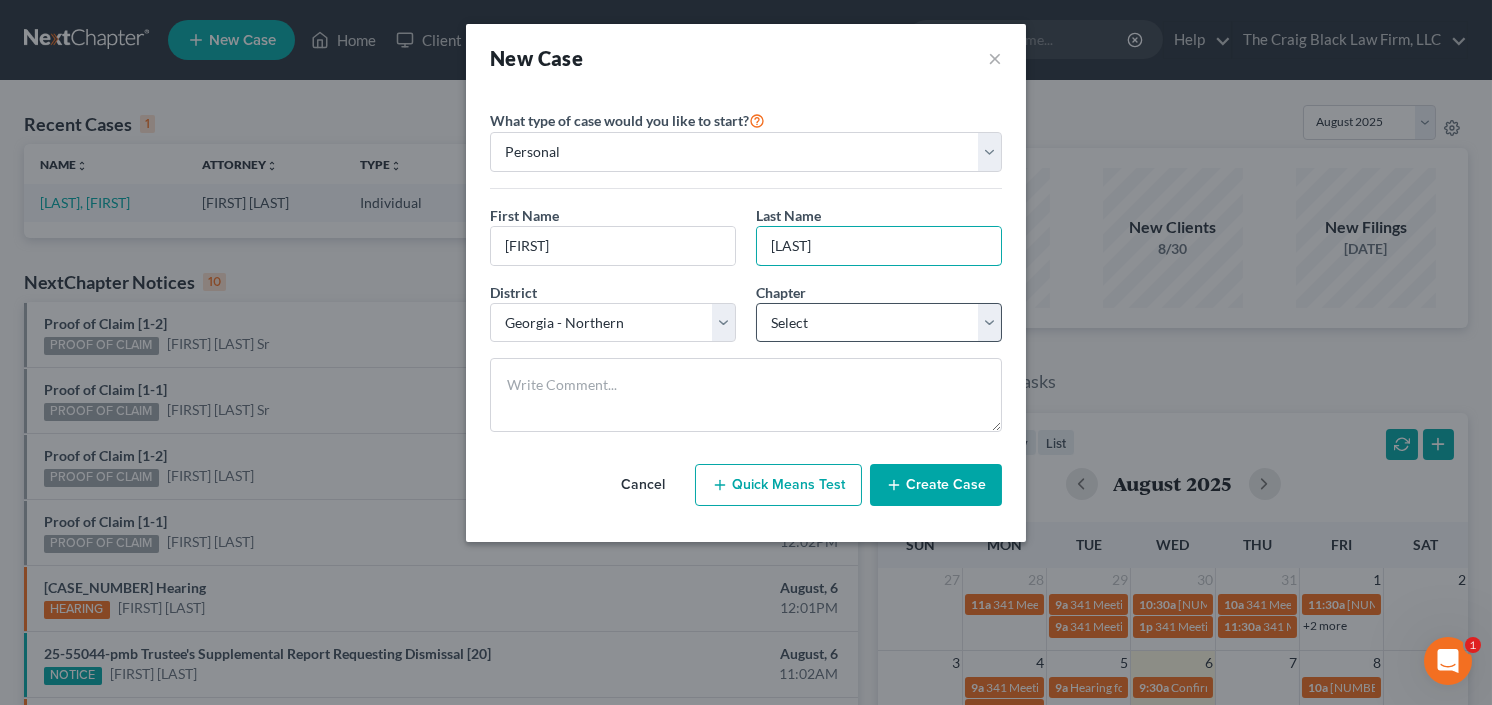 type on "Barrett" 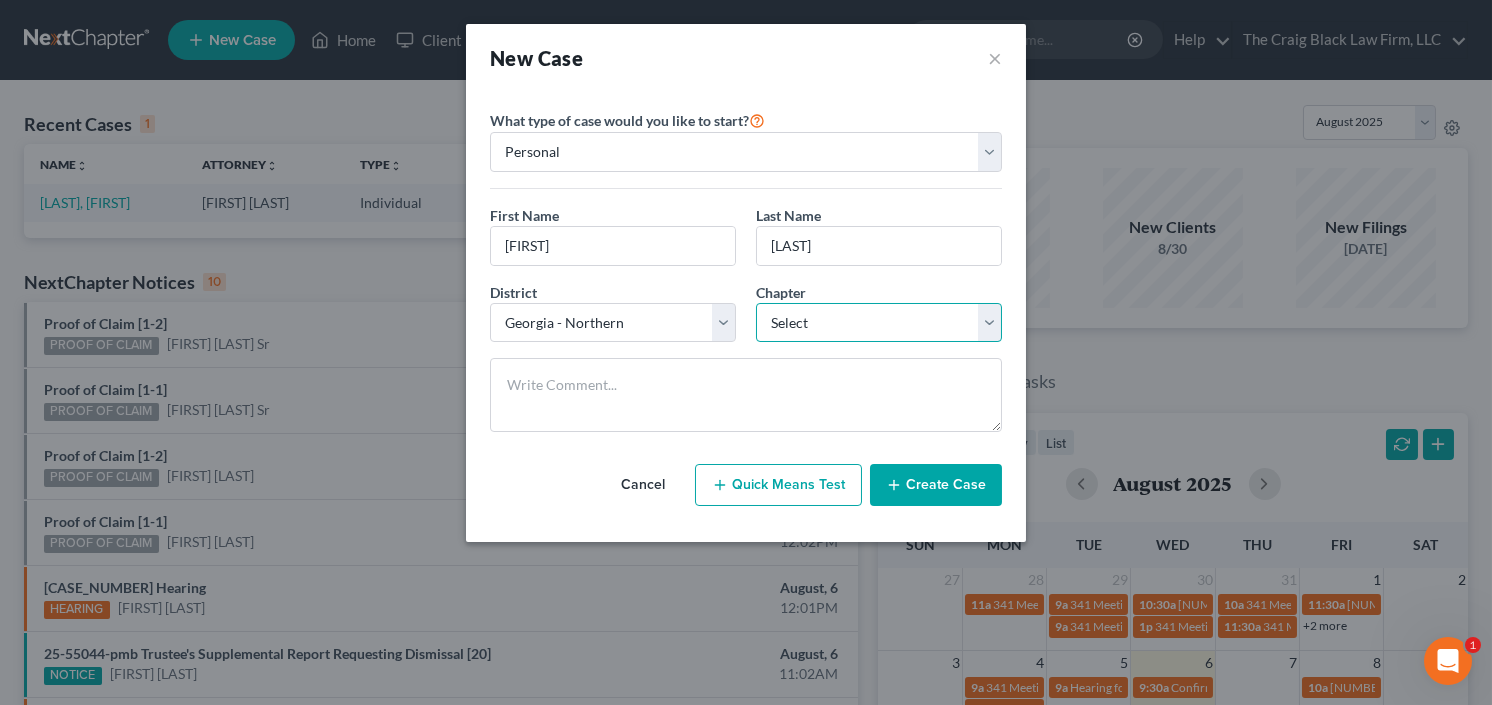 click on "Select 7 11 12 13" at bounding box center (879, 323) 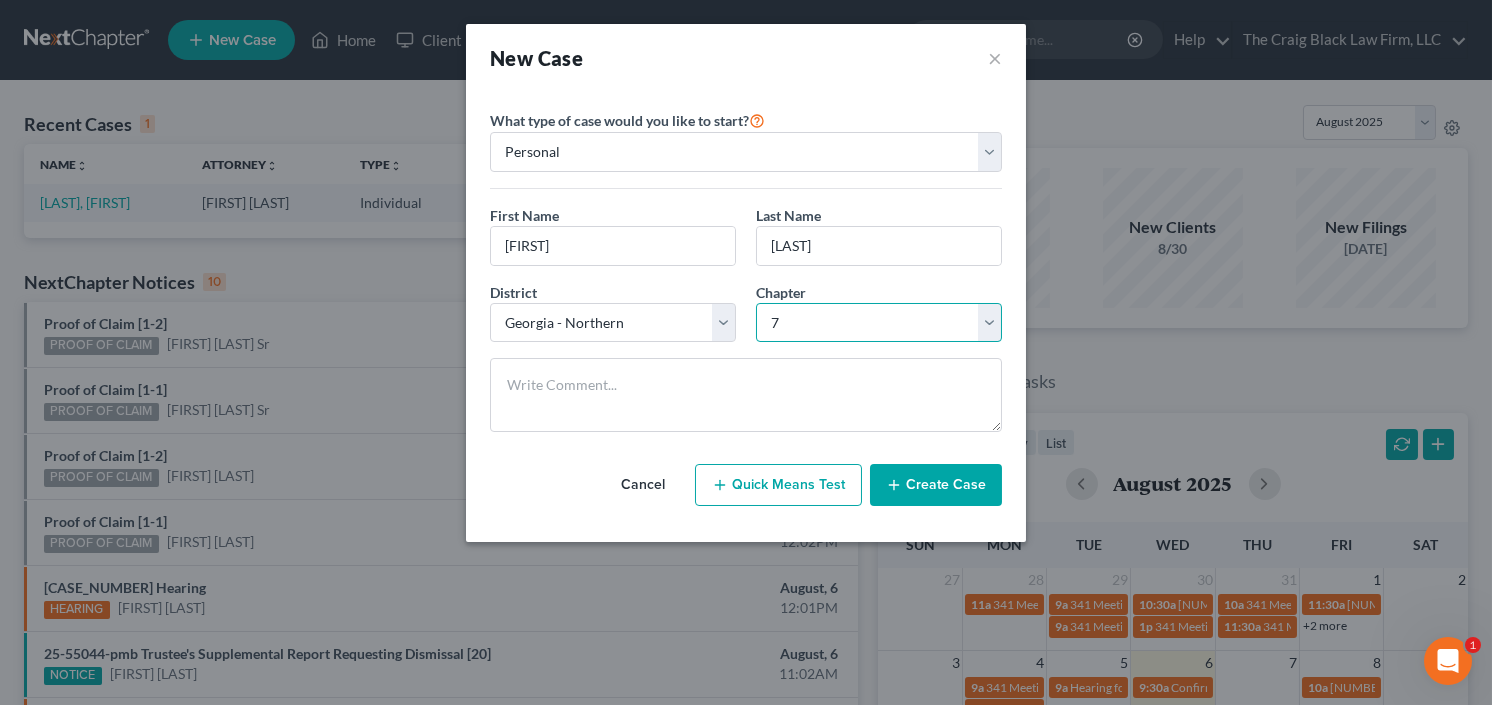 click on "Select 7 11 12 13" at bounding box center [879, 323] 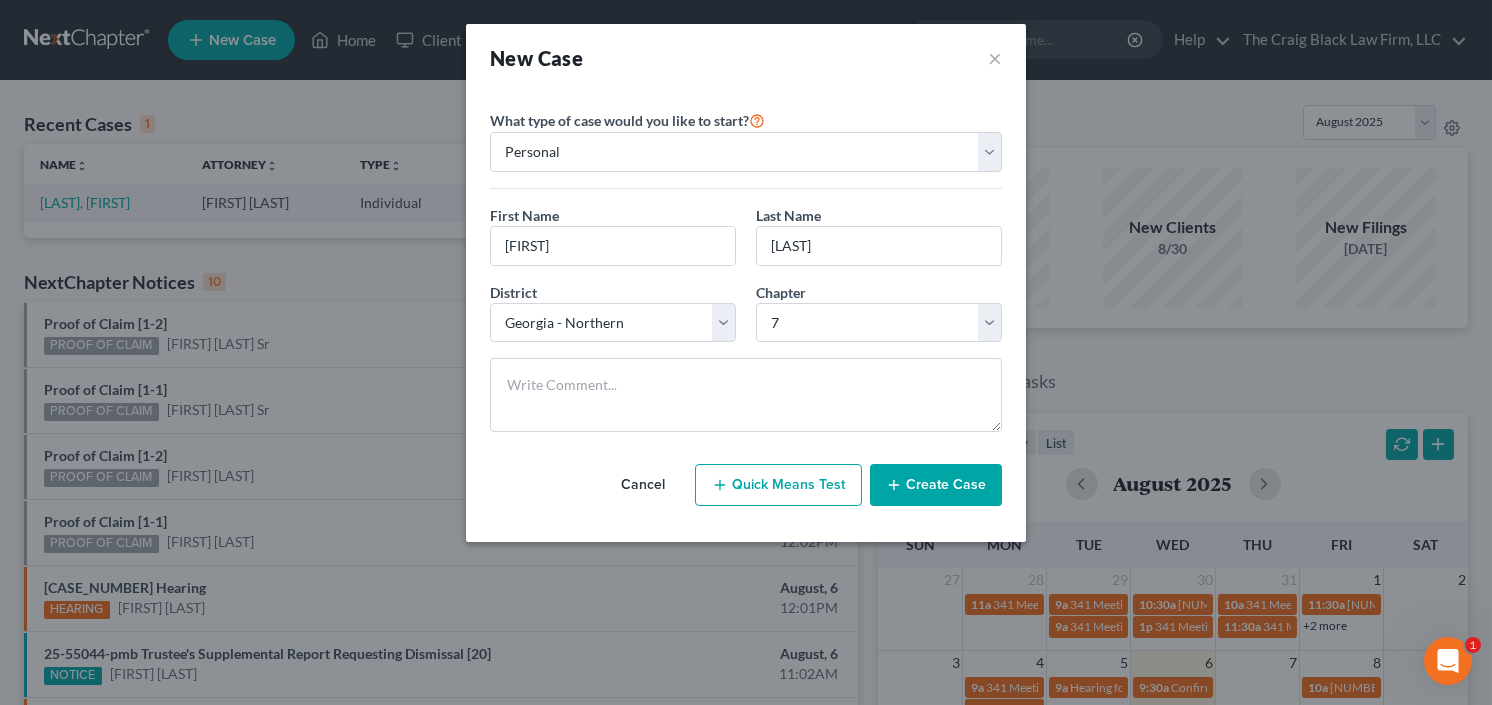 click on "Create Case" at bounding box center [936, 485] 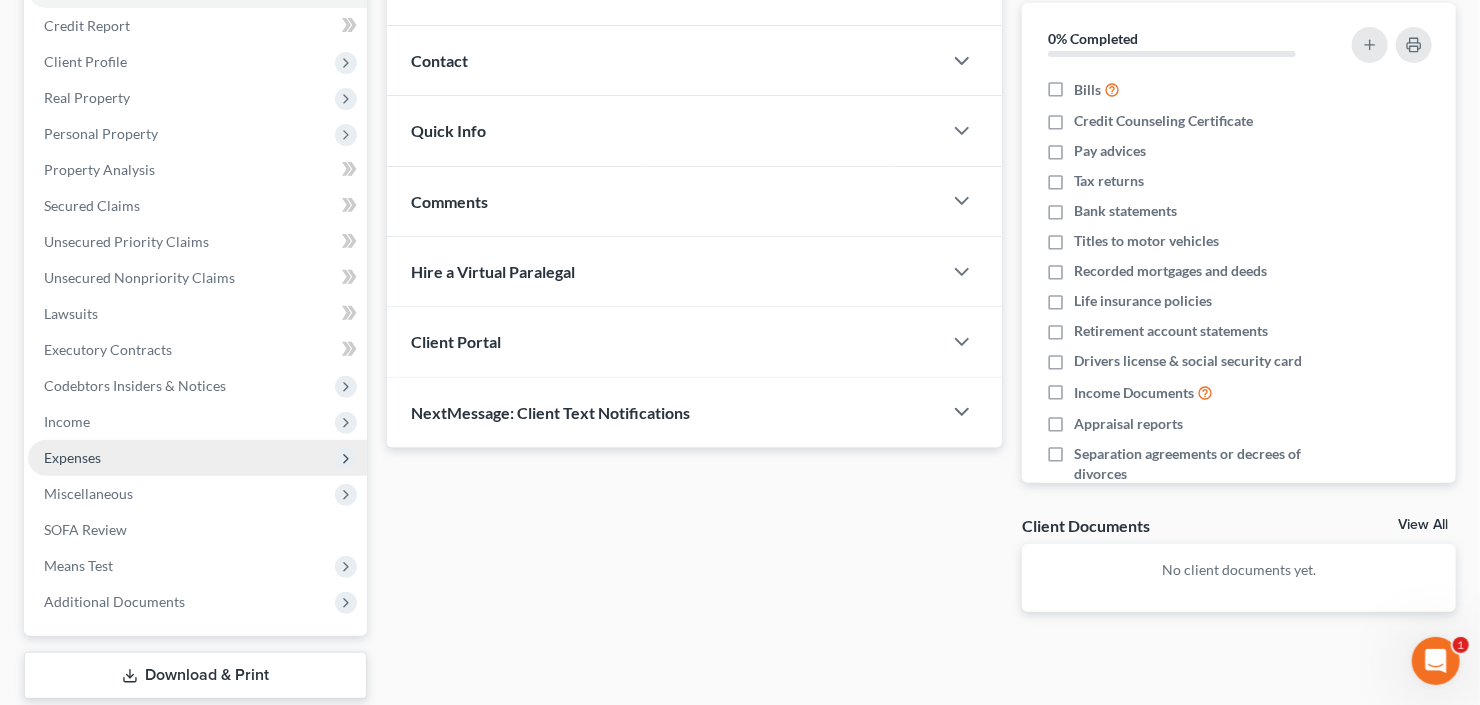 scroll, scrollTop: 240, scrollLeft: 0, axis: vertical 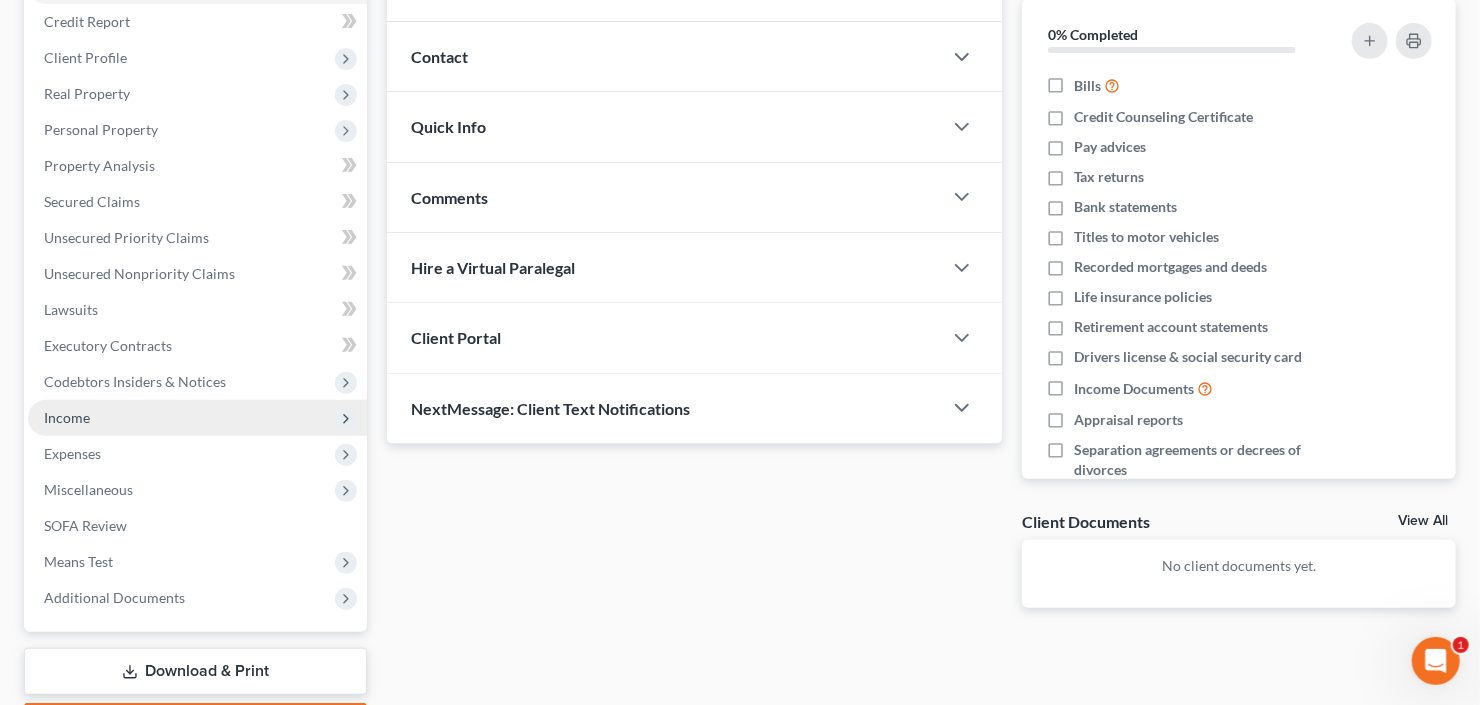click on "Income" at bounding box center [197, 418] 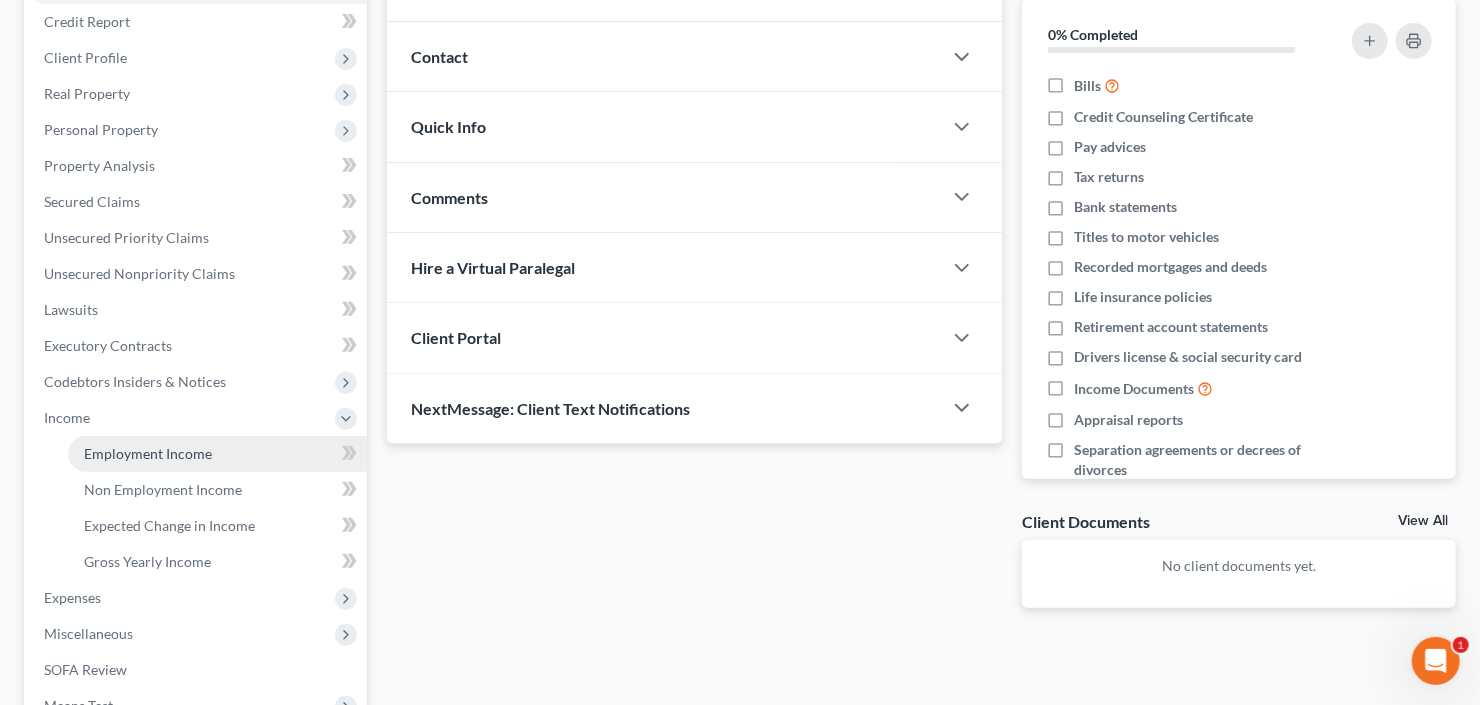 click on "Employment Income" at bounding box center [148, 453] 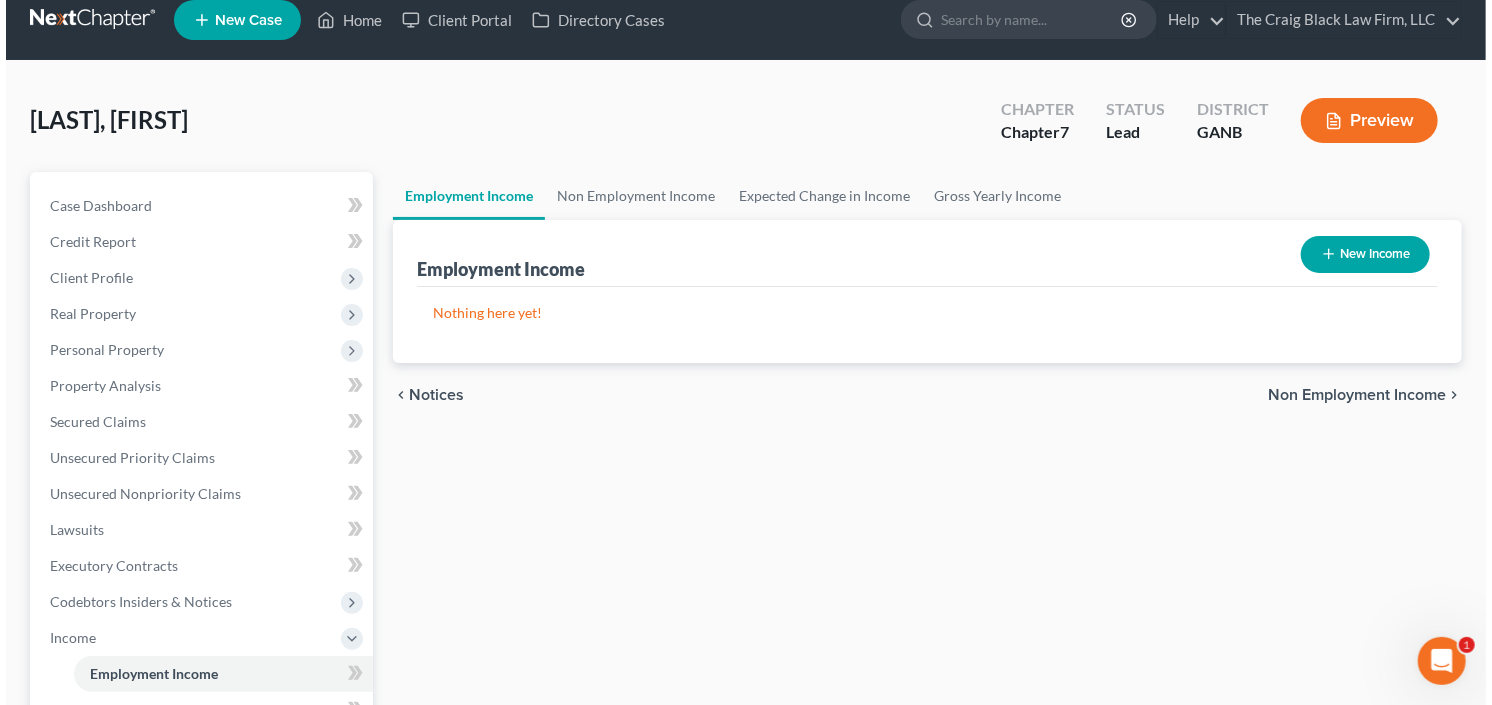 scroll, scrollTop: 0, scrollLeft: 0, axis: both 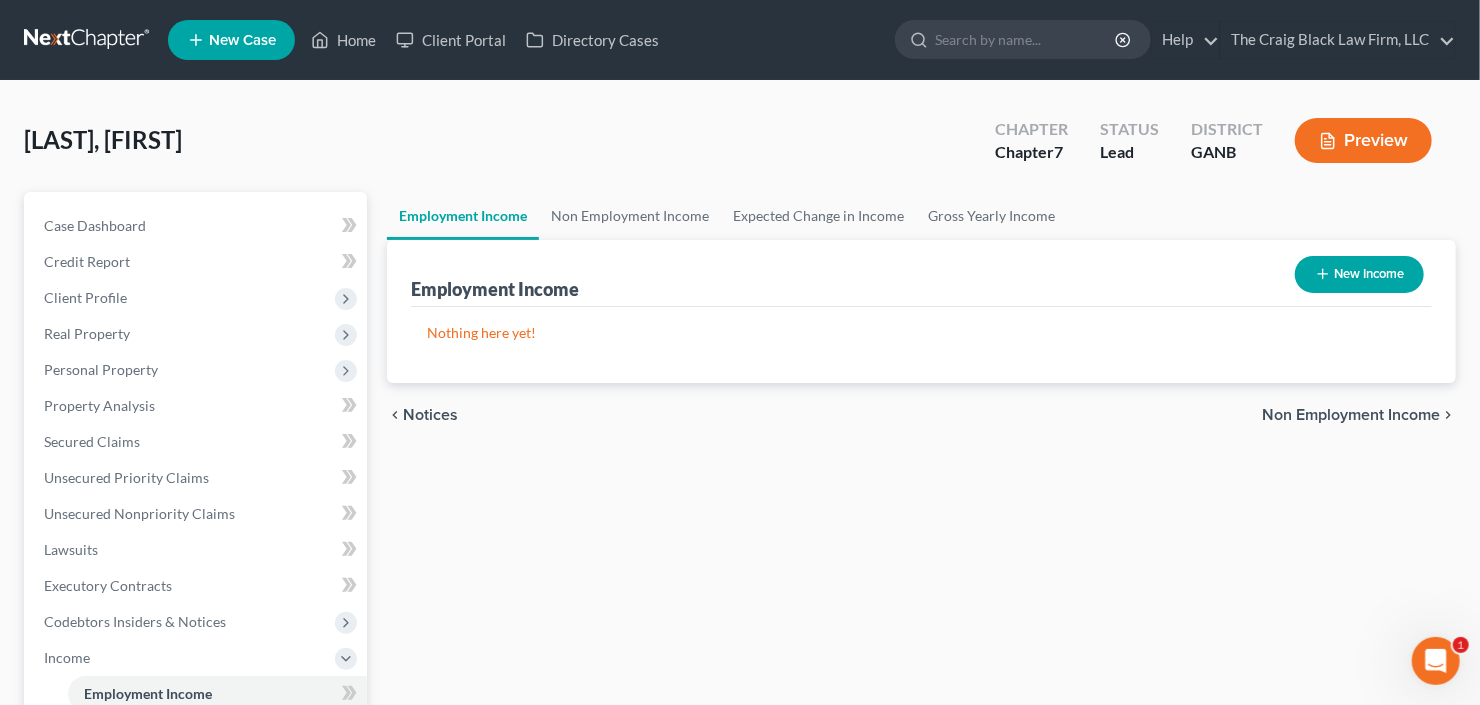 click on "New Income" at bounding box center [1359, 274] 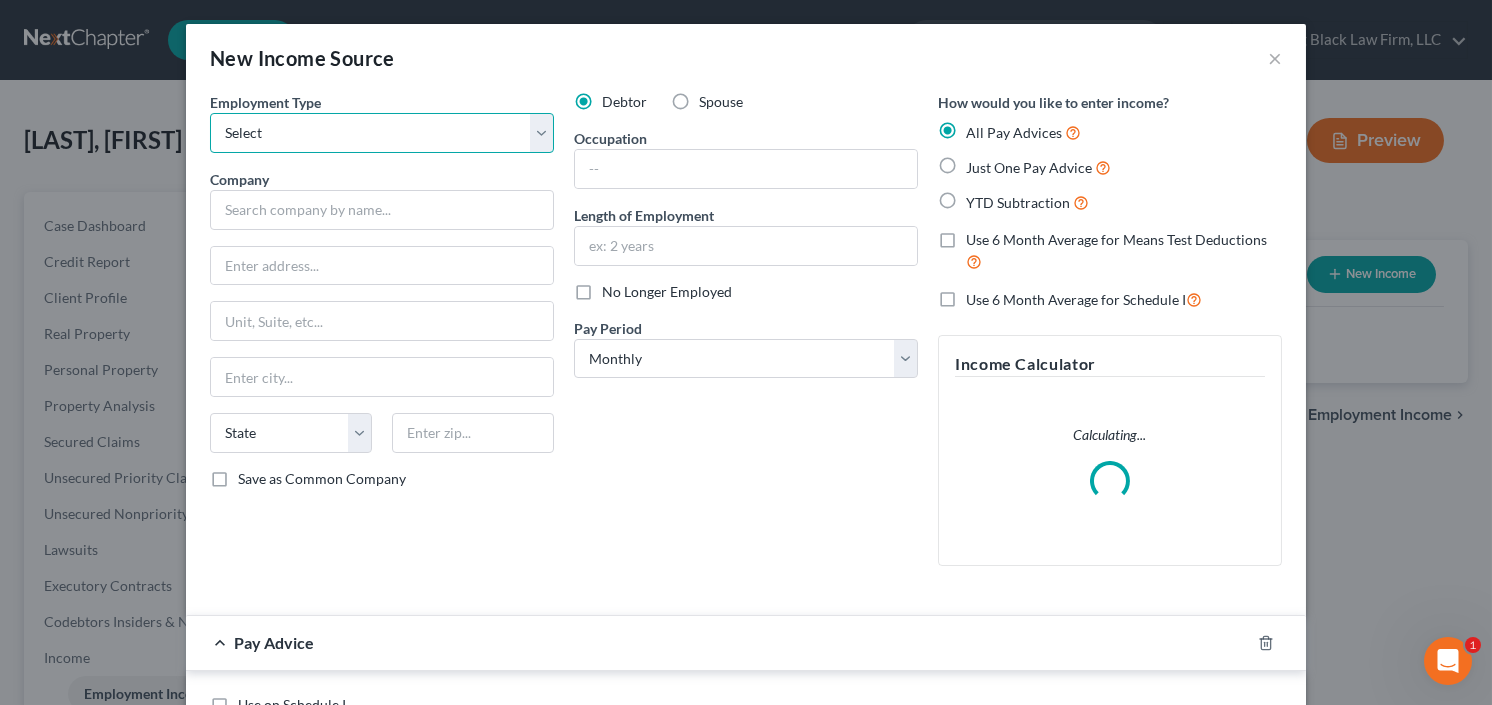 click on "Select Full or Part Time Employment Self Employment" at bounding box center [382, 133] 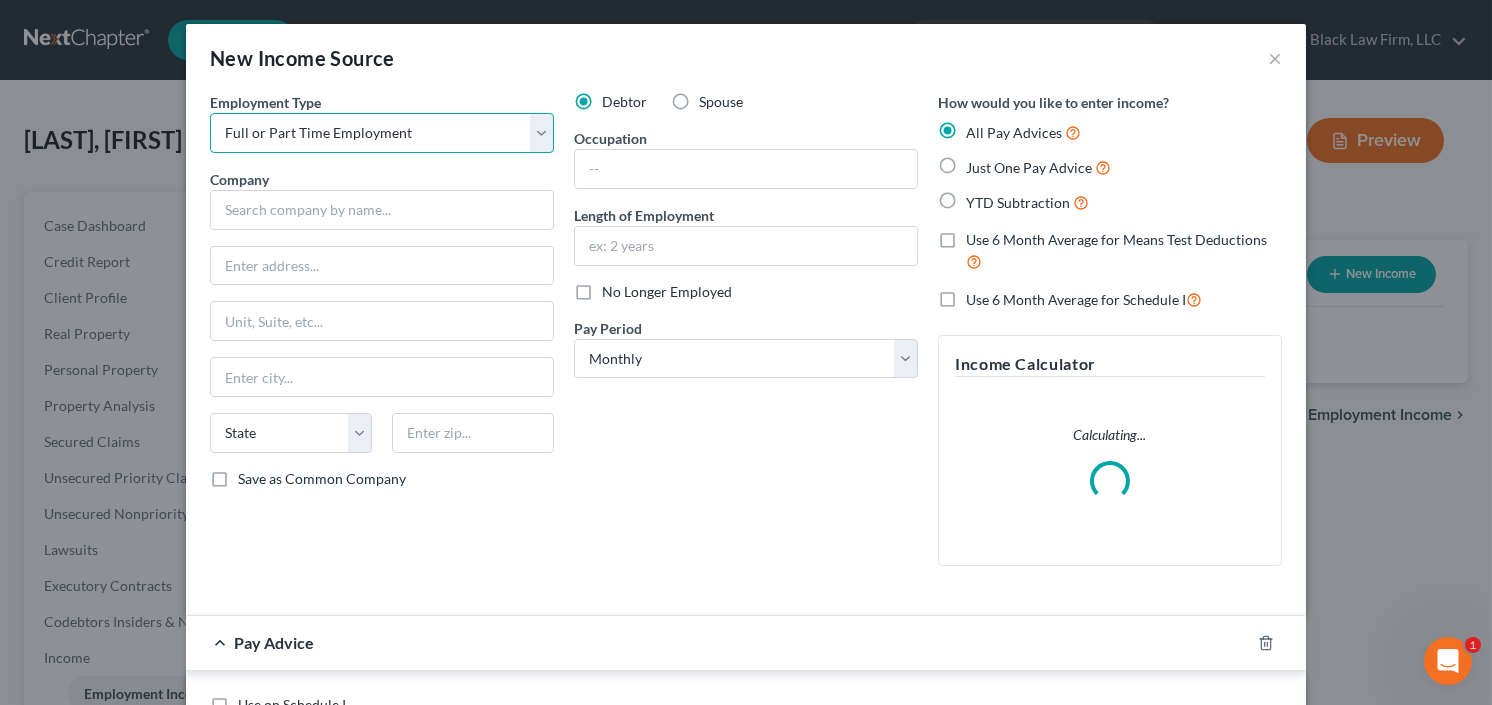 click on "Select Full or Part Time Employment Self Employment" at bounding box center (382, 133) 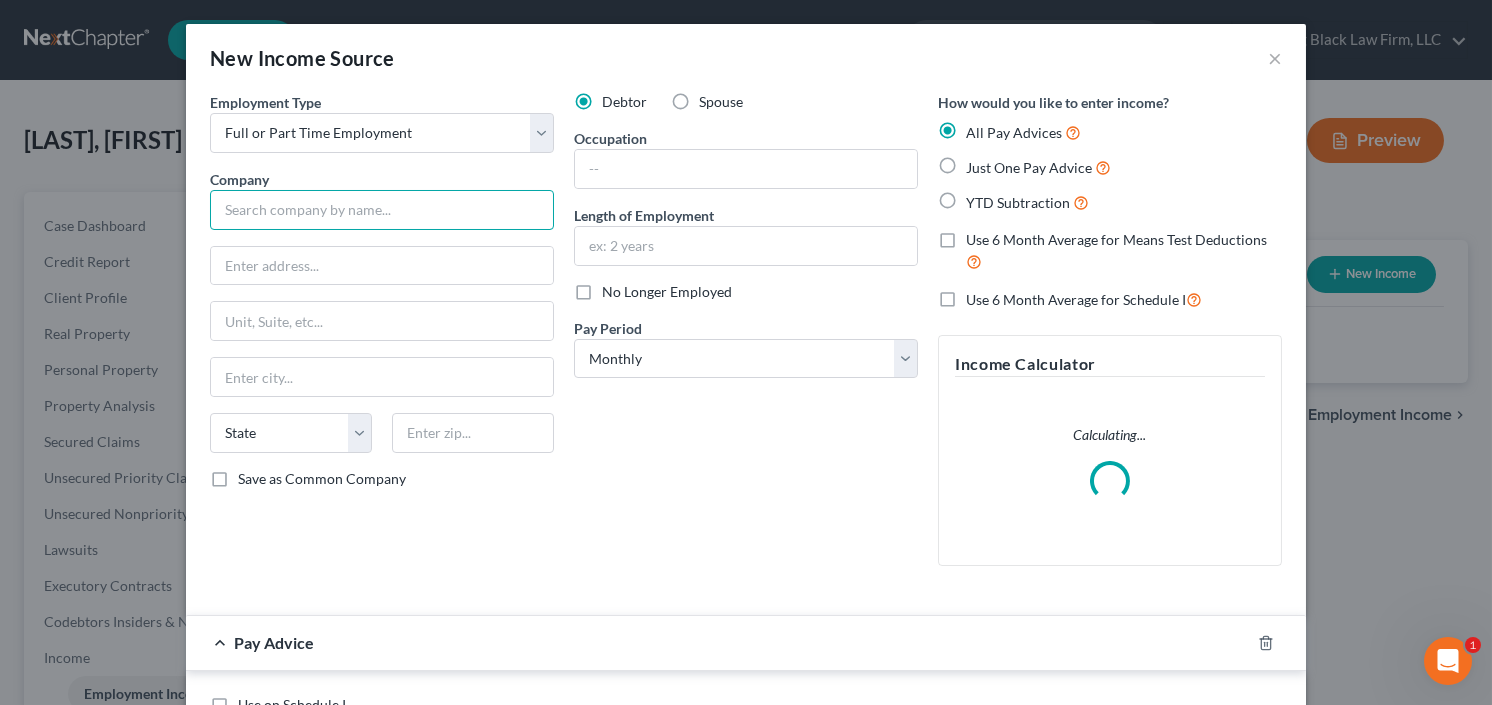 click at bounding box center (382, 210) 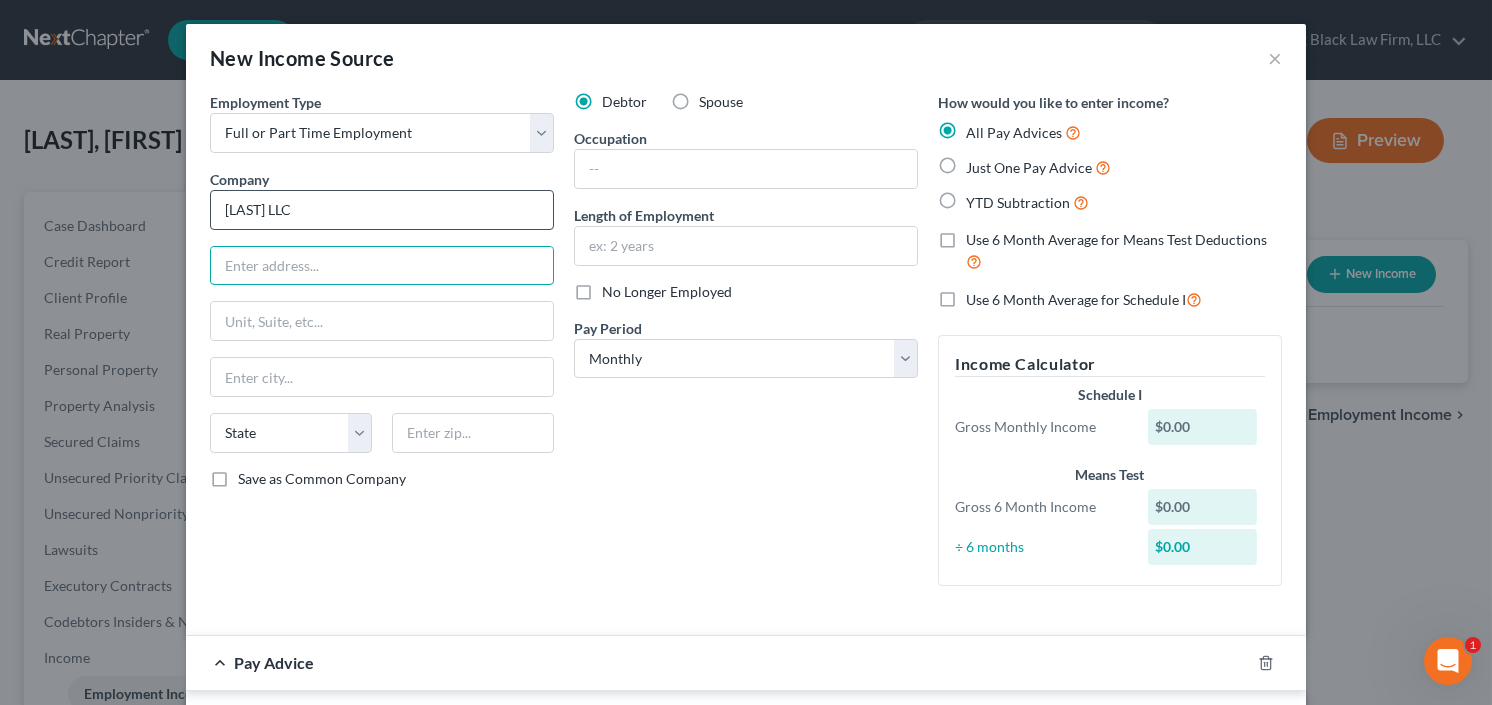 type on "Swords Construction LLC" 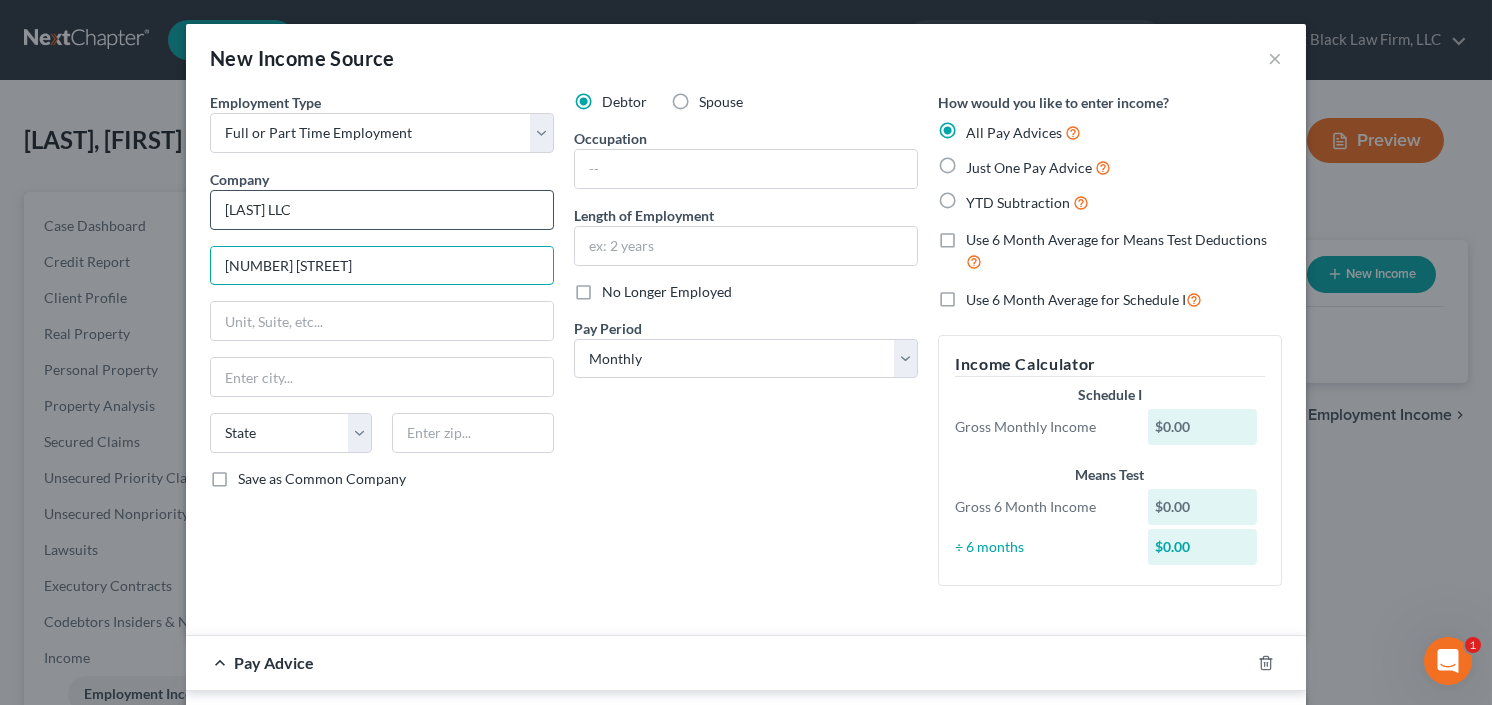 type on "1952 Old Covington Highway" 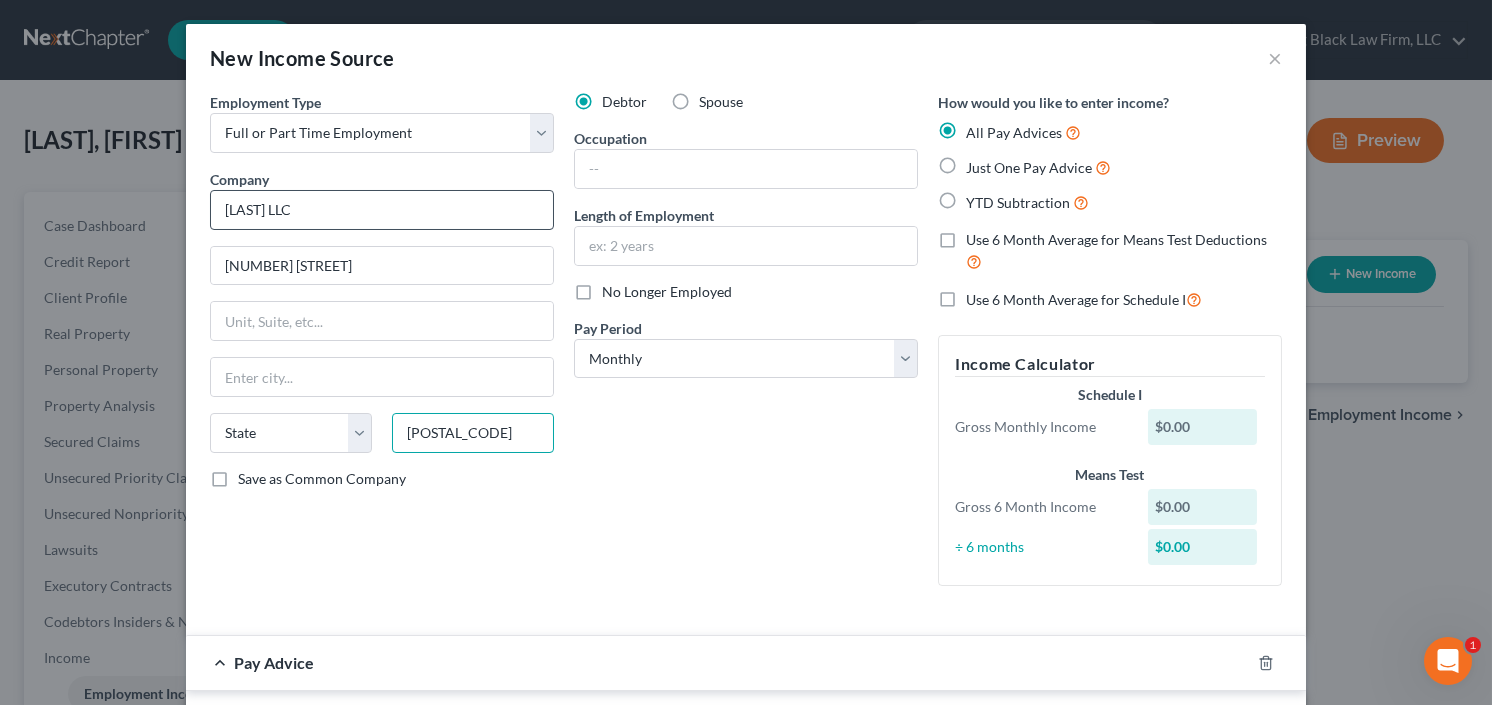 type on "300112" 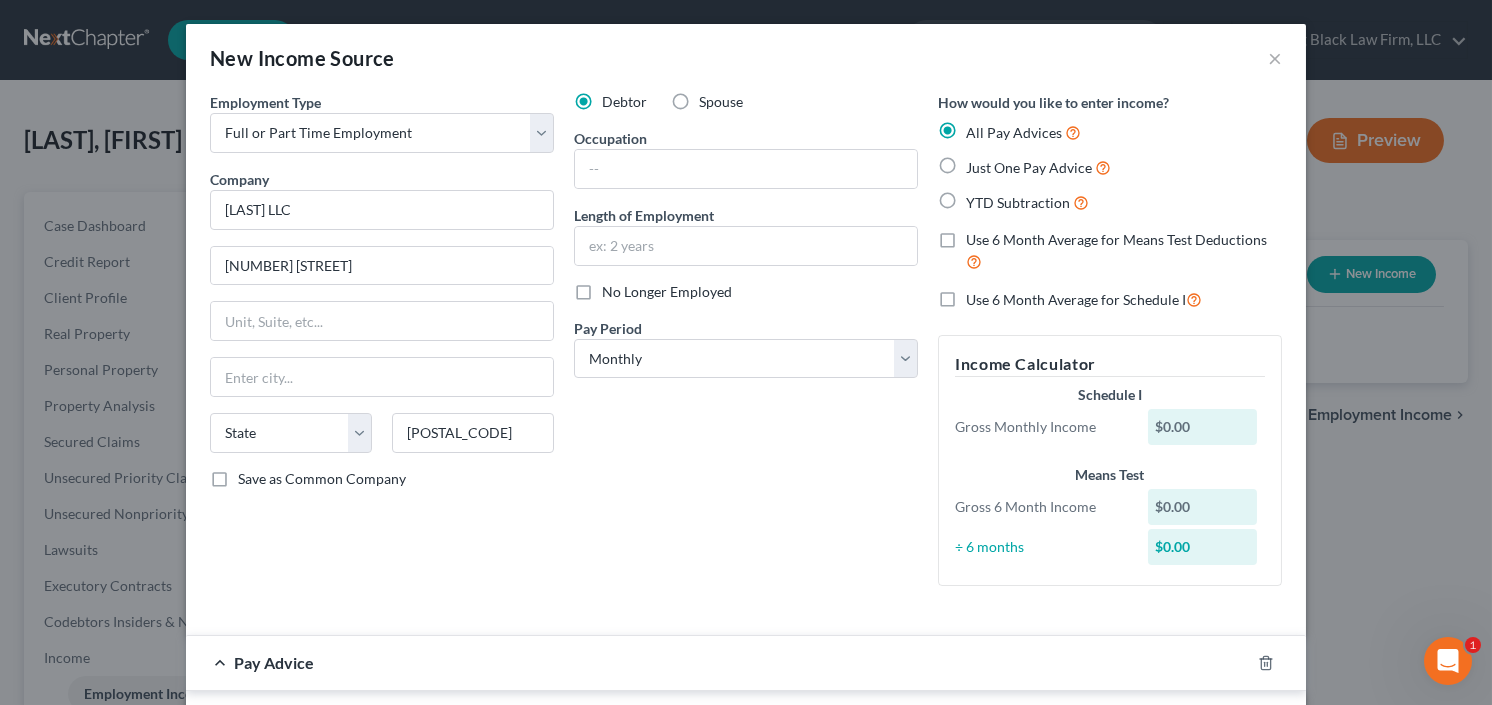 click on "YTD Subtraction" at bounding box center [1027, 202] 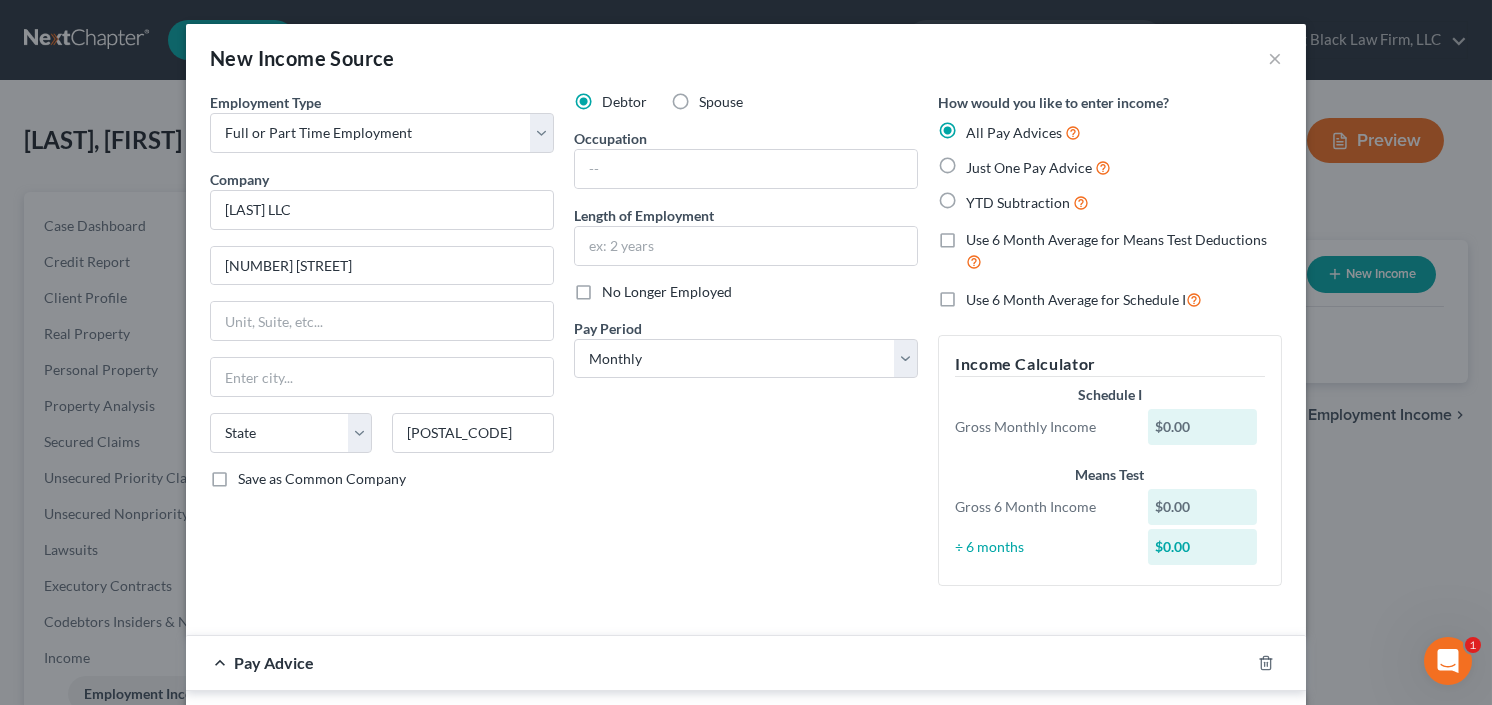 click on "YTD Subtraction" at bounding box center (980, 197) 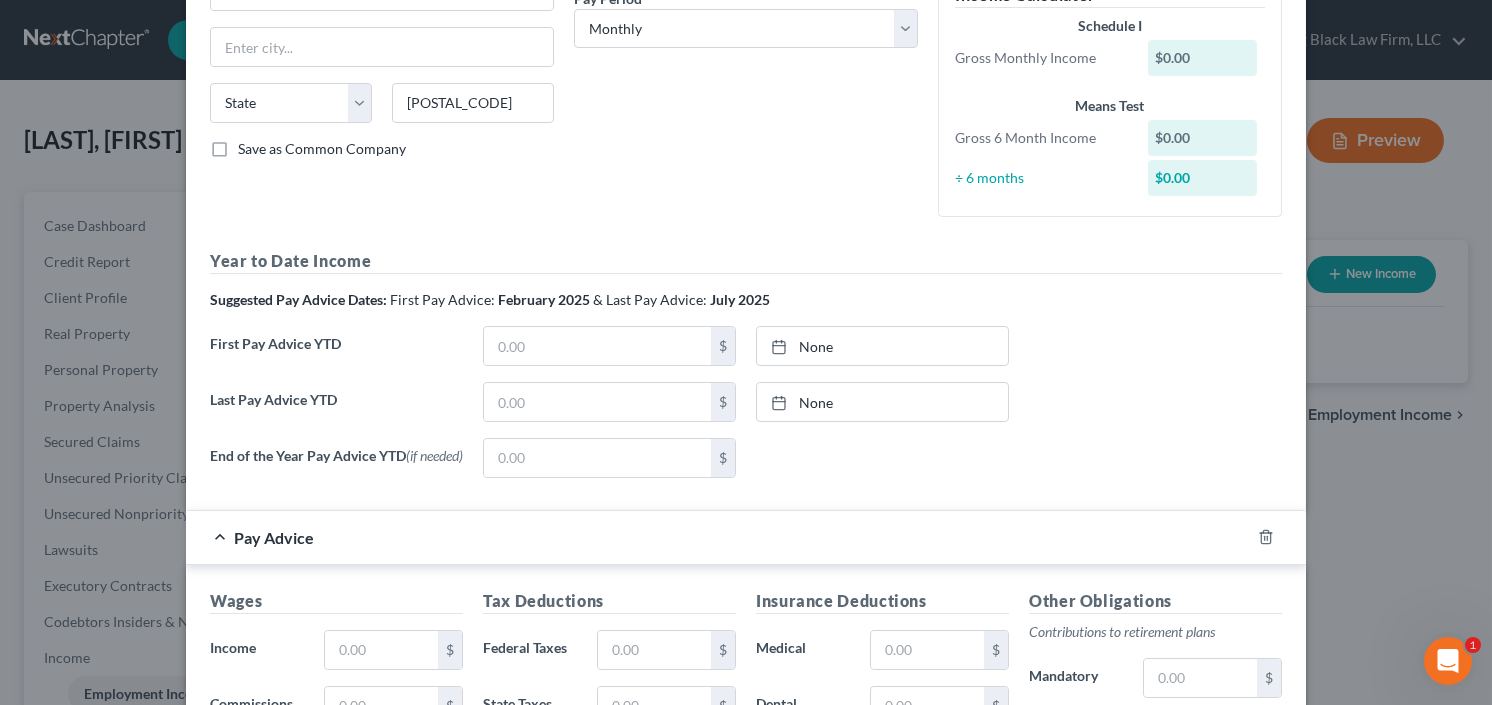 scroll, scrollTop: 560, scrollLeft: 0, axis: vertical 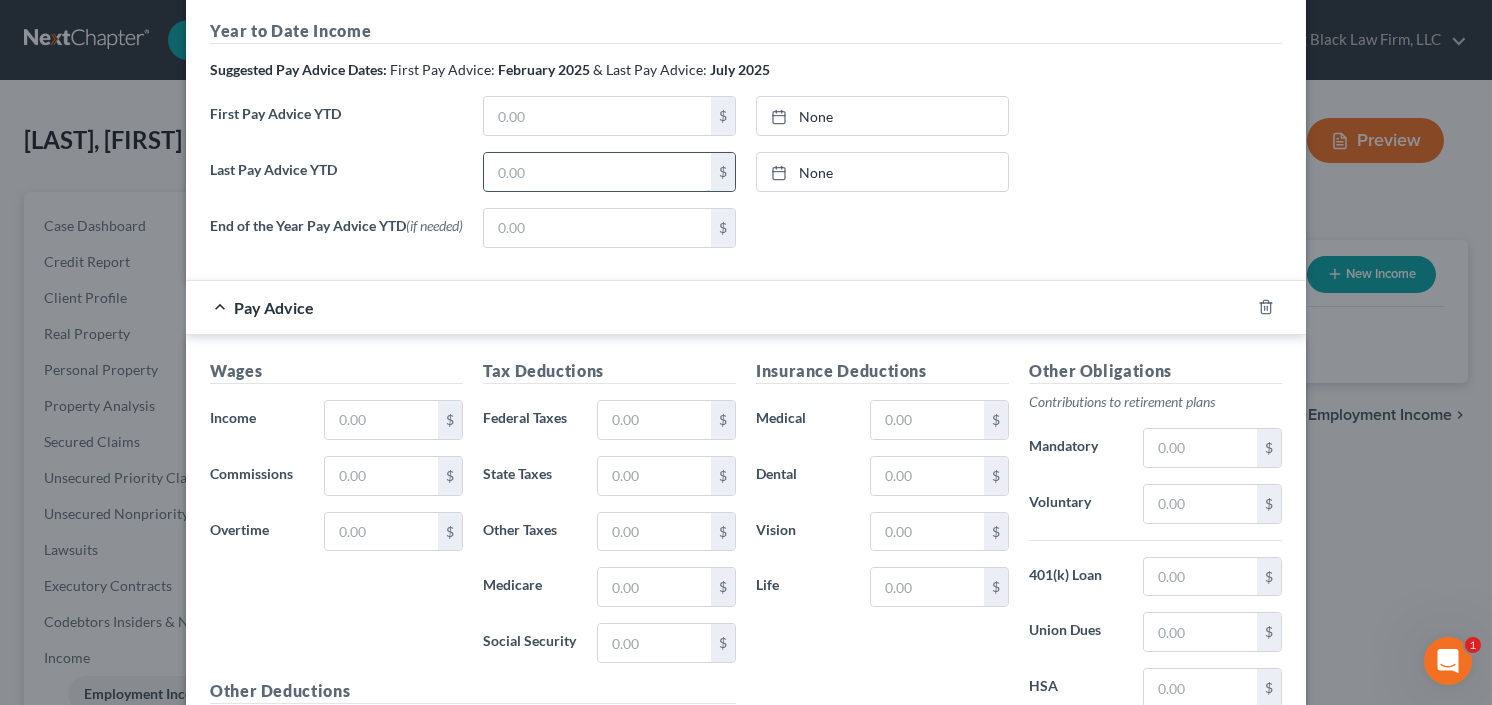 click at bounding box center (597, 172) 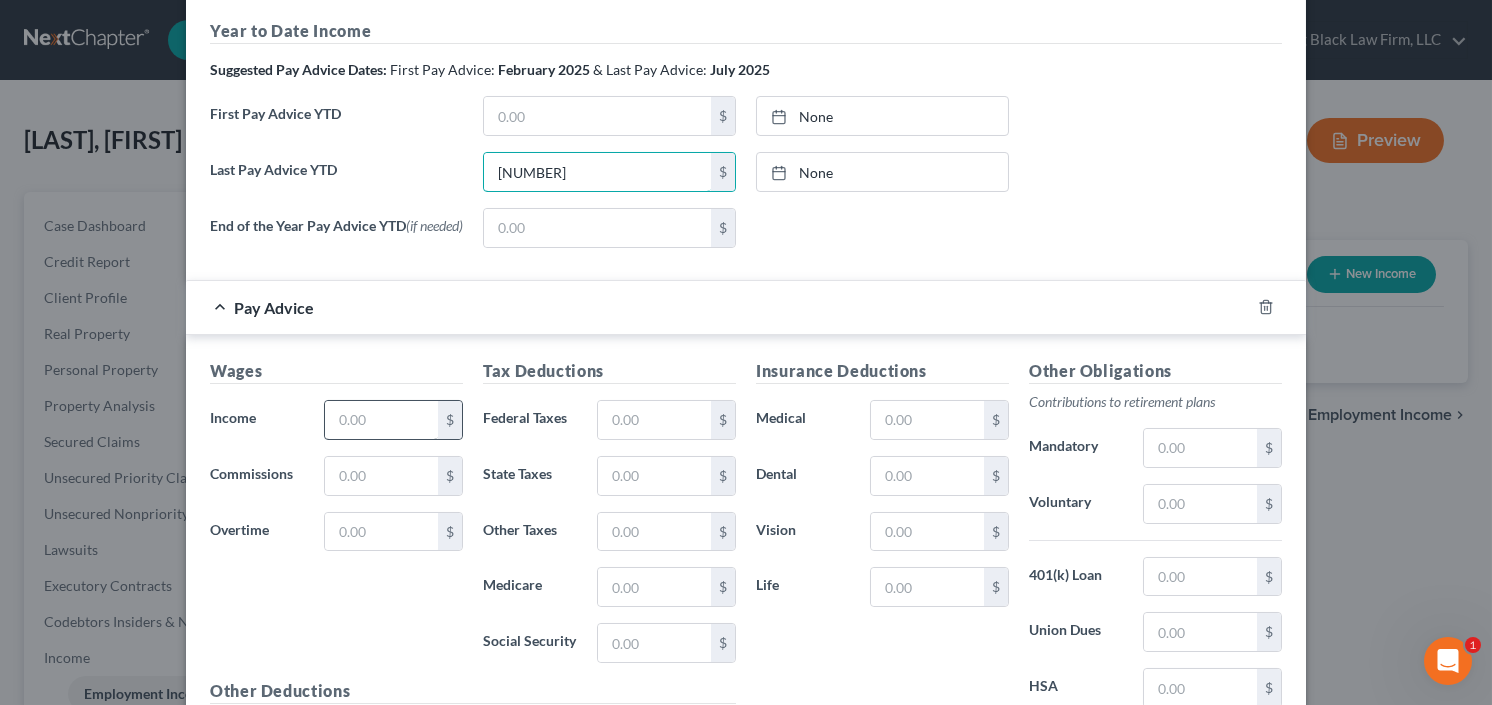 type on "22,162.25" 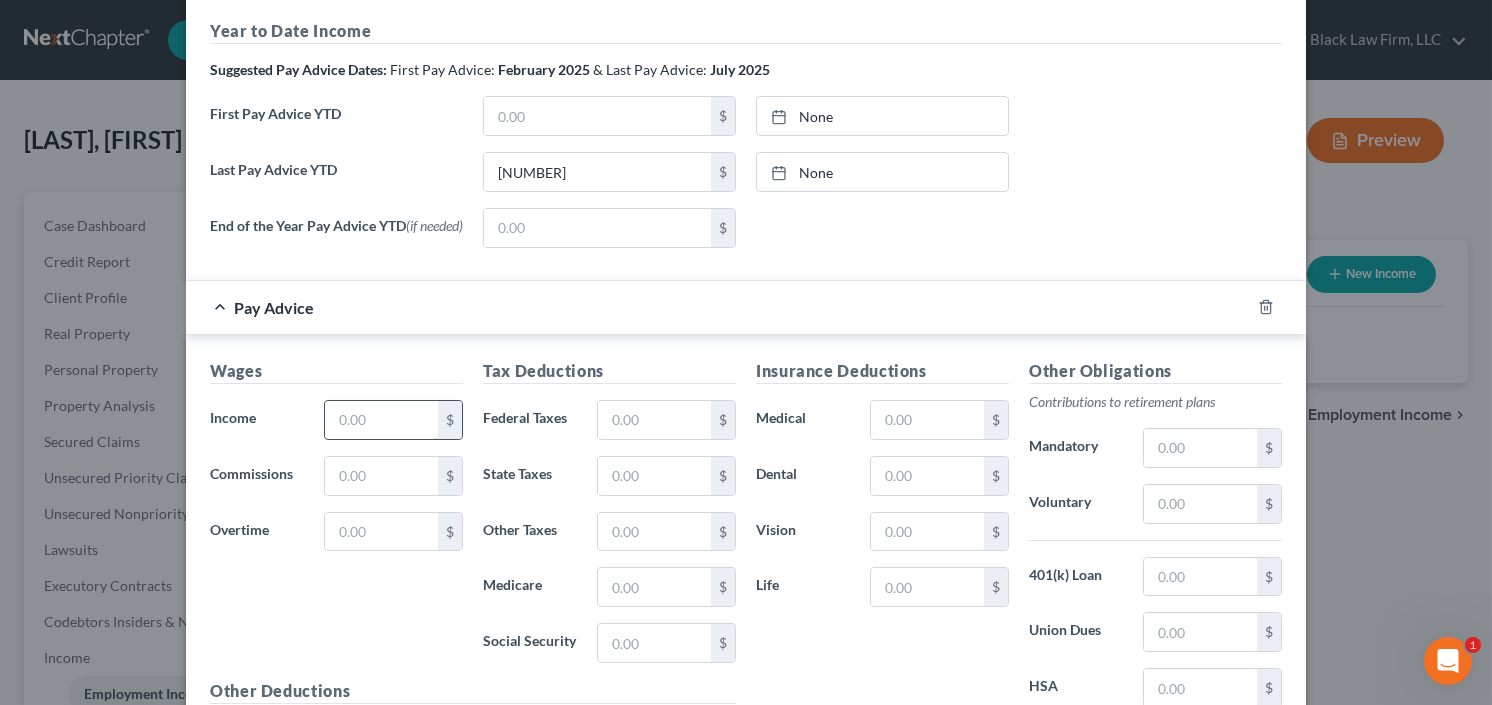 click at bounding box center (381, 420) 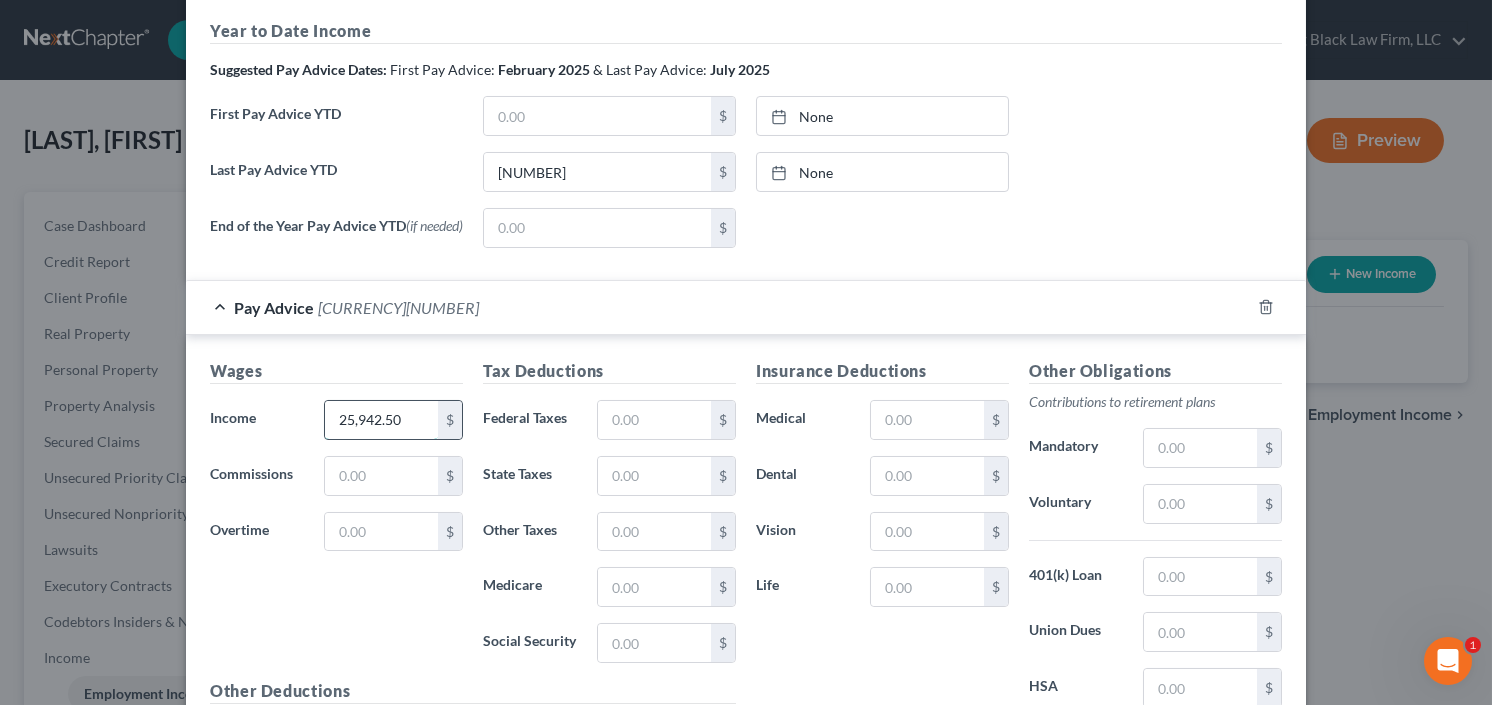 type on "25,942.50" 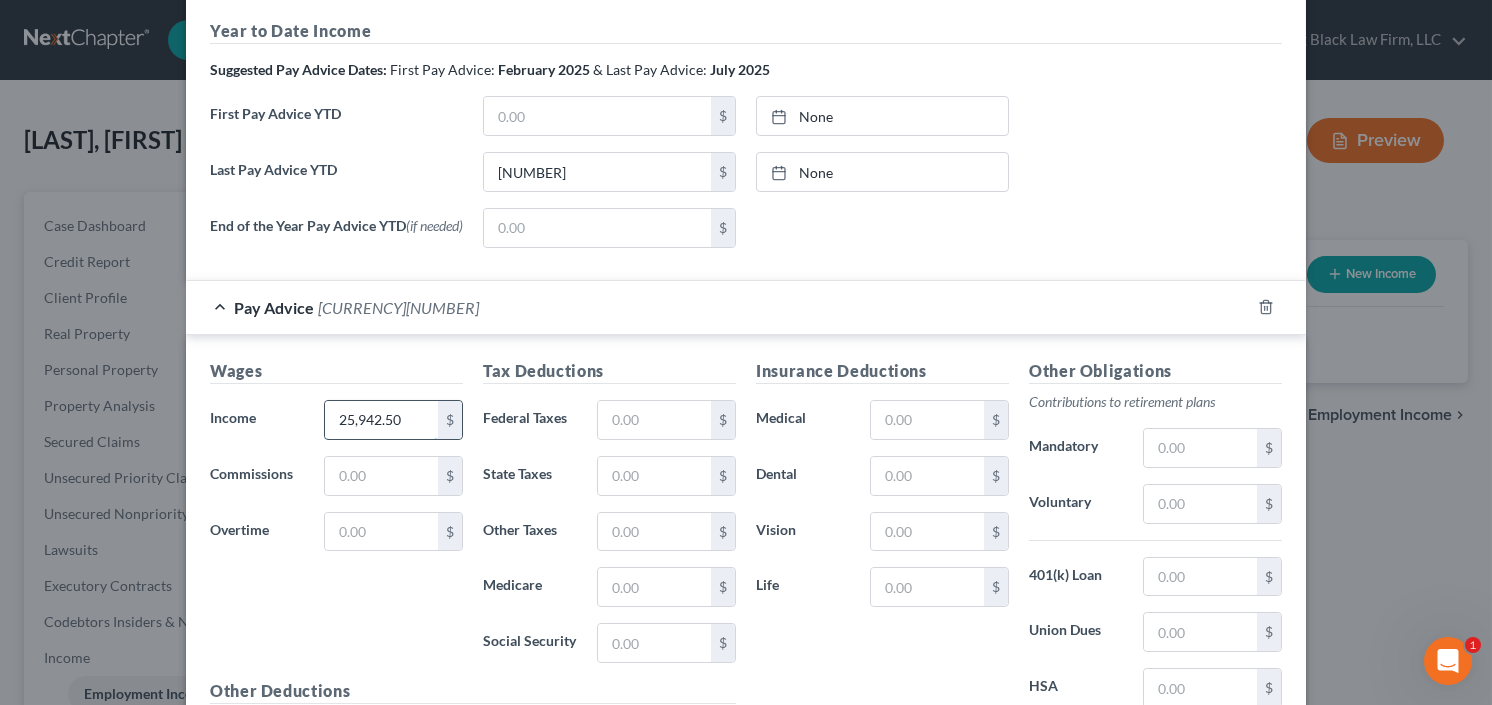 click on "25,942.50" at bounding box center (381, 420) 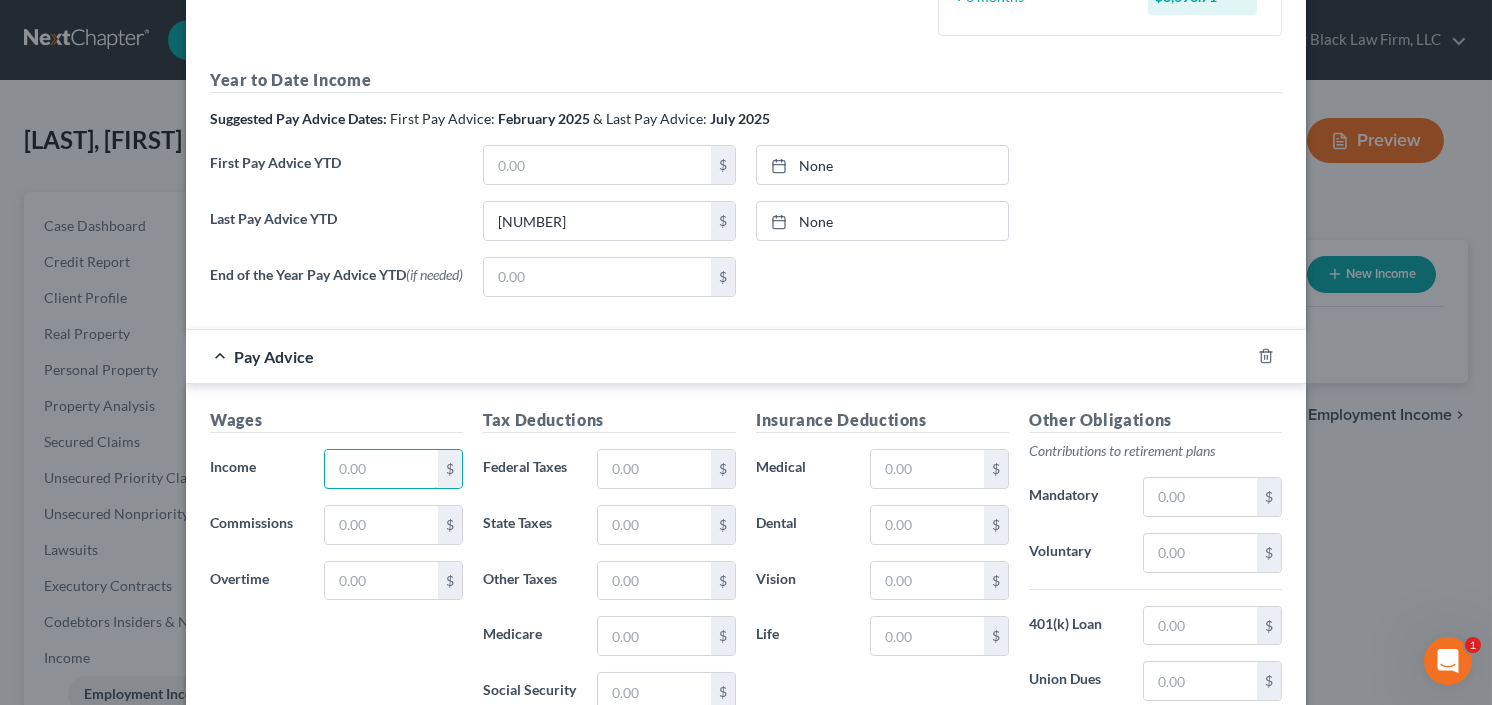 scroll, scrollTop: 560, scrollLeft: 0, axis: vertical 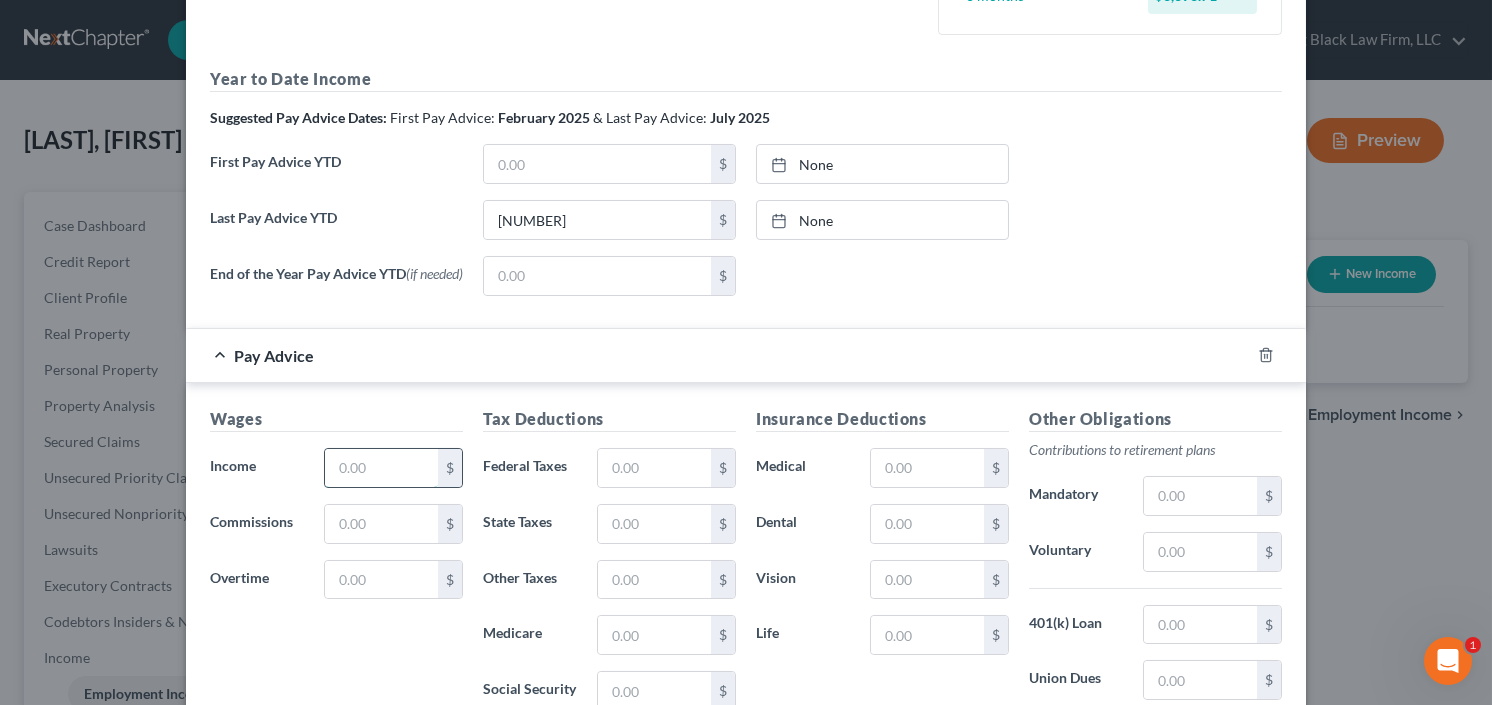 click at bounding box center [381, 468] 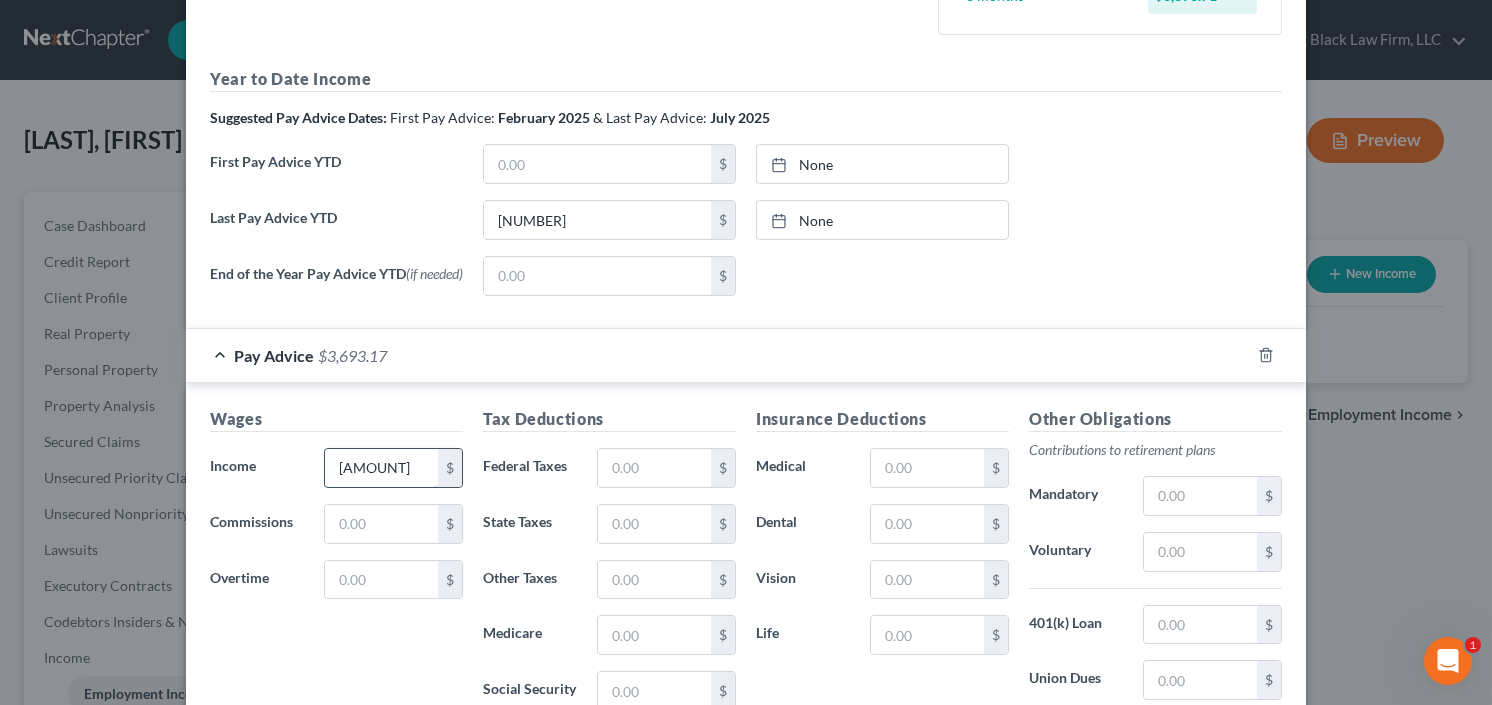 type on "3,693.17" 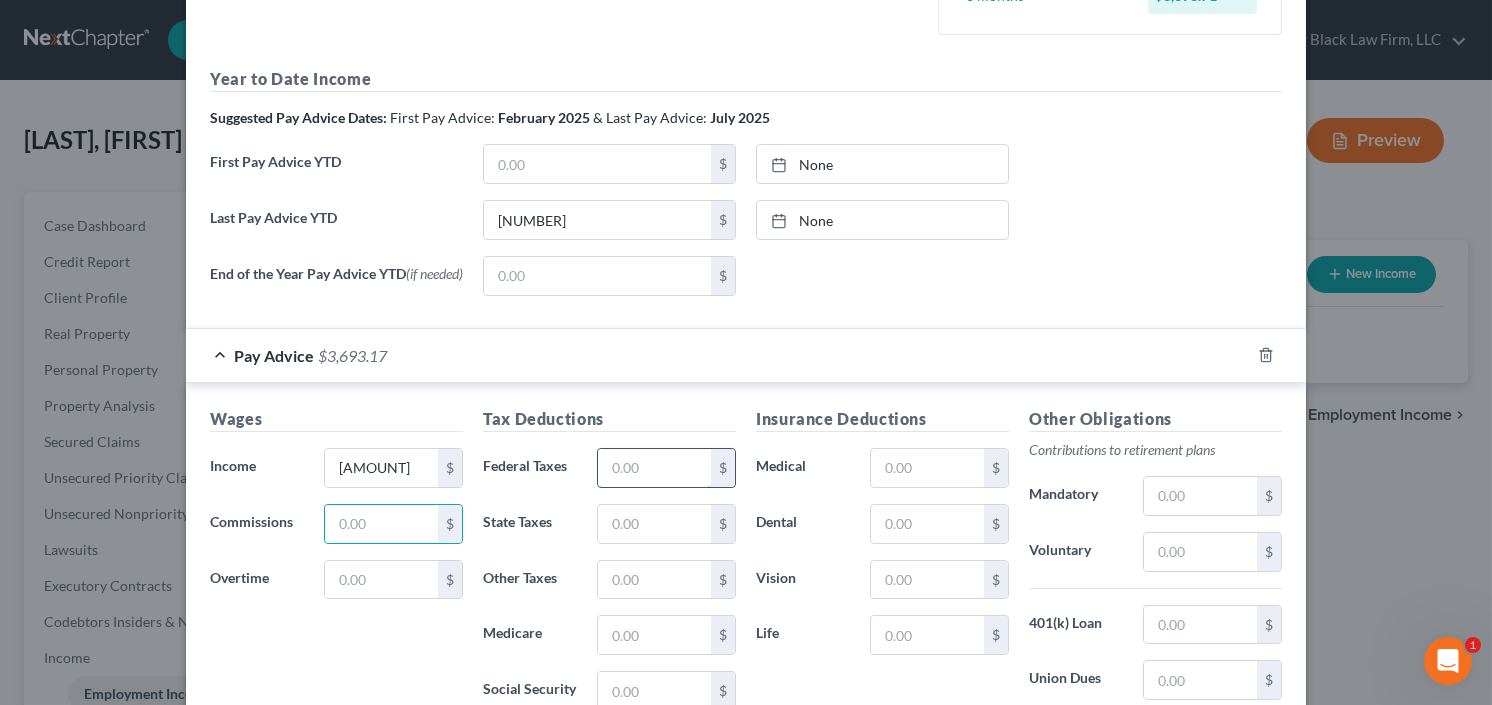 click at bounding box center (654, 468) 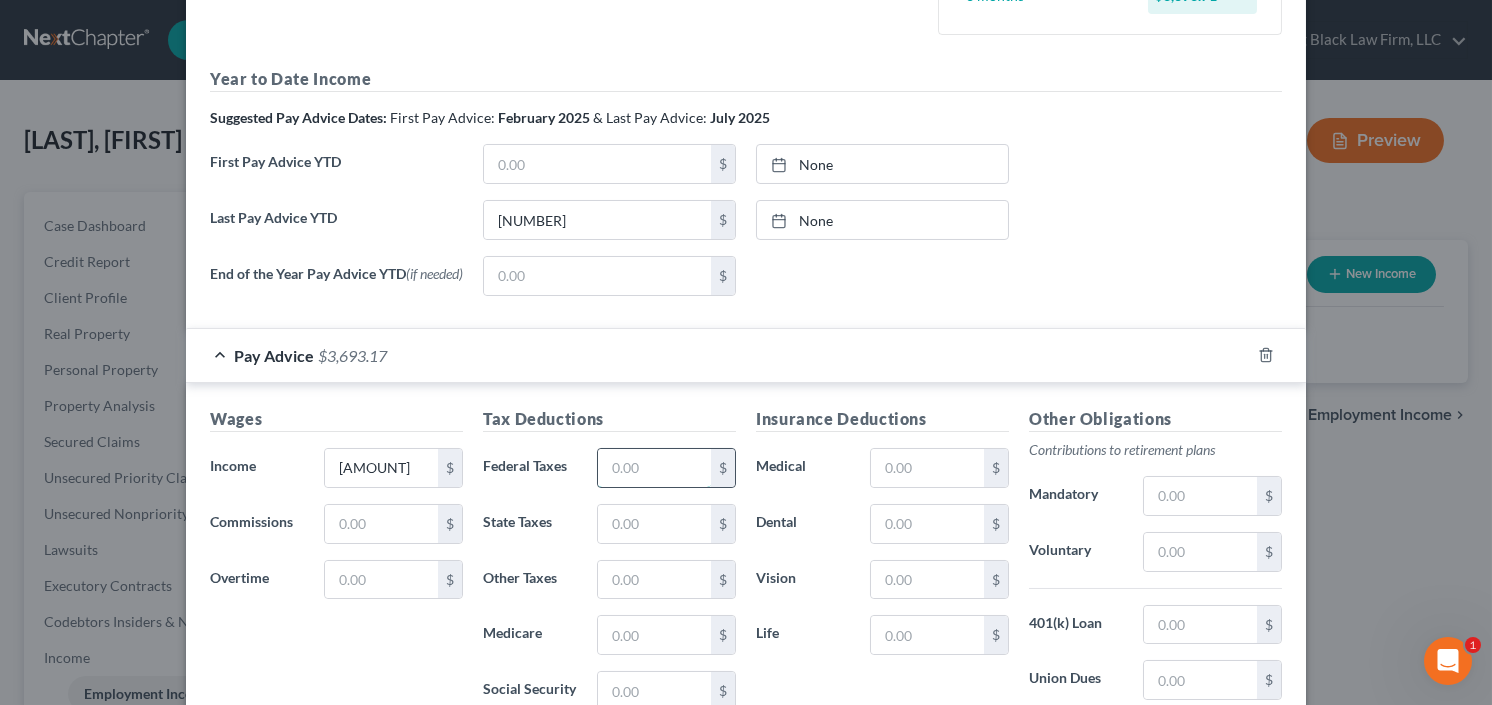 click at bounding box center (654, 468) 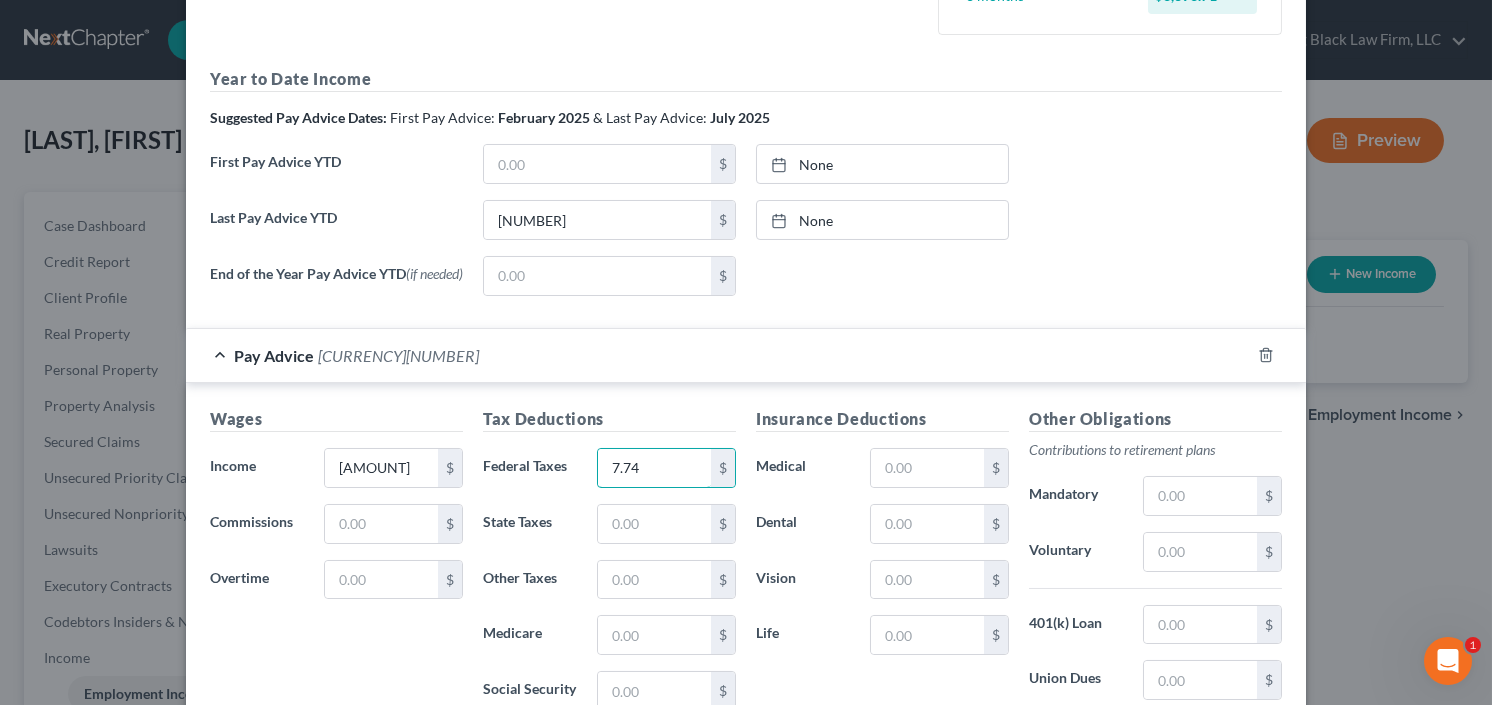 drag, startPoint x: 650, startPoint y: 470, endPoint x: 570, endPoint y: 491, distance: 82.710335 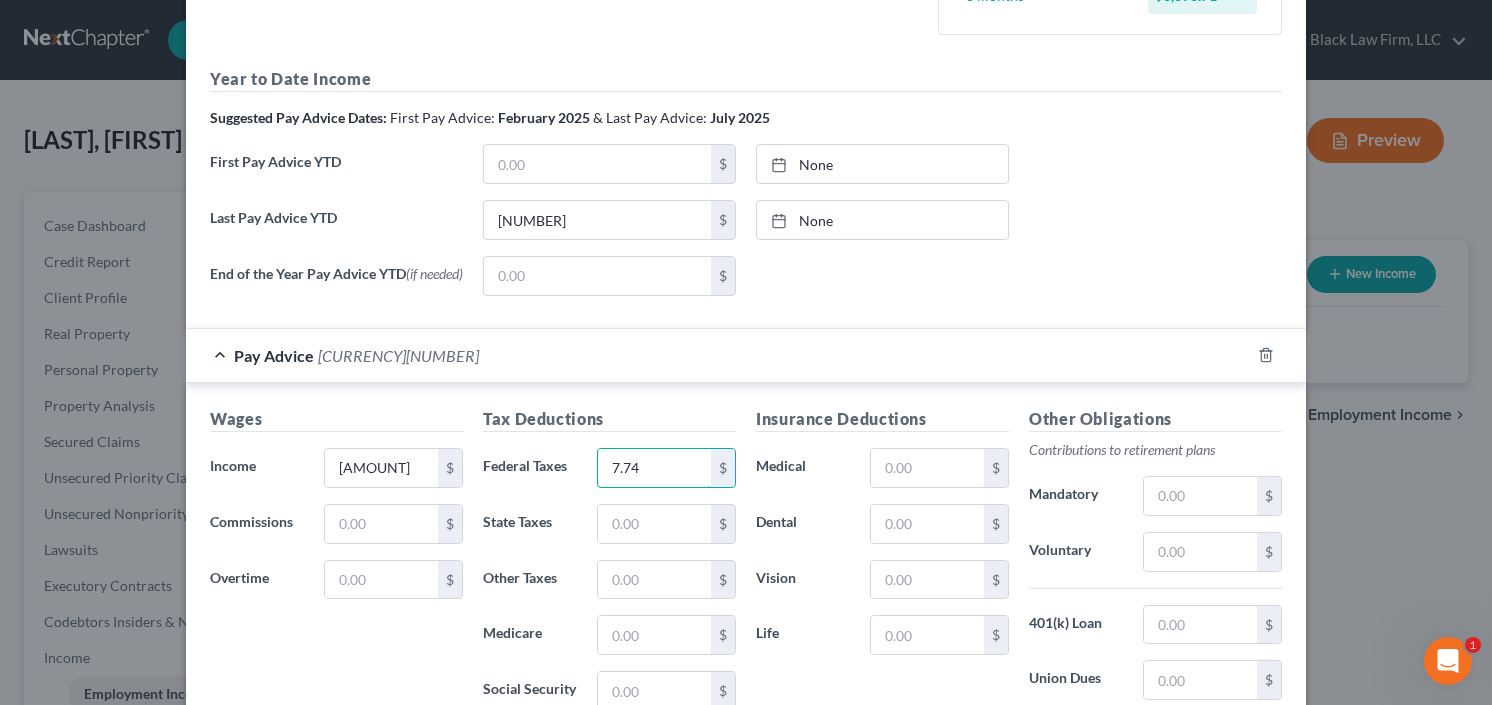 click on "Tax Deductions Federal Taxes 7.74 $ State Taxes $ Other Taxes $ Medicare $ Social Security $" at bounding box center [609, 567] 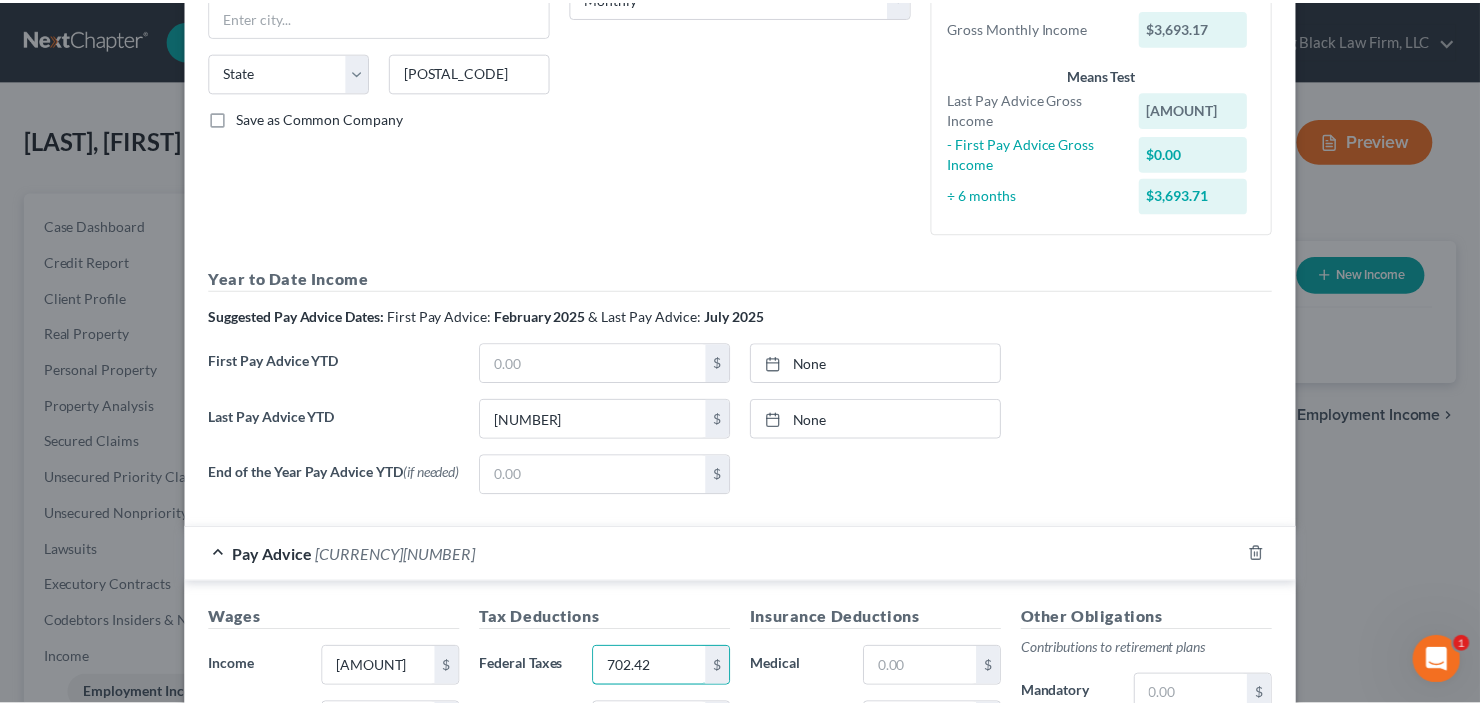 scroll, scrollTop: 834, scrollLeft: 0, axis: vertical 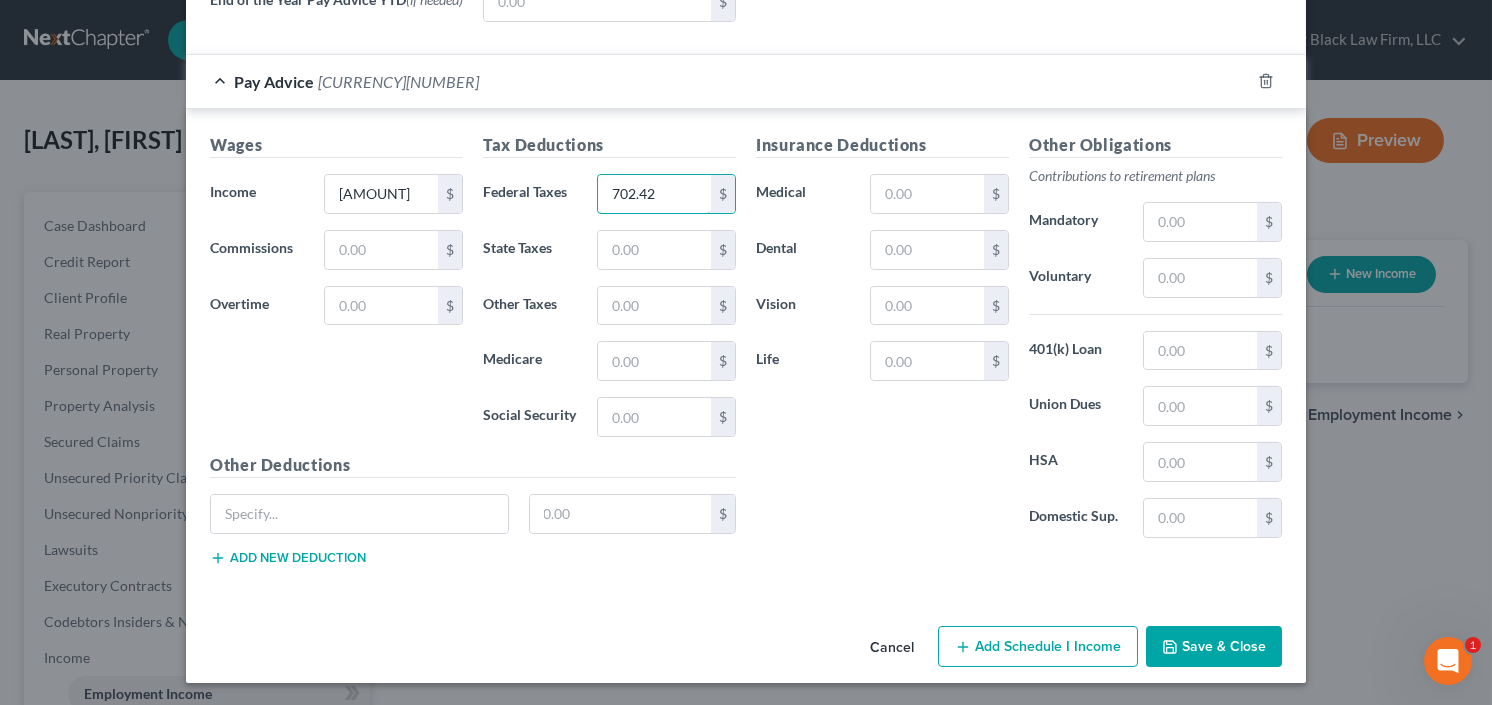 type on "702.42" 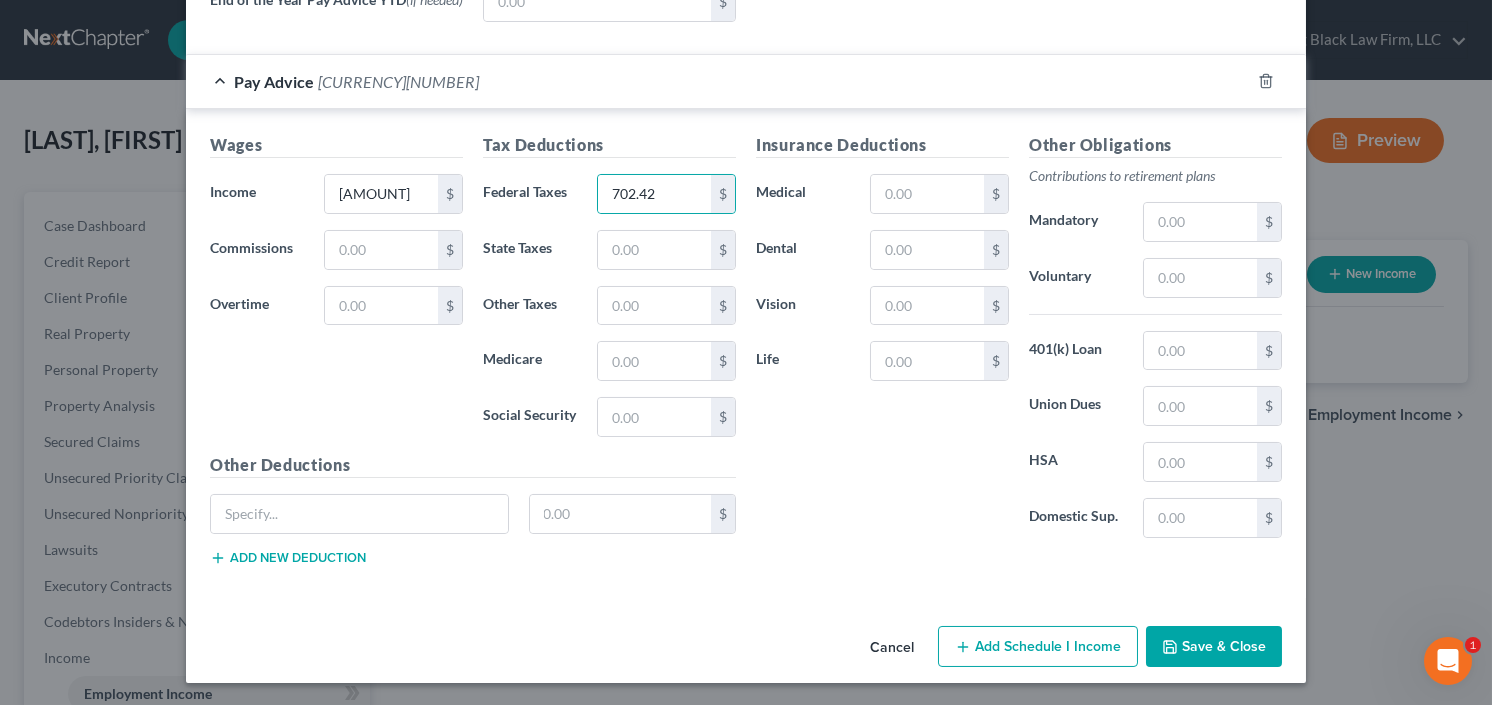 click on "Save & Close" at bounding box center (1214, 647) 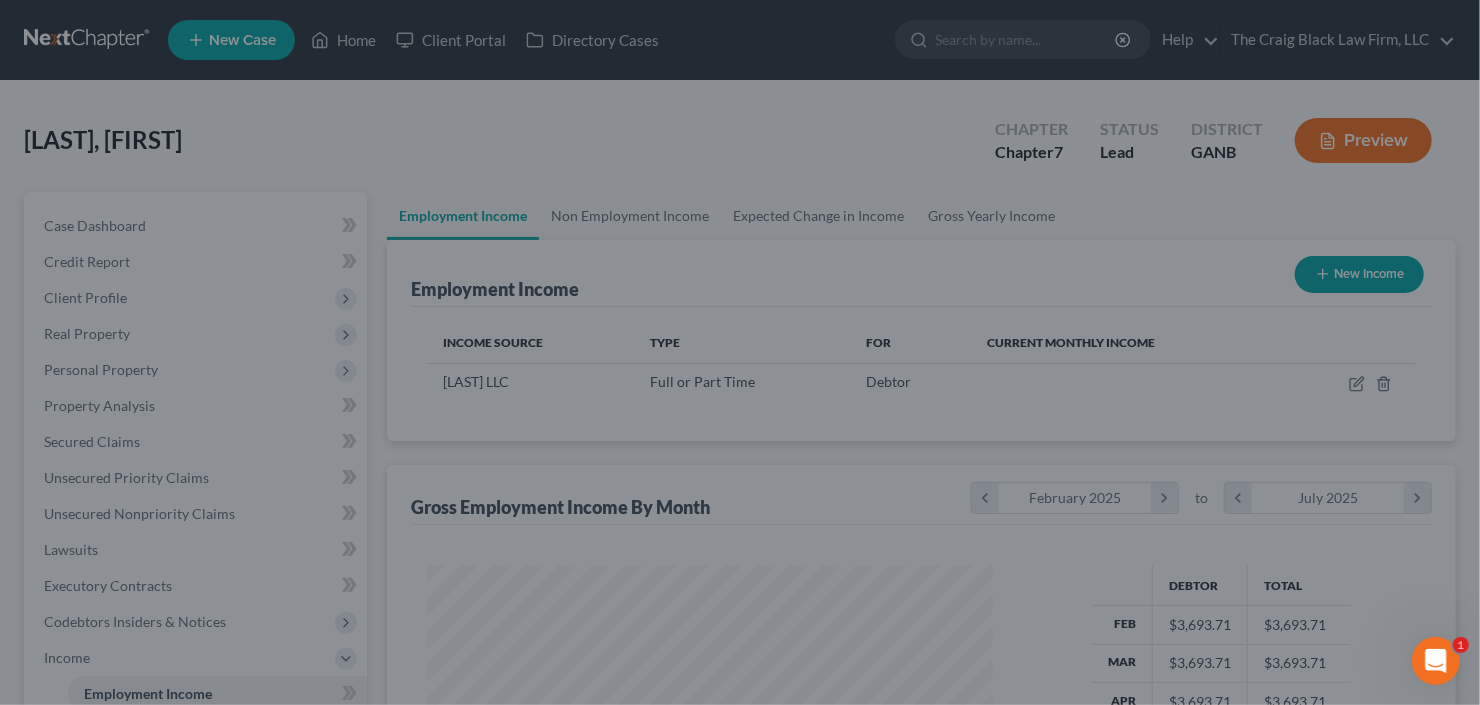 scroll, scrollTop: 357, scrollLeft: 600, axis: both 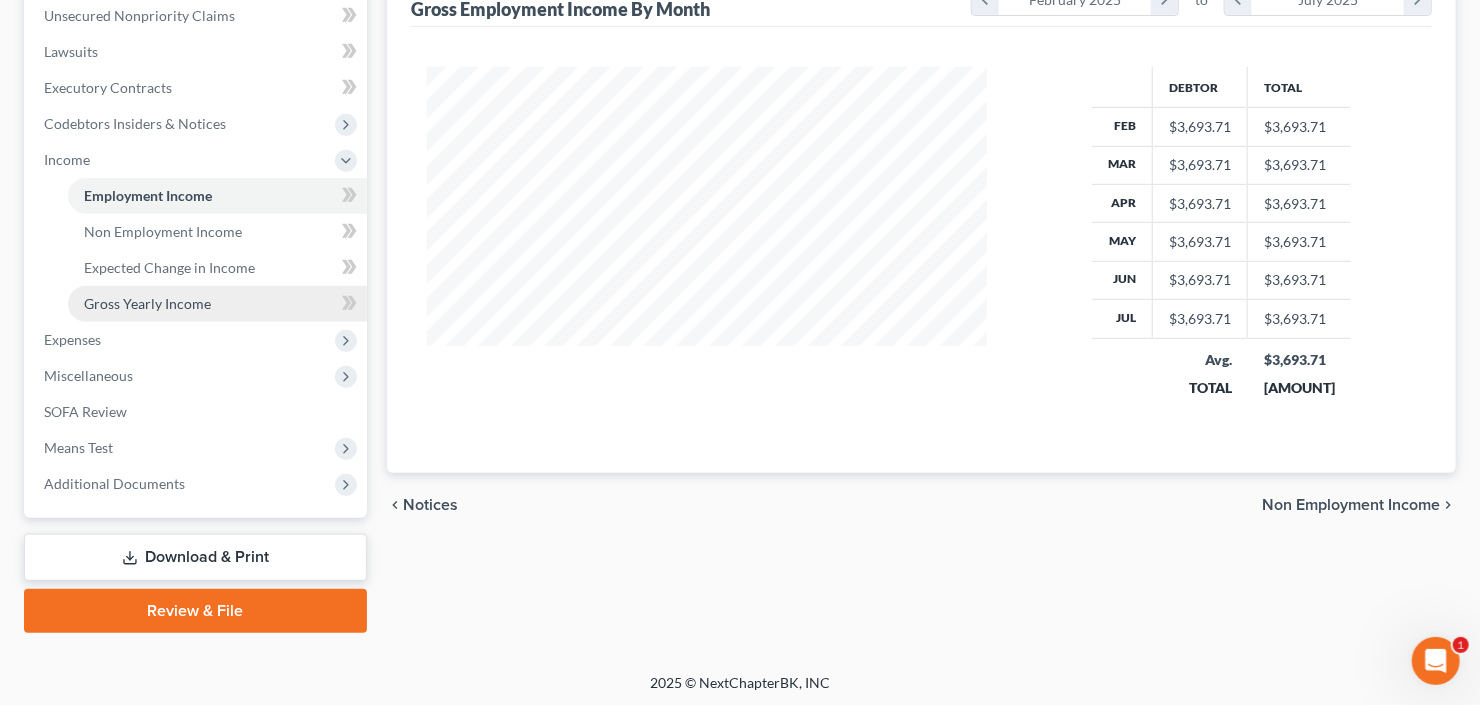 click on "Gross Yearly Income" at bounding box center [147, 303] 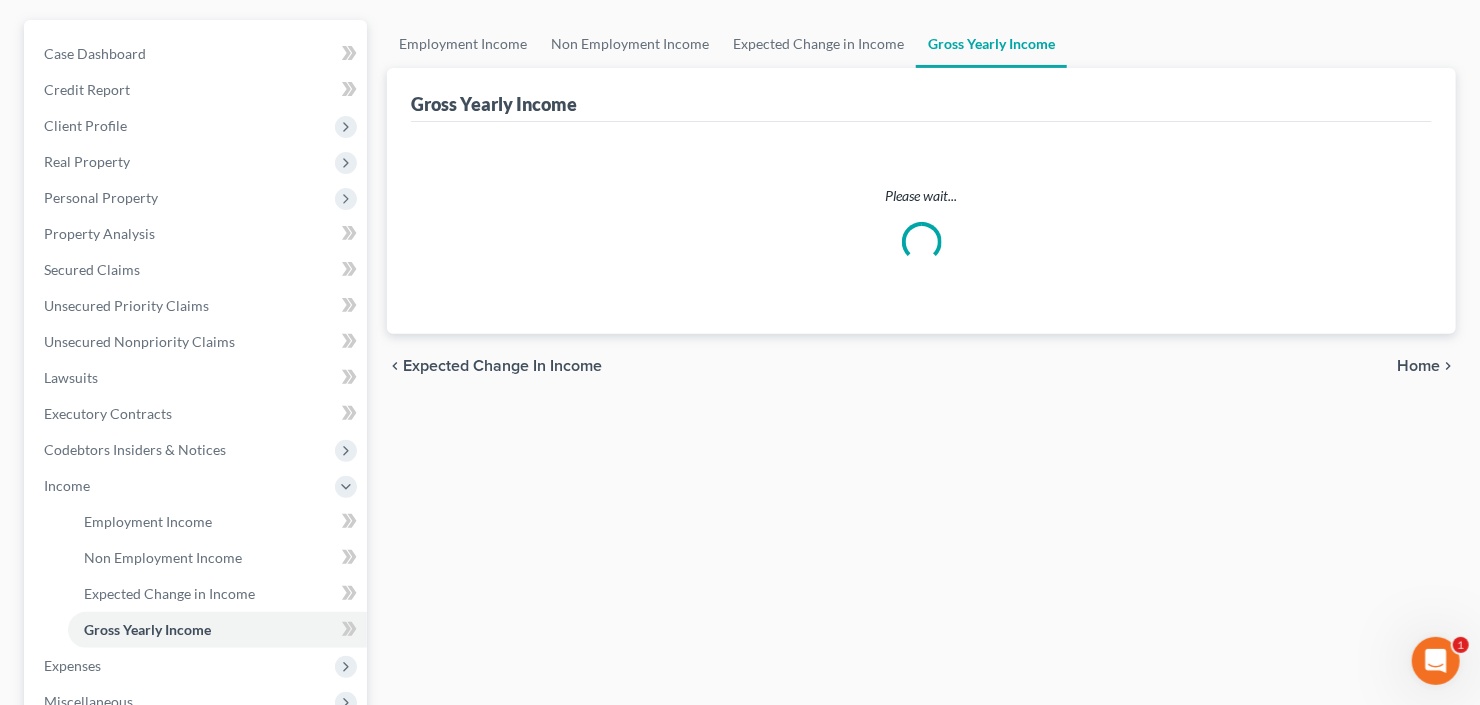 scroll, scrollTop: 0, scrollLeft: 0, axis: both 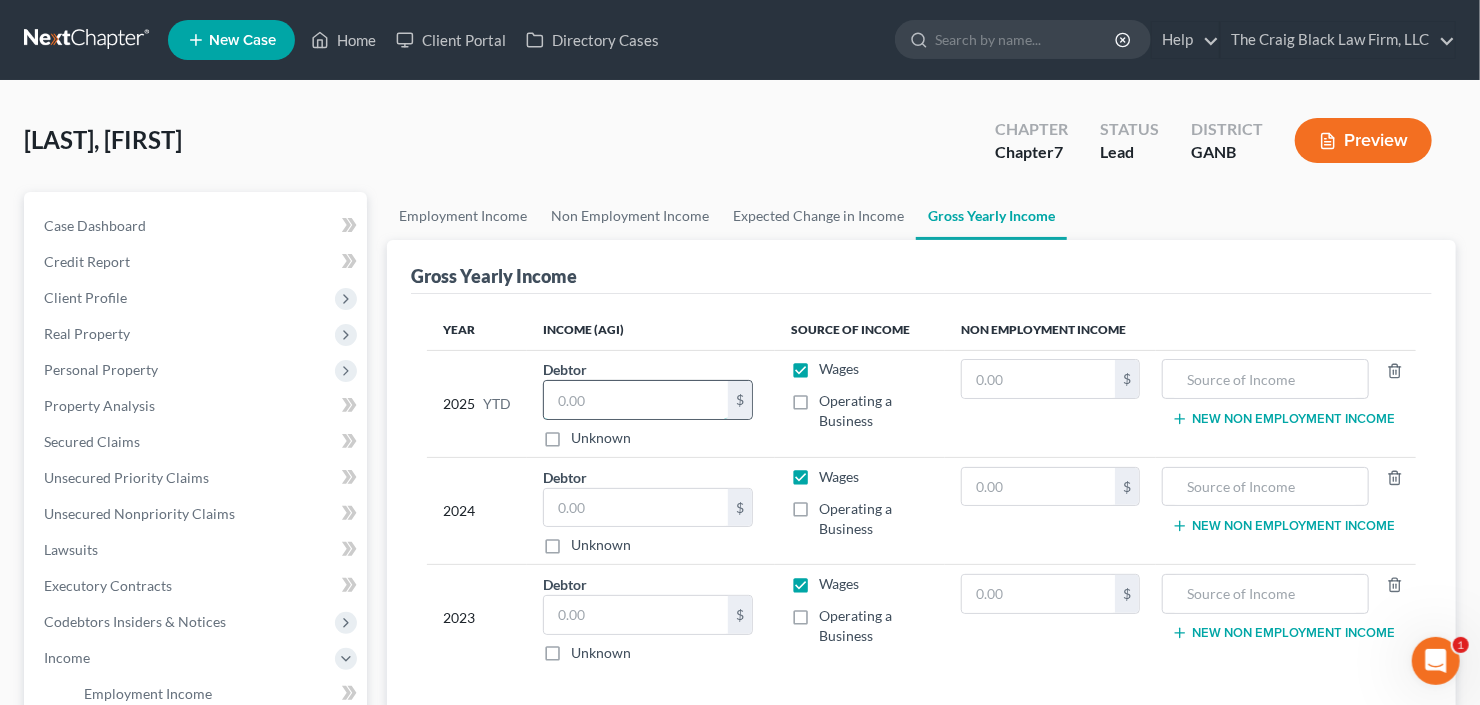 click at bounding box center (636, 400) 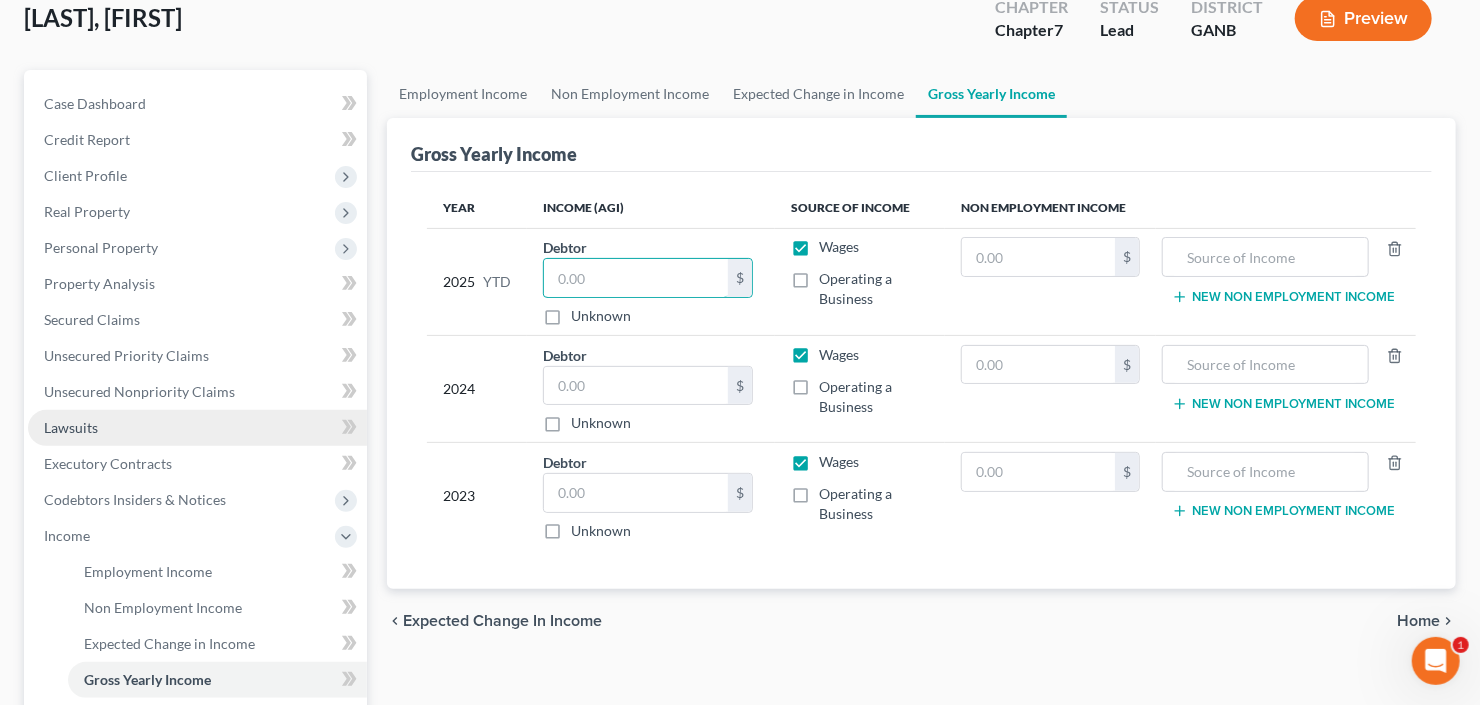 scroll, scrollTop: 160, scrollLeft: 0, axis: vertical 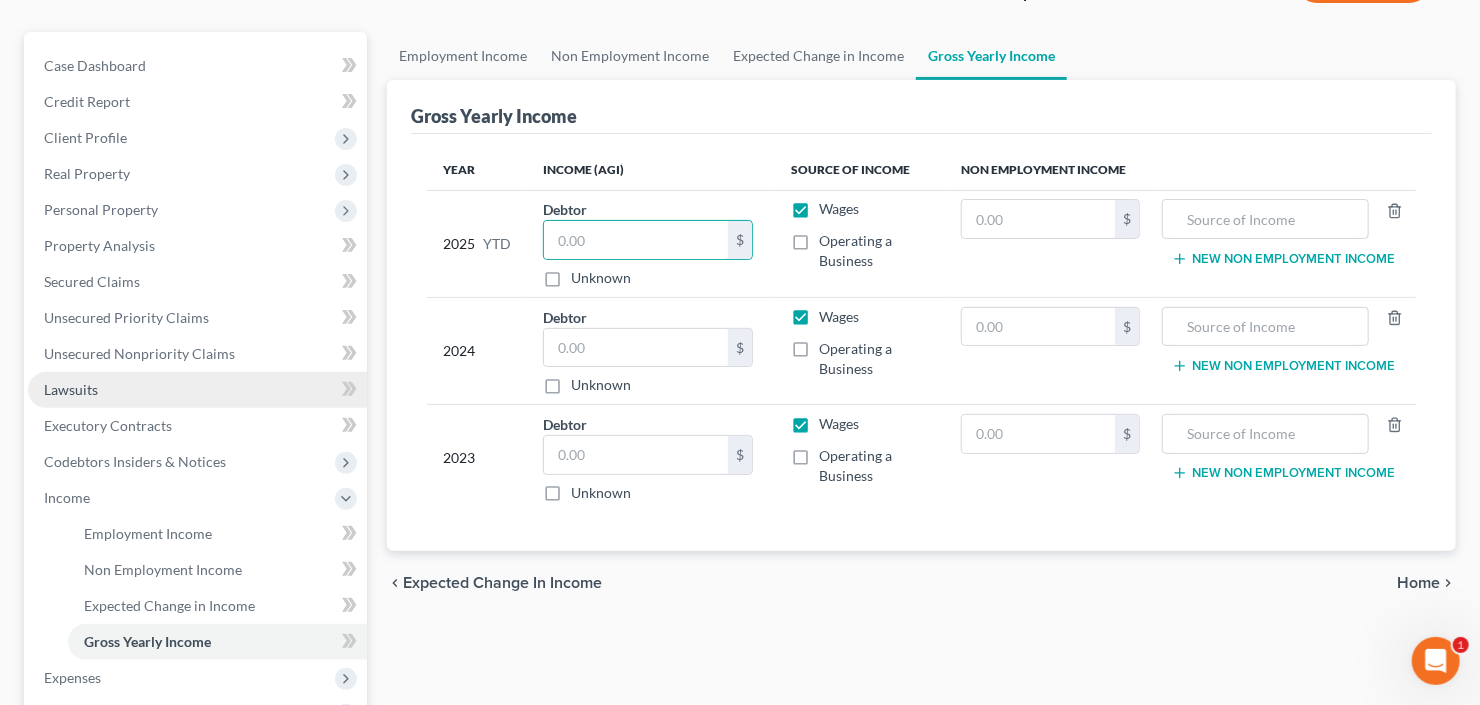 click on "Lawsuits" at bounding box center (197, 390) 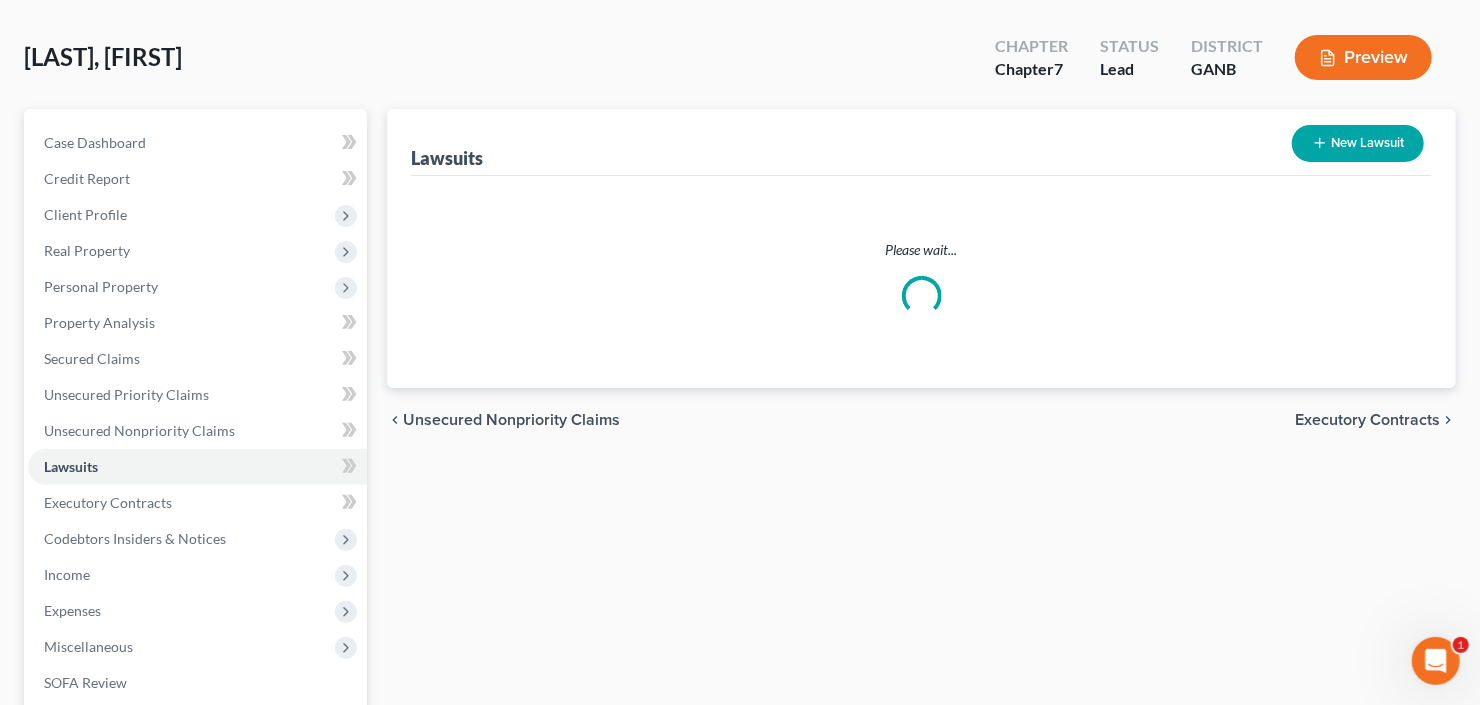 scroll, scrollTop: 0, scrollLeft: 0, axis: both 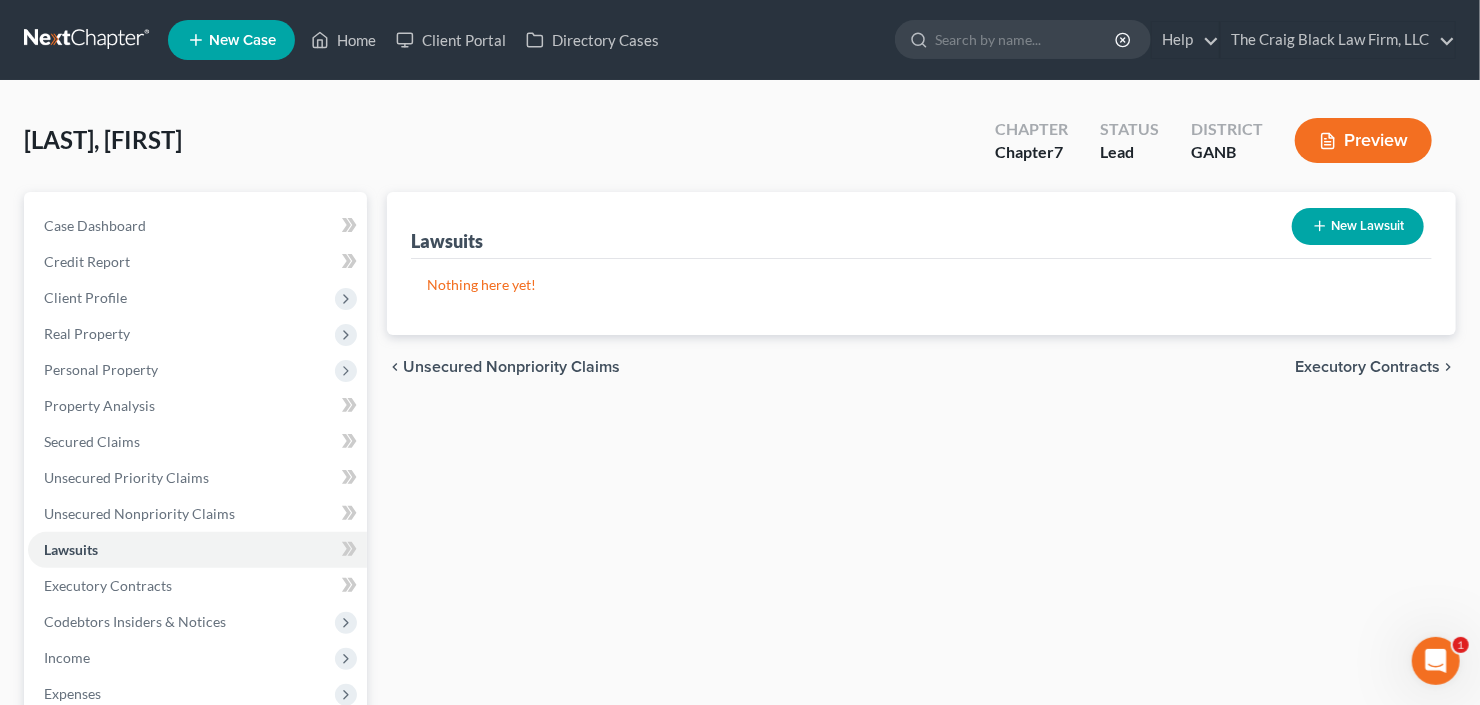 click on "New Lawsuit" at bounding box center (1358, 226) 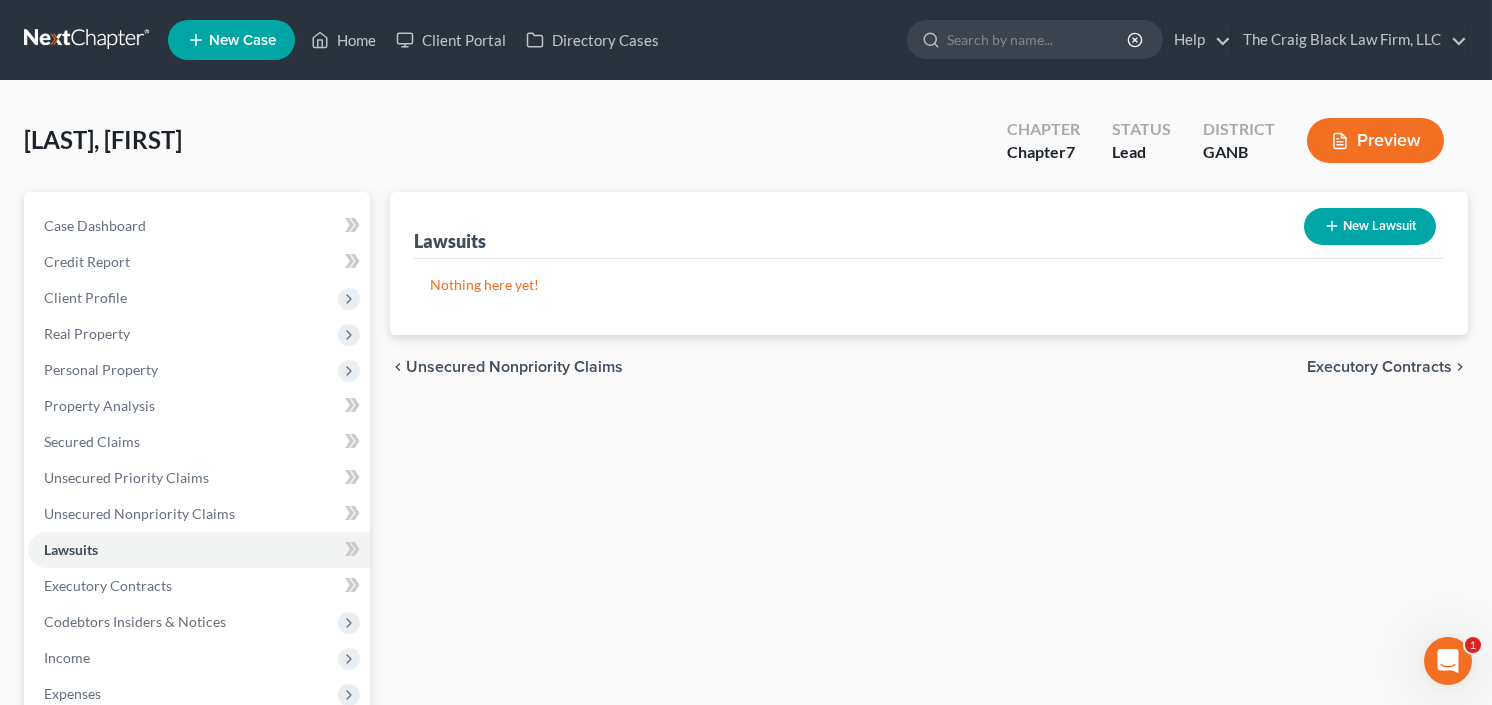 select on "0" 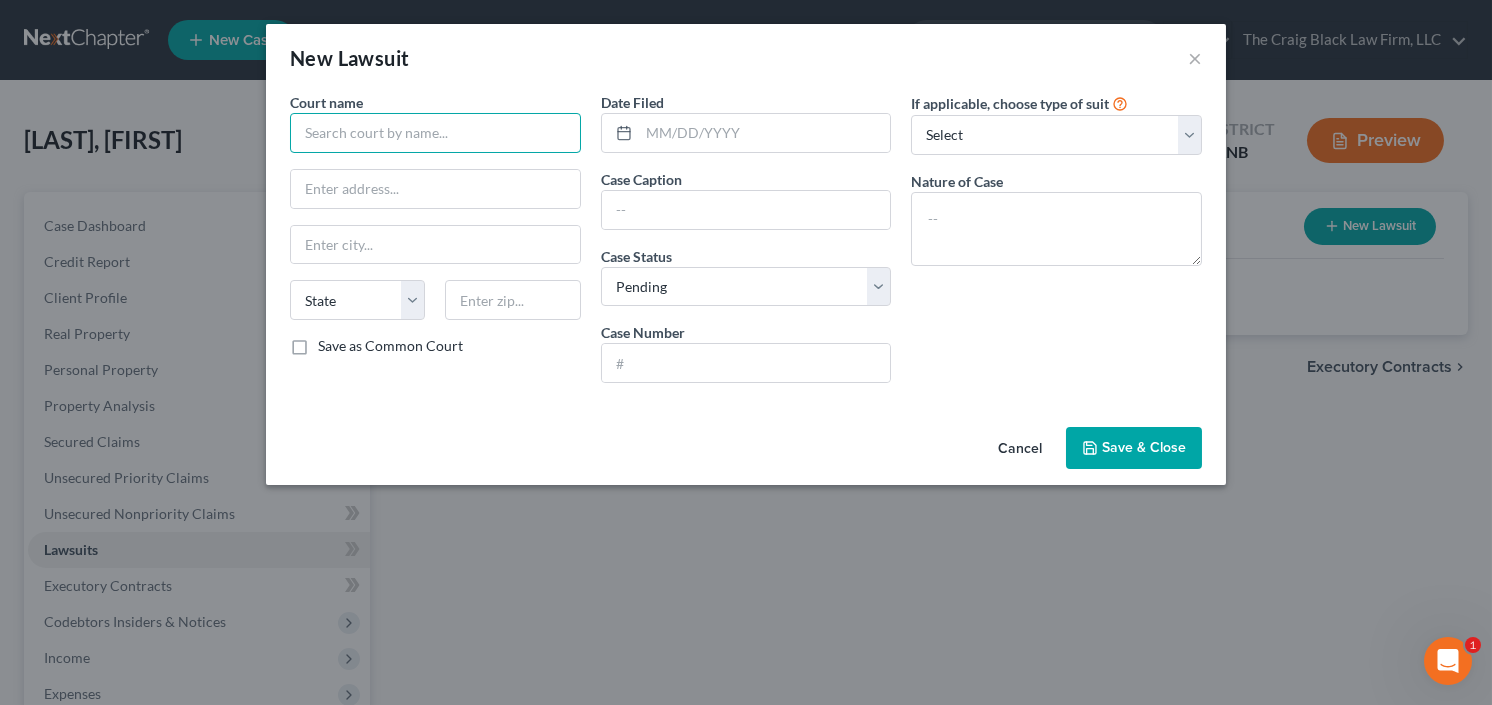 click at bounding box center (435, 133) 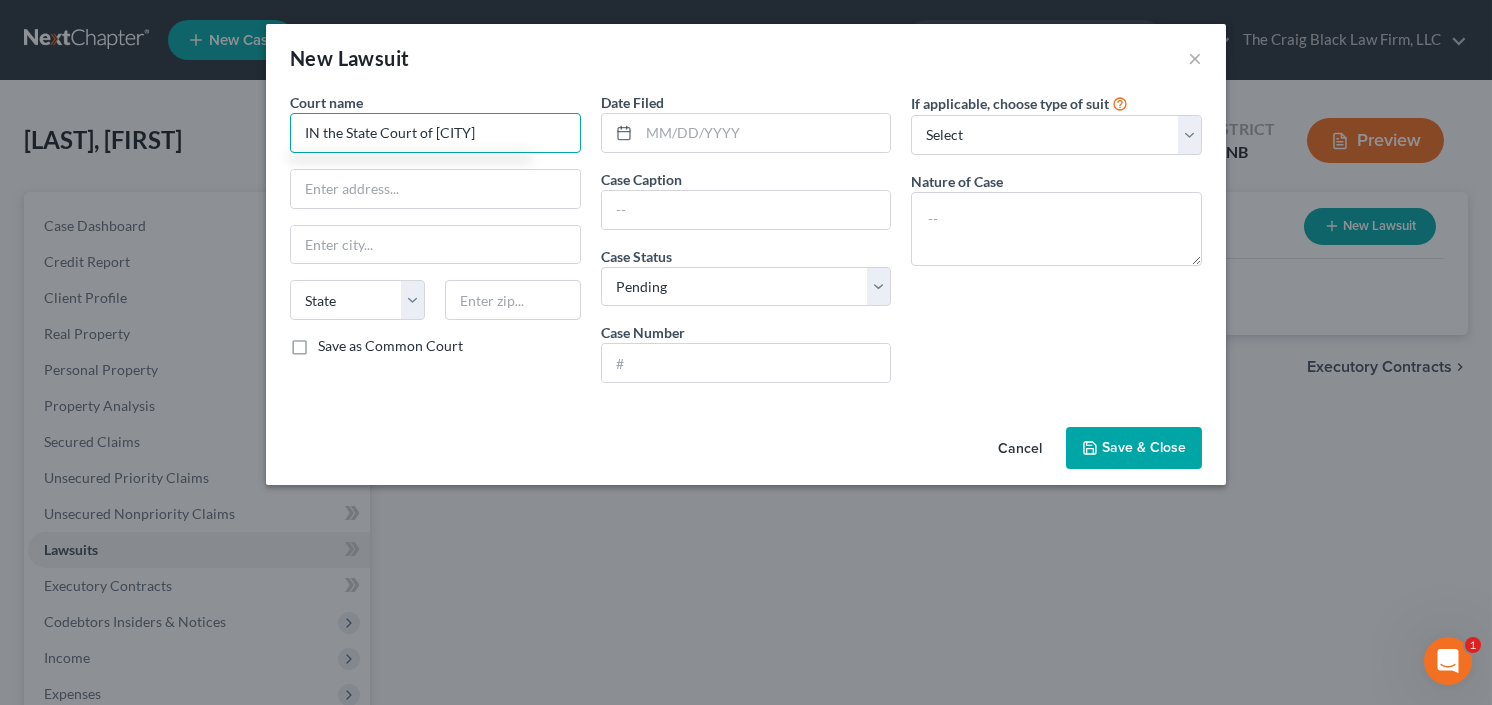 click on "IN the State Court of Ro" at bounding box center (435, 133) 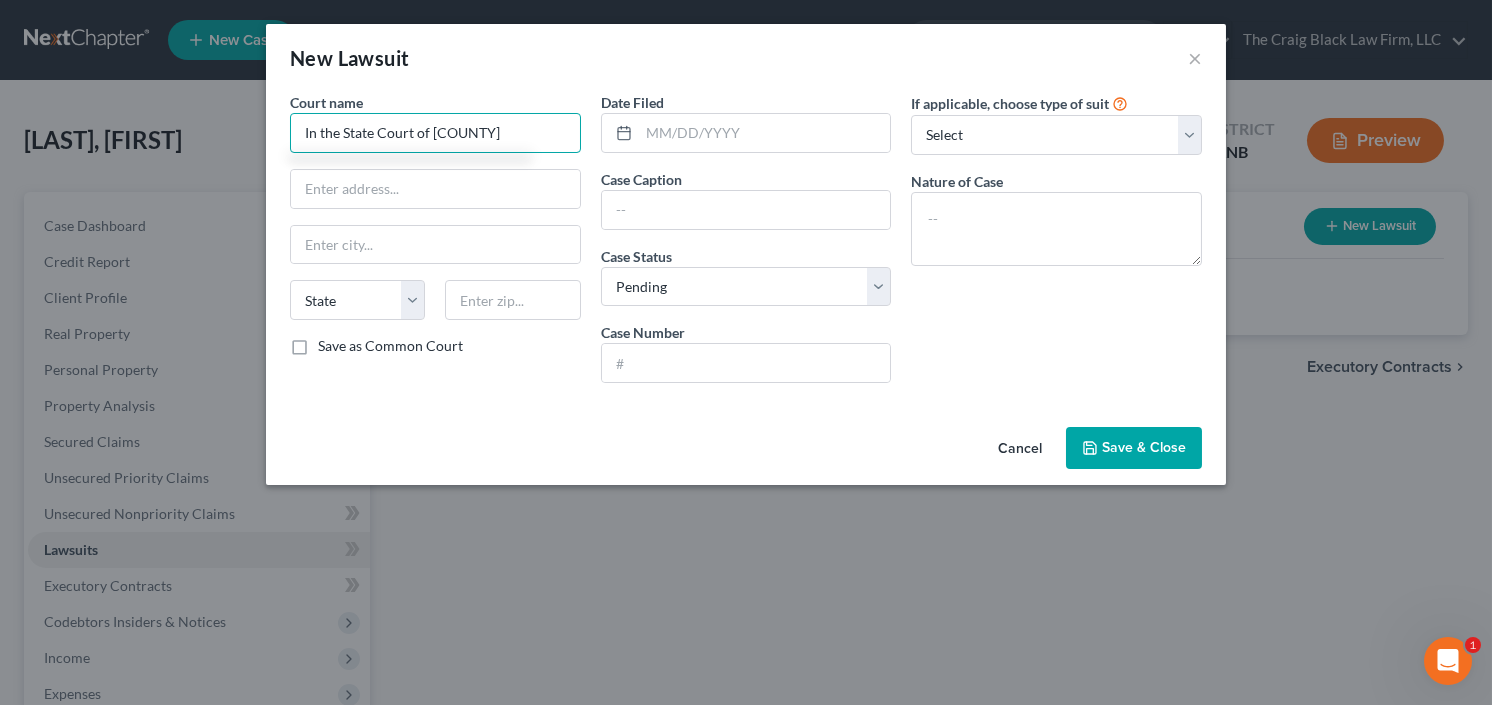 click on "In the State Court of Ro" at bounding box center (435, 133) 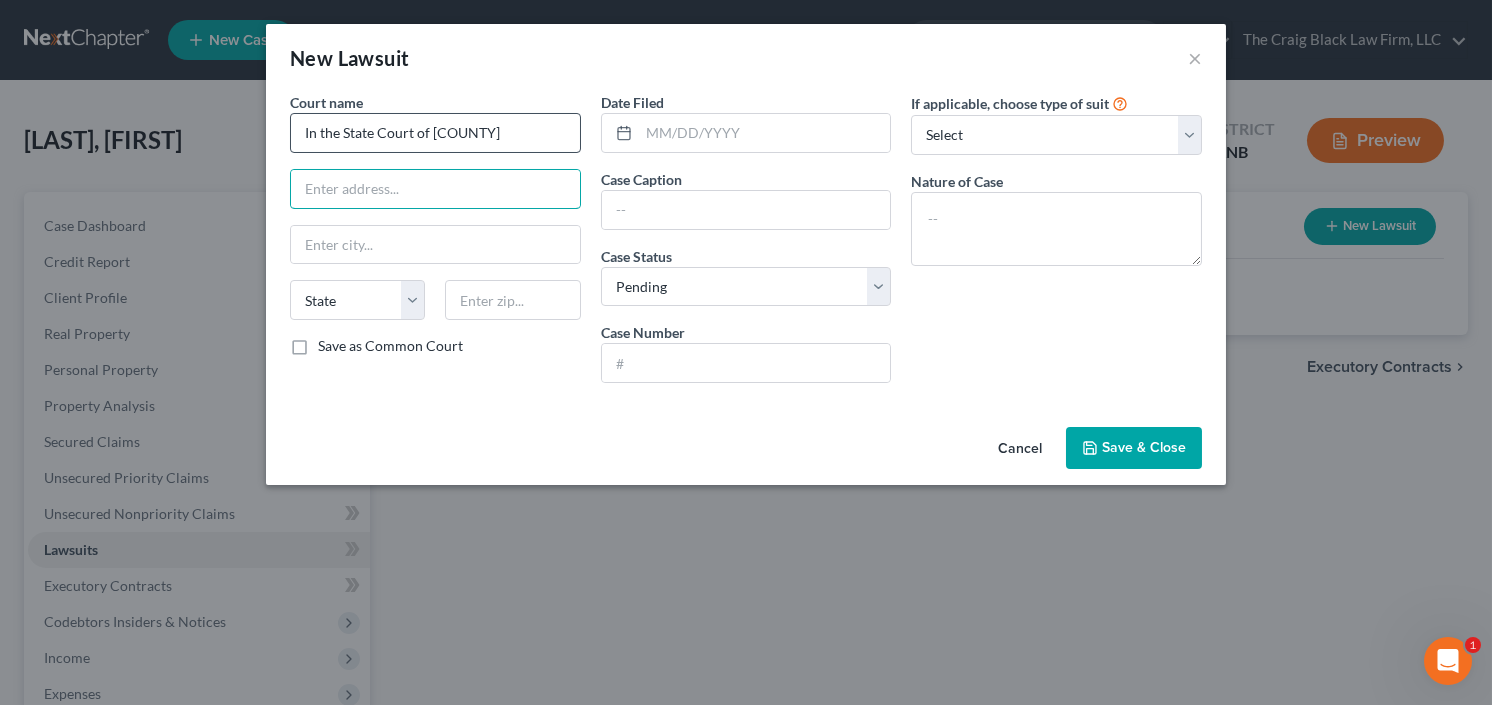 type on "In the State Court of Rockdale County" 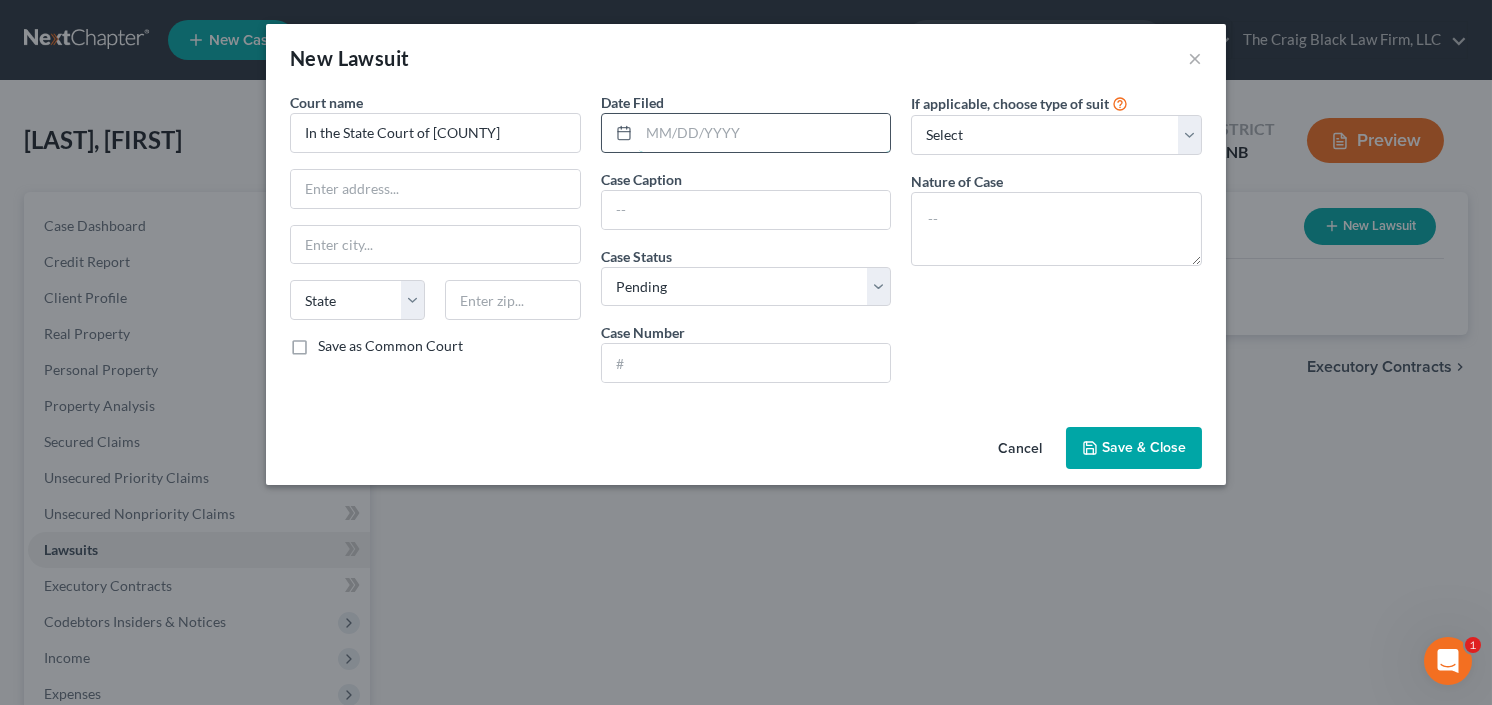 click at bounding box center [765, 133] 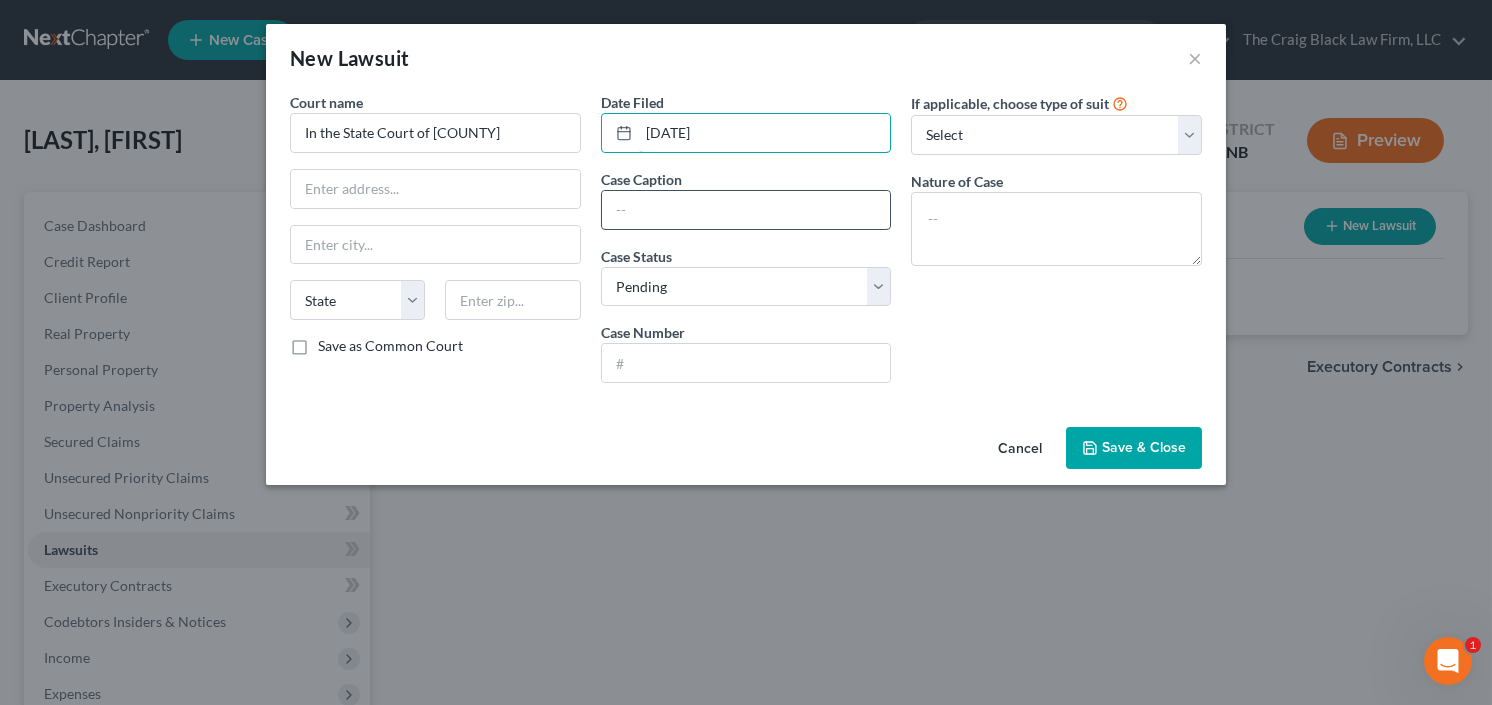 type on "03/27/2023" 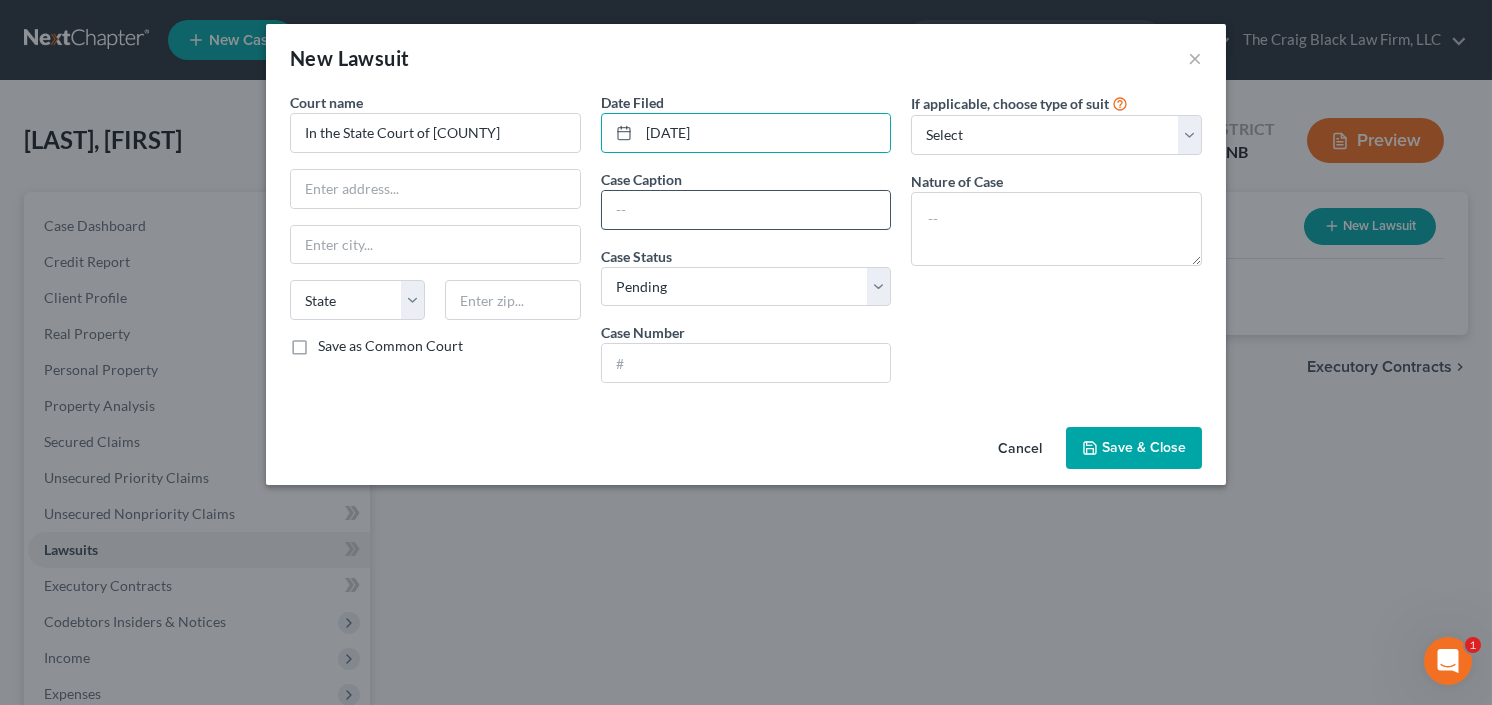 click at bounding box center [746, 210] 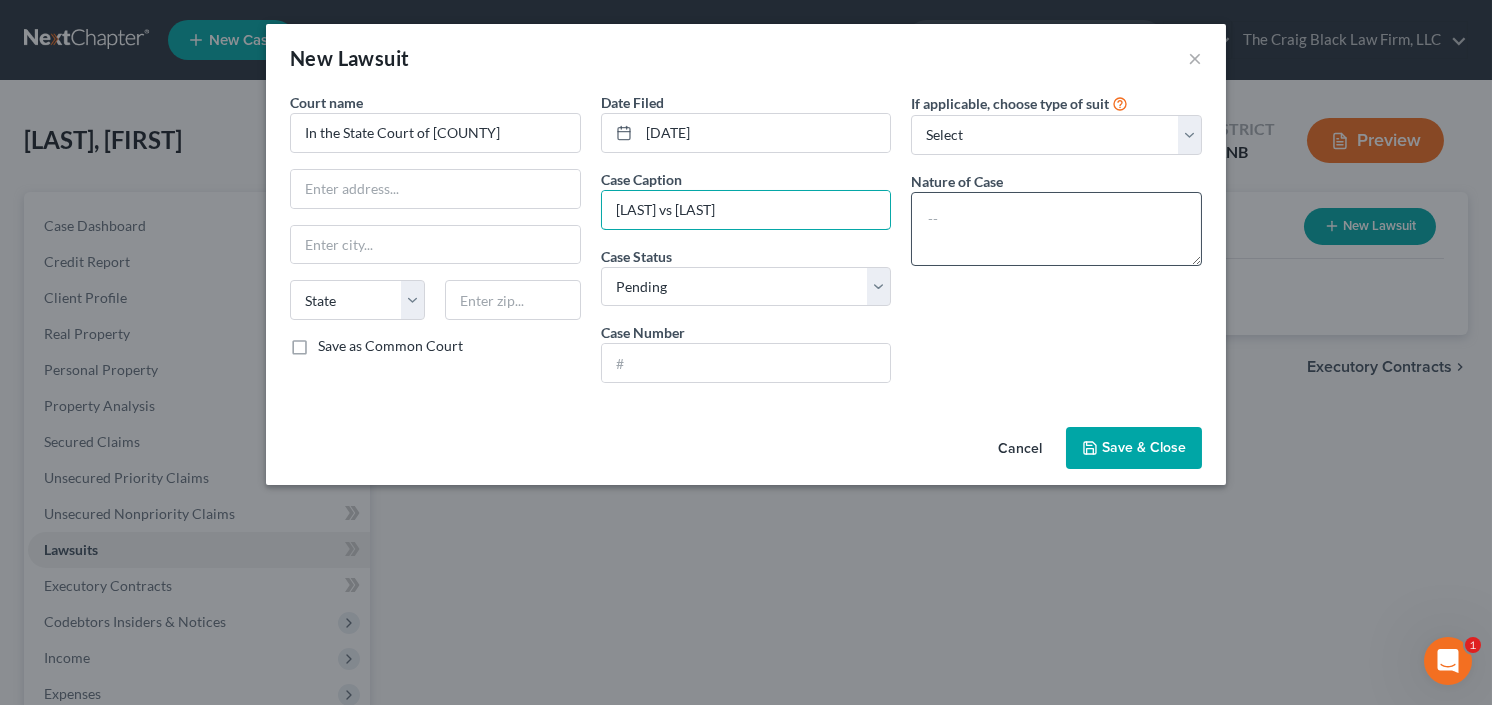 type on "Sims vs Barrett" 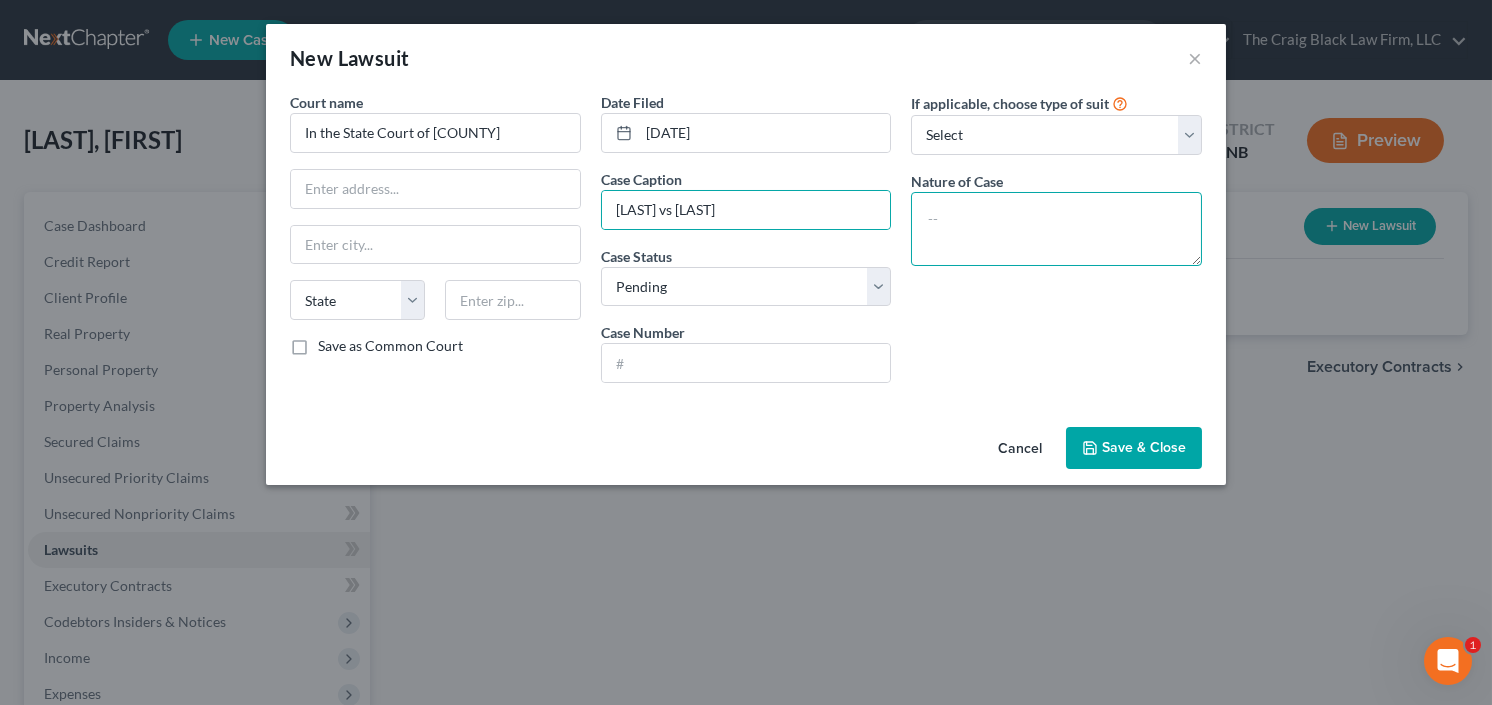 click at bounding box center (1056, 229) 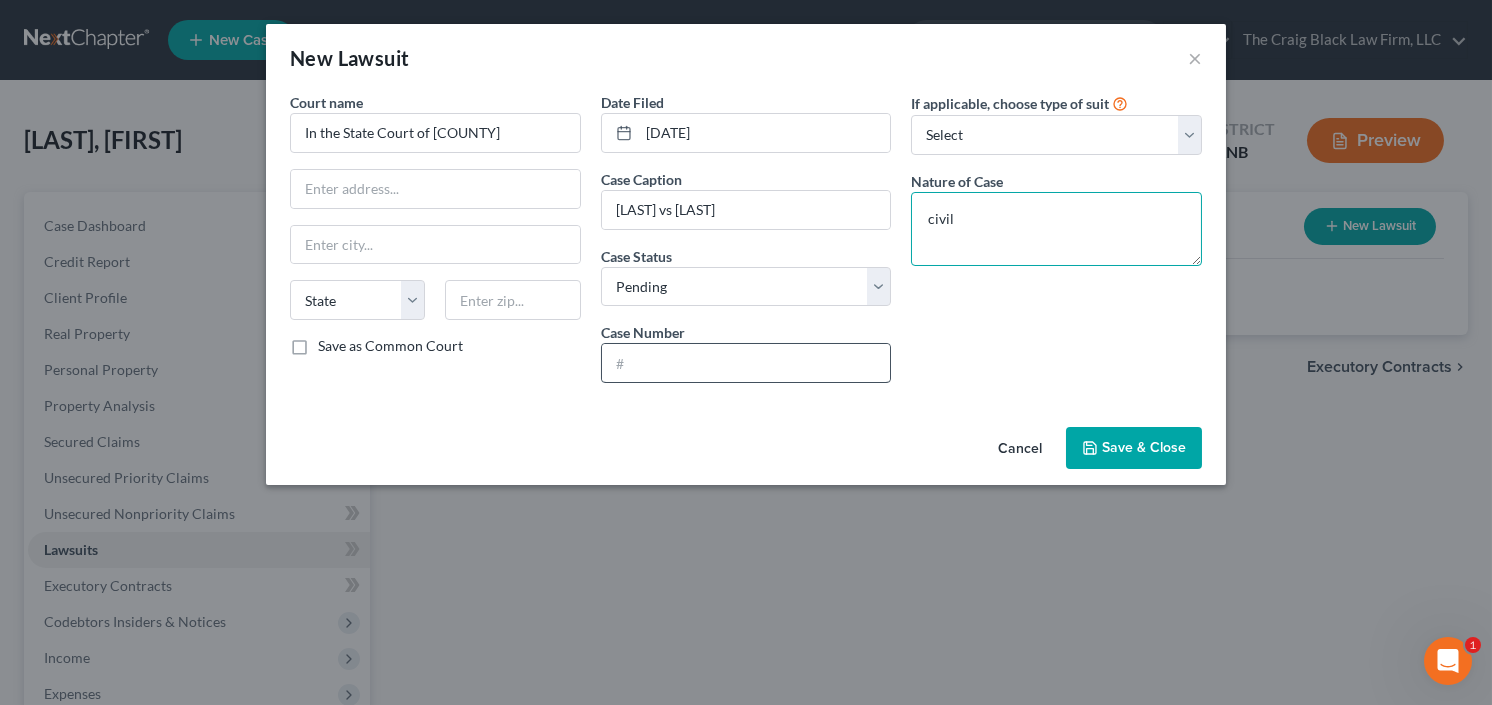 type on "civil" 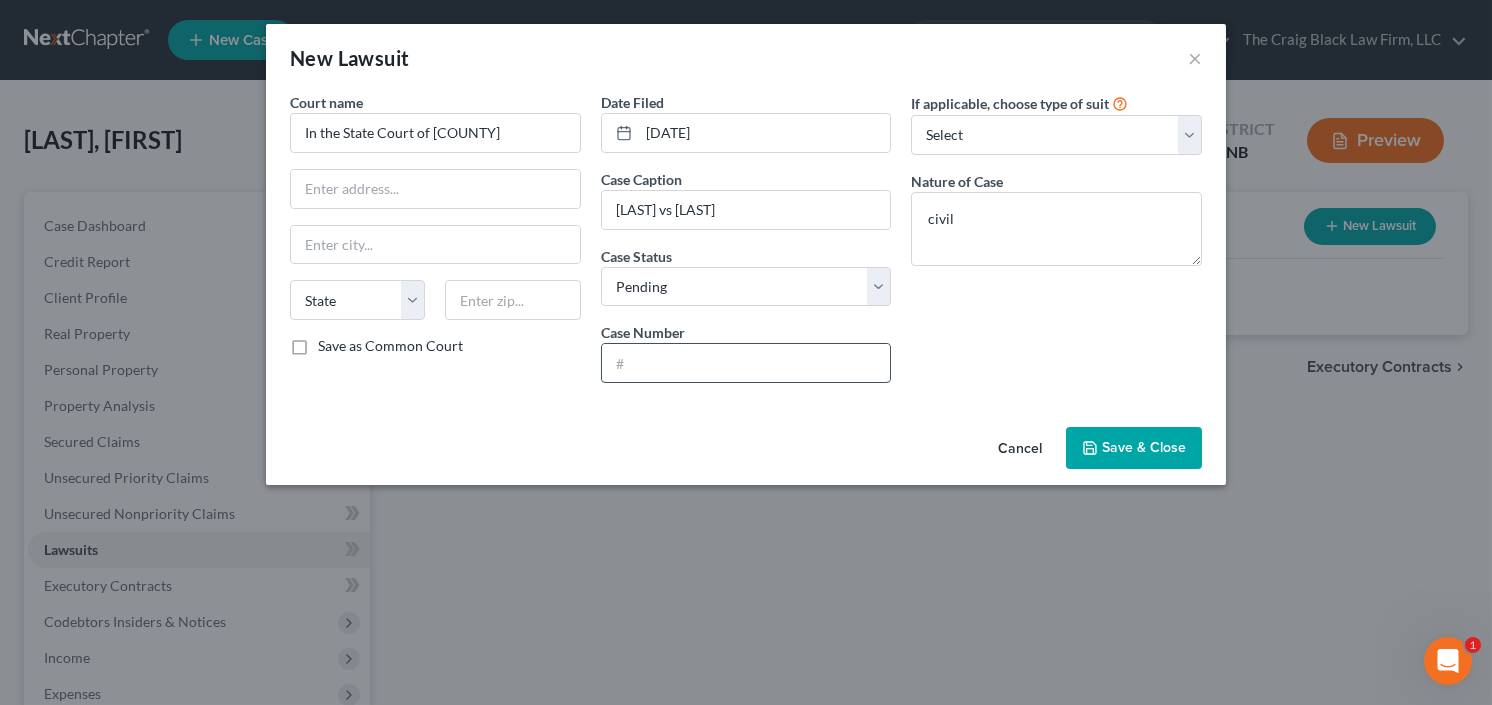 click at bounding box center [746, 363] 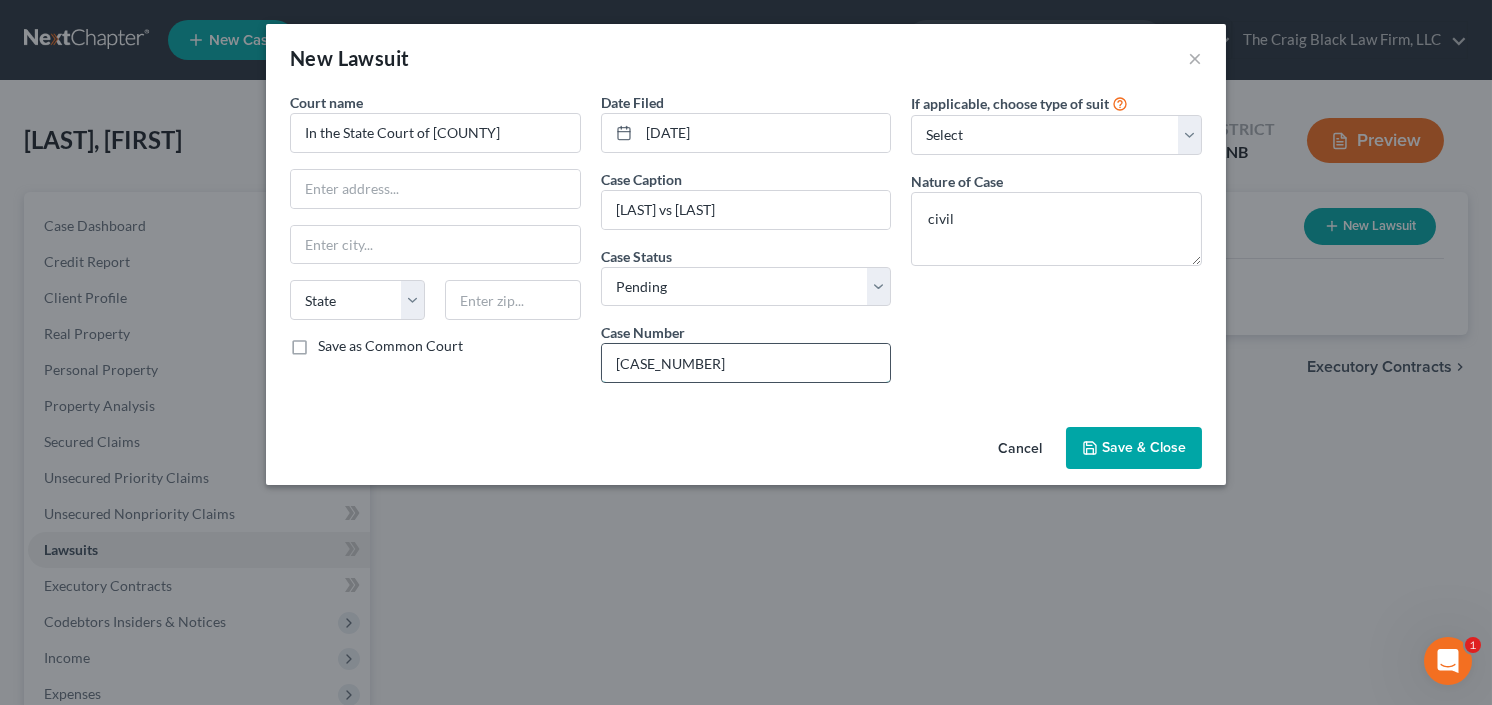 click on "23-1354" at bounding box center [746, 363] 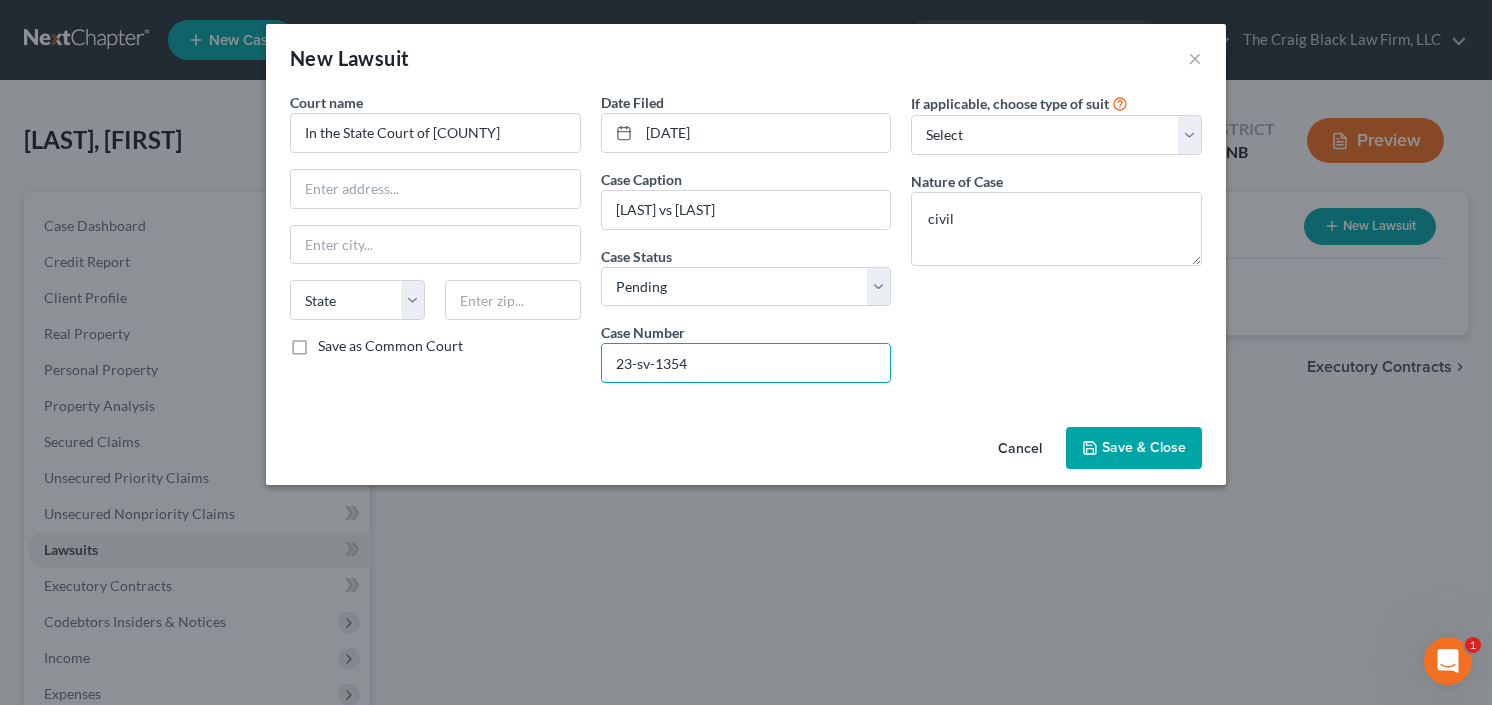 type on "23-sv-1354" 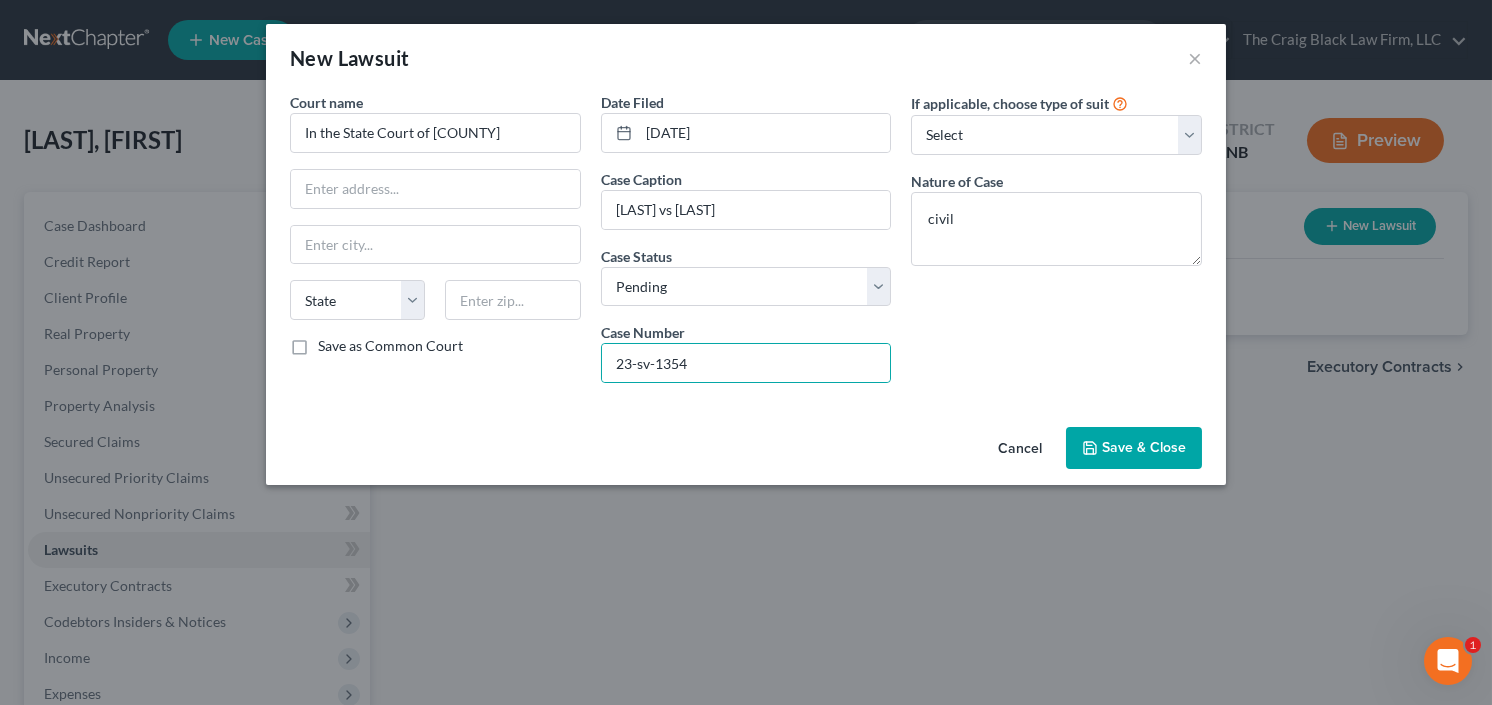 click on "Save & Close" at bounding box center (1144, 447) 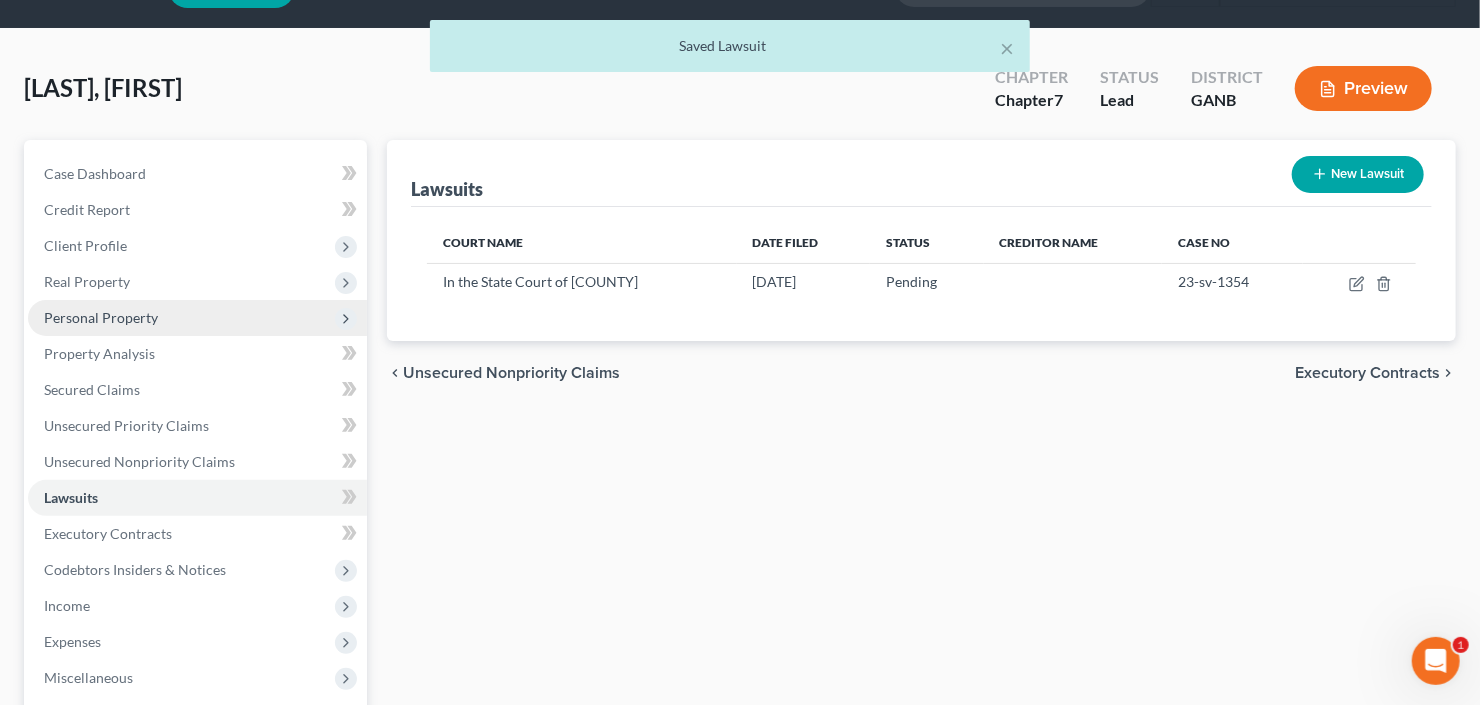 scroll, scrollTop: 80, scrollLeft: 0, axis: vertical 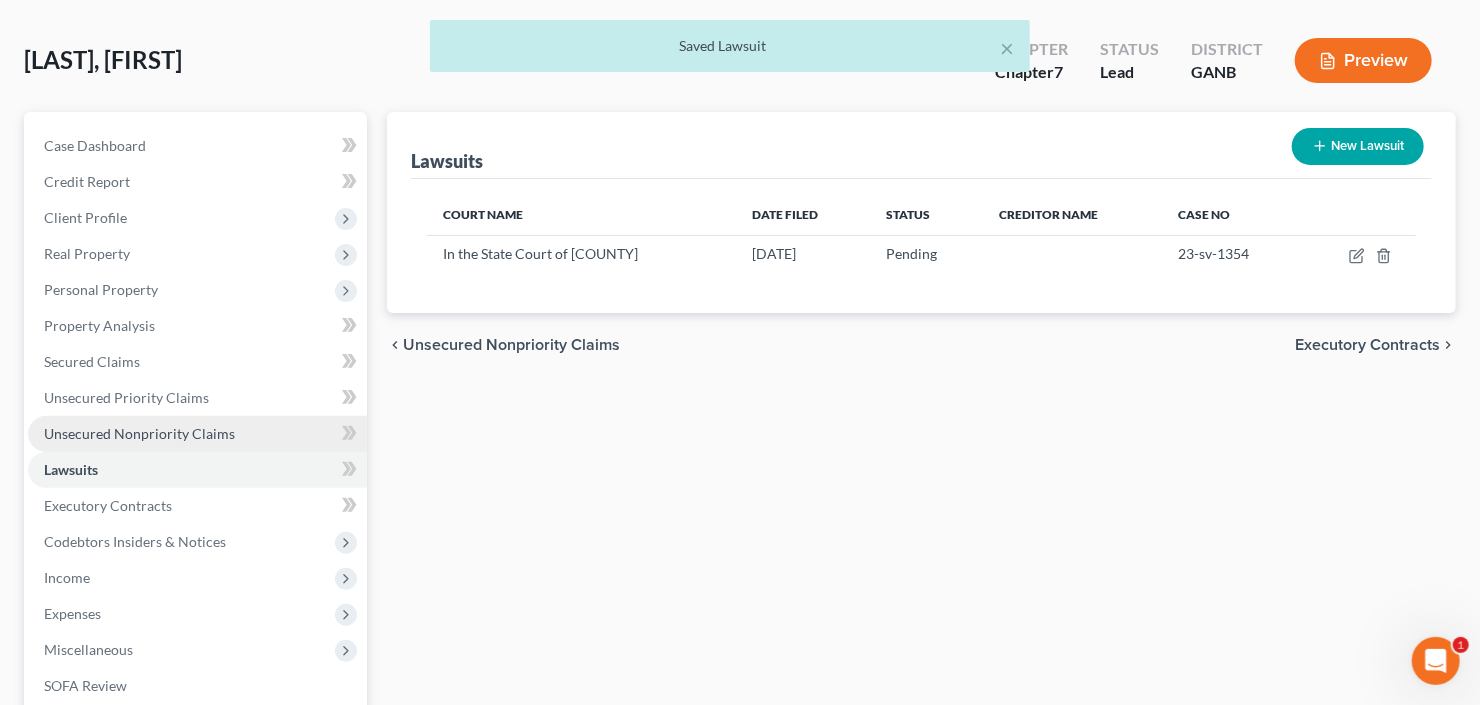 click on "Unsecured Nonpriority Claims" at bounding box center (139, 433) 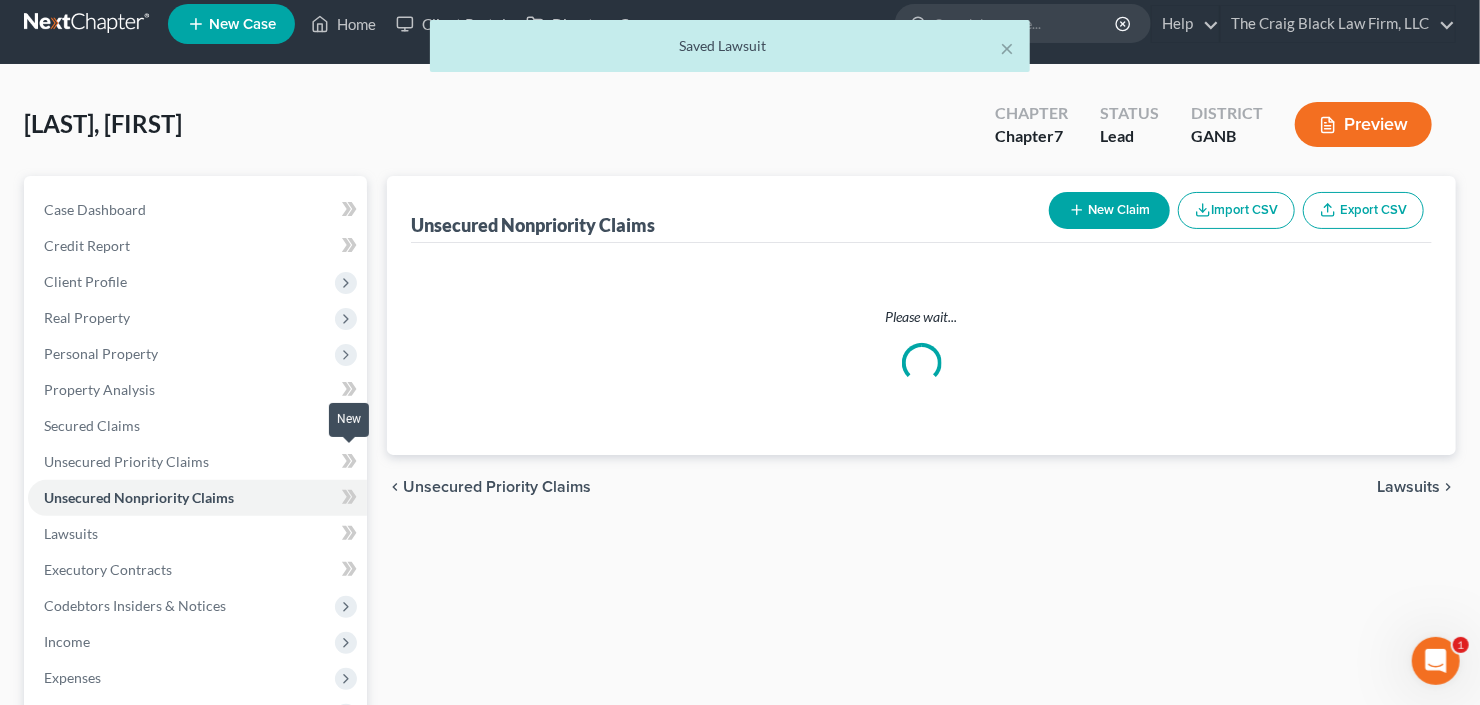 scroll, scrollTop: 0, scrollLeft: 0, axis: both 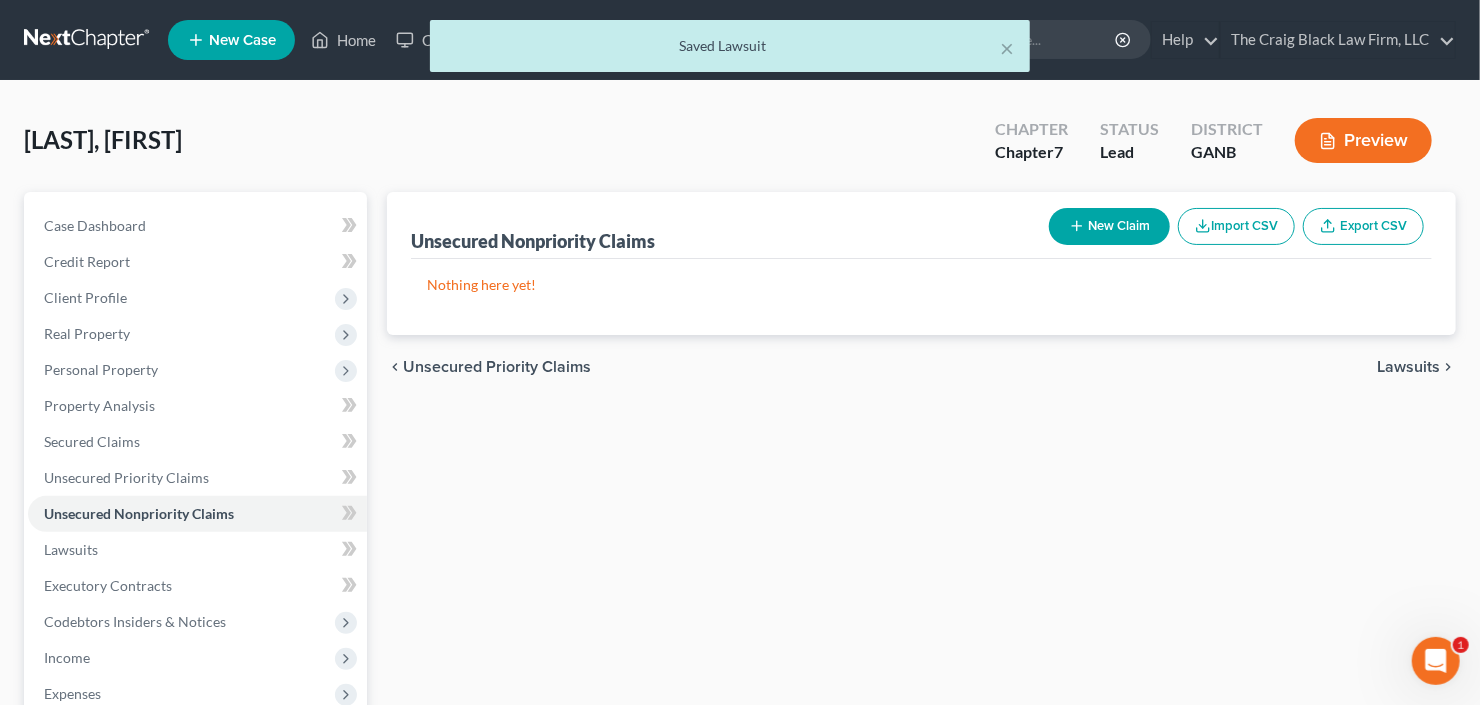 click on "New Claim" at bounding box center [1109, 226] 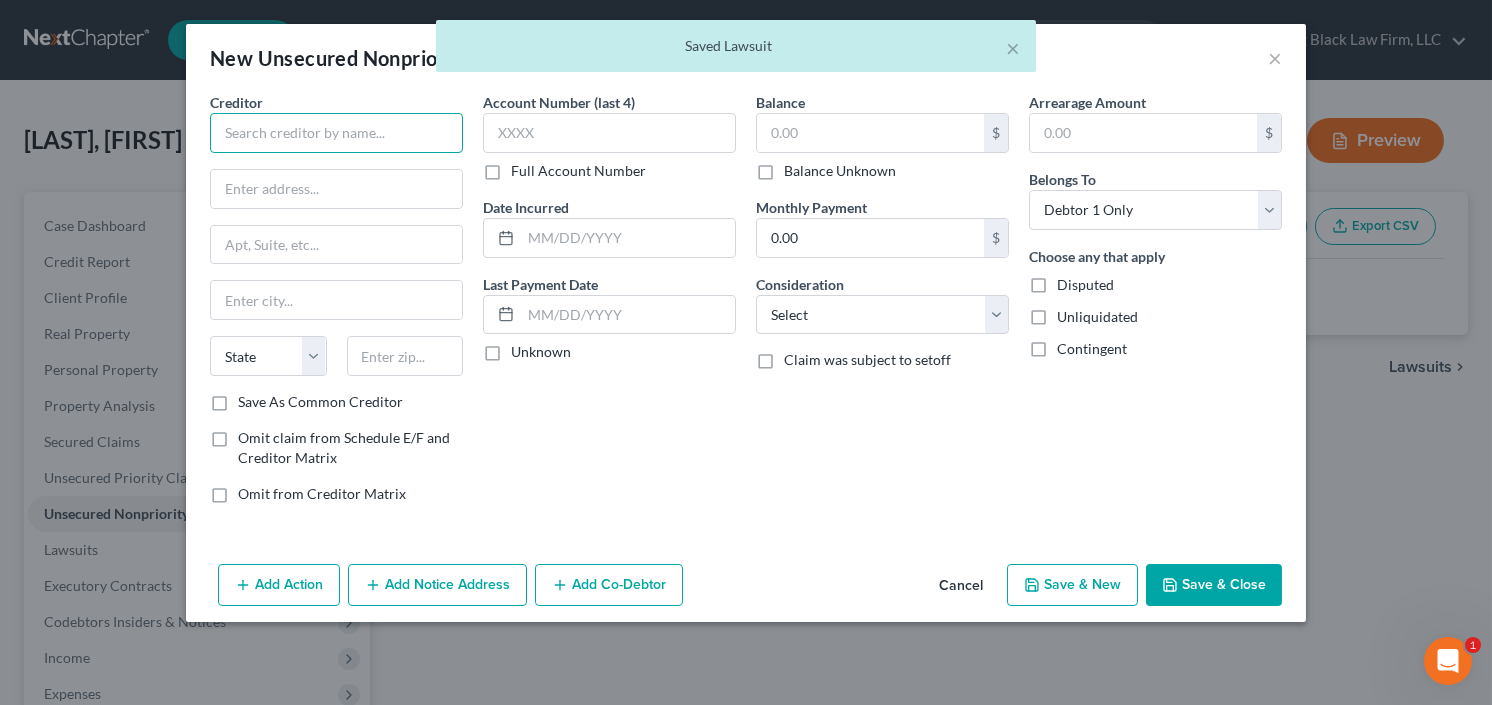 click at bounding box center (336, 133) 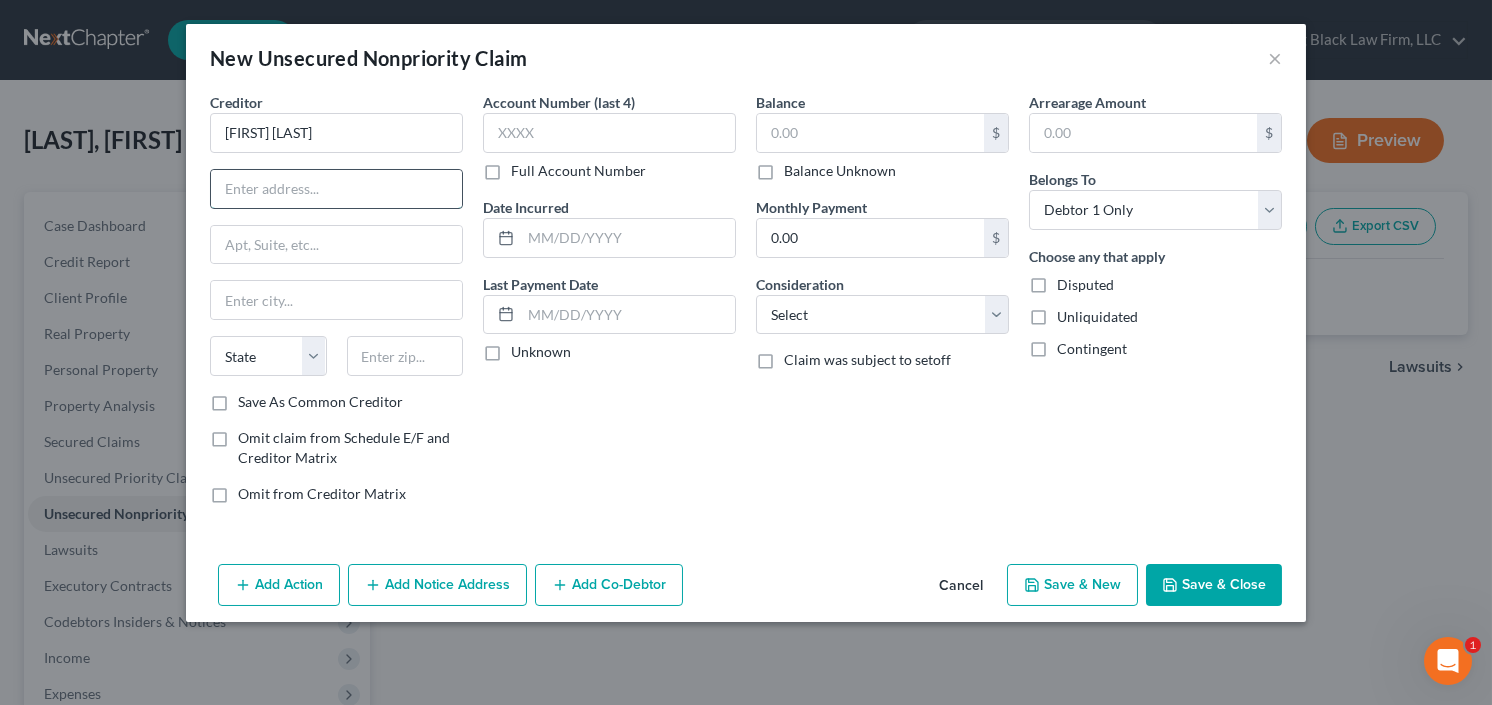 click at bounding box center (336, 189) 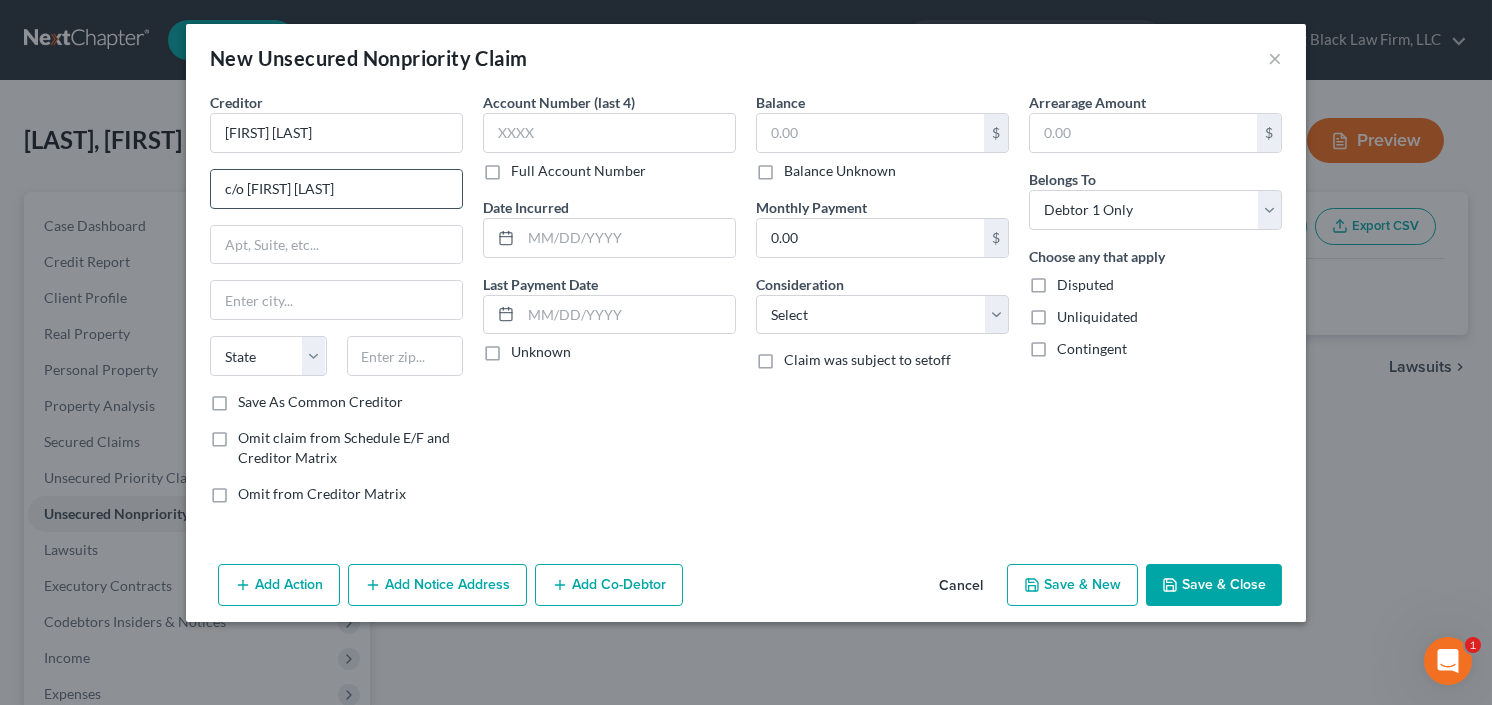 type on "c/o Samuel Johnson" 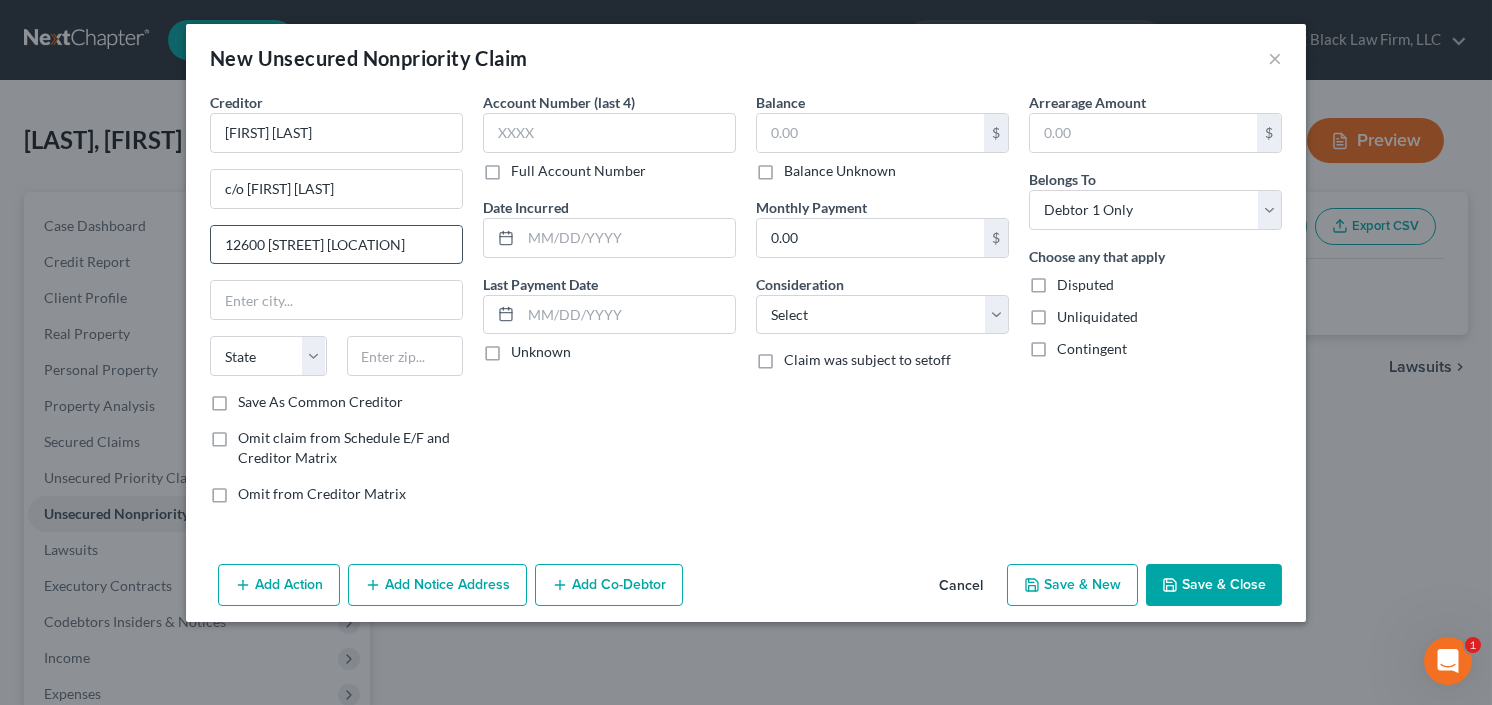 click on "12600 Deerfield Parkway" at bounding box center (336, 245) 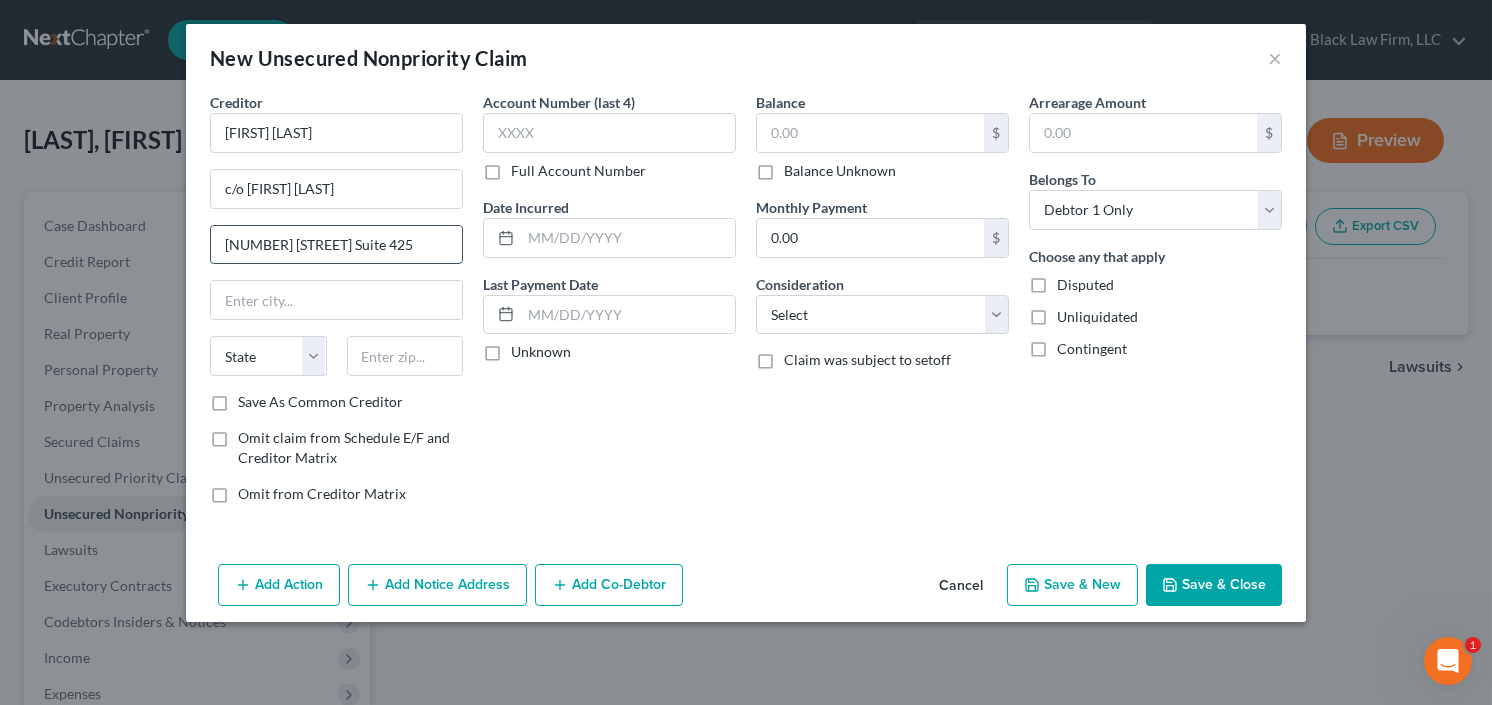 type on "12600 Deerfield Parkway Suite 425" 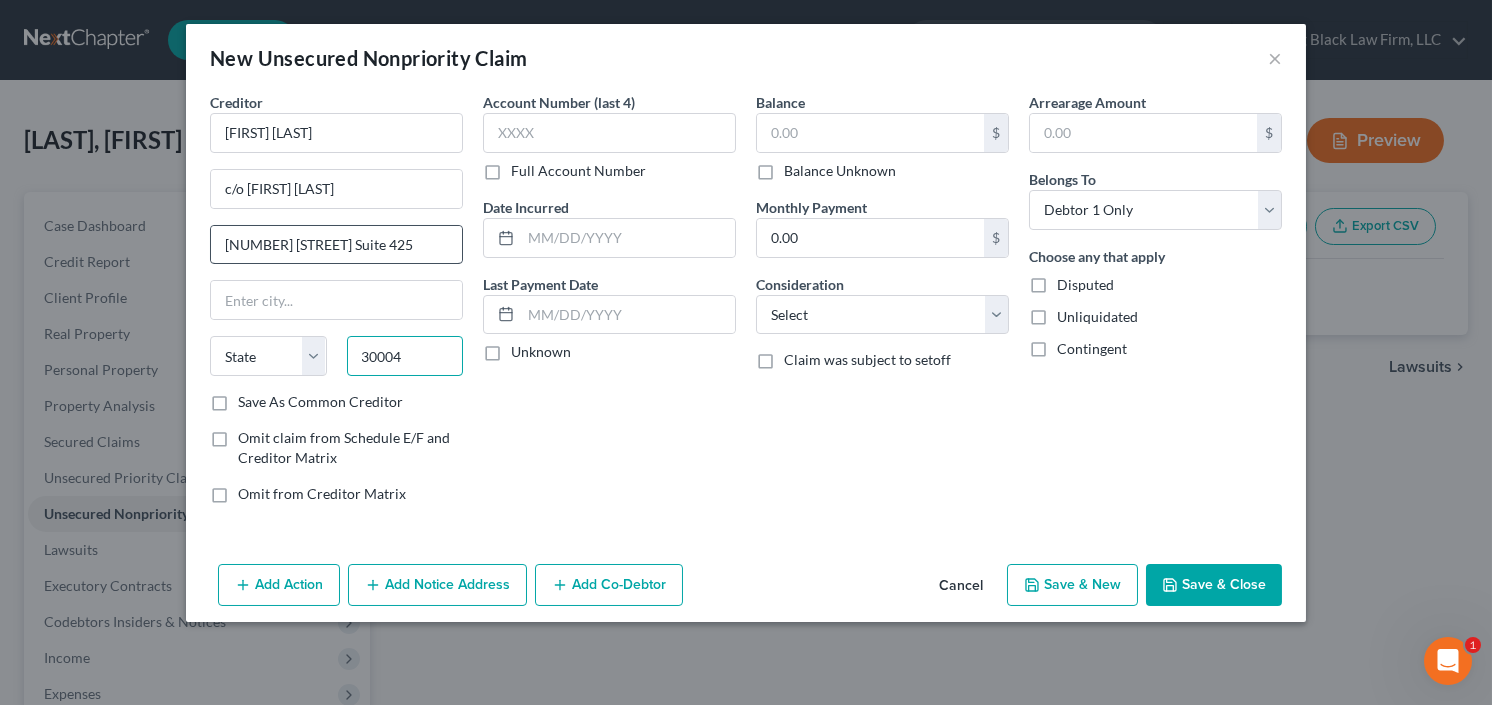 type on "30004" 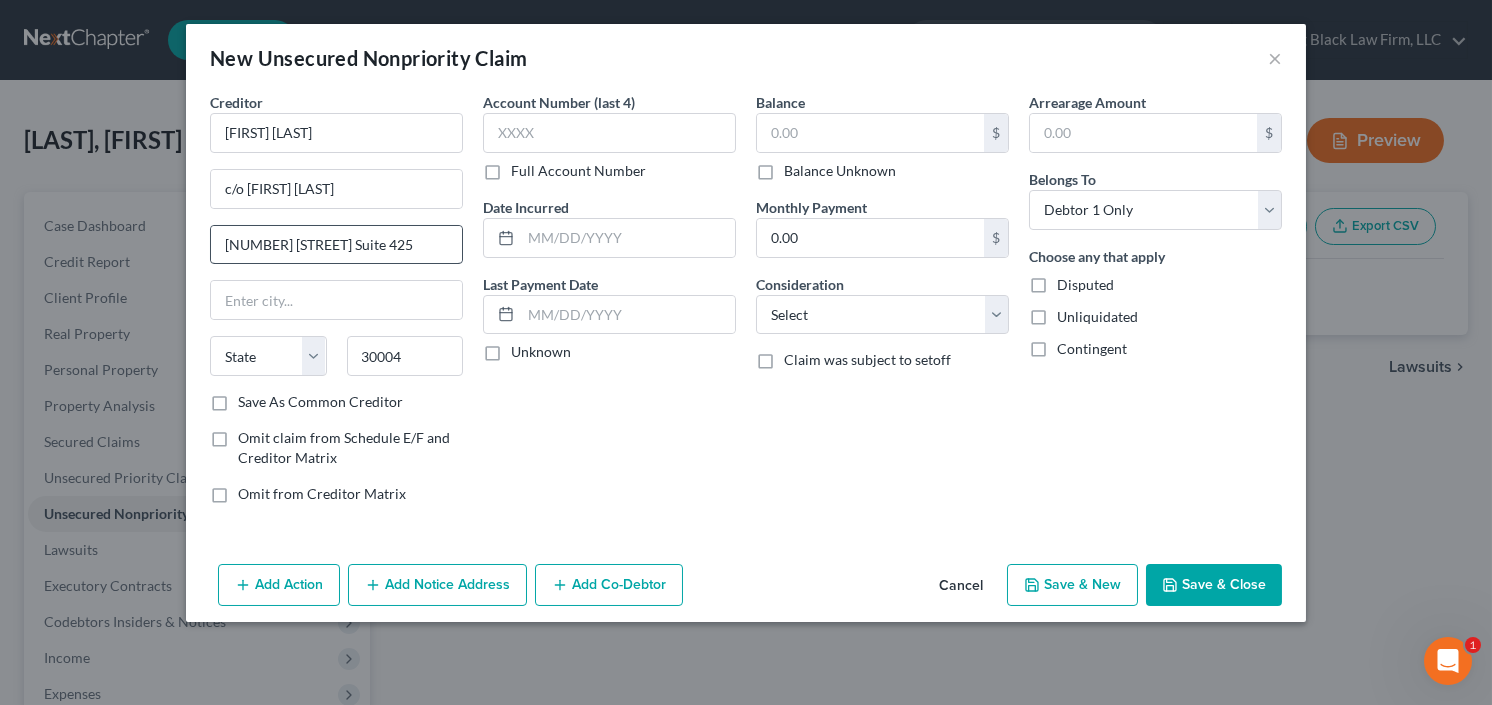 type on "Alpharetta" 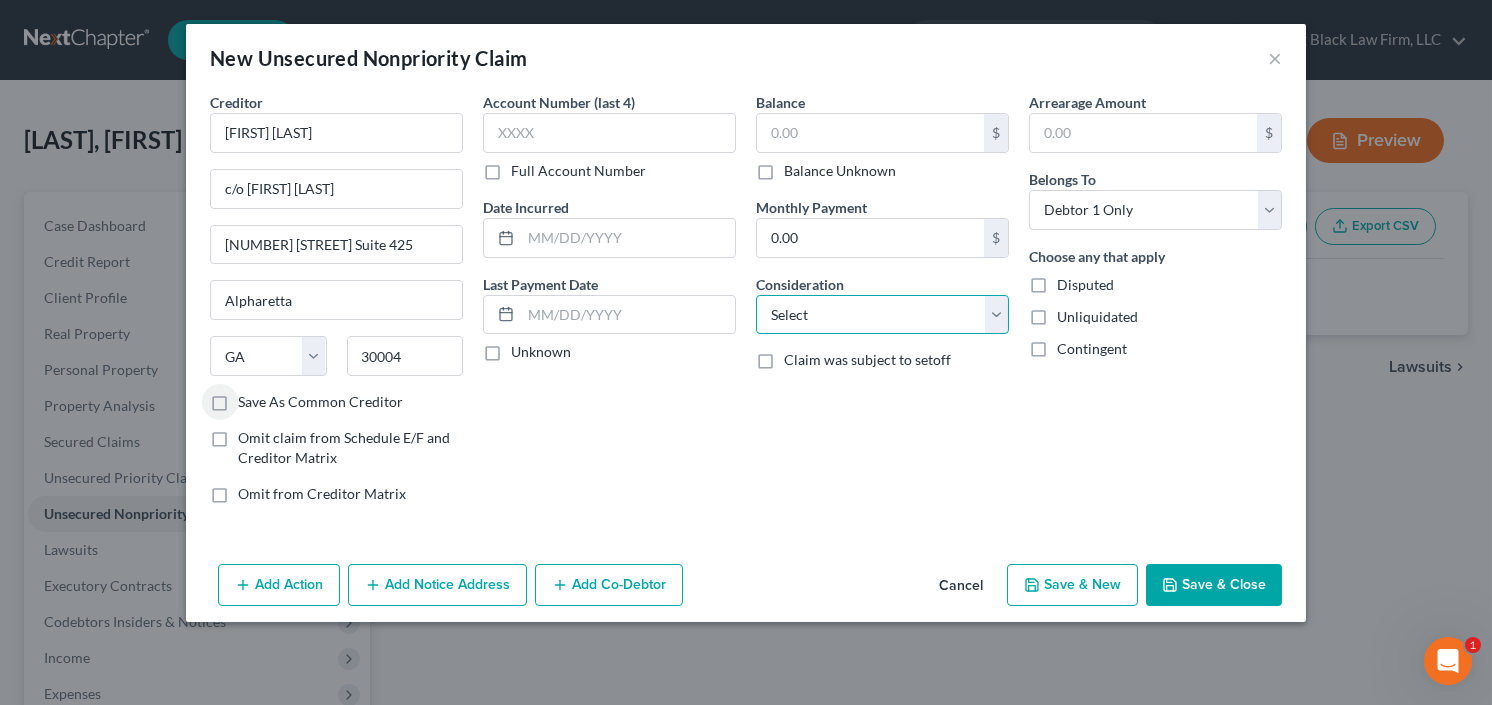 click on "Select Cable / Satellite Services Collection Agency Credit Card Debt Debt Counseling / Attorneys Deficiency Balance Domestic Support Obligations Home / Car Repairs Income Taxes Judgment Liens Medical Services Monies Loaned / Advanced Mortgage Obligation From Divorce Or Separation Obligation To Pensions Other Overdrawn Bank Account Promised To Help Pay Creditors Student Loans Suppliers And Vendors Telephone / Internet Services Utility Services" at bounding box center (882, 315) 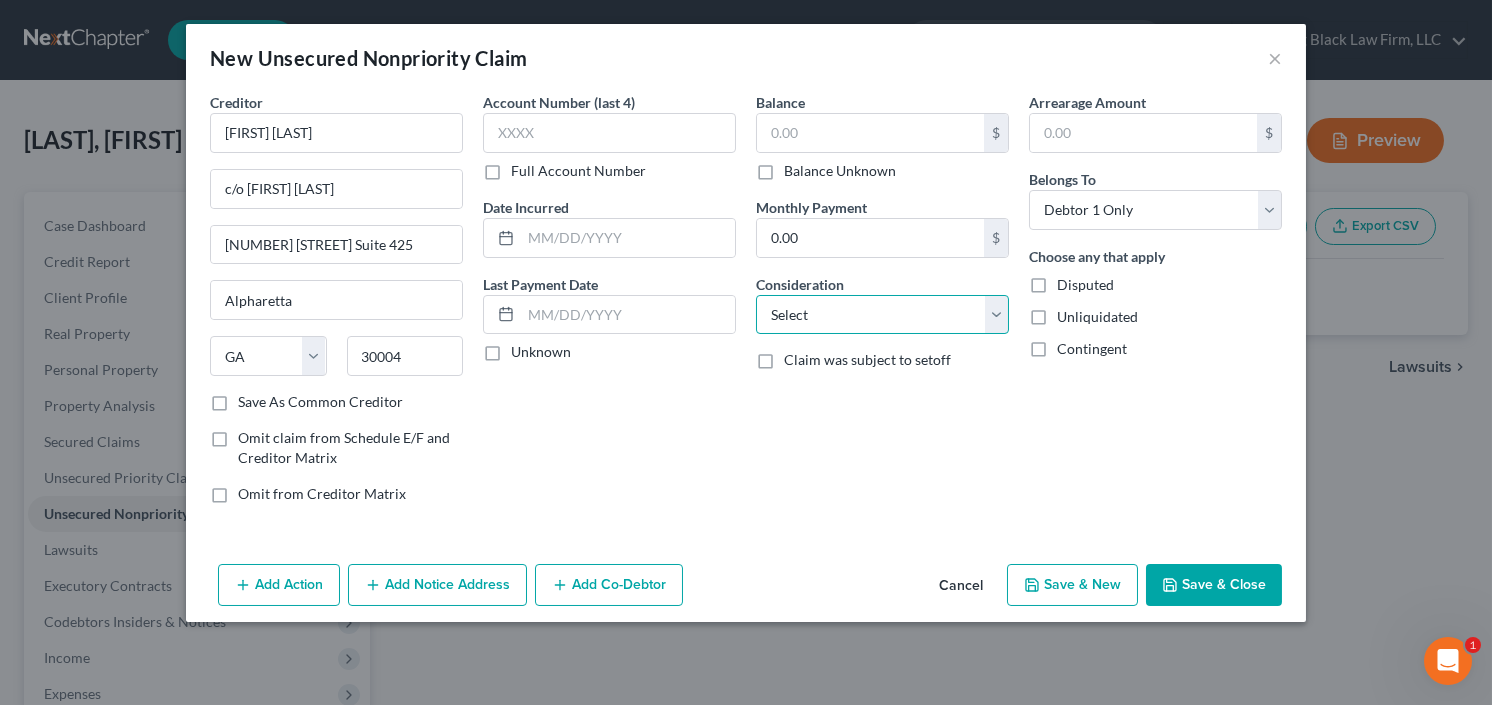 select on "14" 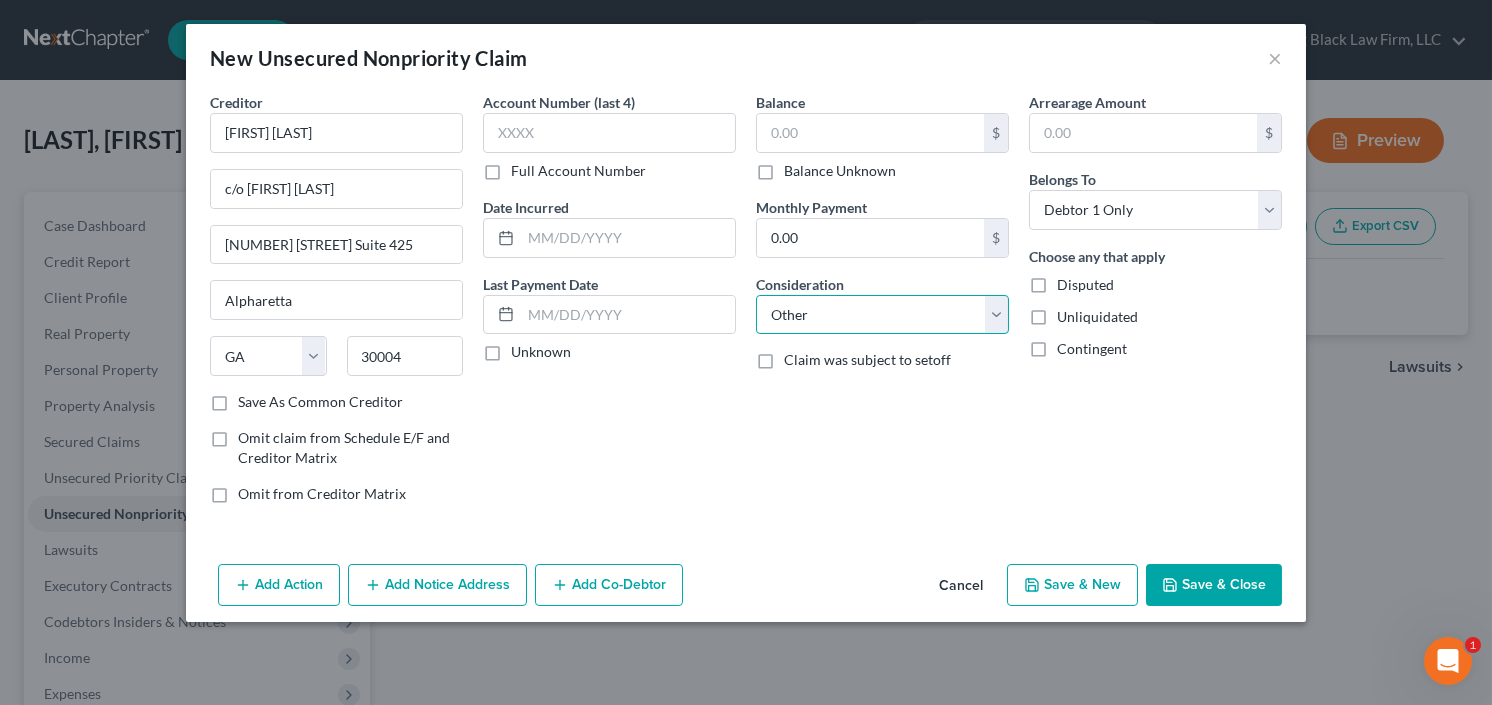 click on "Select Cable / Satellite Services Collection Agency Credit Card Debt Debt Counseling / Attorneys Deficiency Balance Domestic Support Obligations Home / Car Repairs Income Taxes Judgment Liens Medical Services Monies Loaned / Advanced Mortgage Obligation From Divorce Or Separation Obligation To Pensions Other Overdrawn Bank Account Promised To Help Pay Creditors Student Loans Suppliers And Vendors Telephone / Internet Services Utility Services" at bounding box center [882, 315] 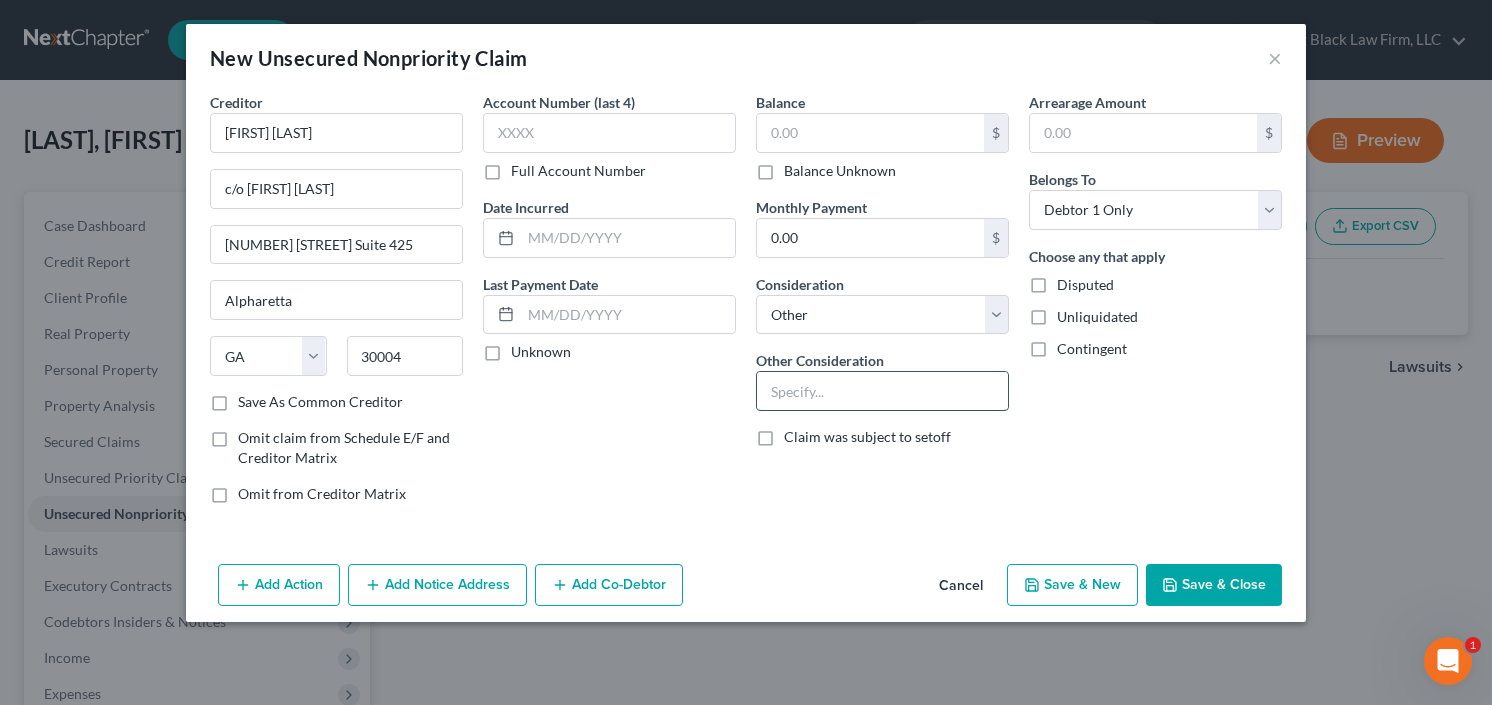 click at bounding box center (882, 391) 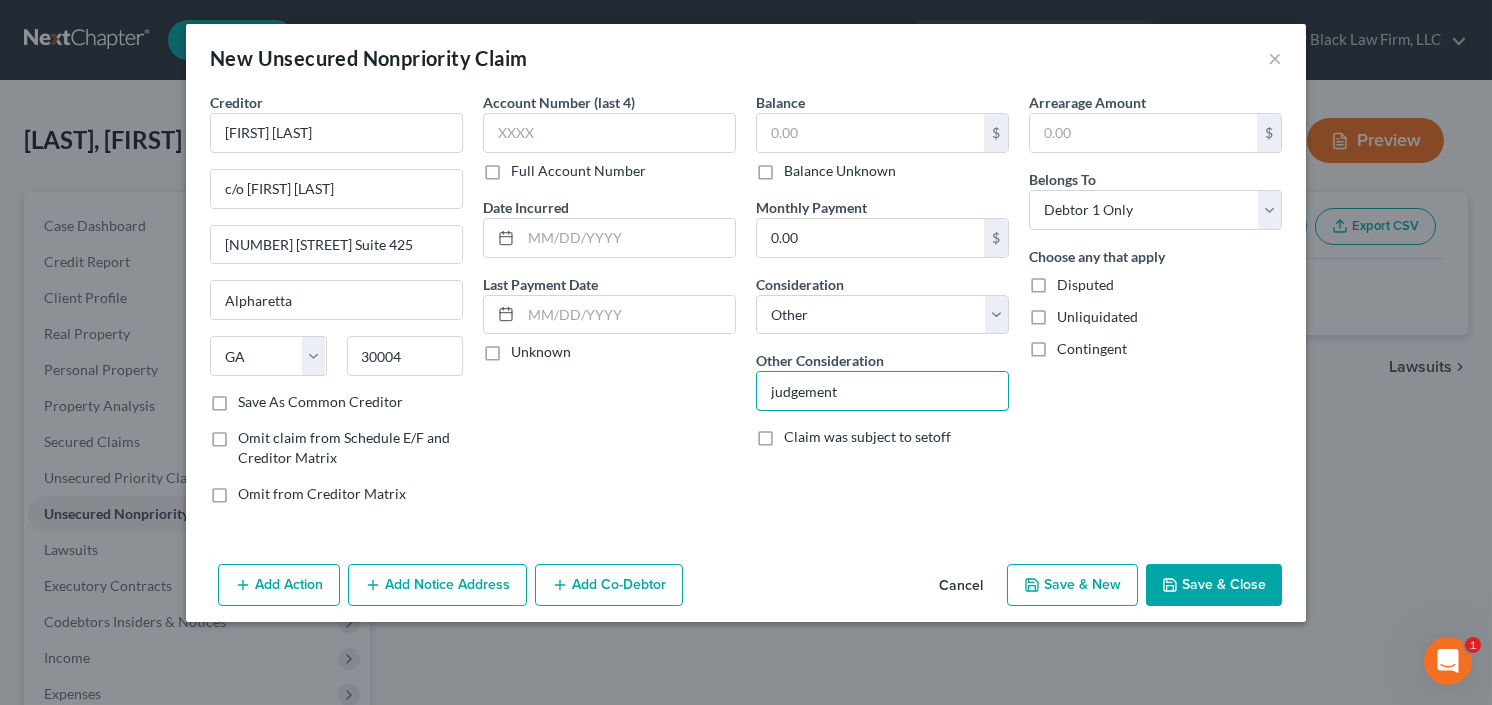 type on "judgement" 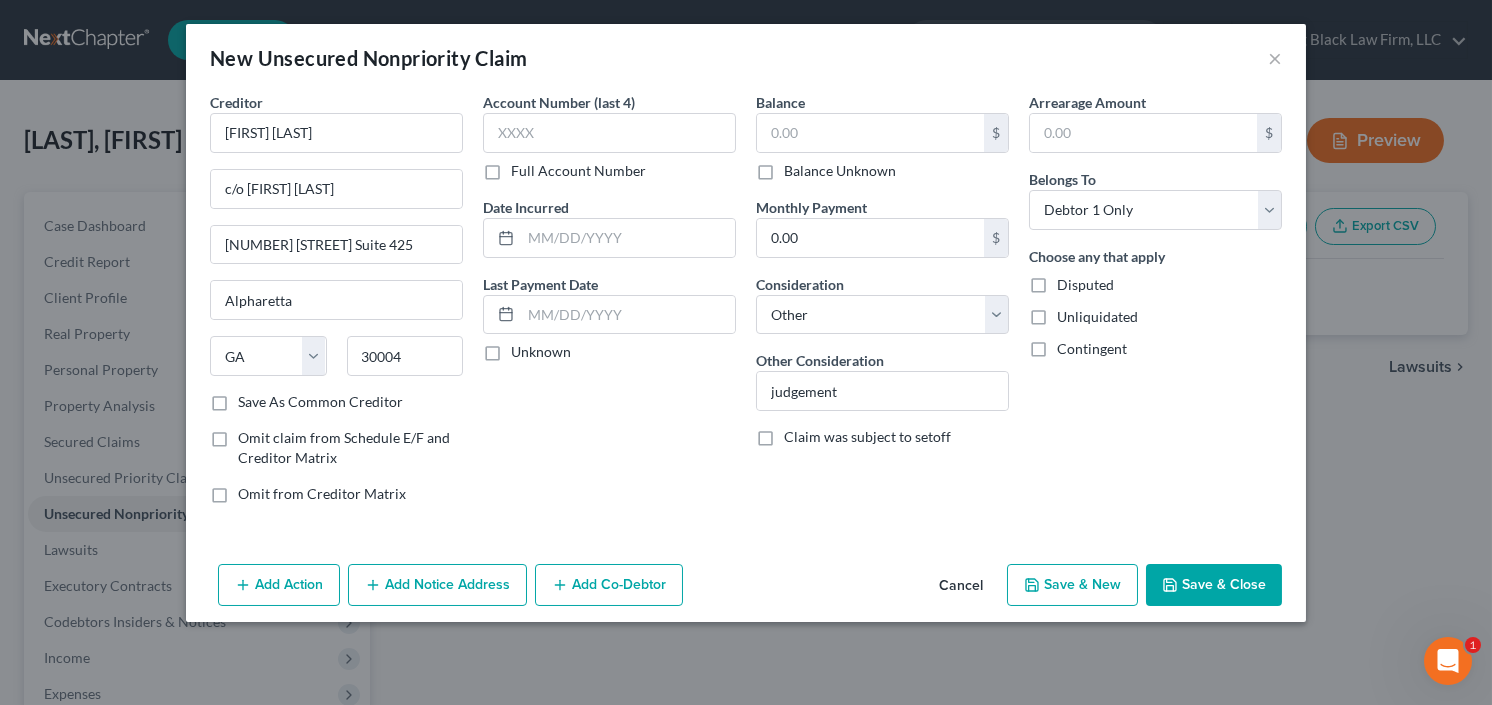 click on "Save & Close" at bounding box center [1214, 585] 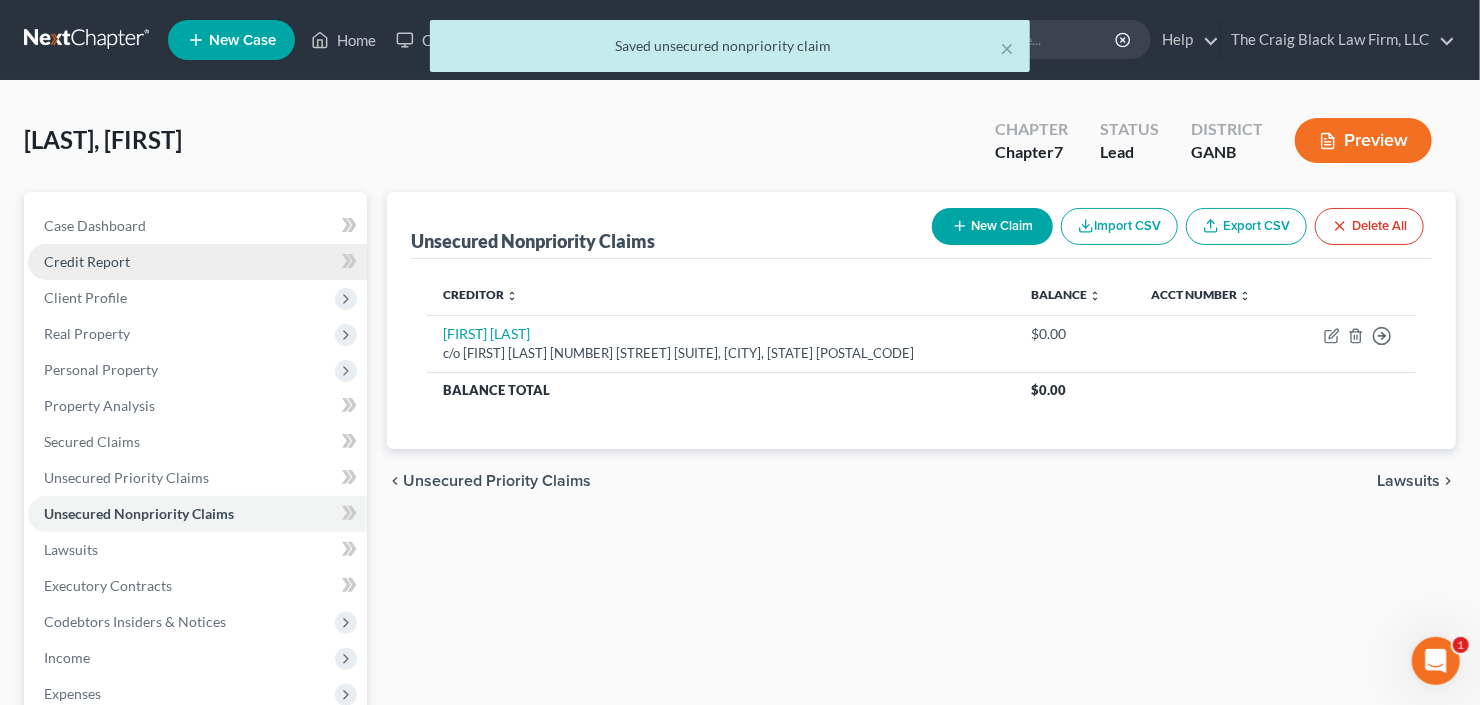 click on "Credit Report" at bounding box center (197, 262) 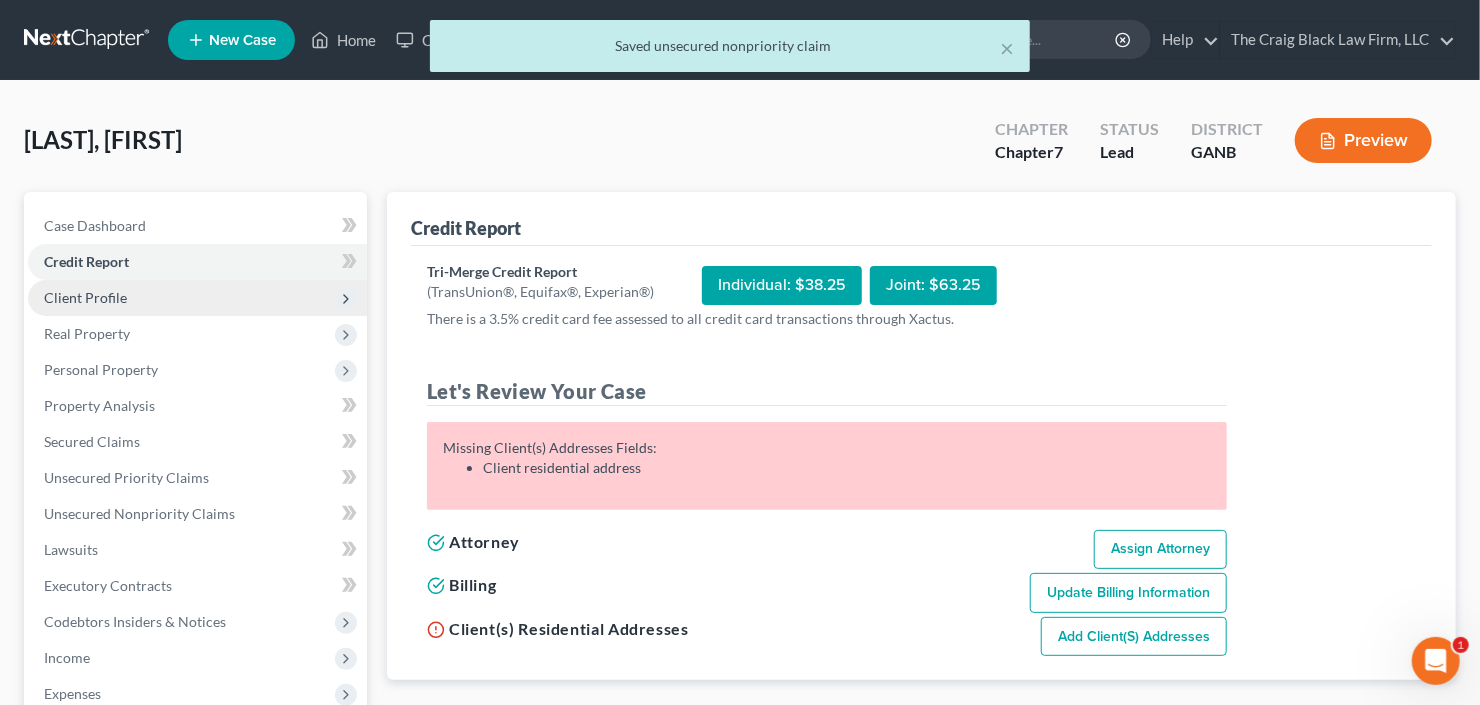 click on "Client Profile" at bounding box center (197, 298) 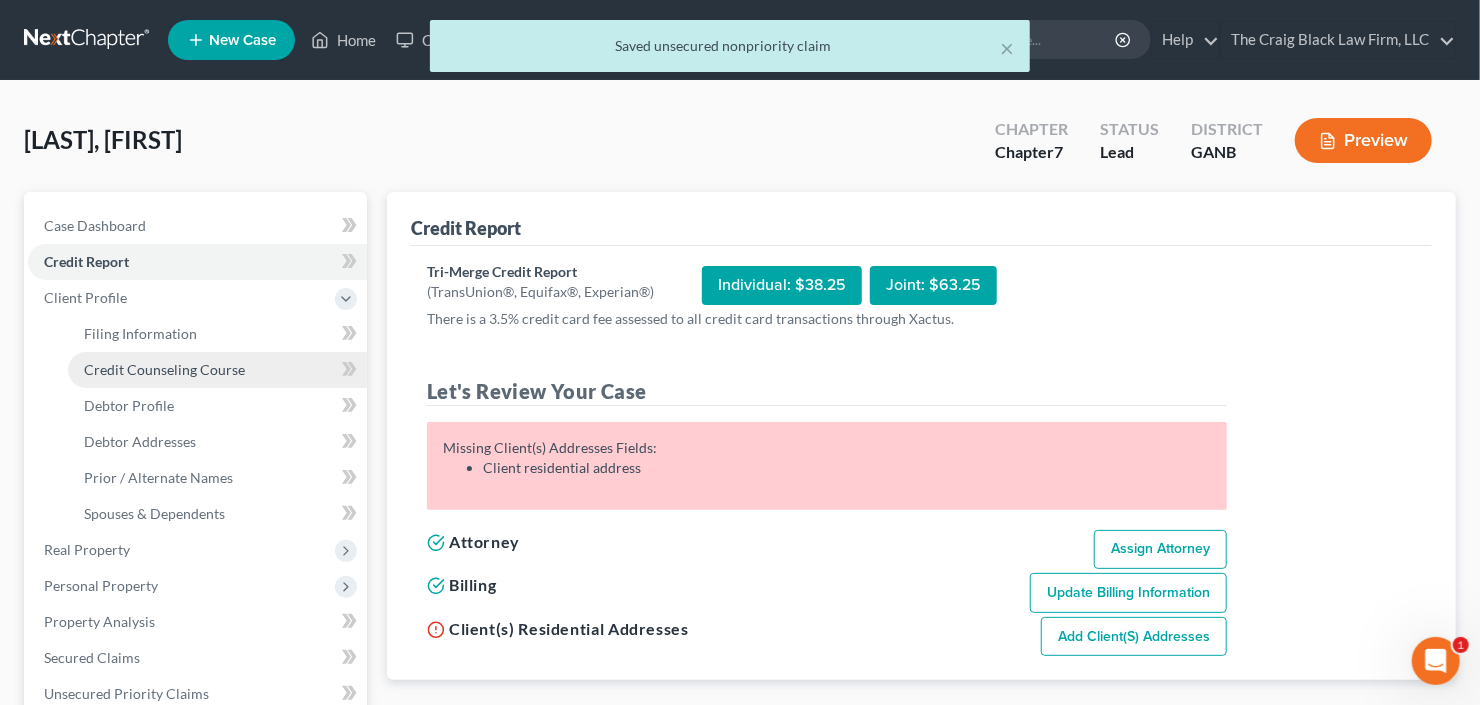 click on "Credit Counseling Course" at bounding box center [164, 369] 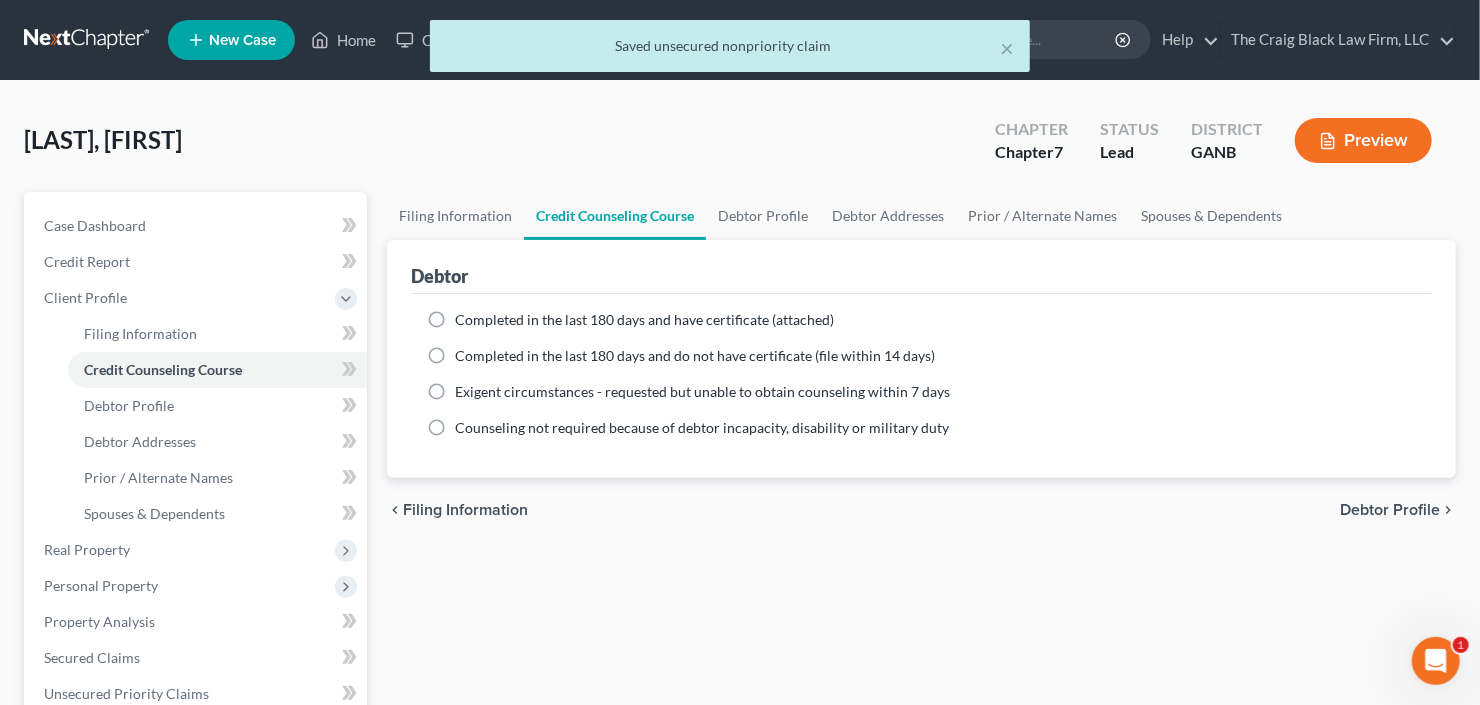 click on "Completed in the last 180 days and have certificate (attached)" at bounding box center [644, 319] 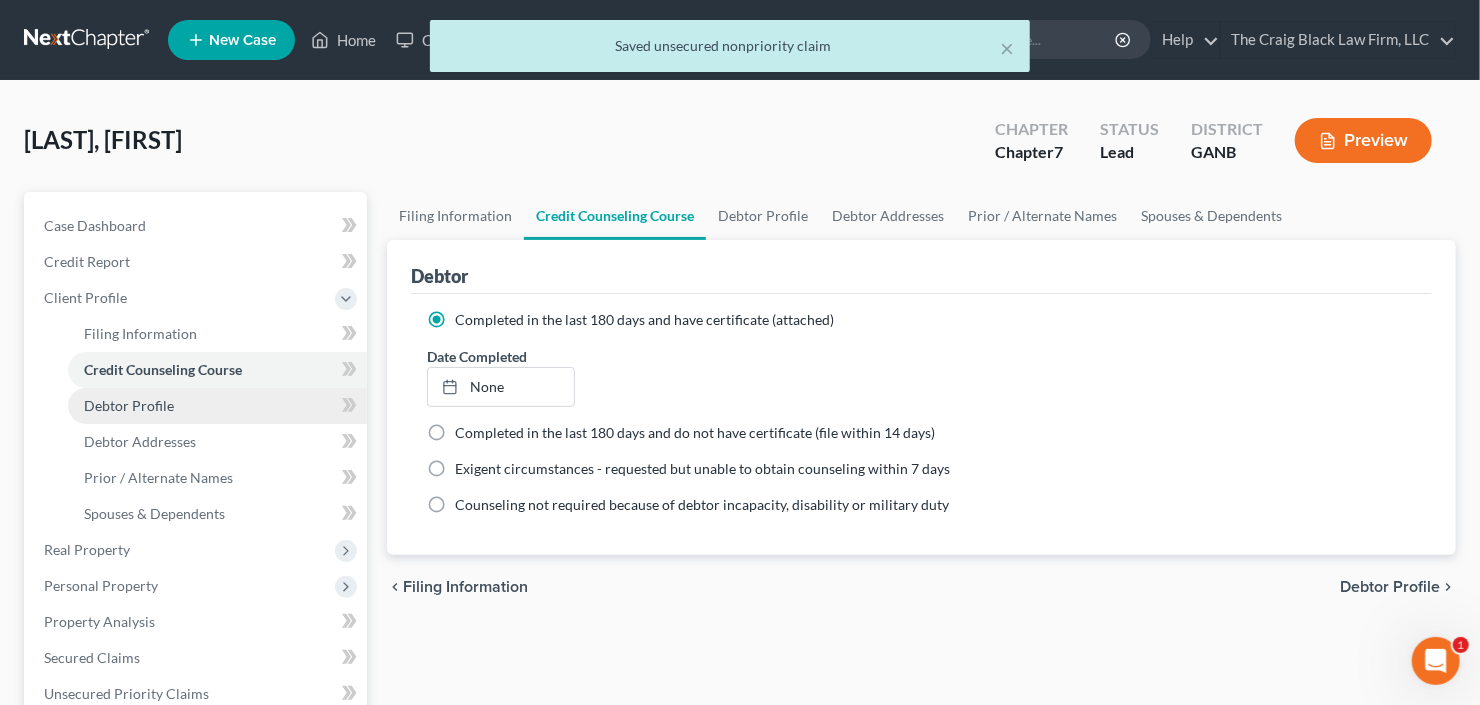 click on "Debtor Profile" at bounding box center (129, 405) 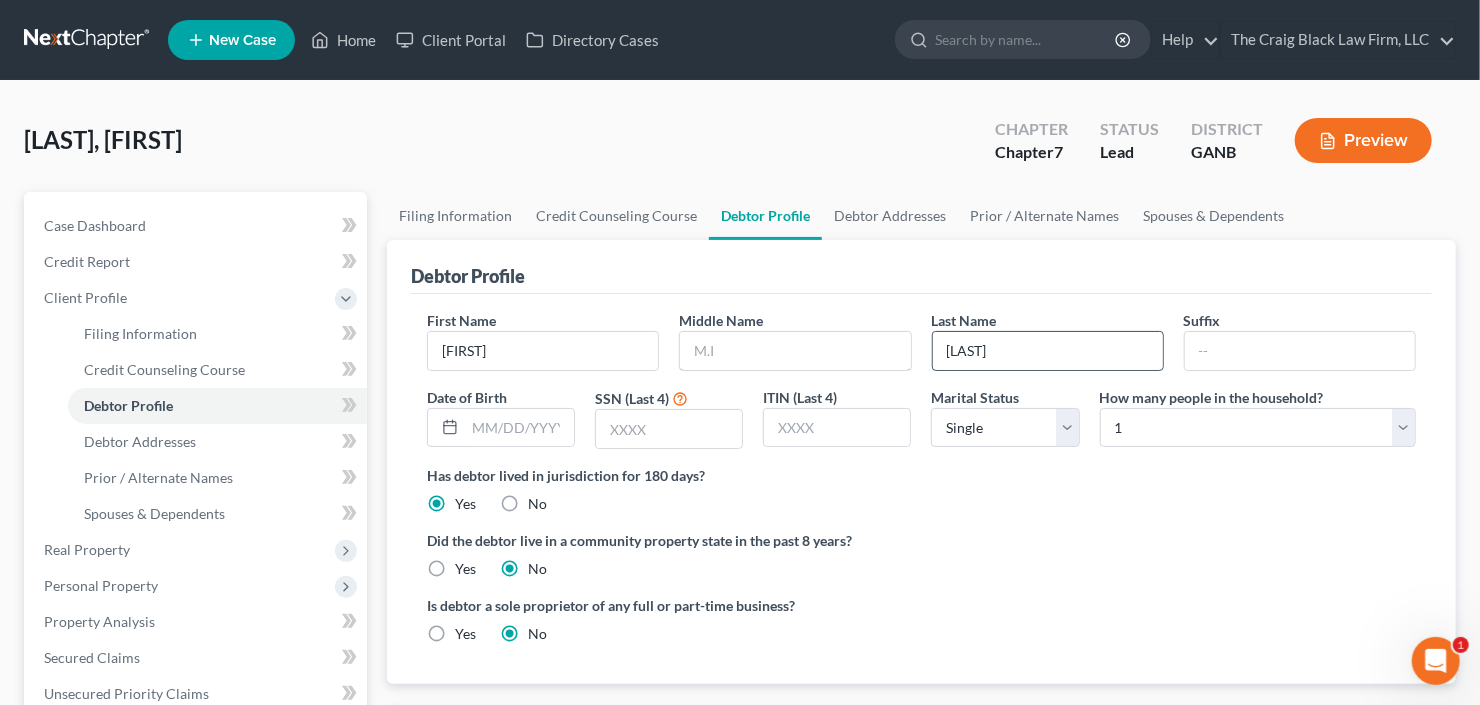 drag, startPoint x: 761, startPoint y: 365, endPoint x: 949, endPoint y: 366, distance: 188.00266 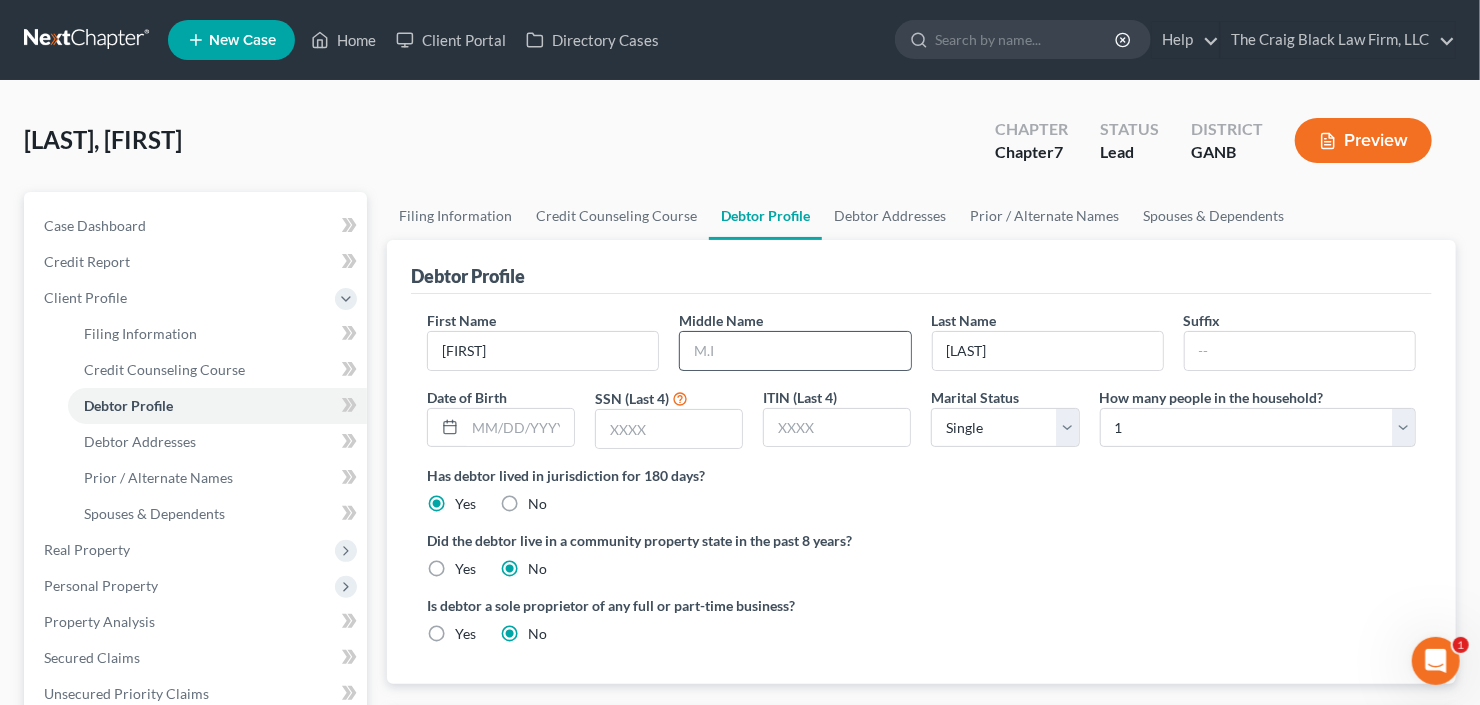 click on "Middle Name" at bounding box center [795, 340] 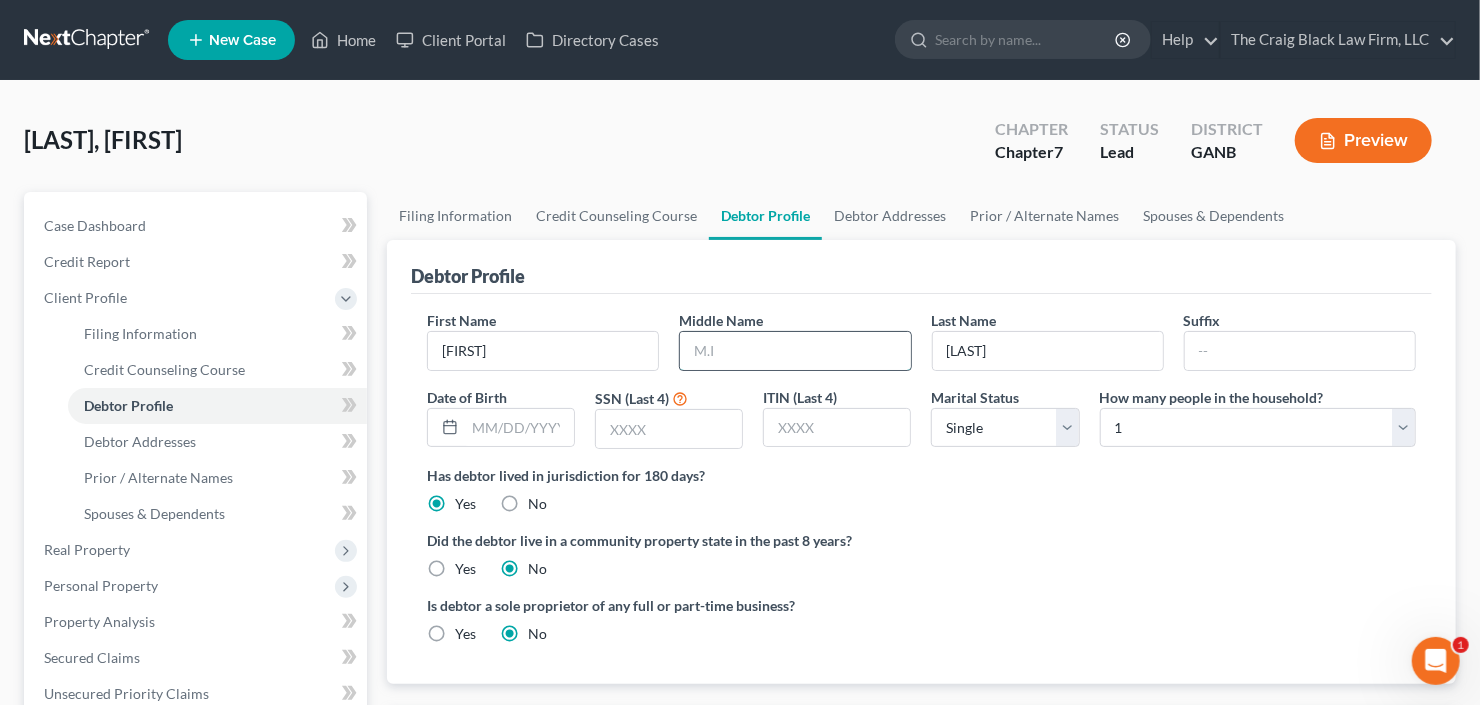 click at bounding box center [795, 351] 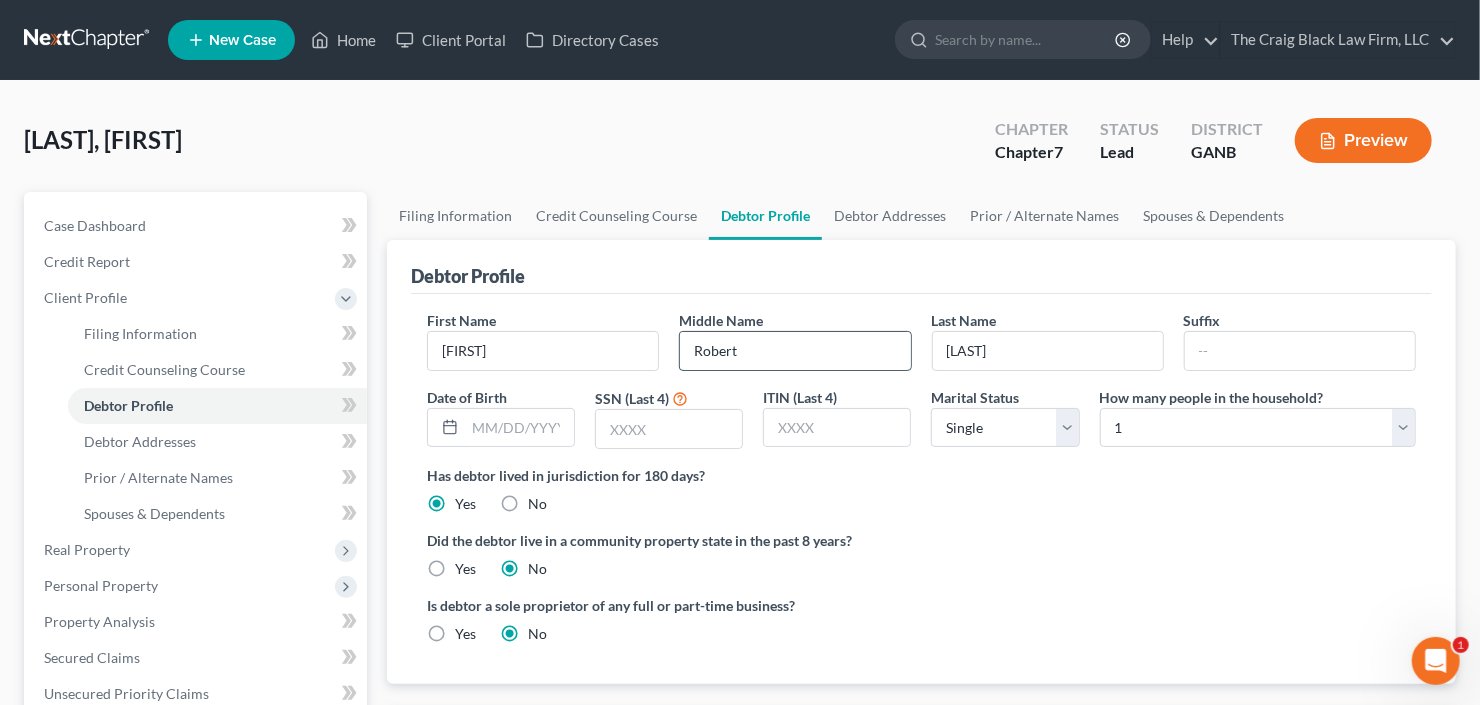 type on "Robert" 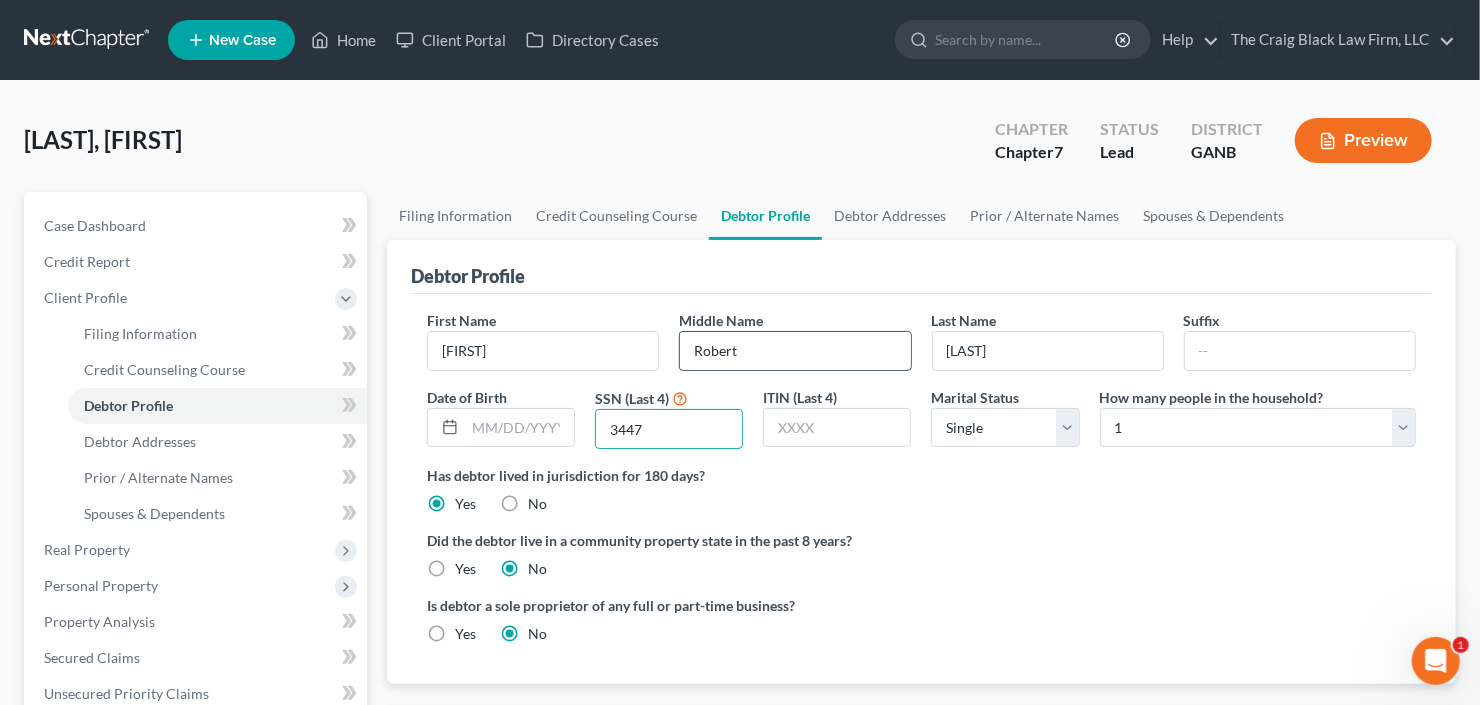 type on "3447" 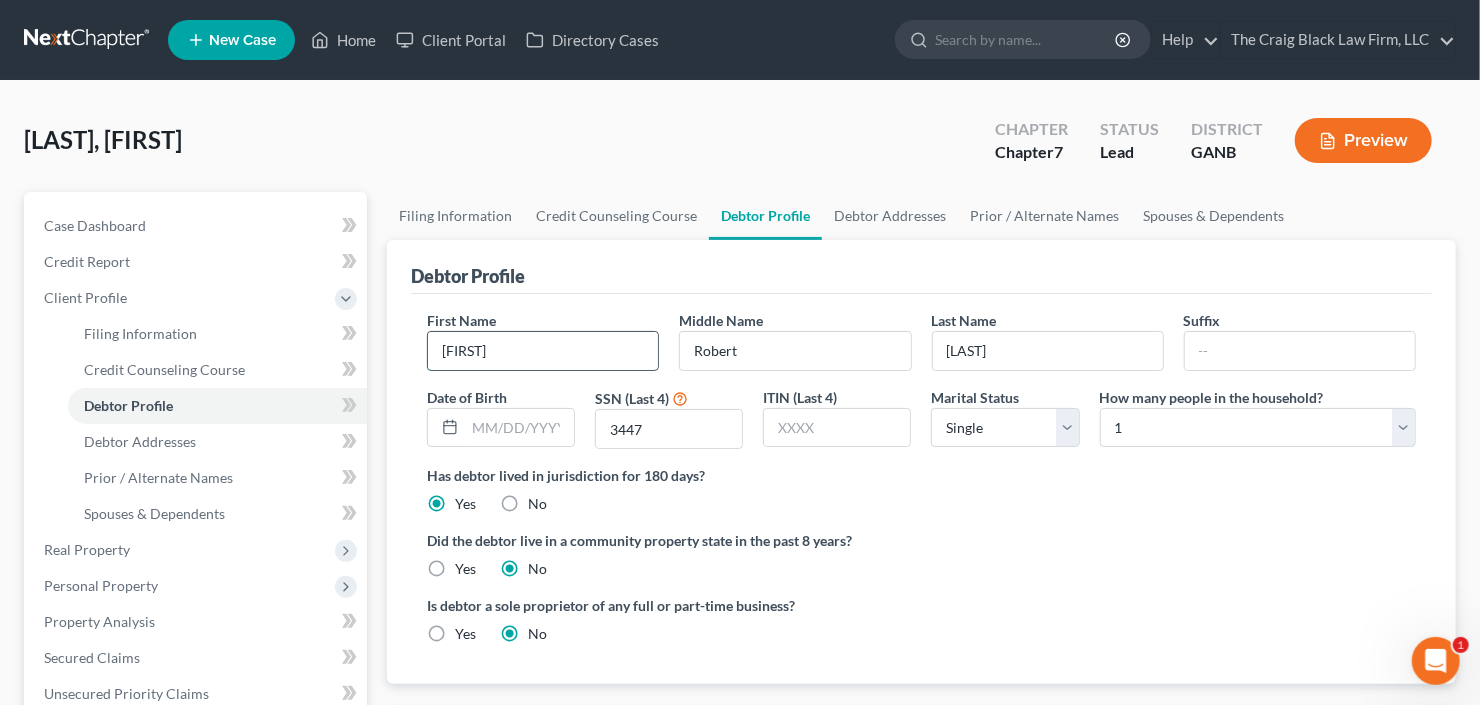 click on "Jordan" at bounding box center [543, 351] 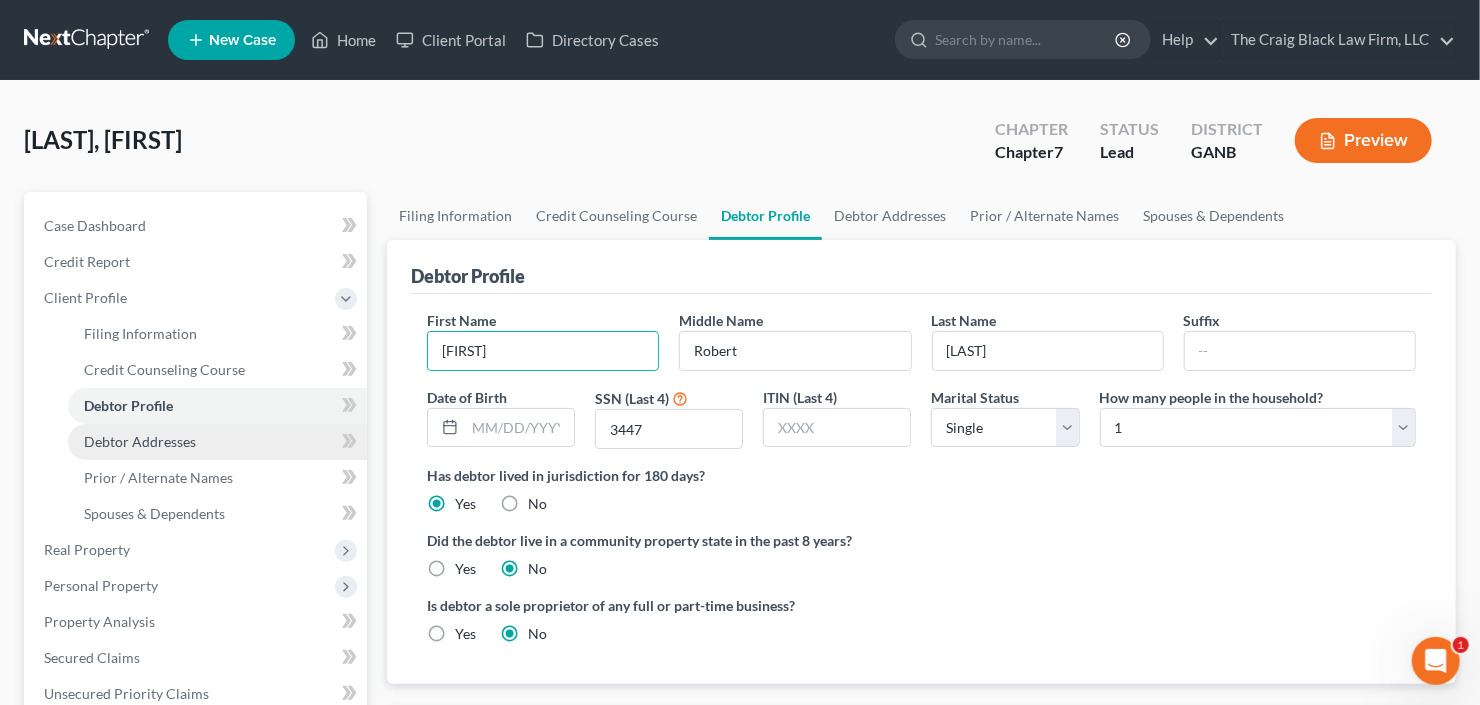 click on "Debtor Addresses" at bounding box center [217, 442] 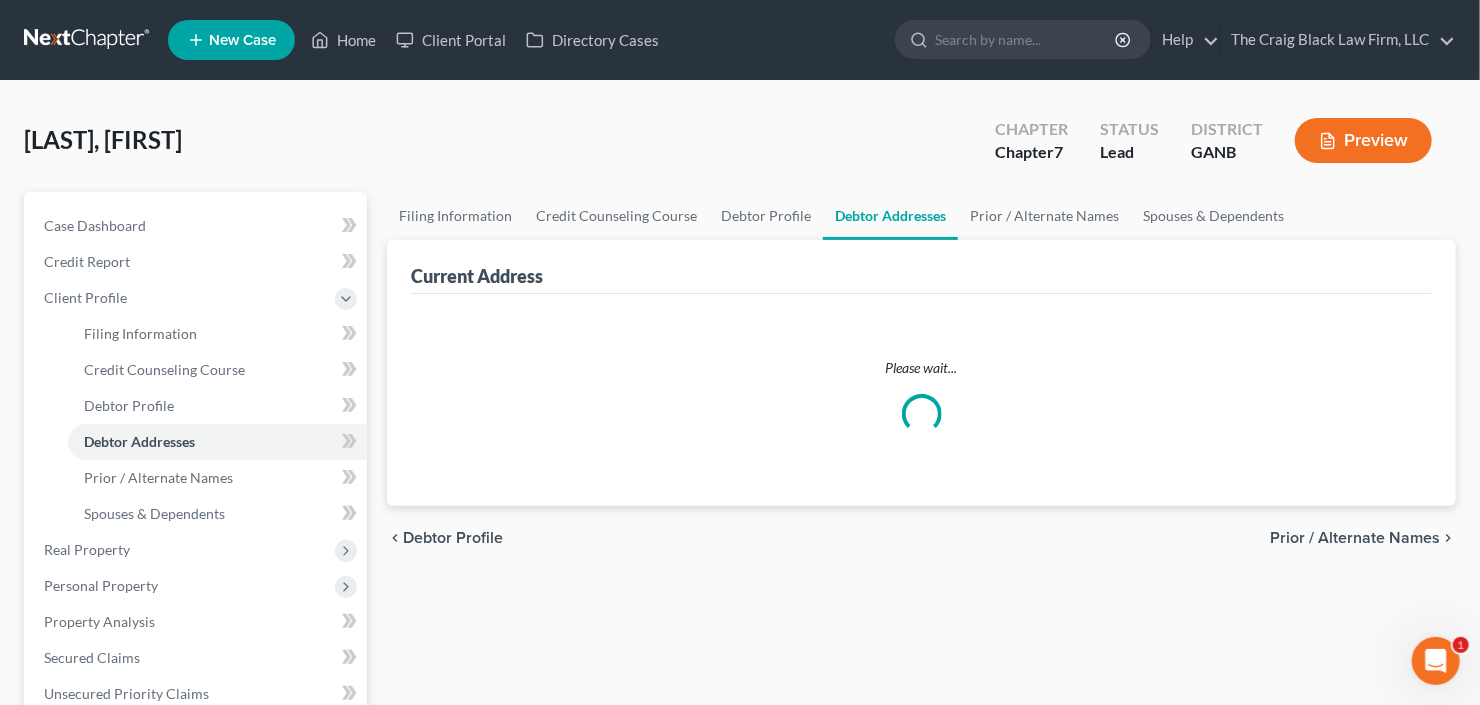 select on "0" 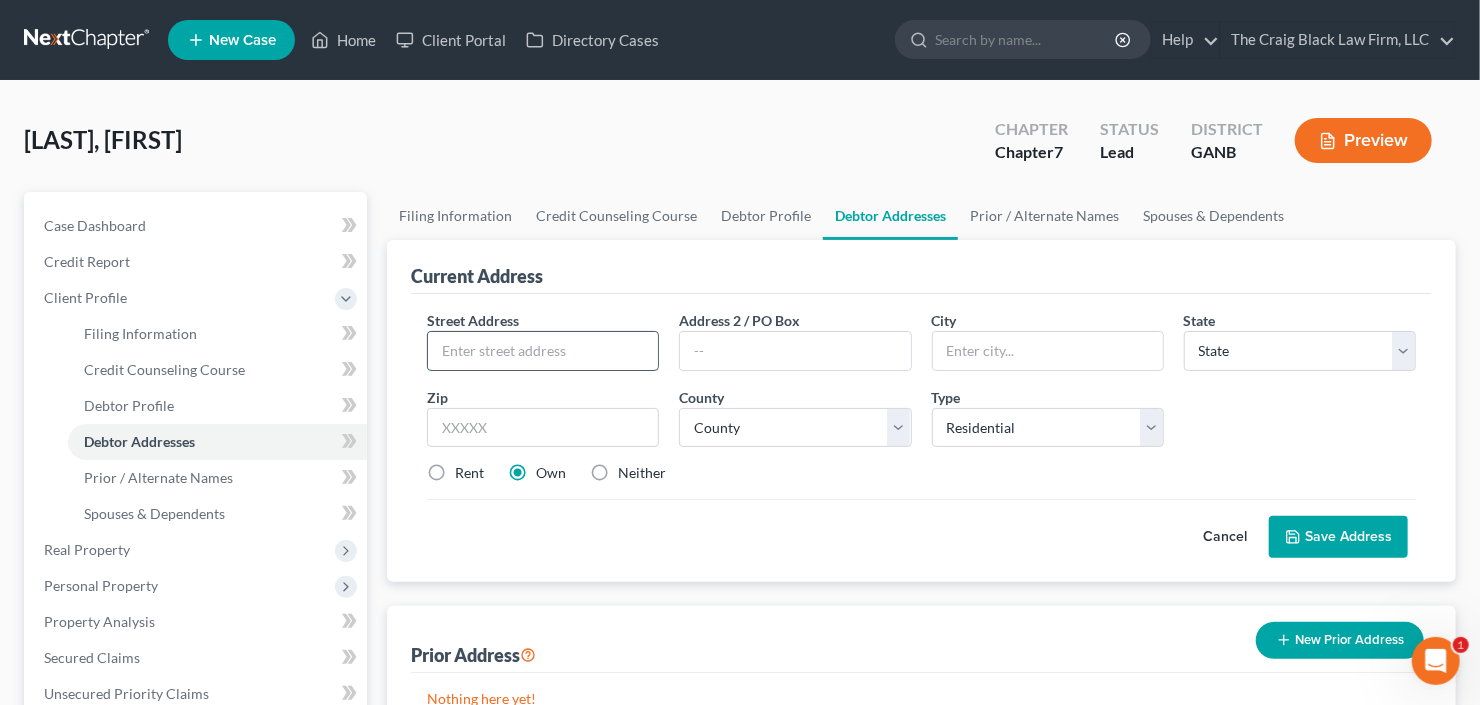 click at bounding box center [543, 351] 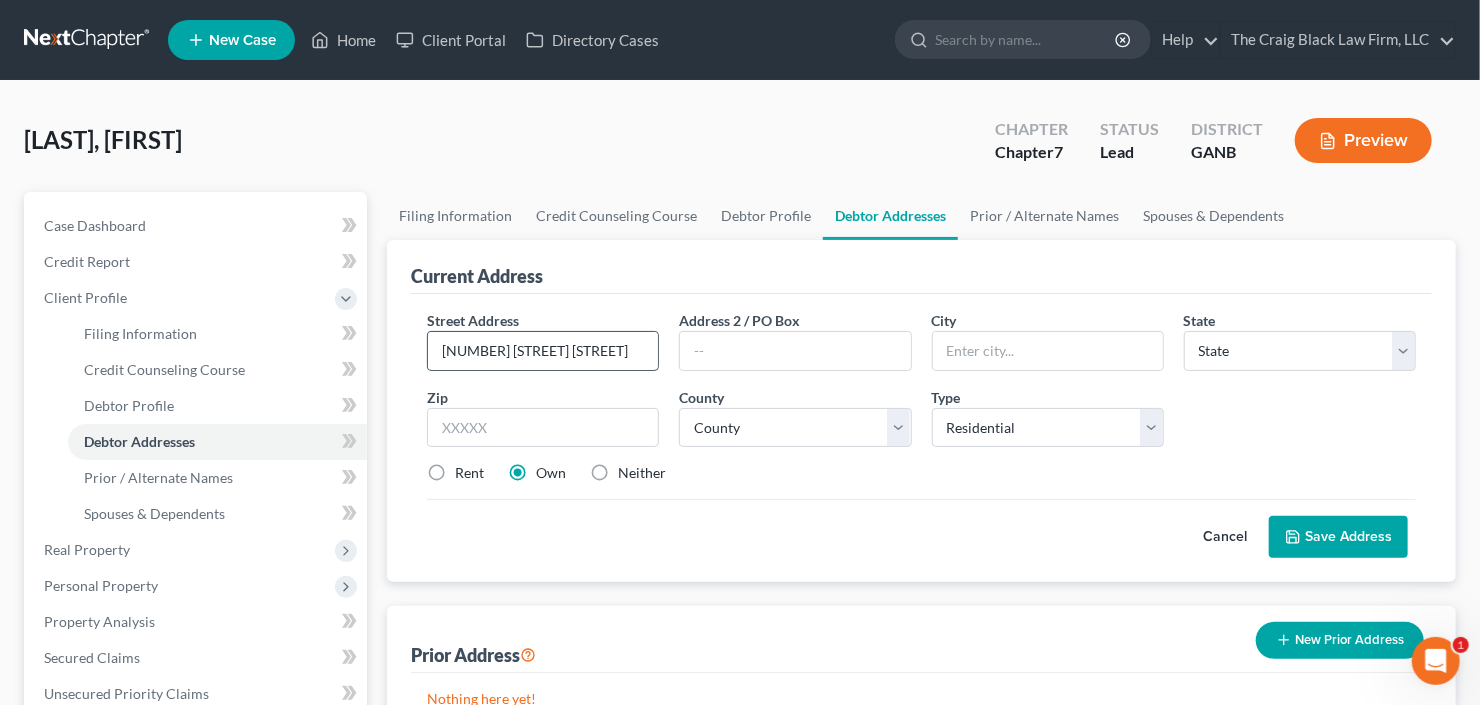 type on "297 Winding Stream Trail SW" 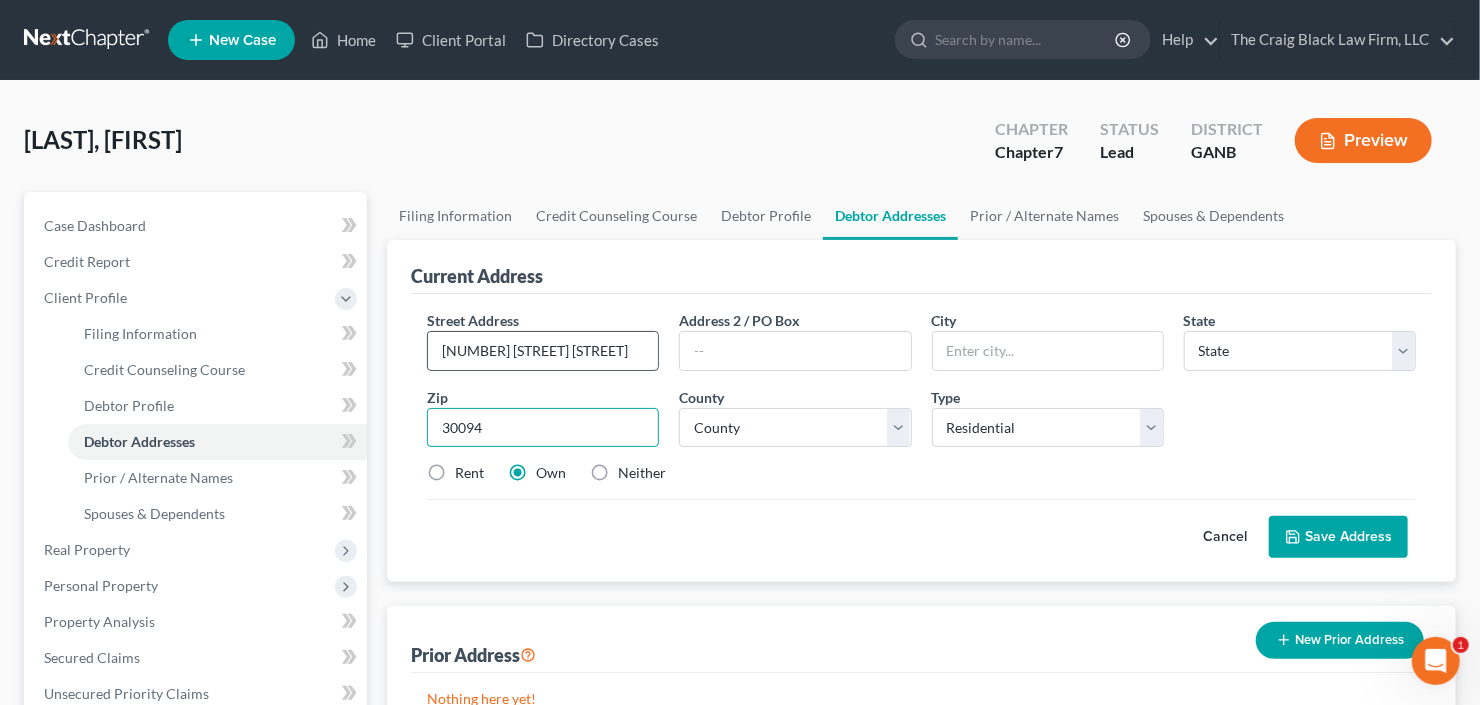 type on "30094" 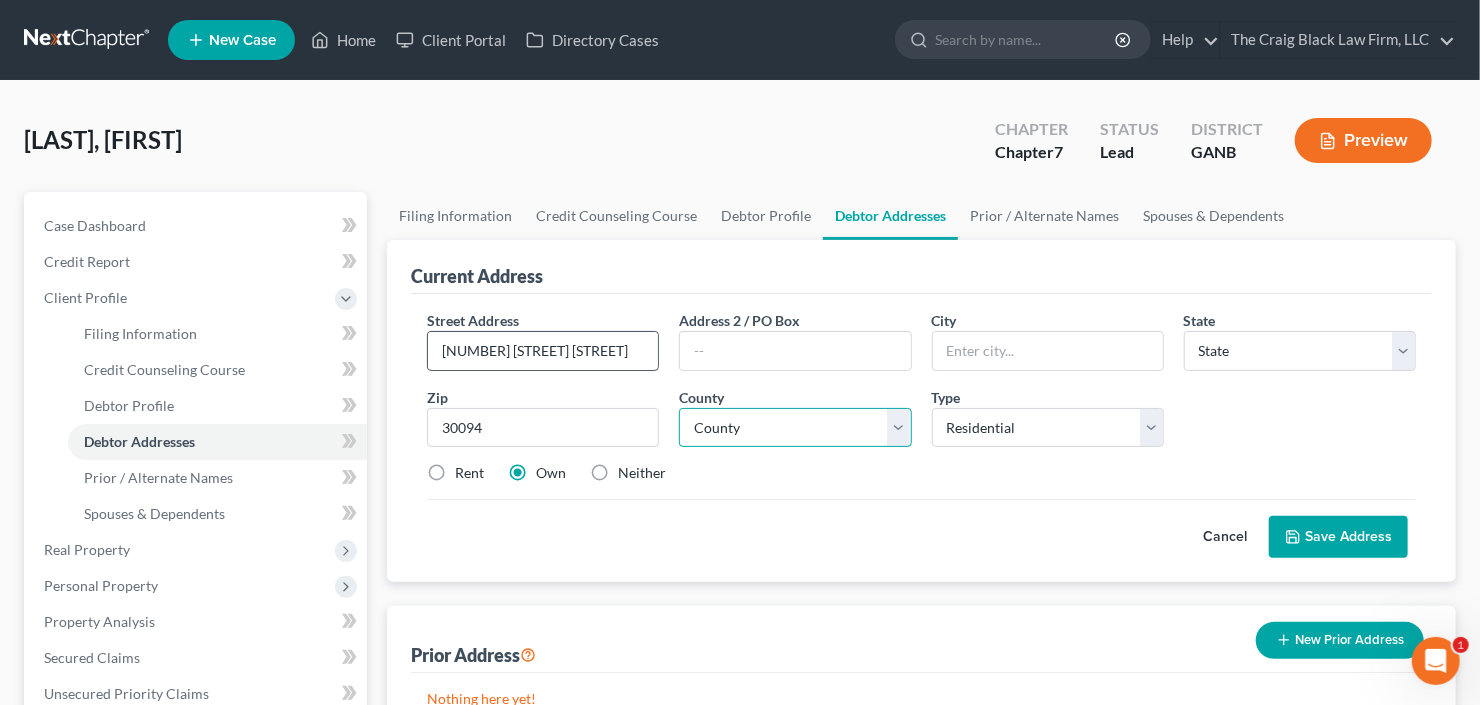 type on "Conyers" 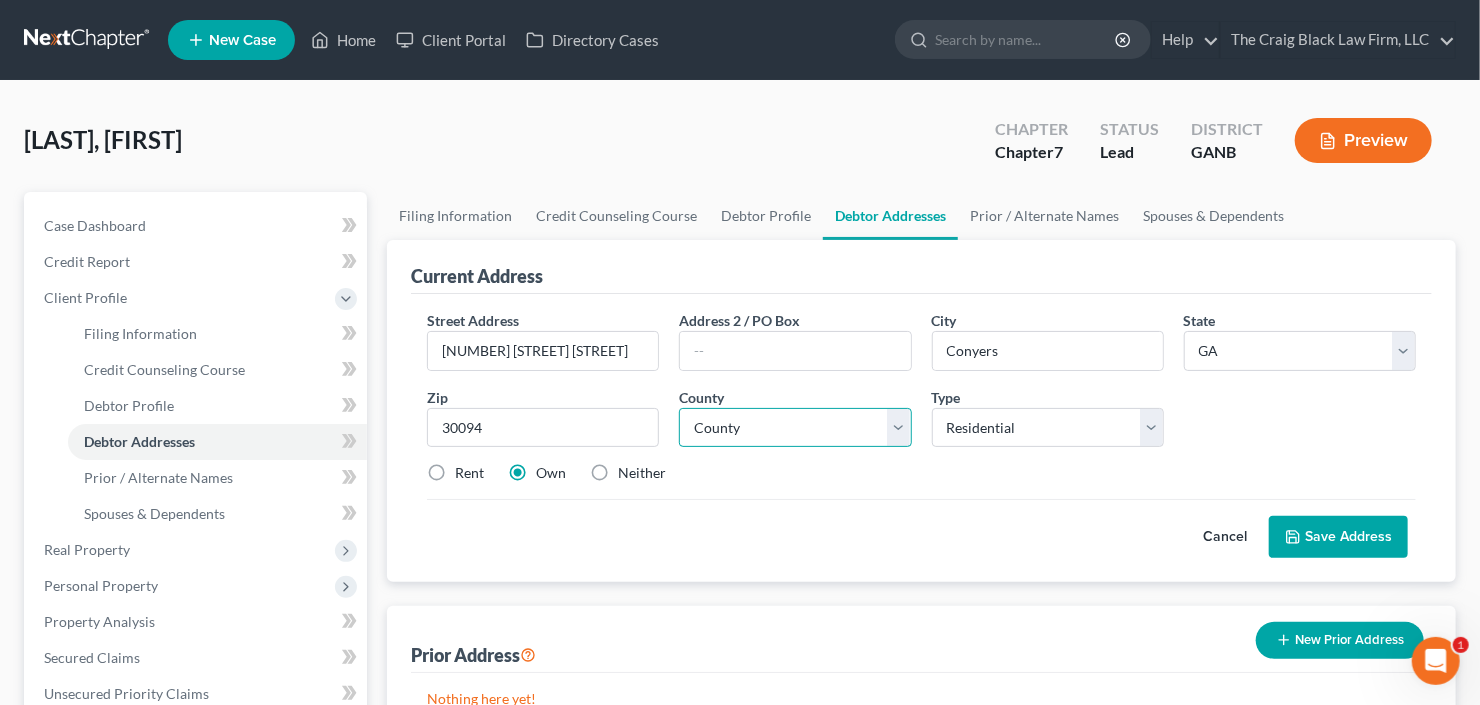 click on "County" at bounding box center (795, 428) 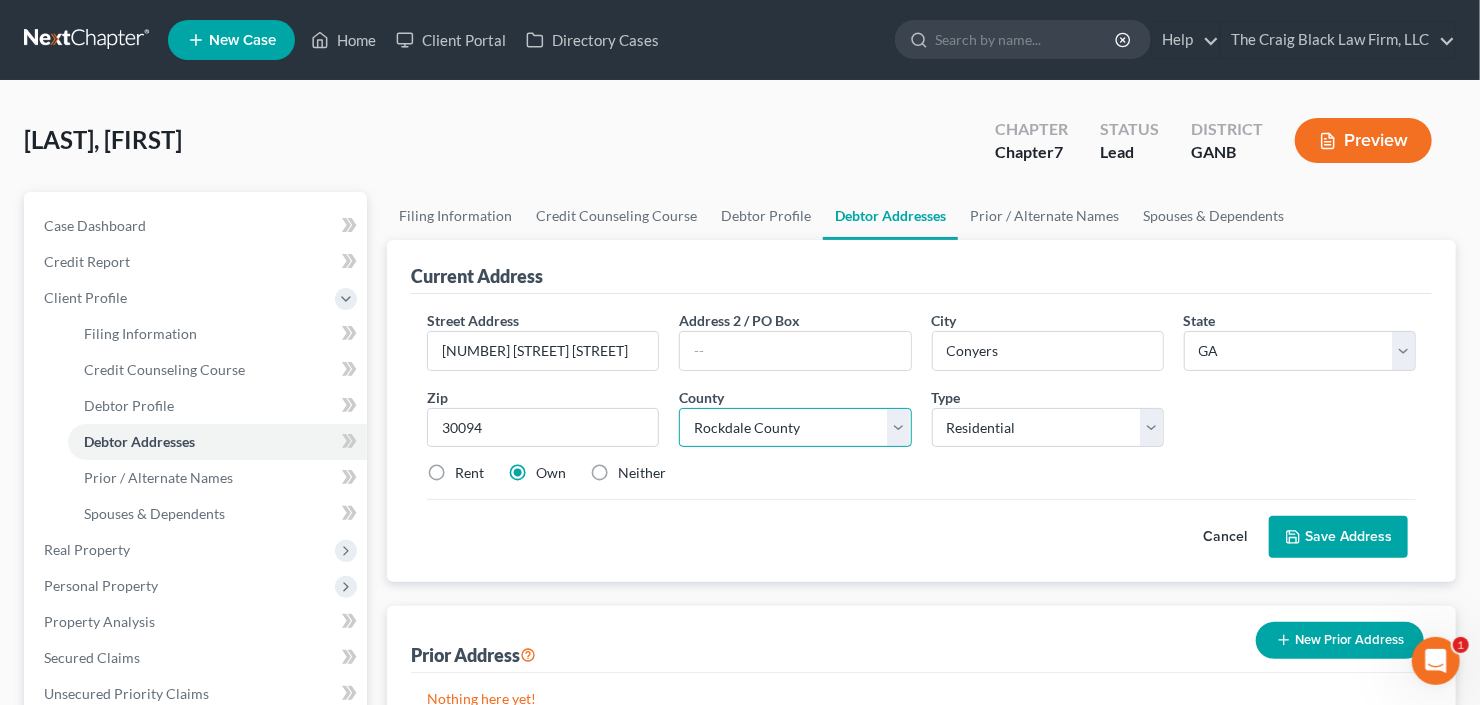 click on "County Appling County Atkinson County Bacon County Baker County Baldwin County Banks County Barrow County Bartow County Ben Hill County Berrien County Bibb County Bleckley County Brantley County Brooks County Bryan County Bulloch County Burke County Butts County Calhoun County Camden County Candler County Carroll County Catoosa County Charlton County Chatham County Chattahoochee County Chattooga County Cherokee County Clarke County Clay County Clayton County Clinch County Cobb County Coffee County Colquitt County Columbia County Cook County Coweta County Crawford County Crisp County Dade County Dawson County DeKalb County Decatur County Dodge County Dooly County Dougherty County Douglas County Early County Echols County Effingham County Elbert County Emanuel County Evans County Fannin County Fayette County Floyd County Forsyth County Franklin County Fulton County Gilmer County Glascock County Glynn County Gordon County Grady County Greene County Gwinnett County Habersham County Hall County Hancock County" at bounding box center (795, 428) 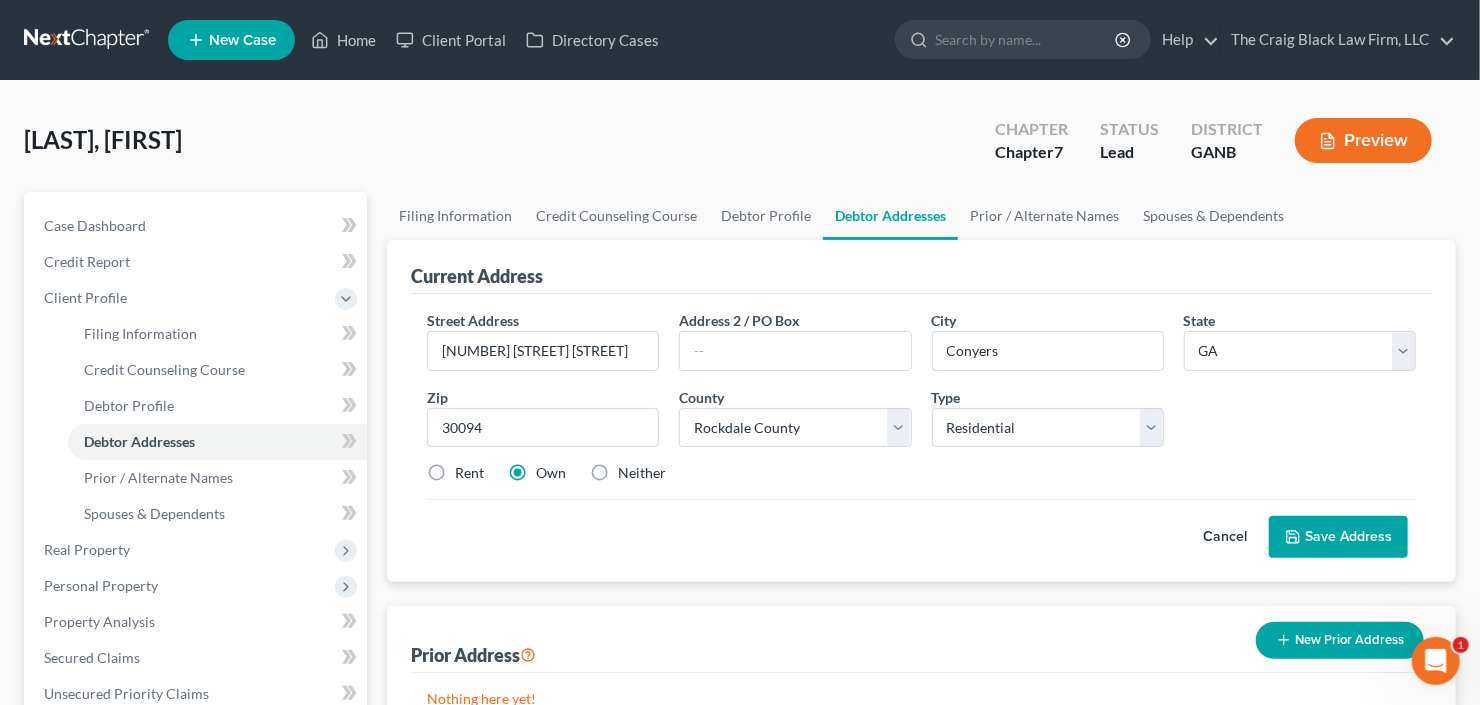 click on "Rent" at bounding box center [469, 473] 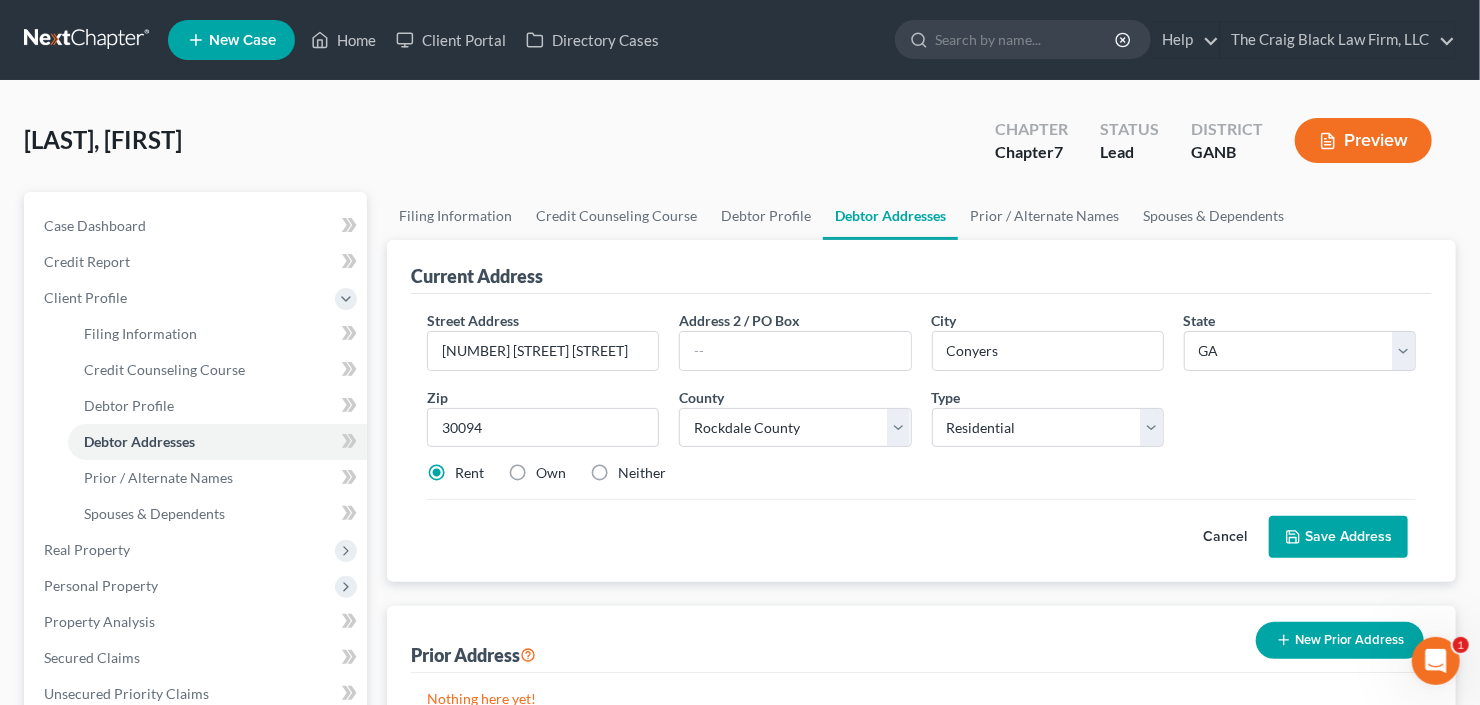 click on "Save Address" at bounding box center [1338, 537] 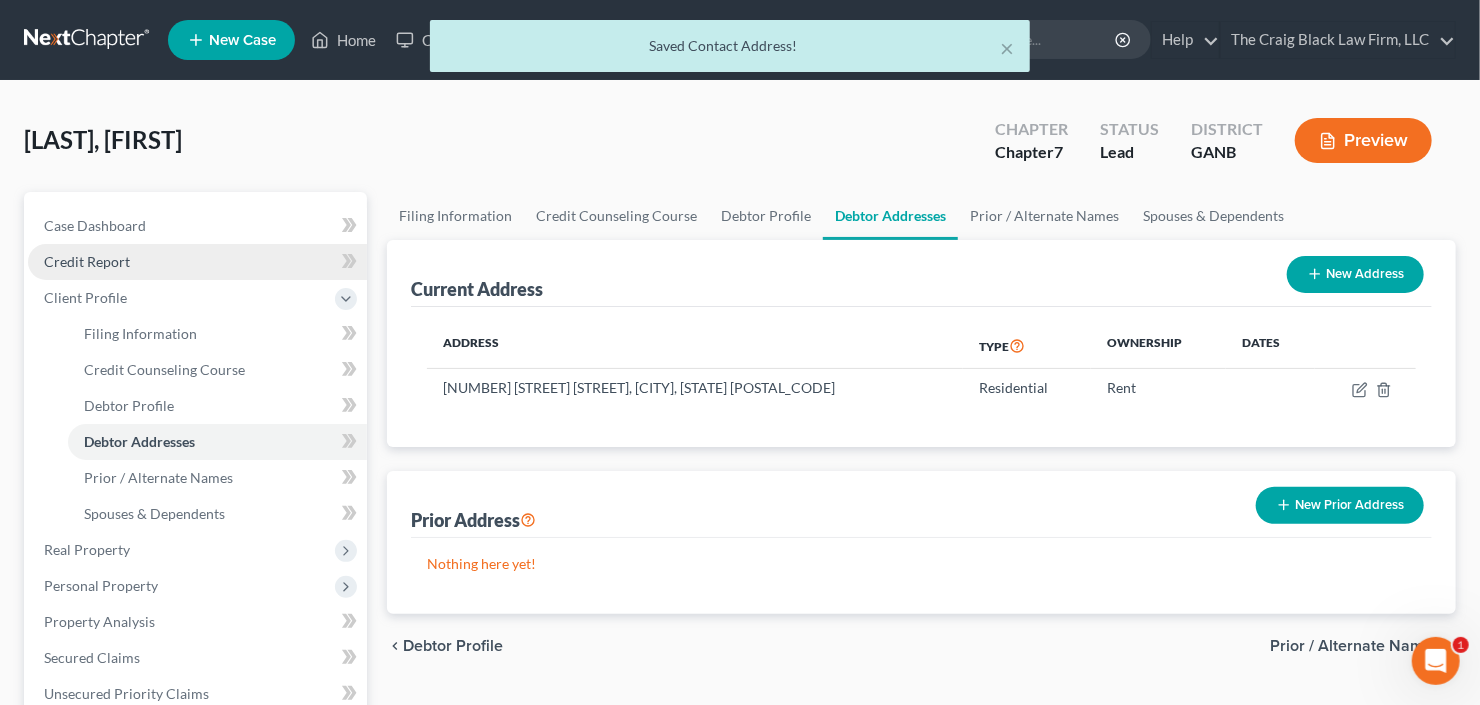 click on "Credit Report" at bounding box center (87, 261) 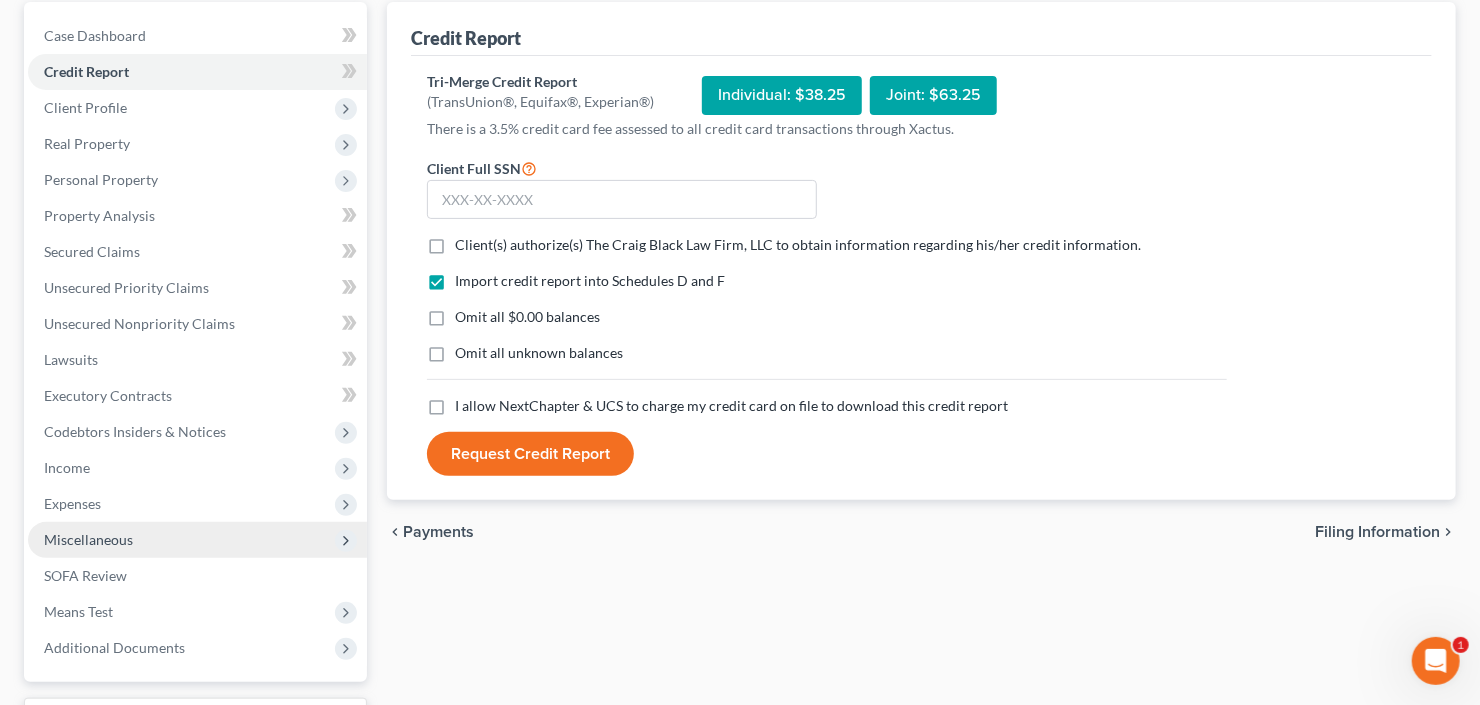 scroll, scrollTop: 354, scrollLeft: 0, axis: vertical 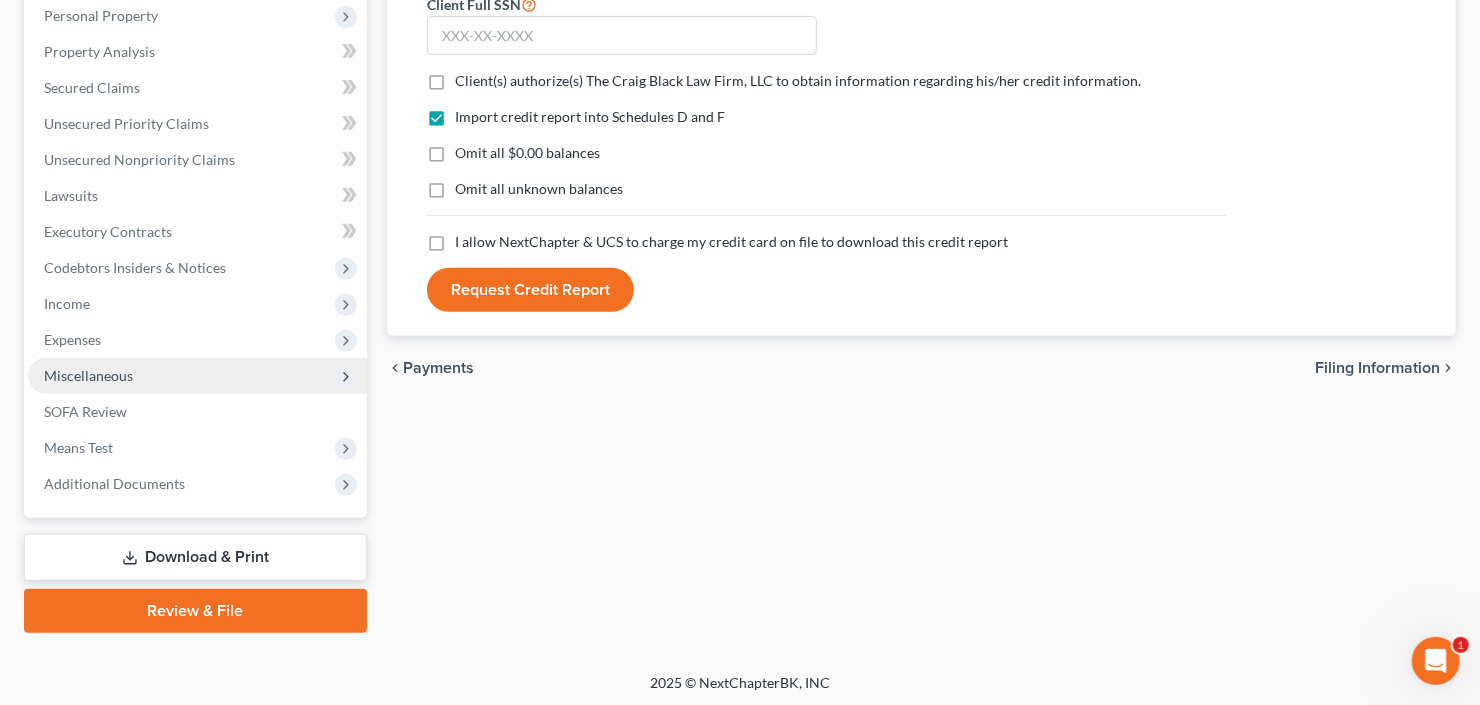 click on "Miscellaneous" at bounding box center (197, 376) 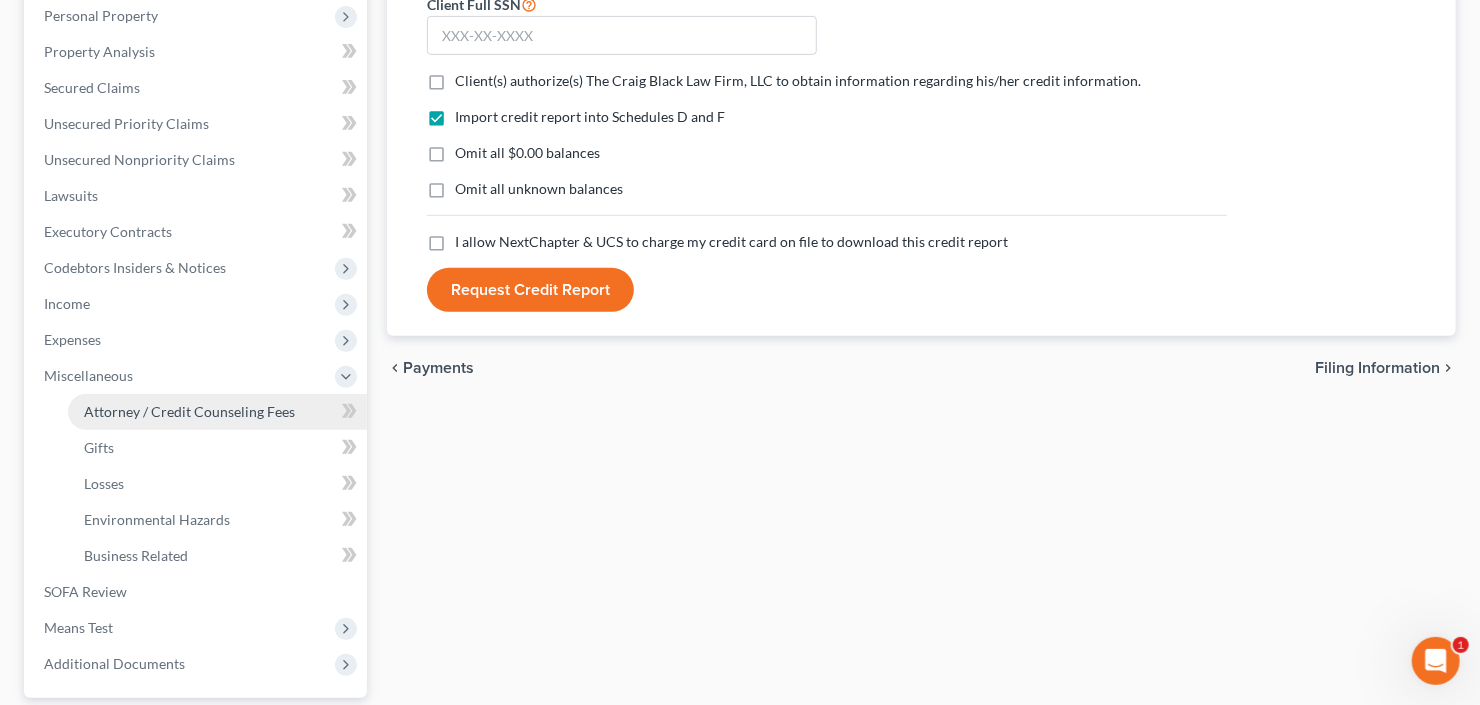 drag, startPoint x: 179, startPoint y: 404, endPoint x: 336, endPoint y: 421, distance: 157.9177 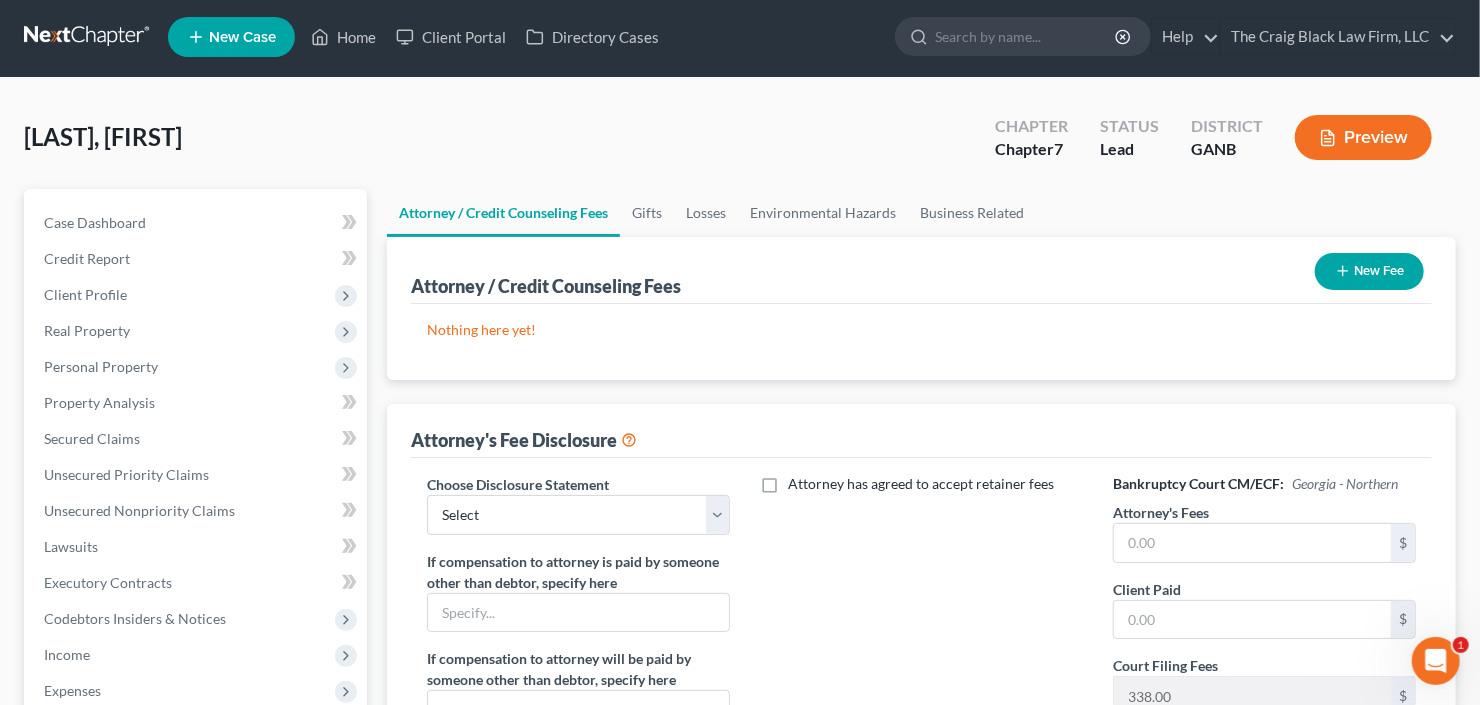 scroll, scrollTop: 0, scrollLeft: 0, axis: both 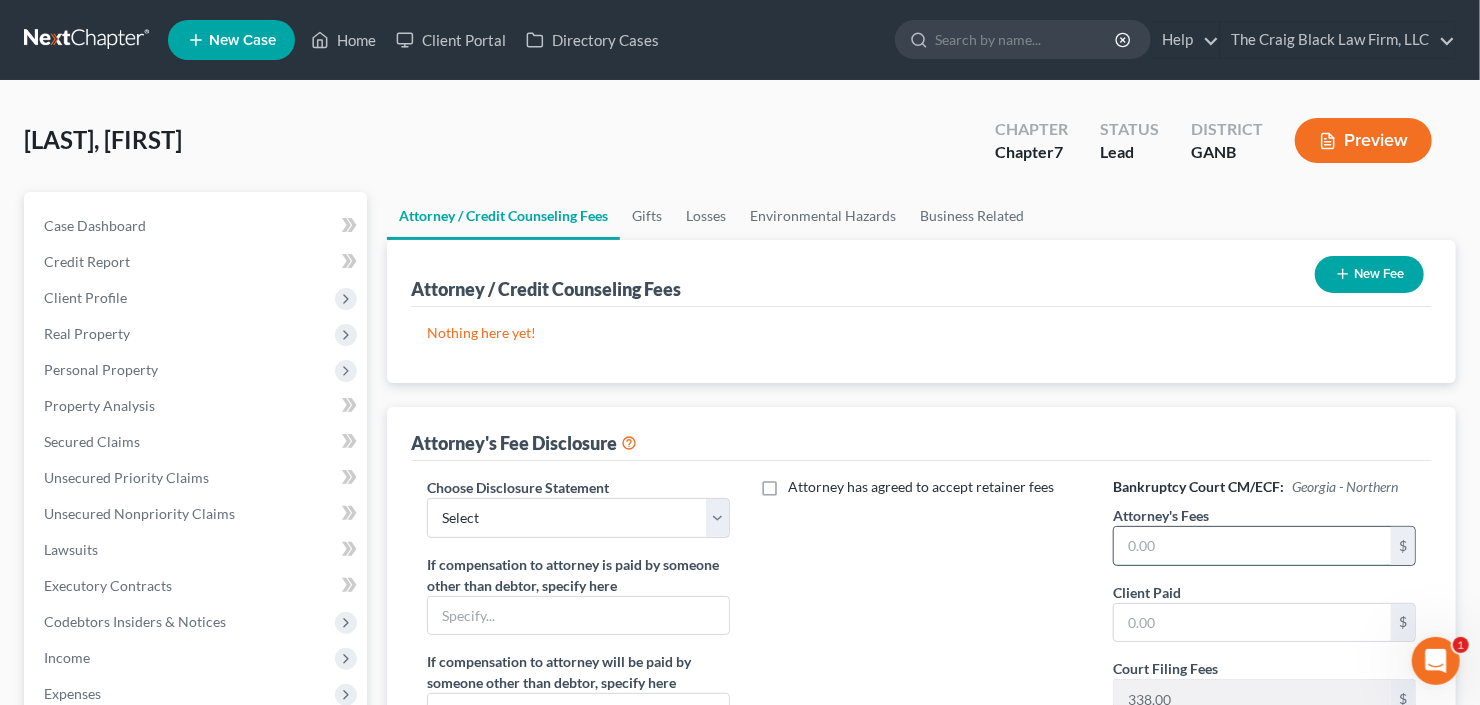 click at bounding box center [1252, 546] 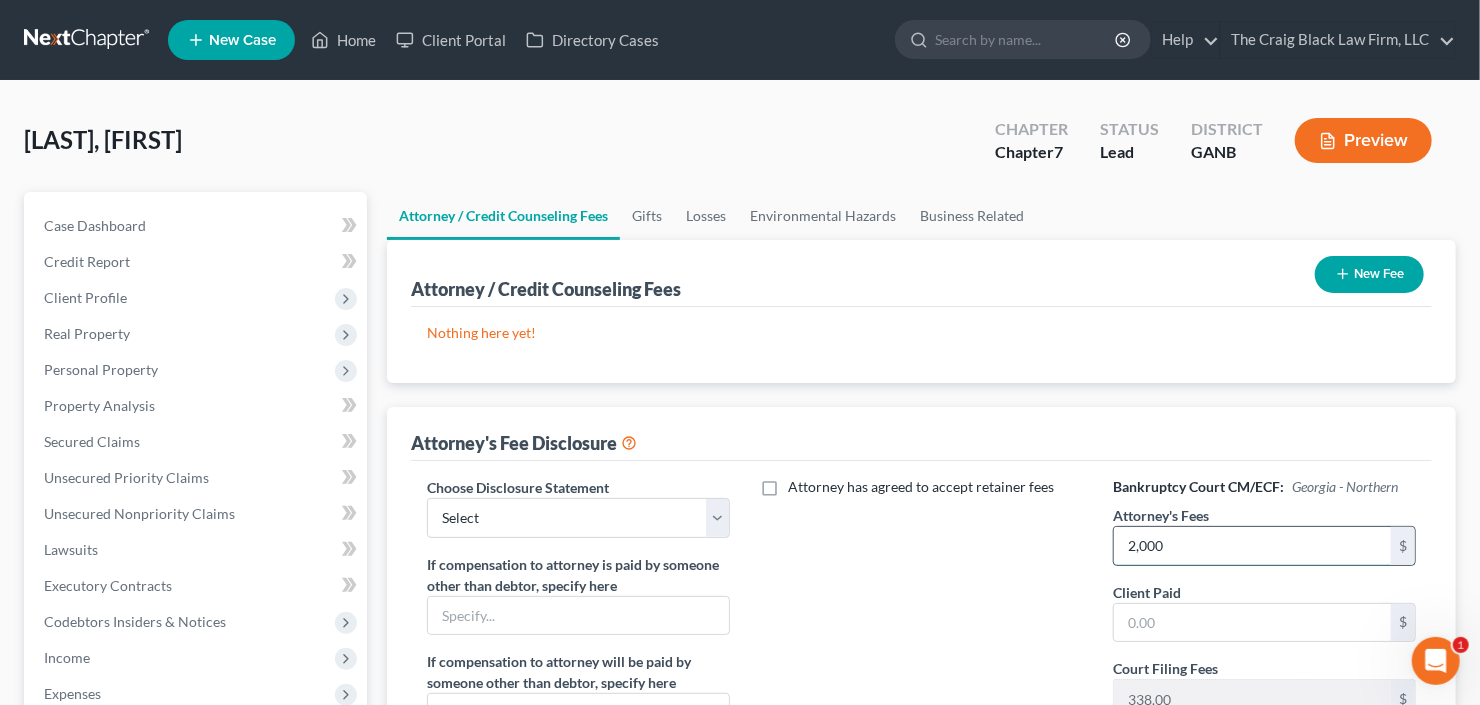 type on "2,000" 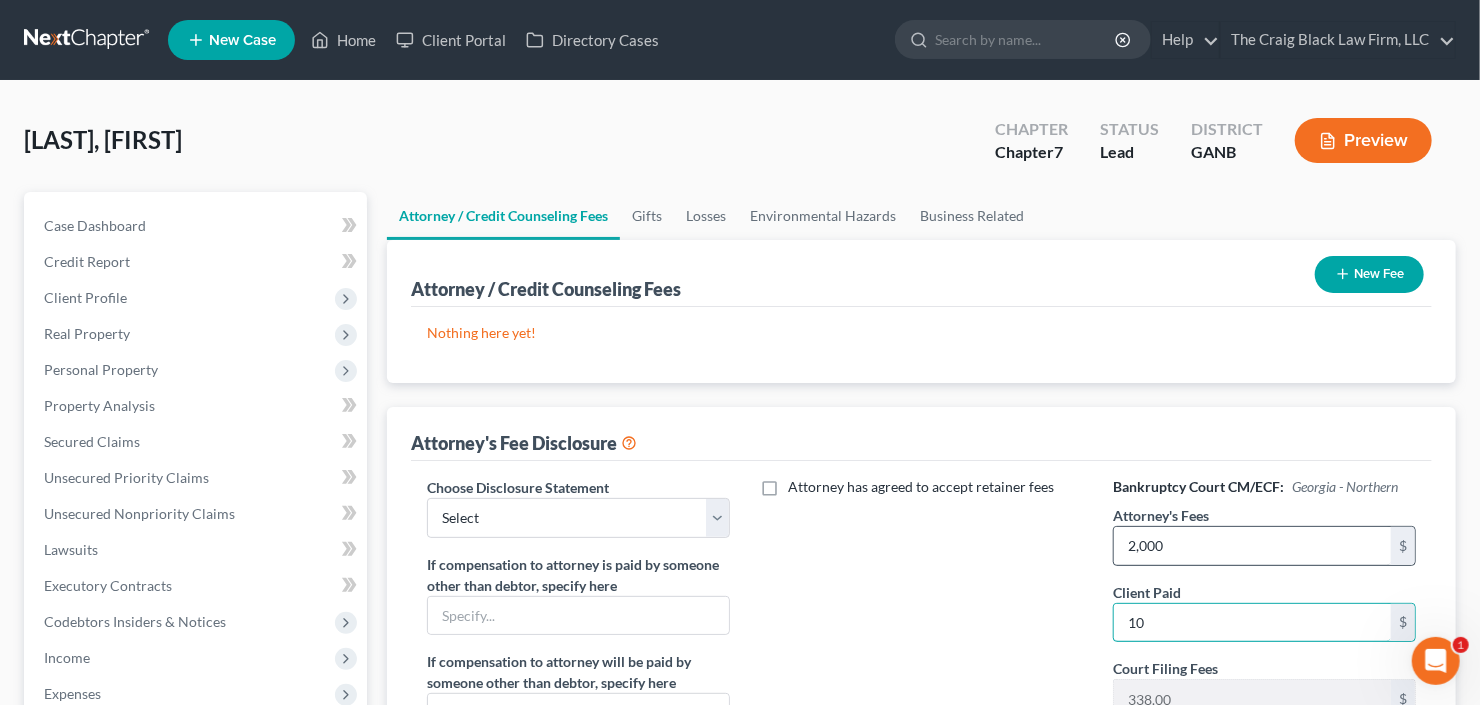 type on "1" 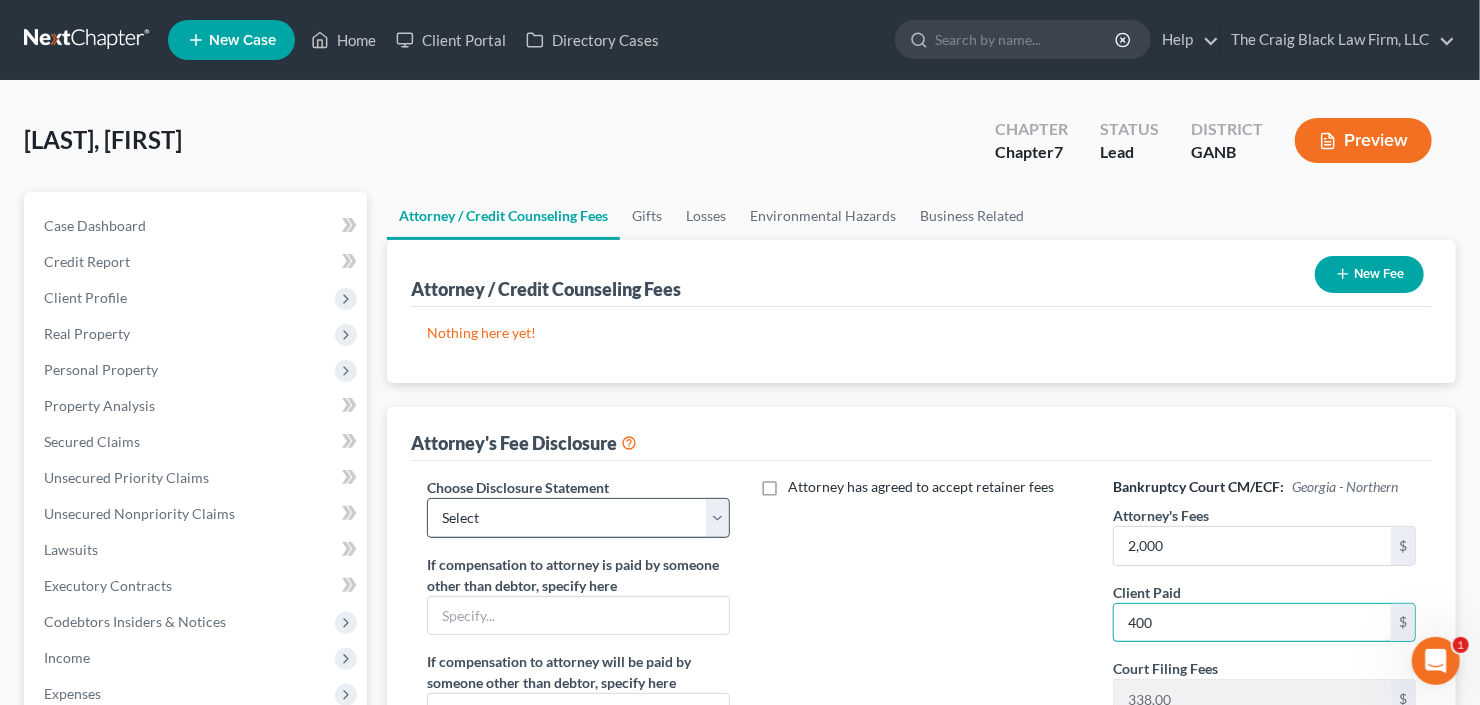 type on "400" 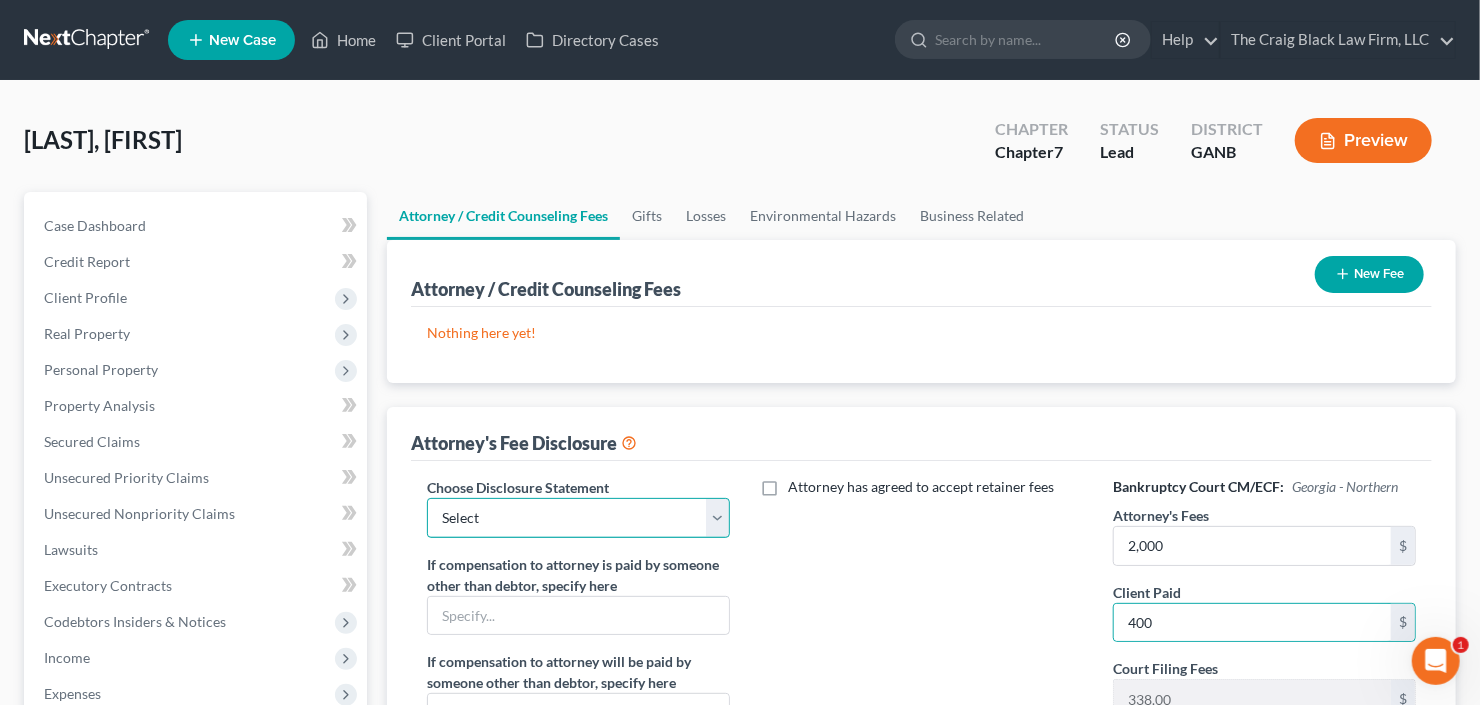 click on "Select Advanced Fee 13 Joint Hourly fee agreement Chapter 13  Advance Fee Ch 7 Standard" at bounding box center [578, 518] 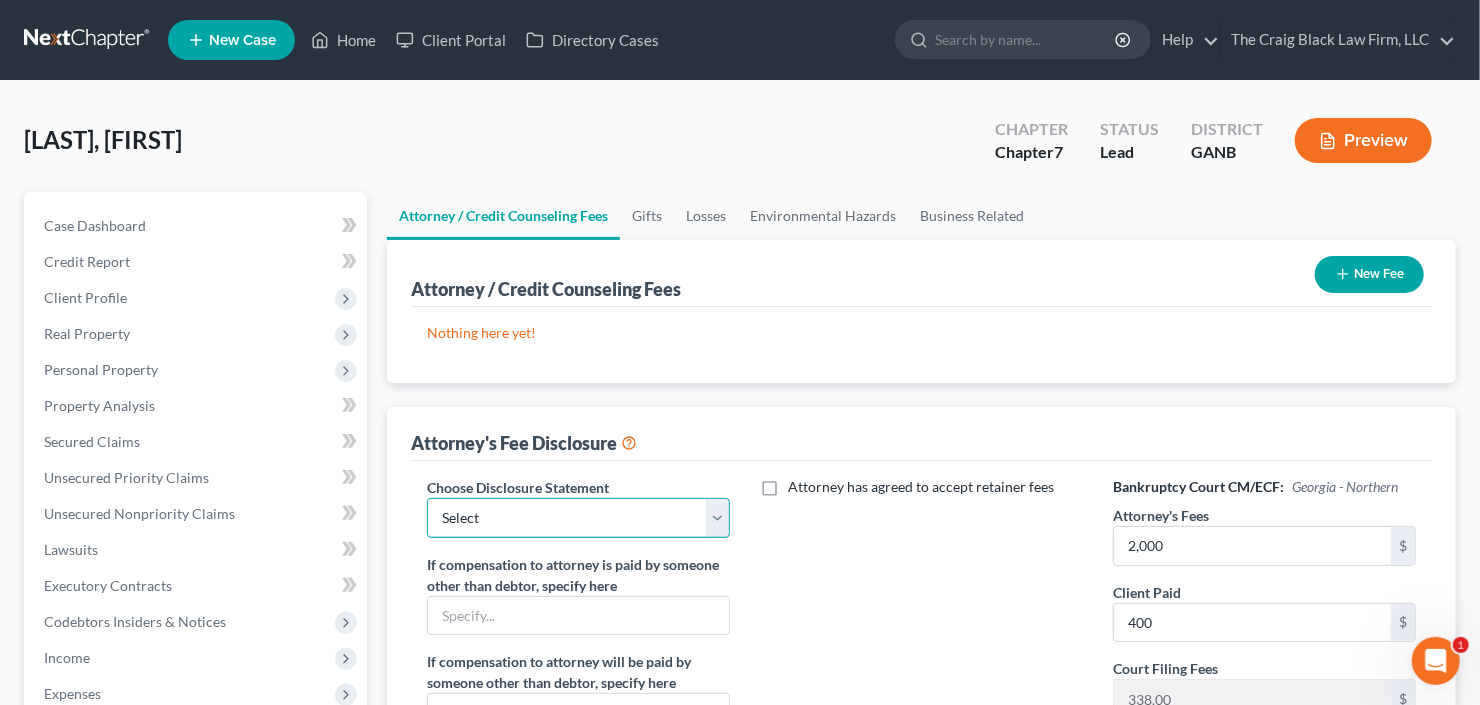 select on "3" 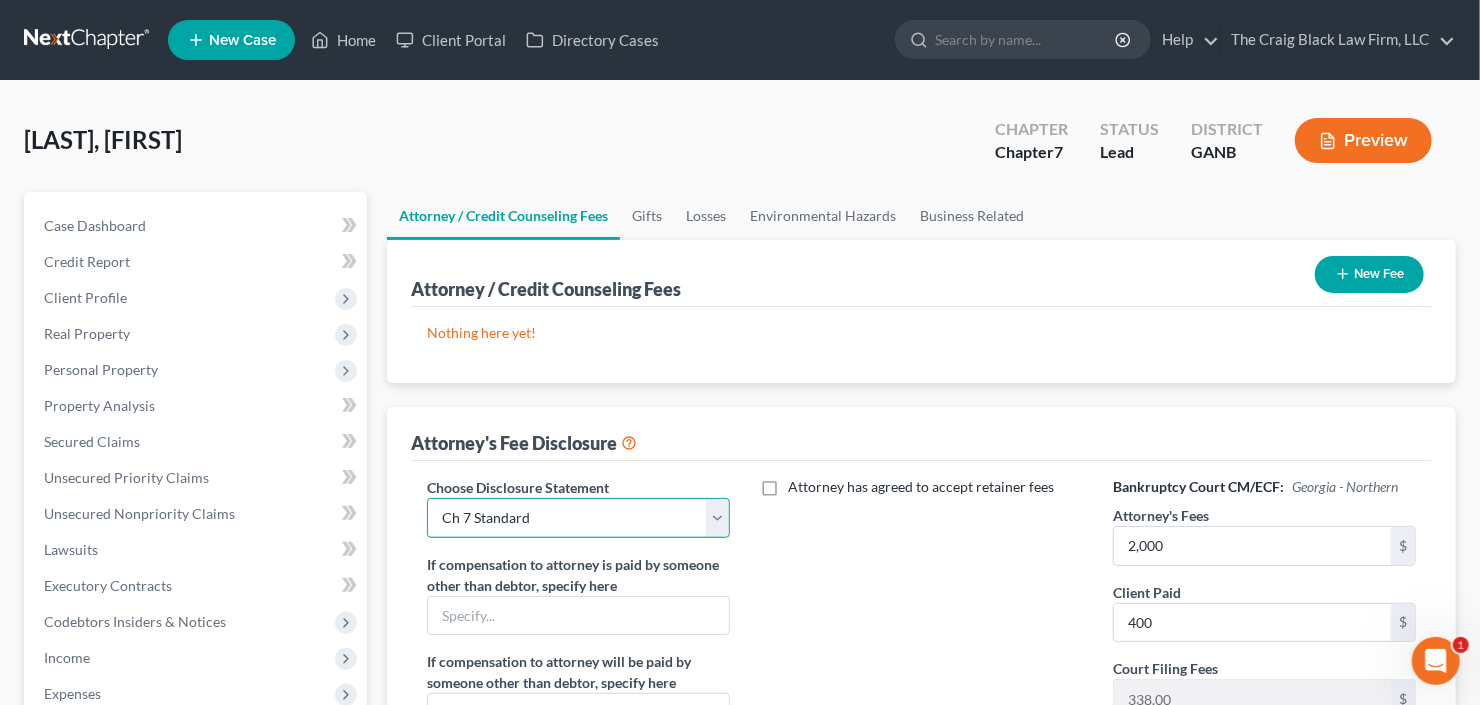 click on "Select Advanced Fee 13 Joint Hourly fee agreement Chapter 13  Advance Fee Ch 7 Standard" at bounding box center [578, 518] 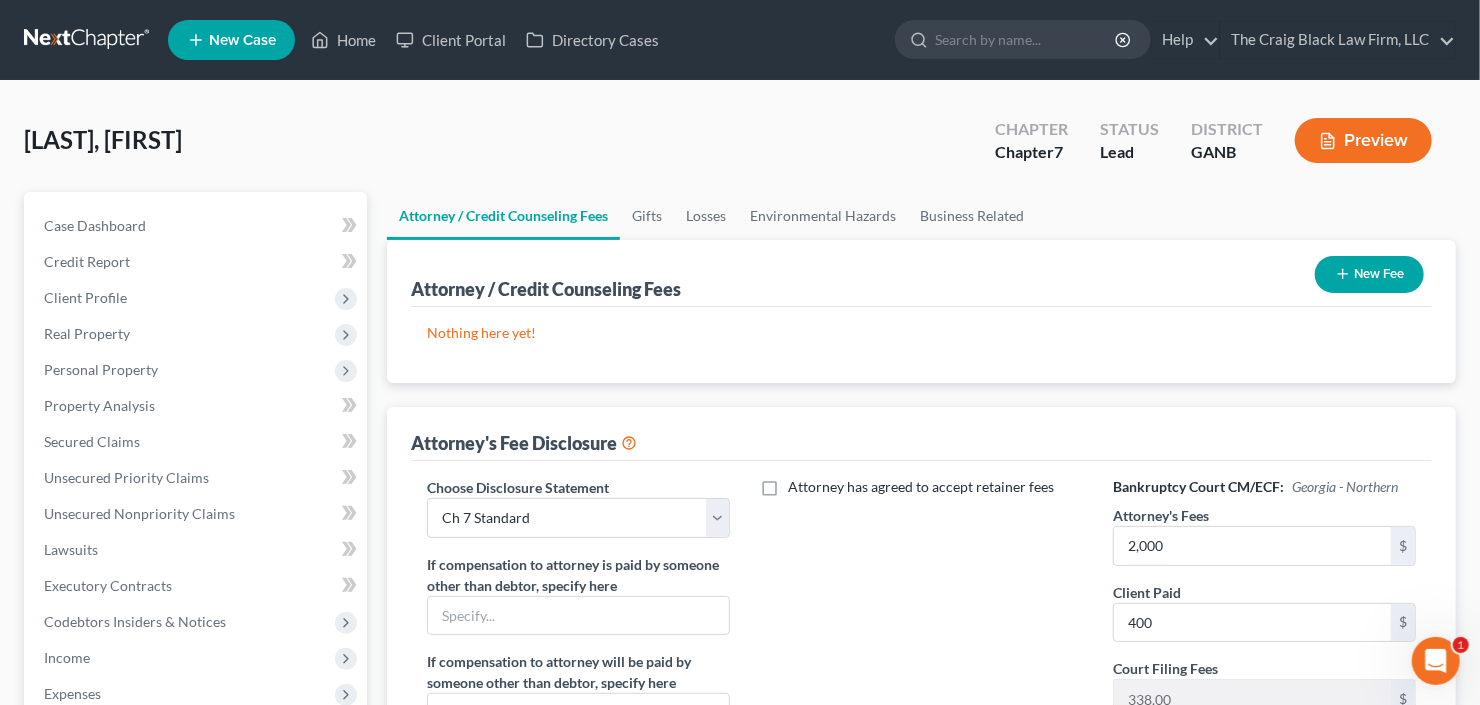 click on "Attorney / Credit Counseling Fees New Fee" at bounding box center [921, 273] 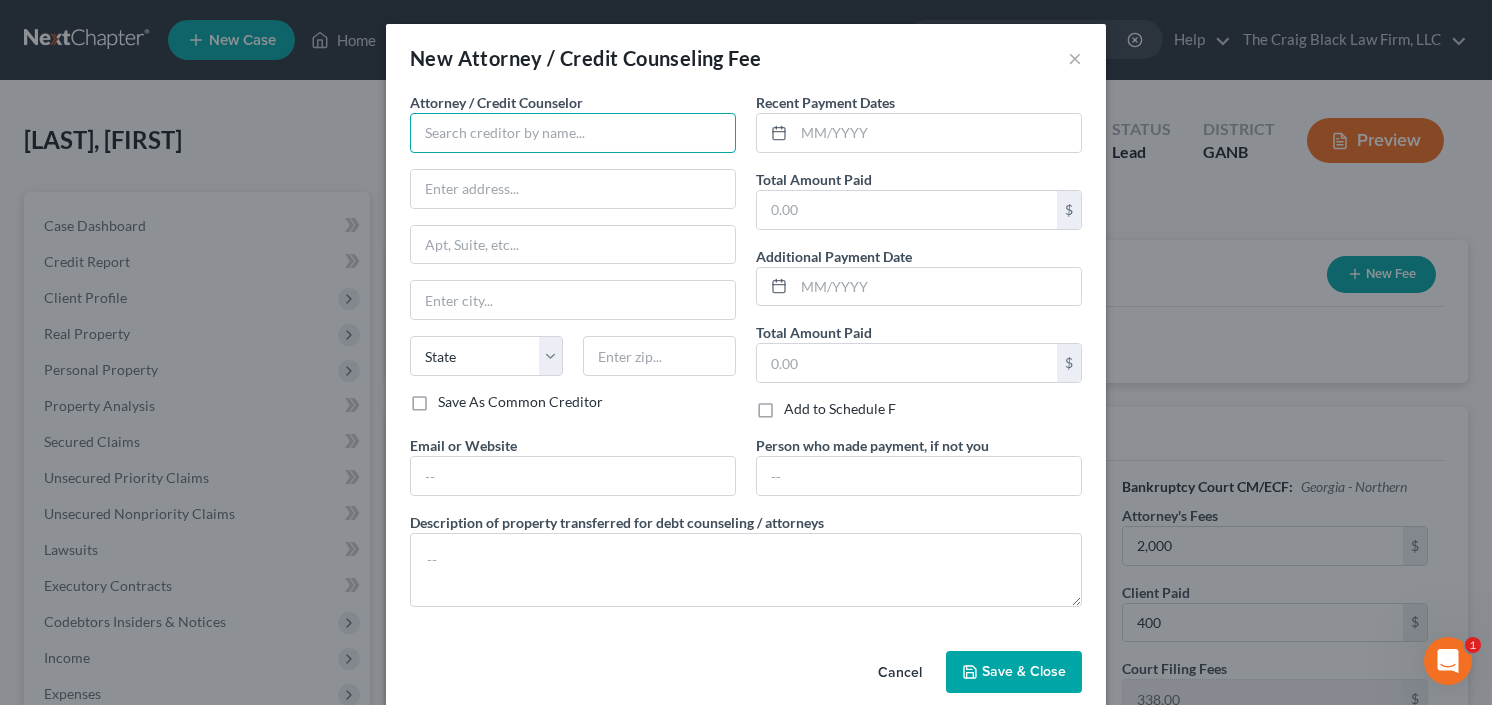 click at bounding box center (573, 133) 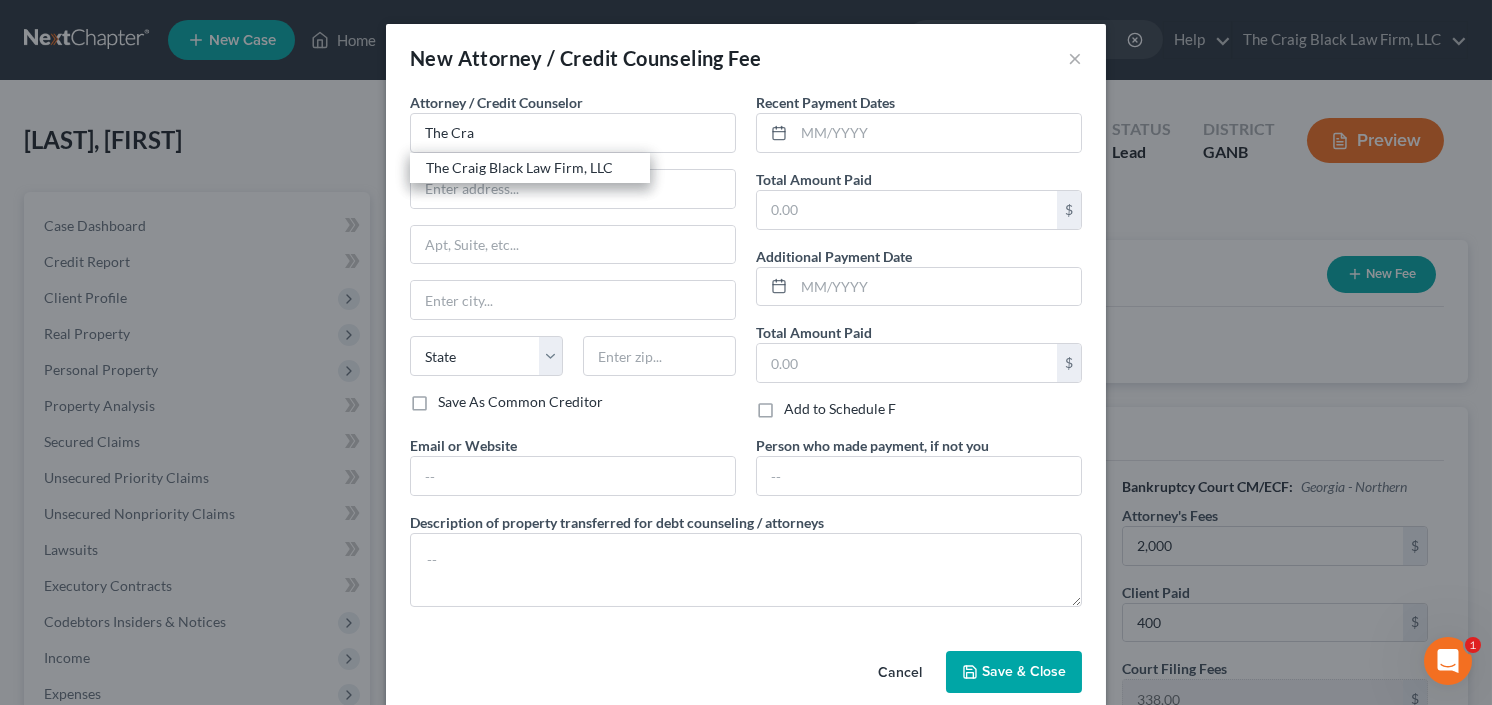 click on "The Craig Black Law Firm, LLC" at bounding box center (530, 168) 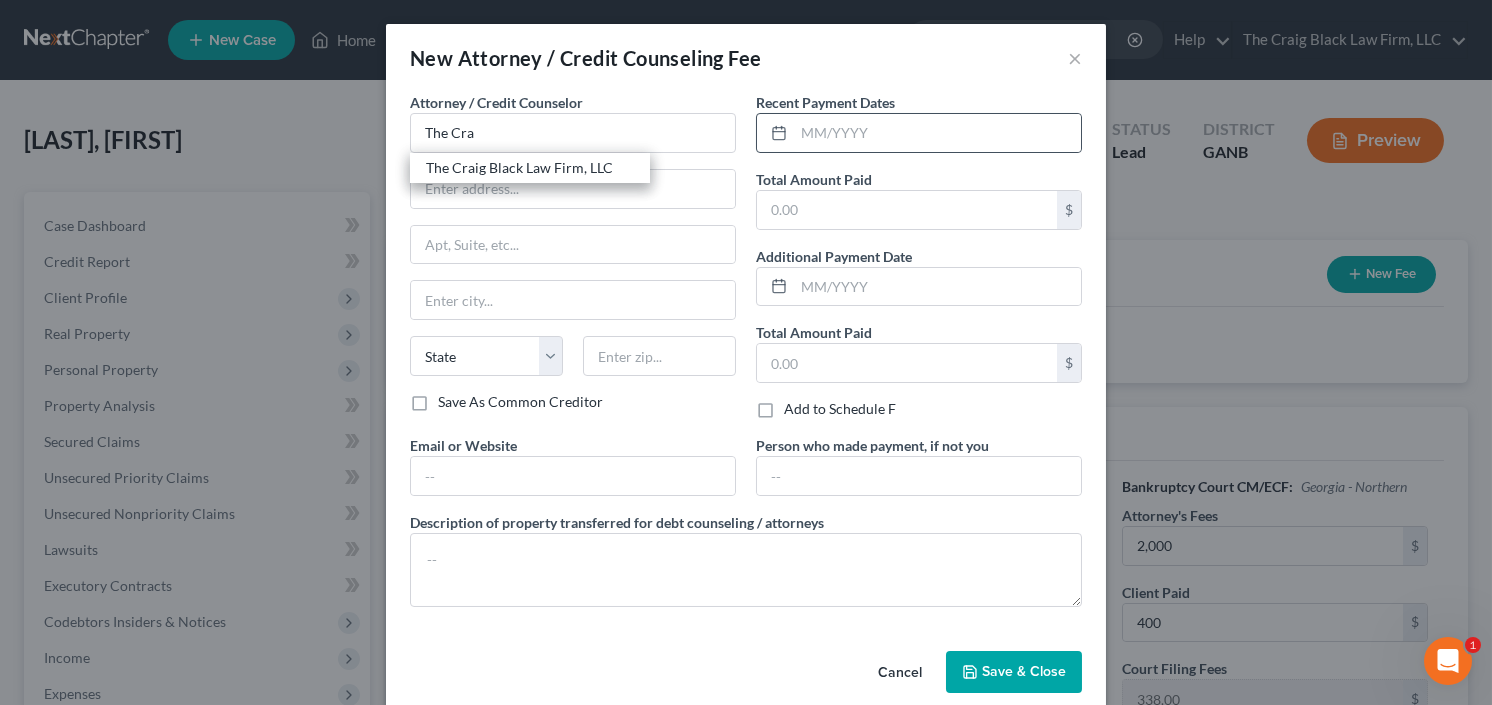 type on "The Craig Black Law Firm, LLC" 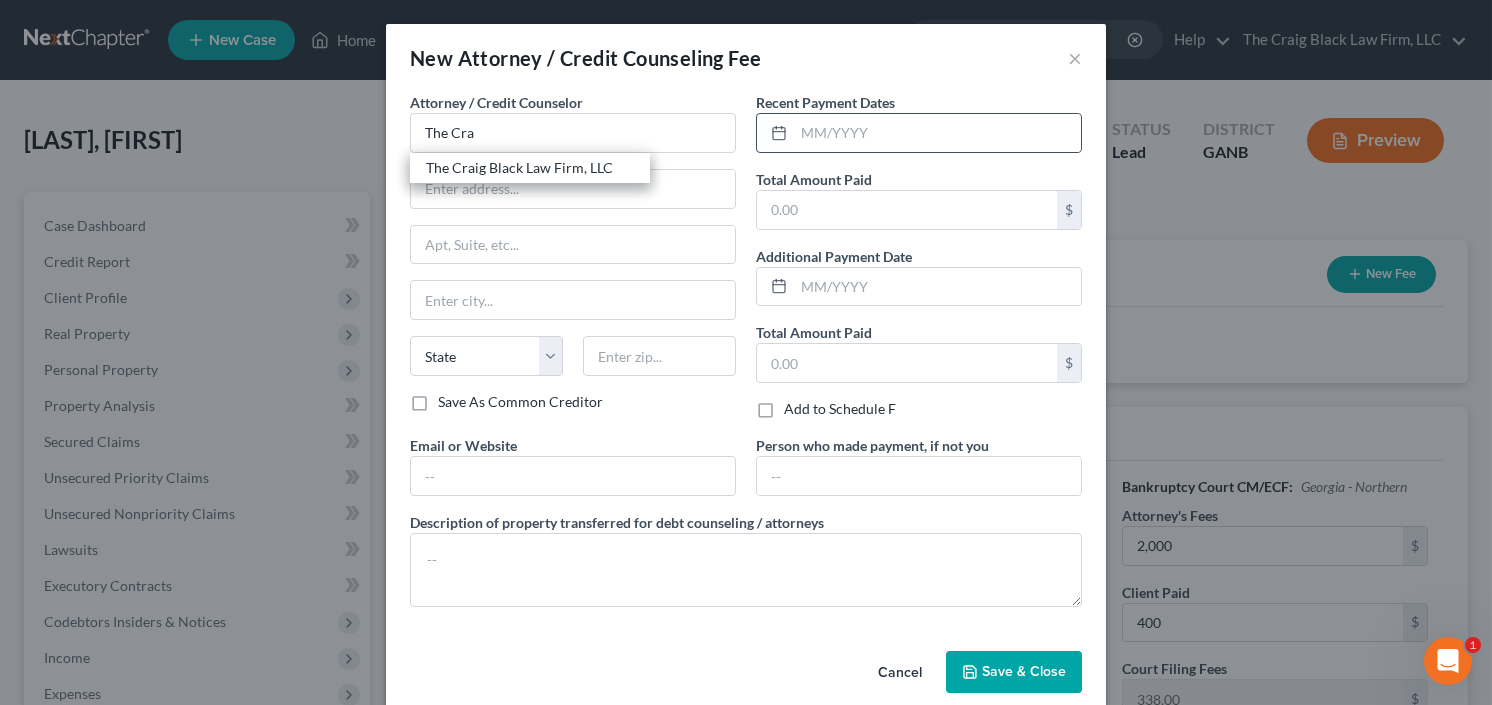 type on "5555 Glenridge Connector Suite 200" 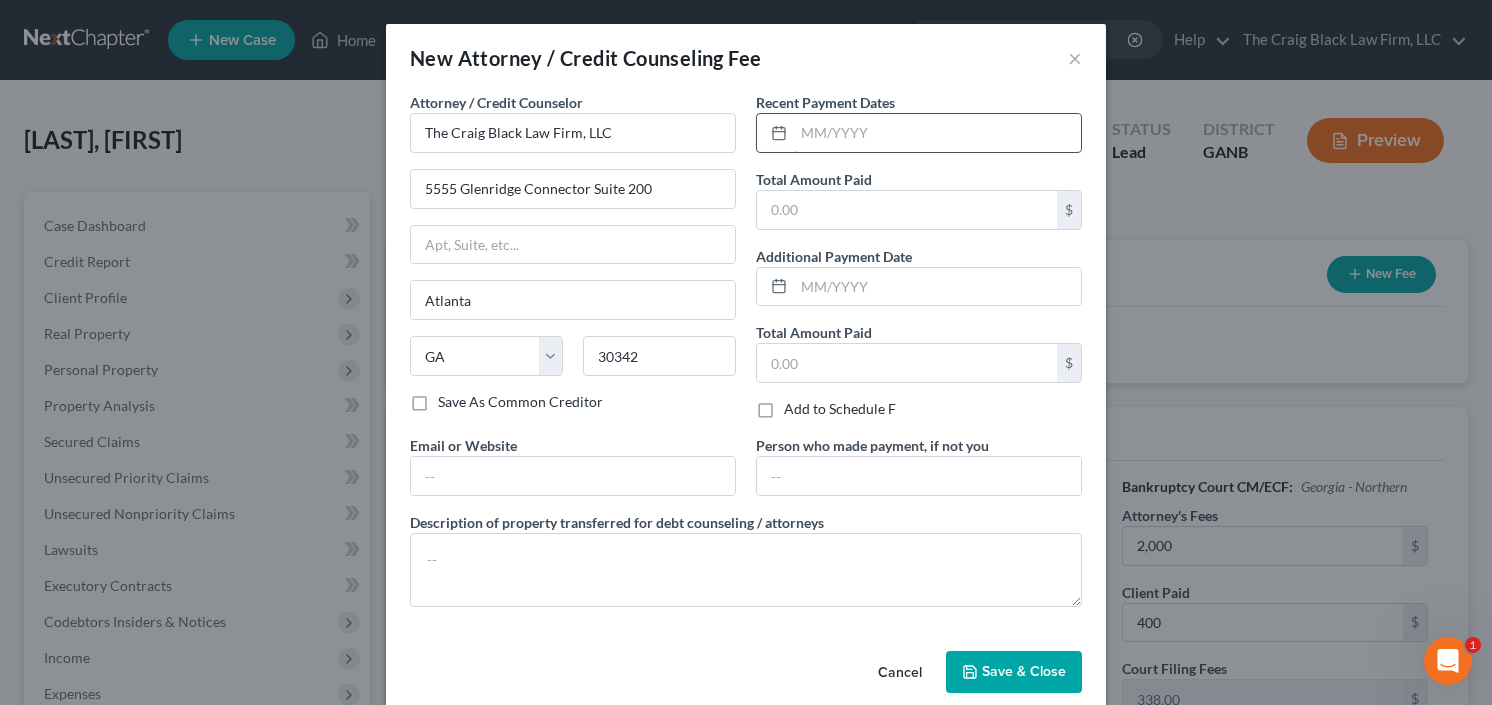 click at bounding box center (937, 133) 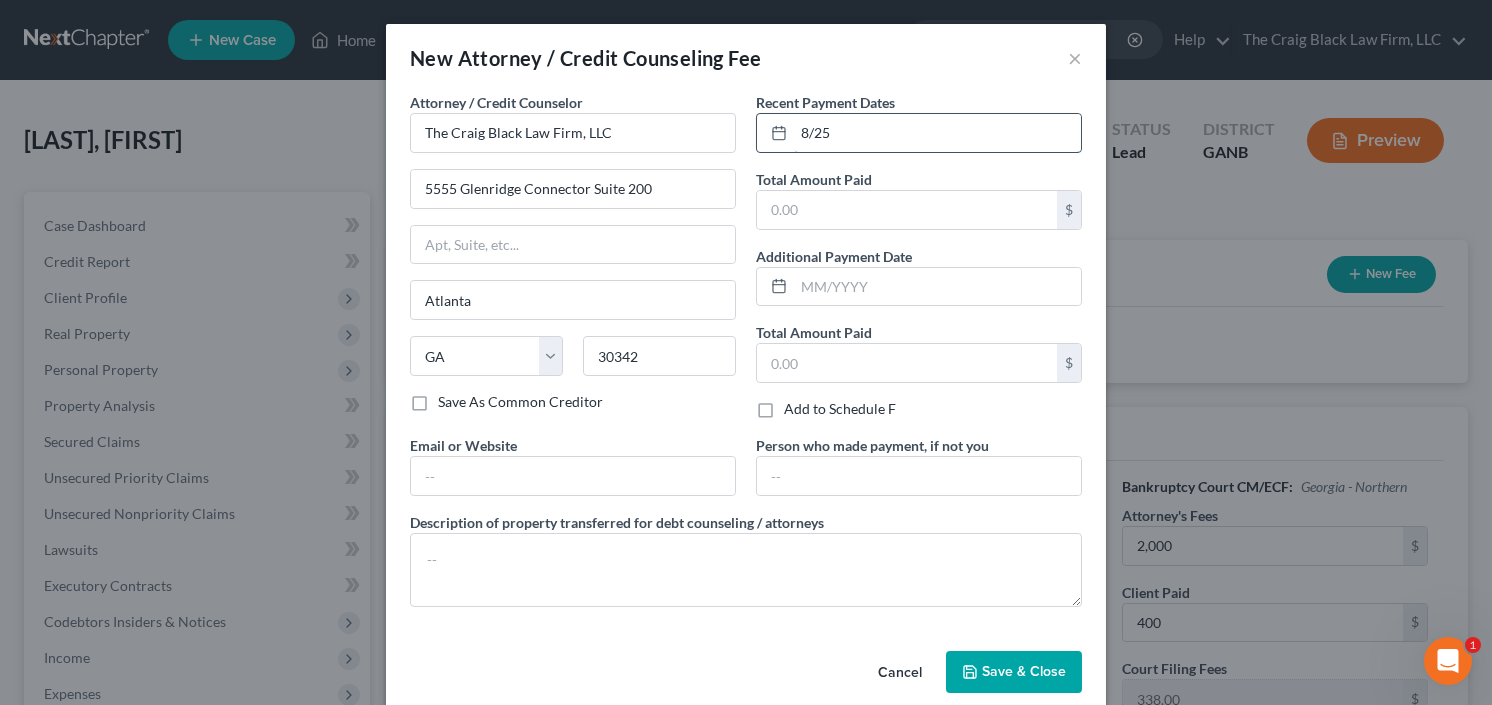 type on "8/25" 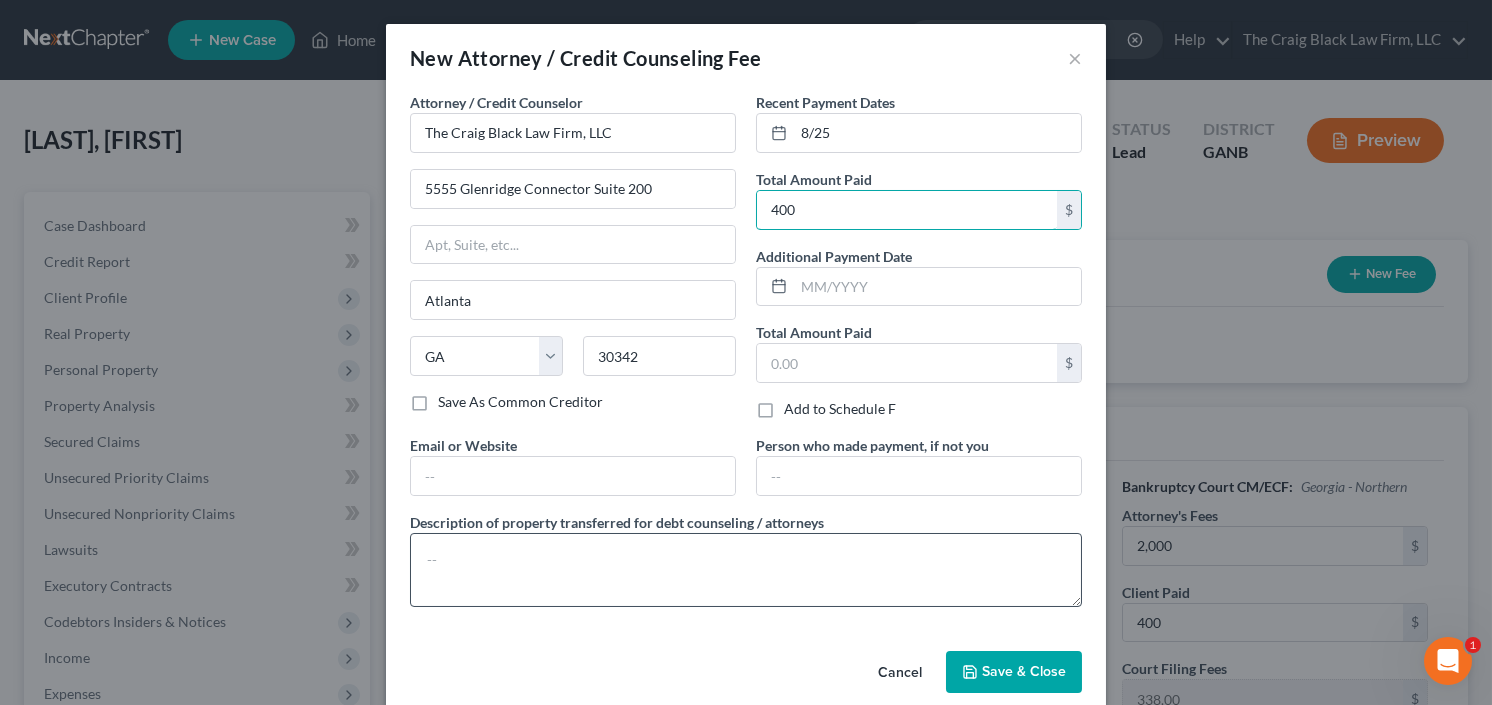 type on "400" 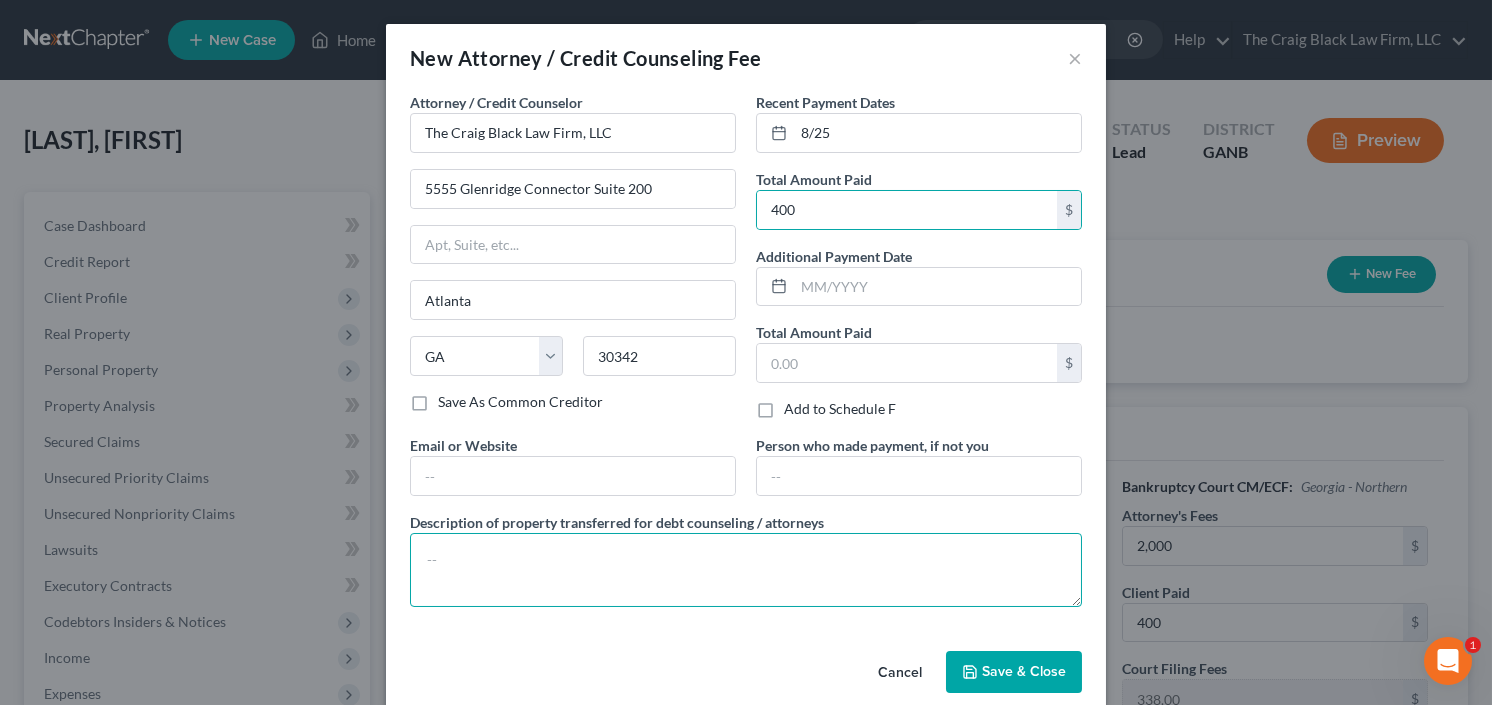 click at bounding box center [746, 570] 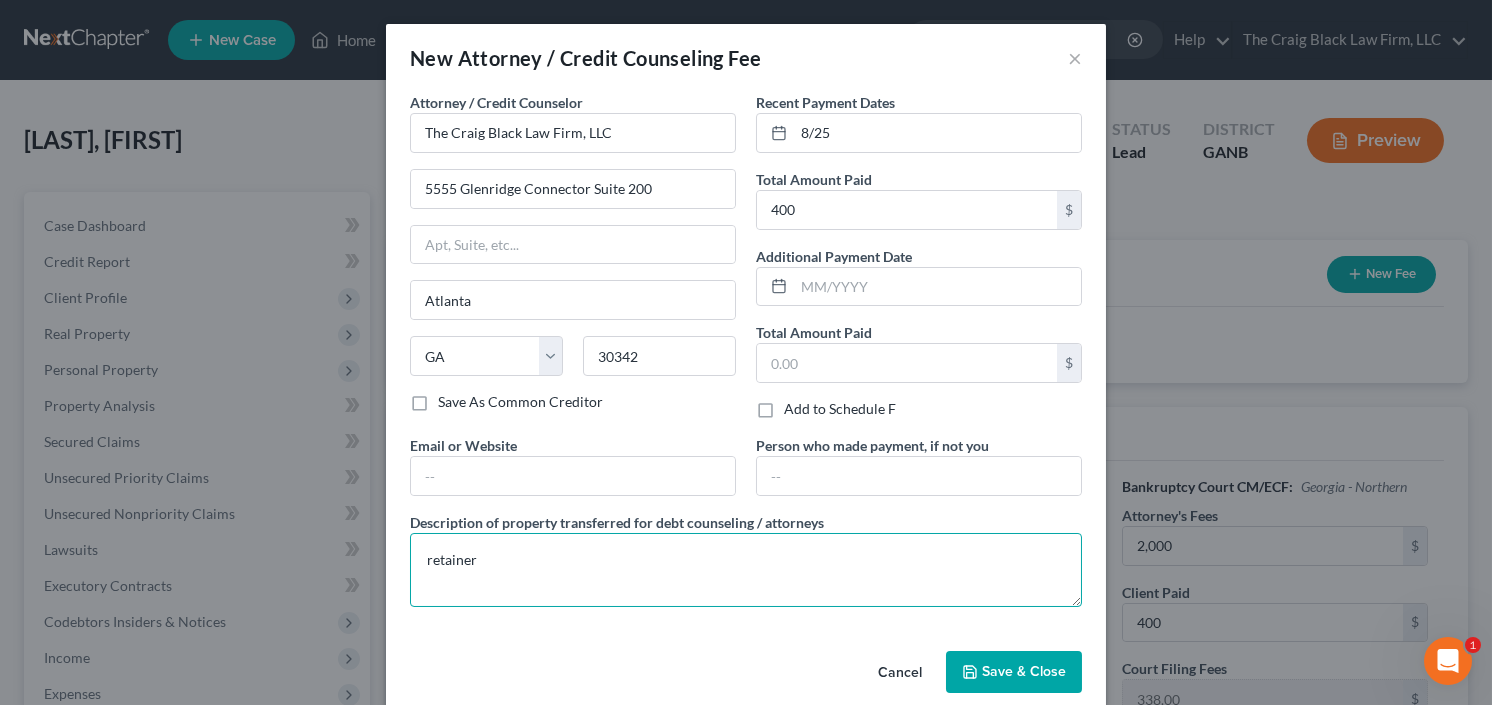 type on "retainer" 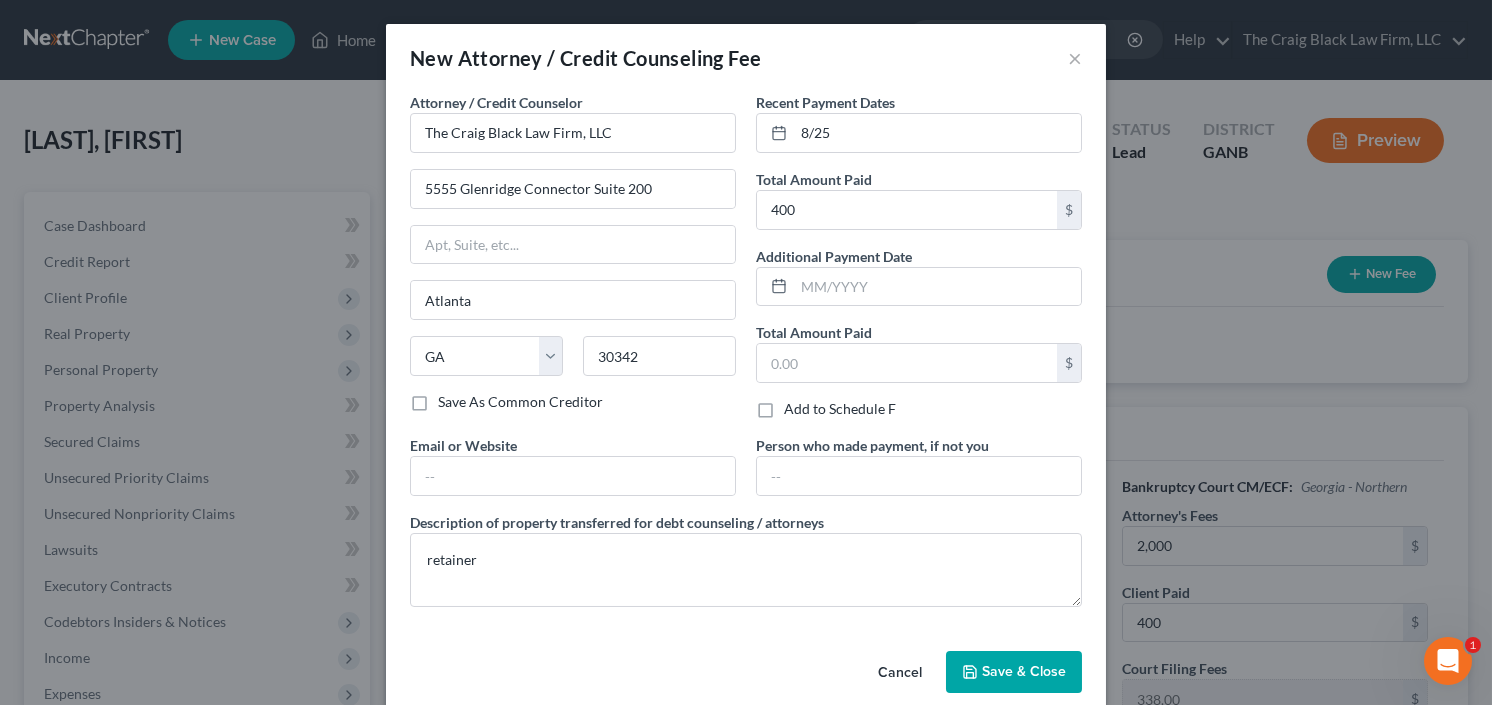 drag, startPoint x: 1009, startPoint y: 546, endPoint x: 995, endPoint y: 661, distance: 115.84904 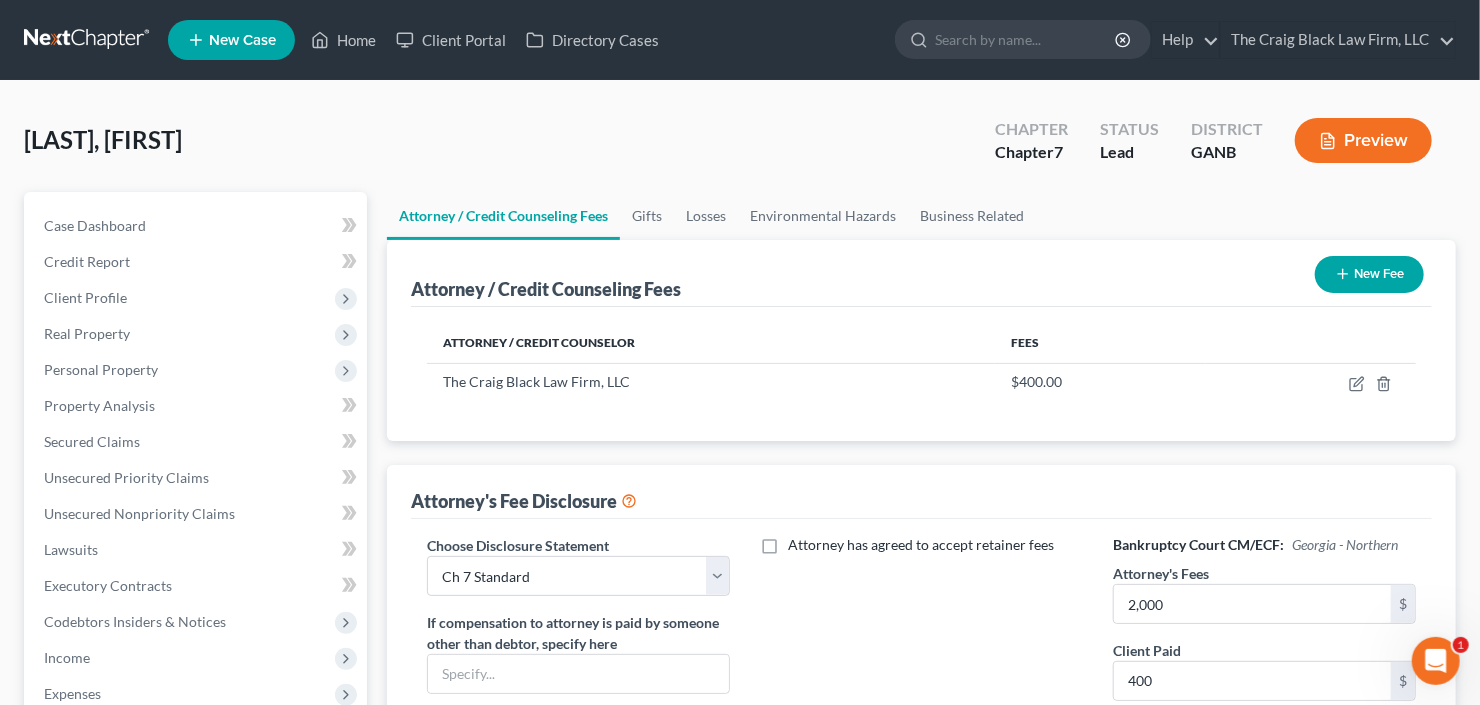 click on "Attorney / Credit Counseling Fees New Fee" at bounding box center (921, 273) 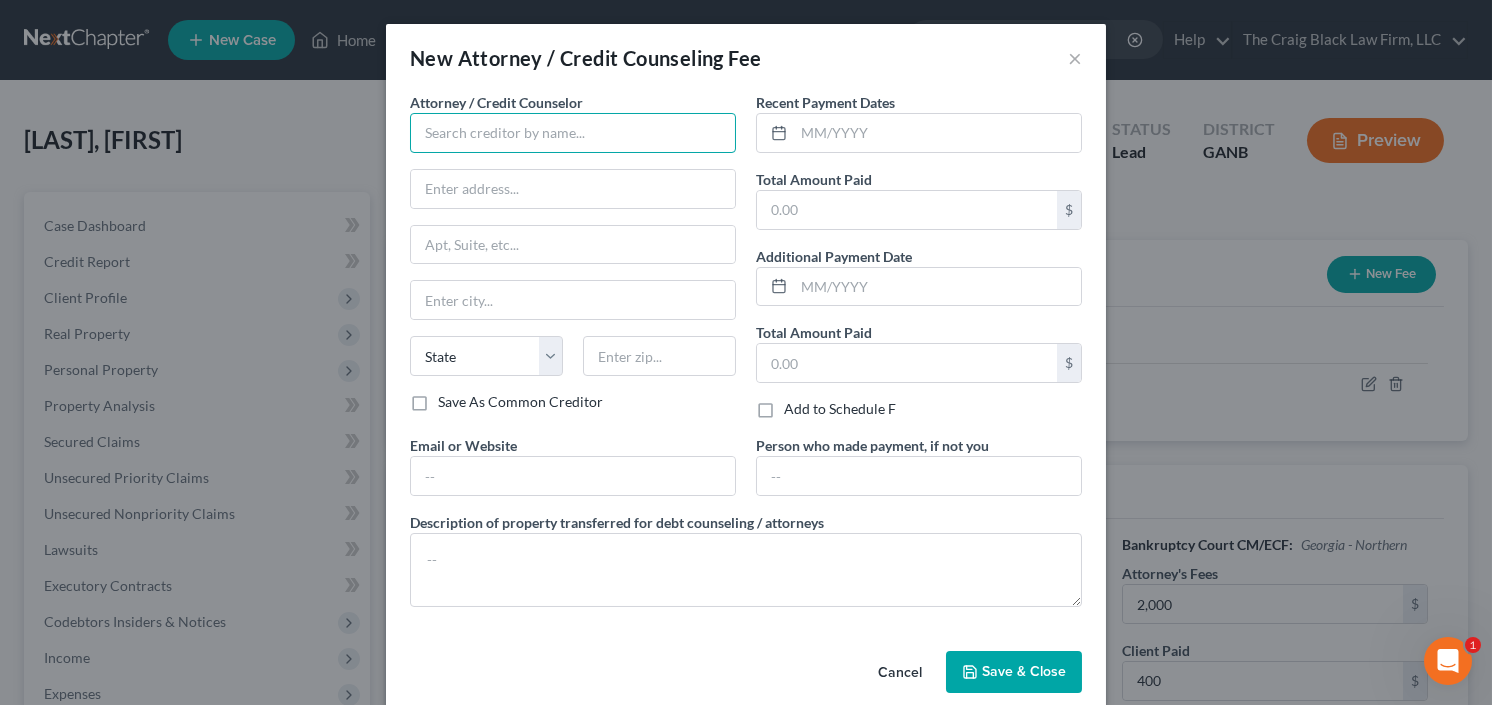 click at bounding box center (573, 133) 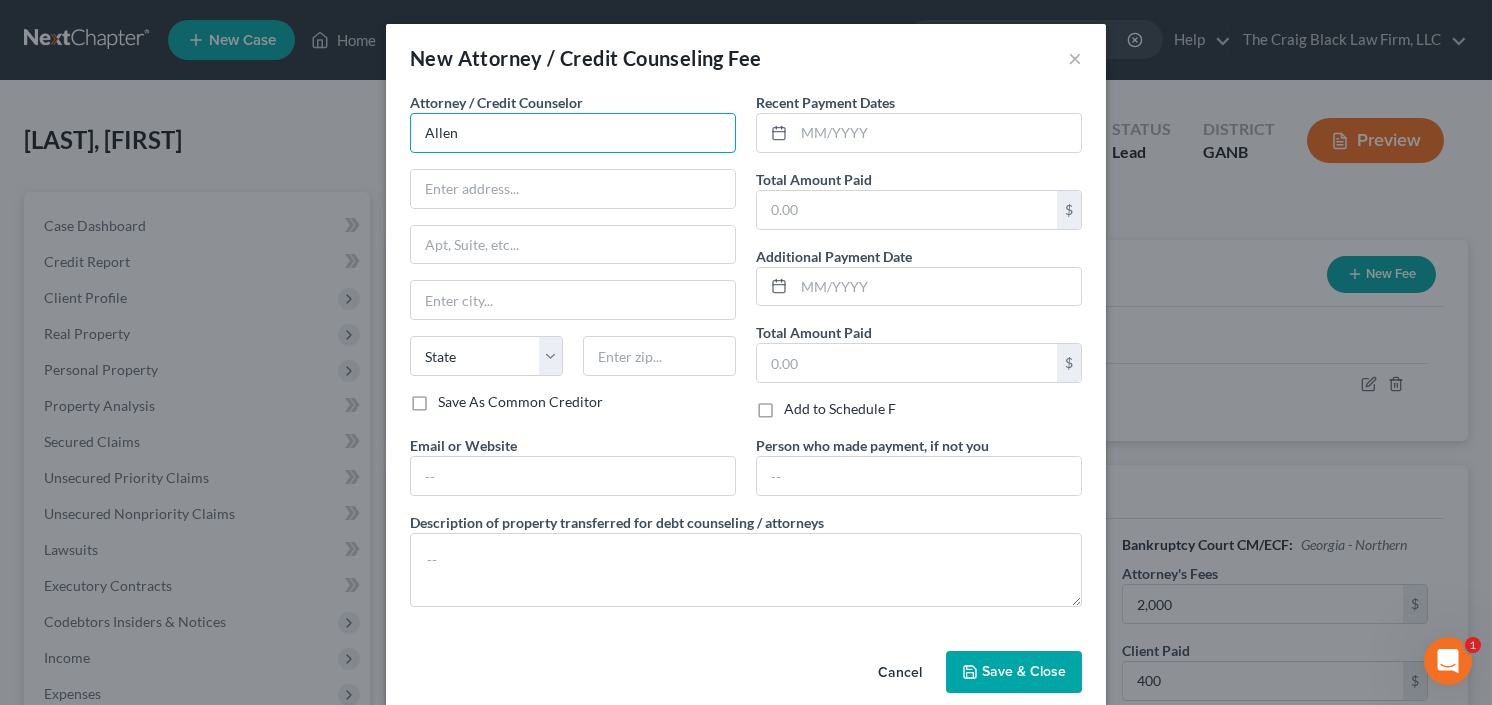 click on "Allen" at bounding box center [573, 133] 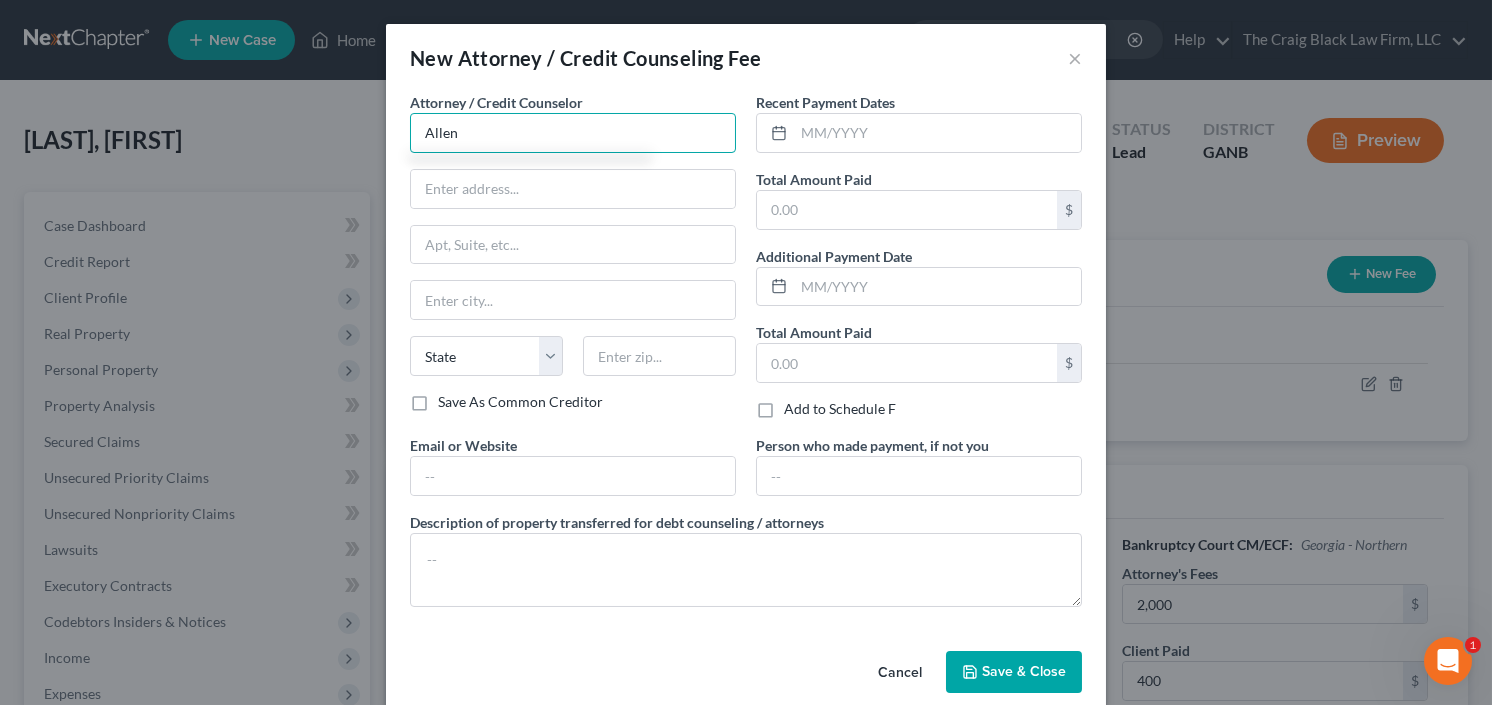 type on "Allen Credit & Debt Counseling Agency" 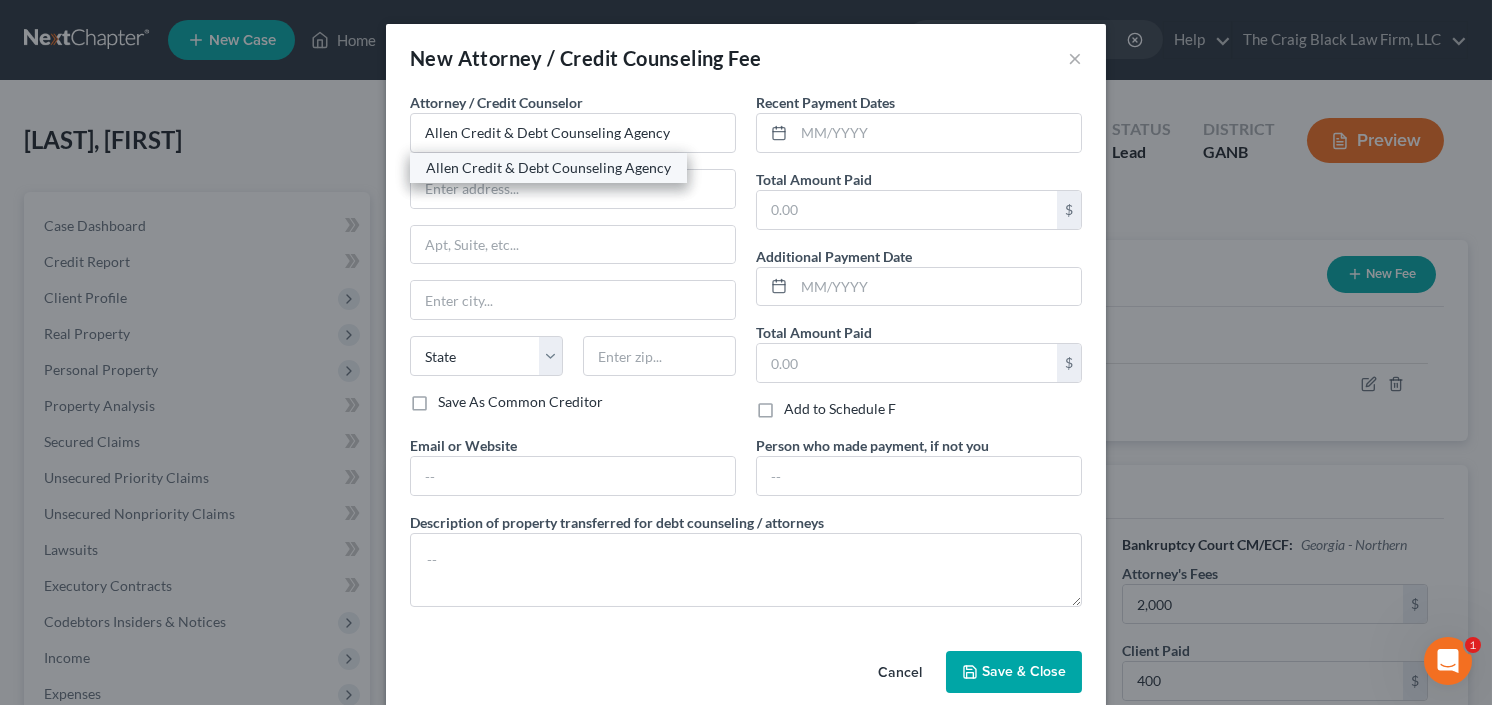 click on "Allen Credit & Debt Counseling Agency" at bounding box center [548, 168] 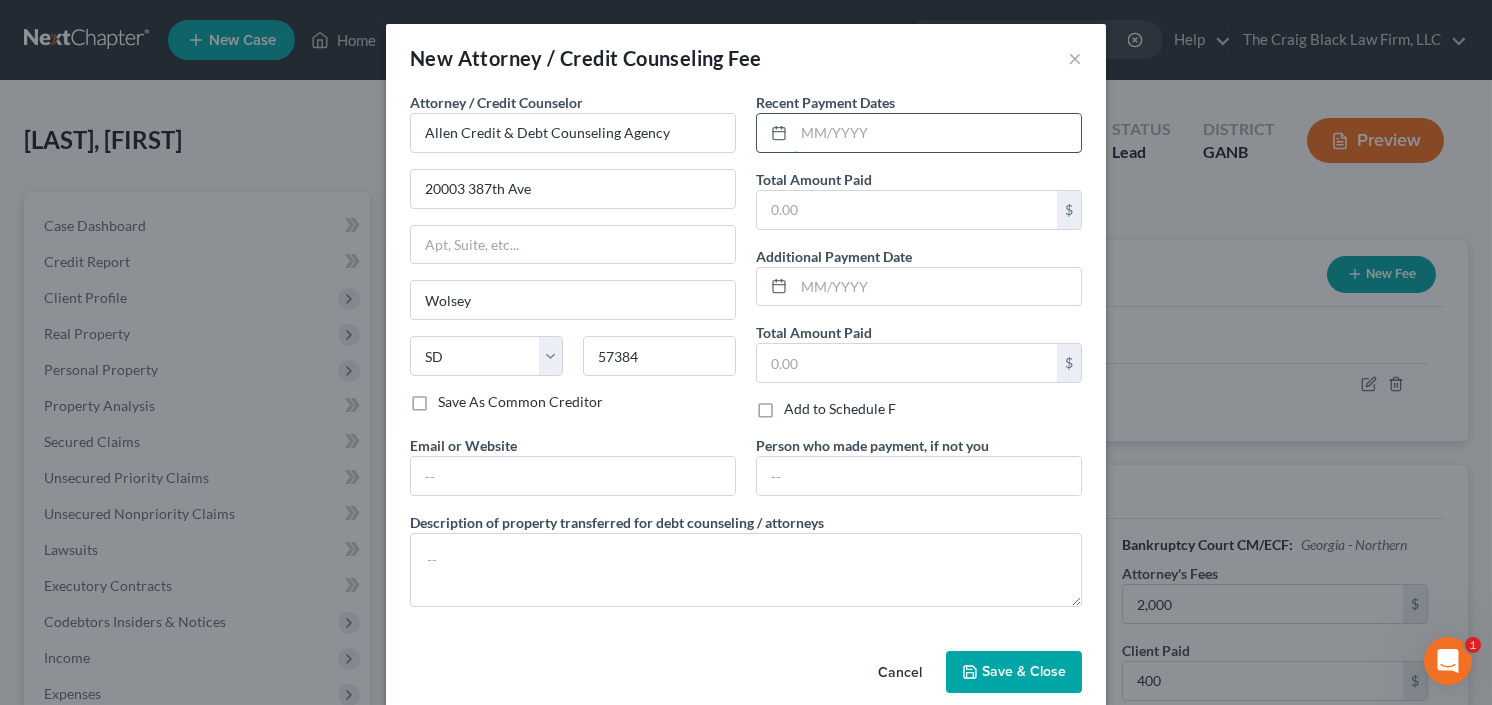click at bounding box center (937, 133) 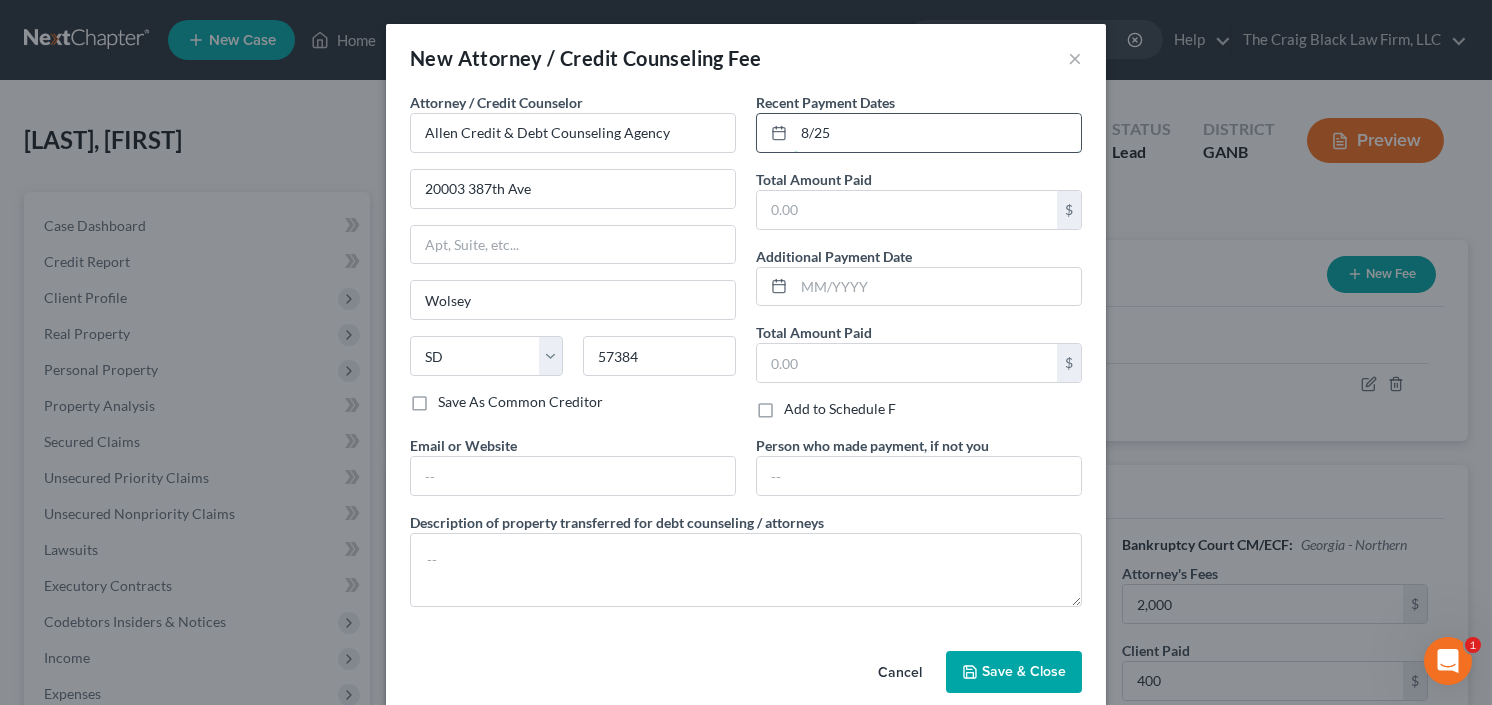 type on "8/25" 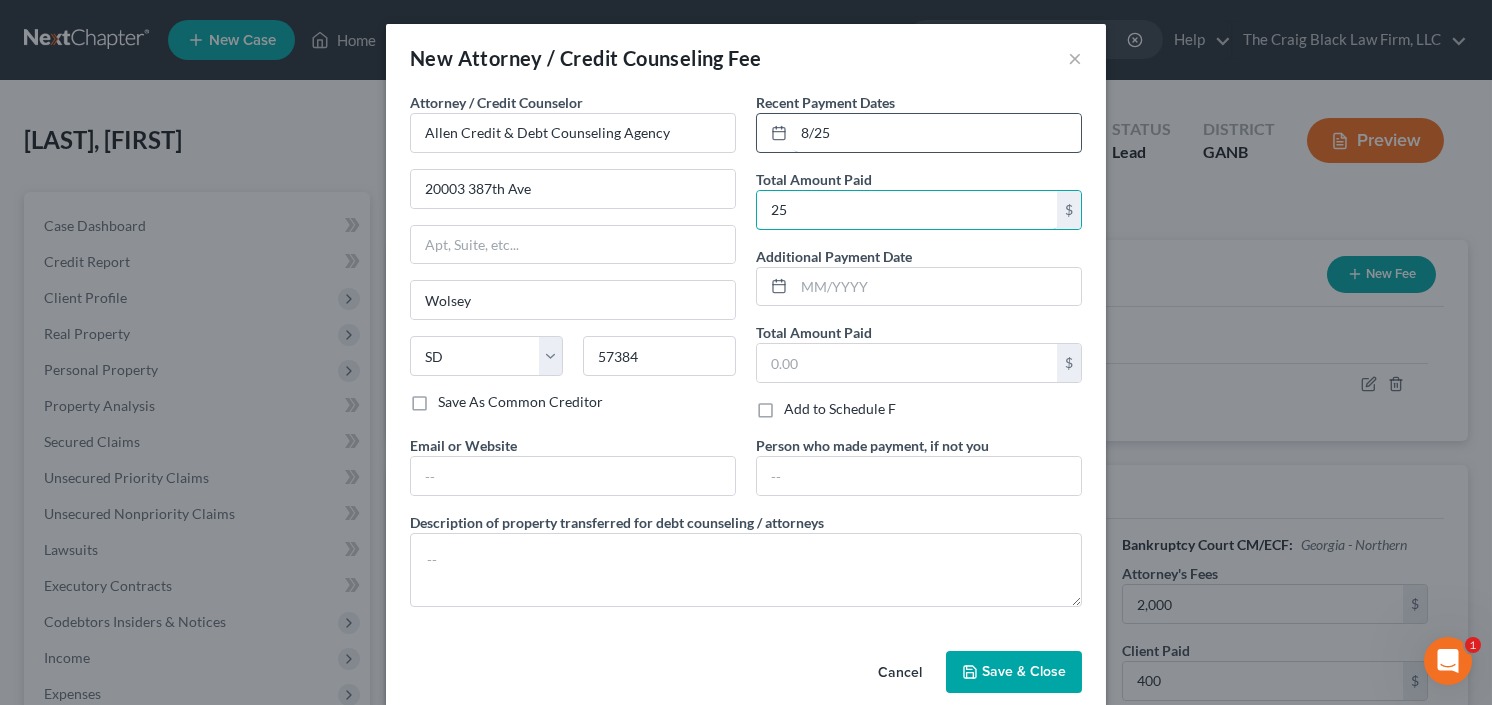 type on "25" 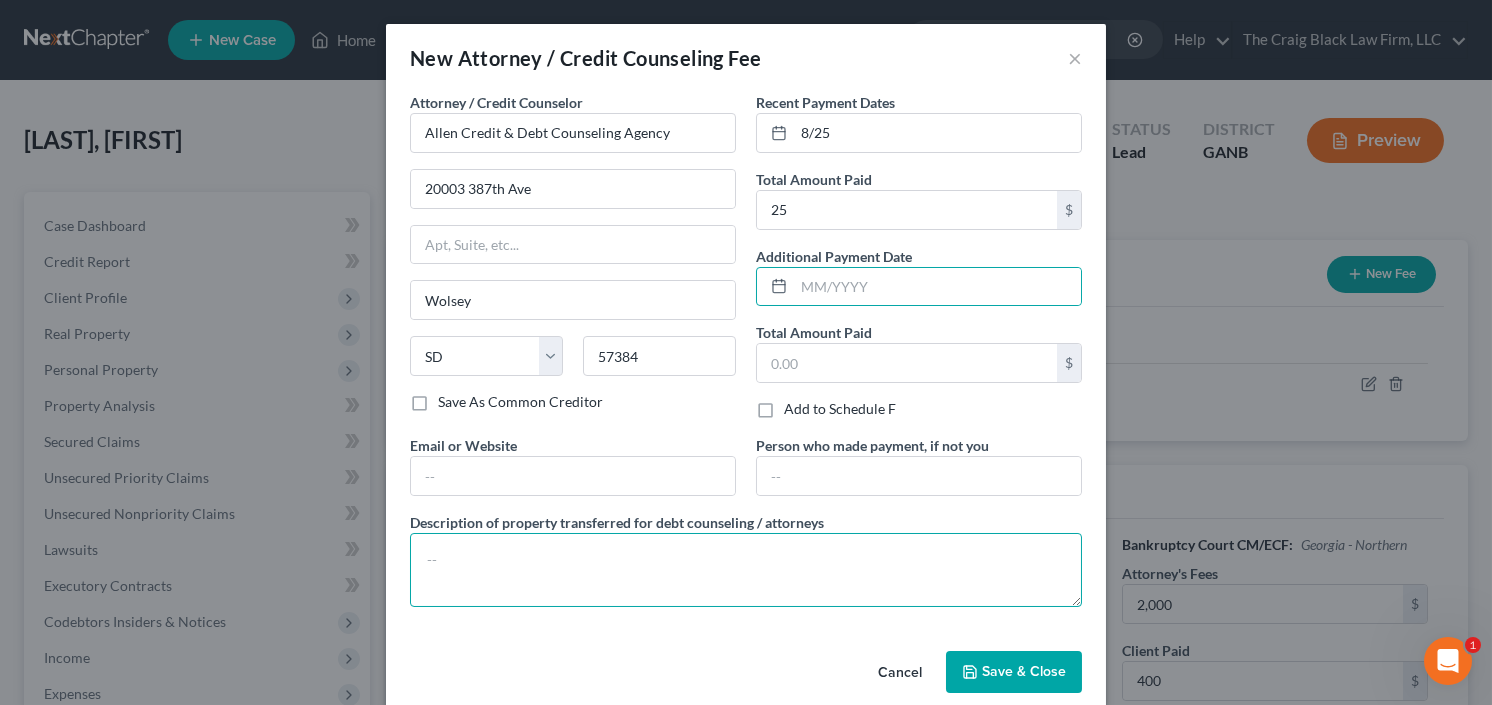 click at bounding box center (746, 570) 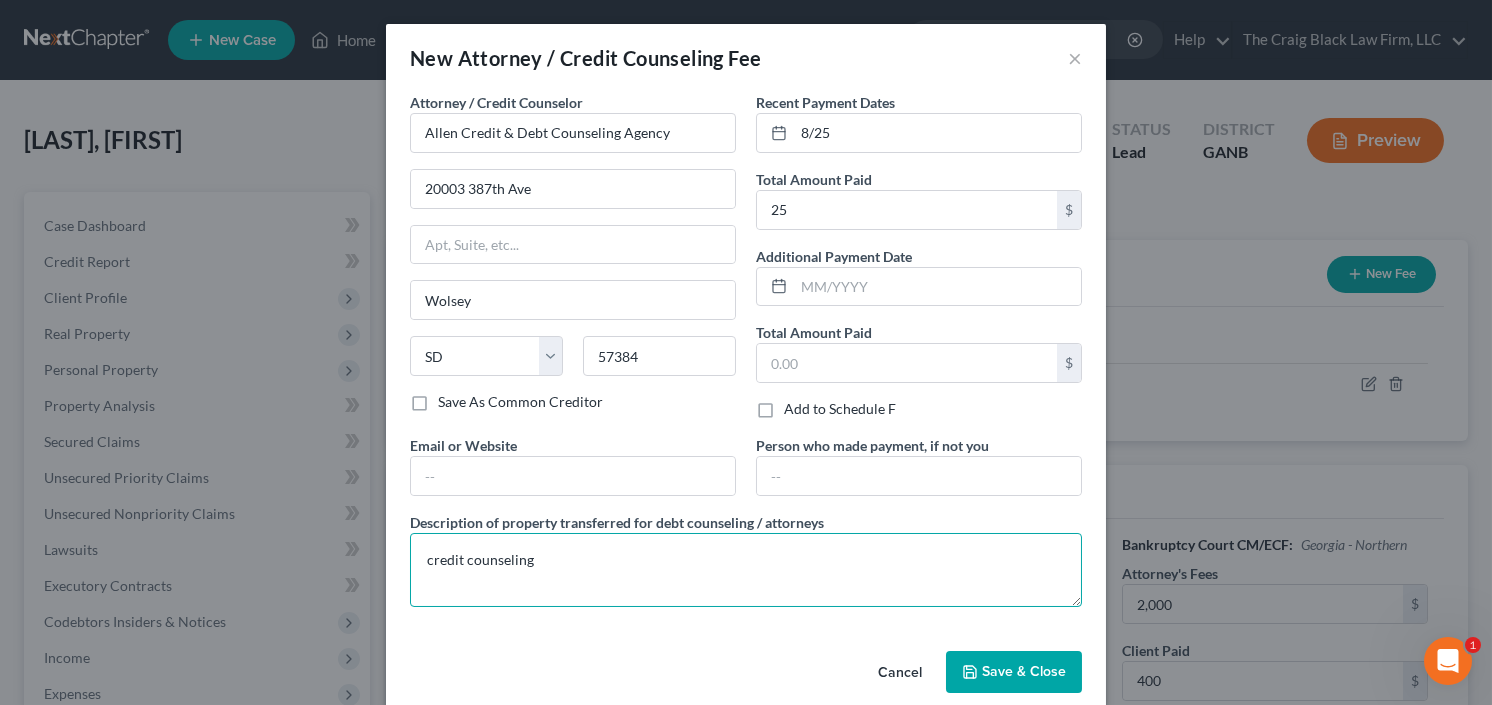 type on "credit counseling" 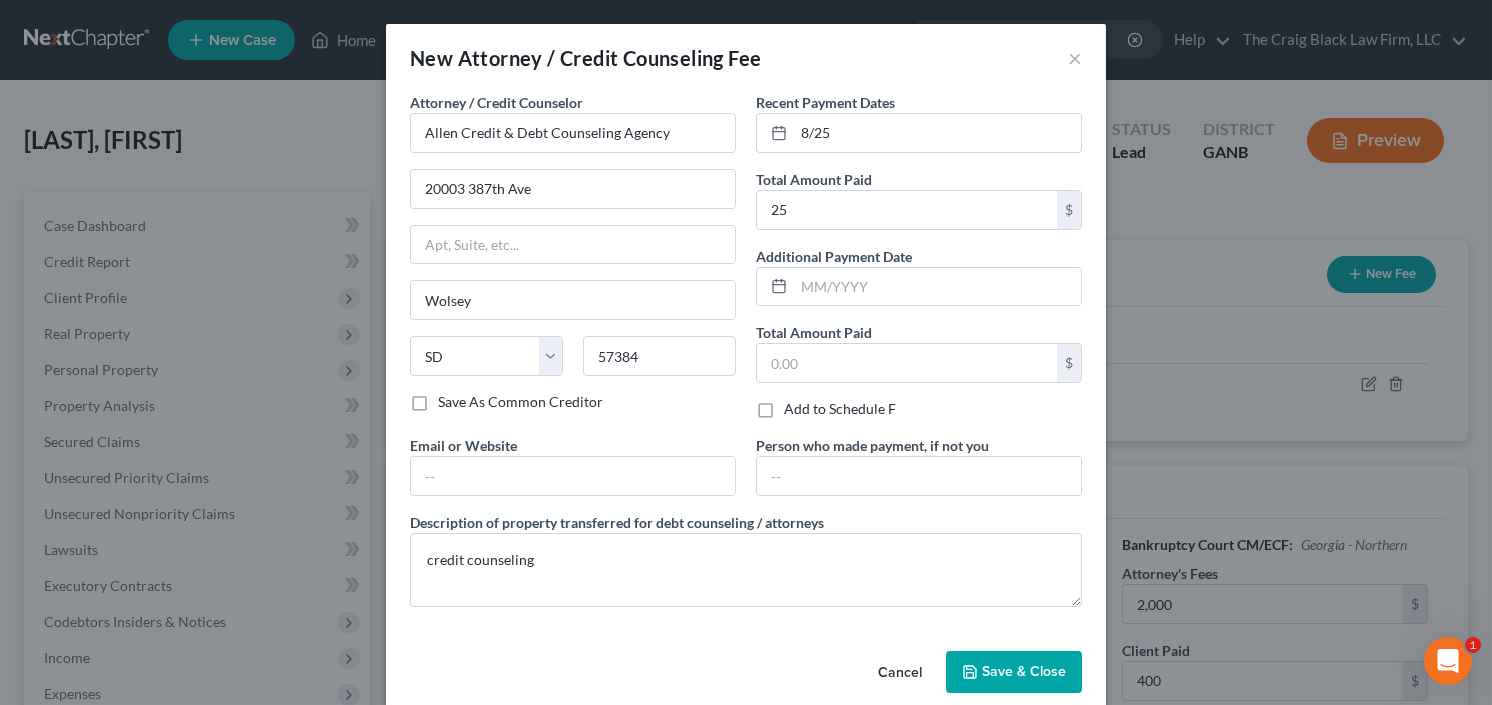 click on "Cancel Save & Close" at bounding box center [746, 676] 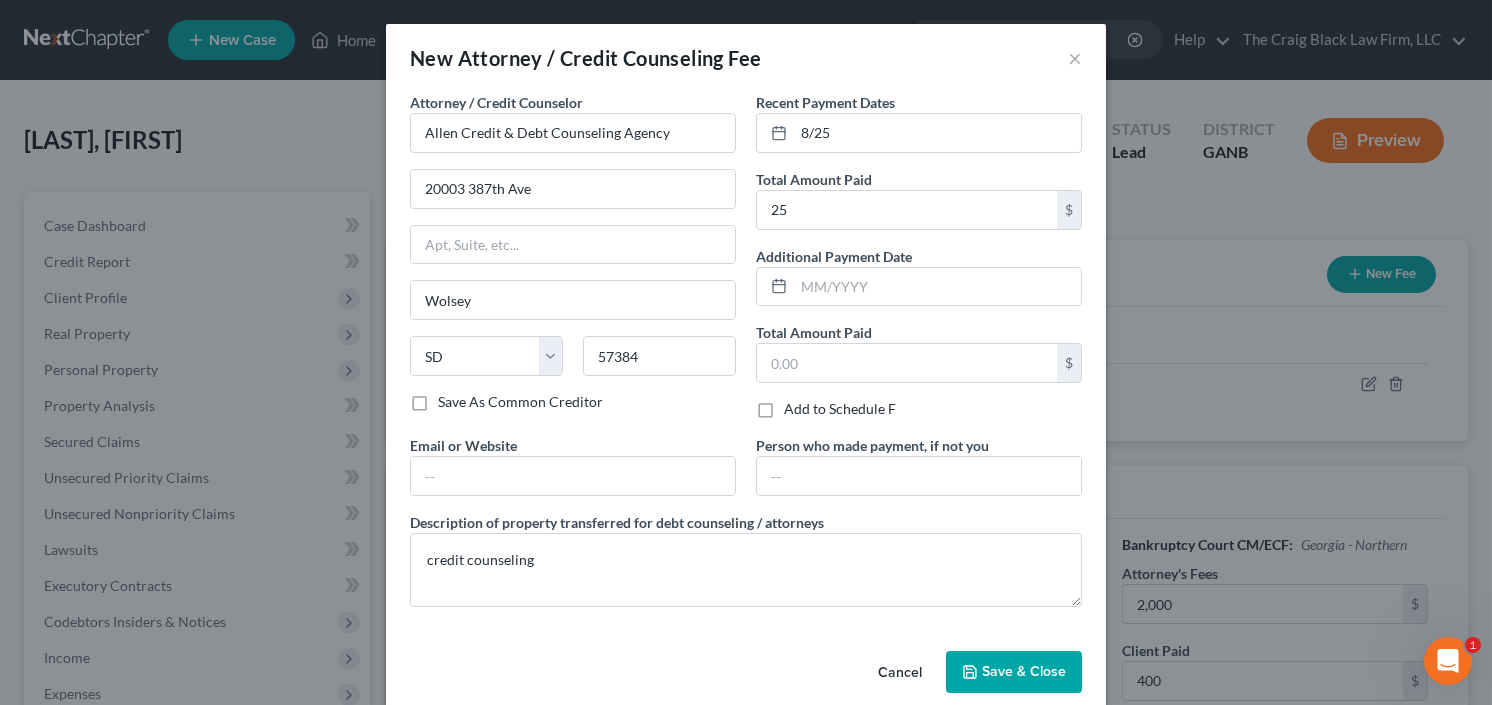 click on "Save & Close" at bounding box center [1014, 672] 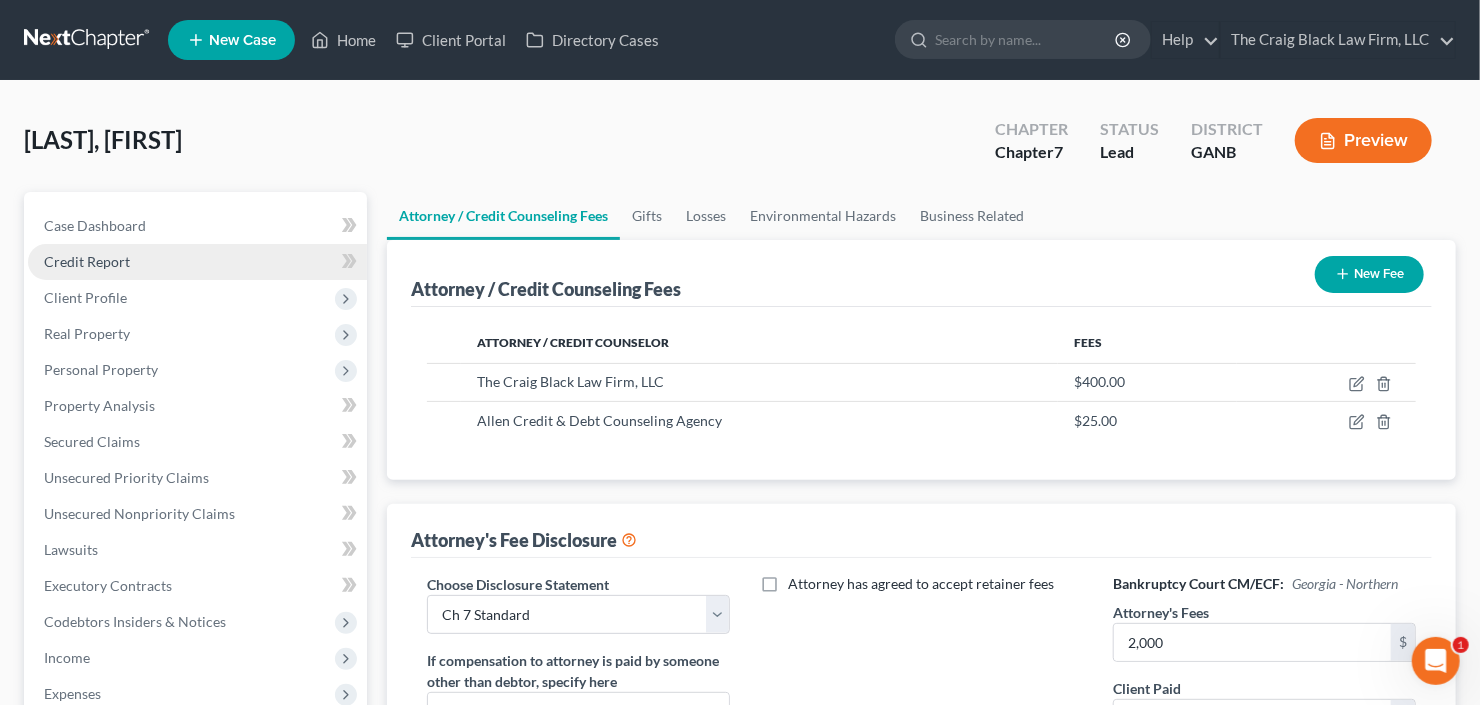 click on "Credit Report" at bounding box center (197, 262) 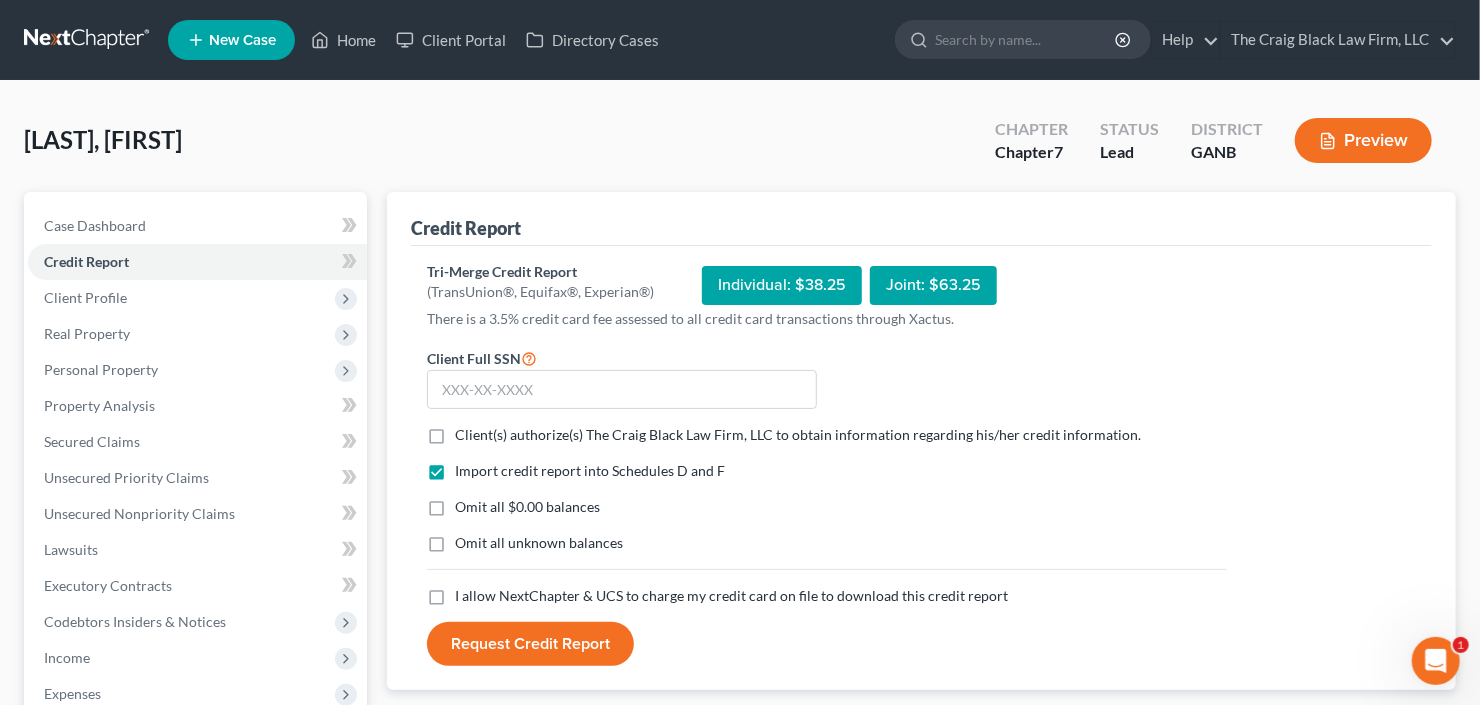 click on "Client(s) authorize(s) The Craig Black Law Firm, LLC to obtain information regarding his/her credit information.
*" at bounding box center (798, 435) 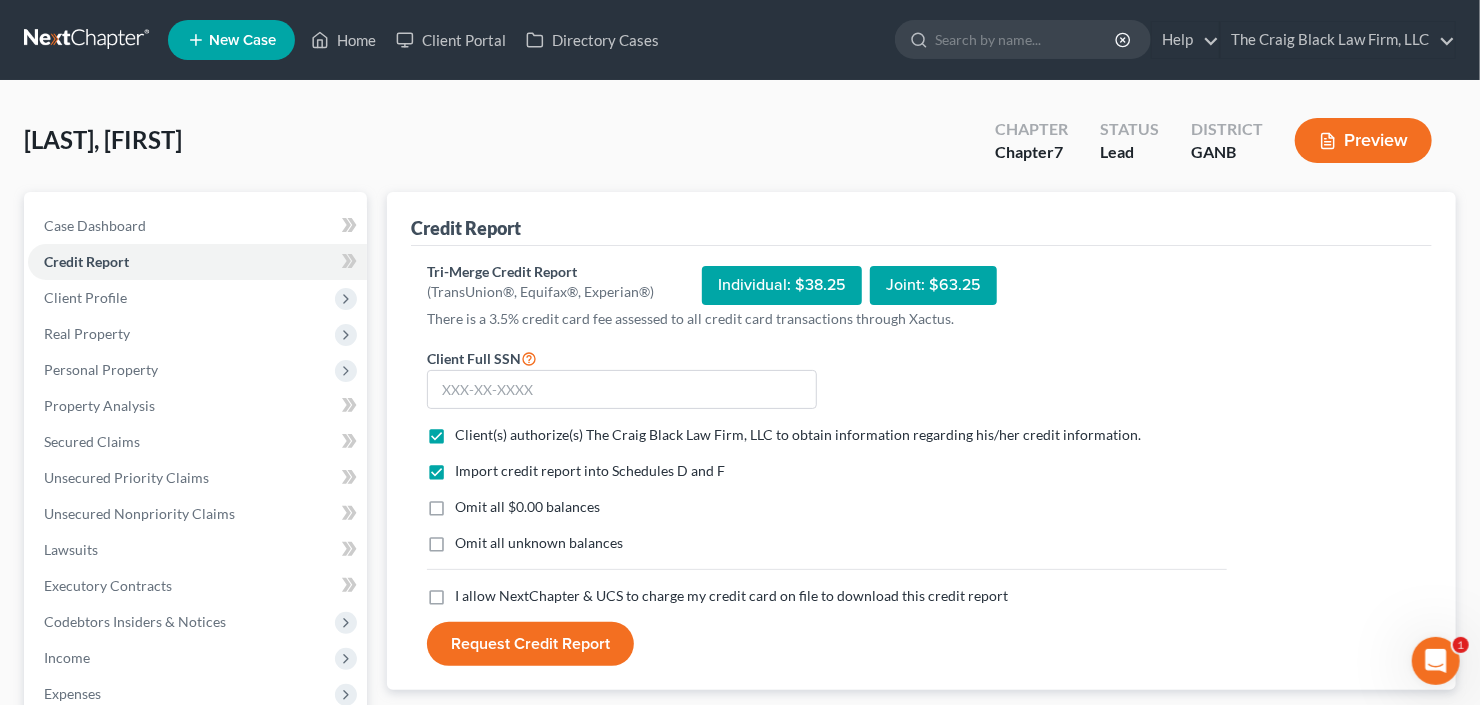 click on "I allow NextChapter & UCS to charge my credit card on file to download this credit report
*" at bounding box center (731, 596) 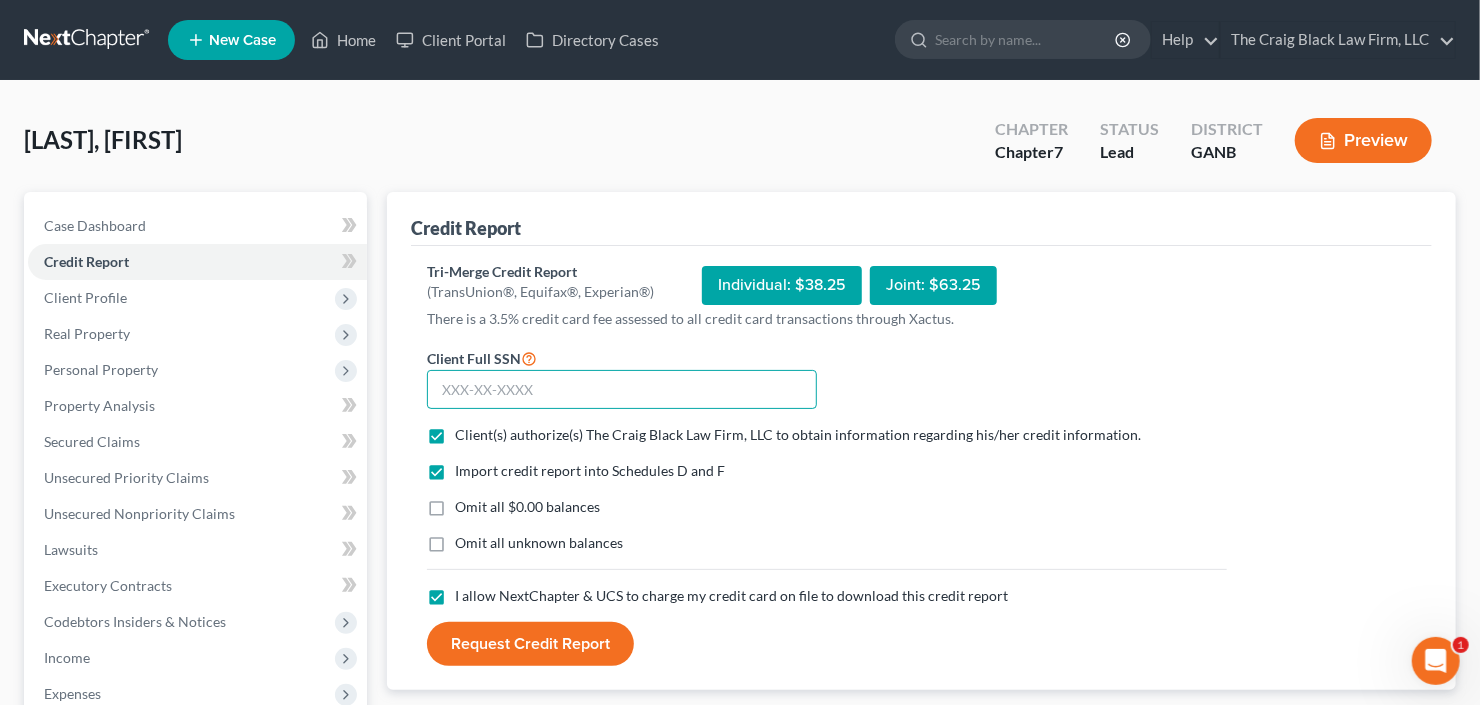 click at bounding box center (622, 390) 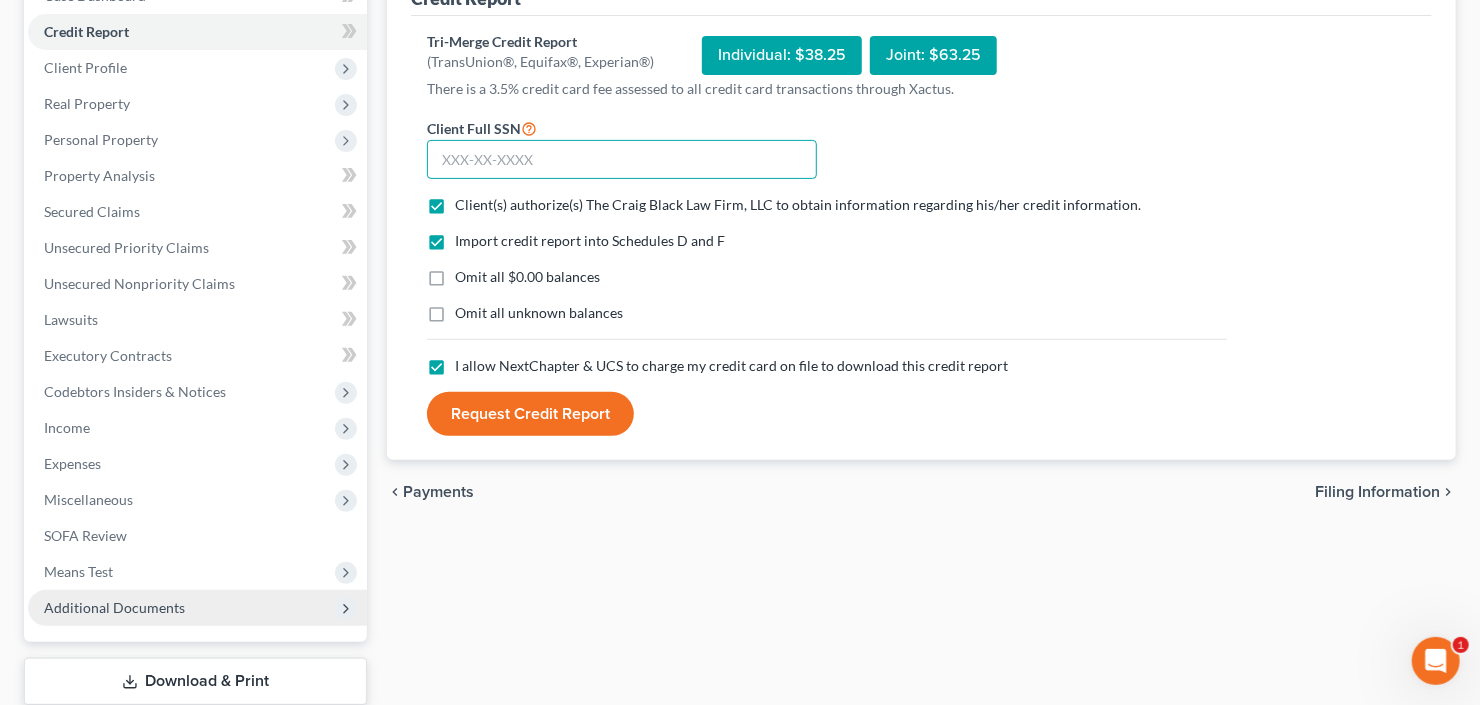 scroll, scrollTop: 320, scrollLeft: 0, axis: vertical 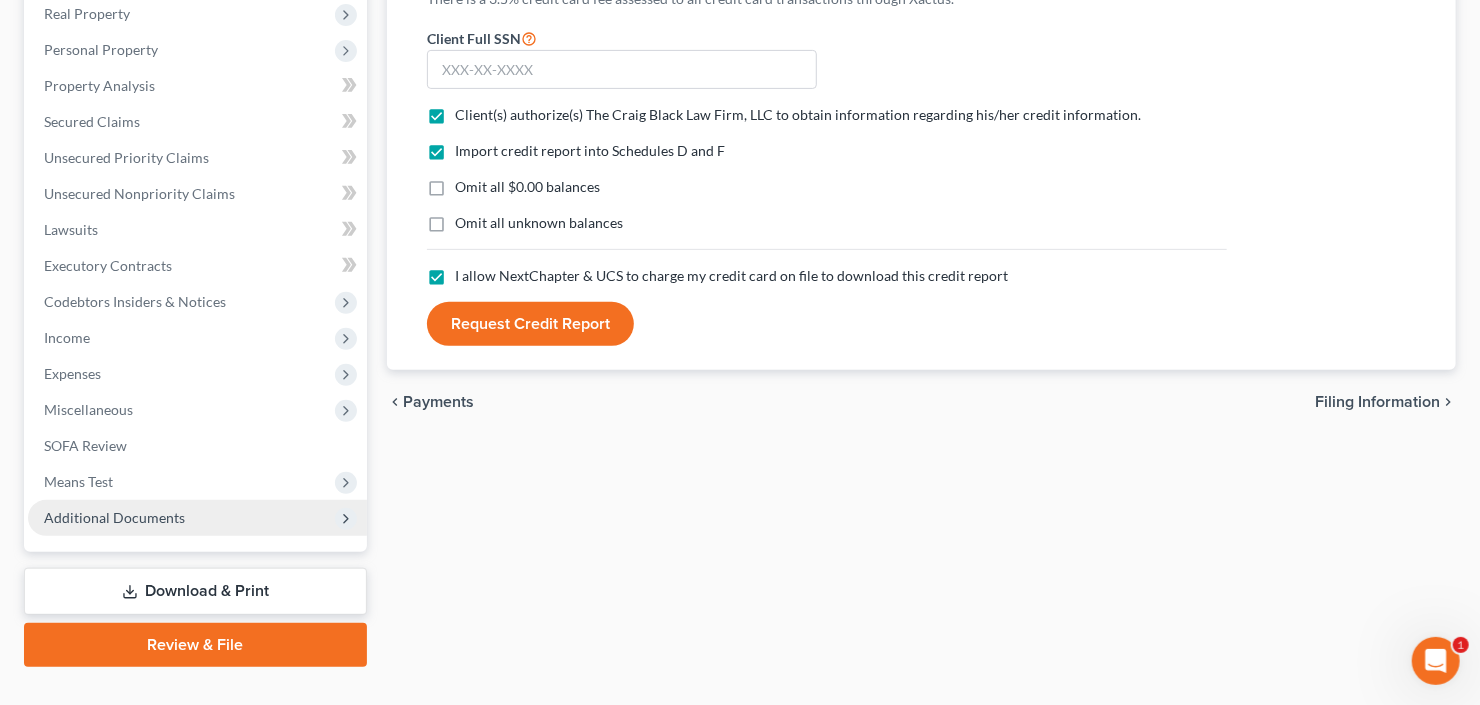 click on "Additional Documents" at bounding box center (114, 517) 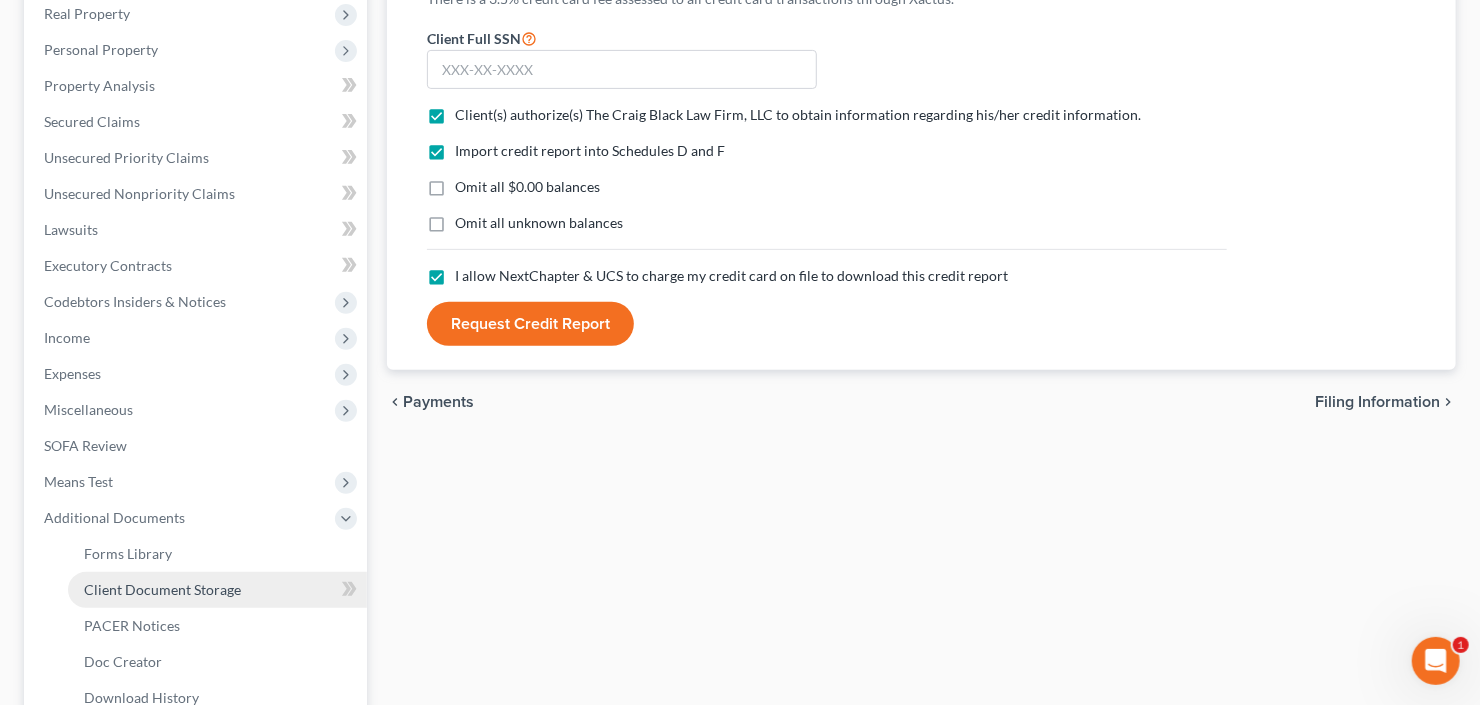 click on "Client Document Storage" at bounding box center (162, 589) 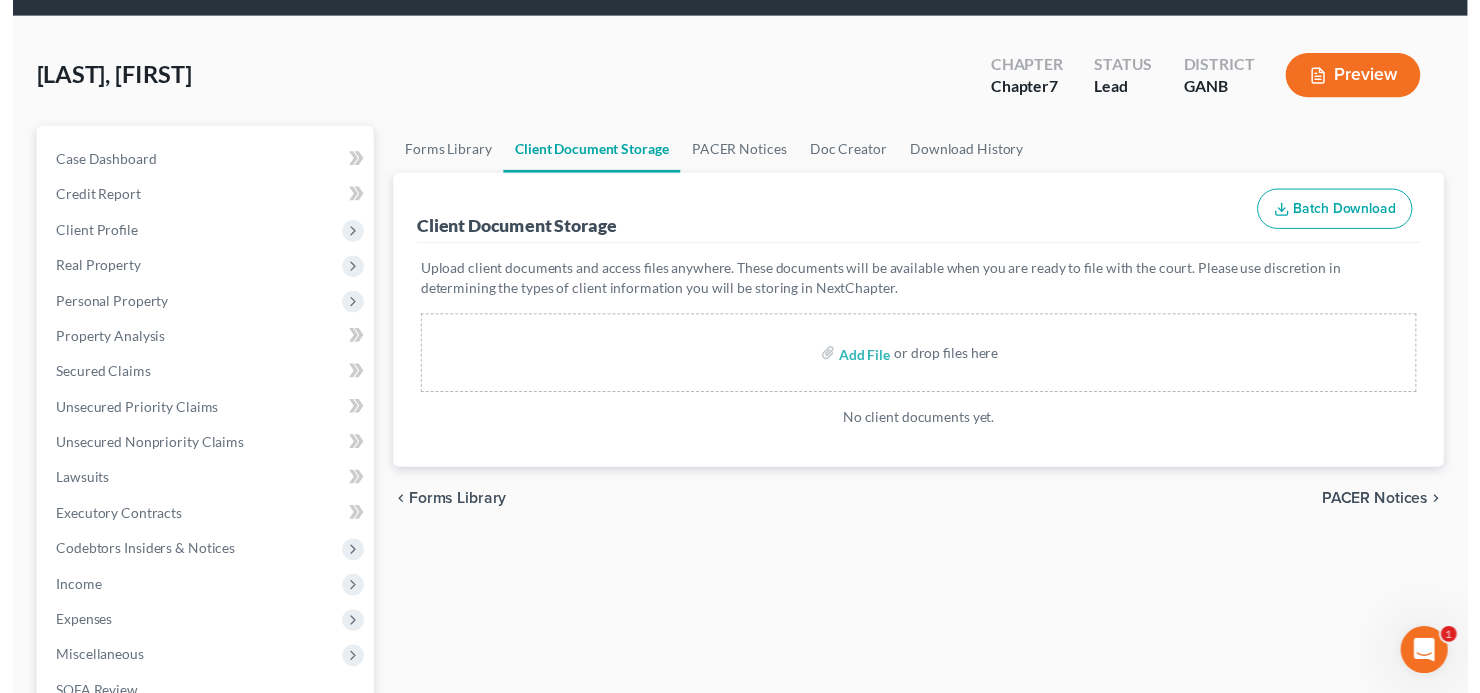scroll, scrollTop: 0, scrollLeft: 0, axis: both 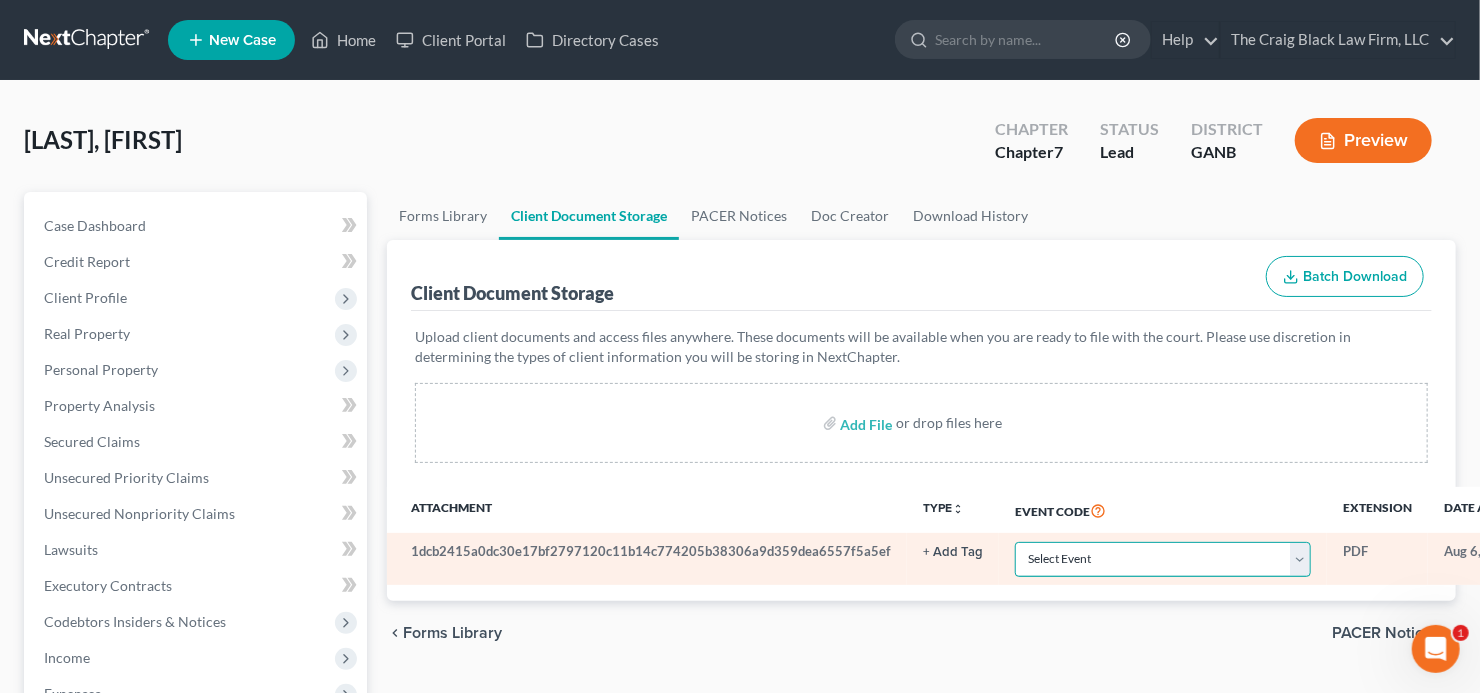 click on "Select Event 01 - Chapter 13 Plan - Initial Plan 02-Application to Pay Filing Fee in Installments Application for Waiver of Chapter 7 Filing Fee (103B) Certification of Financial Management Course for Debtor Corporate Ownership Statement Credit Counseling Service Certificate Exhibits Federal Tax Return Operating Report P-Amended List of Creditors (FEE) P-Amendment to Schedules D, E, F and/or E/F (FEE) P-Amendment to Voluntary Petition P-Attorney Disclosure Statement P-Chapter 11 Statement of Monthly Income (Form 122B) P-Chapter 13 Monthly Income Statement/Calculation of Disposable Income Document(s) - (122C-1/122C-2) P-Chapter 7 Statement of Monthly Income/Means Test Document(s) - (Forms 122A-1, 122A-1Supp, 122A-2) P-Corporate Resolution P-Declaration of Debtor P-Equity Security Holders P-Initial Statement About an Eviction Judgment Against You--Form 101A P-Schedule A/B P-Schedule C P-Schedule D P-Schedule E/F P-Schedule G P-Schedule H P-Schedule I P-Schedule J P-Statement of Financial Affairs Payment Advices" at bounding box center [1163, 559] 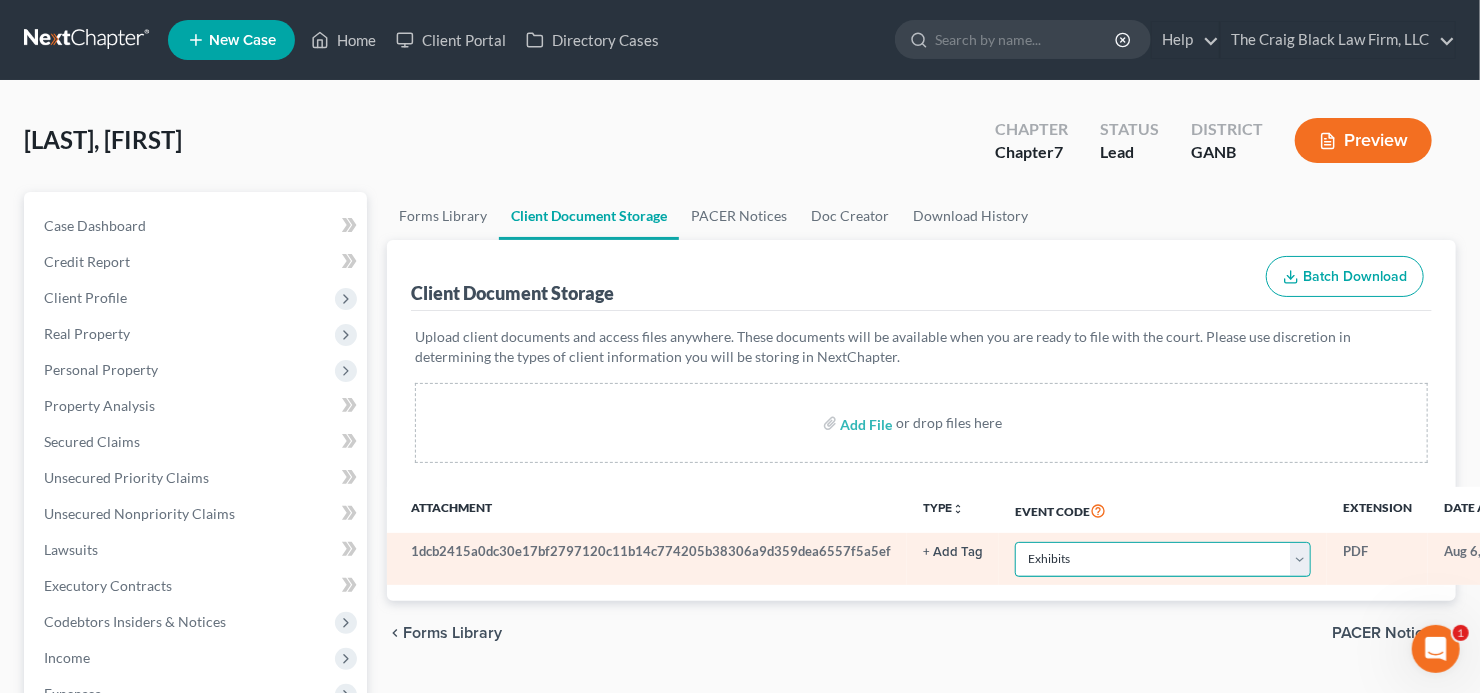 click on "Select Event 01 - Chapter 13 Plan - Initial Plan 02-Application to Pay Filing Fee in Installments Application for Waiver of Chapter 7 Filing Fee (103B) Certification of Financial Management Course for Debtor Corporate Ownership Statement Credit Counseling Service Certificate Exhibits Federal Tax Return Operating Report P-Amended List of Creditors (FEE) P-Amendment to Schedules D, E, F and/or E/F (FEE) P-Amendment to Voluntary Petition P-Attorney Disclosure Statement P-Chapter 11 Statement of Monthly Income (Form 122B) P-Chapter 13 Monthly Income Statement/Calculation of Disposable Income Document(s) - (122C-1/122C-2) P-Chapter 7 Statement of Monthly Income/Means Test Document(s) - (Forms 122A-1, 122A-1Supp, 122A-2) P-Corporate Resolution P-Declaration of Debtor P-Equity Security Holders P-Initial Statement About an Eviction Judgment Against You--Form 101A P-Schedule A/B P-Schedule C P-Schedule D P-Schedule E/F P-Schedule G P-Schedule H P-Schedule I P-Schedule J P-Statement of Financial Affairs Payment Advices" at bounding box center [1163, 559] 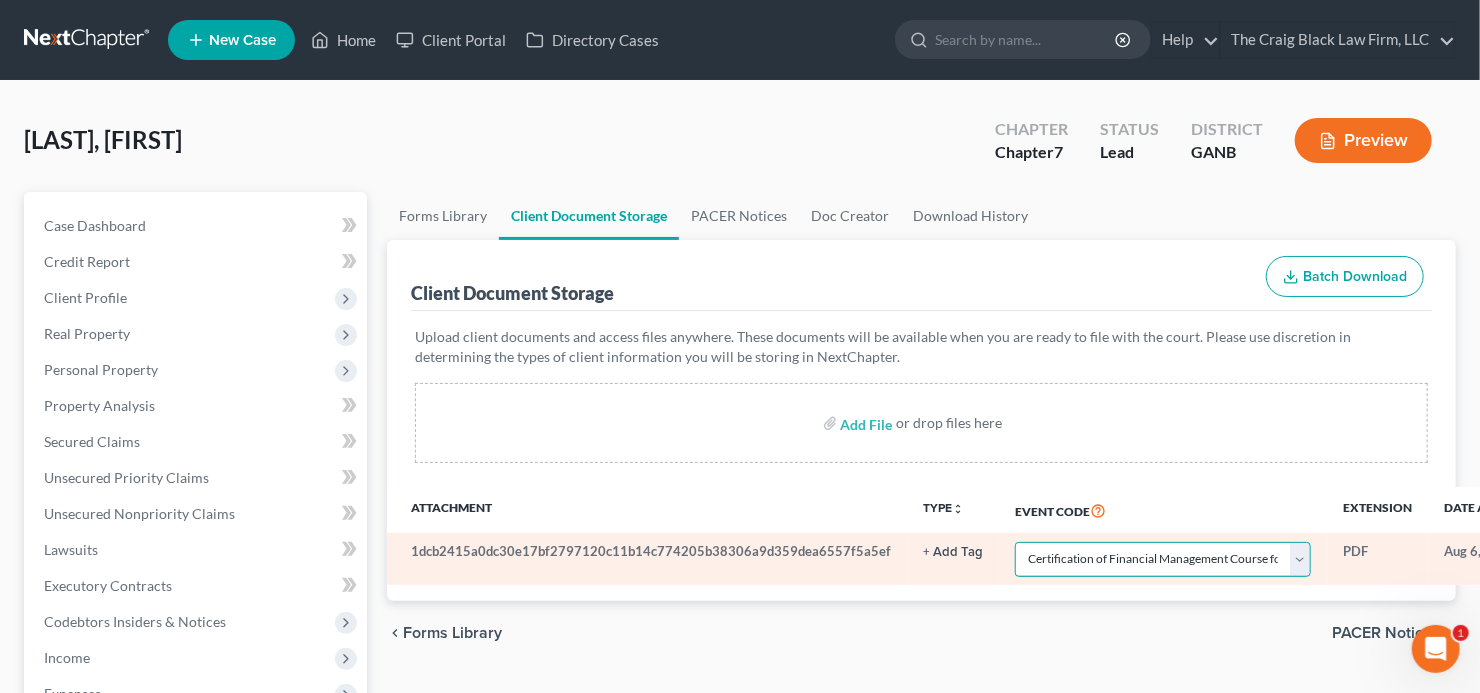 click on "Select Event 01 - Chapter 13 Plan - Initial Plan 02-Application to Pay Filing Fee in Installments Application for Waiver of Chapter 7 Filing Fee (103B) Certification of Financial Management Course for Debtor Corporate Ownership Statement Credit Counseling Service Certificate Exhibits Federal Tax Return Operating Report P-Amended List of Creditors (FEE) P-Amendment to Schedules D, E, F and/or E/F (FEE) P-Amendment to Voluntary Petition P-Attorney Disclosure Statement P-Chapter 11 Statement of Monthly Income (Form 122B) P-Chapter 13 Monthly Income Statement/Calculation of Disposable Income Document(s) - (122C-1/122C-2) P-Chapter 7 Statement of Monthly Income/Means Test Document(s) - (Forms 122A-1, 122A-1Supp, 122A-2) P-Corporate Resolution P-Declaration of Debtor P-Equity Security Holders P-Initial Statement About an Eviction Judgment Against You--Form 101A P-Schedule A/B P-Schedule C P-Schedule D P-Schedule E/F P-Schedule G P-Schedule H P-Schedule I P-Schedule J P-Statement of Financial Affairs Payment Advices" at bounding box center [1163, 559] 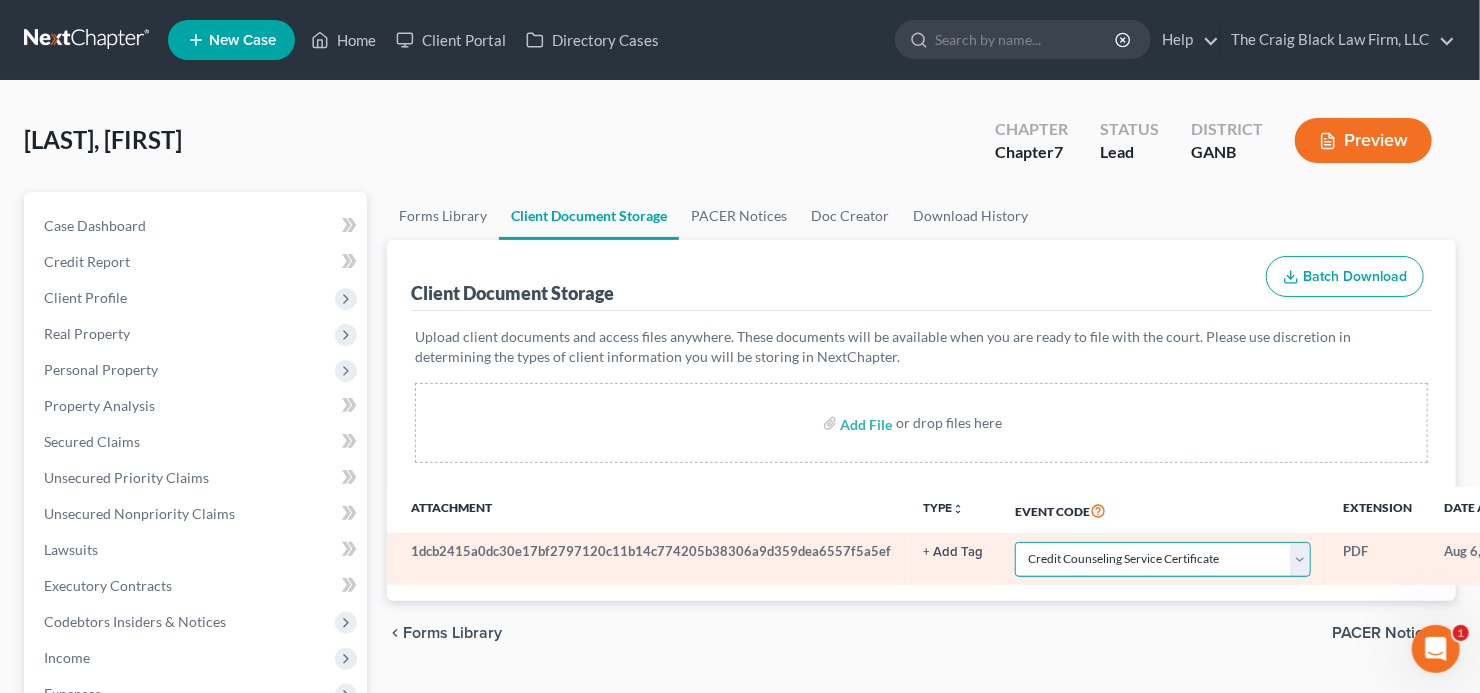 click on "Select Event 01 - Chapter 13 Plan - Initial Plan 02-Application to Pay Filing Fee in Installments Application for Waiver of Chapter 7 Filing Fee (103B) Certification of Financial Management Course for Debtor Corporate Ownership Statement Credit Counseling Service Certificate Exhibits Federal Tax Return Operating Report P-Amended List of Creditors (FEE) P-Amendment to Schedules D, E, F and/or E/F (FEE) P-Amendment to Voluntary Petition P-Attorney Disclosure Statement P-Chapter 11 Statement of Monthly Income (Form 122B) P-Chapter 13 Monthly Income Statement/Calculation of Disposable Income Document(s) - (122C-1/122C-2) P-Chapter 7 Statement of Monthly Income/Means Test Document(s) - (Forms 122A-1, 122A-1Supp, 122A-2) P-Corporate Resolution P-Declaration of Debtor P-Equity Security Holders P-Initial Statement About an Eviction Judgment Against You--Form 101A P-Schedule A/B P-Schedule C P-Schedule D P-Schedule E/F P-Schedule G P-Schedule H P-Schedule I P-Schedule J P-Statement of Financial Affairs Payment Advices" at bounding box center [1163, 559] 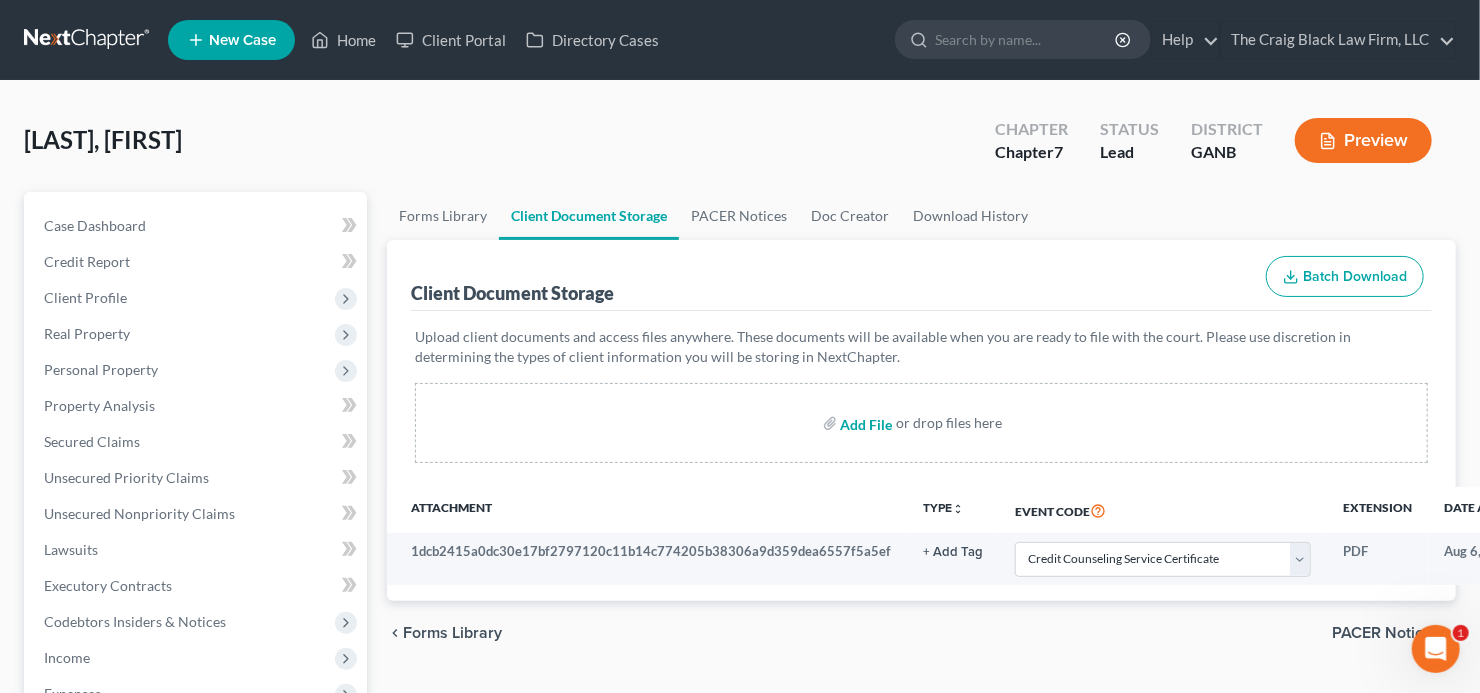 click at bounding box center [865, 423] 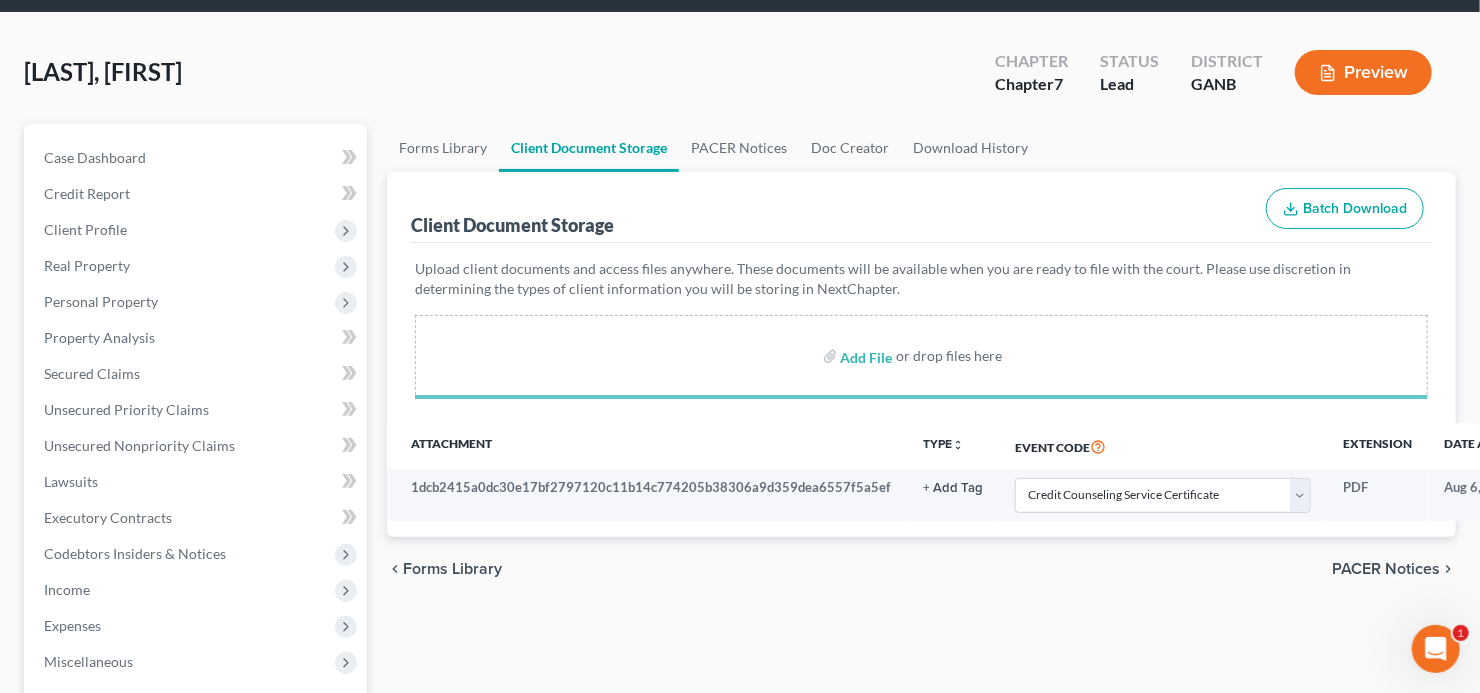 scroll, scrollTop: 160, scrollLeft: 0, axis: vertical 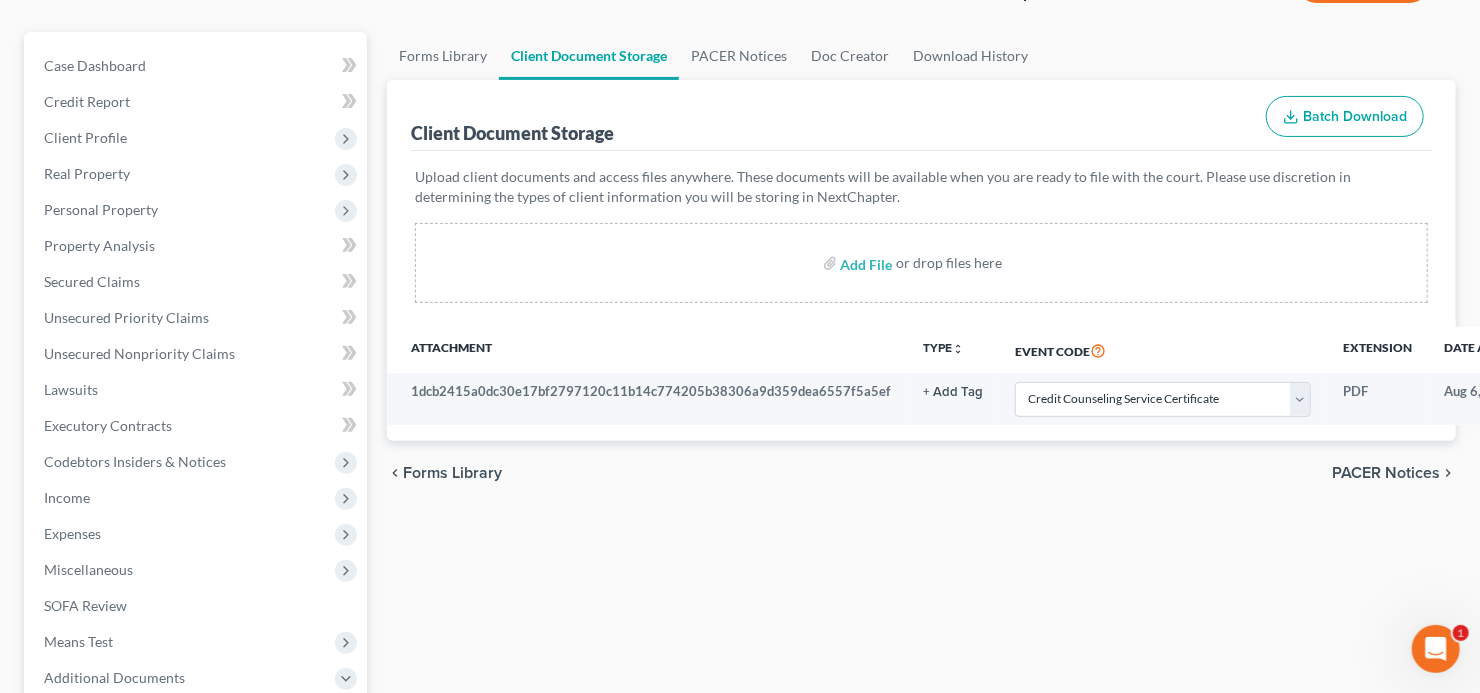 select on "5" 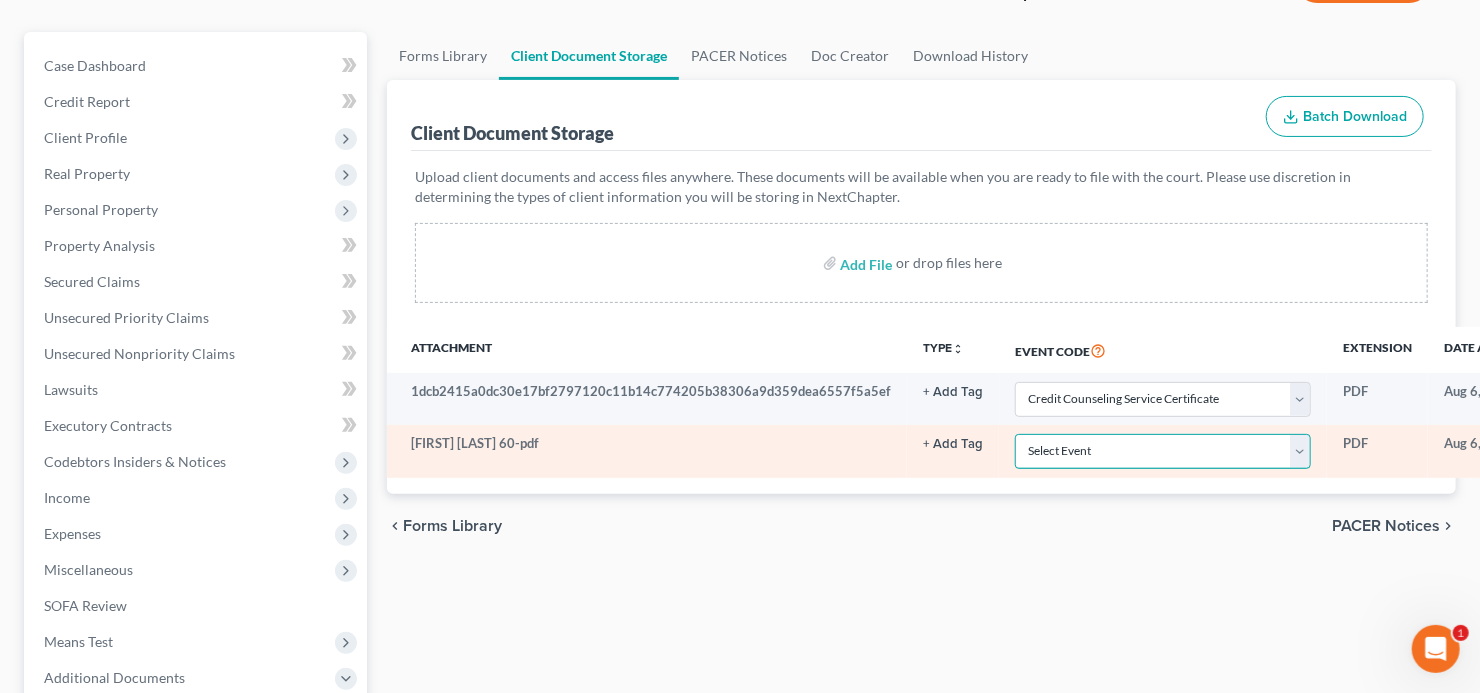 click on "Select Event 01 - Chapter 13 Plan - Initial Plan 02-Application to Pay Filing Fee in Installments Application for Waiver of Chapter 7 Filing Fee (103B) Certification of Financial Management Course for Debtor Corporate Ownership Statement Credit Counseling Service Certificate Exhibits Federal Tax Return Operating Report P-Amended List of Creditors (FEE) P-Amendment to Schedules D, E, F and/or E/F (FEE) P-Amendment to Voluntary Petition P-Attorney Disclosure Statement P-Chapter 11 Statement of Monthly Income (Form 122B) P-Chapter 13 Monthly Income Statement/Calculation of Disposable Income Document(s) - (122C-1/122C-2) P-Chapter 7 Statement of Monthly Income/Means Test Document(s) - (Forms 122A-1, 122A-1Supp, 122A-2) P-Corporate Resolution P-Declaration of Debtor P-Equity Security Holders P-Initial Statement About an Eviction Judgment Against You--Form 101A P-Schedule A/B P-Schedule C P-Schedule D P-Schedule E/F P-Schedule G P-Schedule H P-Schedule I P-Schedule J P-Statement of Financial Affairs Payment Advices" at bounding box center (1163, 451) 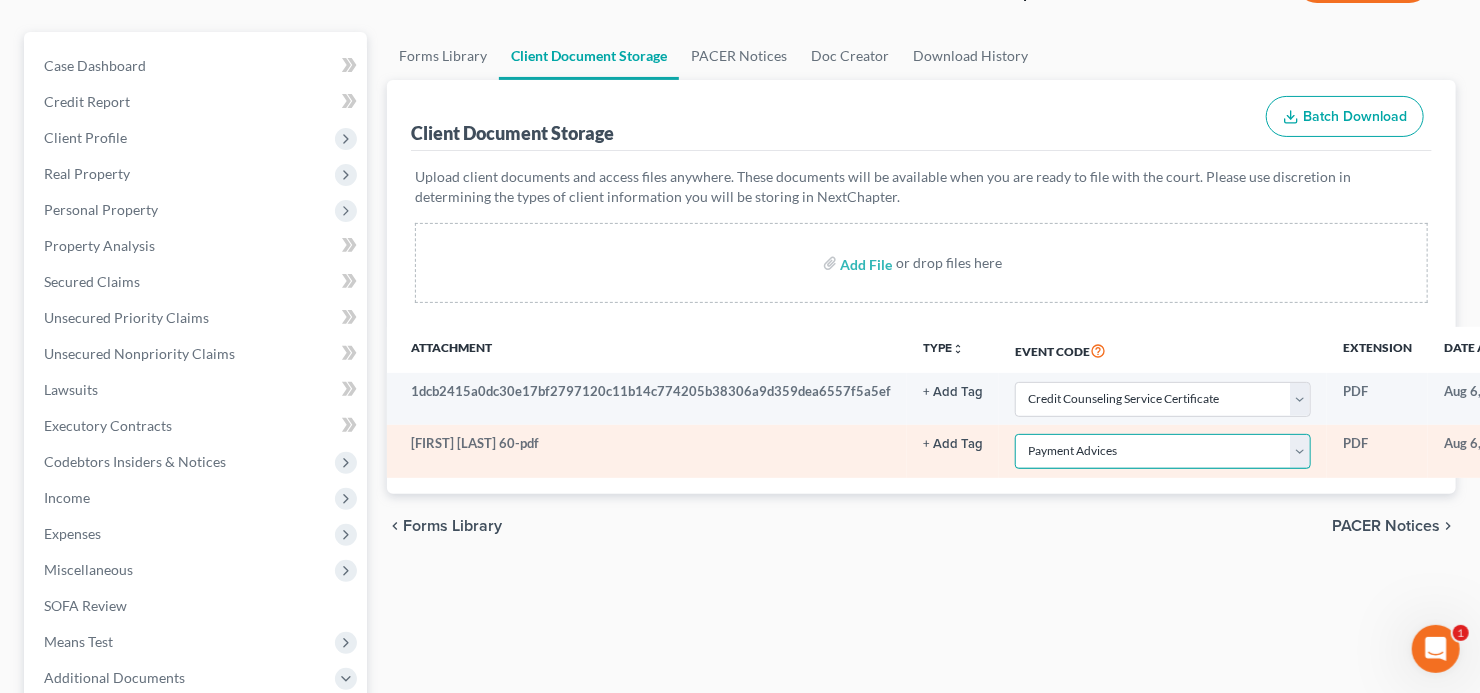 click on "Select Event 01 - Chapter 13 Plan - Initial Plan 02-Application to Pay Filing Fee in Installments Application for Waiver of Chapter 7 Filing Fee (103B) Certification of Financial Management Course for Debtor Corporate Ownership Statement Credit Counseling Service Certificate Exhibits Federal Tax Return Operating Report P-Amended List of Creditors (FEE) P-Amendment to Schedules D, E, F and/or E/F (FEE) P-Amendment to Voluntary Petition P-Attorney Disclosure Statement P-Chapter 11 Statement of Monthly Income (Form 122B) P-Chapter 13 Monthly Income Statement/Calculation of Disposable Income Document(s) - (122C-1/122C-2) P-Chapter 7 Statement of Monthly Income/Means Test Document(s) - (Forms 122A-1, 122A-1Supp, 122A-2) P-Corporate Resolution P-Declaration of Debtor P-Equity Security Holders P-Initial Statement About an Eviction Judgment Against You--Form 101A P-Schedule A/B P-Schedule C P-Schedule D P-Schedule E/F P-Schedule G P-Schedule H P-Schedule I P-Schedule J P-Statement of Financial Affairs Payment Advices" at bounding box center (1163, 451) 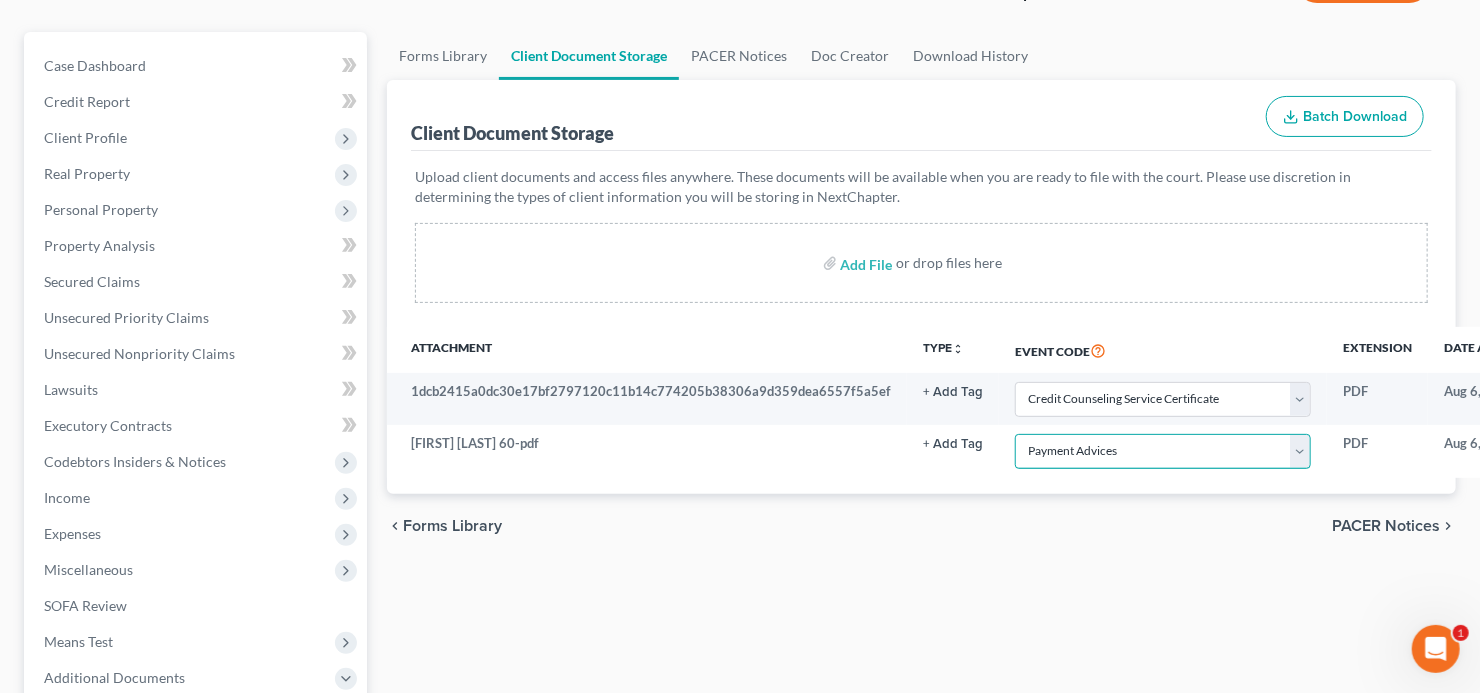 scroll, scrollTop: 160, scrollLeft: 64, axis: both 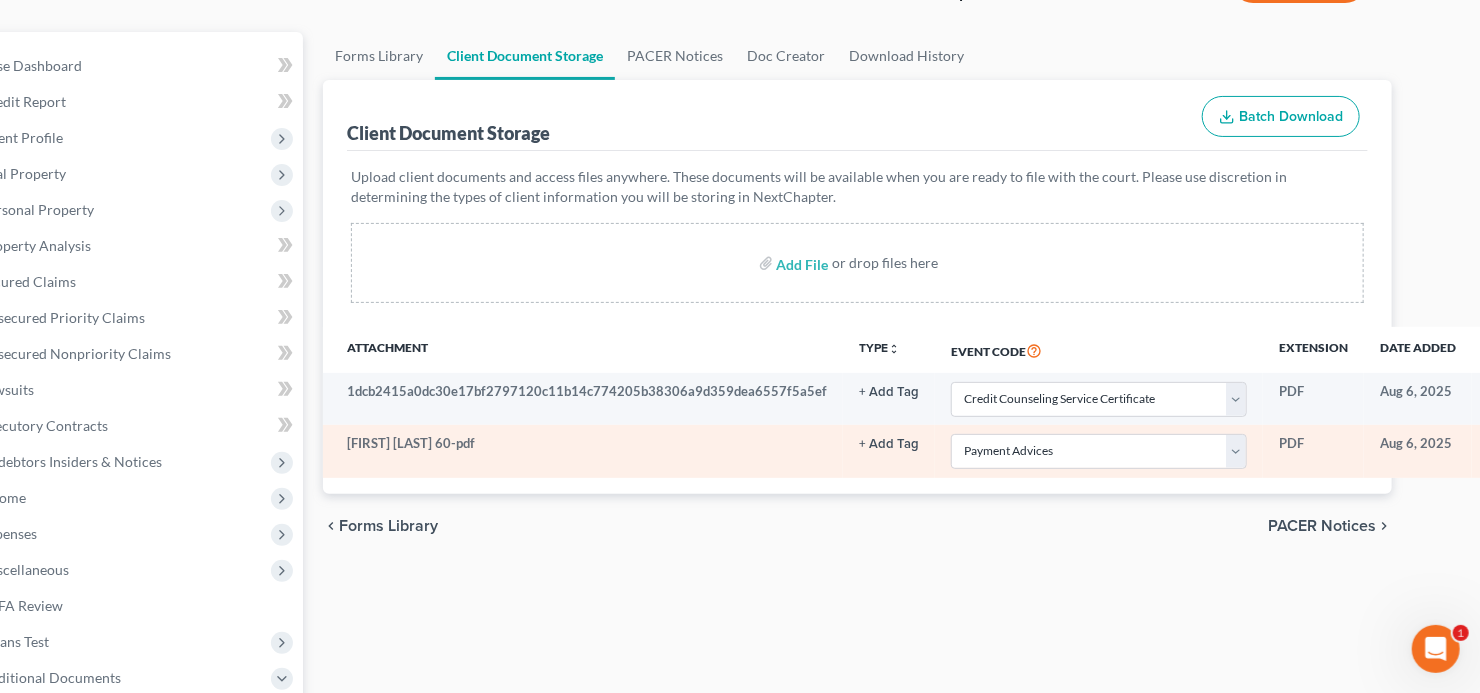 click 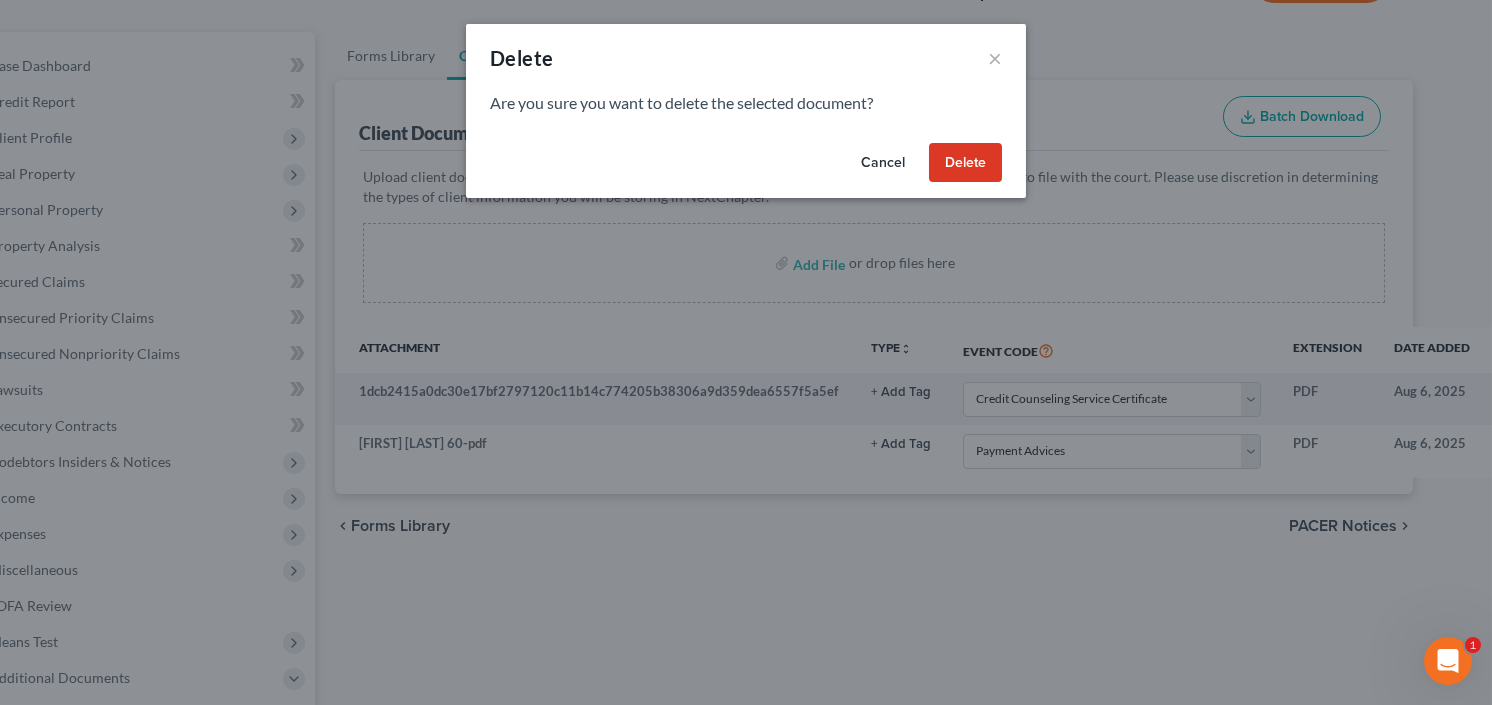 click on "Delete" at bounding box center [965, 163] 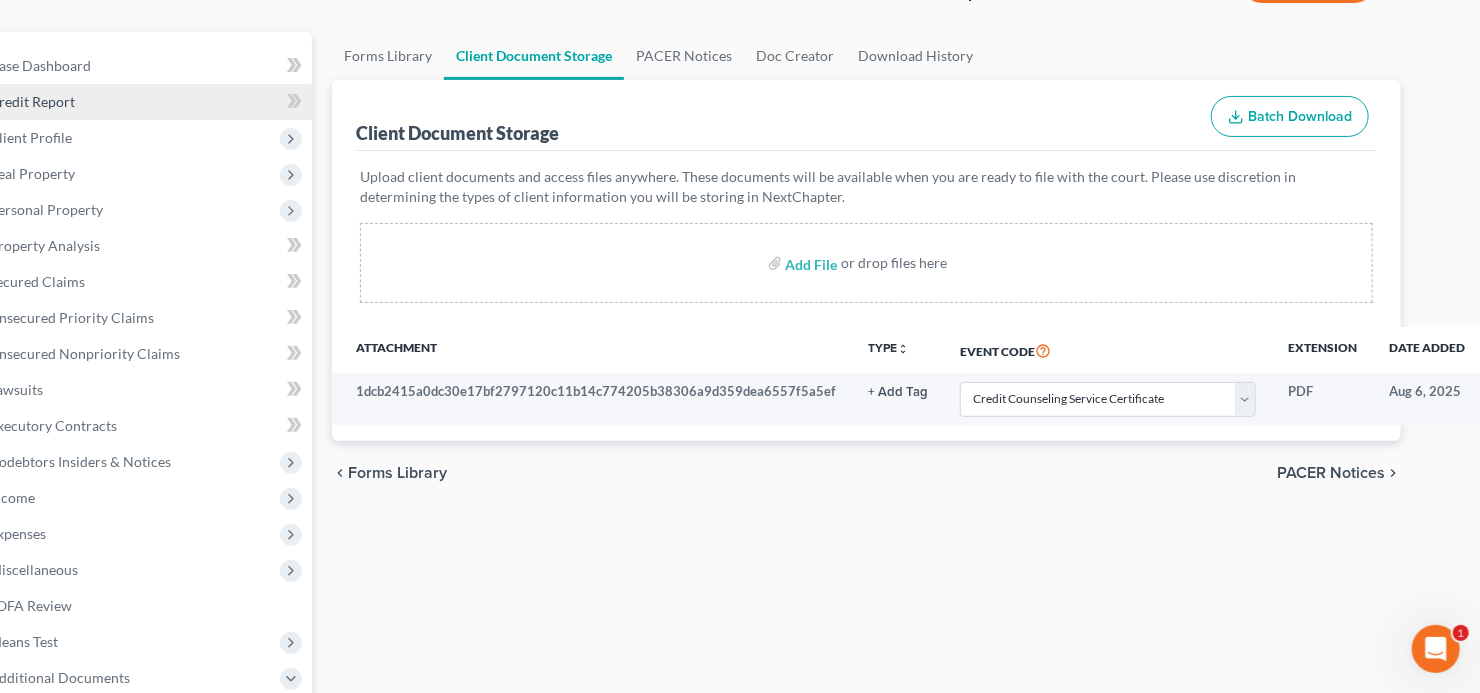 click on "Credit Report" at bounding box center (142, 102) 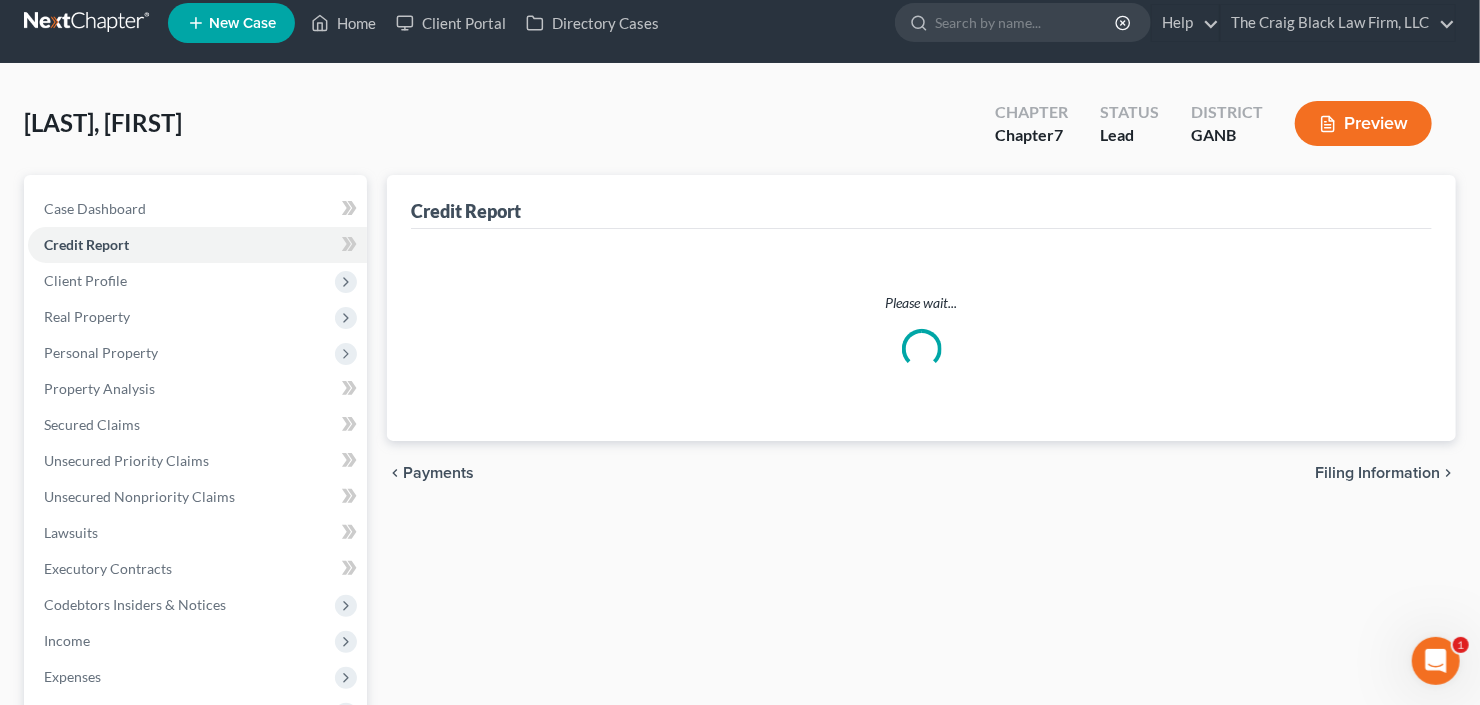 scroll, scrollTop: 0, scrollLeft: 0, axis: both 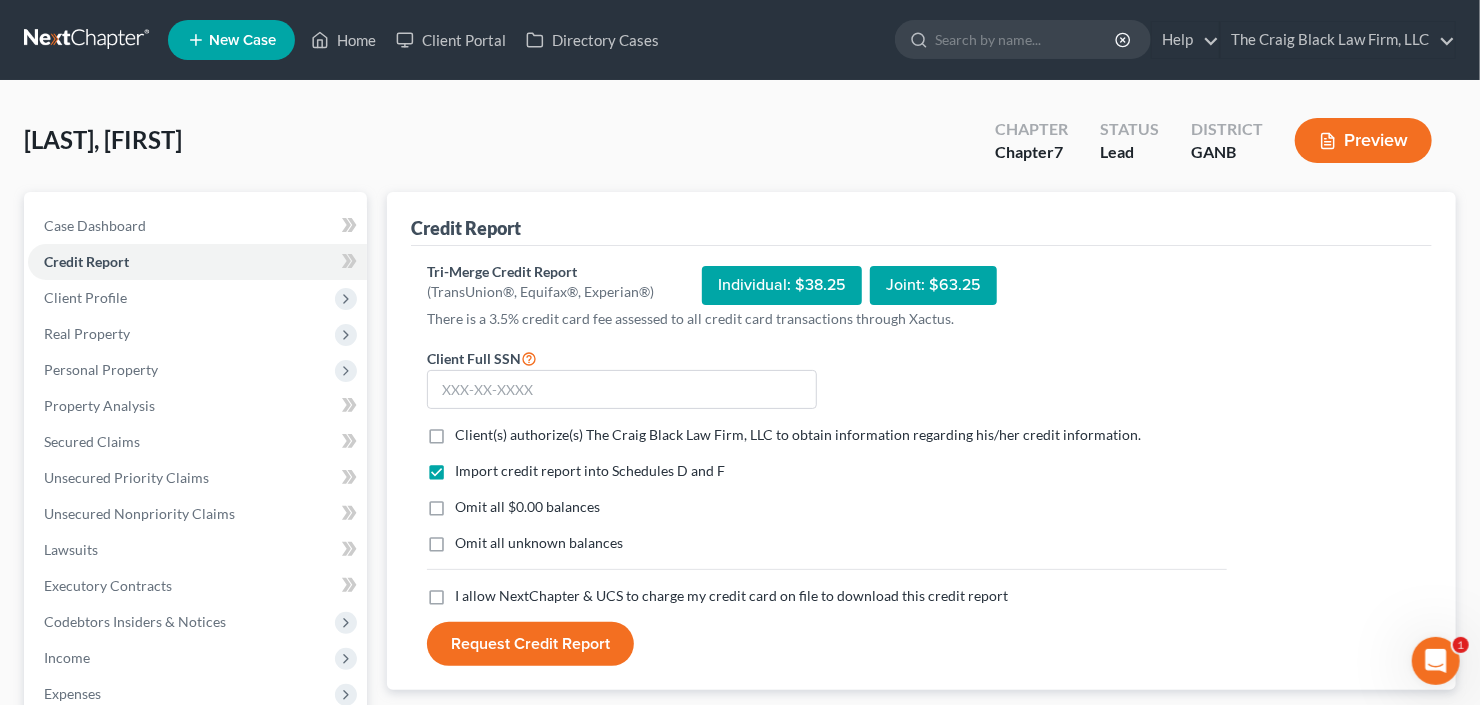 click on "Client(s) authorize(s) The Craig Black Law Firm, LLC to obtain information regarding his/her credit information.
*" at bounding box center [798, 435] 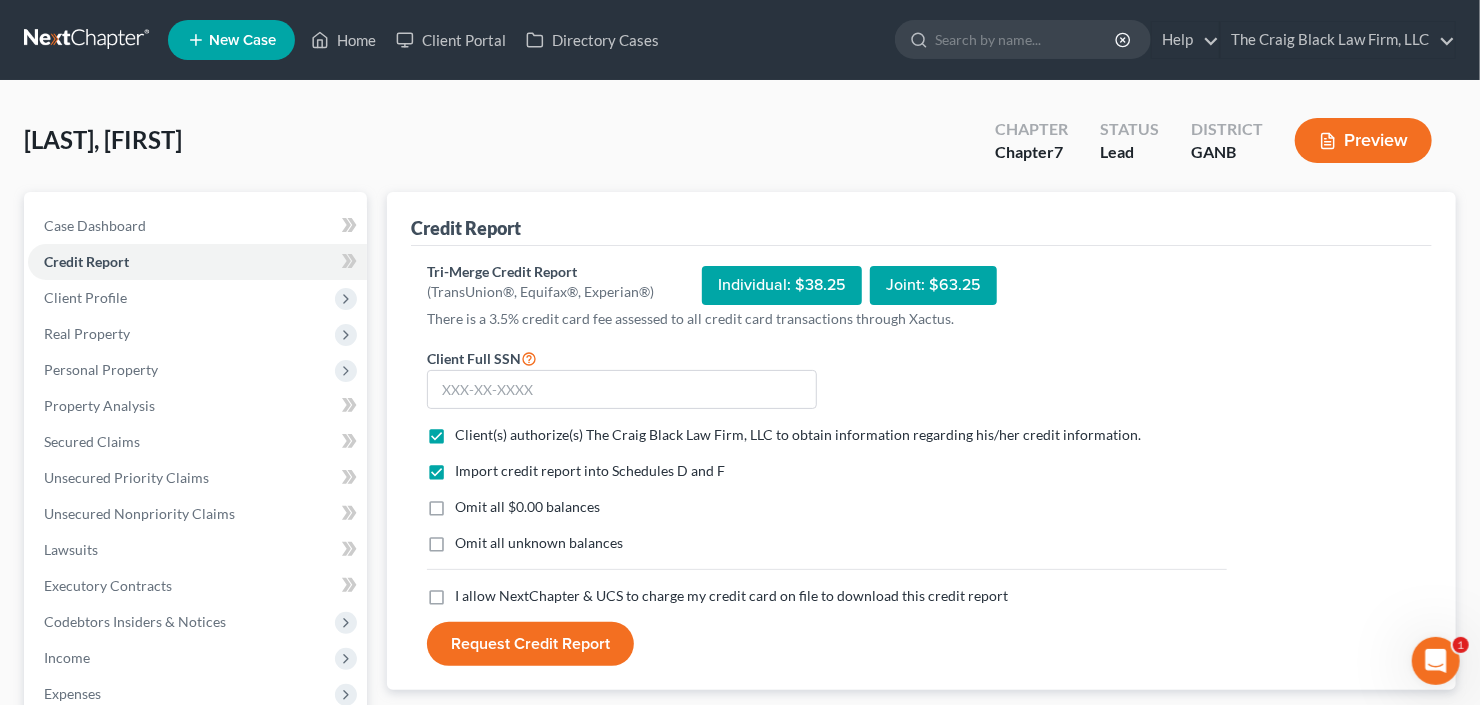 click on "I allow NextChapter & UCS to charge my credit card on file to download this credit report
*" at bounding box center (731, 596) 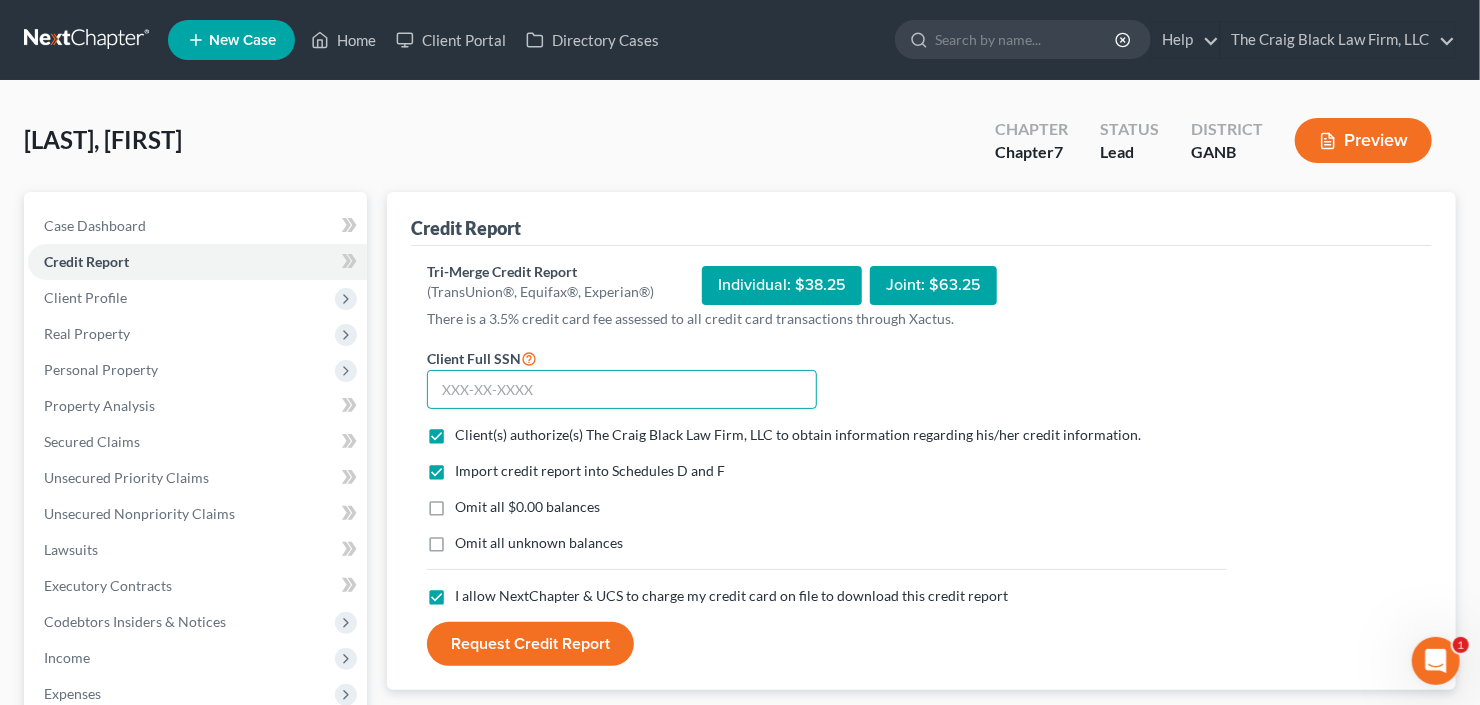 click at bounding box center (622, 390) 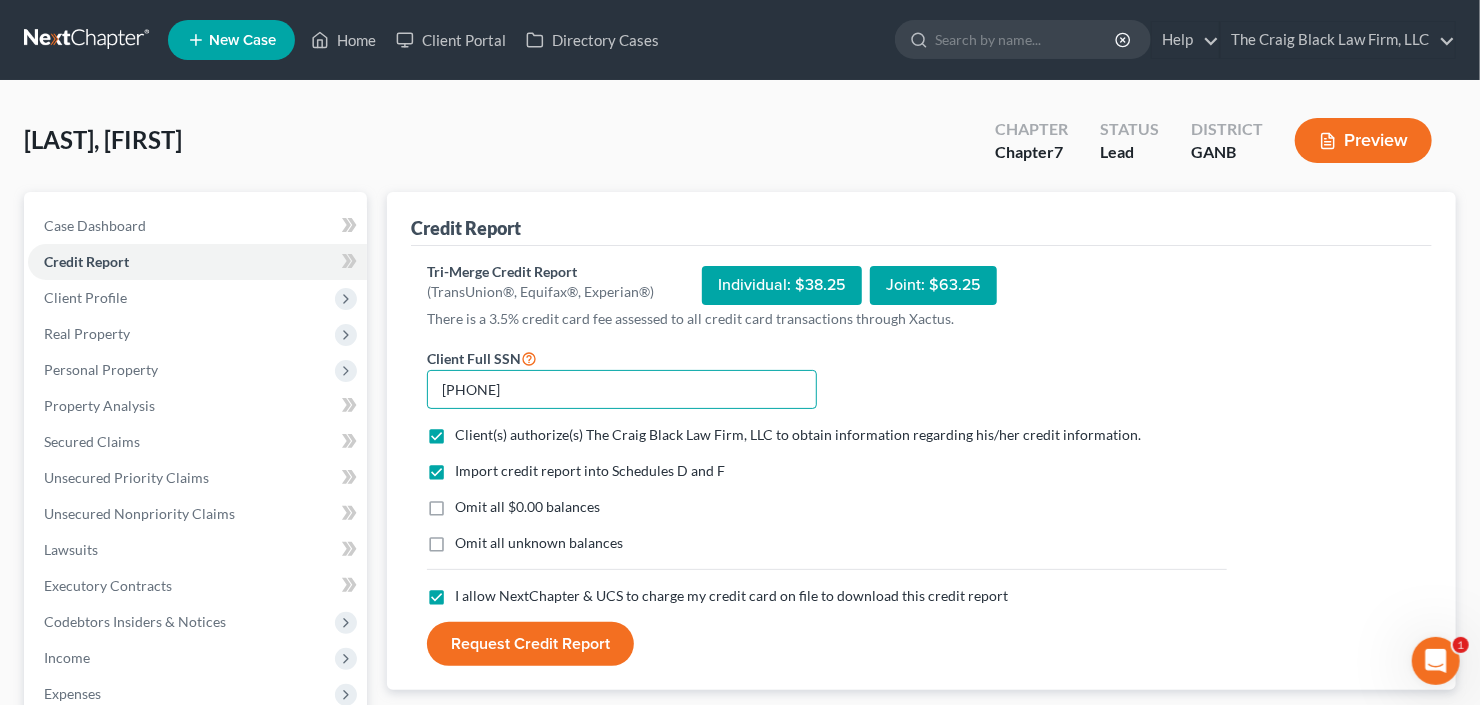 type on "256-81-3447" 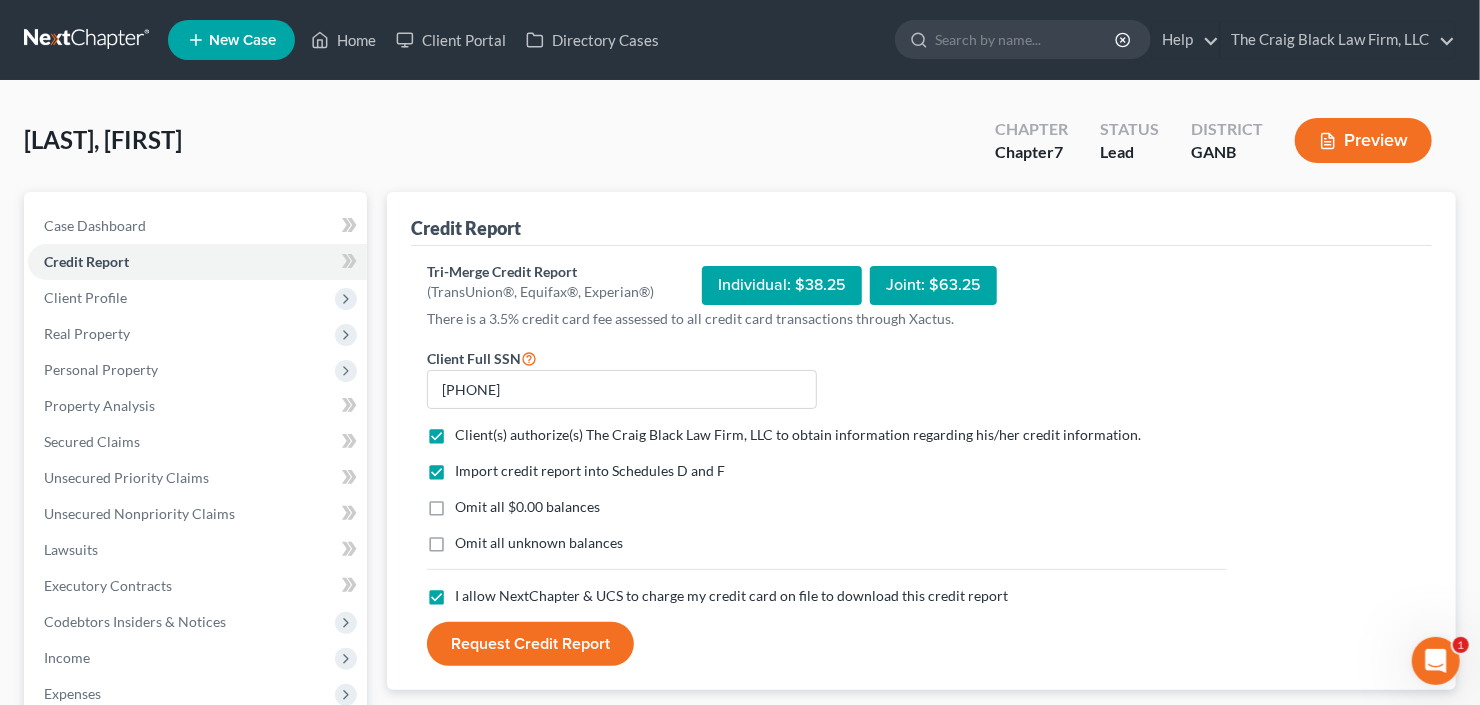 click on "Request Credit Report" at bounding box center (530, 644) 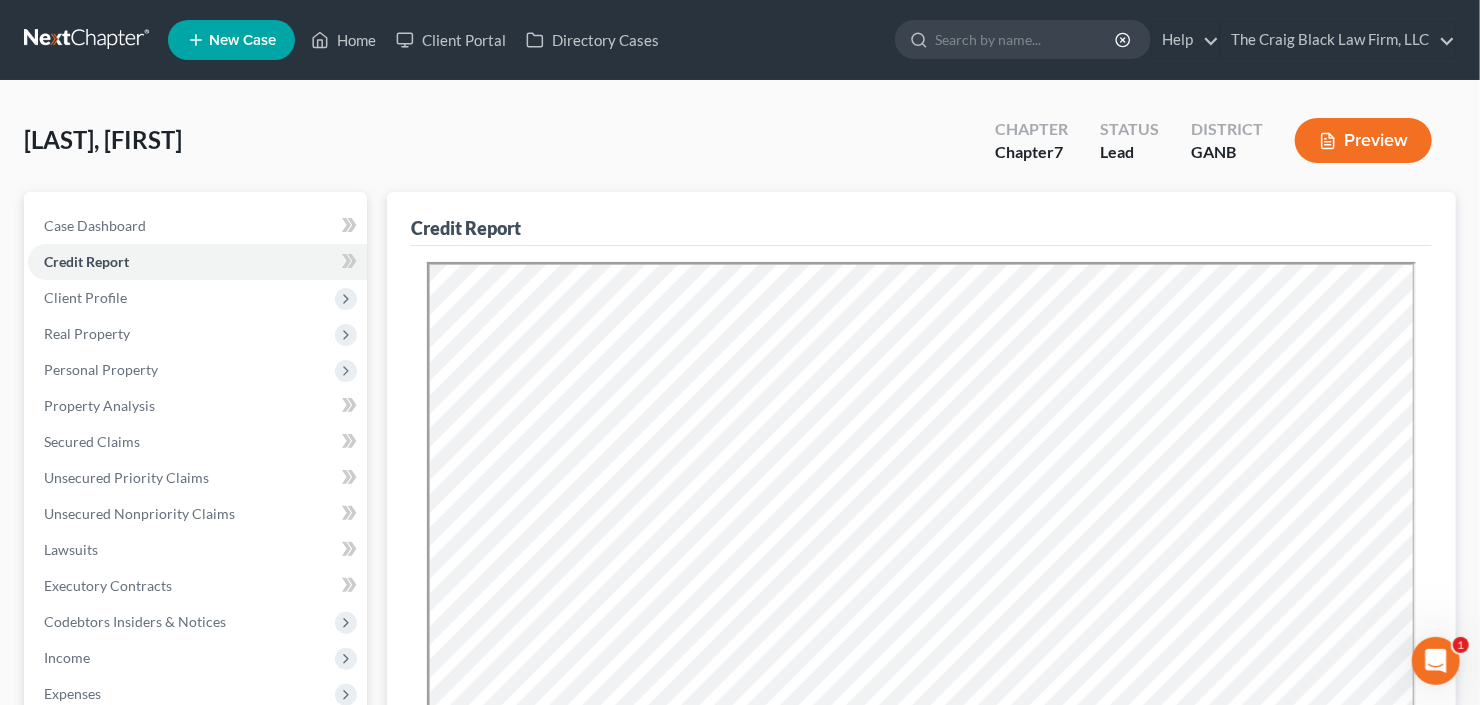 scroll, scrollTop: 0, scrollLeft: 0, axis: both 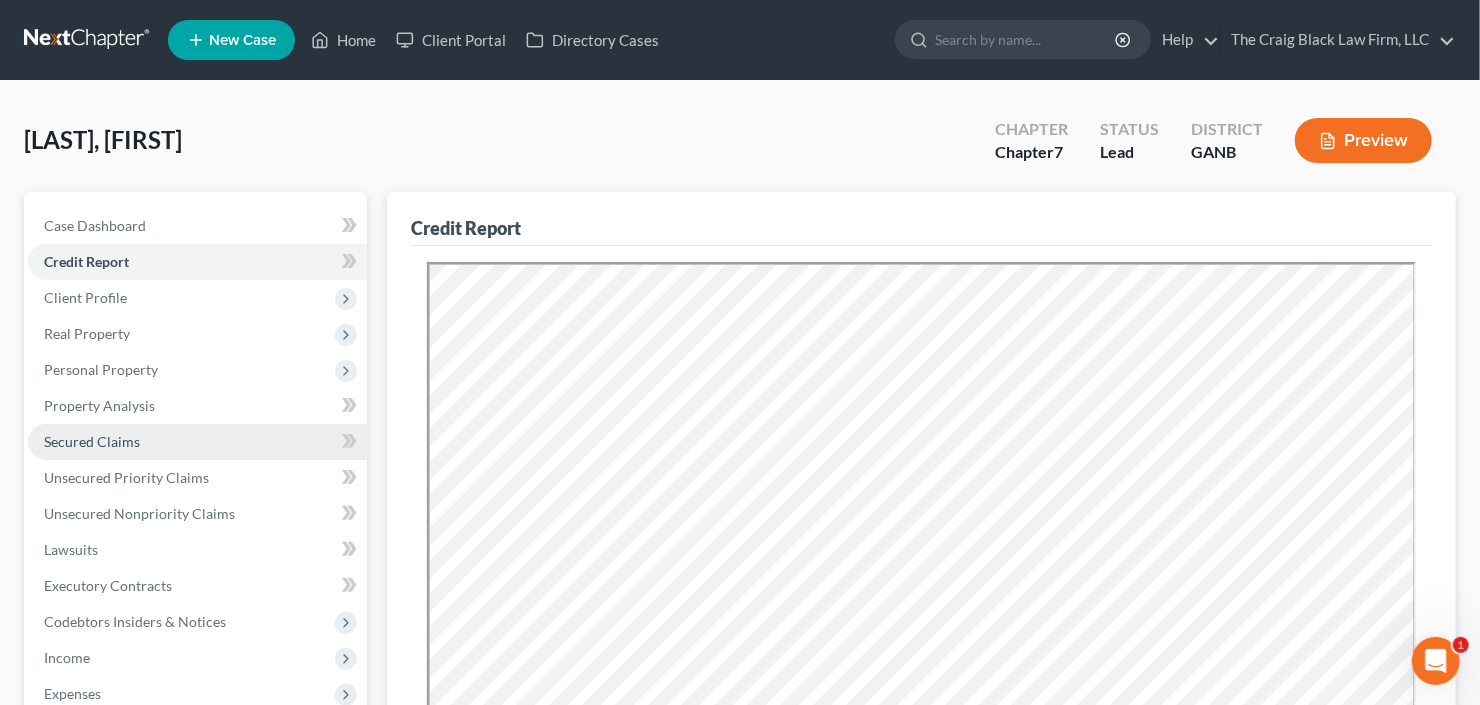 click on "Secured Claims" at bounding box center [197, 442] 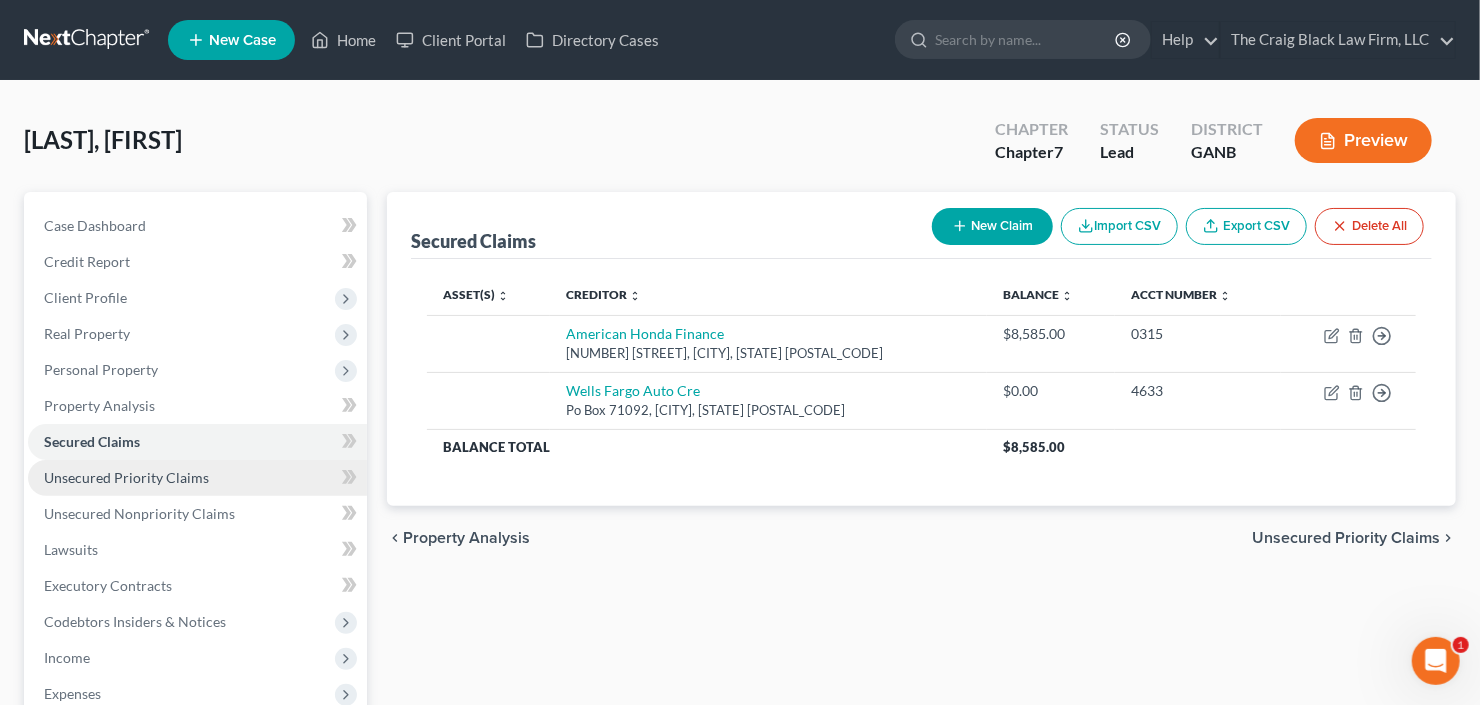 click on "Unsecured Priority Claims" at bounding box center [126, 477] 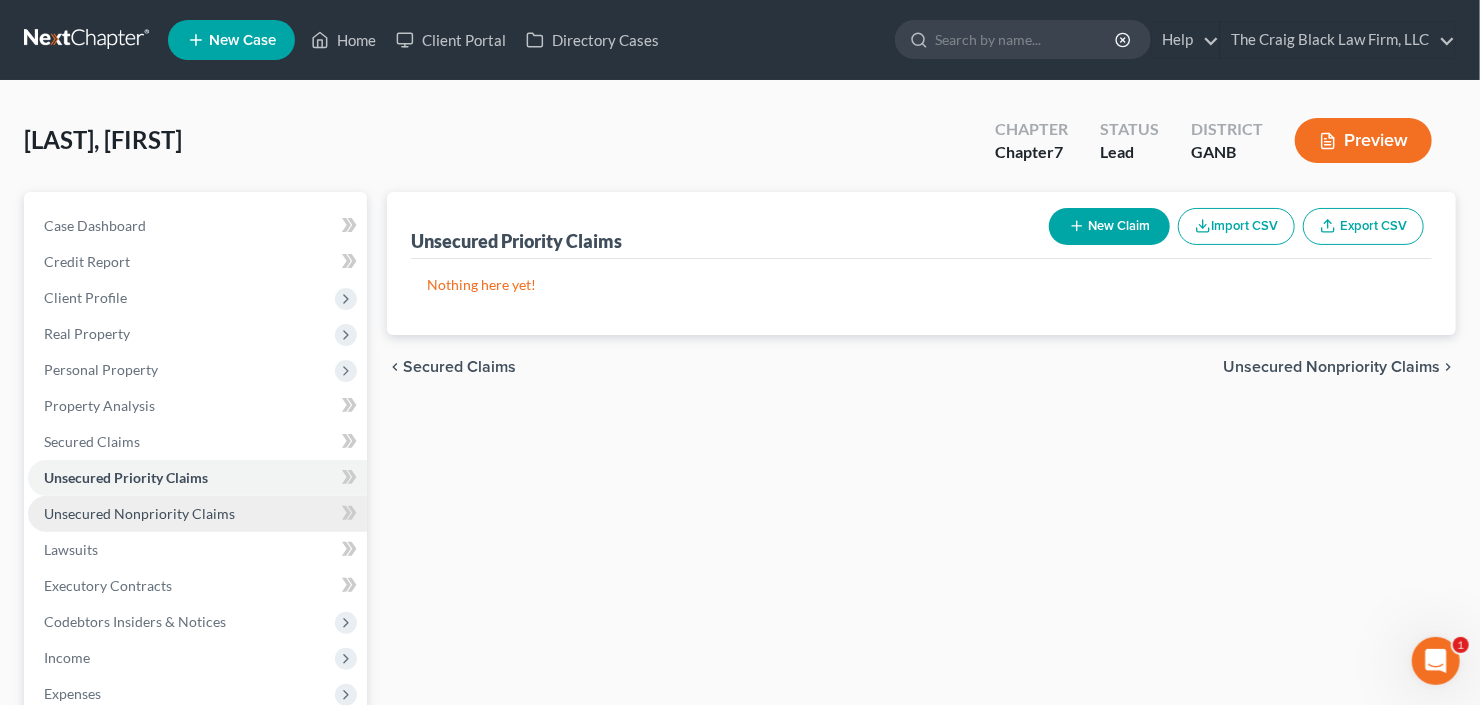 click on "Unsecured Nonpriority Claims" at bounding box center (197, 514) 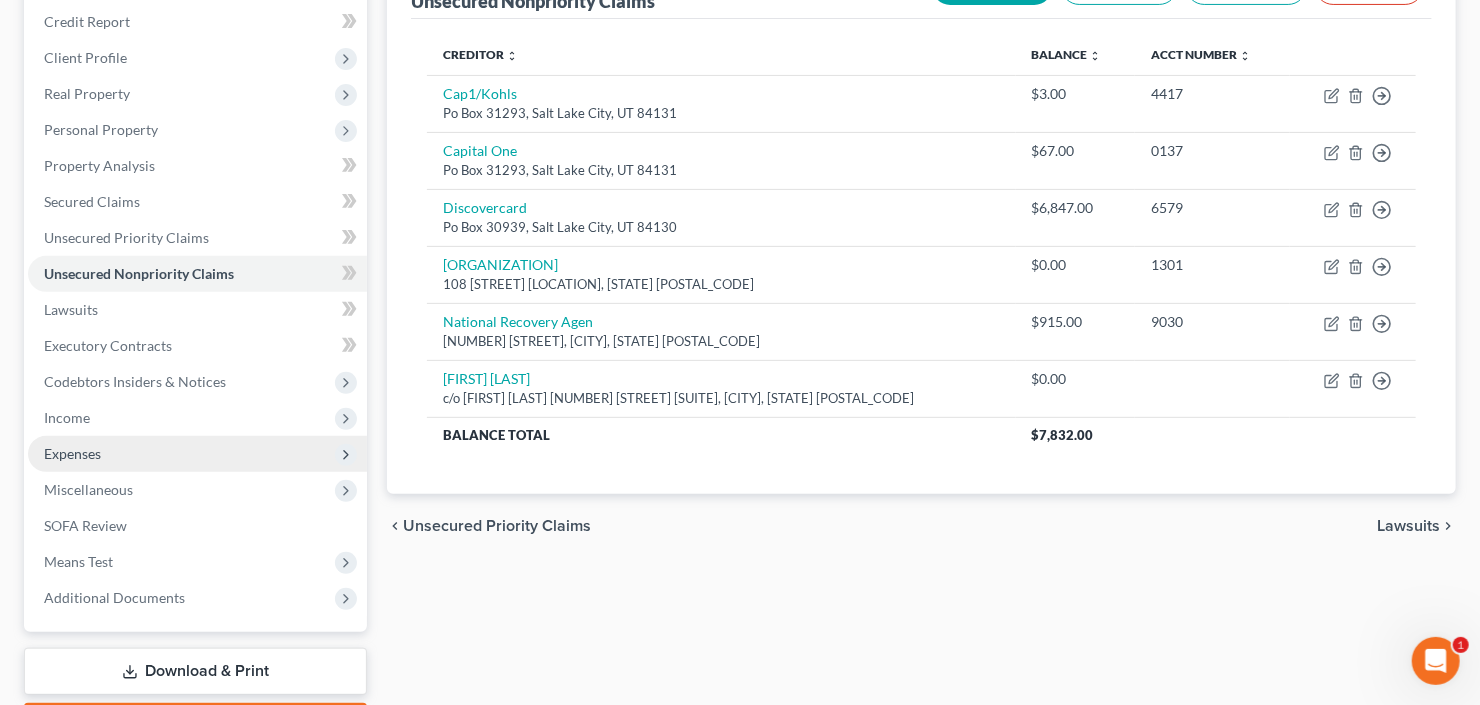 scroll, scrollTop: 320, scrollLeft: 0, axis: vertical 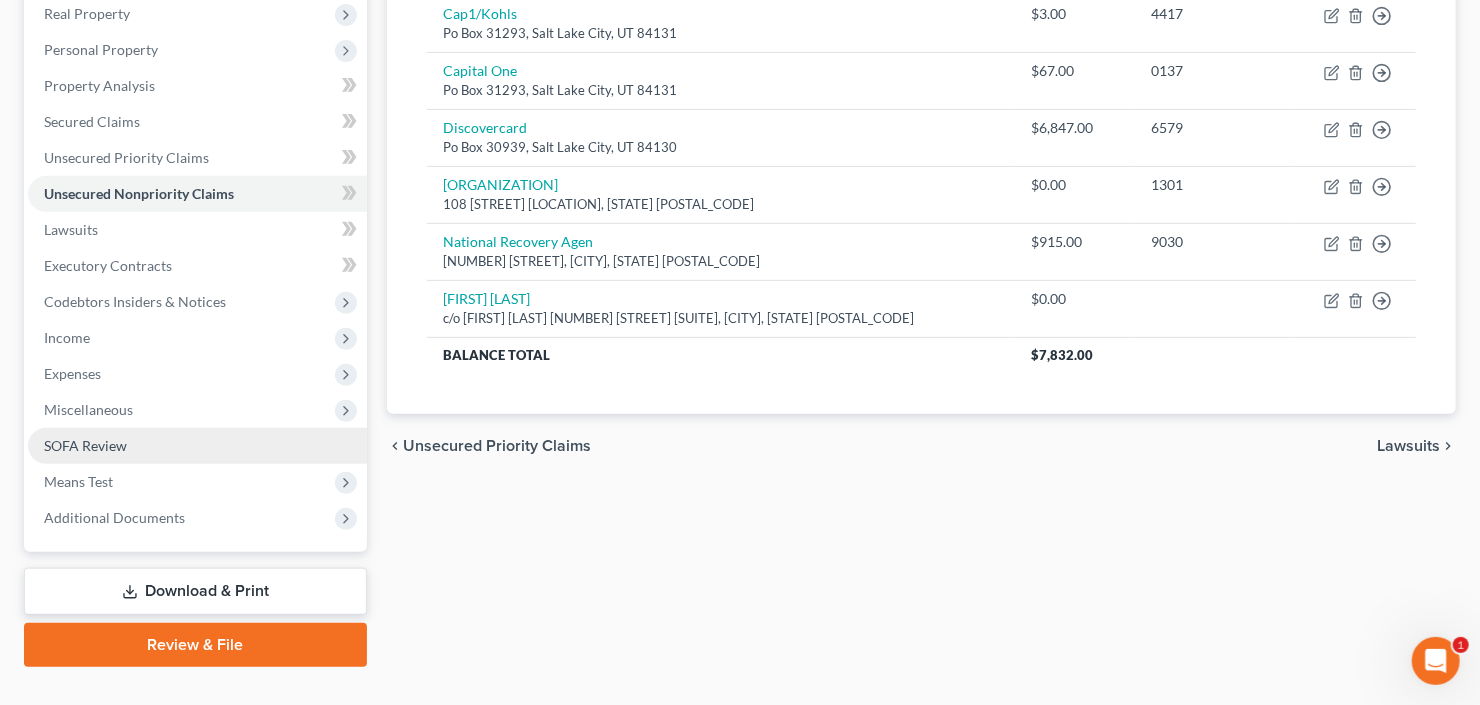 click on "SOFA Review" at bounding box center [197, 446] 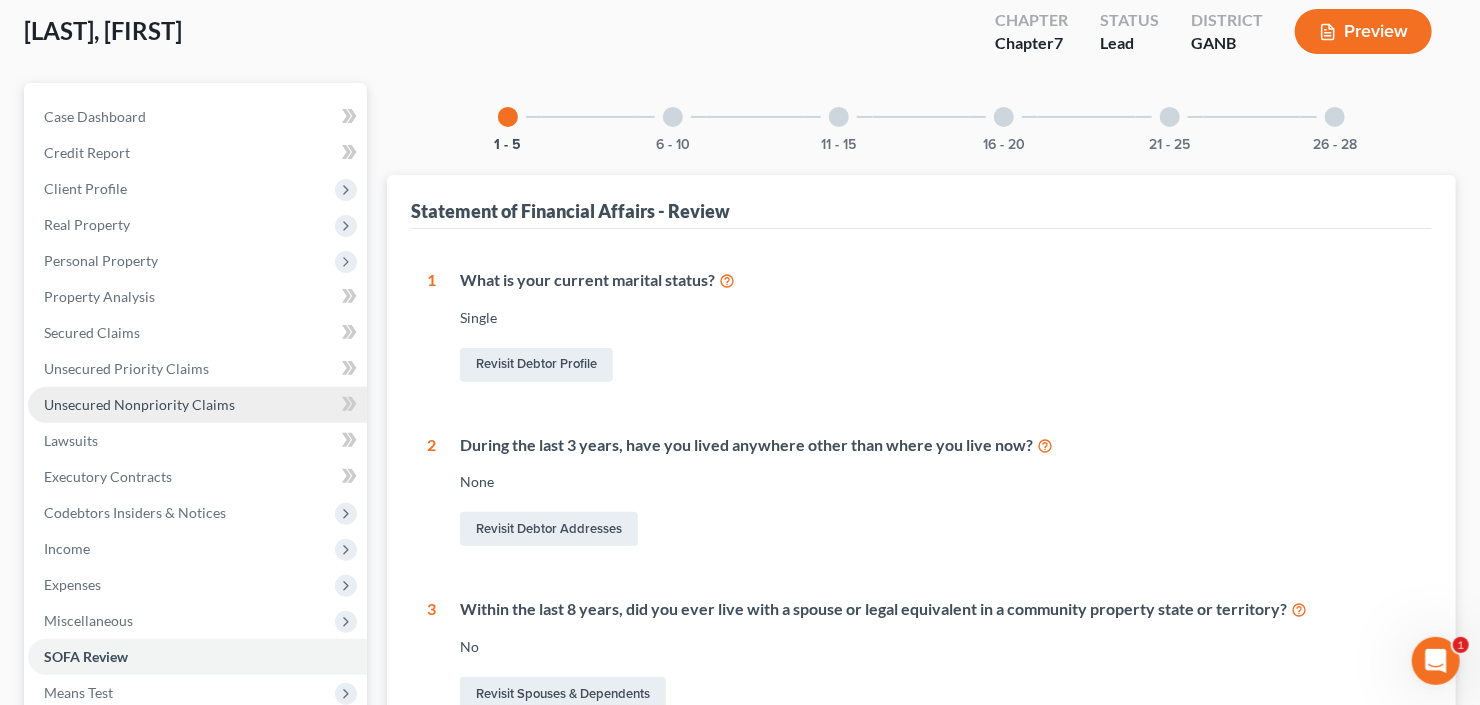 scroll, scrollTop: 240, scrollLeft: 0, axis: vertical 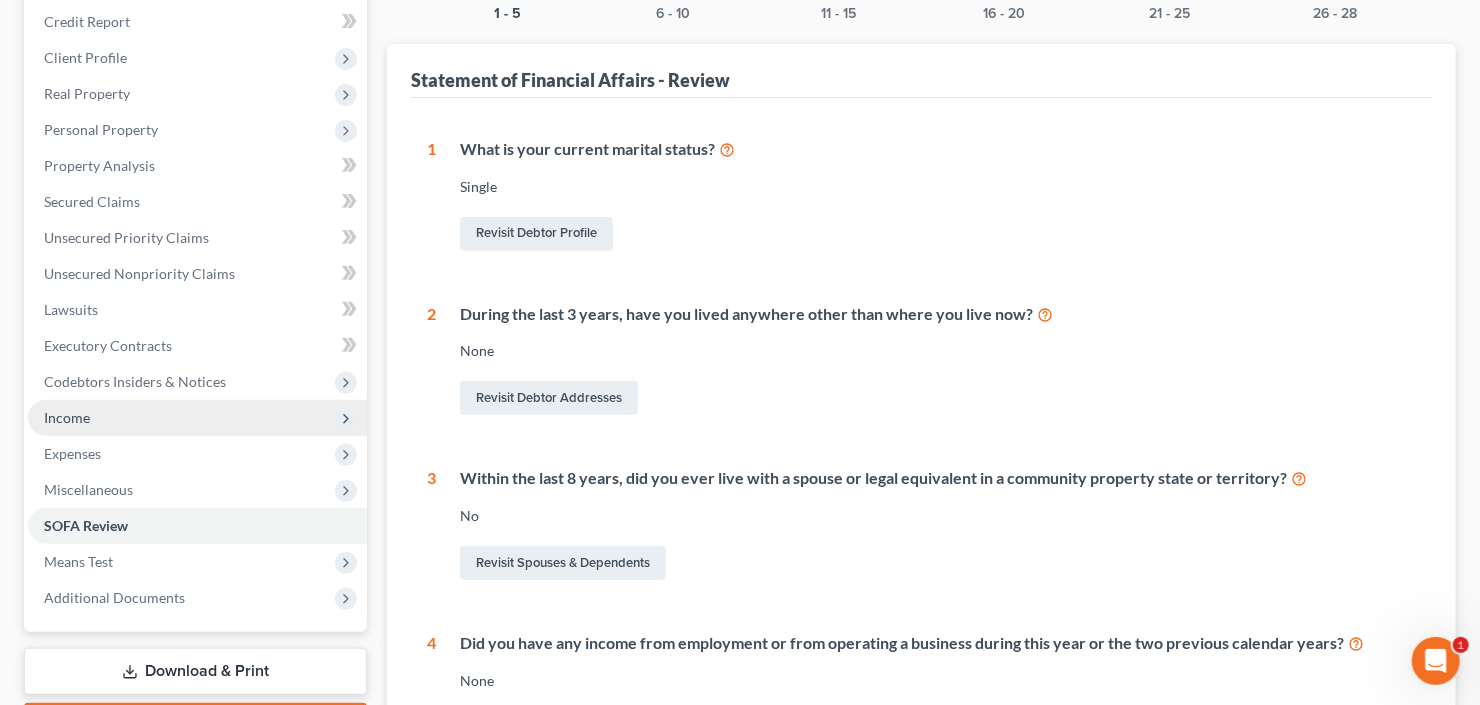 click on "Income" at bounding box center [197, 418] 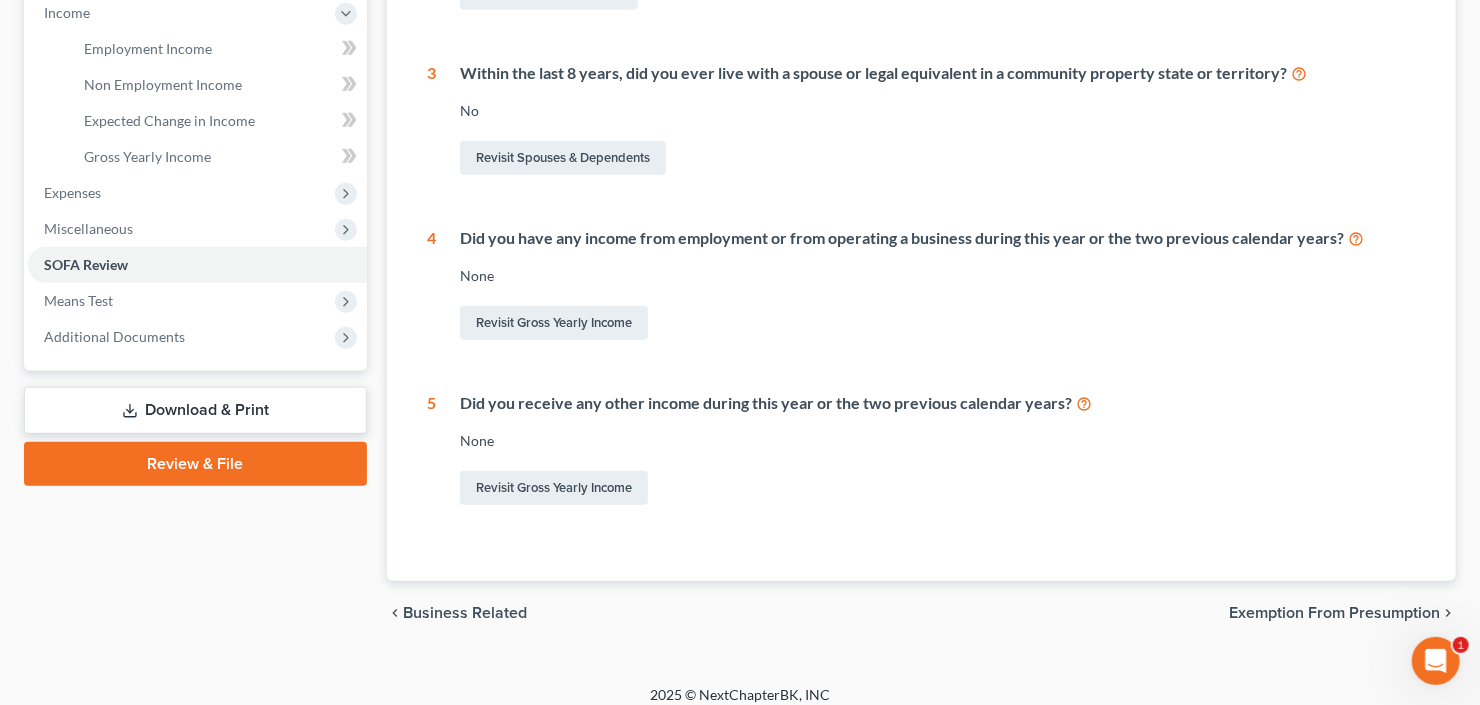 scroll, scrollTop: 658, scrollLeft: 0, axis: vertical 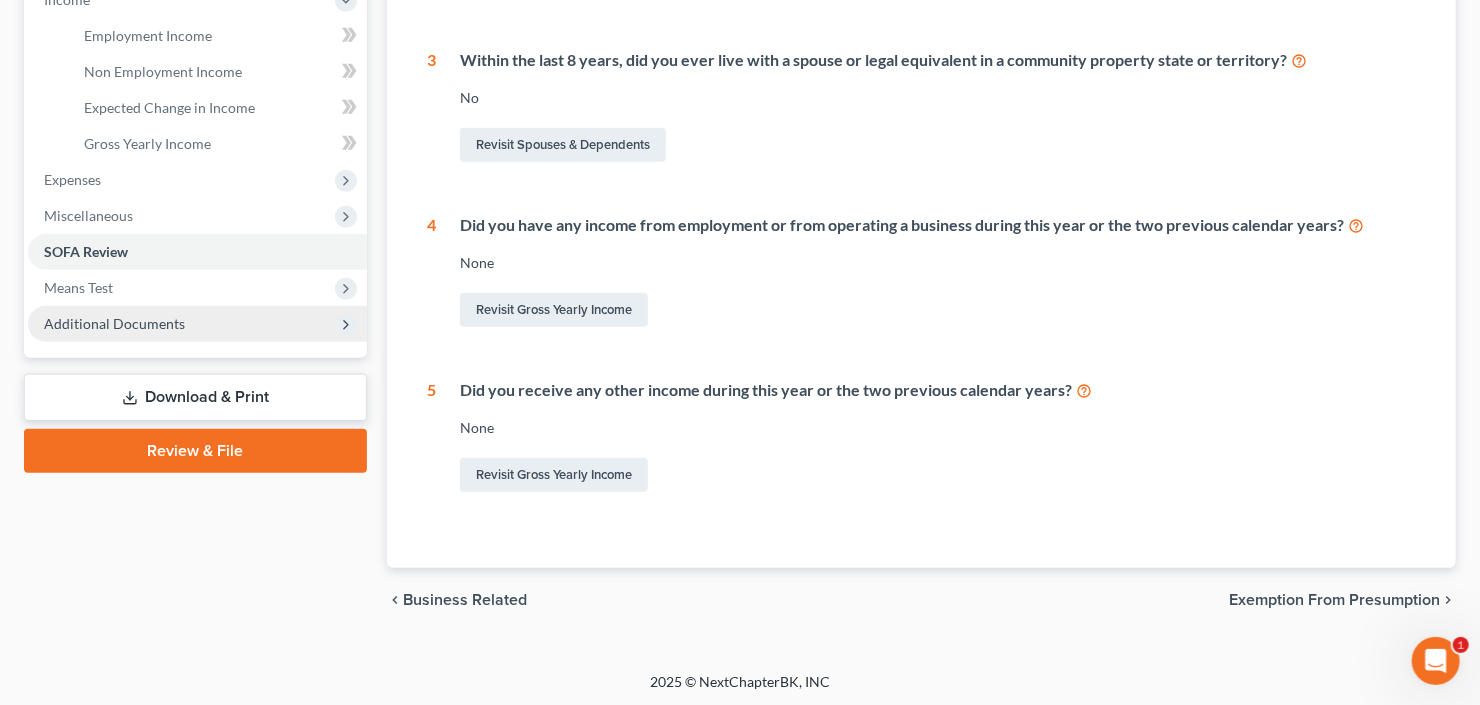 click on "Additional Documents" at bounding box center (197, 324) 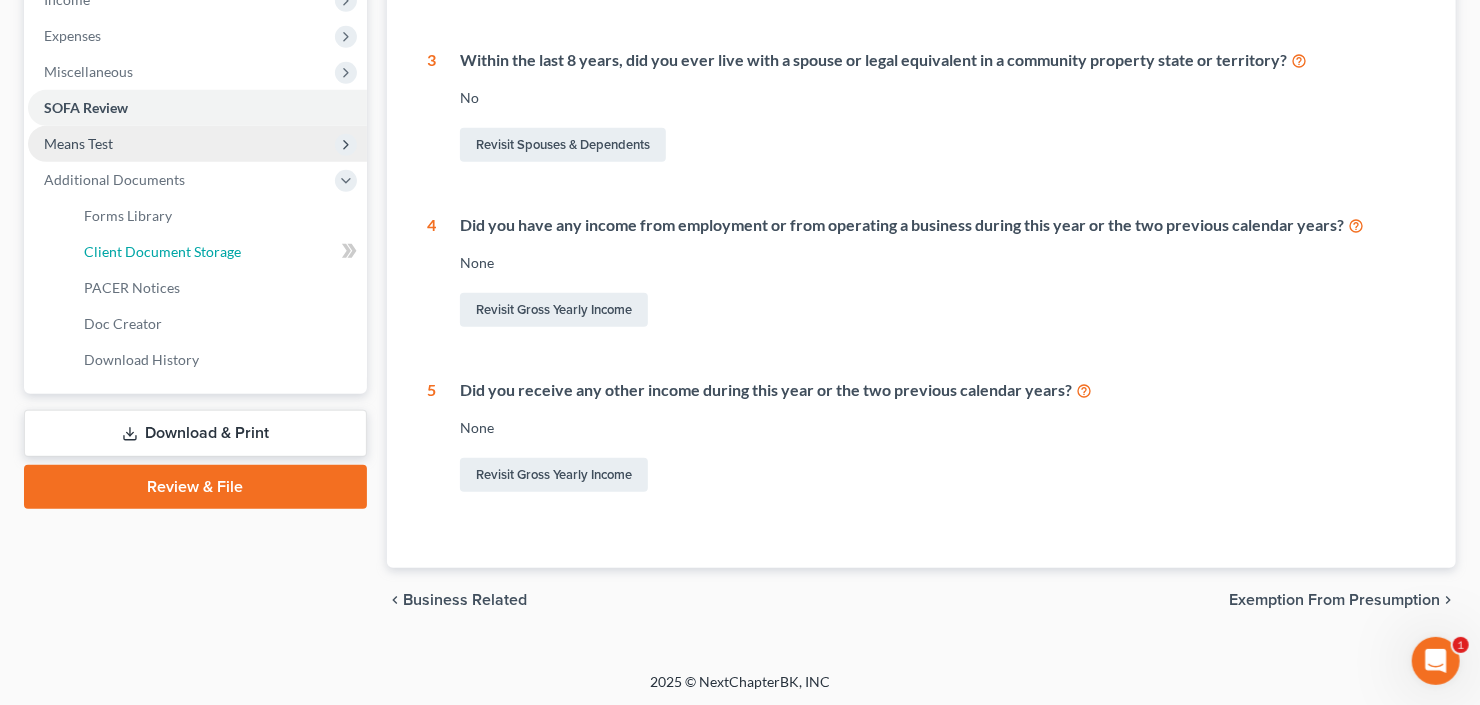 drag, startPoint x: 177, startPoint y: 244, endPoint x: 219, endPoint y: 256, distance: 43.68066 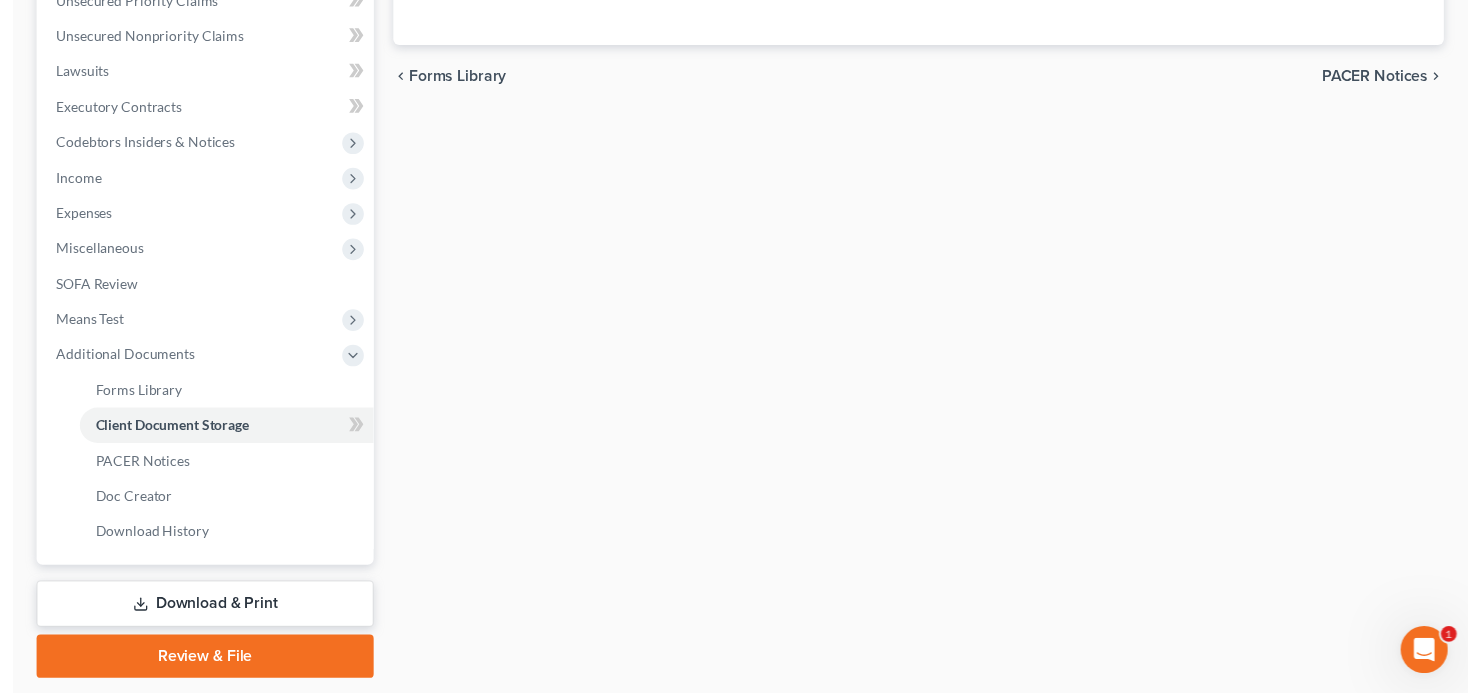 scroll, scrollTop: 138, scrollLeft: 0, axis: vertical 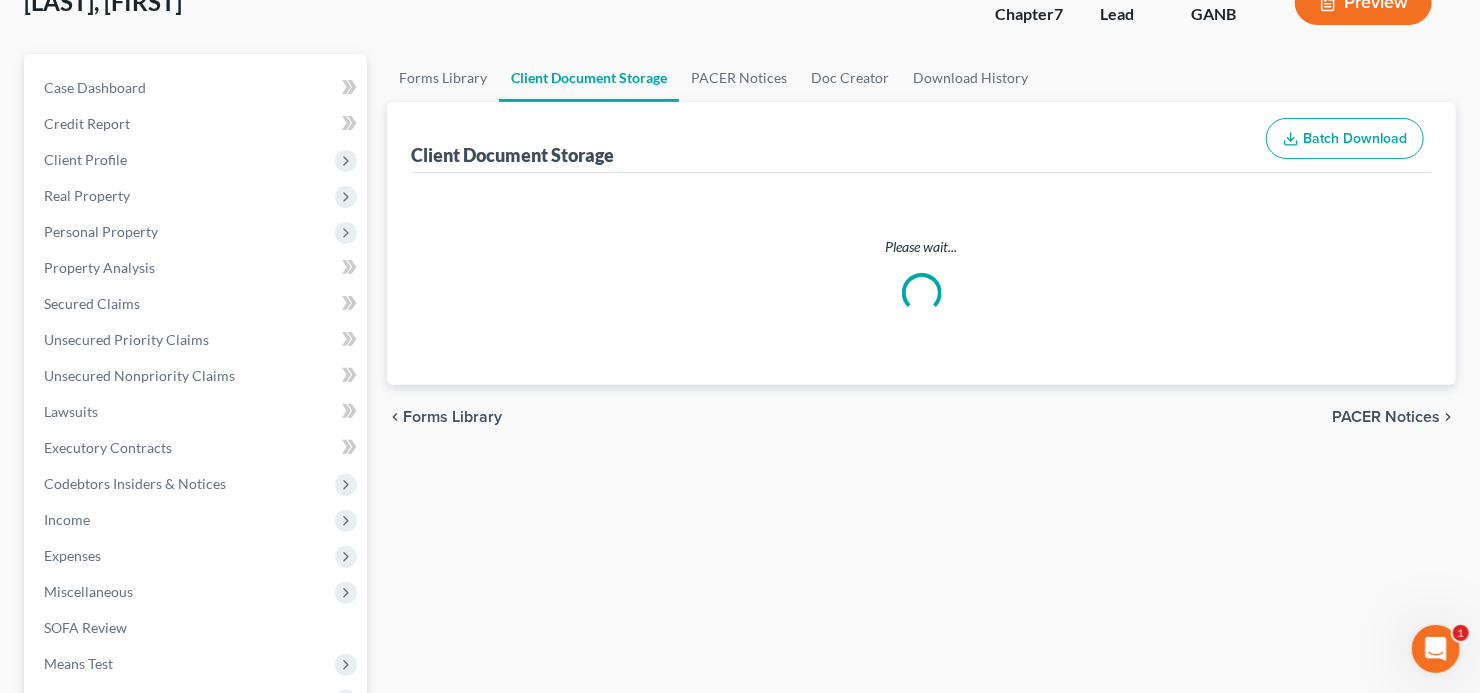 select on "5" 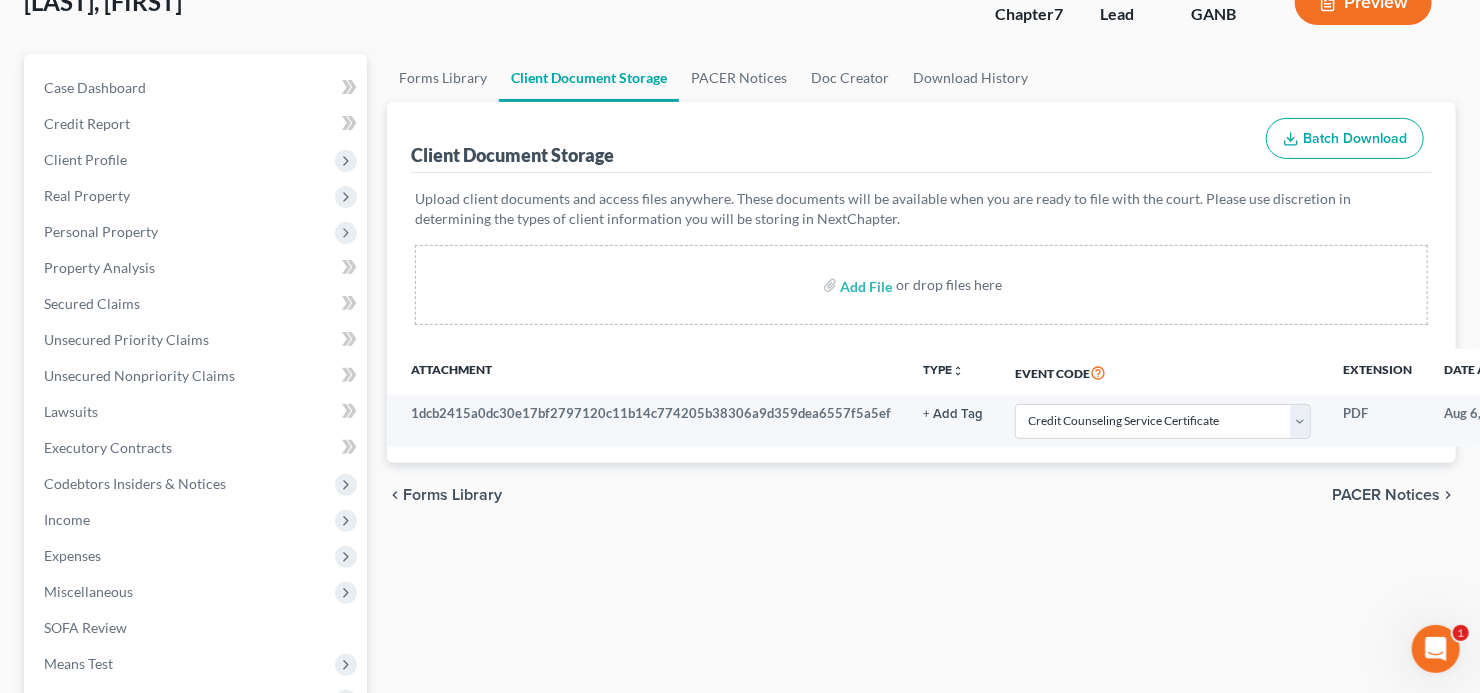 scroll, scrollTop: 0, scrollLeft: 0, axis: both 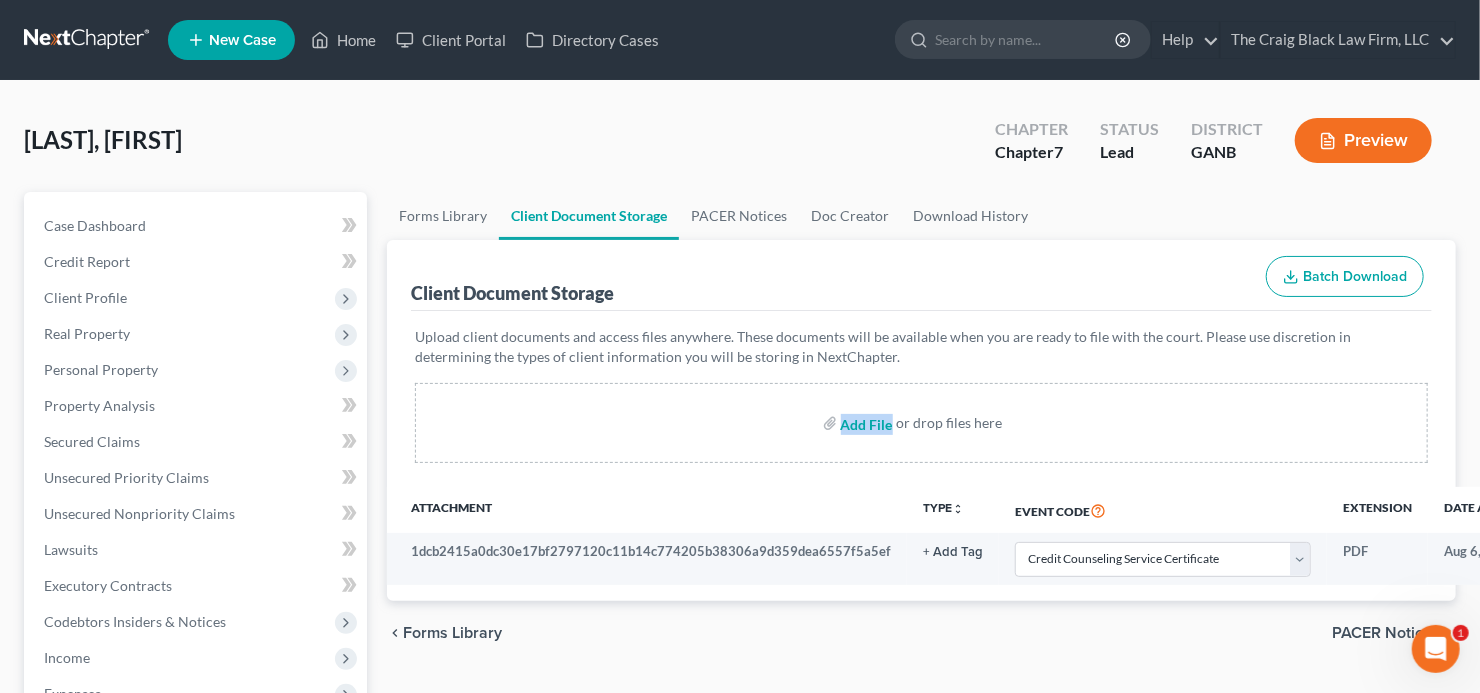 drag, startPoint x: 825, startPoint y: 430, endPoint x: 847, endPoint y: 421, distance: 23.769728 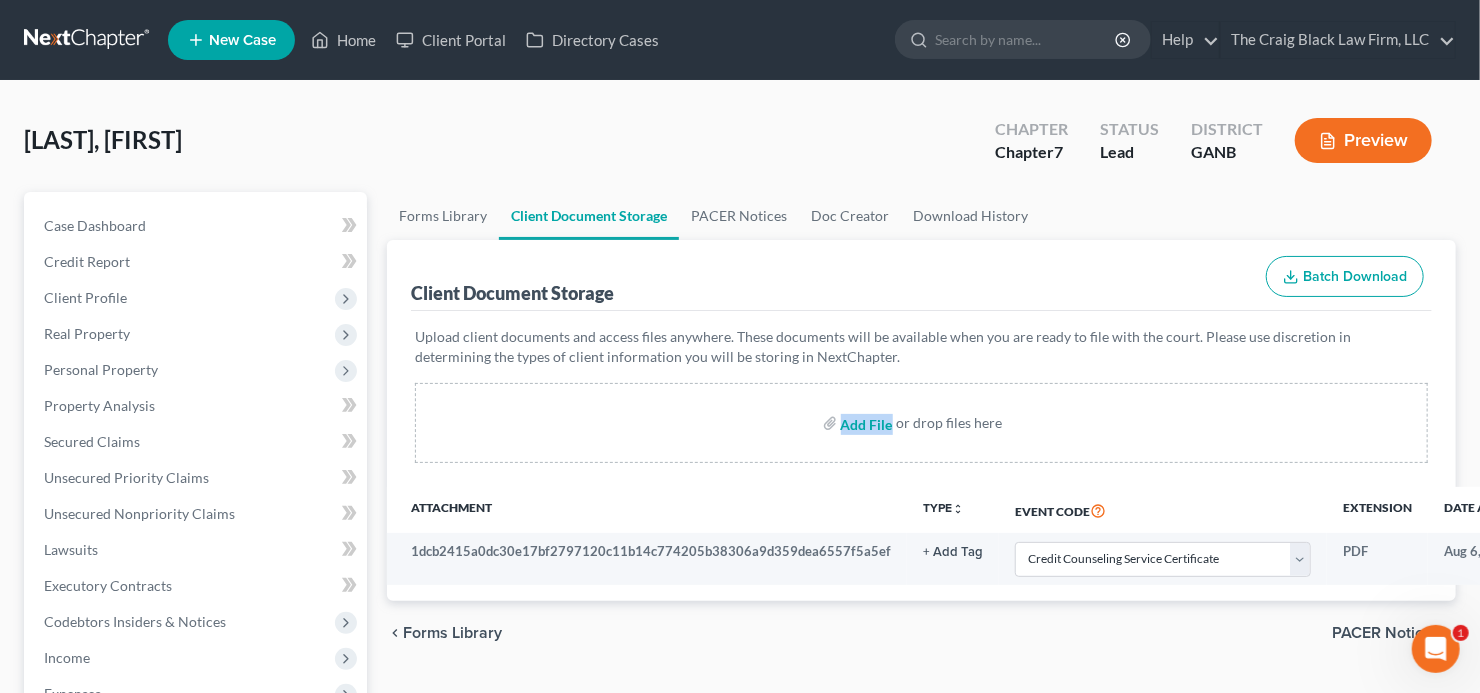 click on "Add File
or drop files here" at bounding box center [921, 423] 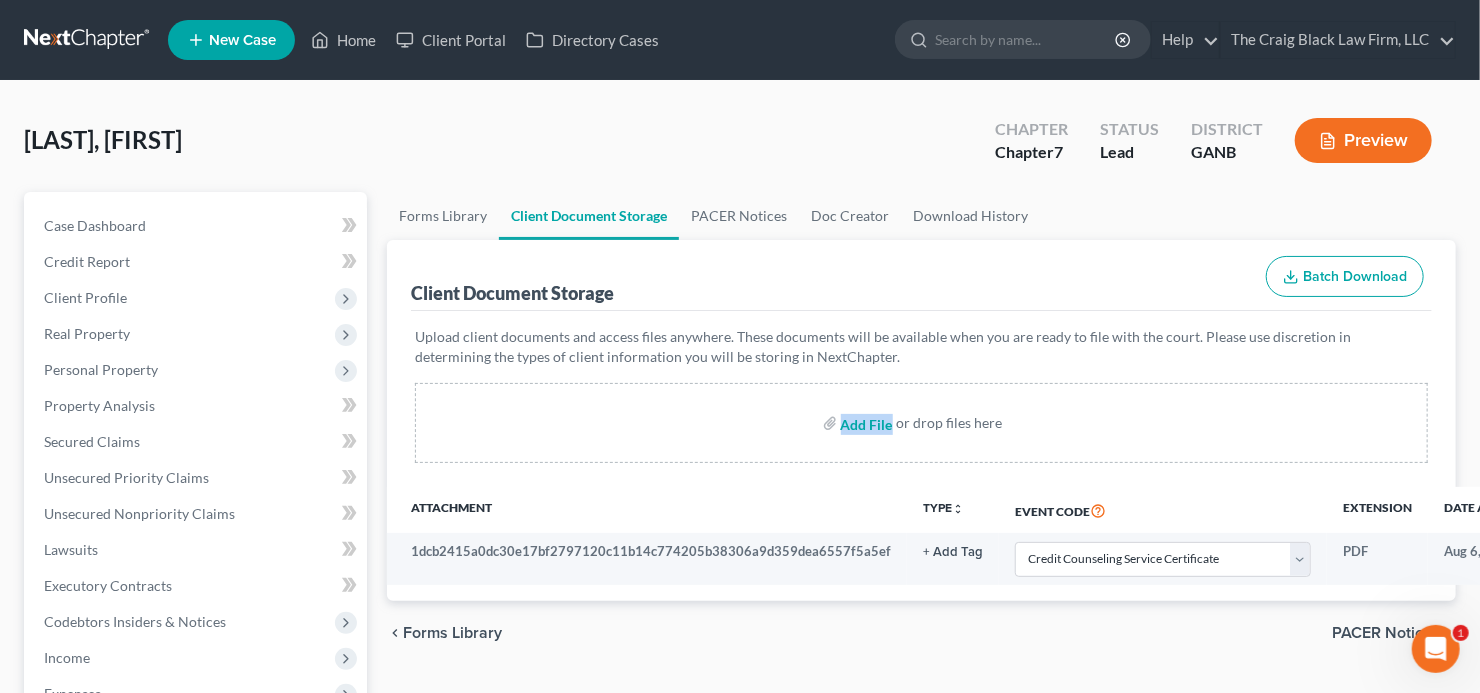 type on "C:\fakepath\Jordan Barrettt 60 days.pdf" 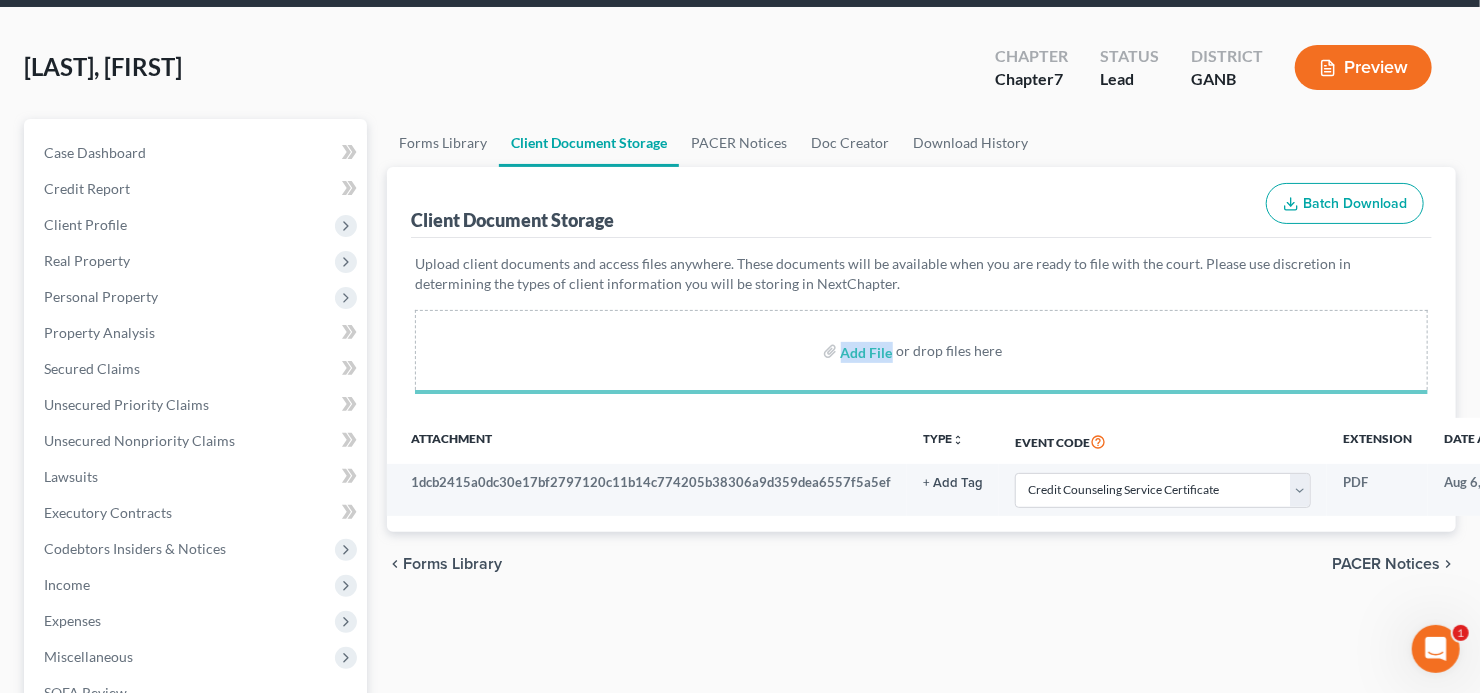 scroll, scrollTop: 160, scrollLeft: 0, axis: vertical 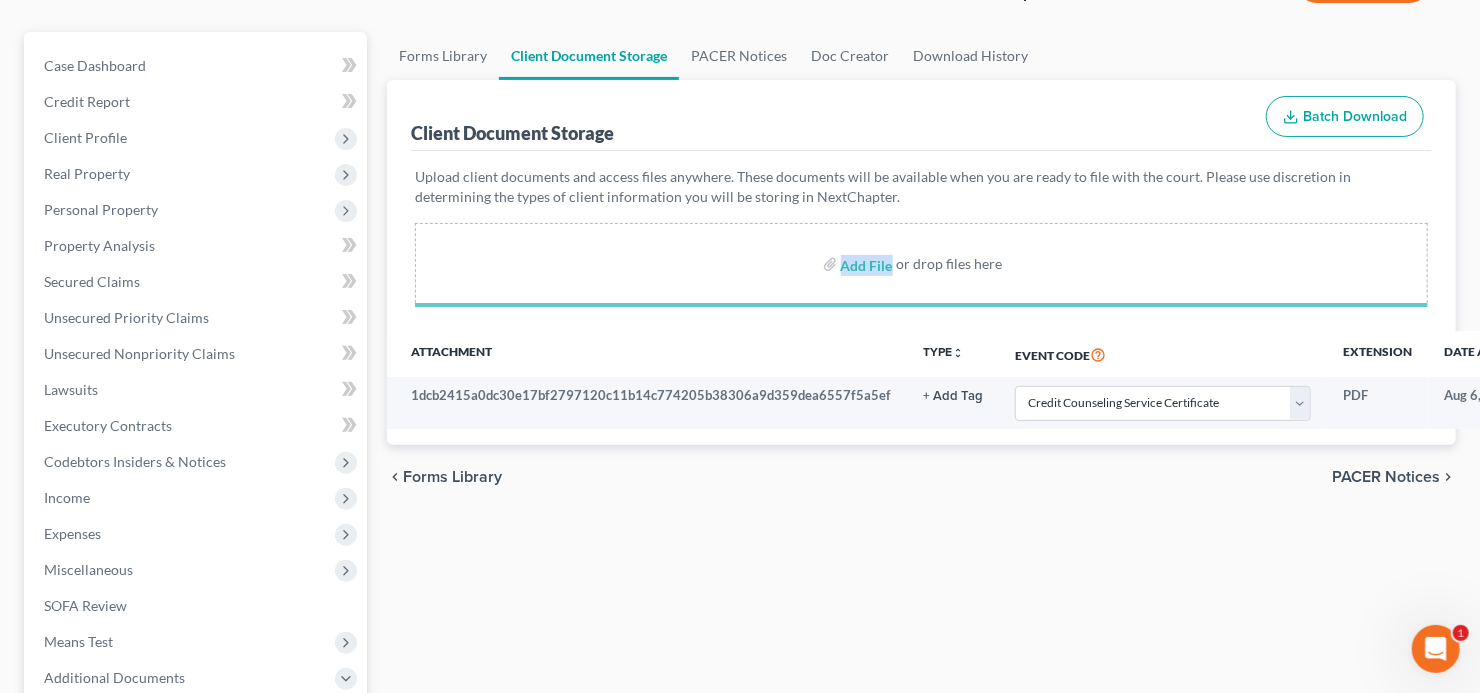 select on "5" 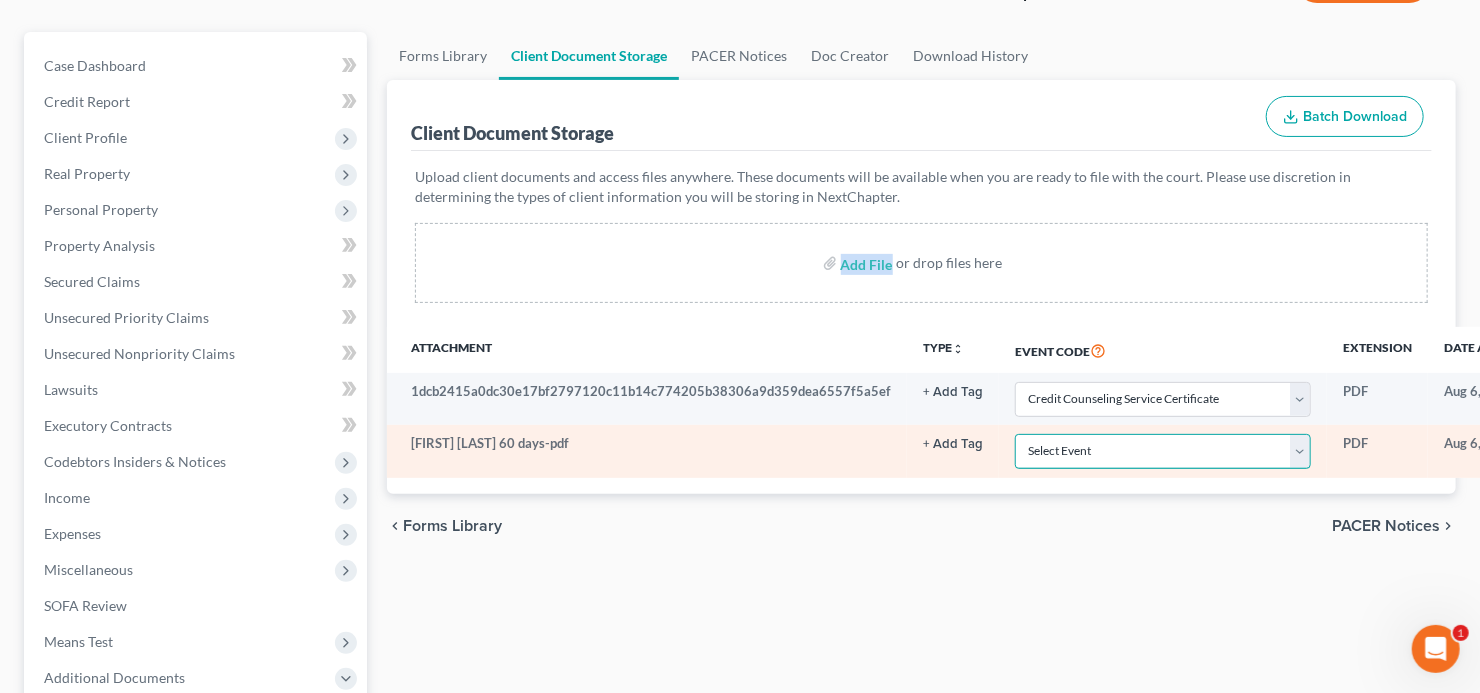 click on "Select Event 01 - Chapter 13 Plan - Initial Plan 02-Application to Pay Filing Fee in Installments Application for Waiver of Chapter 7 Filing Fee (103B) Certification of Financial Management Course for Debtor Corporate Ownership Statement Credit Counseling Service Certificate Exhibits Federal Tax Return Operating Report P-Amended List of Creditors (FEE) P-Amendment to Schedules D, E, F and/or E/F (FEE) P-Amendment to Voluntary Petition P-Attorney Disclosure Statement P-Chapter 11 Statement of Monthly Income (Form 122B) P-Chapter 13 Monthly Income Statement/Calculation of Disposable Income Document(s) - (122C-1/122C-2) P-Chapter 7 Statement of Monthly Income/Means Test Document(s) - (Forms 122A-1, 122A-1Supp, 122A-2) P-Corporate Resolution P-Declaration of Debtor P-Equity Security Holders P-Initial Statement About an Eviction Judgment Against You--Form 101A P-Schedule A/B P-Schedule C P-Schedule D P-Schedule E/F P-Schedule G P-Schedule H P-Schedule I P-Schedule J P-Statement of Financial Affairs Payment Advices" at bounding box center [1163, 451] 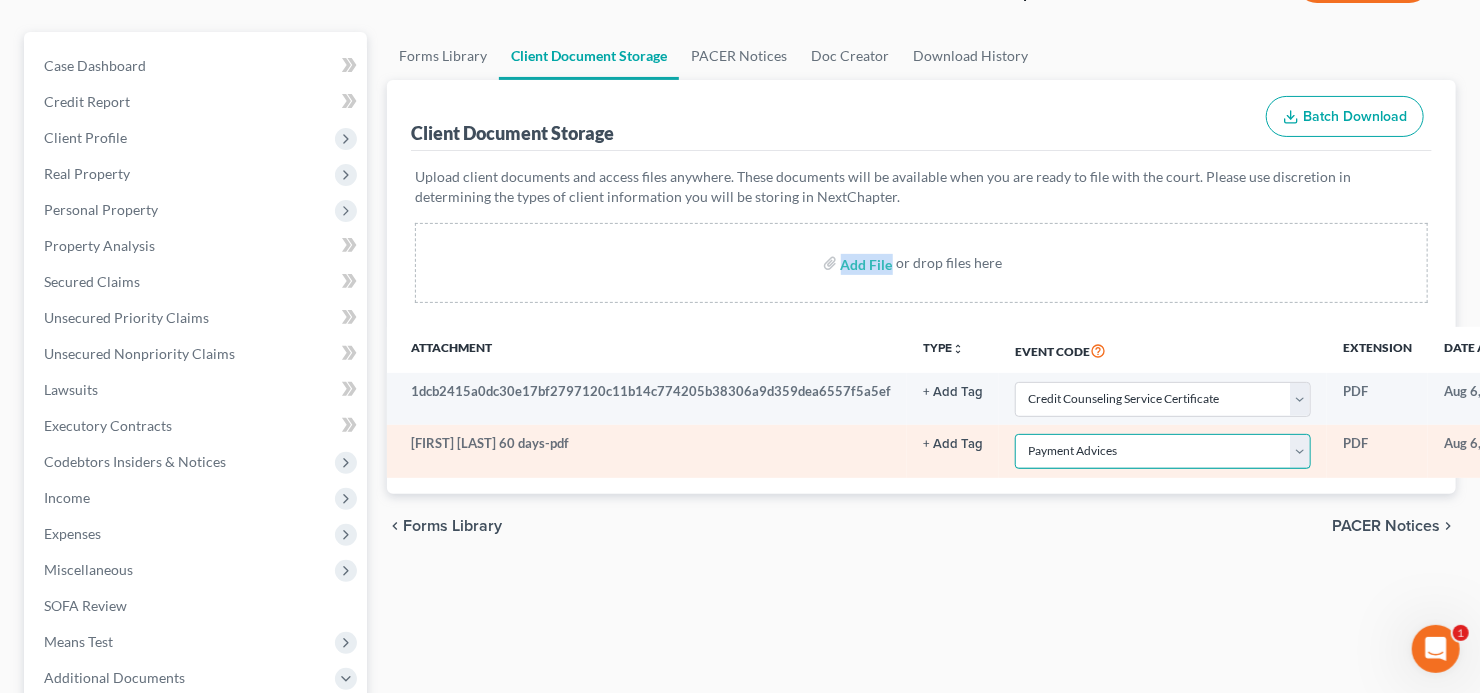 click on "Select Event 01 - Chapter 13 Plan - Initial Plan 02-Application to Pay Filing Fee in Installments Application for Waiver of Chapter 7 Filing Fee (103B) Certification of Financial Management Course for Debtor Corporate Ownership Statement Credit Counseling Service Certificate Exhibits Federal Tax Return Operating Report P-Amended List of Creditors (FEE) P-Amendment to Schedules D, E, F and/or E/F (FEE) P-Amendment to Voluntary Petition P-Attorney Disclosure Statement P-Chapter 11 Statement of Monthly Income (Form 122B) P-Chapter 13 Monthly Income Statement/Calculation of Disposable Income Document(s) - (122C-1/122C-2) P-Chapter 7 Statement of Monthly Income/Means Test Document(s) - (Forms 122A-1, 122A-1Supp, 122A-2) P-Corporate Resolution P-Declaration of Debtor P-Equity Security Holders P-Initial Statement About an Eviction Judgment Against You--Form 101A P-Schedule A/B P-Schedule C P-Schedule D P-Schedule E/F P-Schedule G P-Schedule H P-Schedule I P-Schedule J P-Statement of Financial Affairs Payment Advices" at bounding box center (1163, 451) 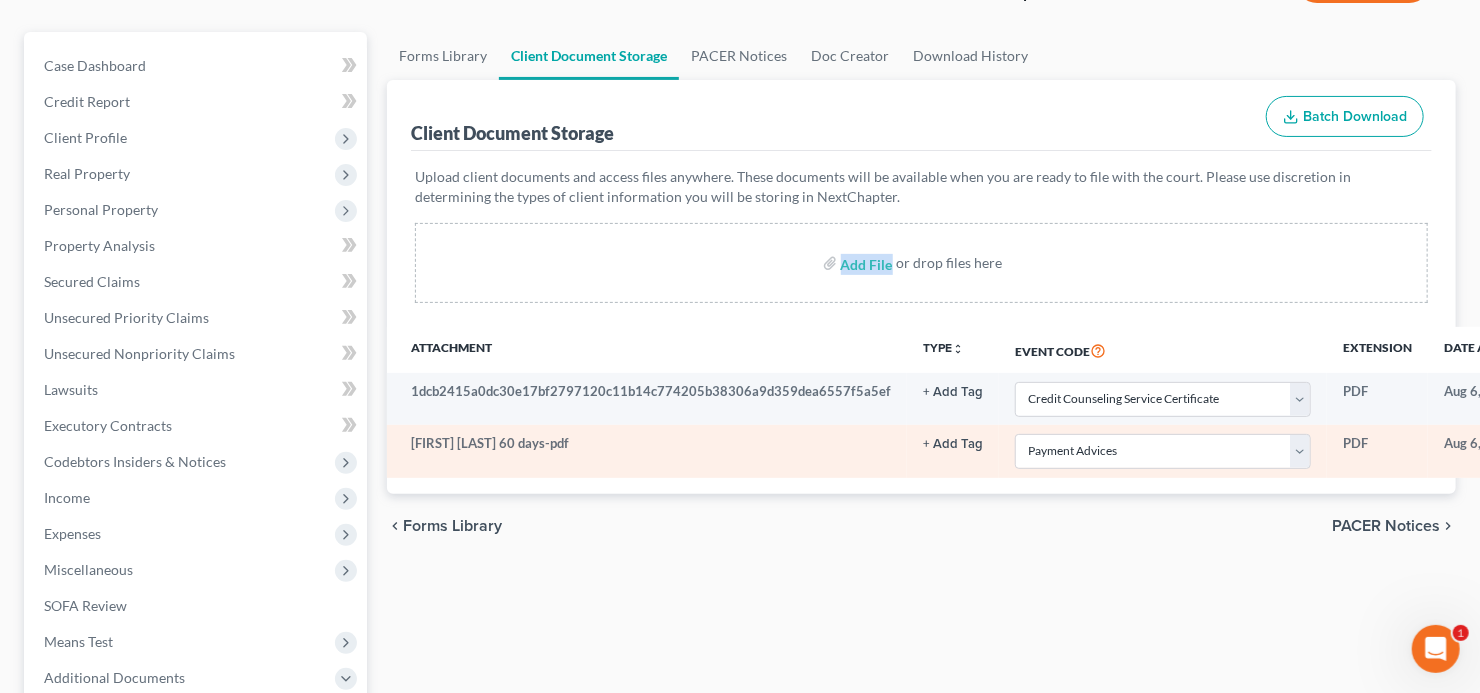 click 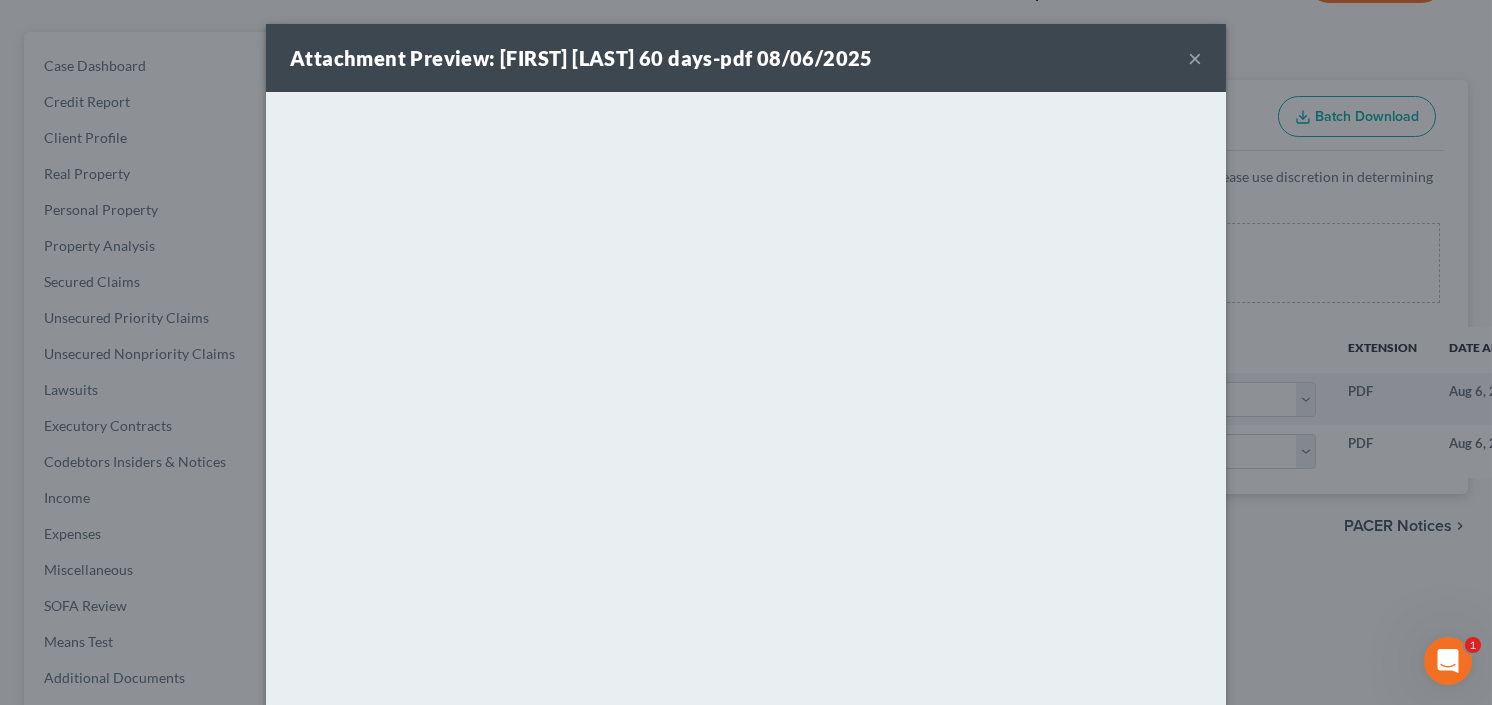 click on "×" at bounding box center (1195, 58) 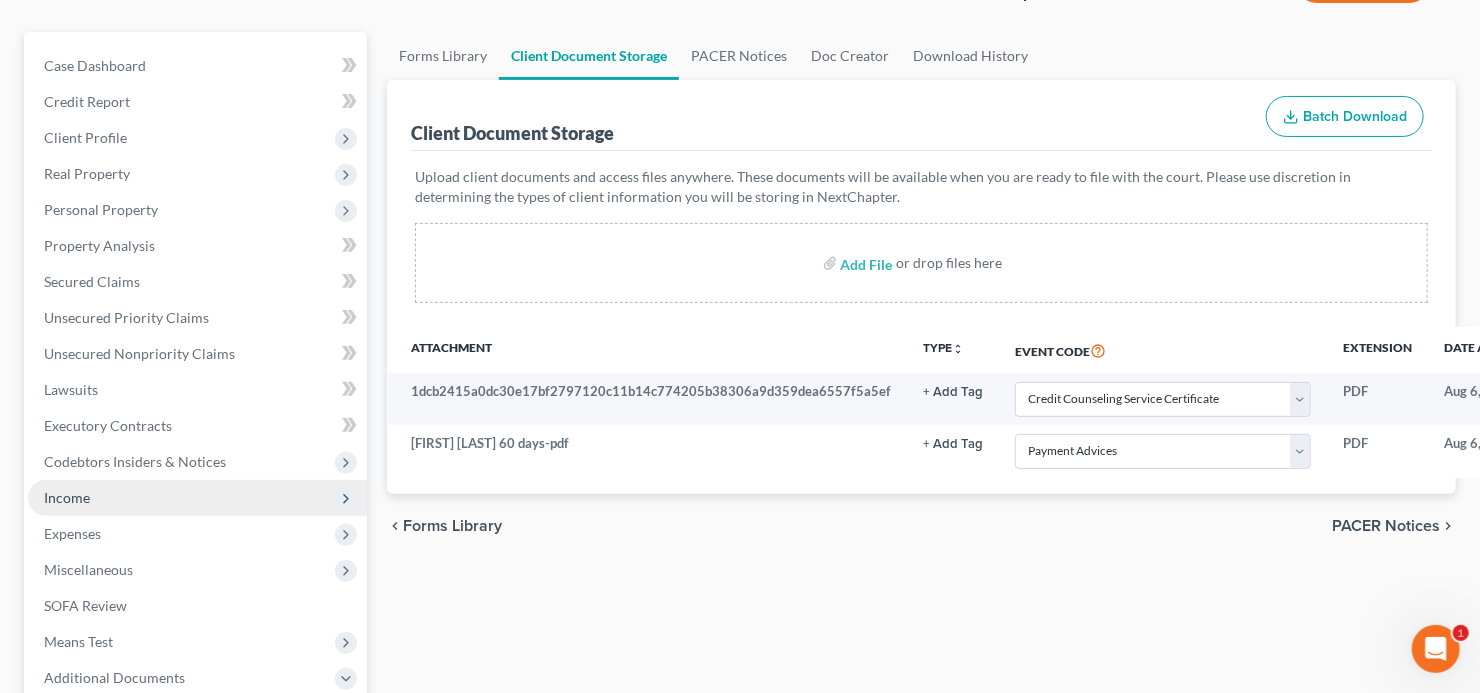 click on "Income" at bounding box center [197, 498] 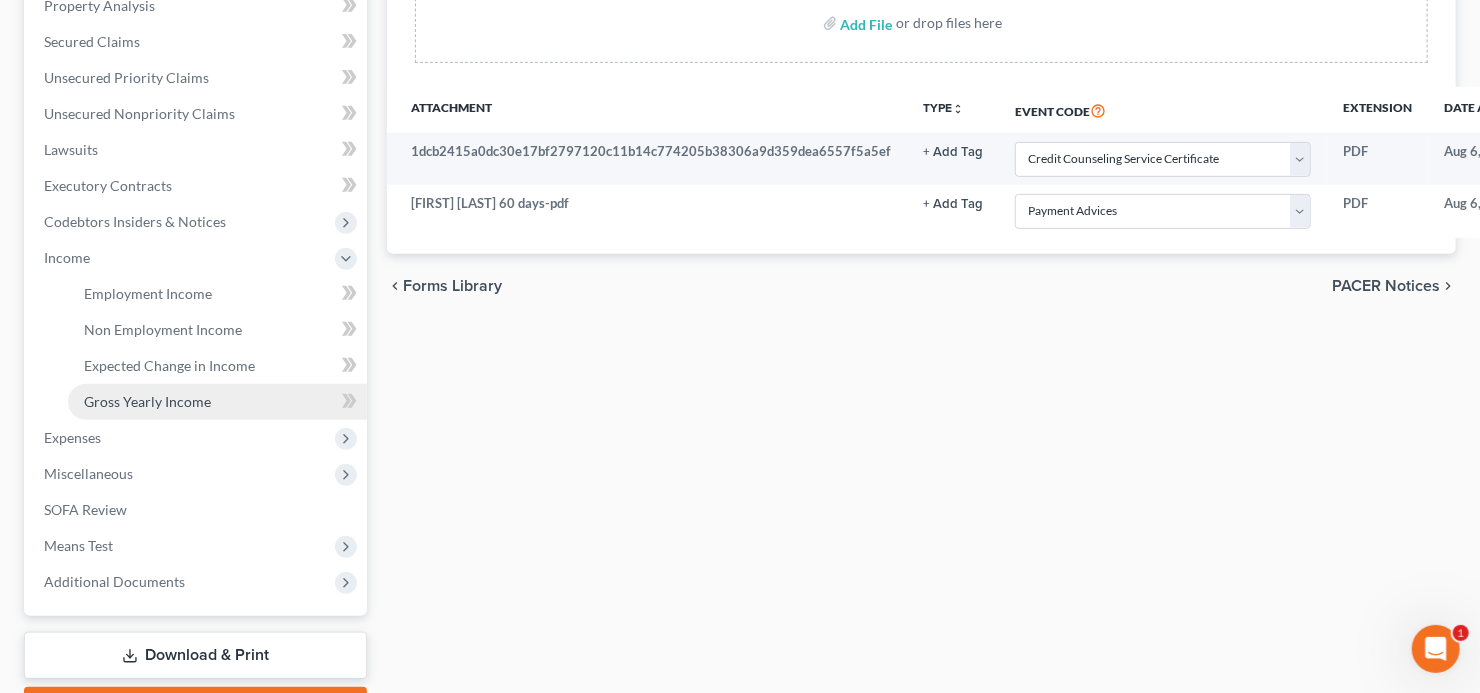 click on "Gross Yearly Income" at bounding box center (217, 402) 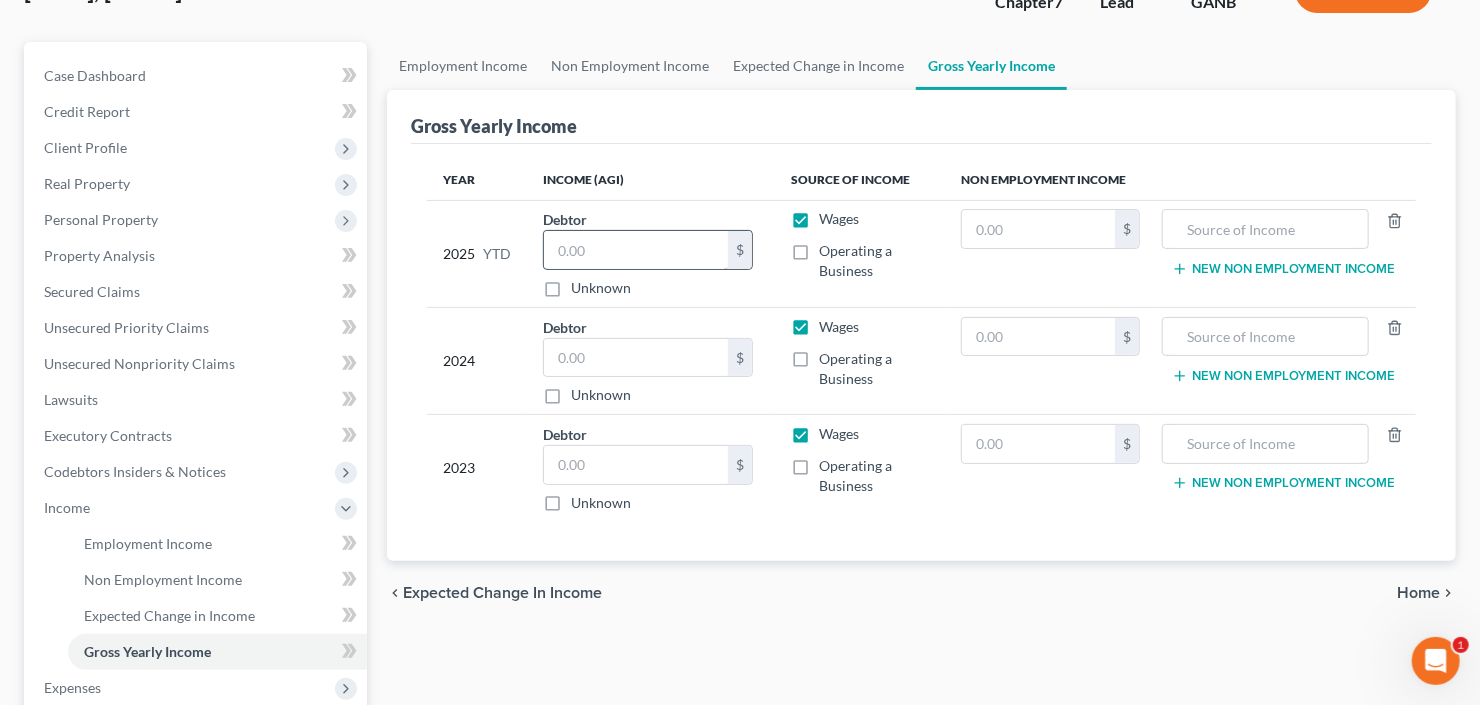 scroll, scrollTop: 0, scrollLeft: 0, axis: both 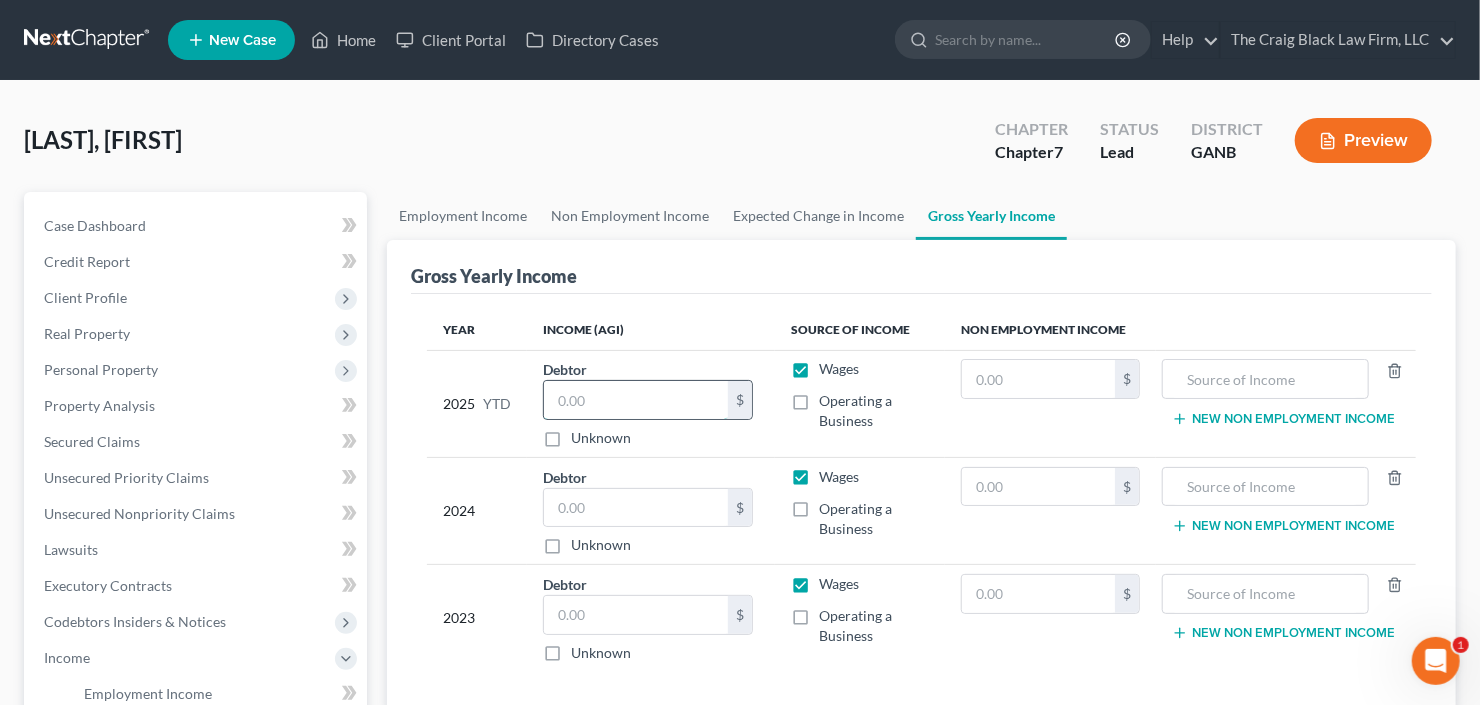 click at bounding box center [636, 400] 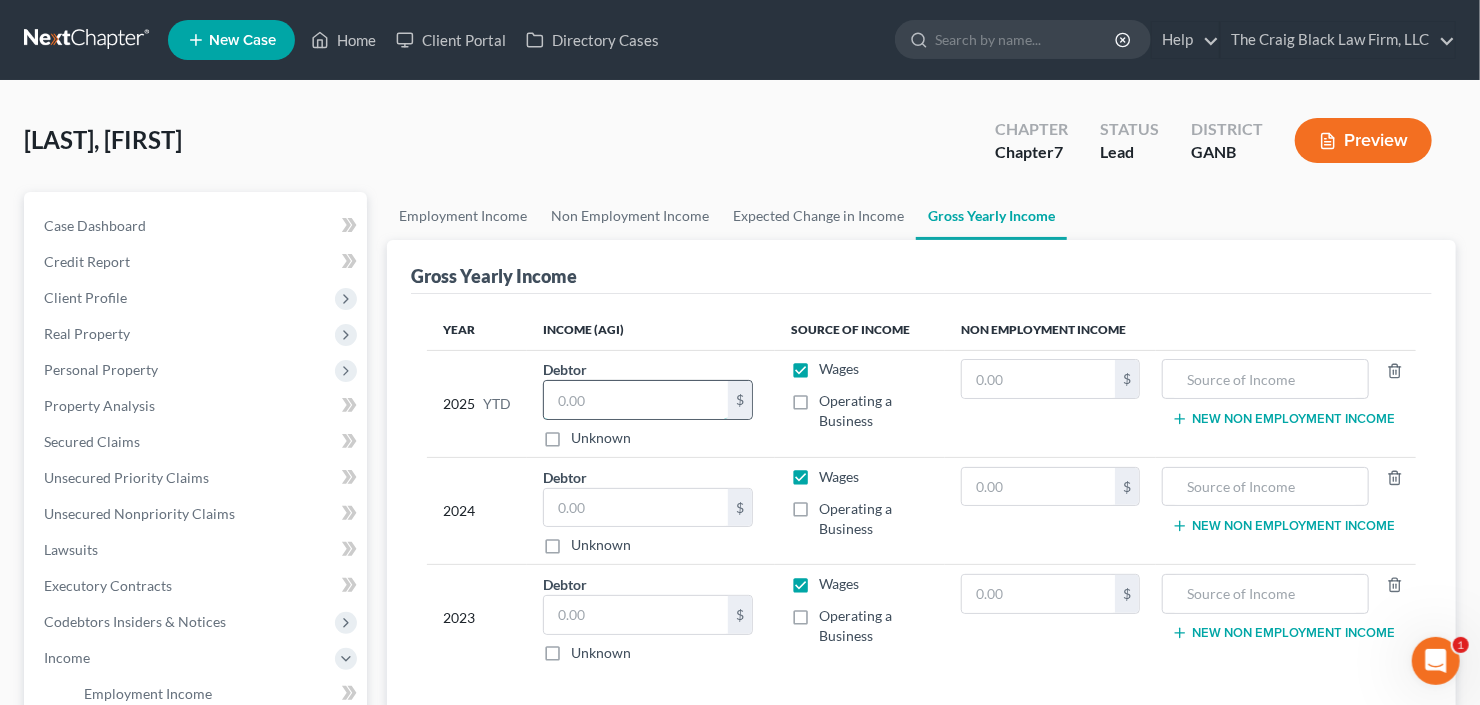 click at bounding box center [636, 400] 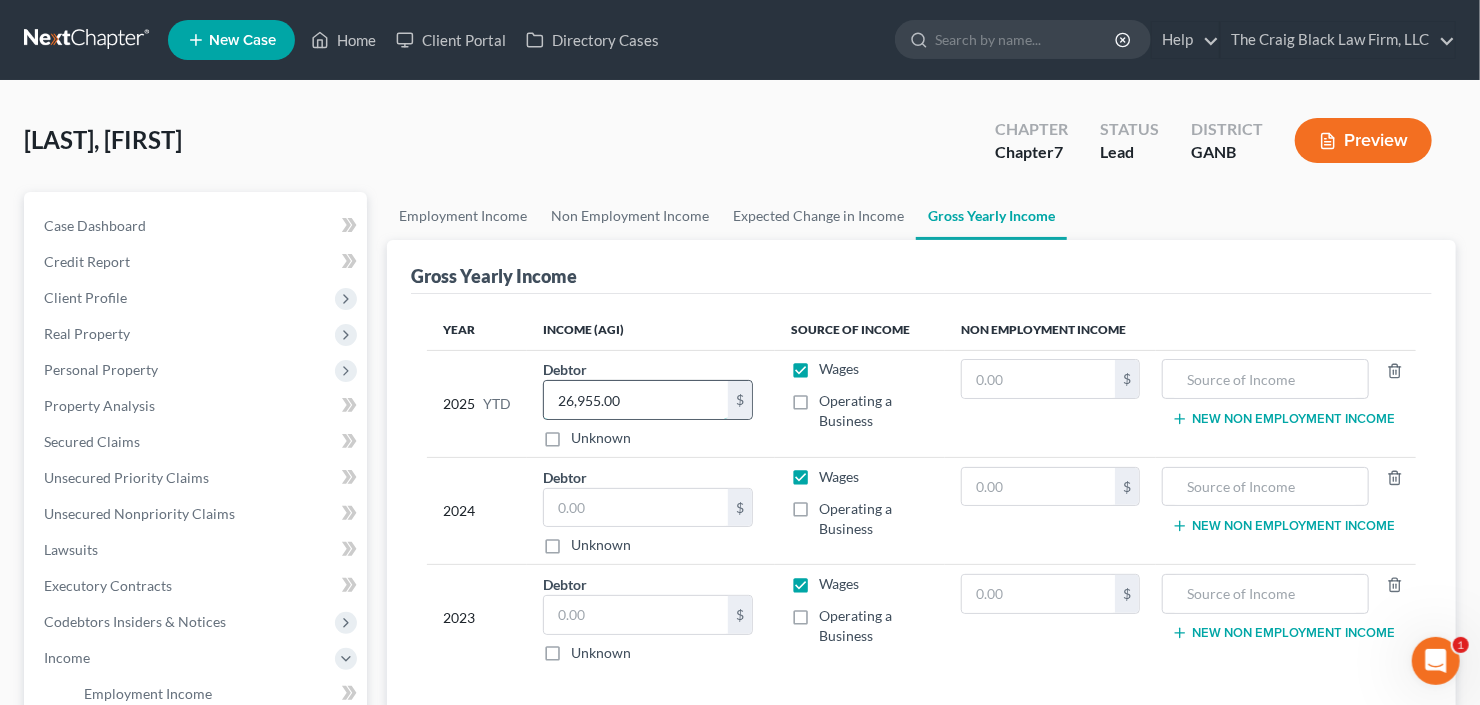 type on "26,955.00" 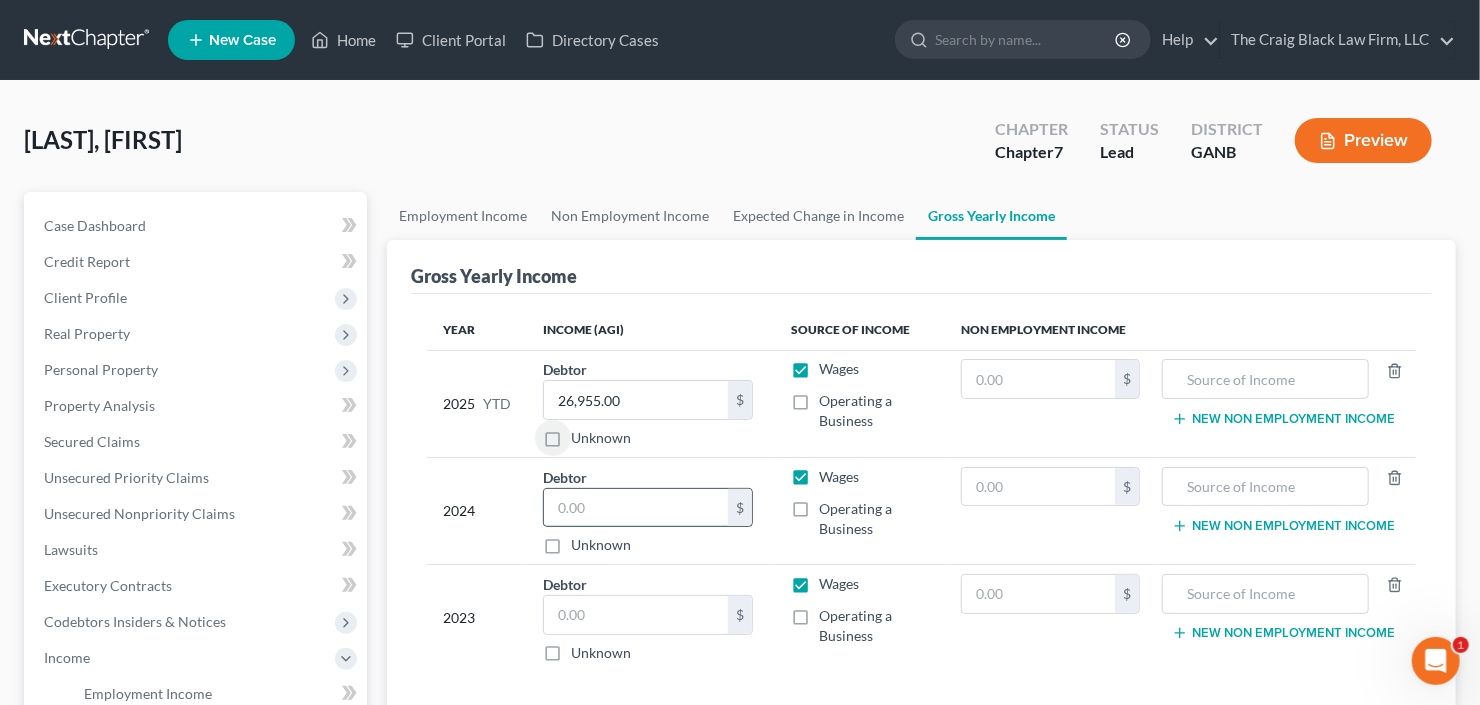 click at bounding box center (636, 508) 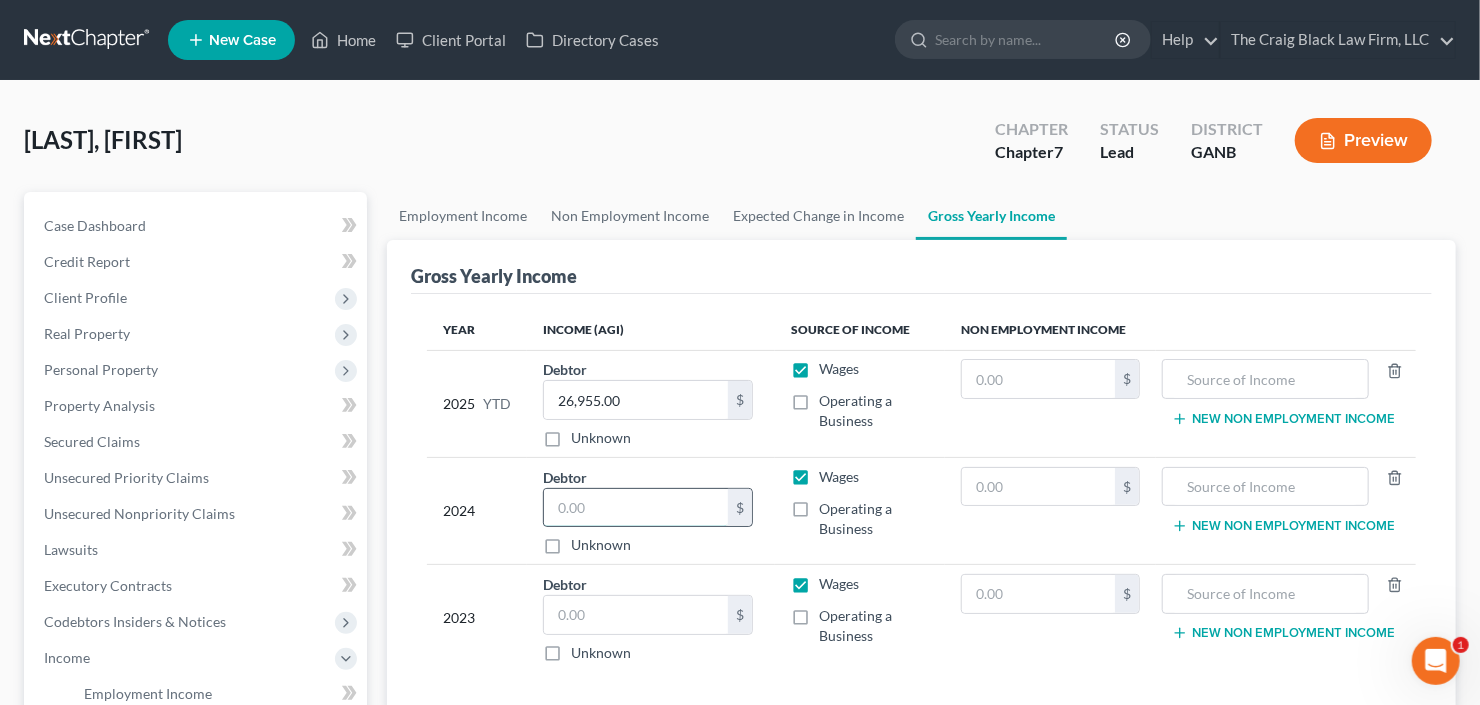 click at bounding box center [636, 508] 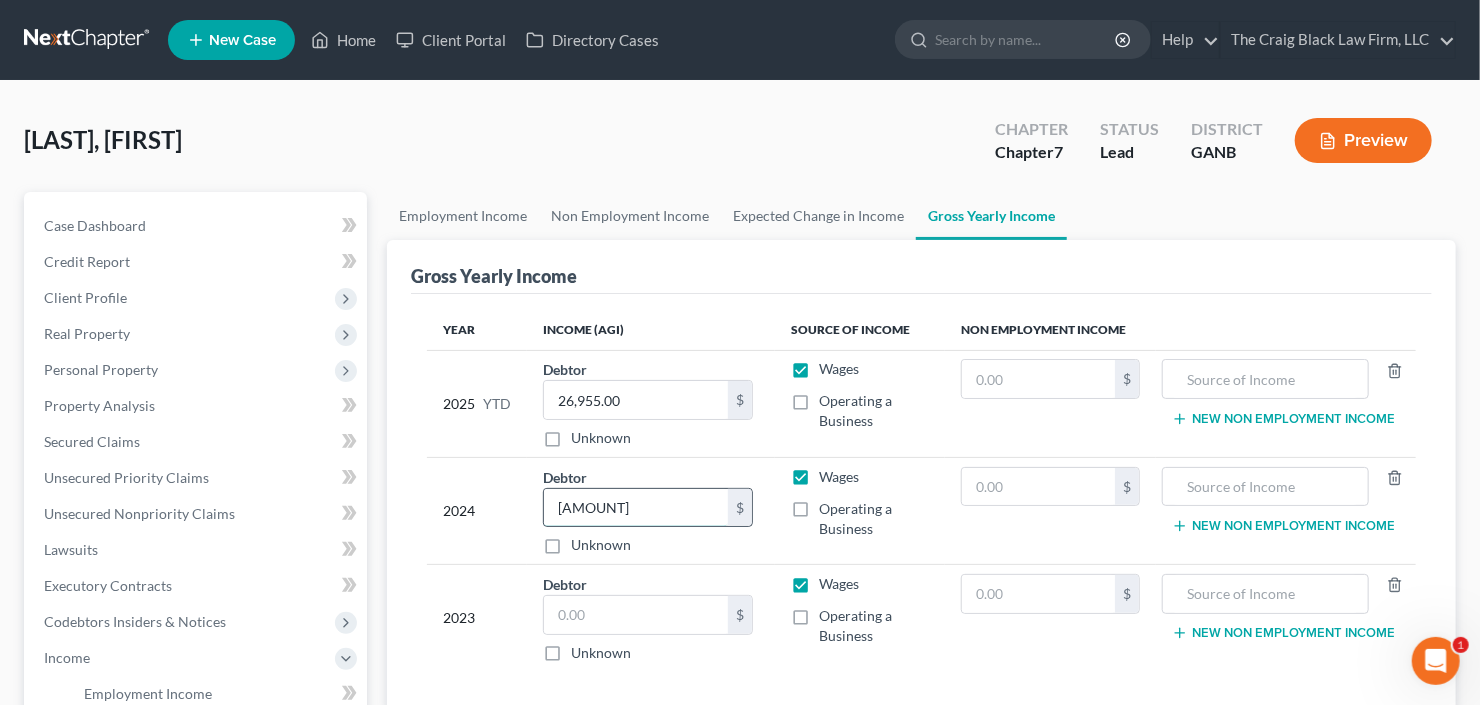 type on "44,896.00" 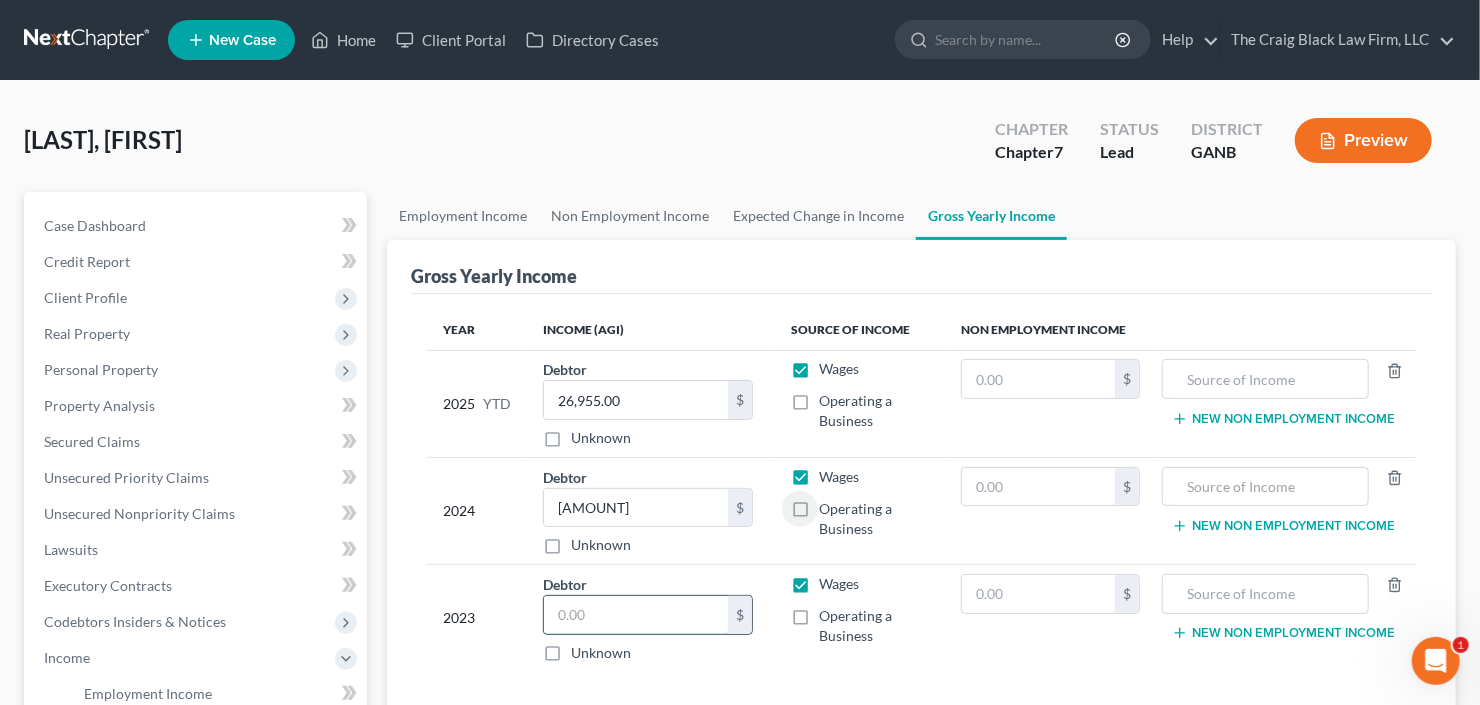 click at bounding box center (636, 615) 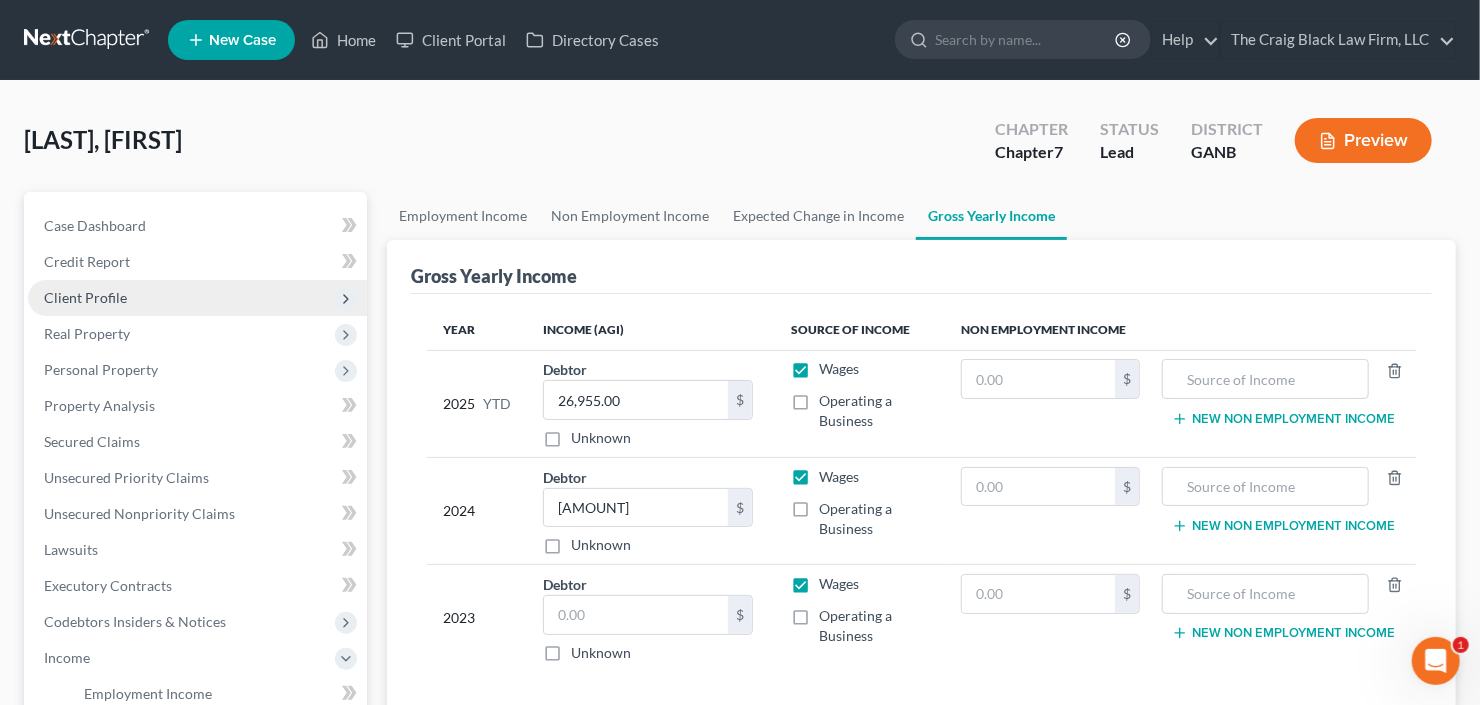 click on "Client Profile" at bounding box center [197, 298] 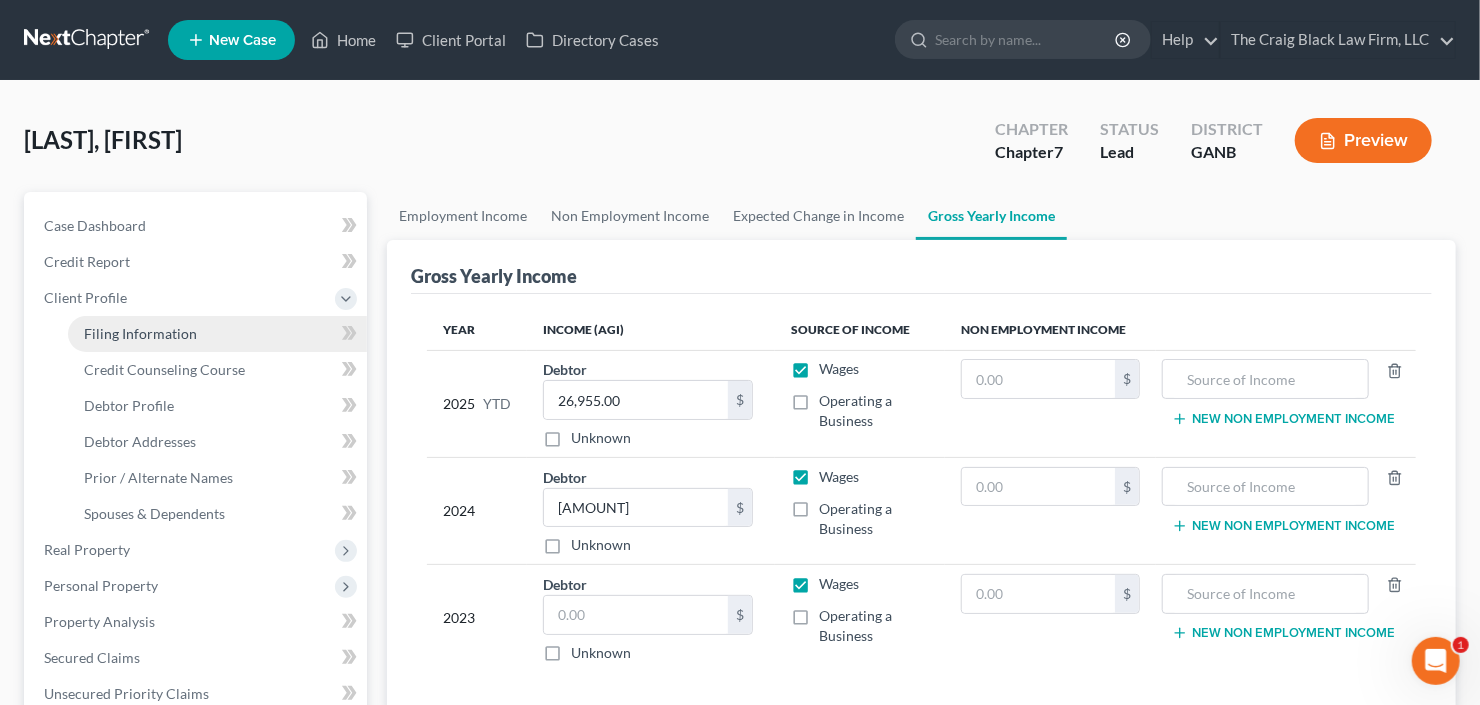 click on "Filing Information" at bounding box center (140, 333) 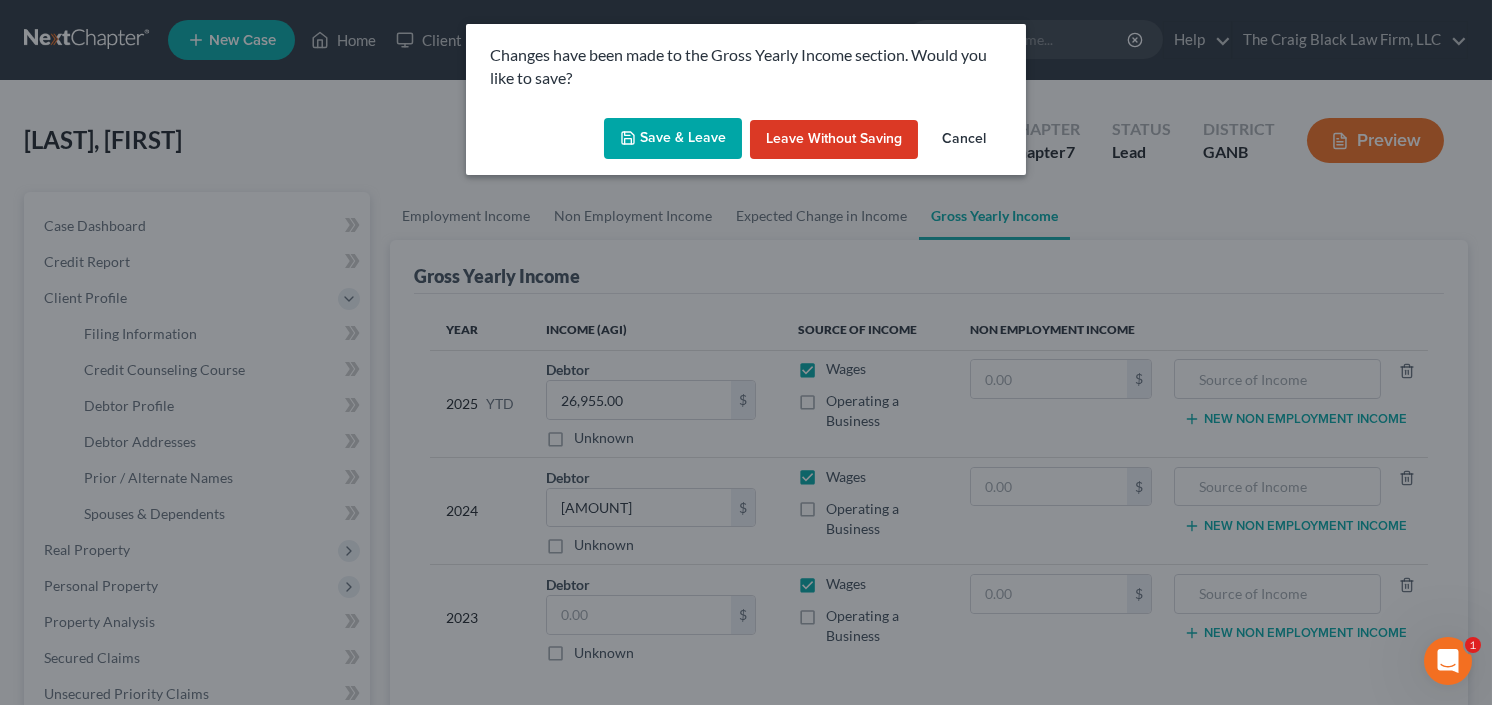 click on "Save & Leave" at bounding box center [673, 139] 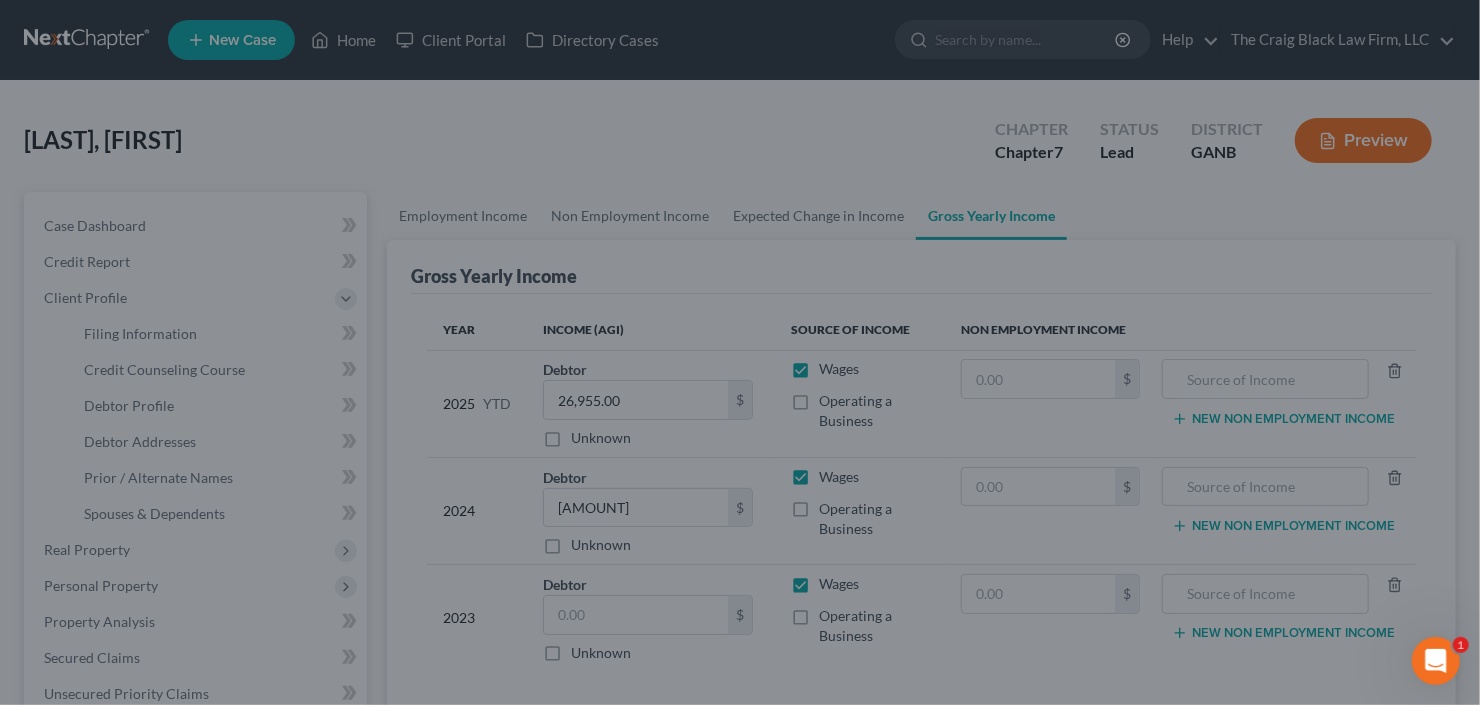 select on "1" 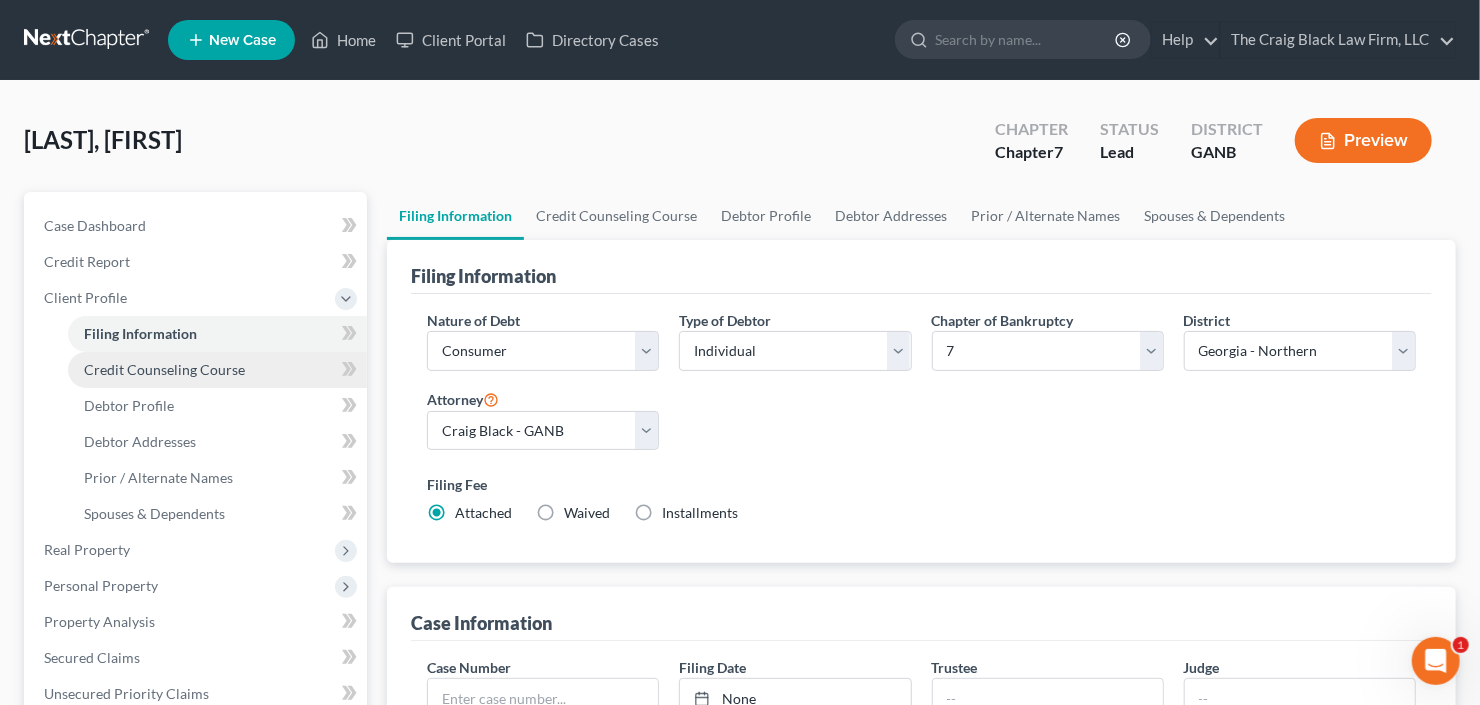 click on "Credit Counseling Course" at bounding box center [164, 369] 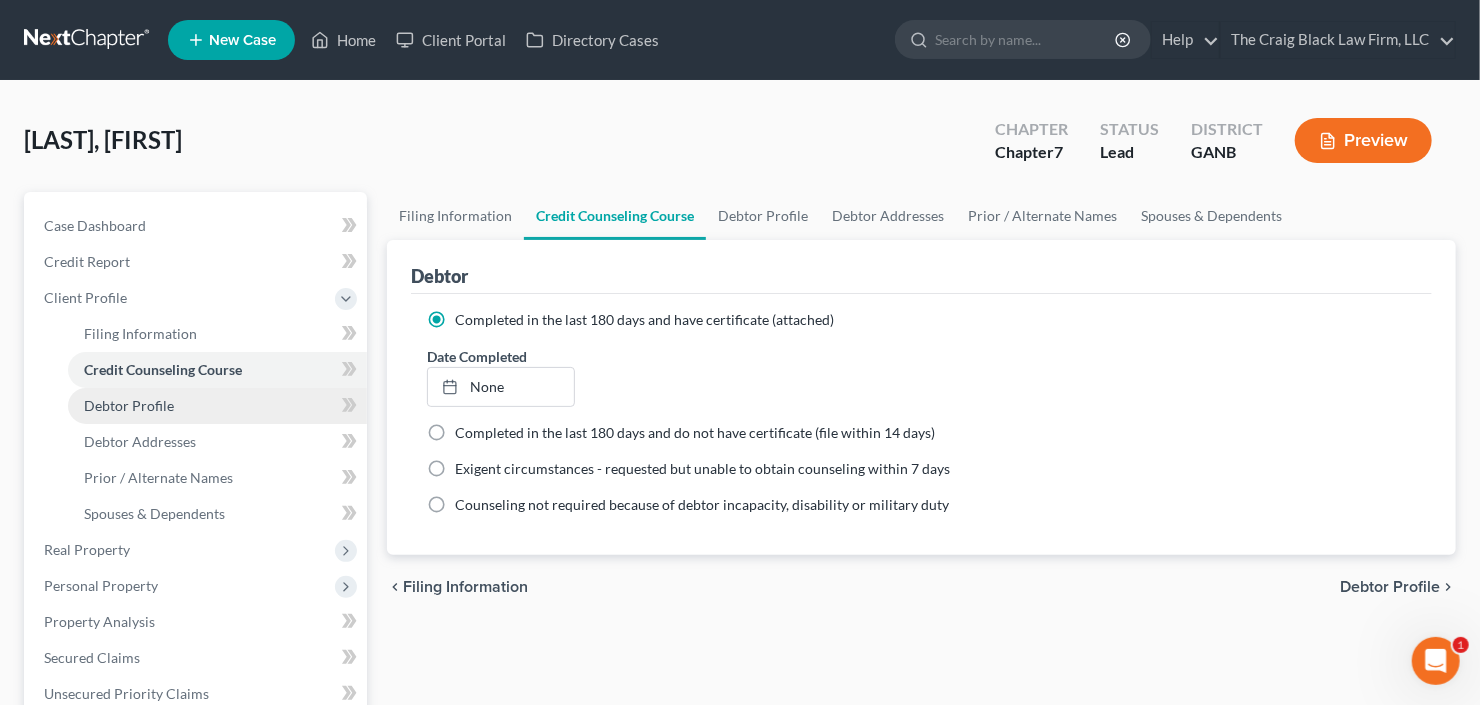 click on "Debtor Profile" at bounding box center [217, 406] 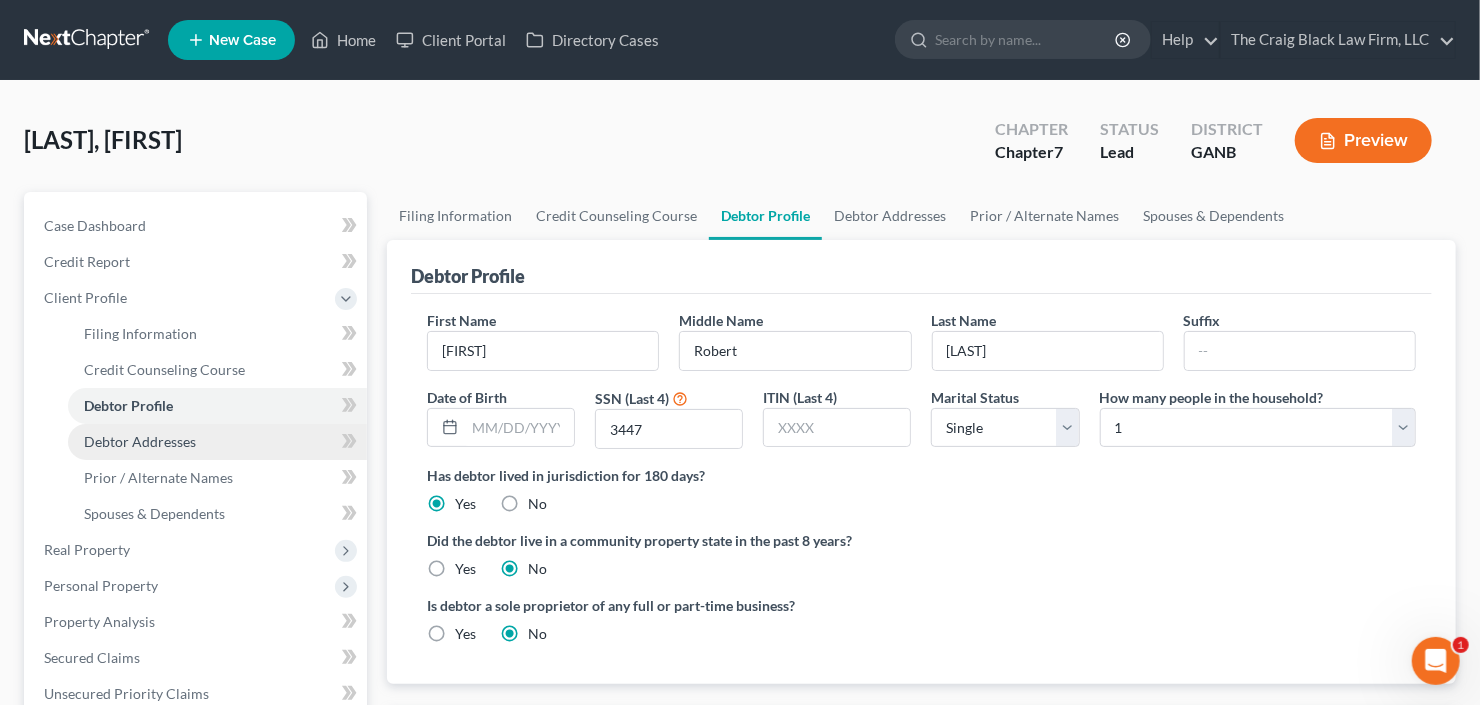 click on "Debtor Addresses" at bounding box center (217, 442) 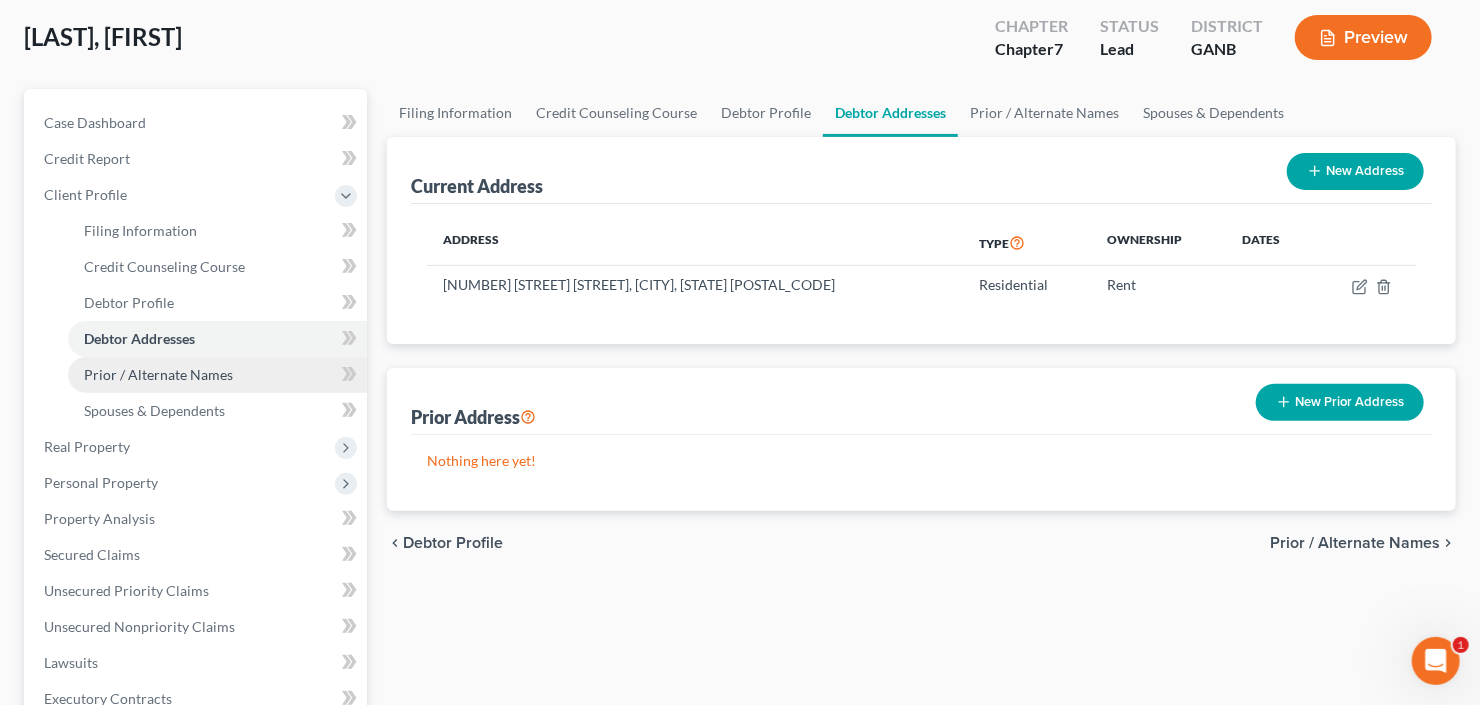 scroll, scrollTop: 160, scrollLeft: 0, axis: vertical 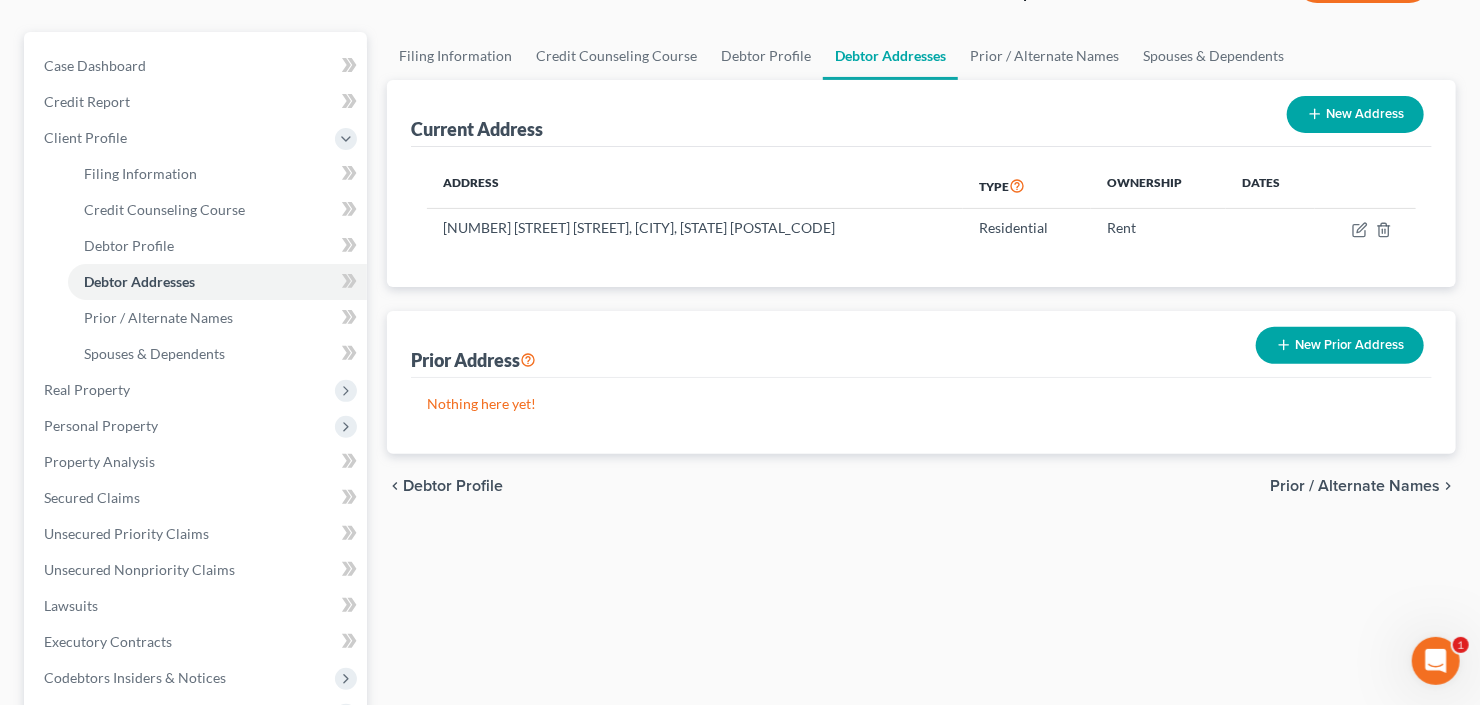 click on "New Prior Address" at bounding box center [1340, 345] 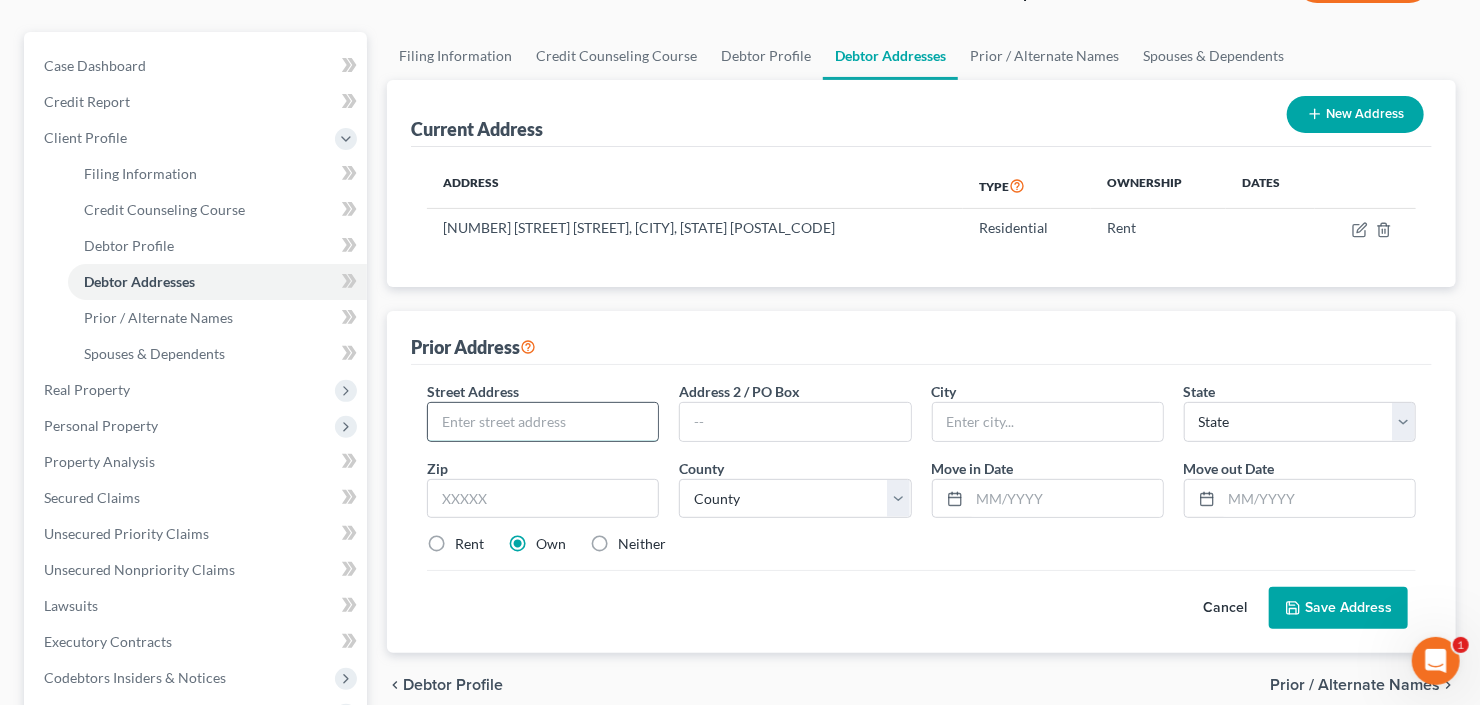 click at bounding box center [543, 422] 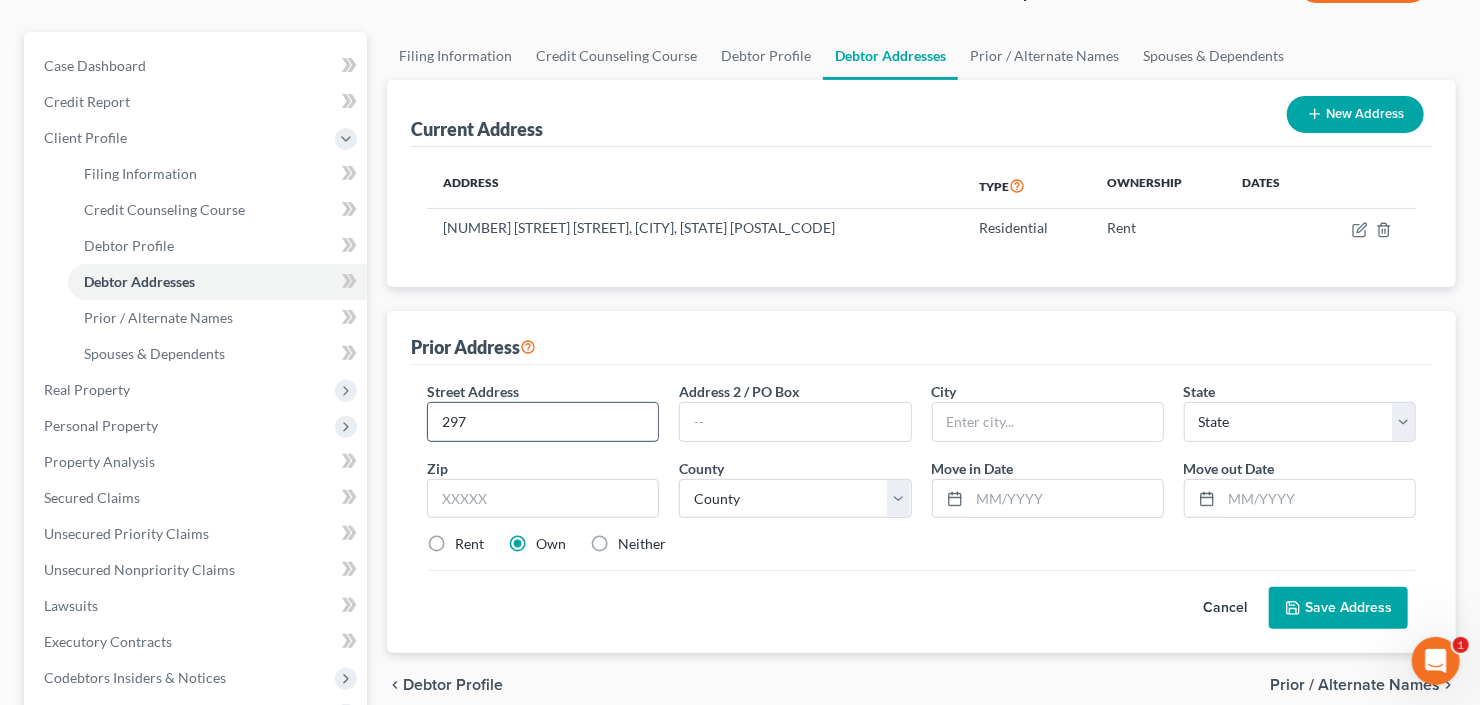 type on "297 Winding Stream Trail SW" 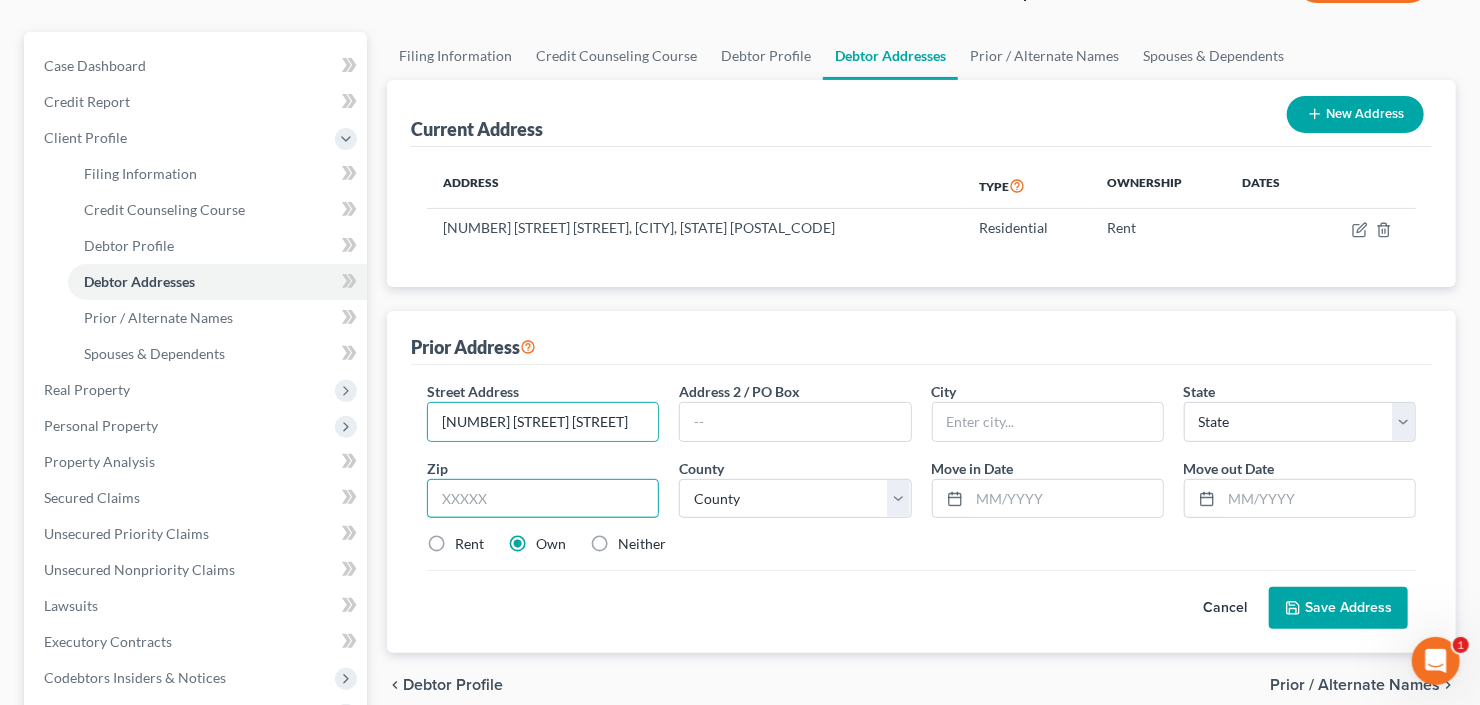 click at bounding box center [543, 499] 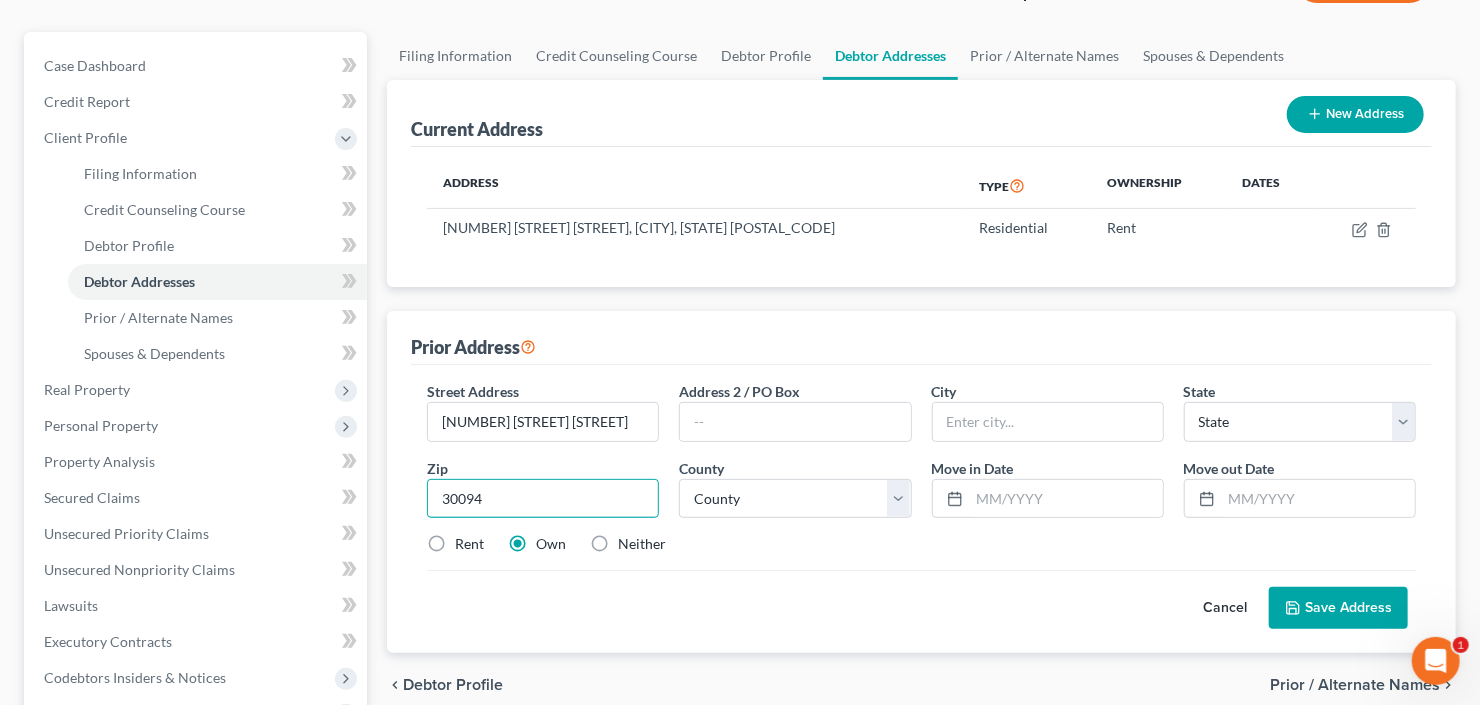 type on "30094" 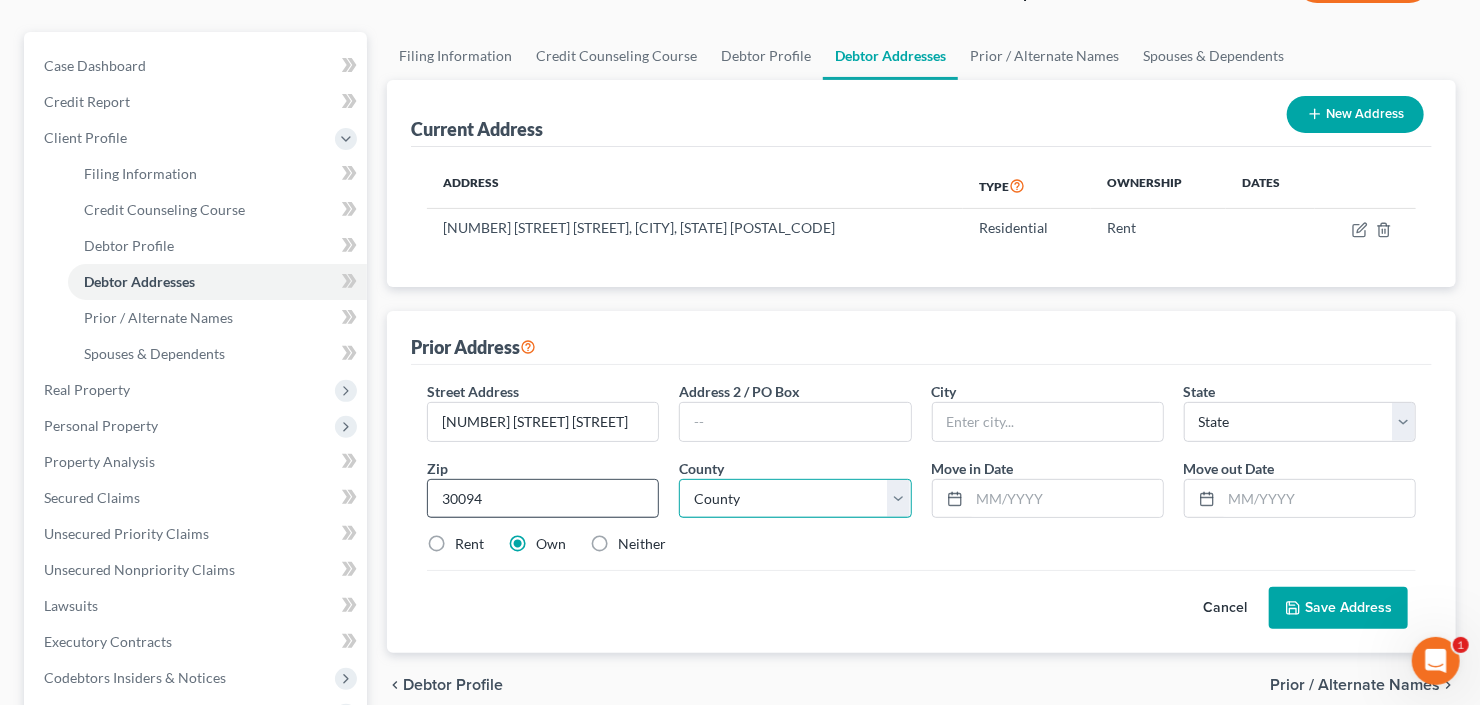 type on "Conyers" 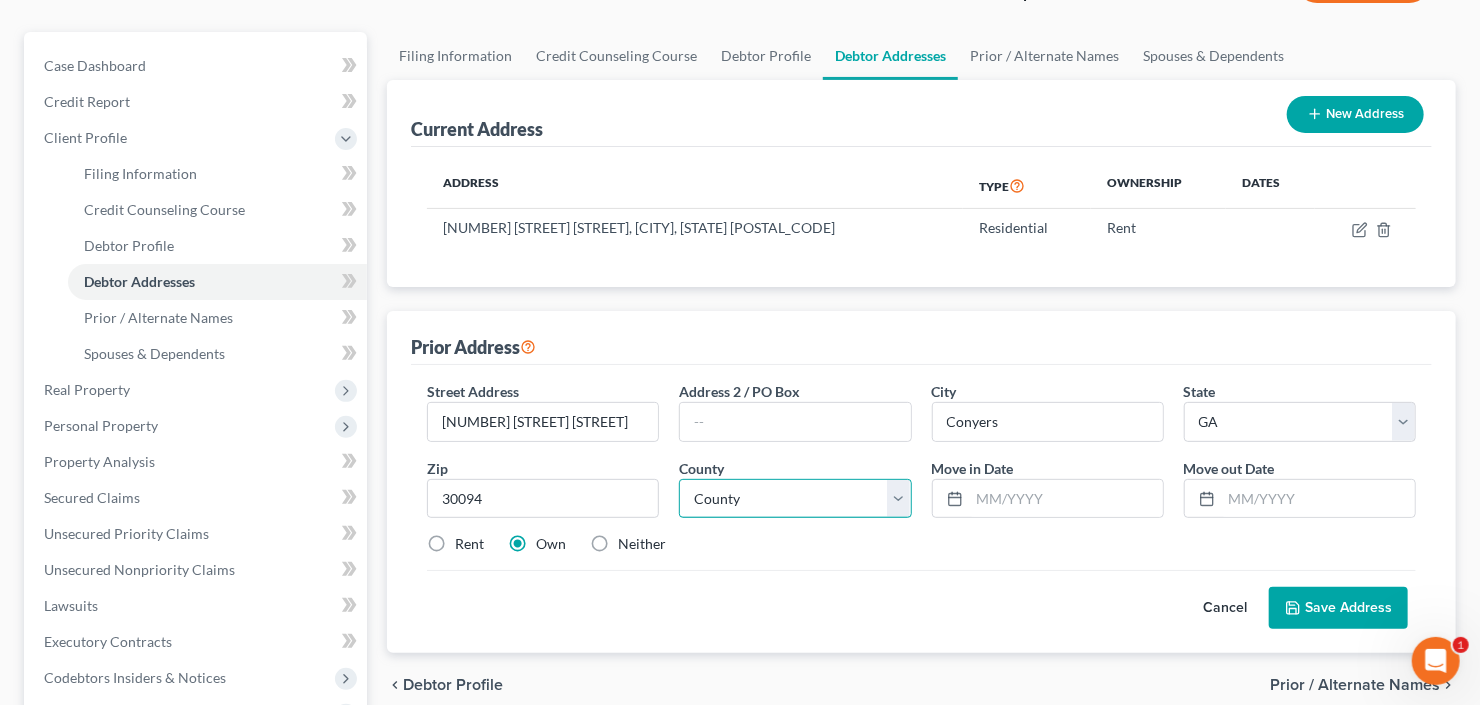 click on "County Appling County Atkinson County Bacon County Baker County Baldwin County Banks County Barrow County Bartow County Ben Hill County Berrien County Bibb County Bleckley County Brantley County Brooks County Bryan County Bulloch County Burke County Butts County Calhoun County Camden County Candler County Carroll County Catoosa County Charlton County Chatham County Chattahoochee County Chattooga County Cherokee County Clarke County Clay County Clayton County Clinch County Cobb County Coffee County Colquitt County Columbia County Cook County Coweta County Crawford County Crisp County Dade County Dawson County DeKalb County Decatur County Dodge County Dooly County Dougherty County Douglas County Early County Echols County Effingham County Elbert County Emanuel County Evans County Fannin County Fayette County Floyd County Forsyth County Franklin County Fulton County Gilmer County Glascock County Glynn County Gordon County Grady County Greene County Gwinnett County Habersham County Hall County Hancock County" at bounding box center (795, 499) 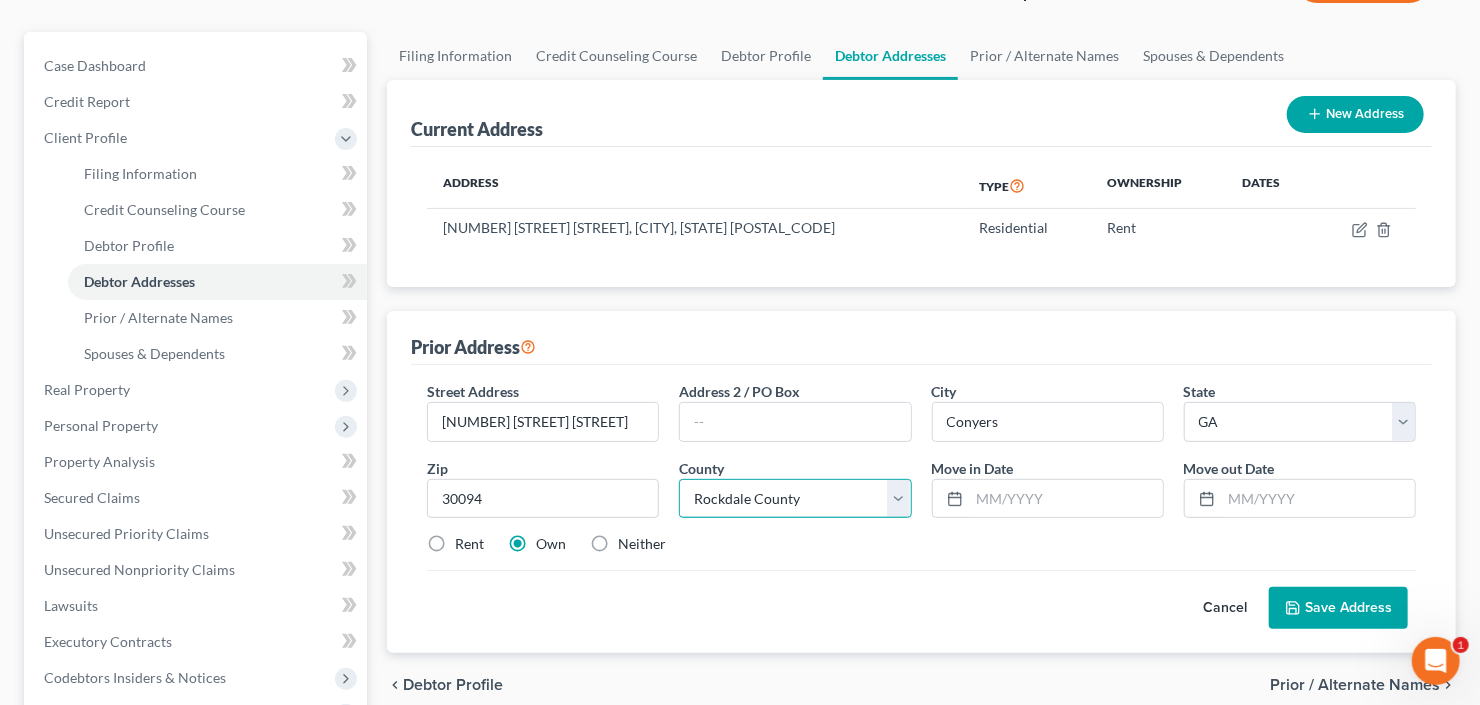 click on "County Appling County Atkinson County Bacon County Baker County Baldwin County Banks County Barrow County Bartow County Ben Hill County Berrien County Bibb County Bleckley County Brantley County Brooks County Bryan County Bulloch County Burke County Butts County Calhoun County Camden County Candler County Carroll County Catoosa County Charlton County Chatham County Chattahoochee County Chattooga County Cherokee County Clarke County Clay County Clayton County Clinch County Cobb County Coffee County Colquitt County Columbia County Cook County Coweta County Crawford County Crisp County Dade County Dawson County DeKalb County Decatur County Dodge County Dooly County Dougherty County Douglas County Early County Echols County Effingham County Elbert County Emanuel County Evans County Fannin County Fayette County Floyd County Forsyth County Franklin County Fulton County Gilmer County Glascock County Glynn County Gordon County Grady County Greene County Gwinnett County Habersham County Hall County Hancock County" at bounding box center [795, 499] 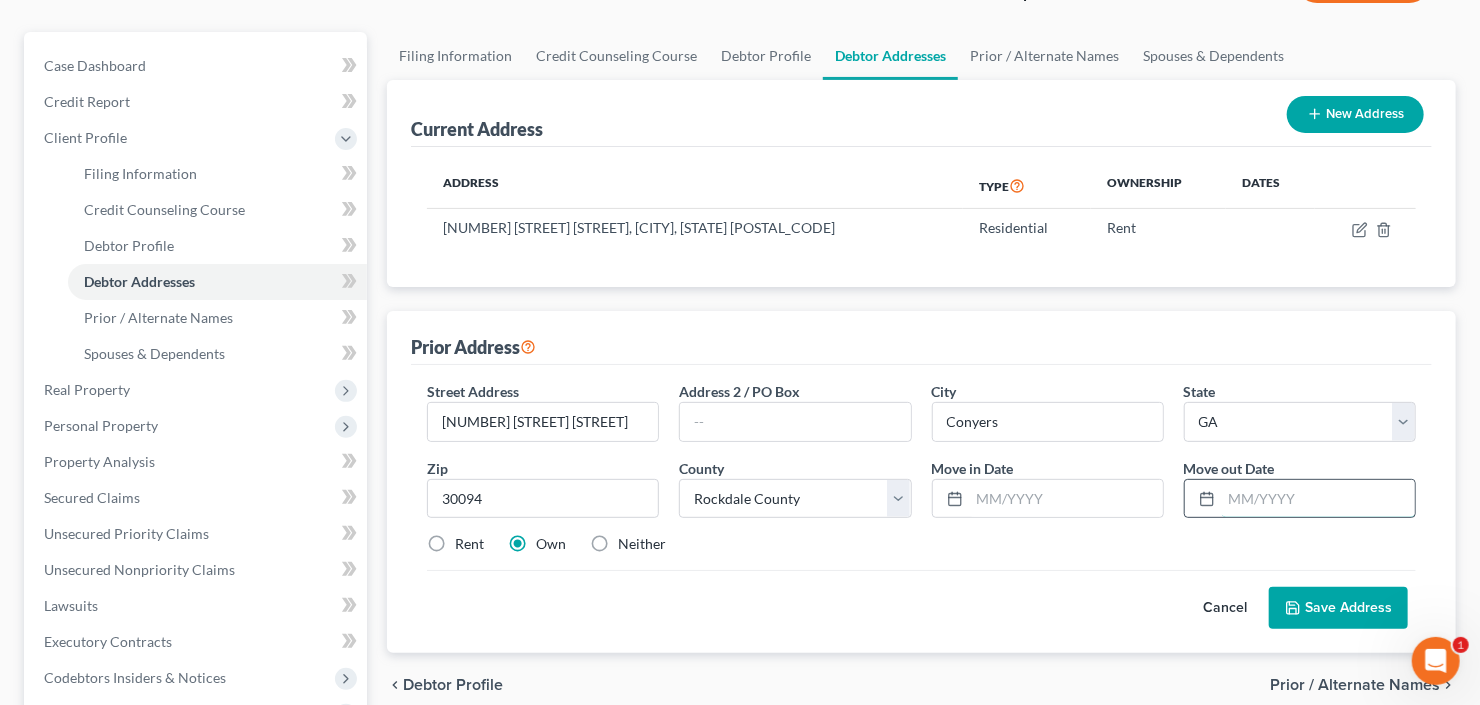 click at bounding box center (1318, 499) 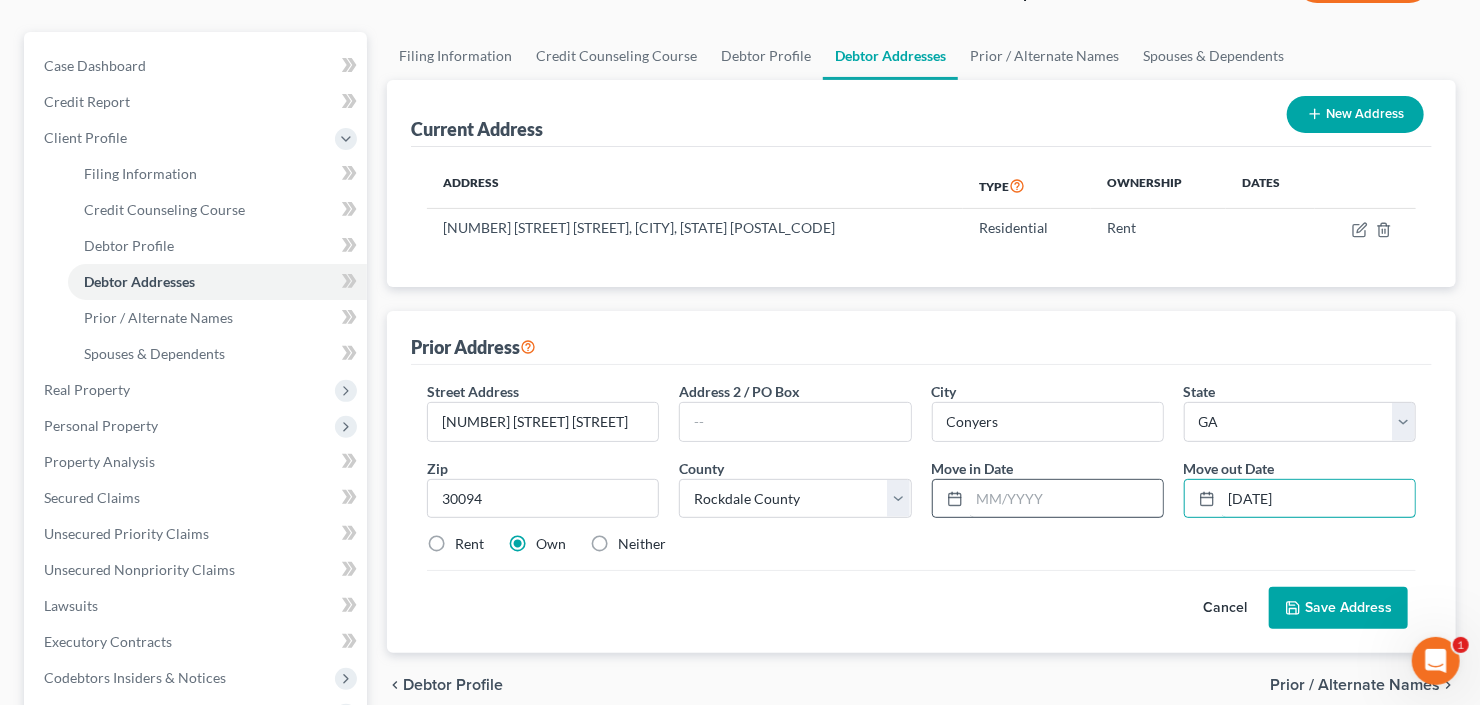 type on "8/01/2024" 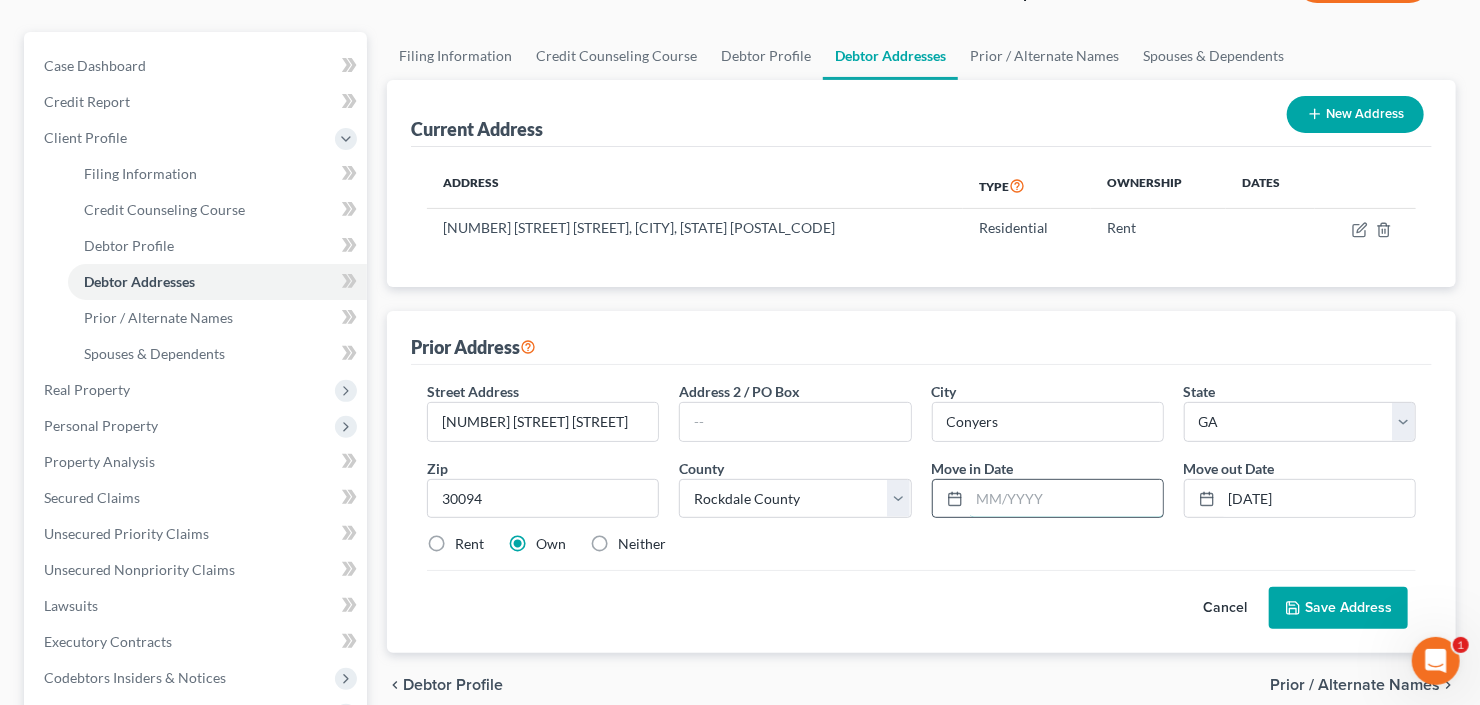 click at bounding box center (1066, 499) 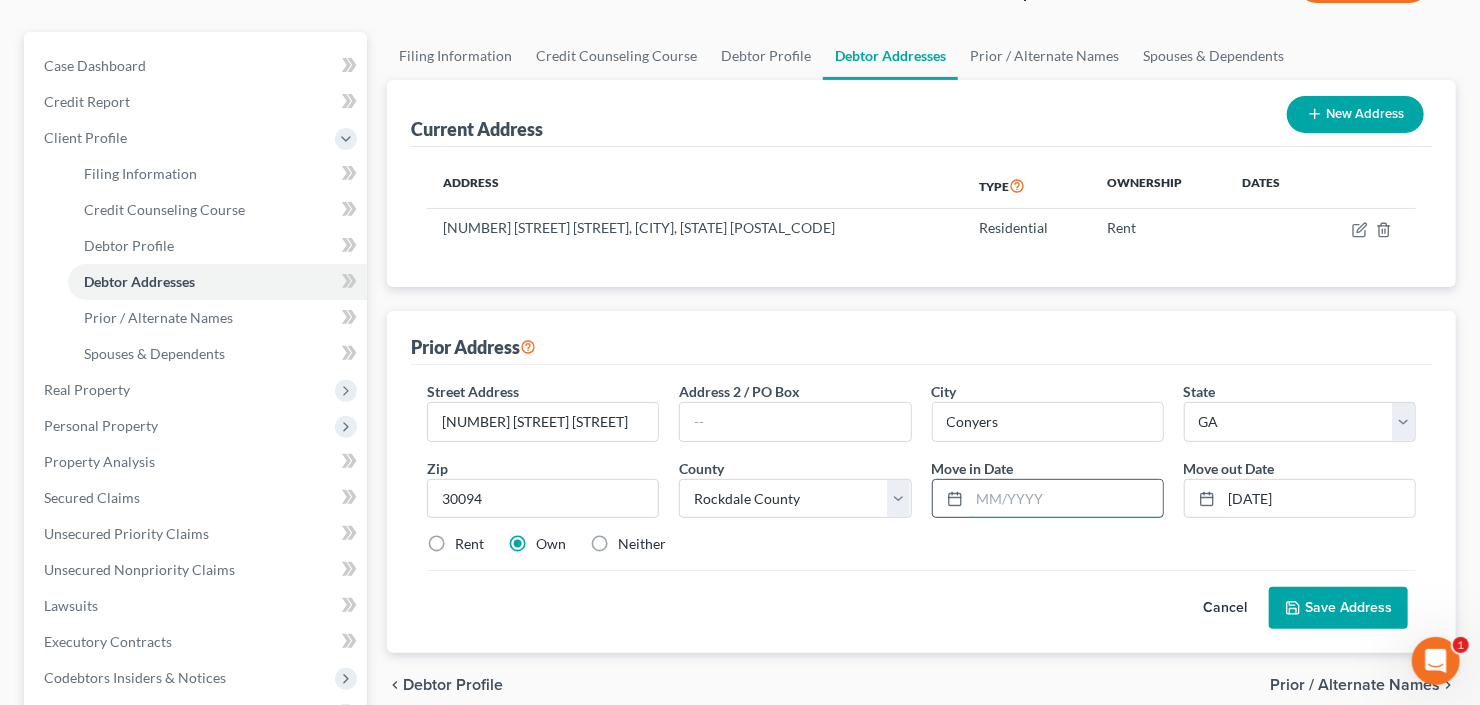 click at bounding box center (1066, 499) 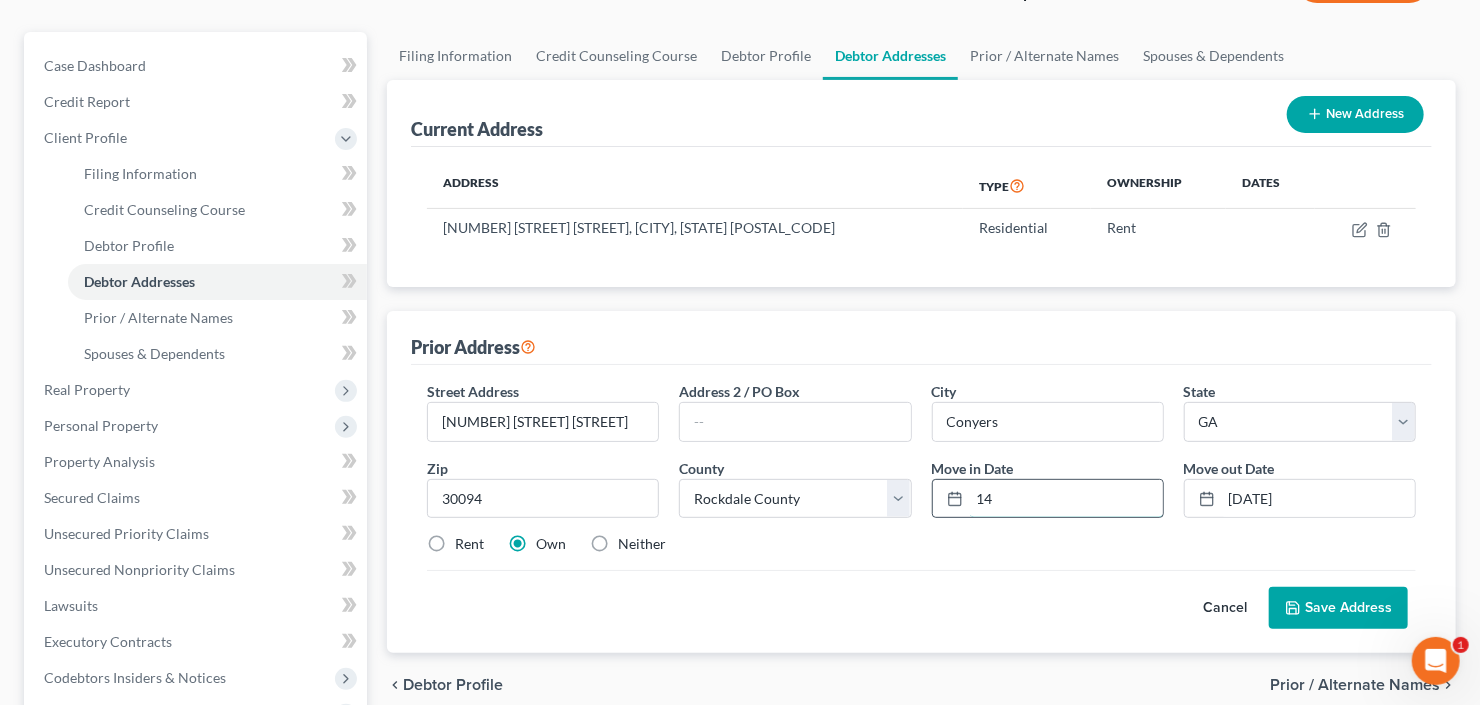 type on "1" 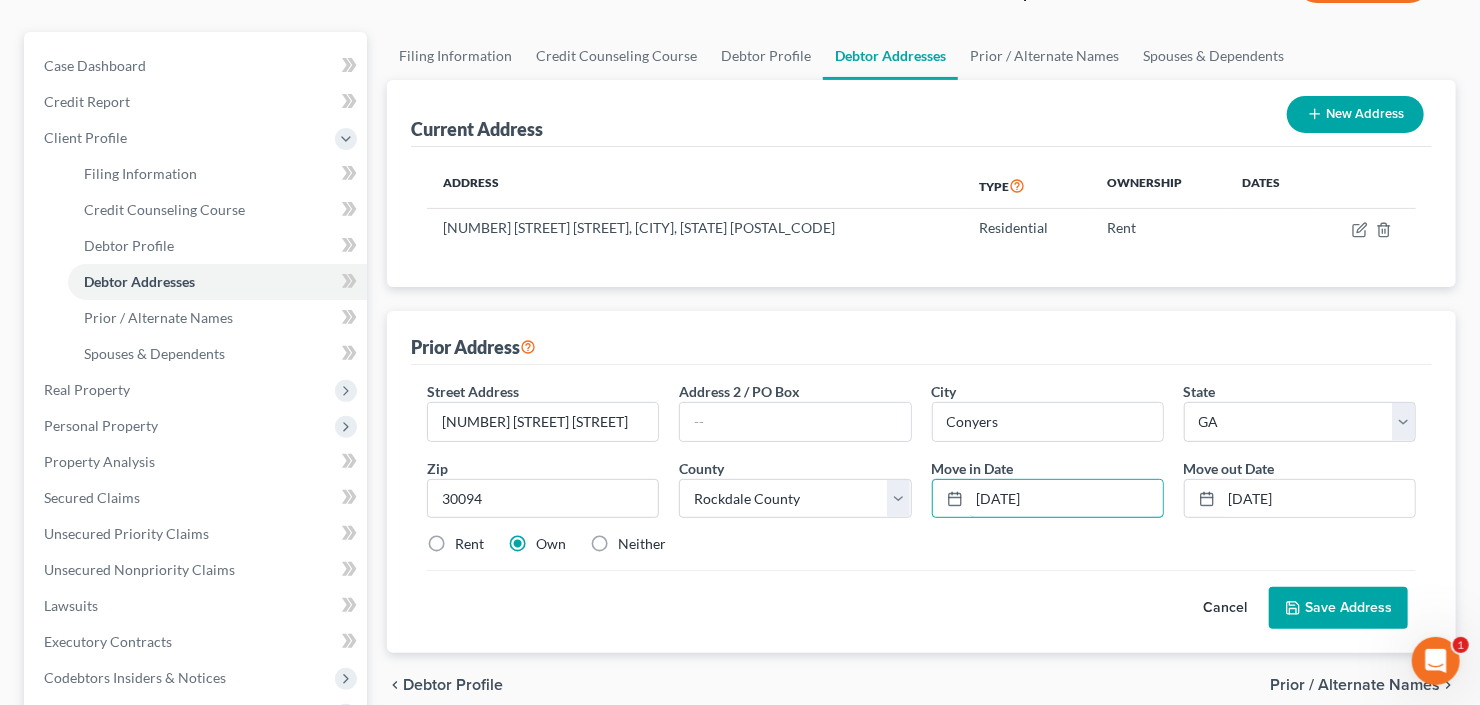 type on "12/14/1988" 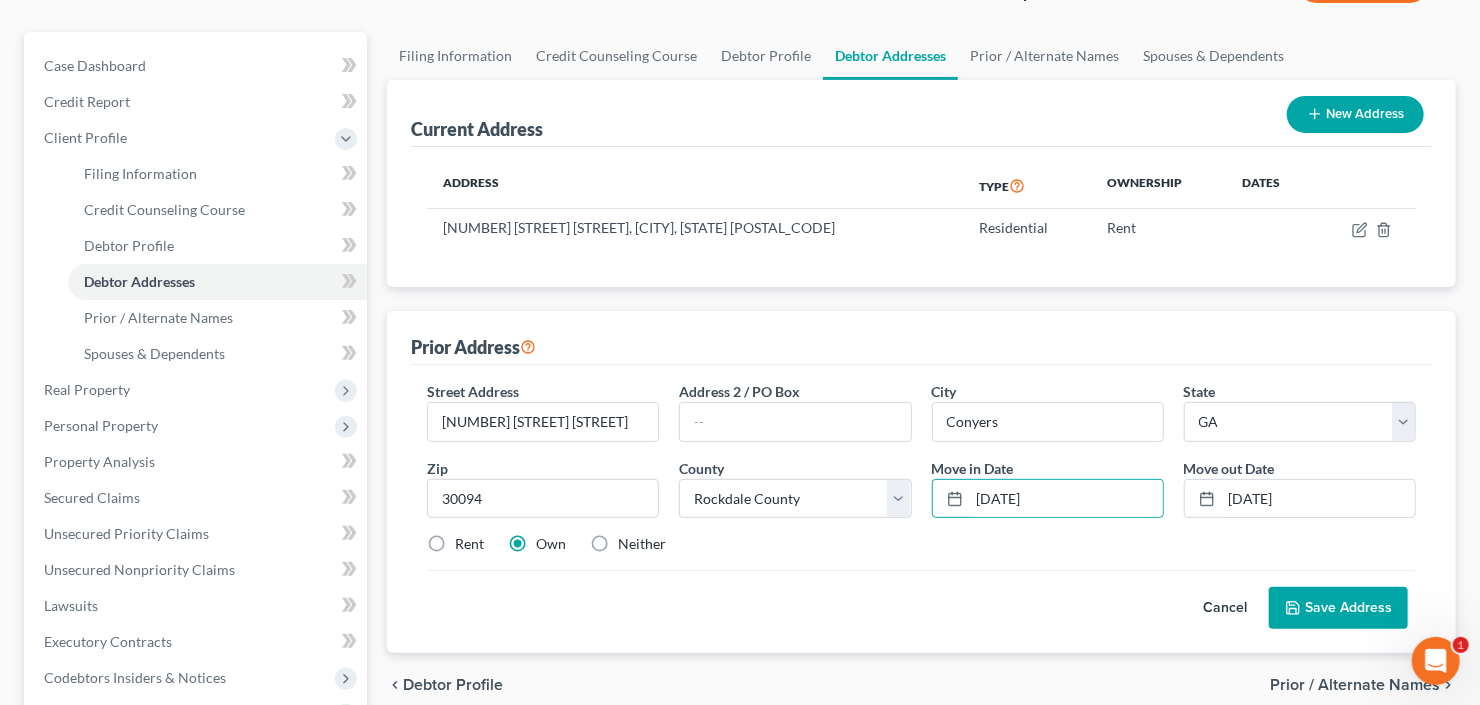click on "Neither" at bounding box center (642, 544) 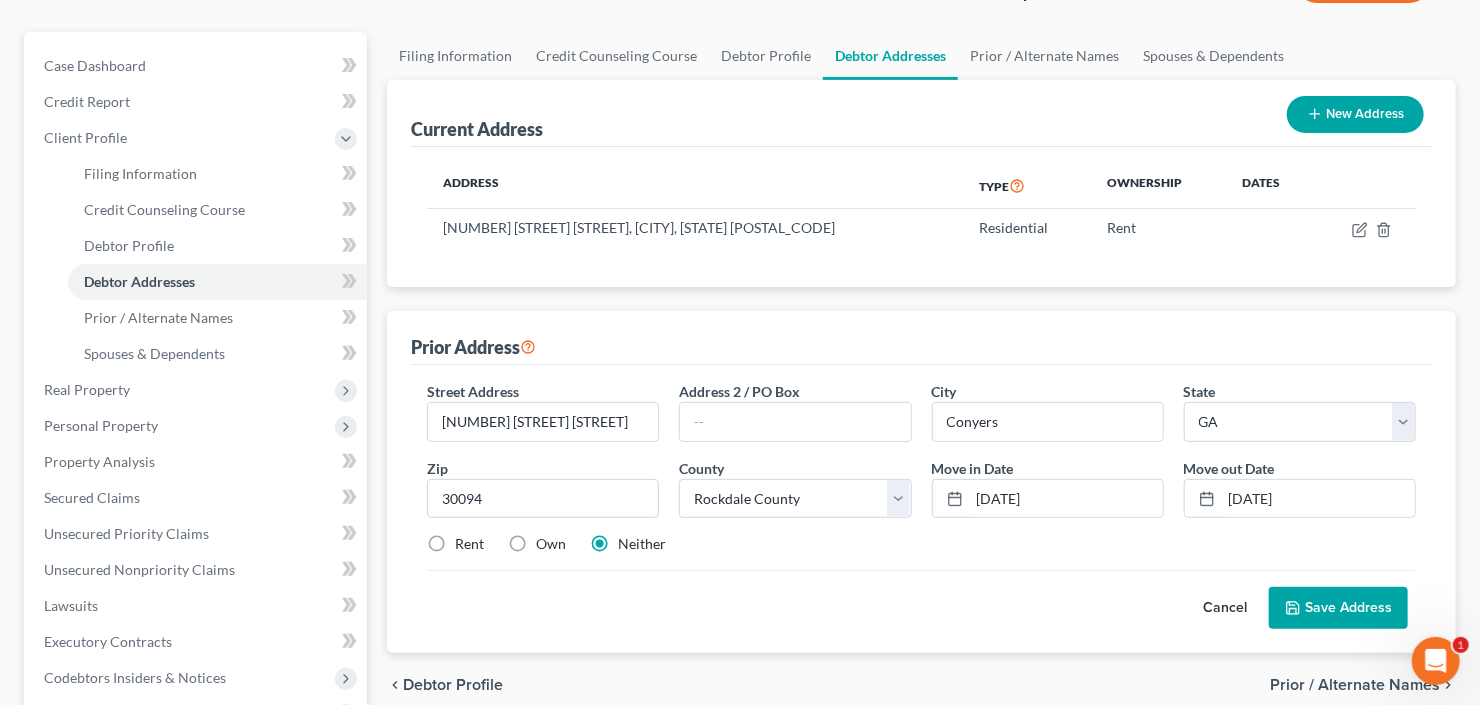 click on "Save Address" at bounding box center [1338, 608] 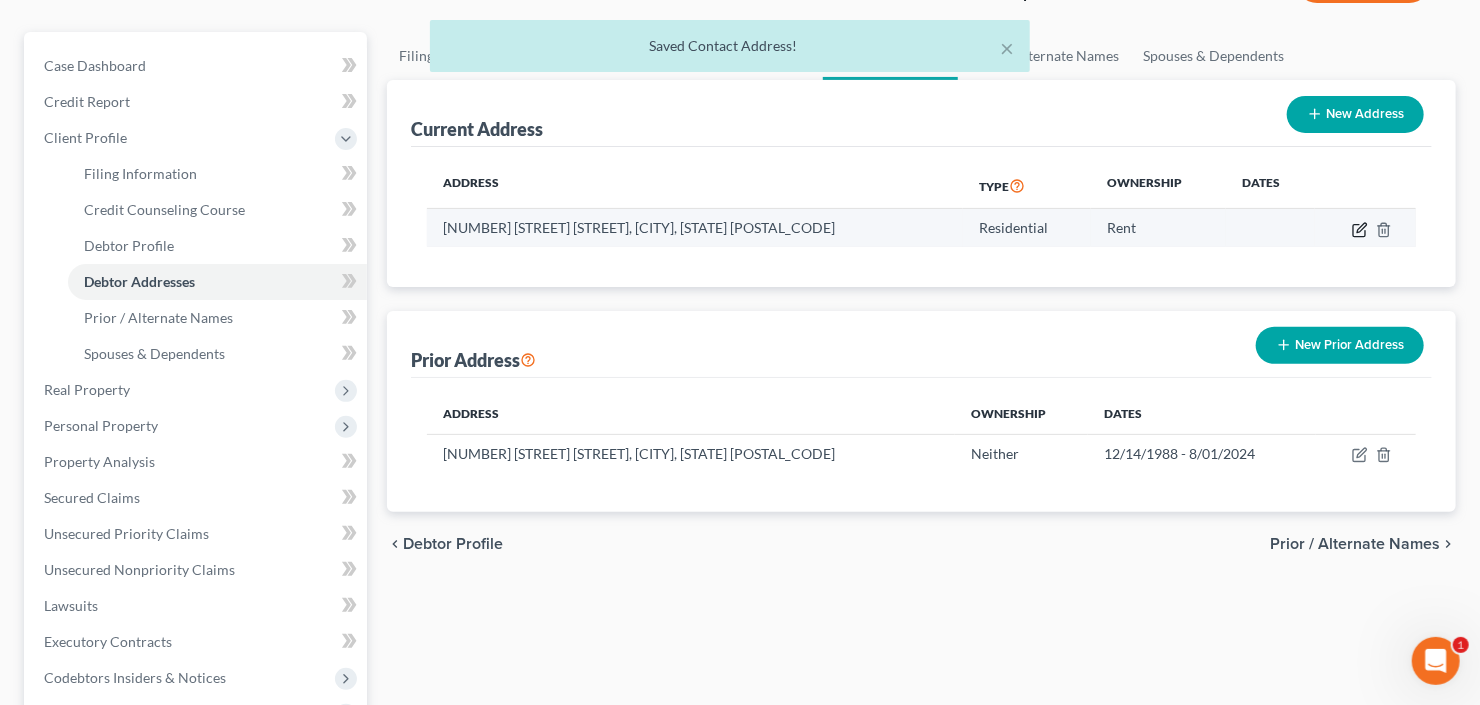 click 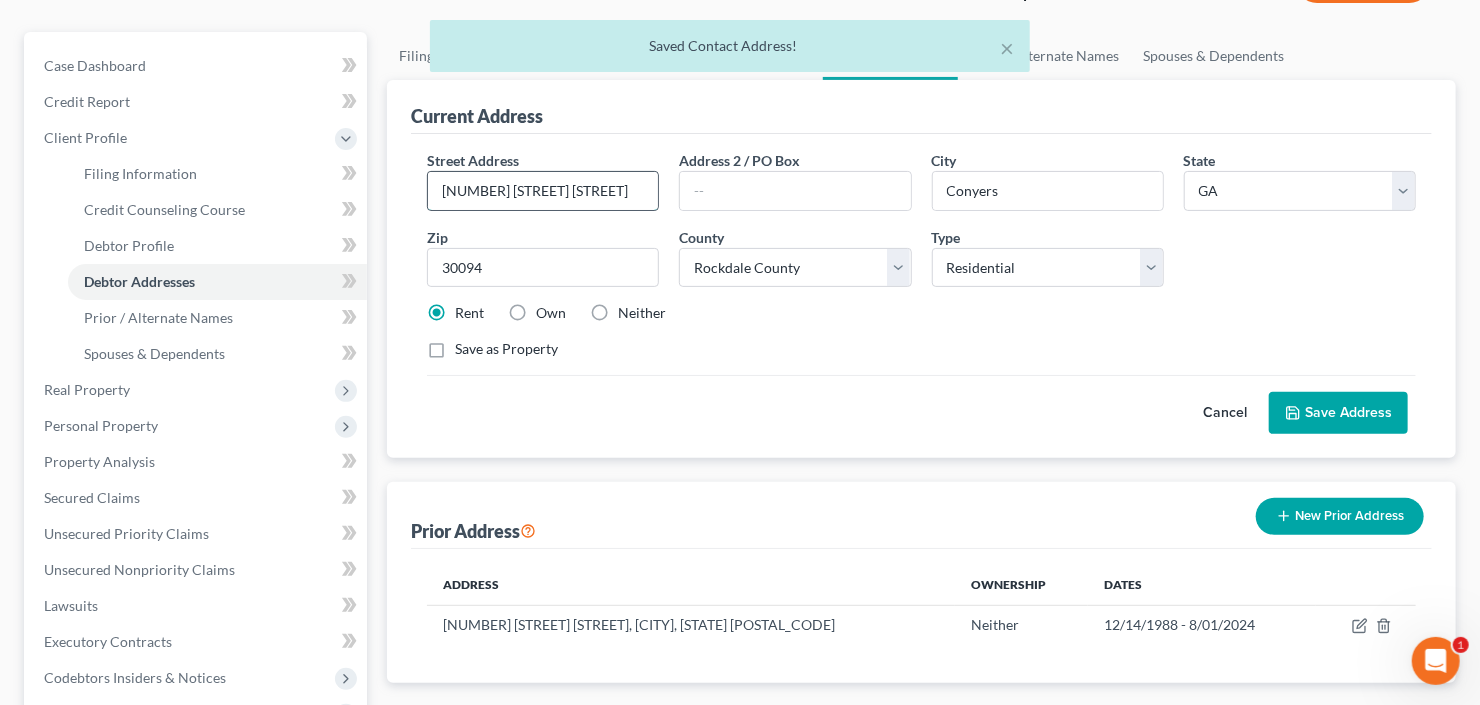 click on "297 Winding Stream Trail SW" at bounding box center (543, 191) 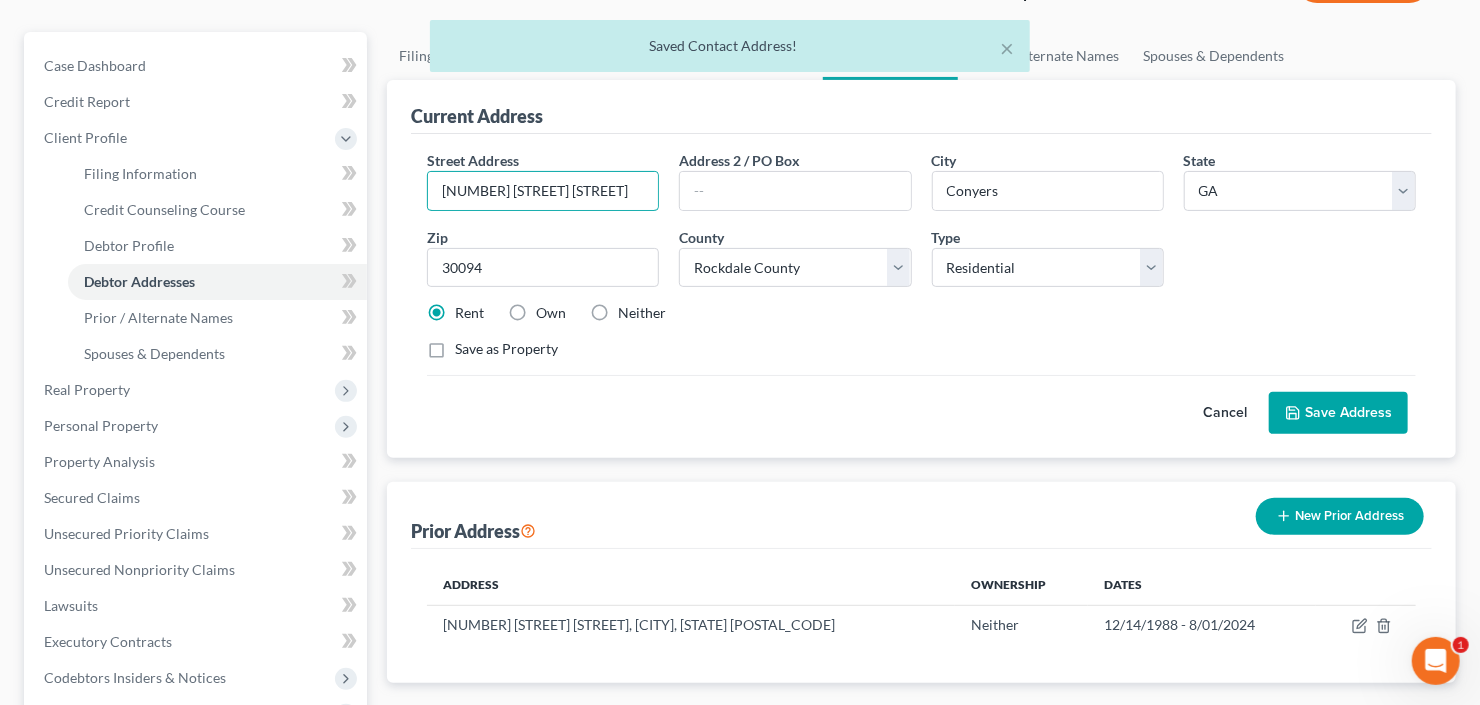 drag, startPoint x: 640, startPoint y: 192, endPoint x: 417, endPoint y: 218, distance: 224.51057 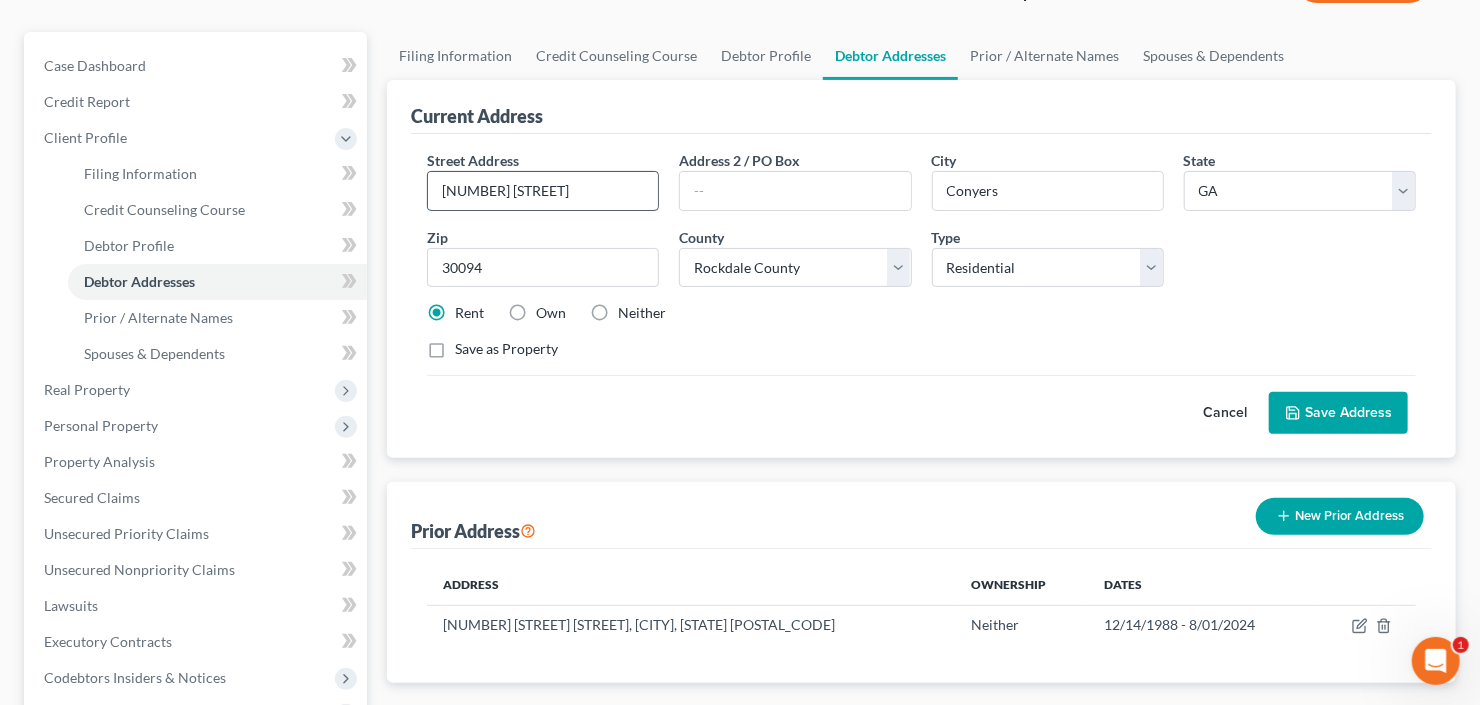 type on "140 Mandy Lane" 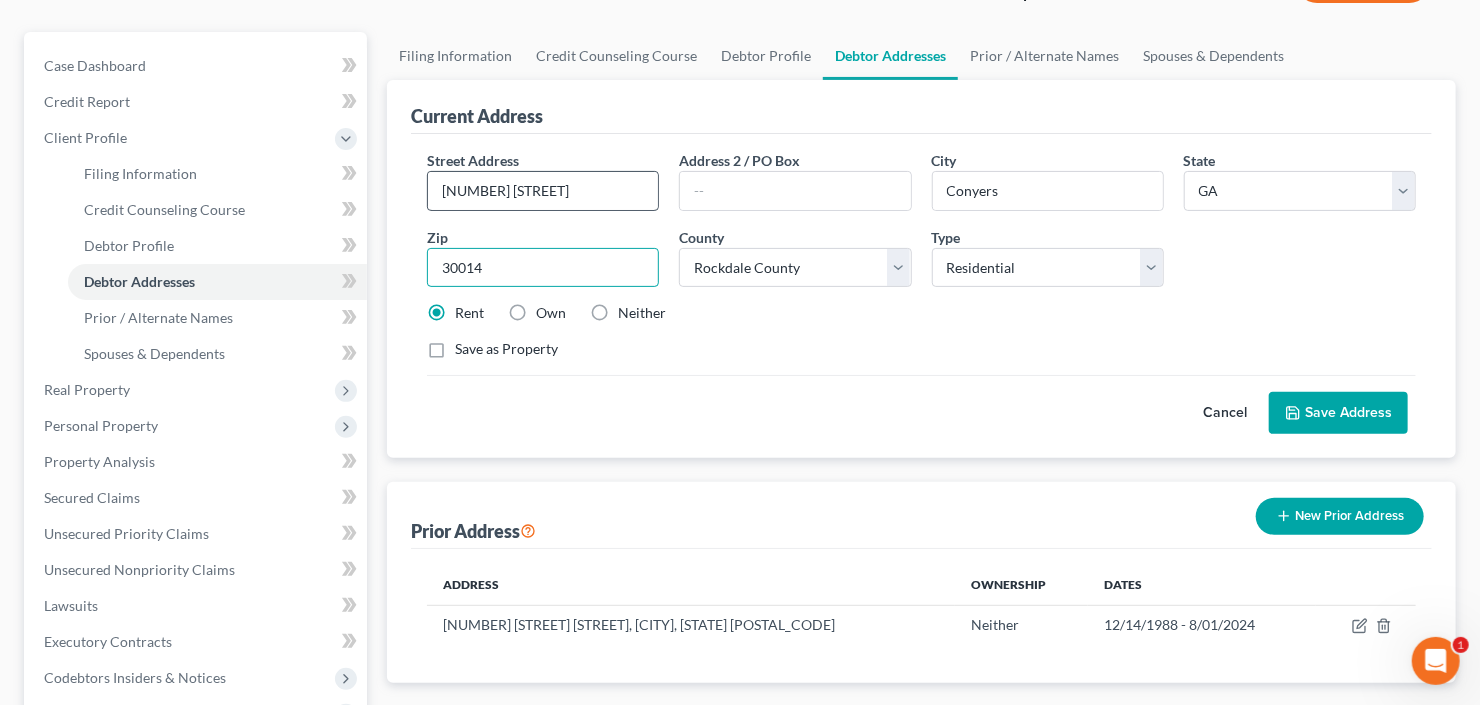 type on "30014" 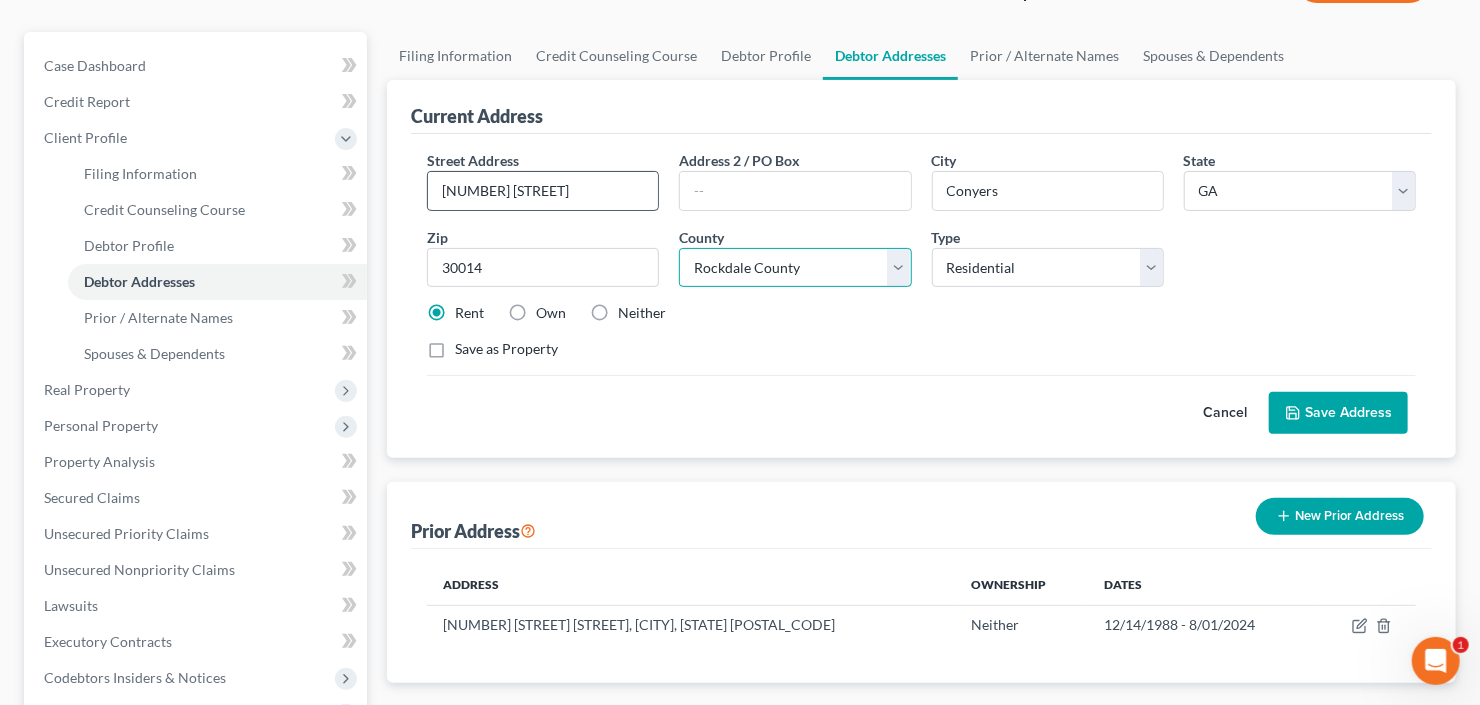 type on "Covington" 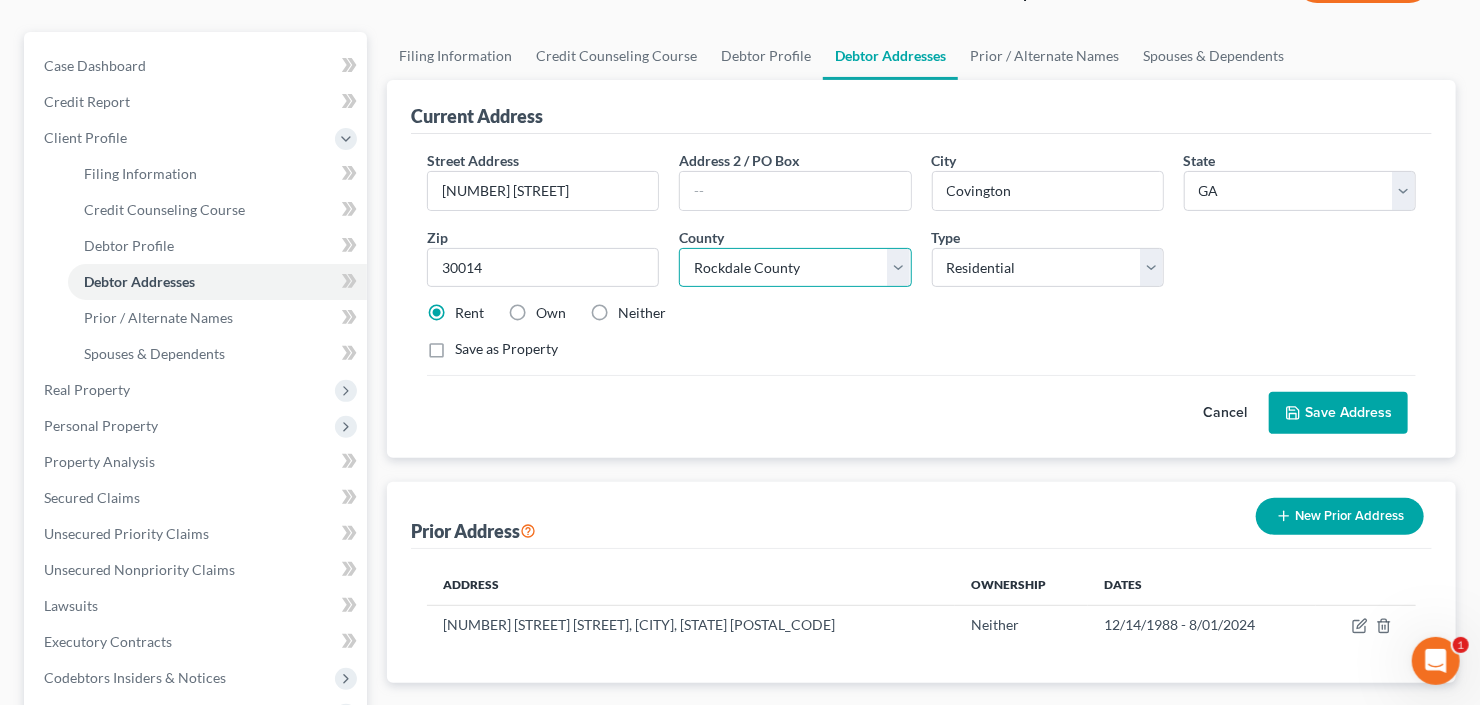click on "County Appling County Atkinson County Bacon County Baker County Baldwin County Banks County Barrow County Bartow County Ben Hill County Berrien County Bibb County Bleckley County Brantley County Brooks County Bryan County Bulloch County Burke County Butts County Calhoun County Camden County Candler County Carroll County Catoosa County Charlton County Chatham County Chattahoochee County Chattooga County Cherokee County Clarke County Clay County Clayton County Clinch County Cobb County Coffee County Colquitt County Columbia County Cook County Coweta County Crawford County Crisp County Dade County Dawson County DeKalb County Decatur County Dodge County Dooly County Dougherty County Douglas County Early County Echols County Effingham County Elbert County Emanuel County Evans County Fannin County Fayette County Floyd County Forsyth County Franklin County Fulton County Gilmer County Glascock County Glynn County Gordon County Grady County Greene County Gwinnett County Habersham County Hall County Hancock County" at bounding box center [795, 268] 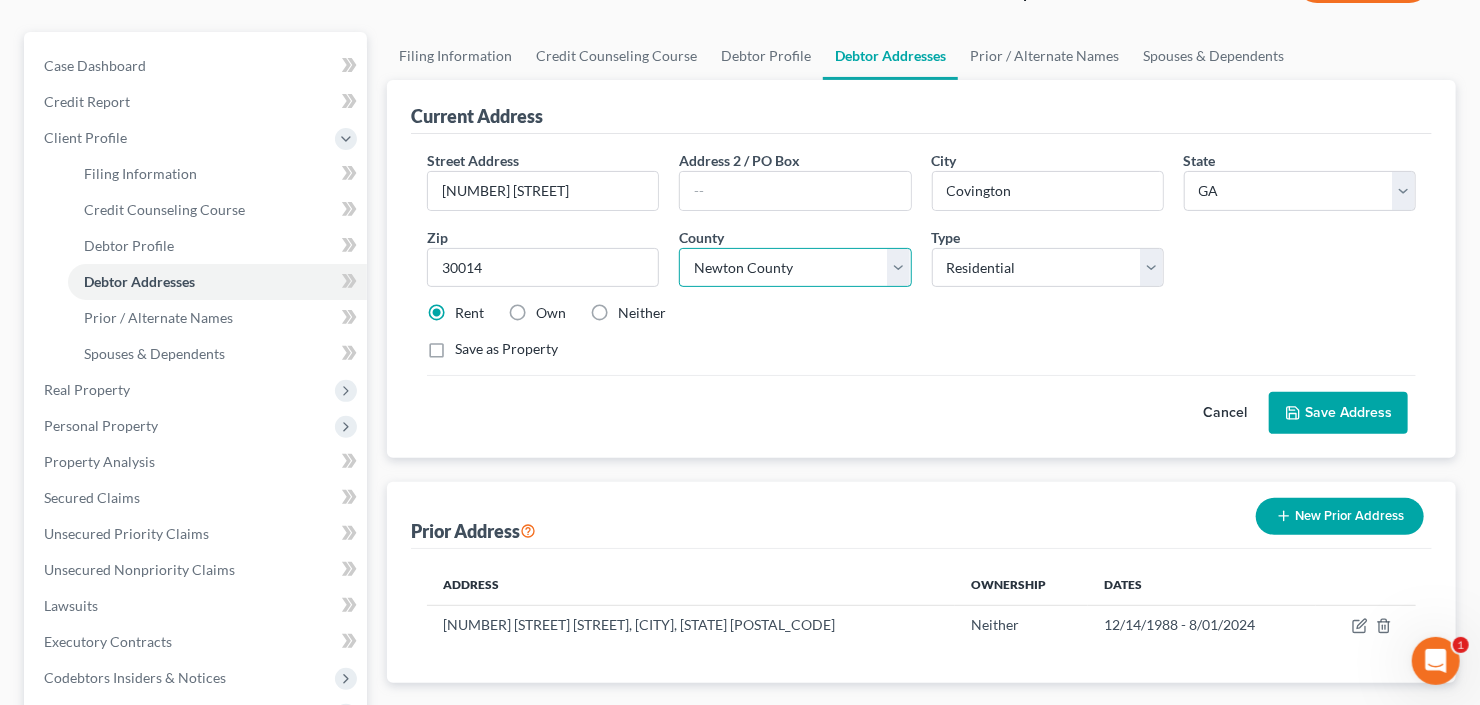 click on "County Appling County Atkinson County Bacon County Baker County Baldwin County Banks County Barrow County Bartow County Ben Hill County Berrien County Bibb County Bleckley County Brantley County Brooks County Bryan County Bulloch County Burke County Butts County Calhoun County Camden County Candler County Carroll County Catoosa County Charlton County Chatham County Chattahoochee County Chattooga County Cherokee County Clarke County Clay County Clayton County Clinch County Cobb County Coffee County Colquitt County Columbia County Cook County Coweta County Crawford County Crisp County Dade County Dawson County DeKalb County Decatur County Dodge County Dooly County Dougherty County Douglas County Early County Echols County Effingham County Elbert County Emanuel County Evans County Fannin County Fayette County Floyd County Forsyth County Franklin County Fulton County Gilmer County Glascock County Glynn County Gordon County Grady County Greene County Gwinnett County Habersham County Hall County Hancock County" at bounding box center (795, 268) 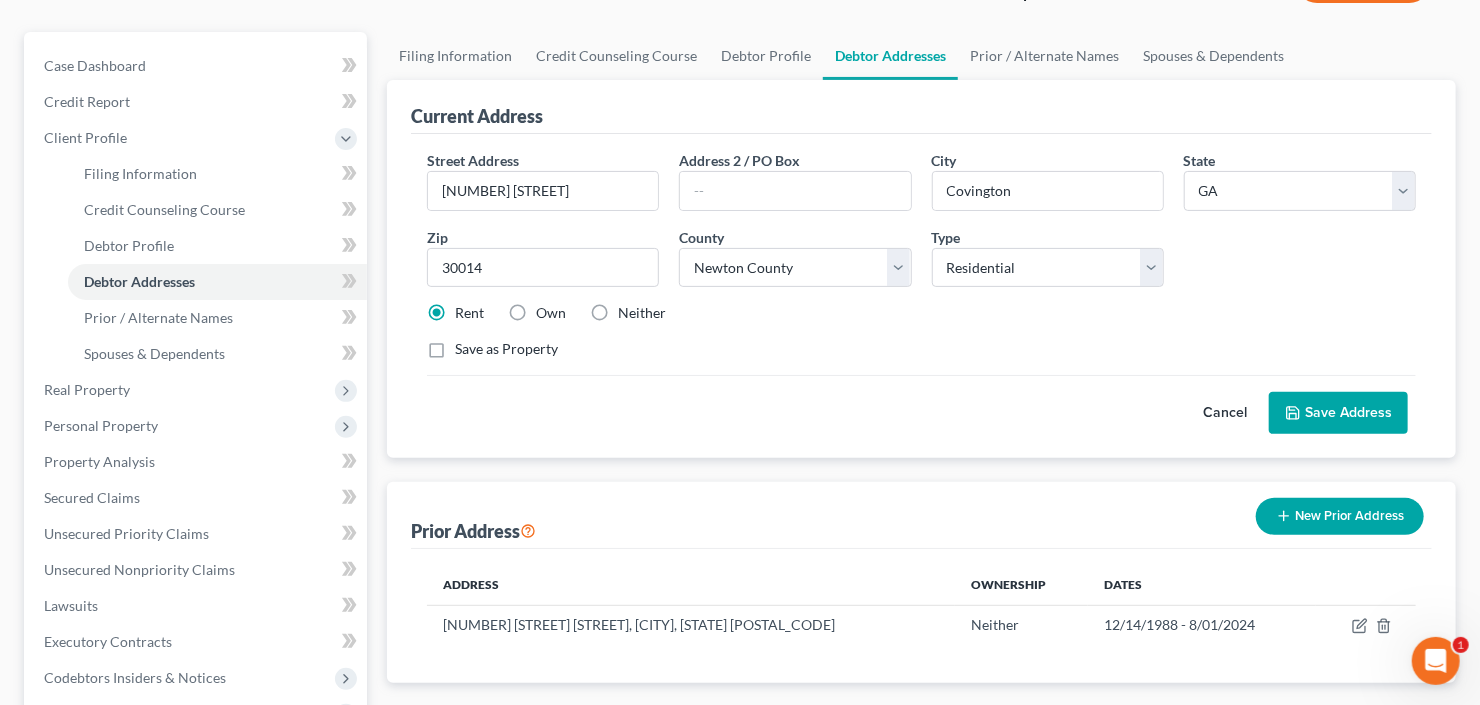 click on "Cancel Save Address" at bounding box center [921, 404] 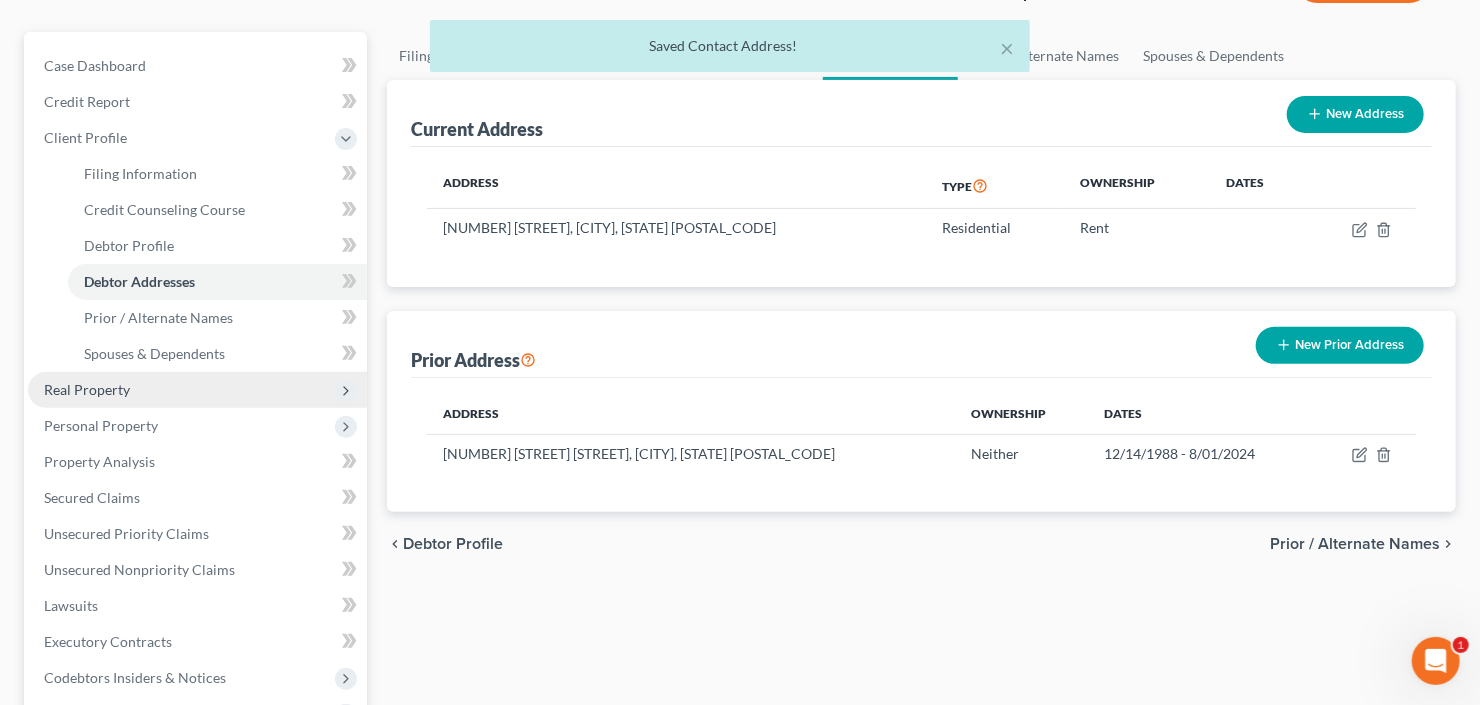 click on "Real Property" at bounding box center [197, 390] 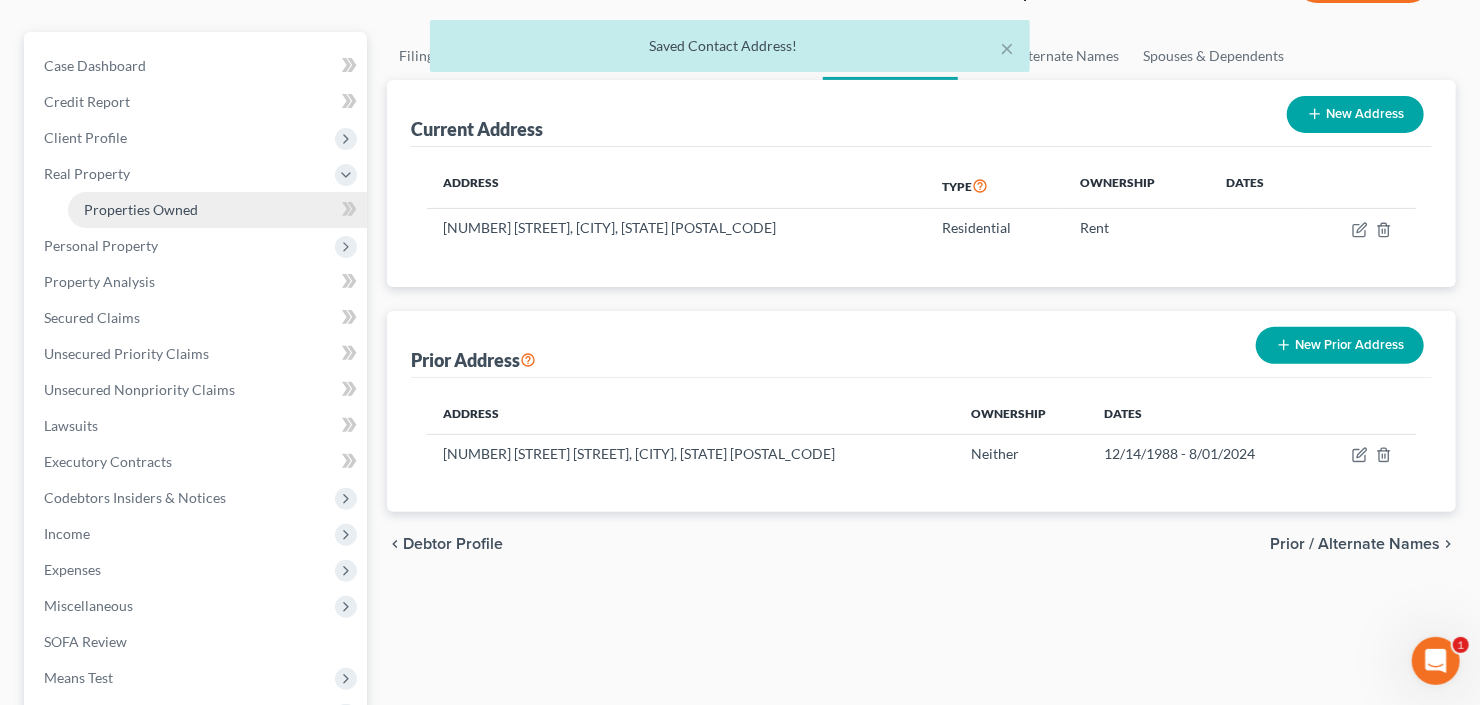click on "Properties Owned" at bounding box center [141, 209] 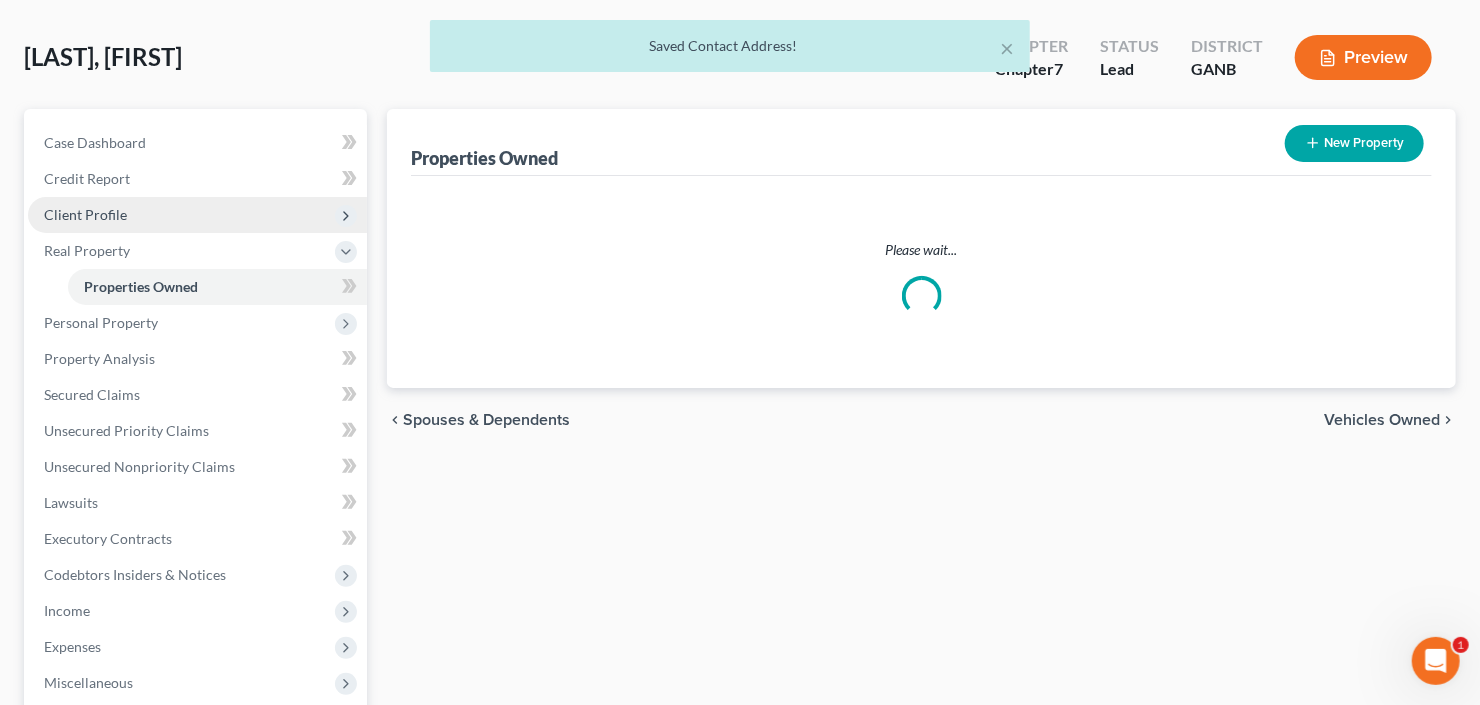 scroll, scrollTop: 0, scrollLeft: 0, axis: both 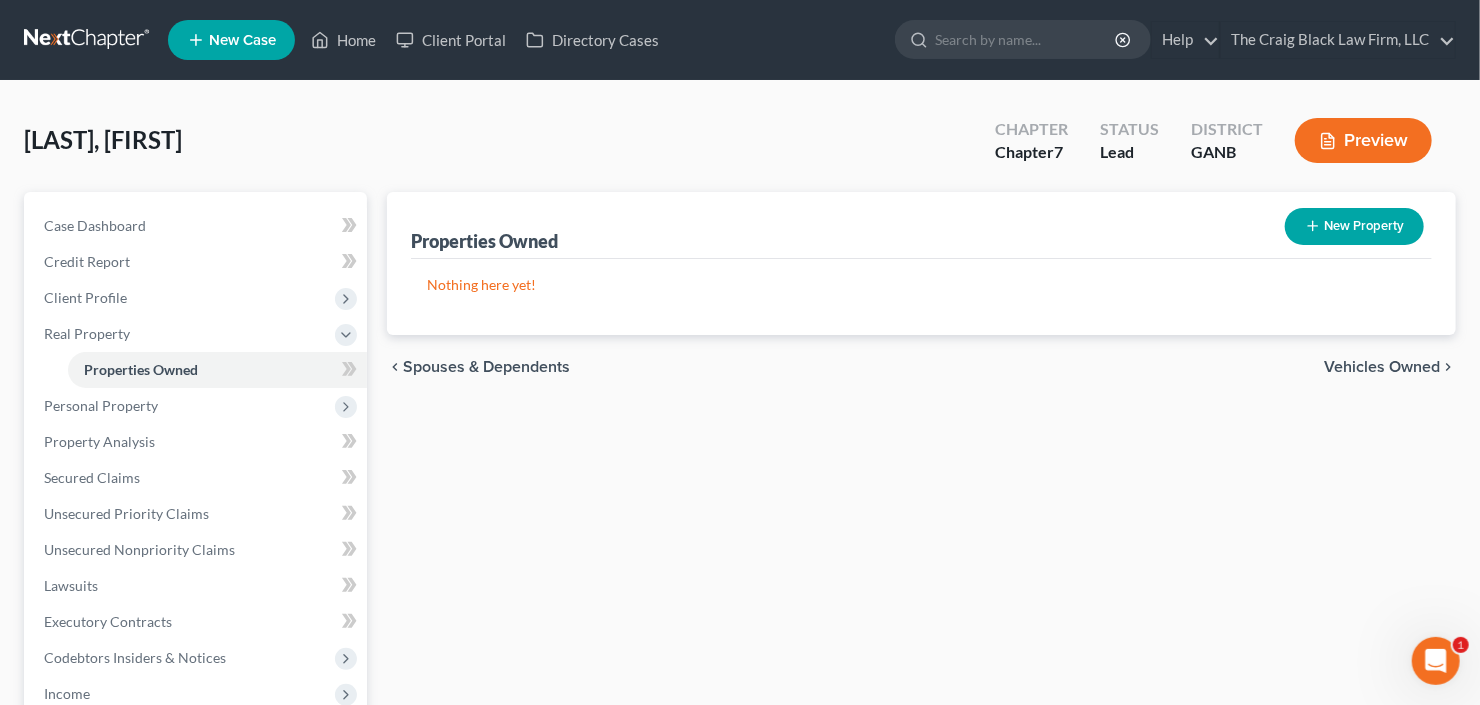 click on "New Property" at bounding box center [1354, 226] 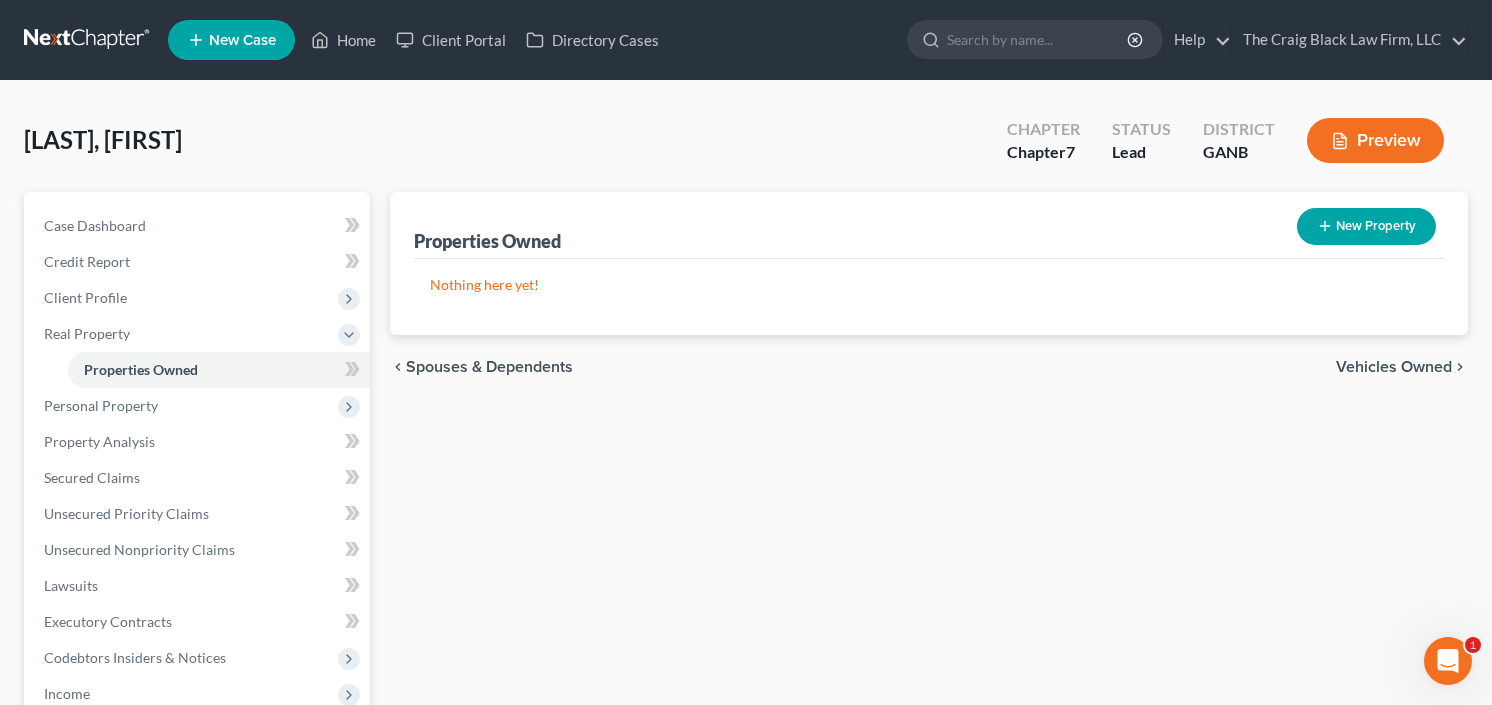 select on "10" 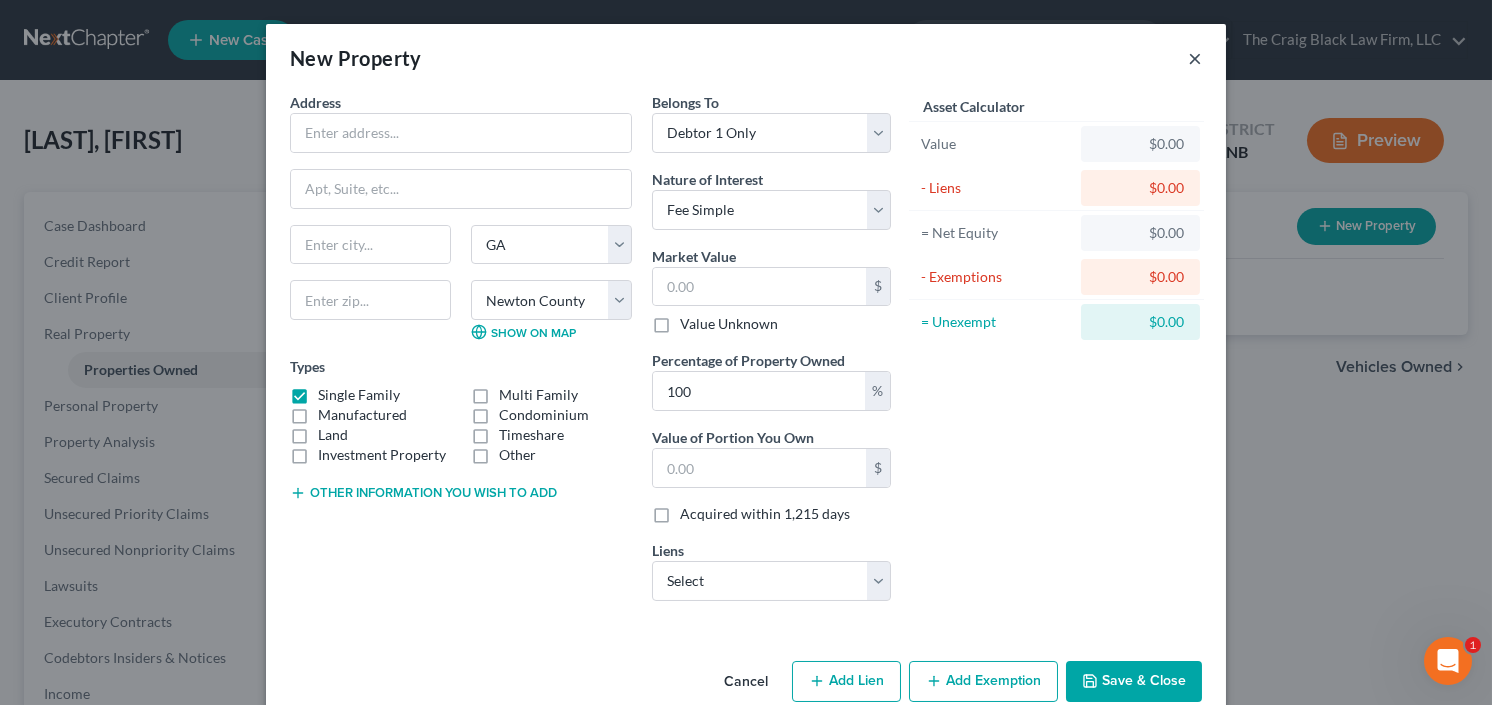 click on "×" at bounding box center (1195, 58) 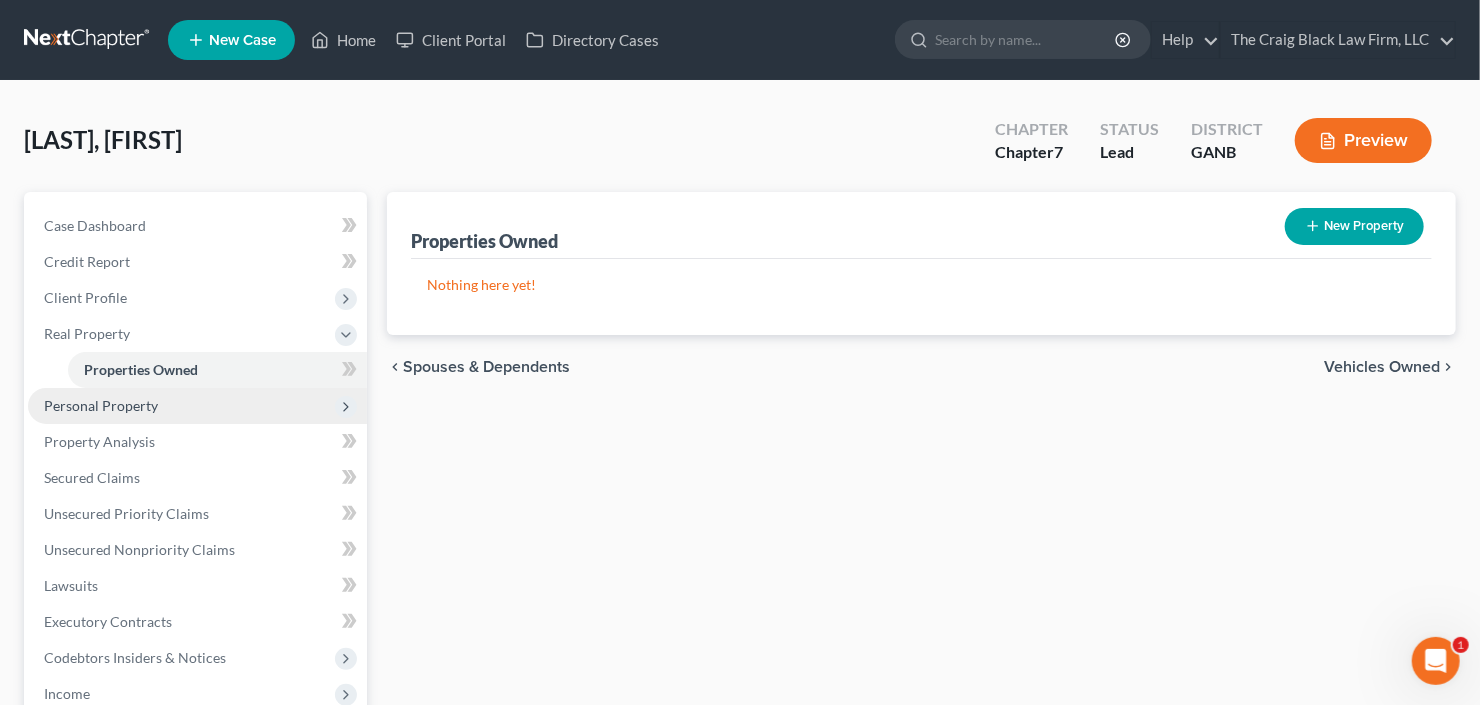 click on "Personal Property" at bounding box center (101, 405) 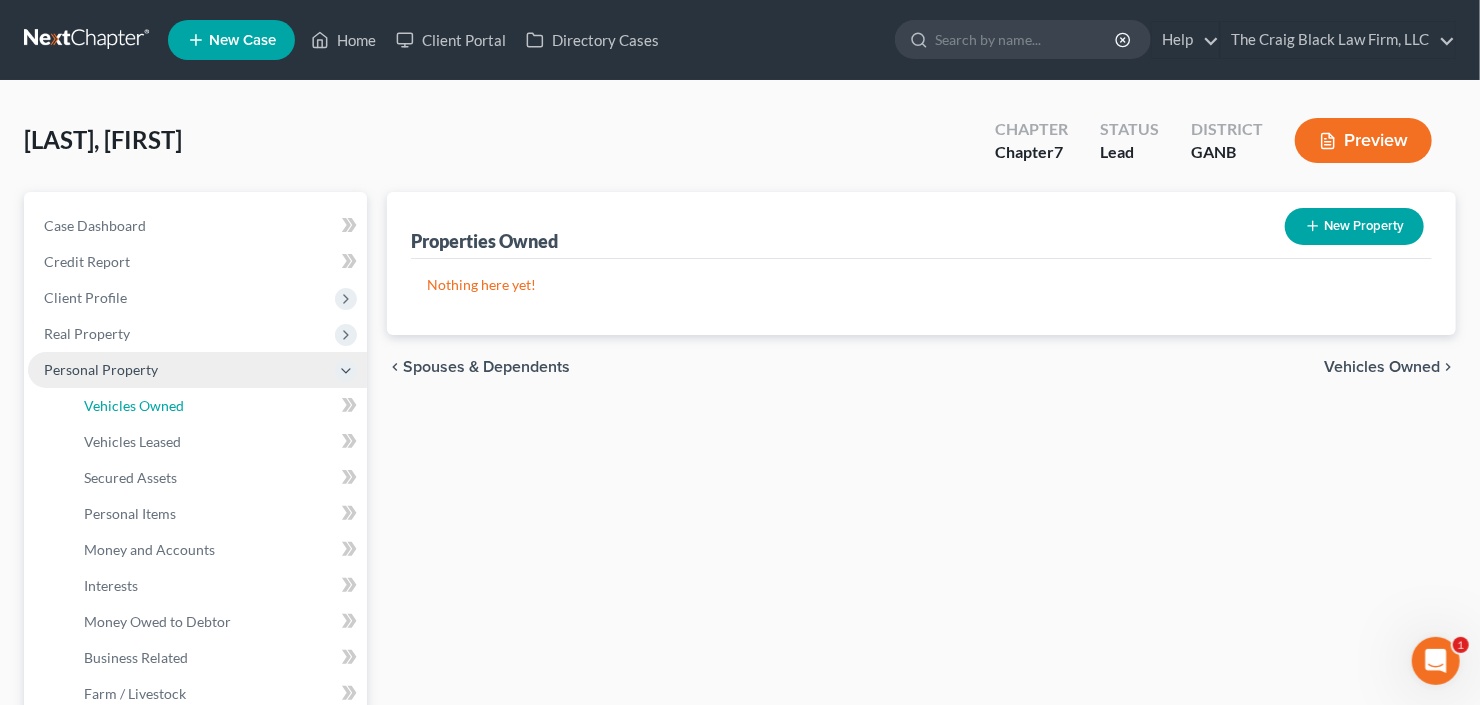 click on "Vehicles Owned" at bounding box center (134, 405) 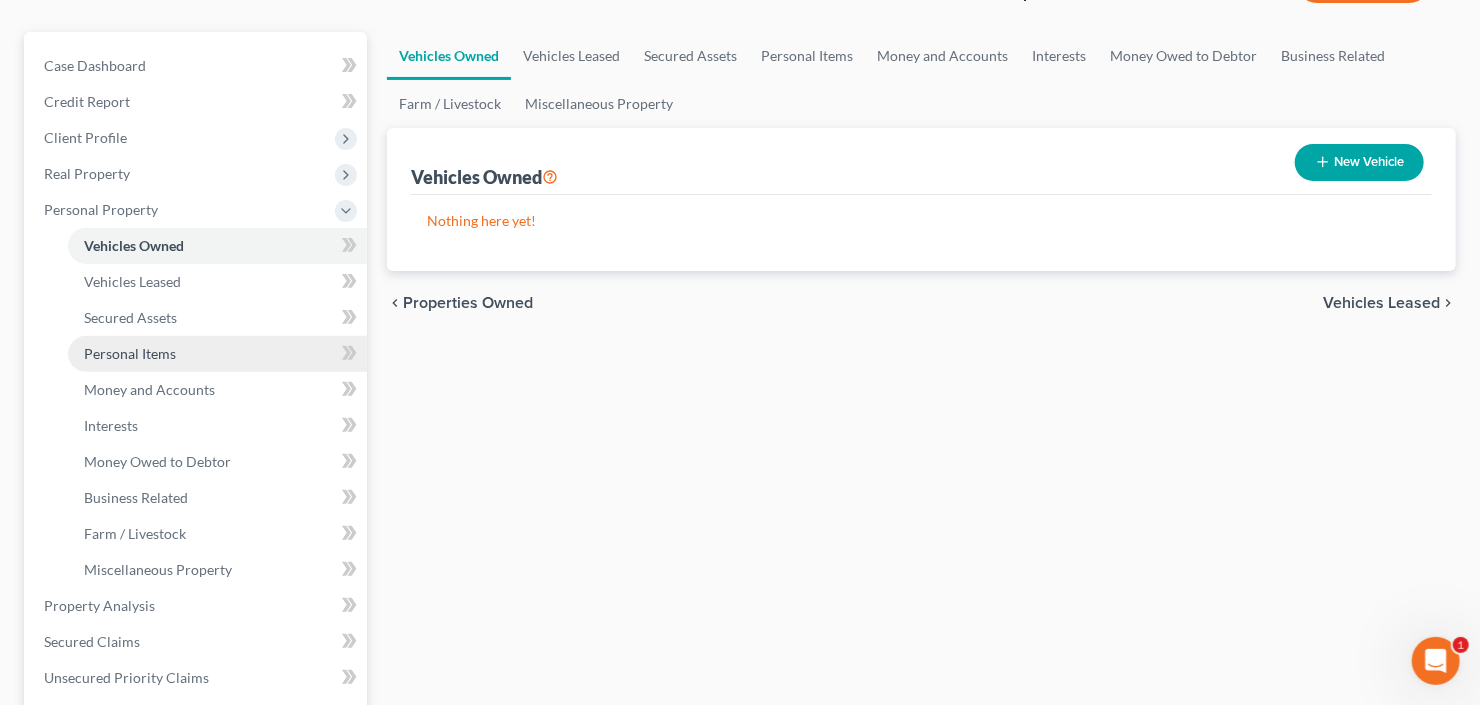 scroll, scrollTop: 240, scrollLeft: 0, axis: vertical 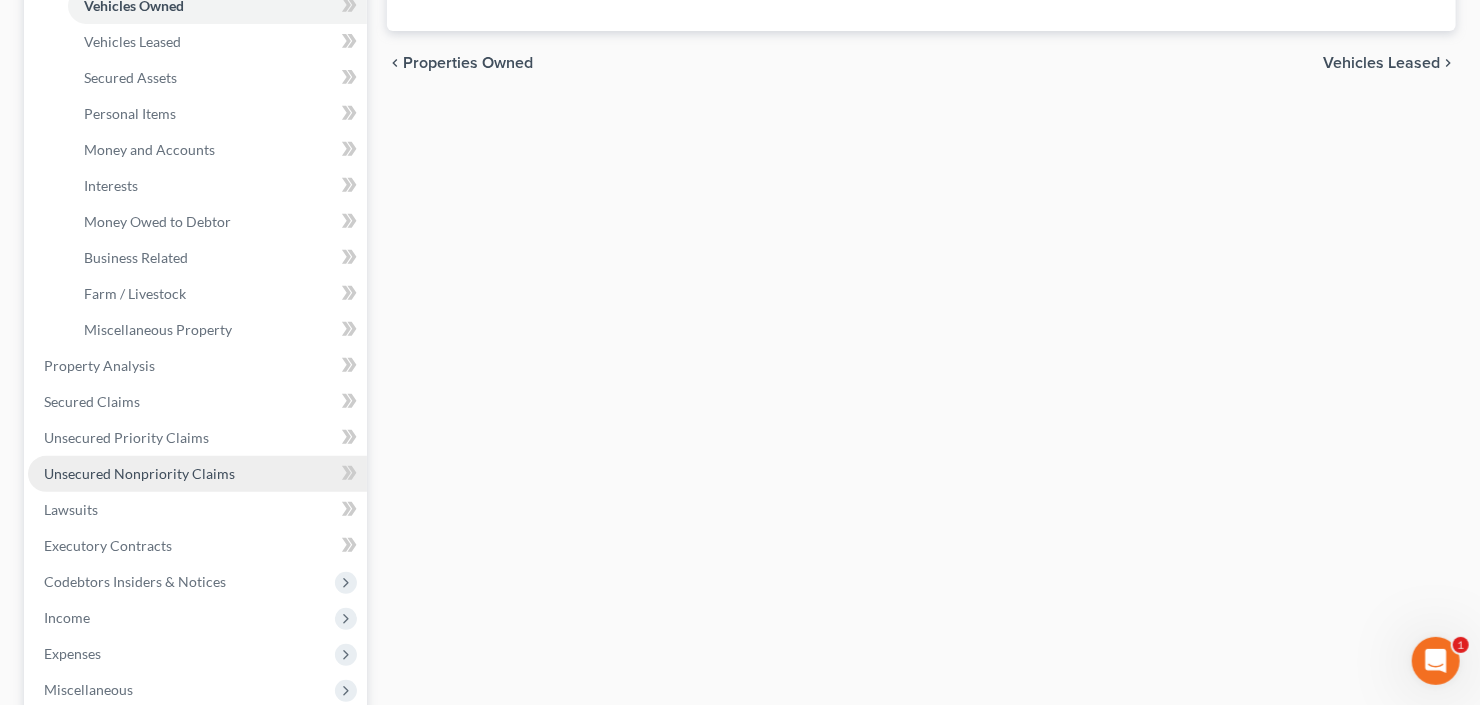 click on "Unsecured Nonpriority Claims" at bounding box center (139, 473) 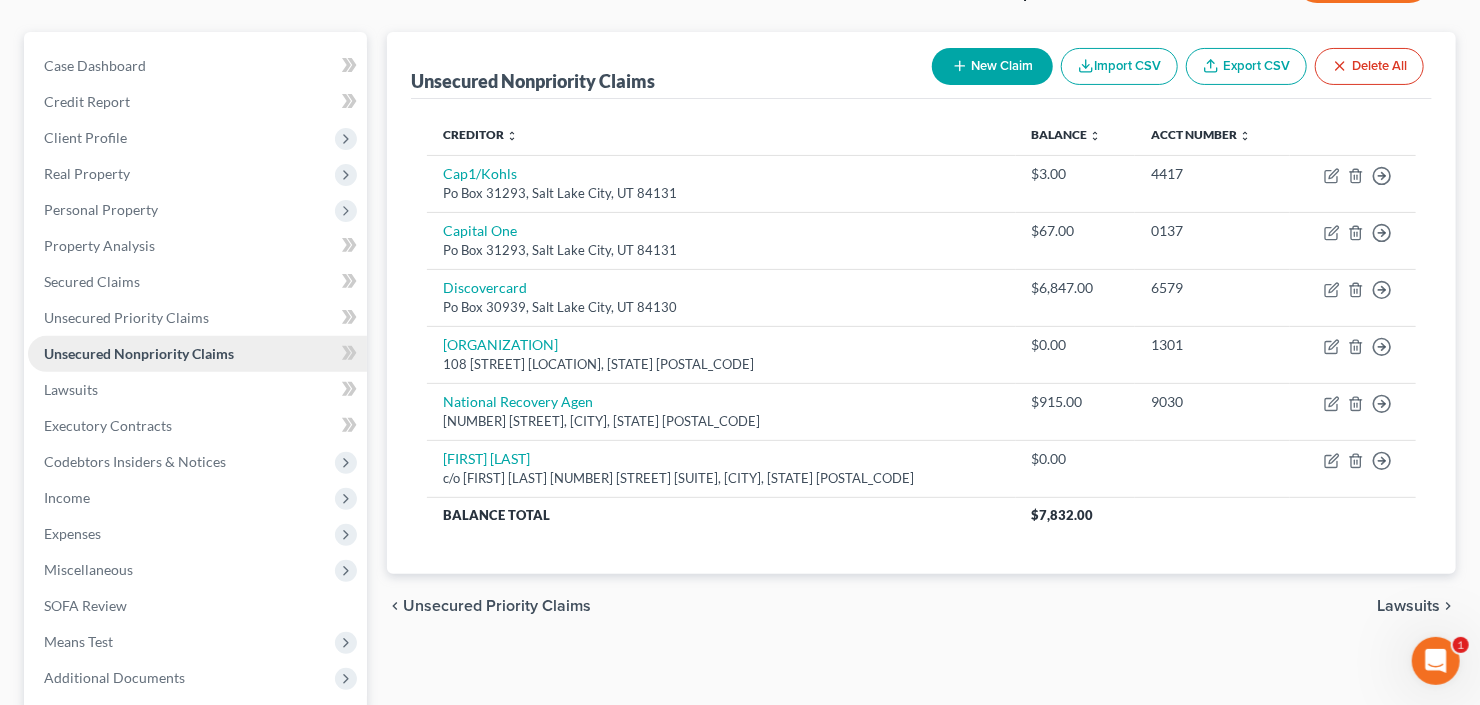 scroll, scrollTop: 320, scrollLeft: 0, axis: vertical 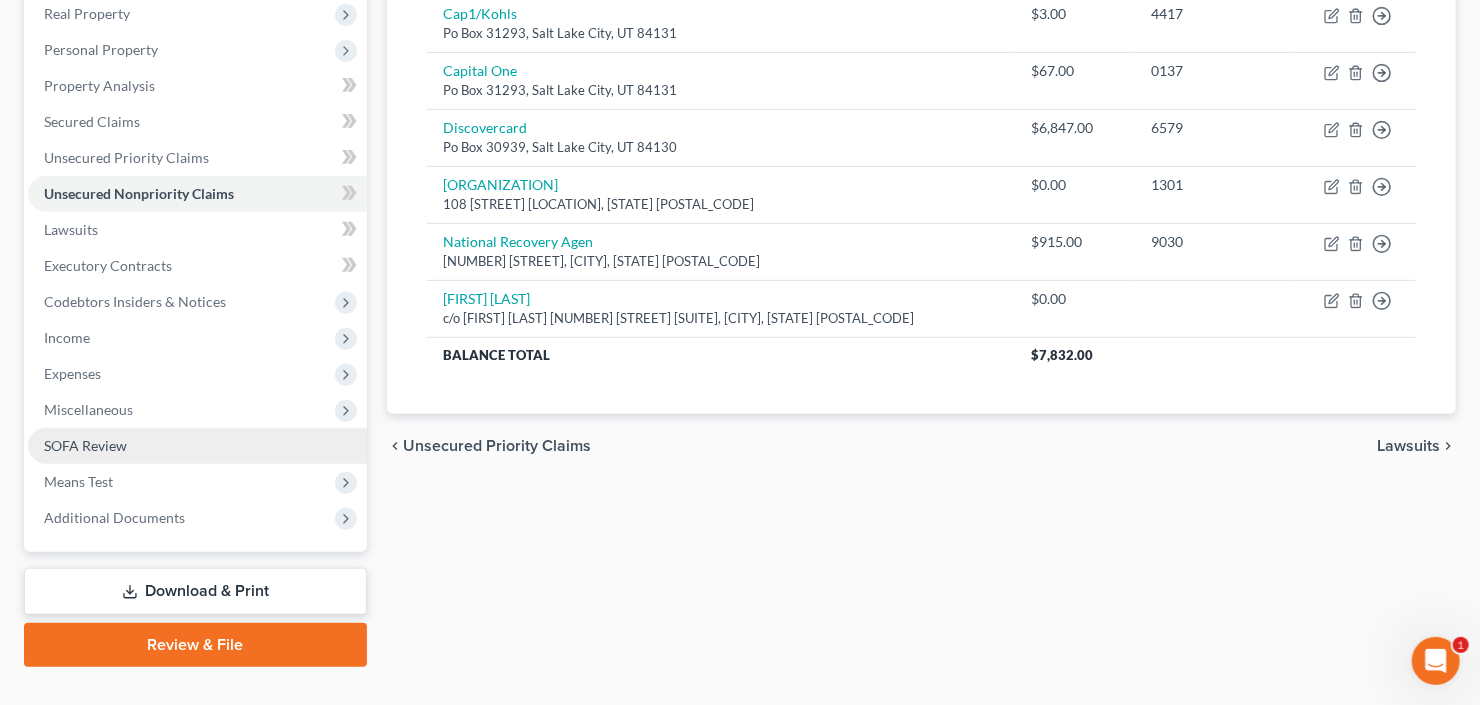 click on "SOFA Review" at bounding box center [197, 446] 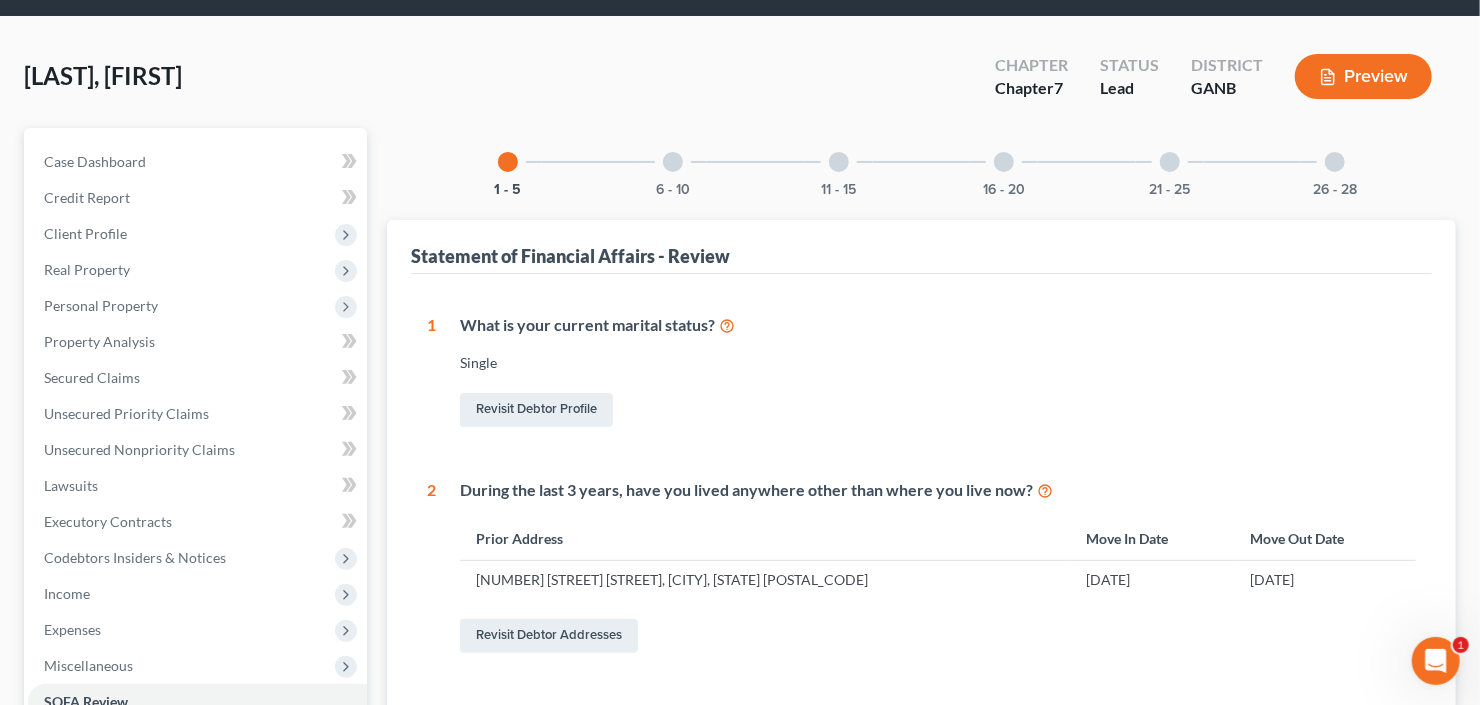 scroll, scrollTop: 0, scrollLeft: 0, axis: both 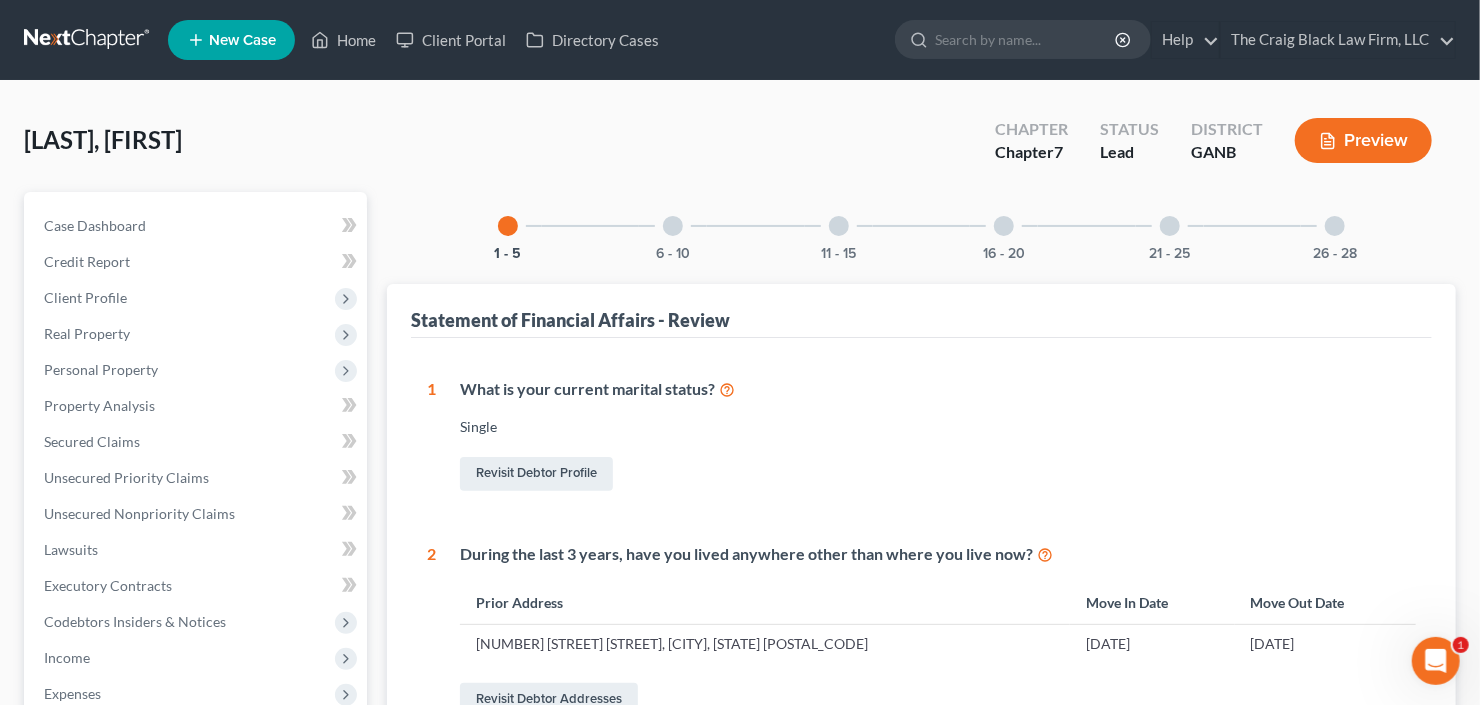 click at bounding box center [1335, 226] 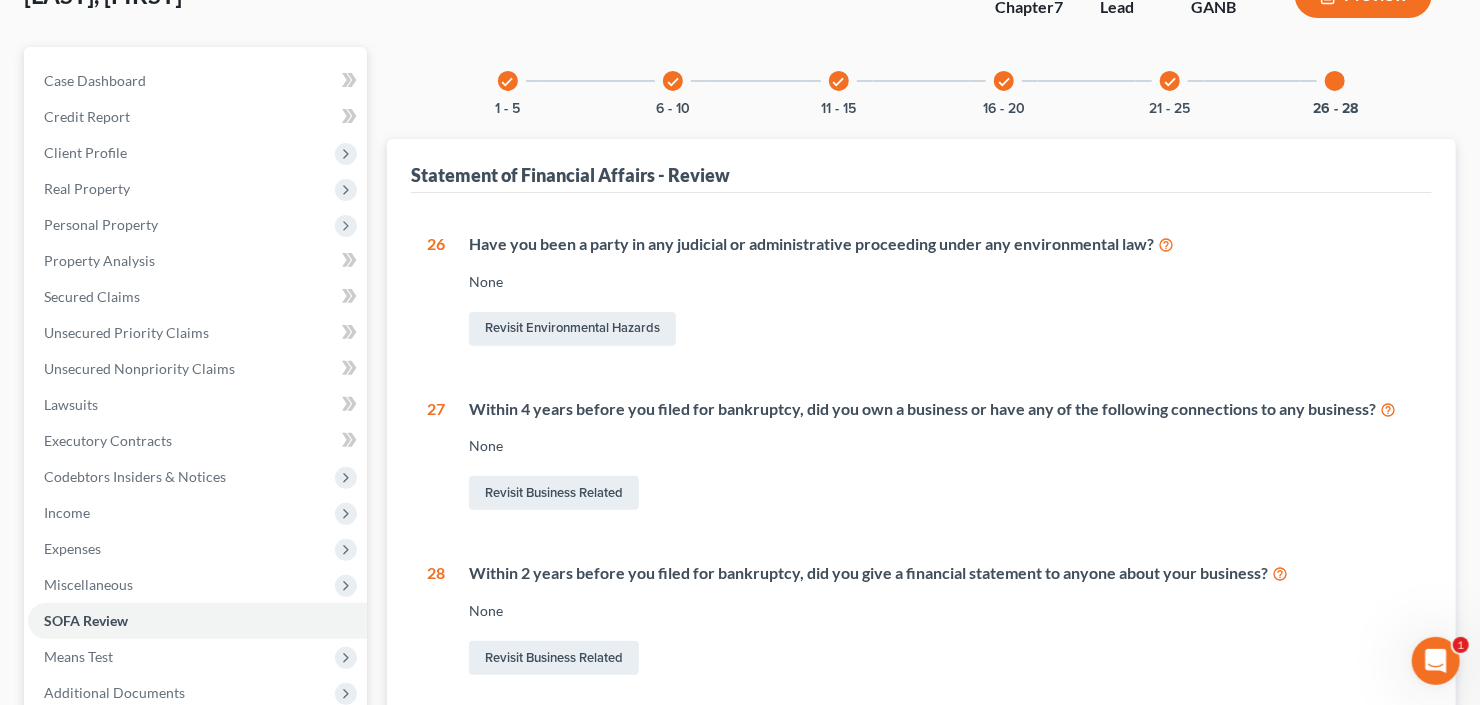scroll, scrollTop: 0, scrollLeft: 0, axis: both 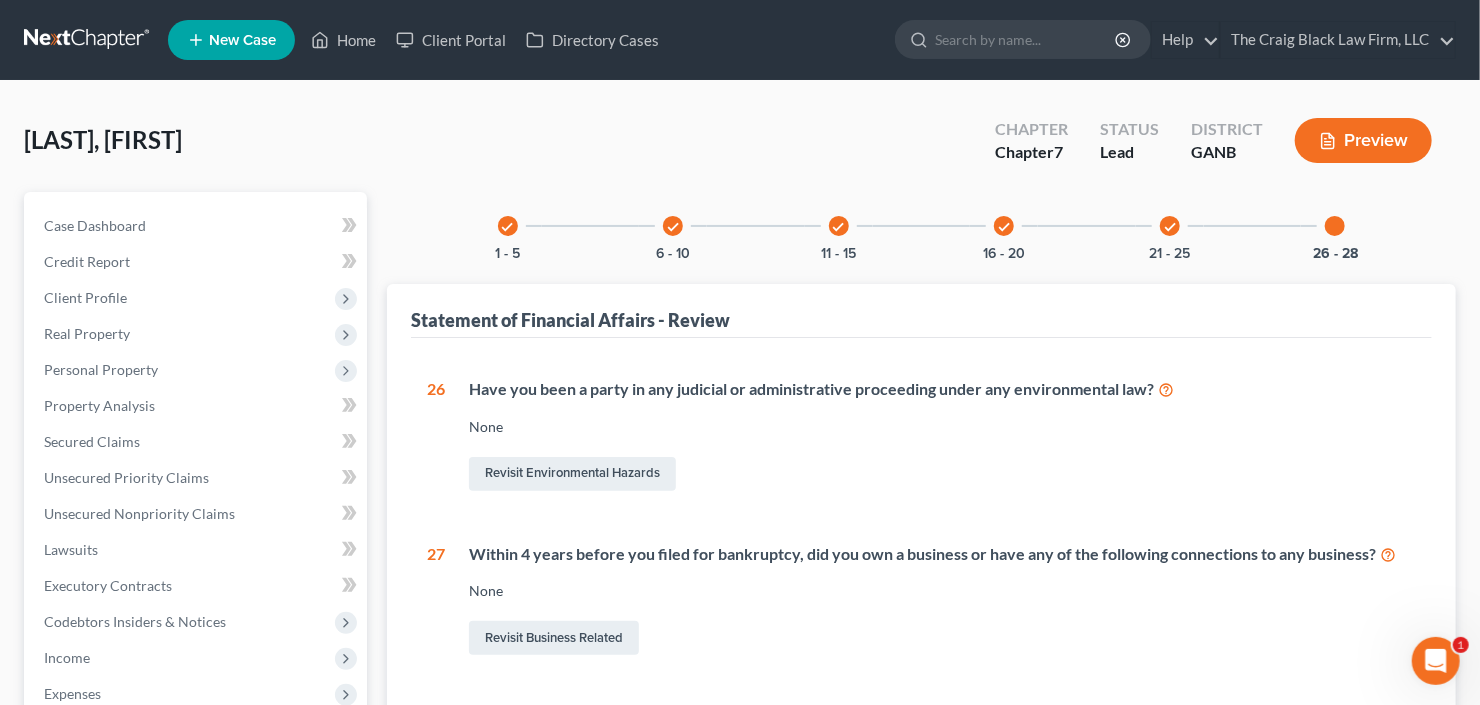 click on "check 16 - 20" at bounding box center (1004, 226) 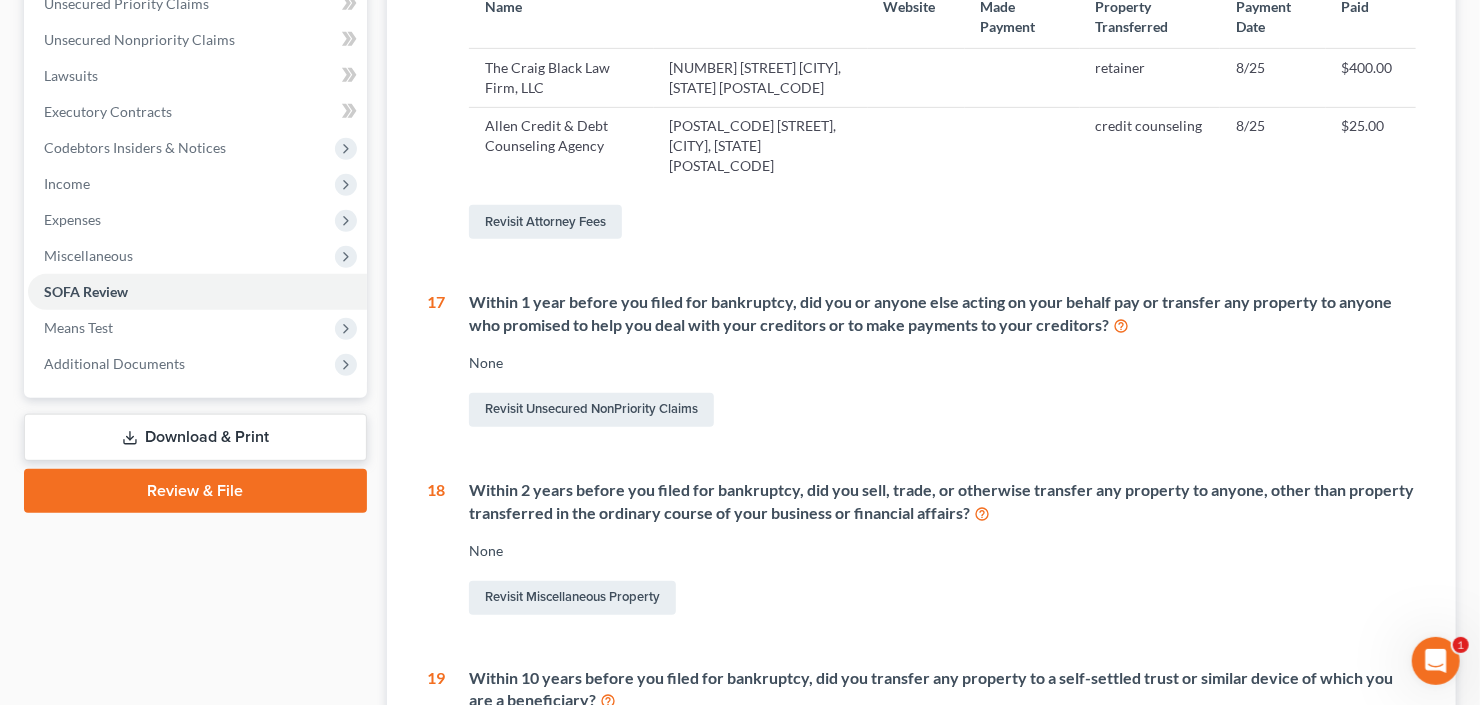 scroll, scrollTop: 480, scrollLeft: 0, axis: vertical 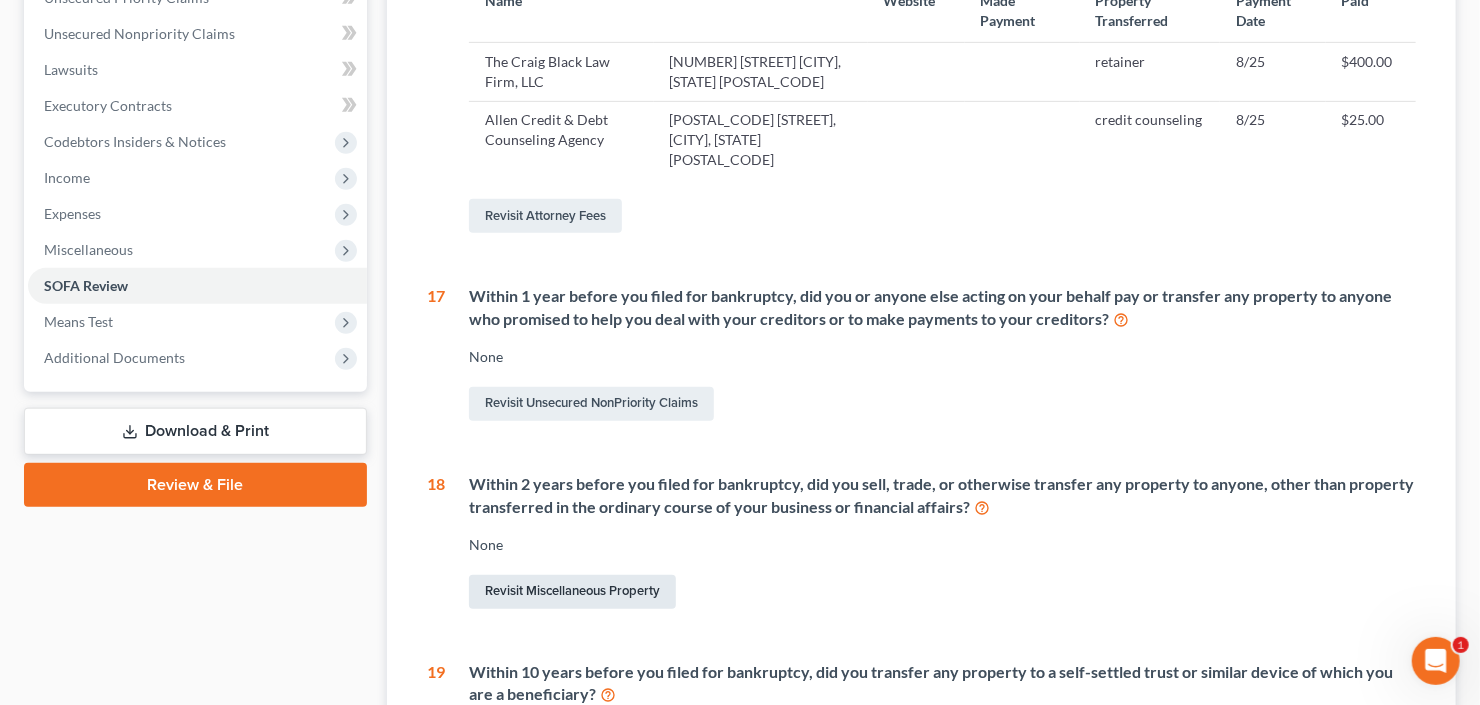 click on "Revisit Miscellaneous Property" at bounding box center (572, 592) 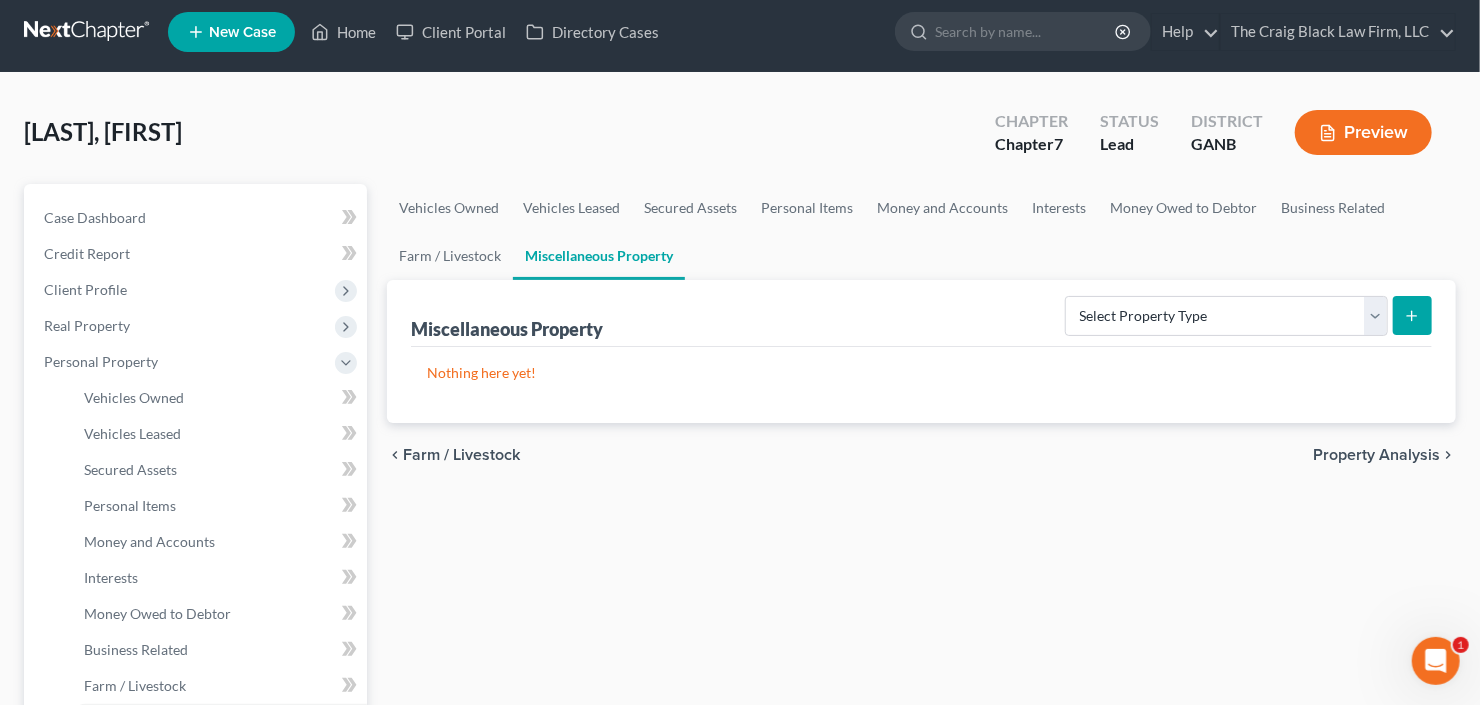 scroll, scrollTop: 0, scrollLeft: 0, axis: both 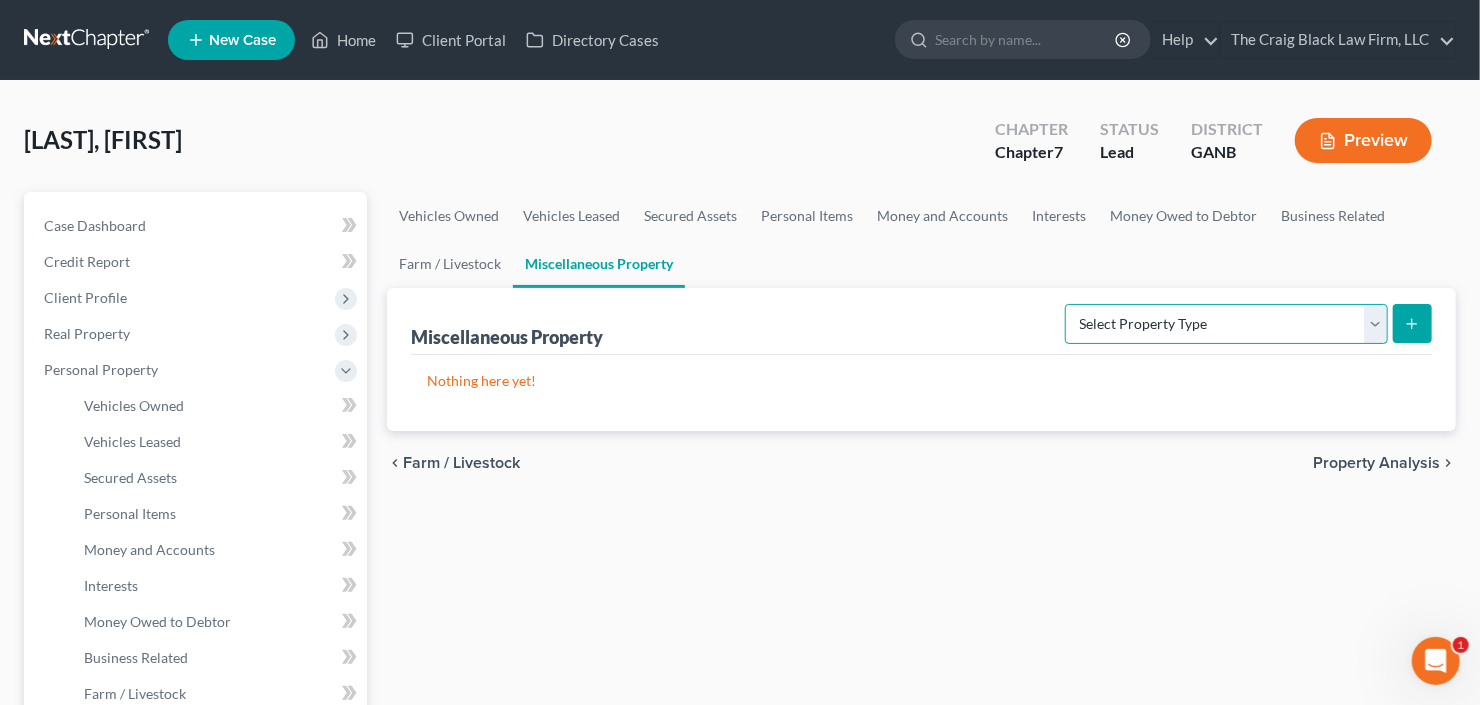 click on "Select Property Type Assigned for Creditor Benefit Within 1 Year Holding for Another Not Yet Listed Stored Within 1 Year Transferred" at bounding box center [1226, 324] 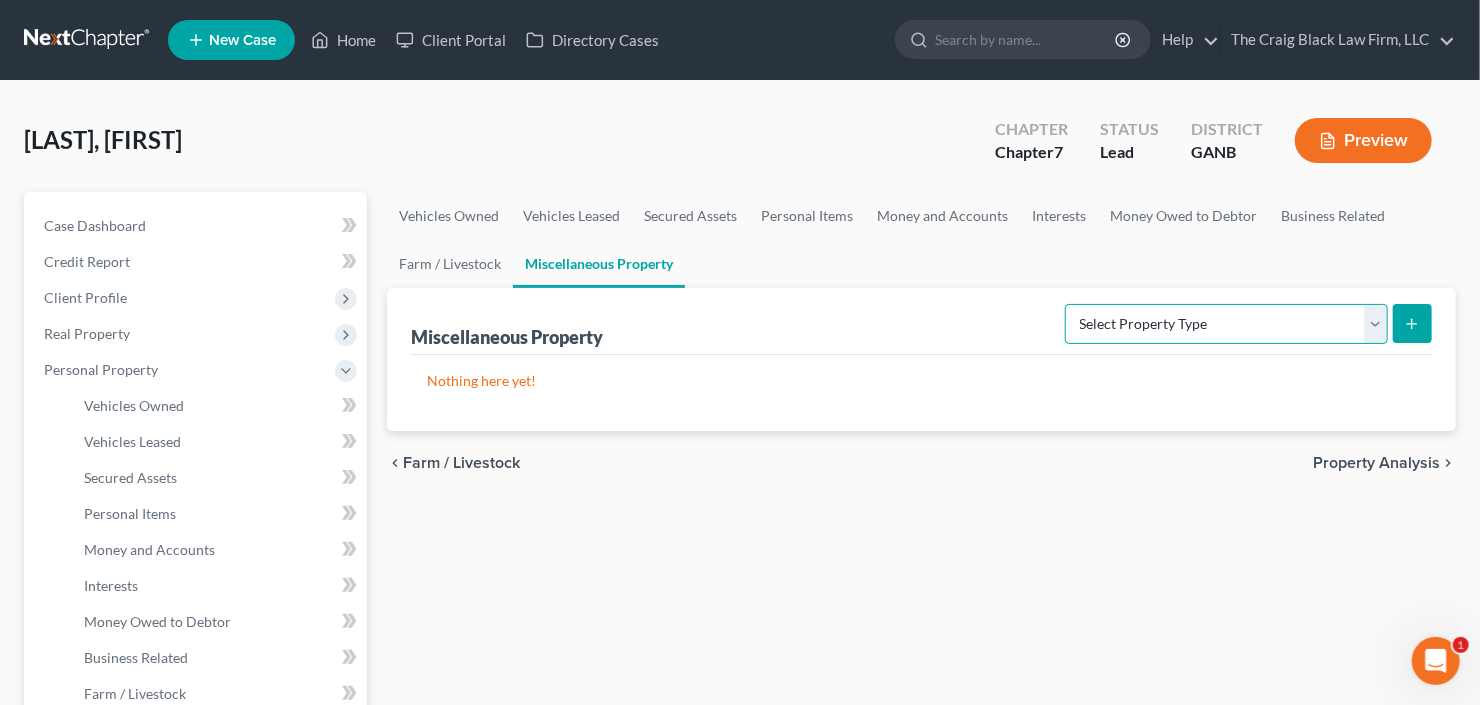 select on "transferred" 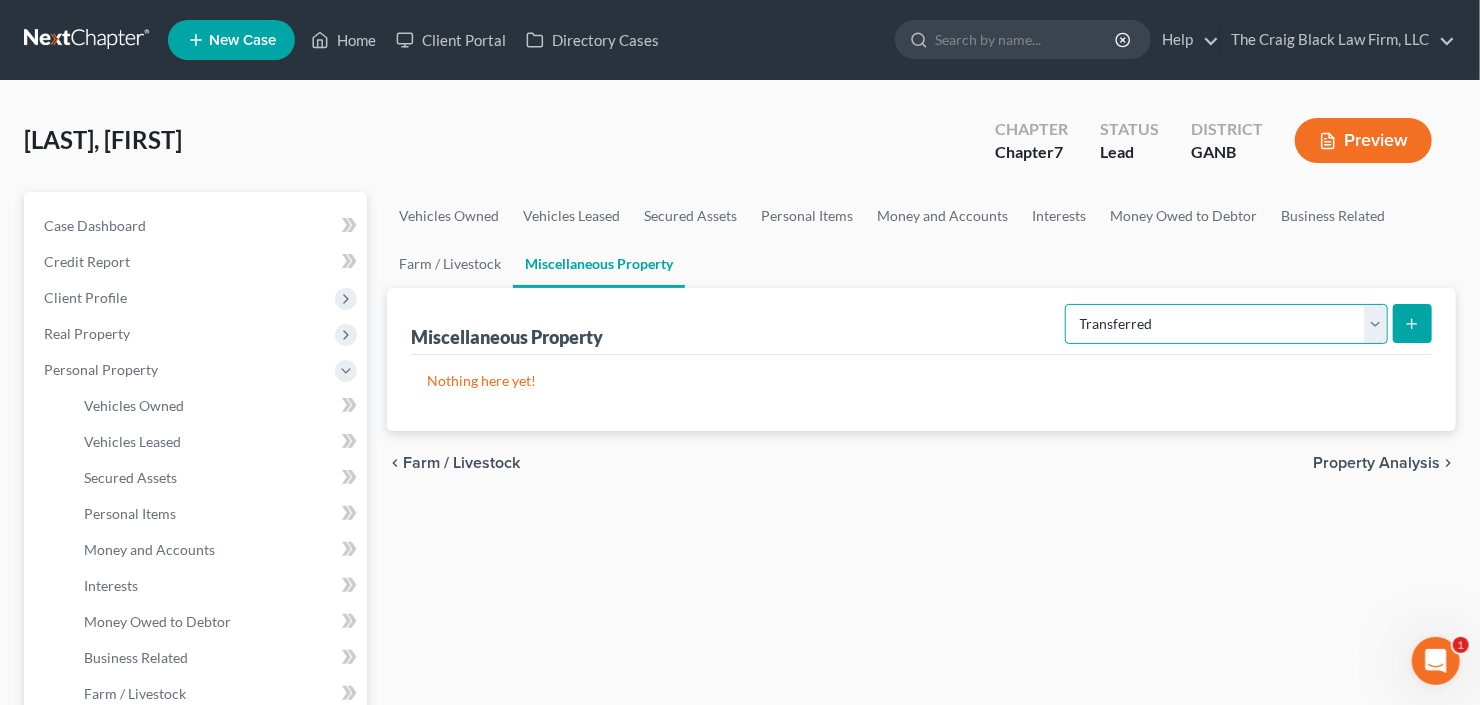 click on "Select Property Type Assigned for Creditor Benefit Within 1 Year Holding for Another Not Yet Listed Stored Within 1 Year Transferred" at bounding box center [1226, 324] 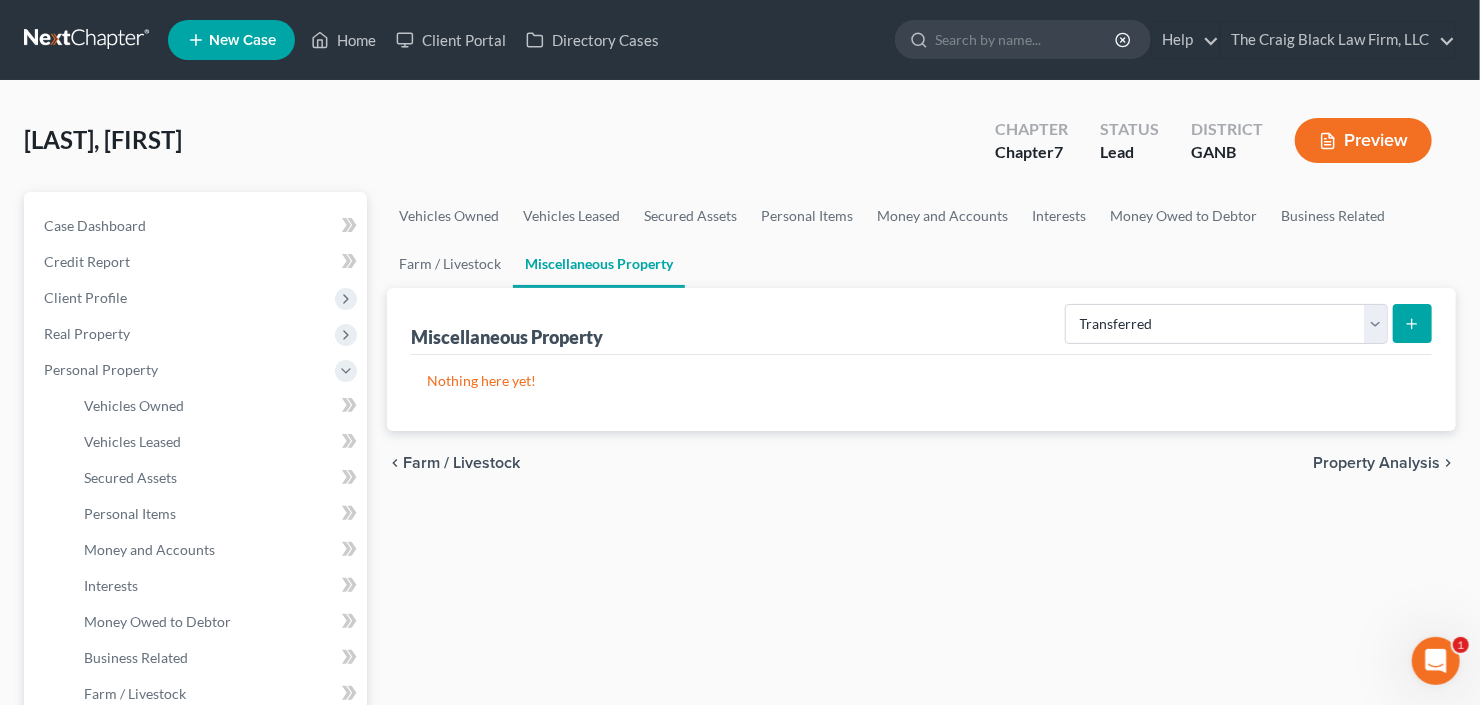 click 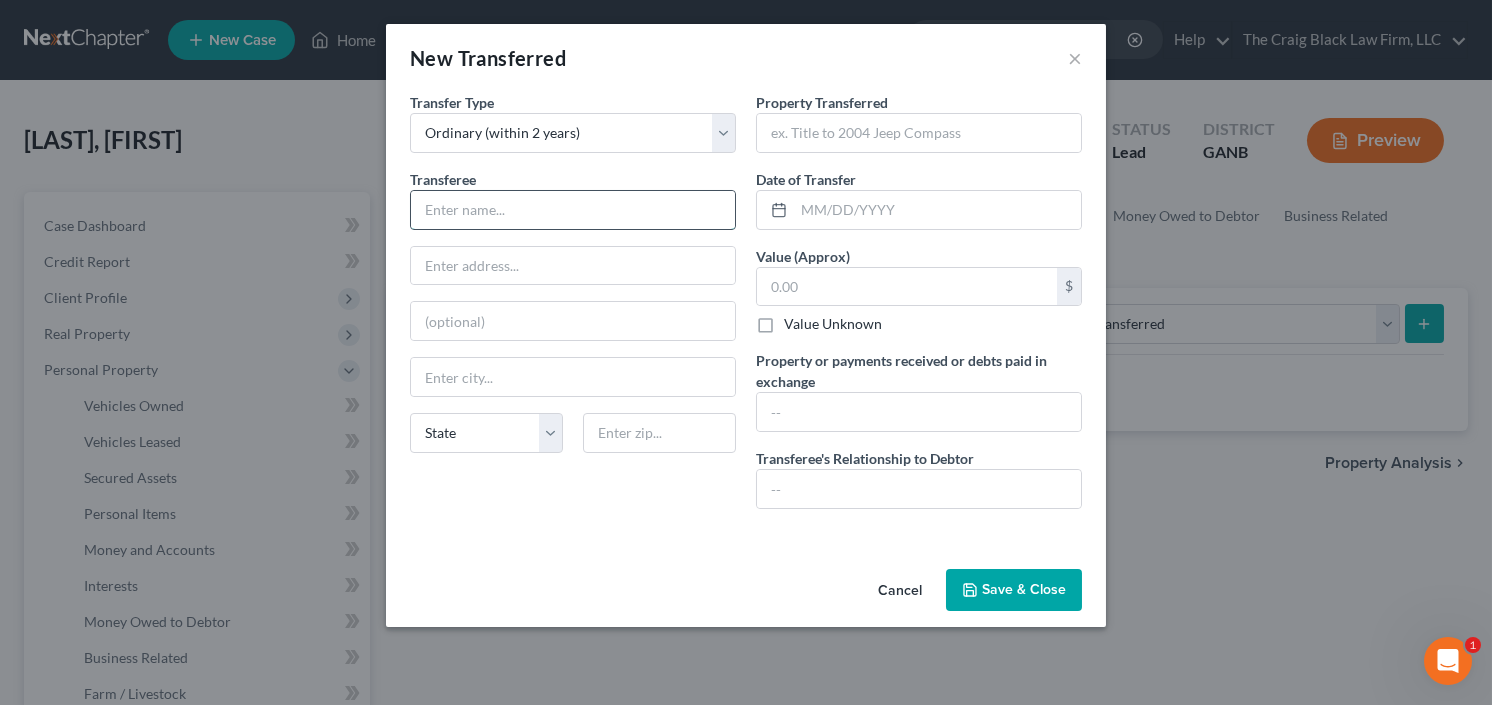 click at bounding box center [573, 210] 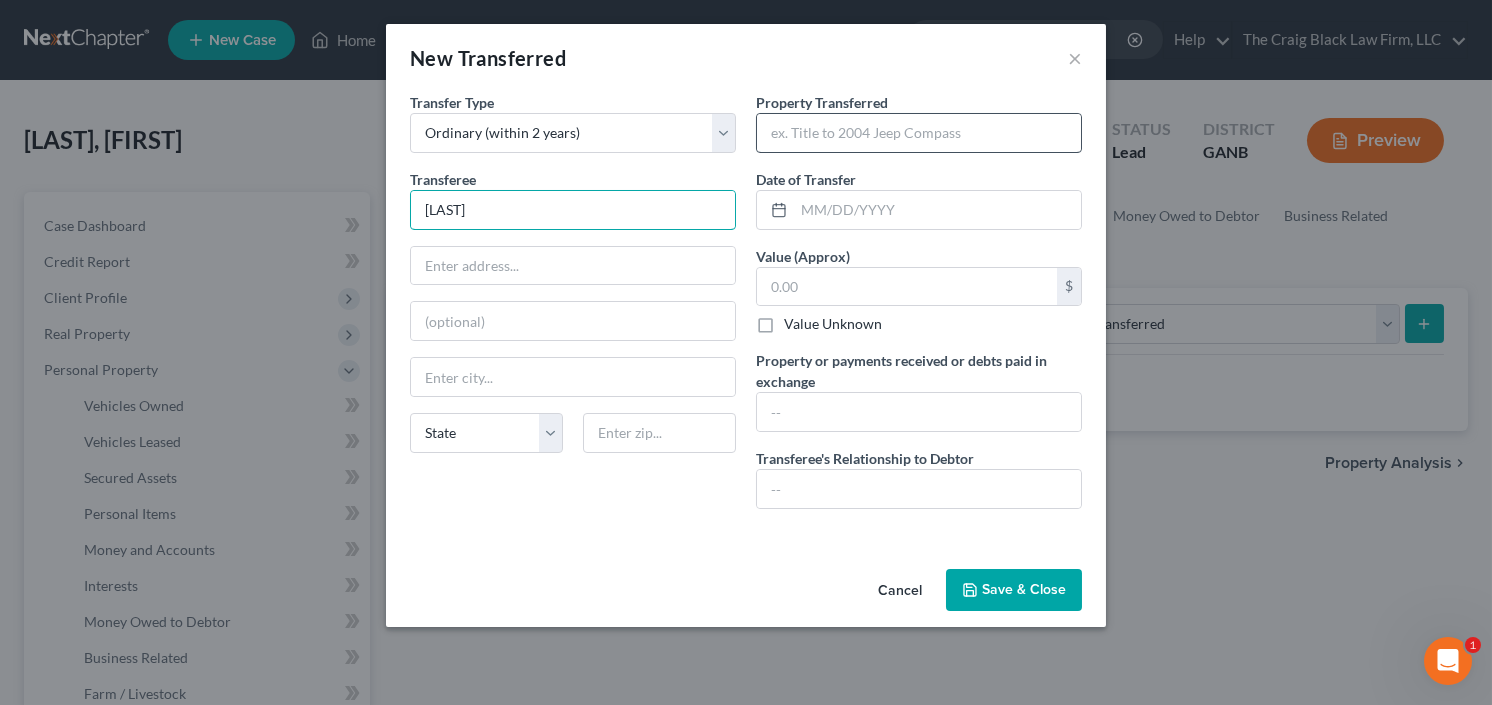 type on "Cavana" 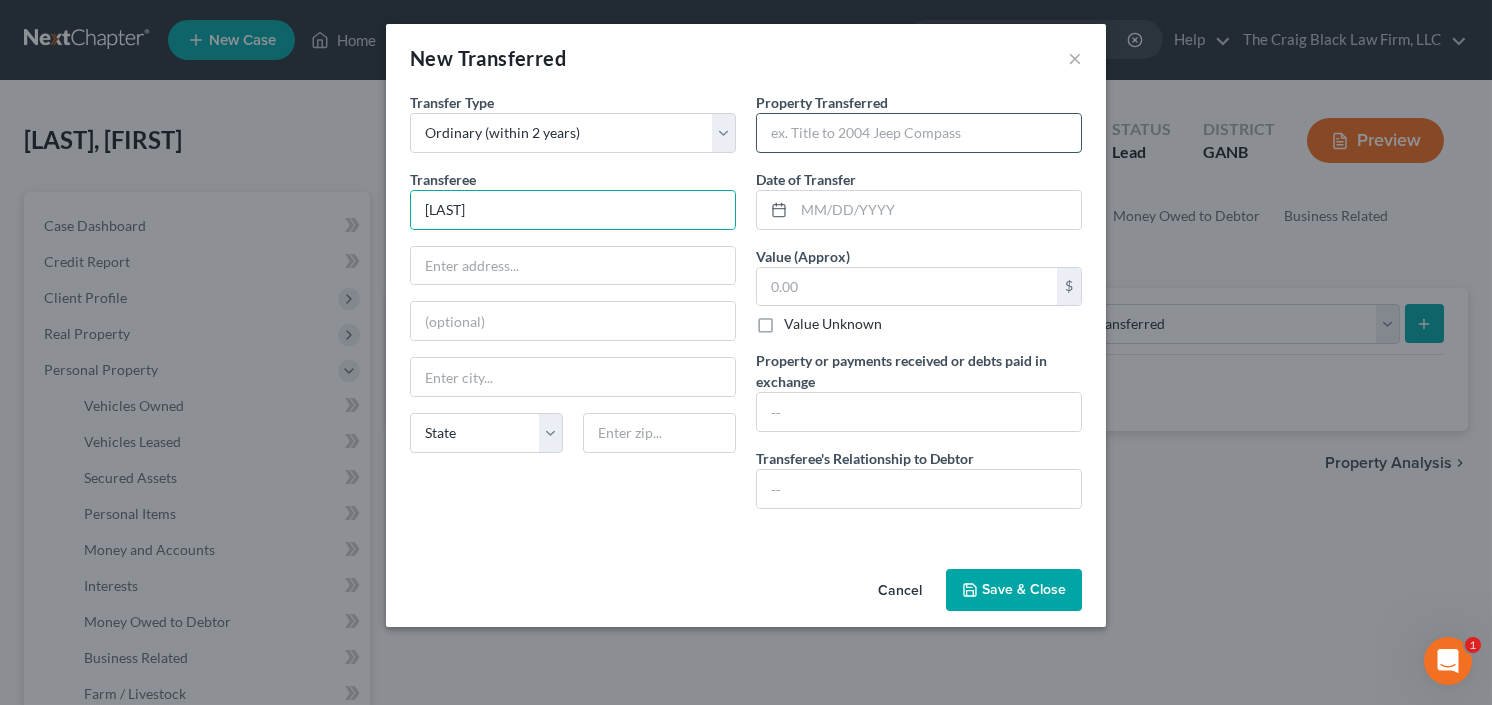 click at bounding box center (919, 133) 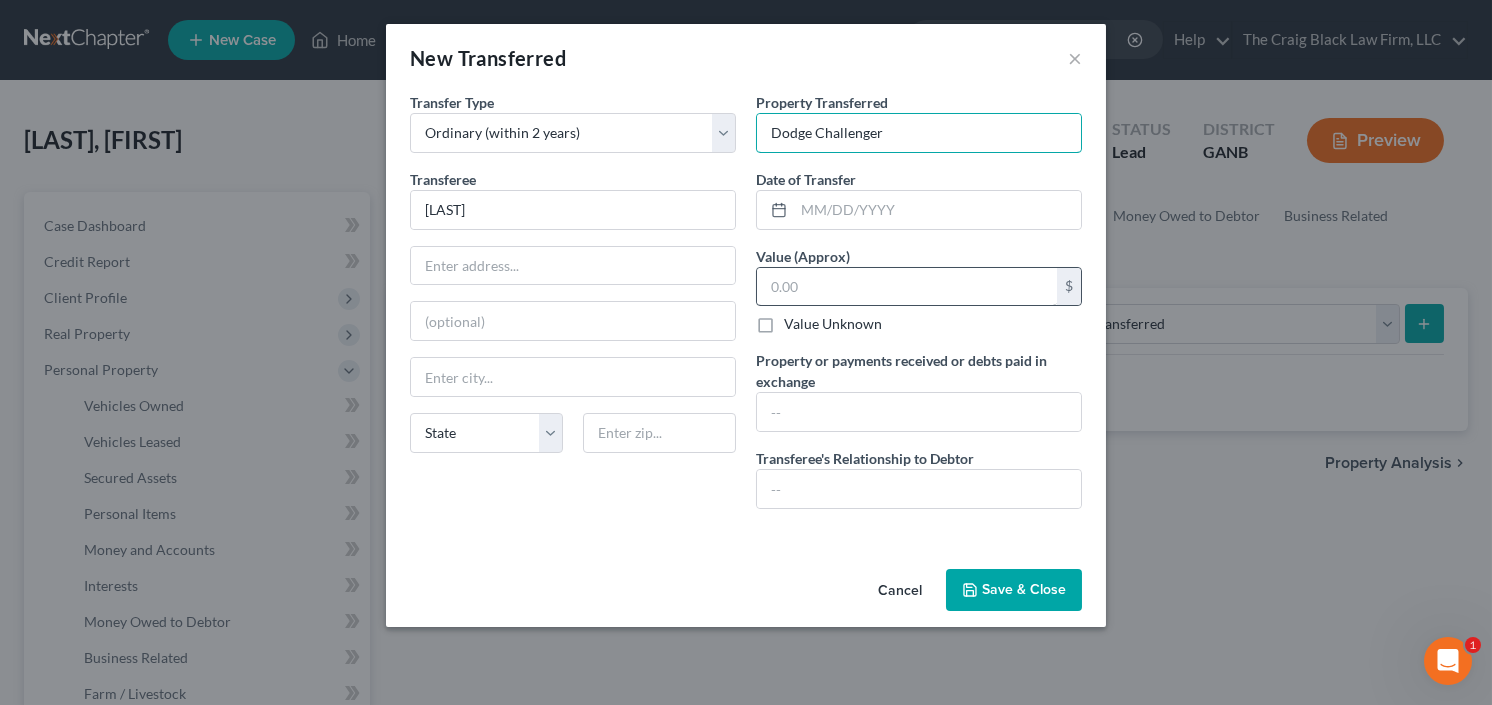 type on "Dodge Challenger" 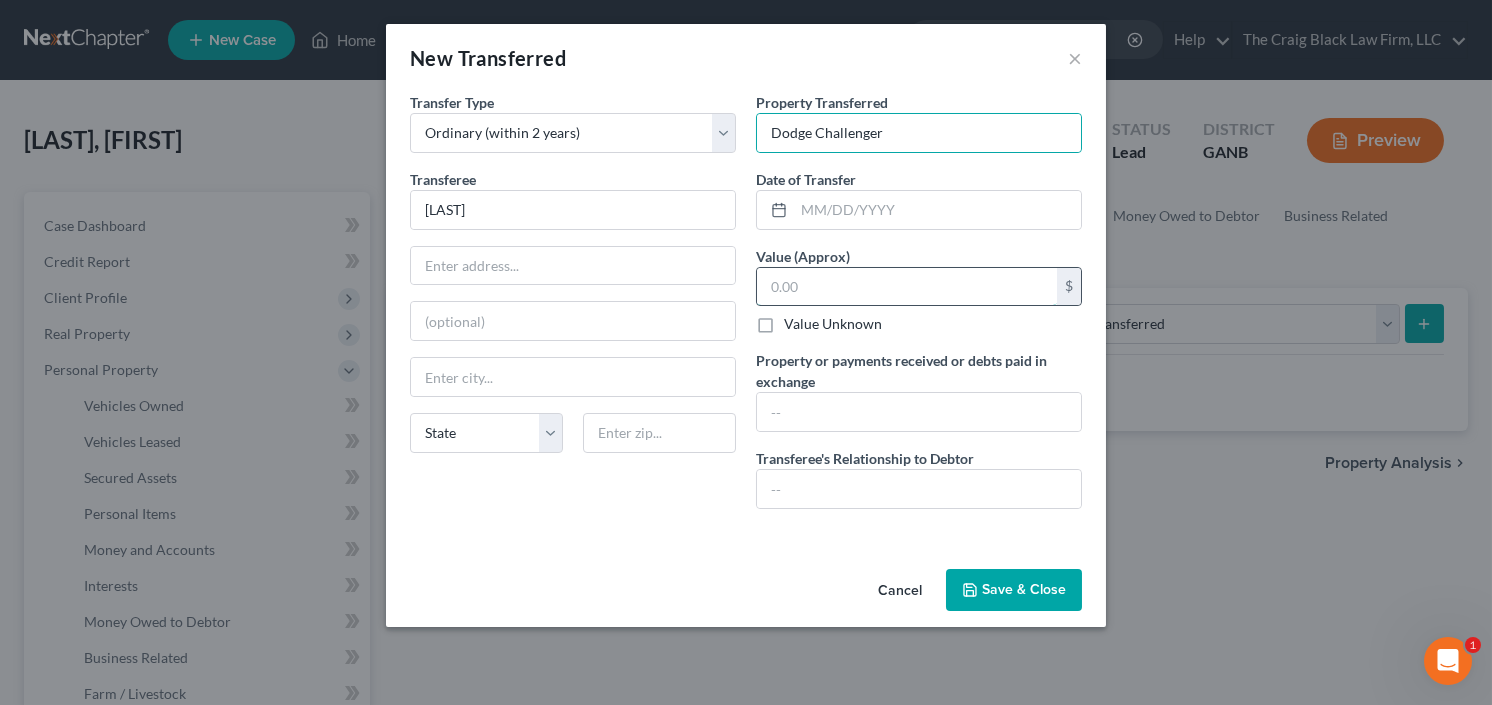 click at bounding box center [907, 287] 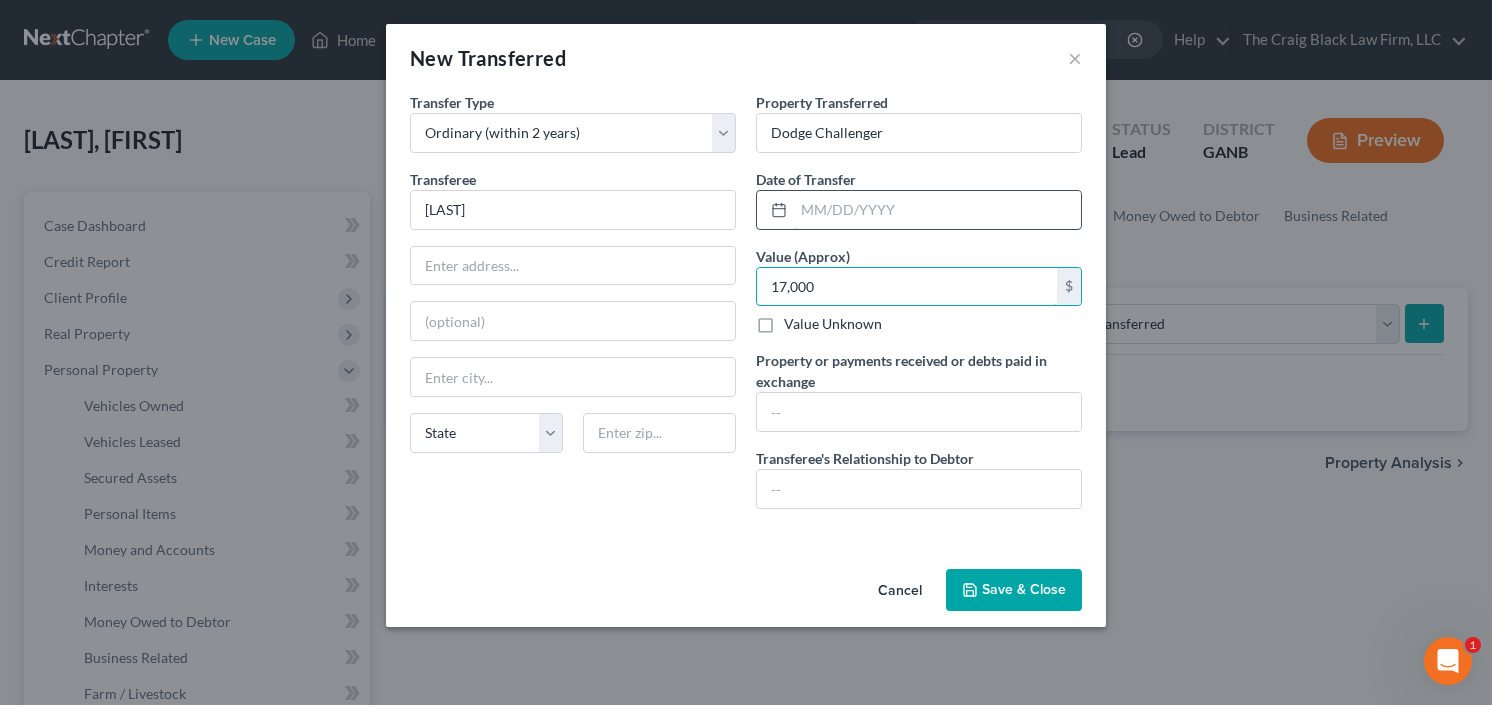 type on "17,000" 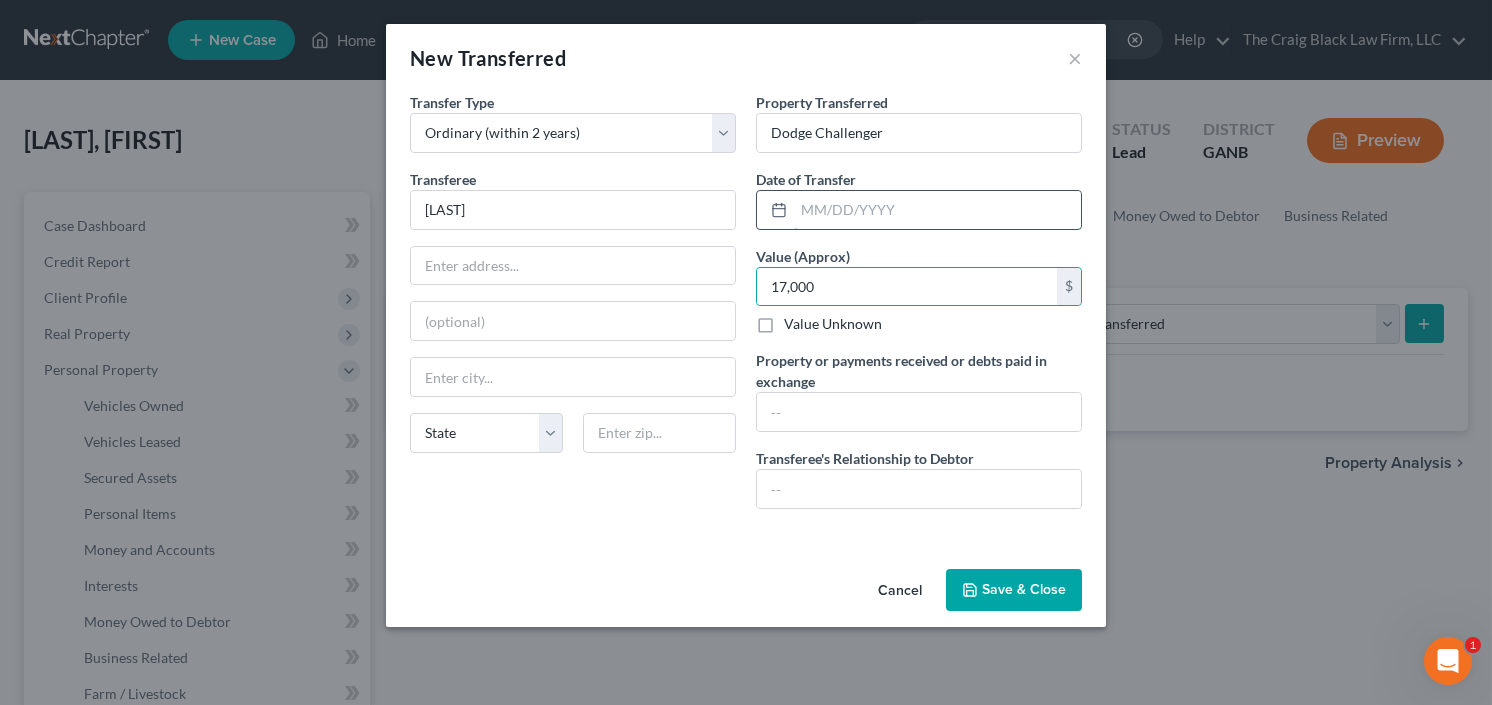 click at bounding box center (937, 210) 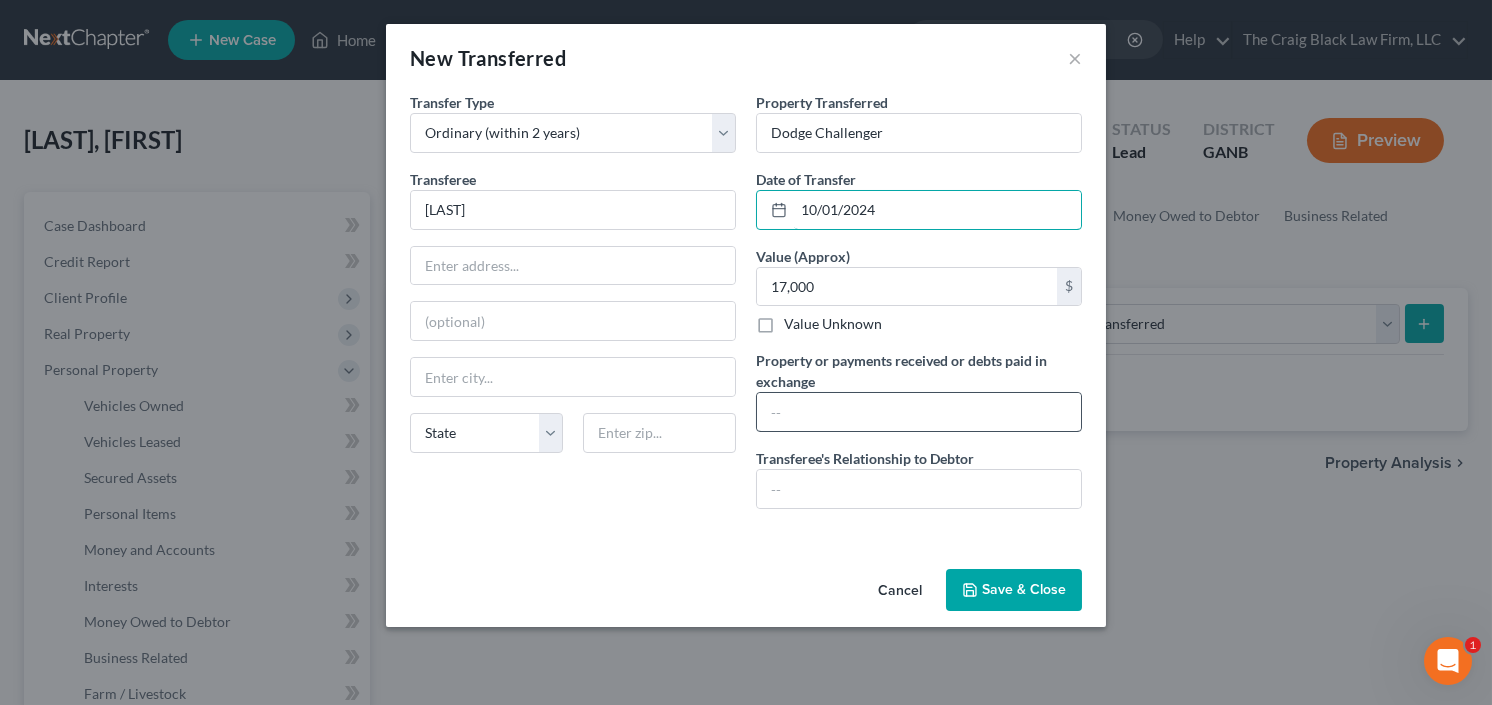 type on "10/01/2024" 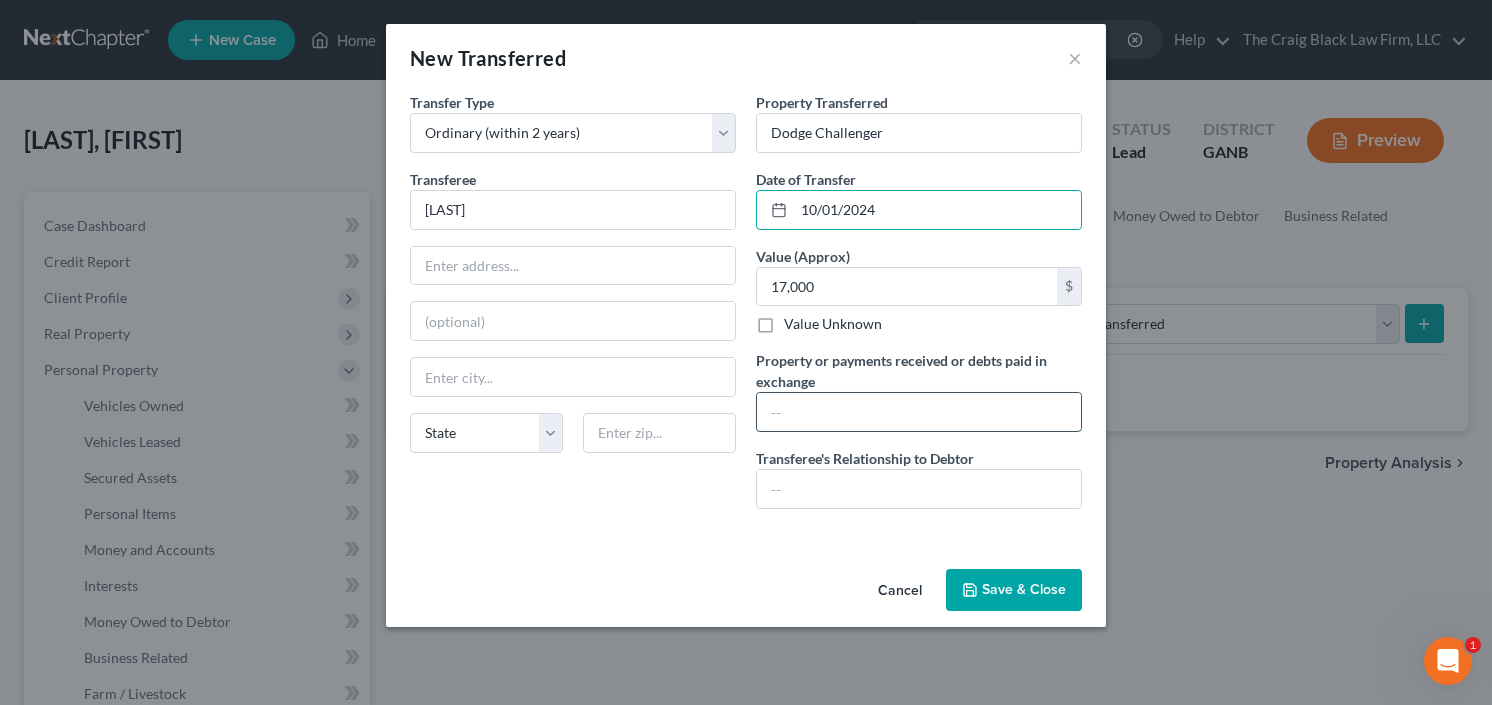 click at bounding box center [919, 412] 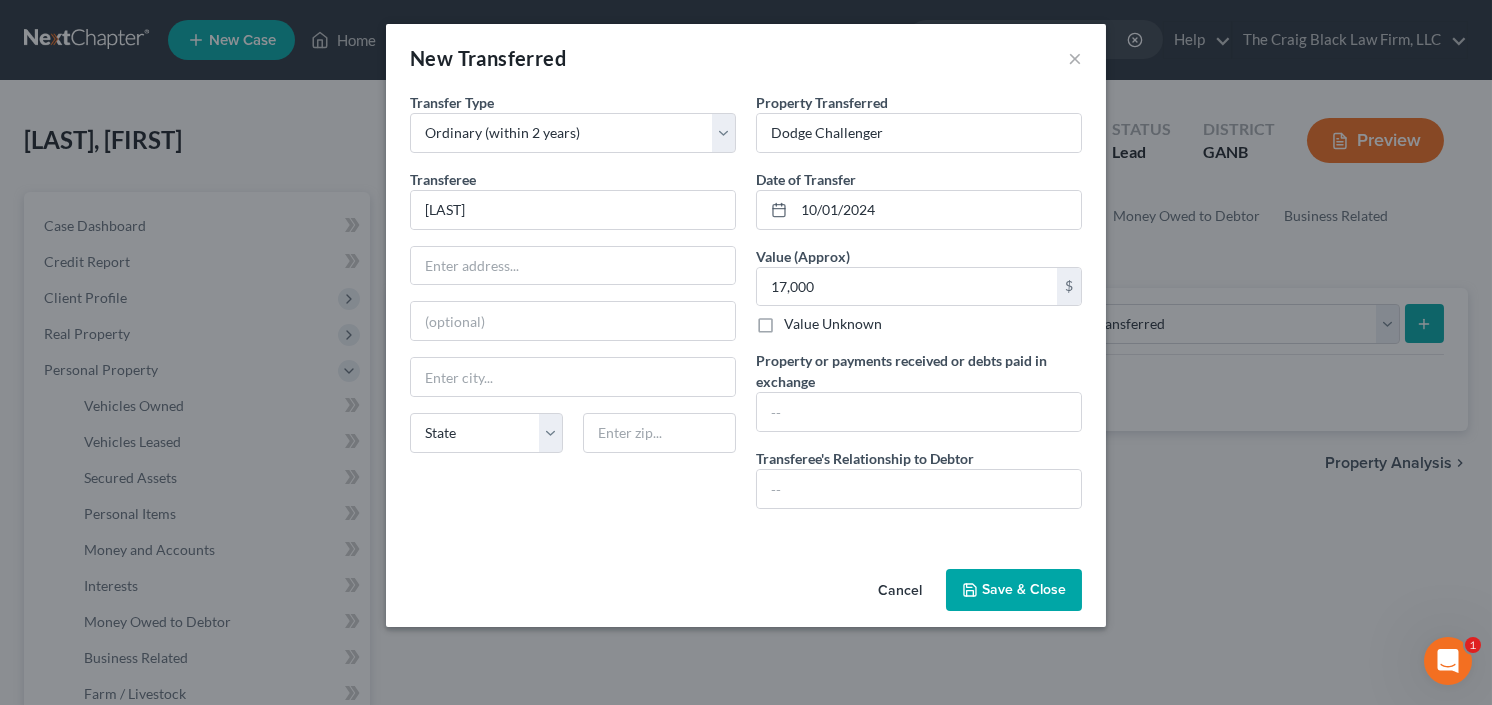 click on "Property Transferred
*
Dodge Challenger
Date of Transfer
*
10/01/2024 Value (Approx)
17,000.00 $
Value Unknown
Balance Undetermined
17,000 $
Value Unknown
Property or payments received or debts paid in exchange Transferee's Relationship to Debtor" at bounding box center (919, 308) 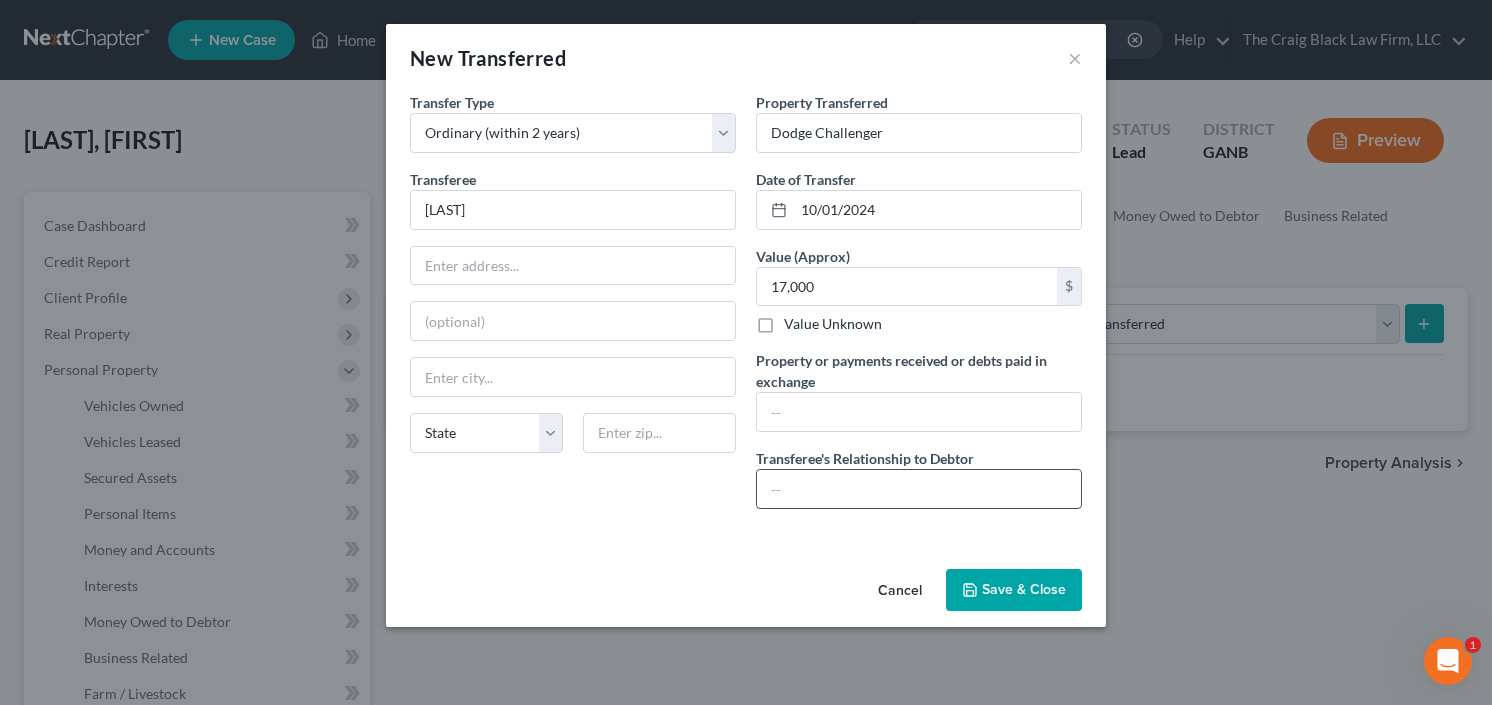 click at bounding box center (919, 489) 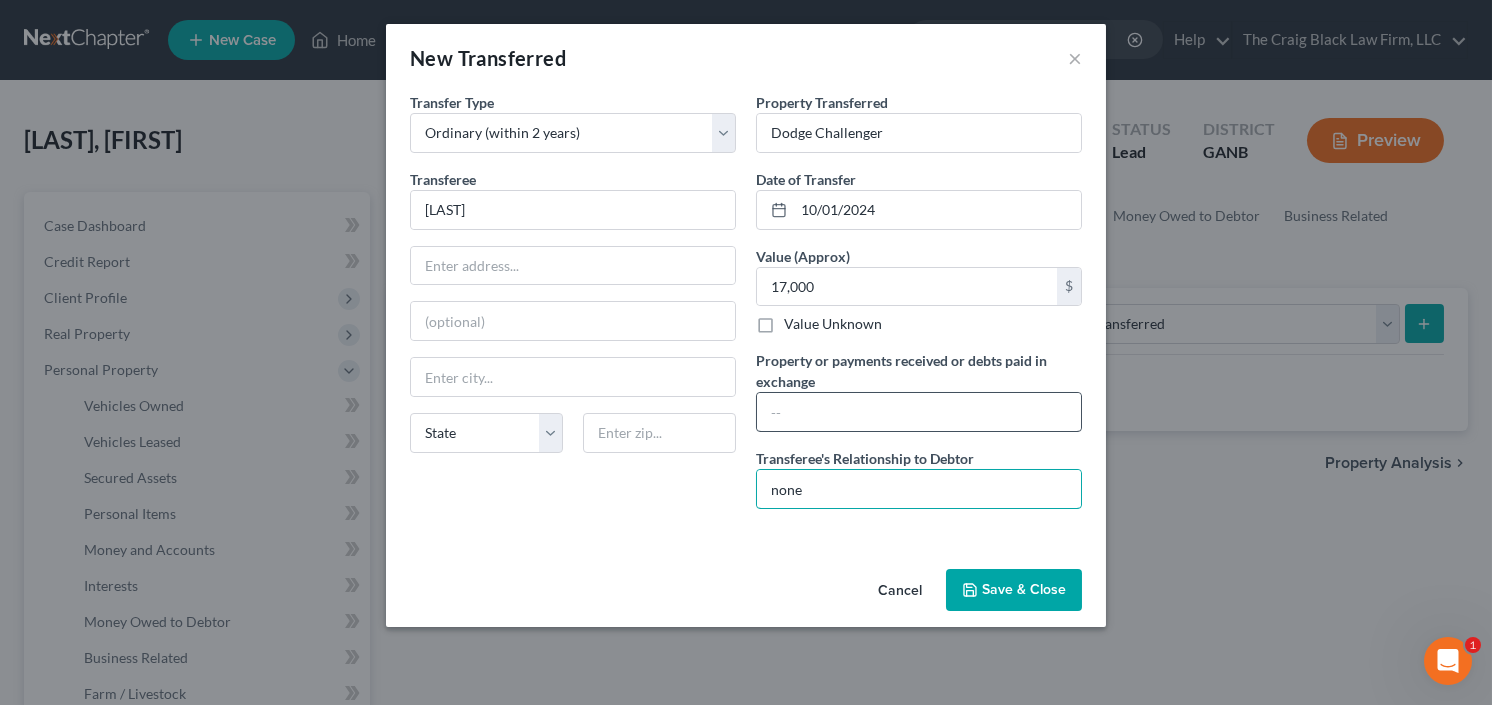 type on "none" 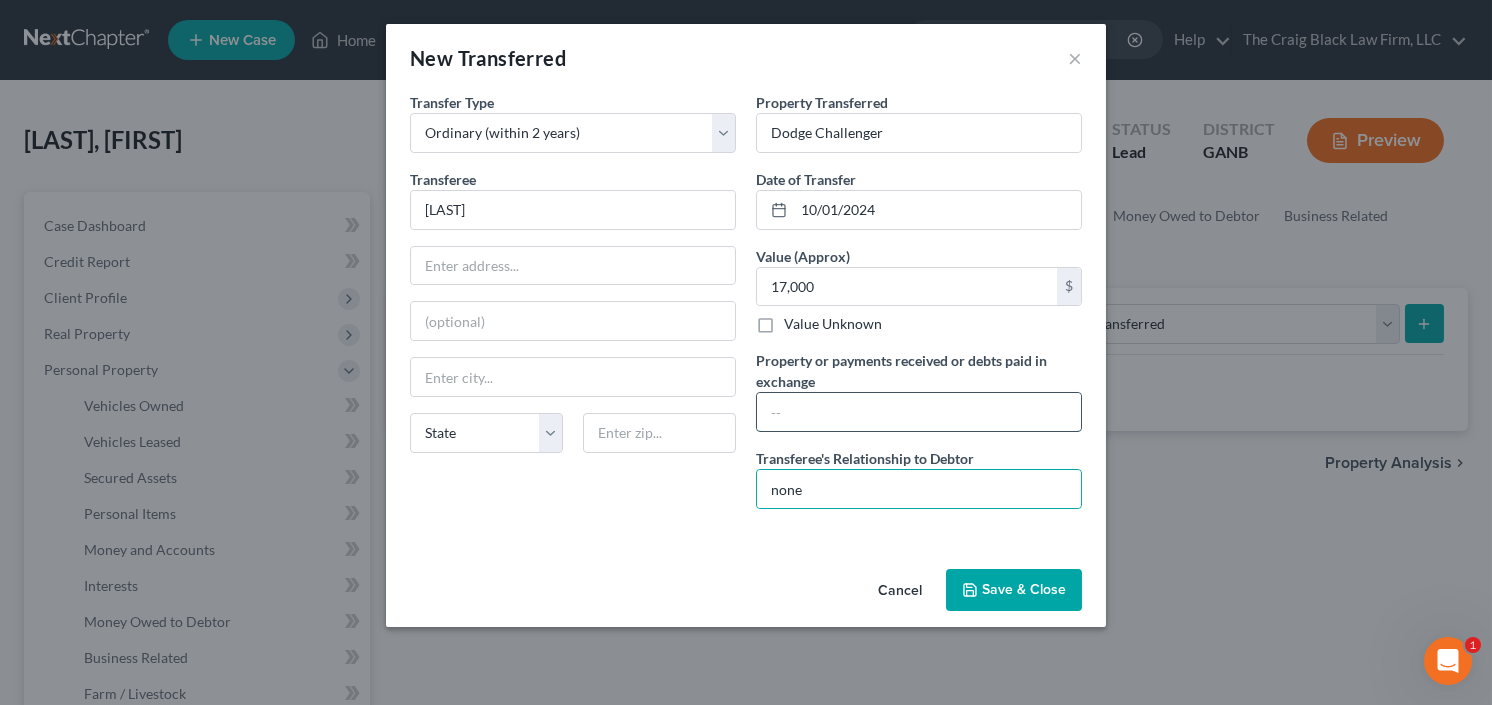 click at bounding box center [919, 412] 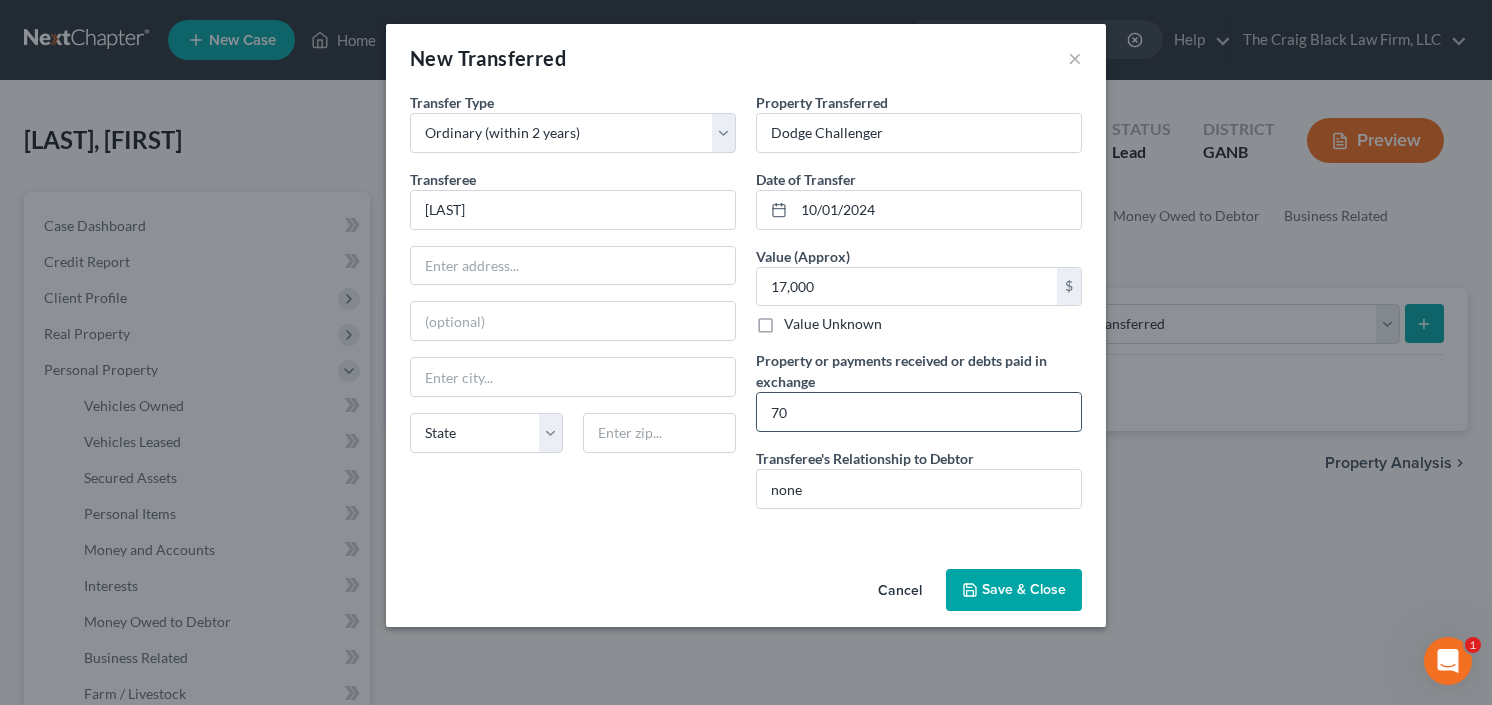 type on "7" 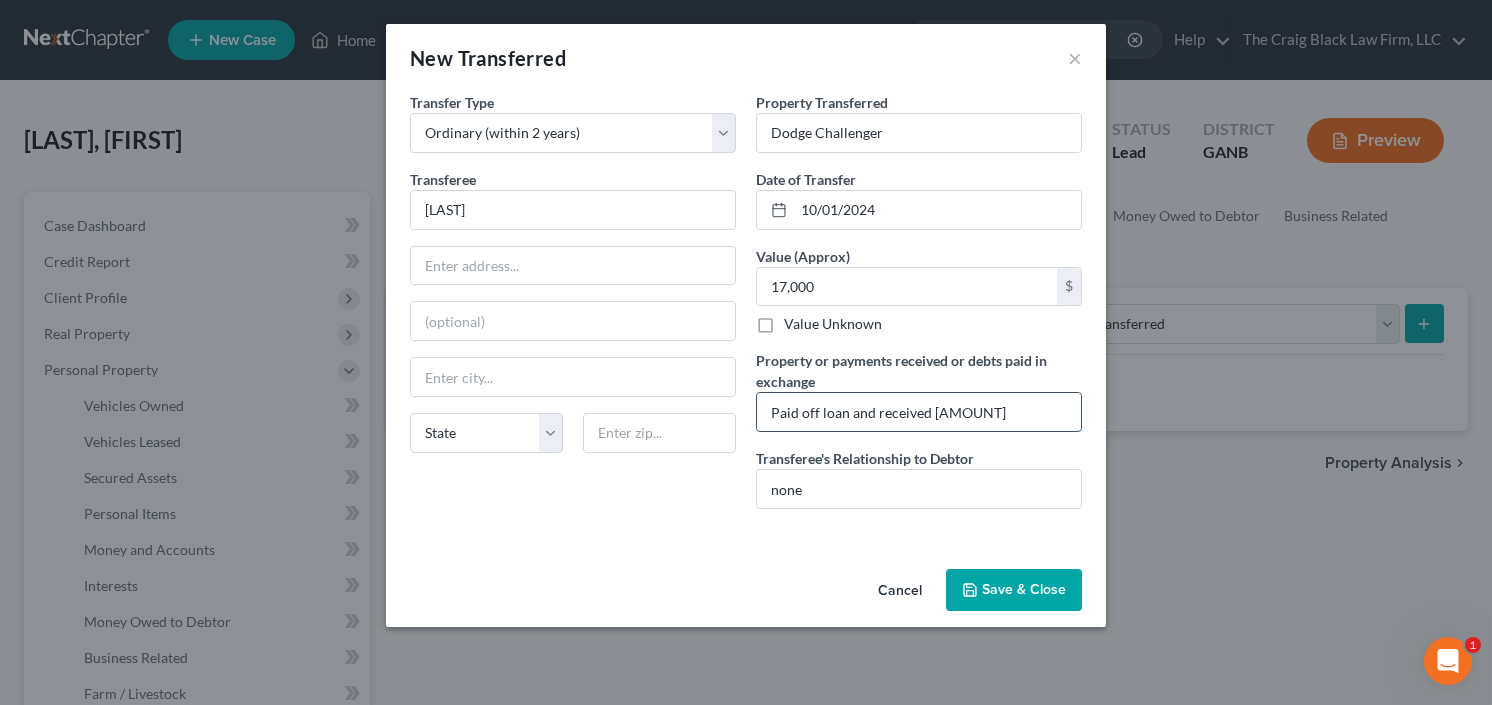 click on "Paid off loan and received 7000" at bounding box center [919, 412] 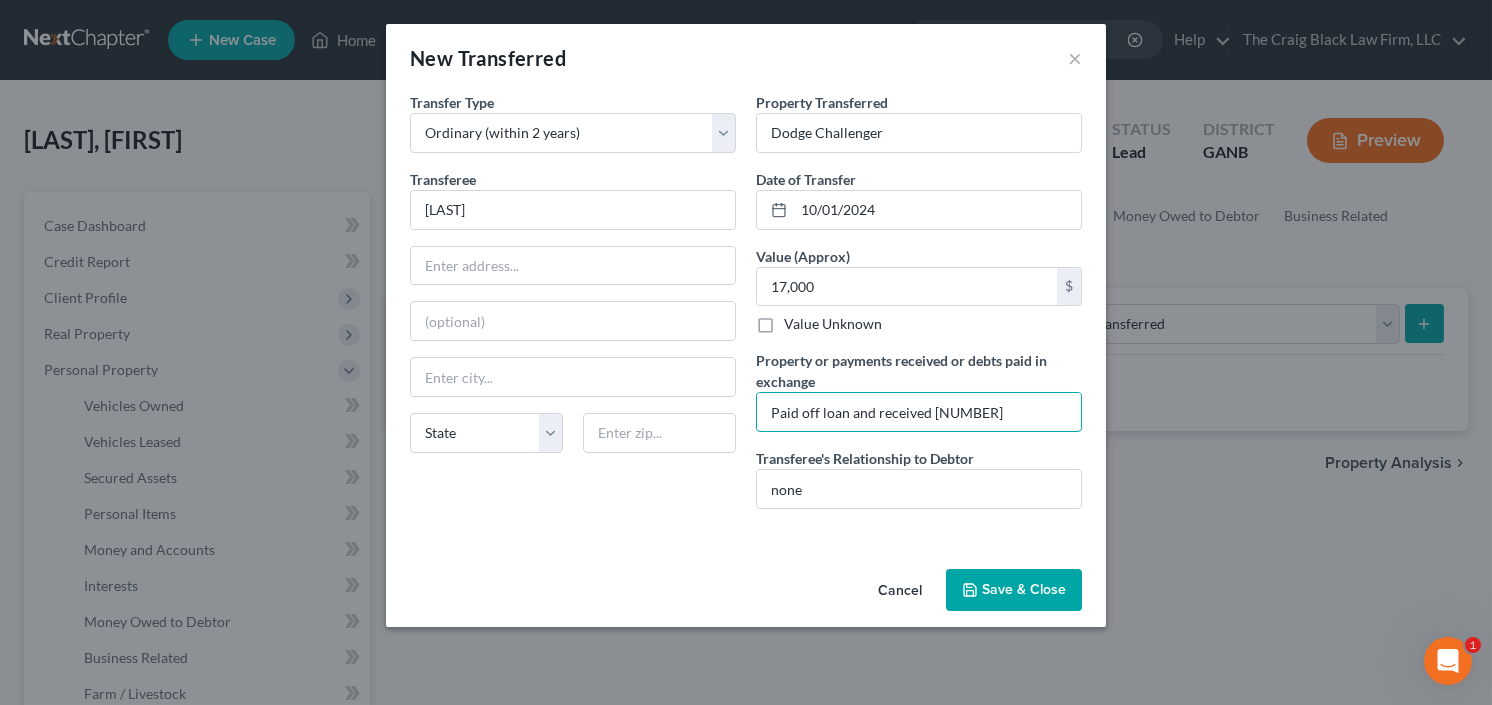 type on "Paid off loan and received $7000" 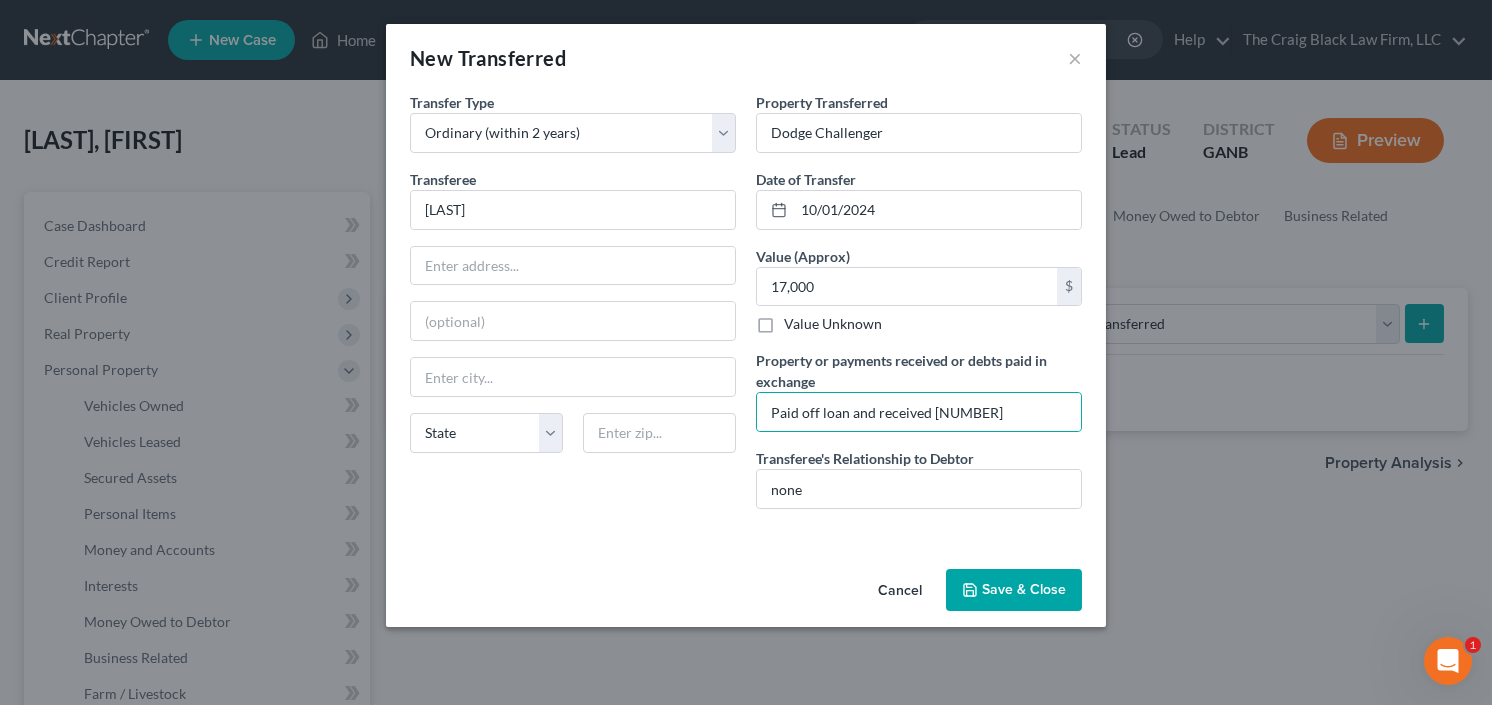 click on "Save & Close" at bounding box center (1014, 590) 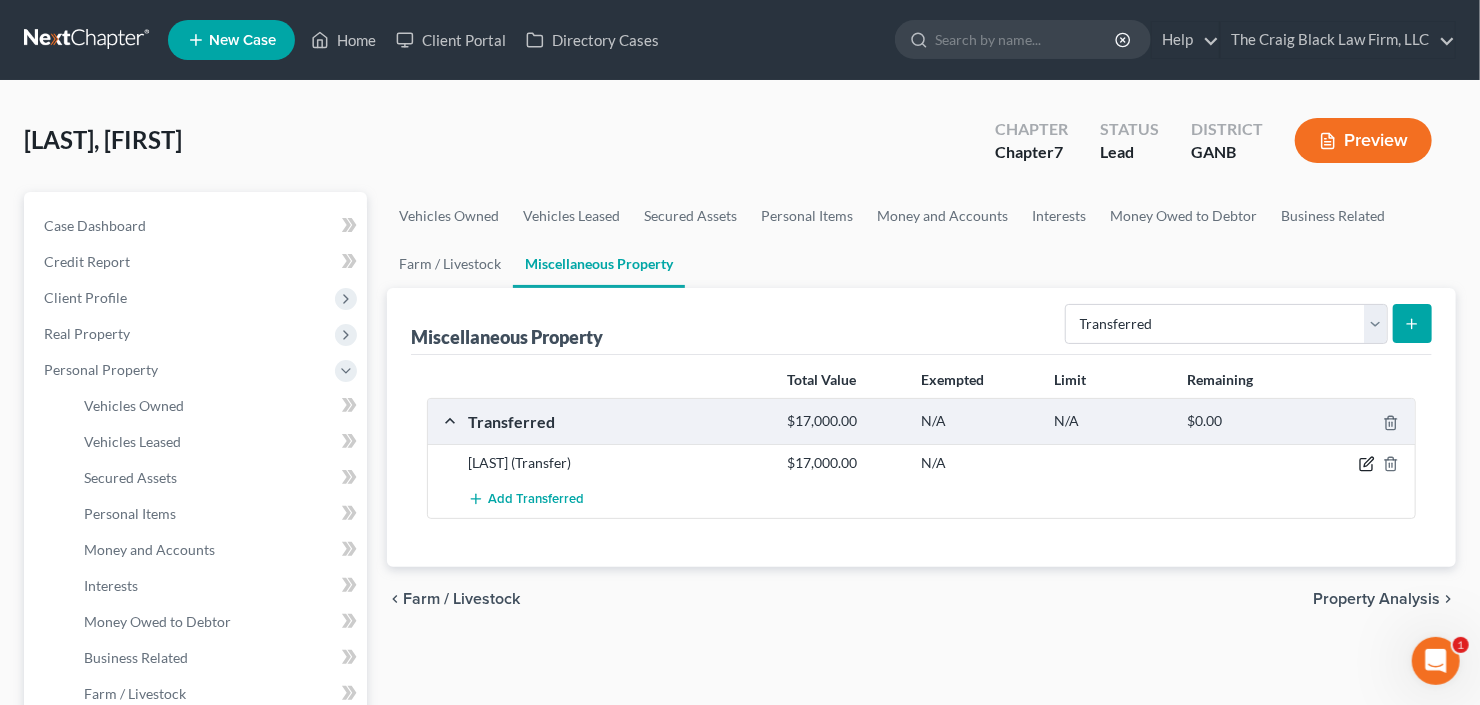 click 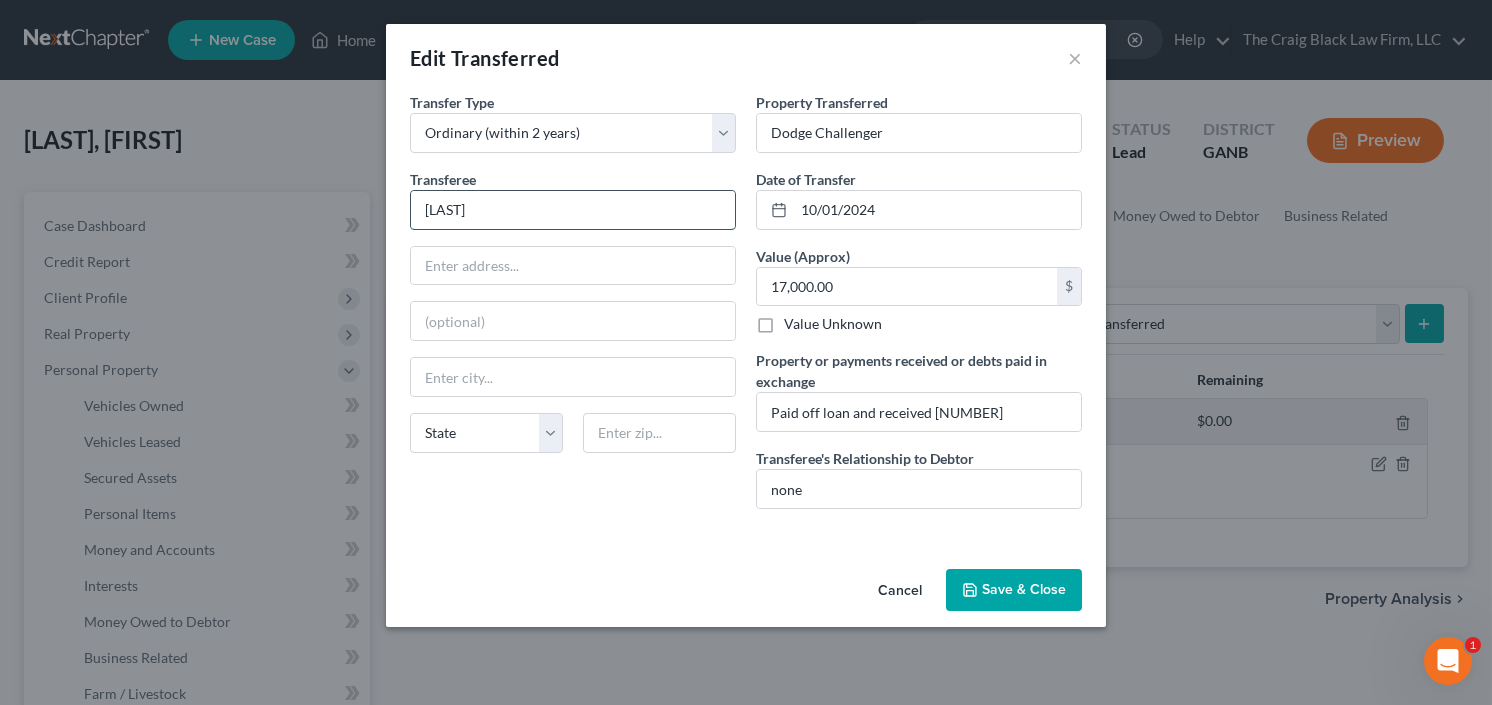 drag, startPoint x: 458, startPoint y: 211, endPoint x: 482, endPoint y: 222, distance: 26.400757 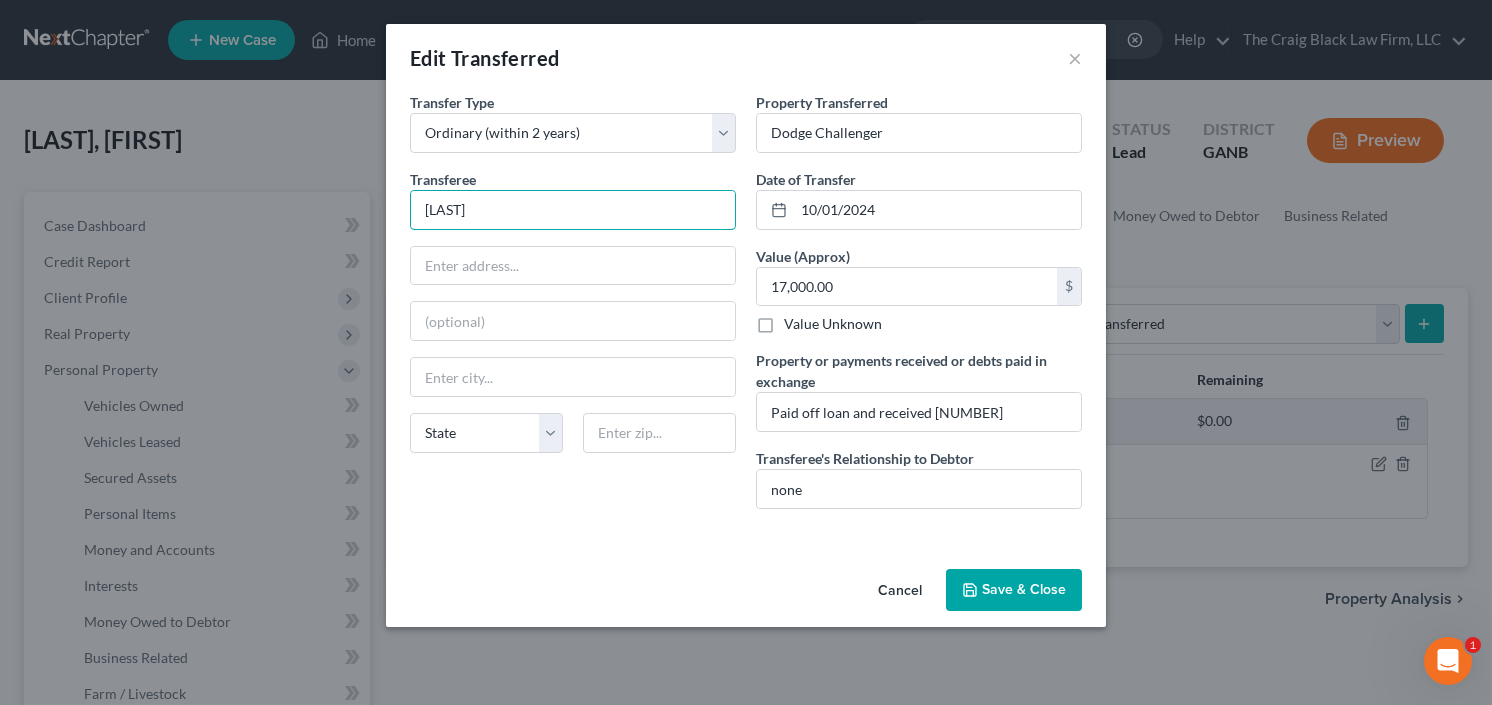 type on "Cavanna" 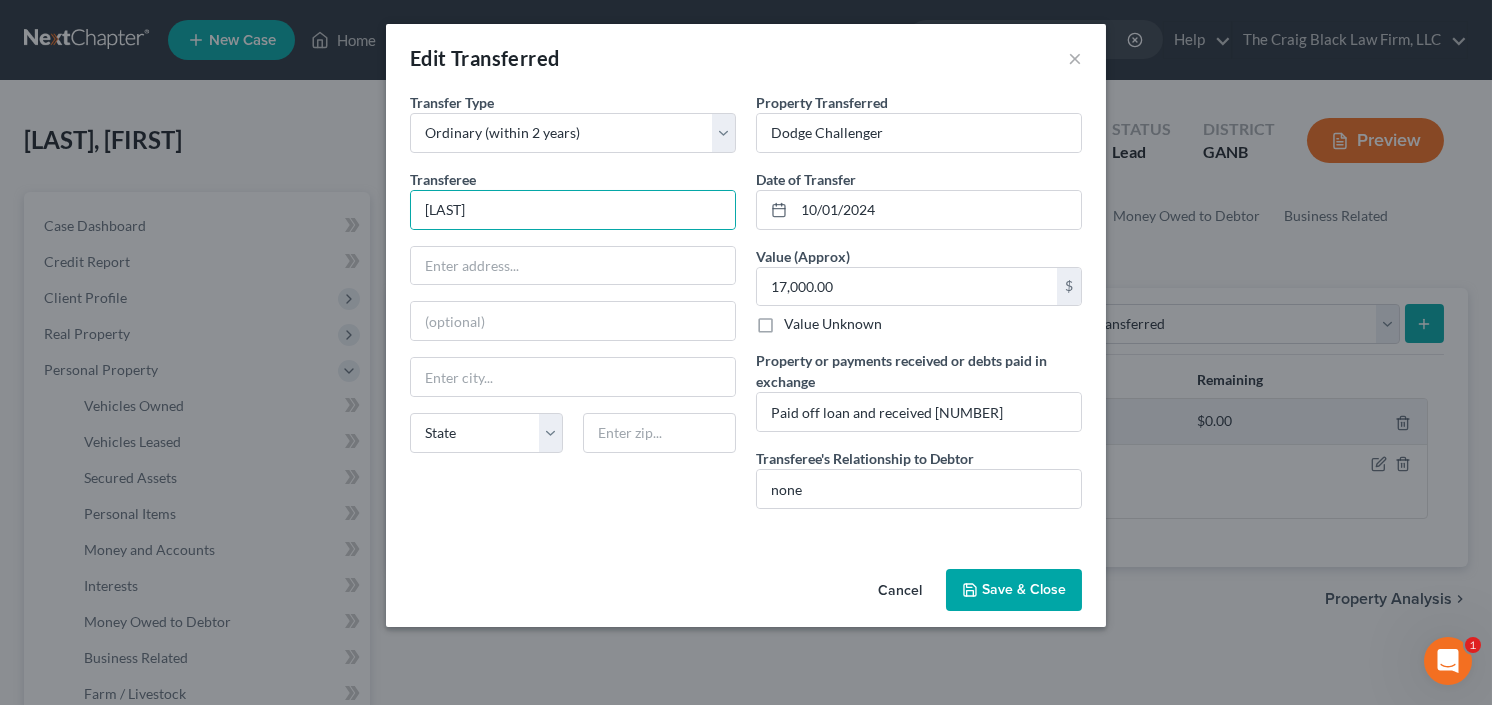 click on "Cancel Save & Close" at bounding box center [746, 594] 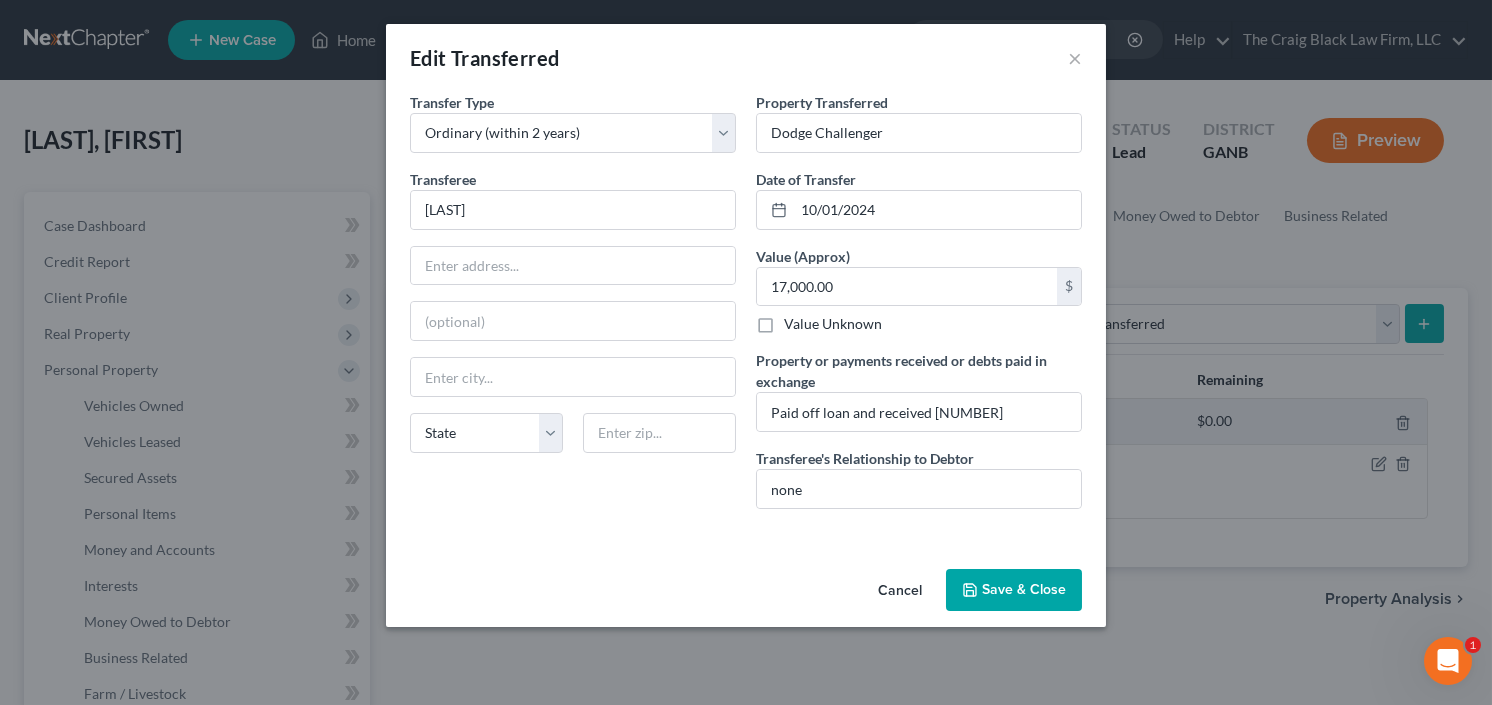 click on "Save & Close" at bounding box center (1014, 590) 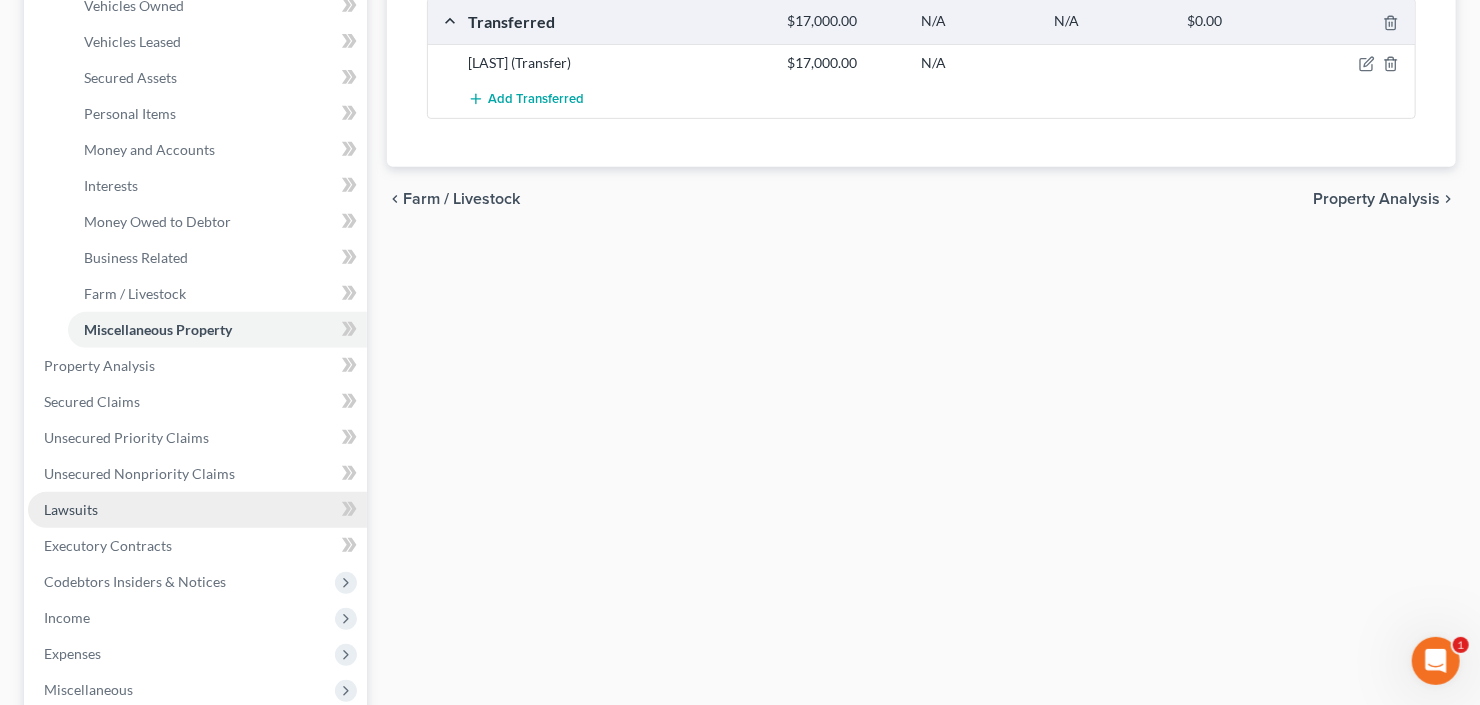 scroll, scrollTop: 480, scrollLeft: 0, axis: vertical 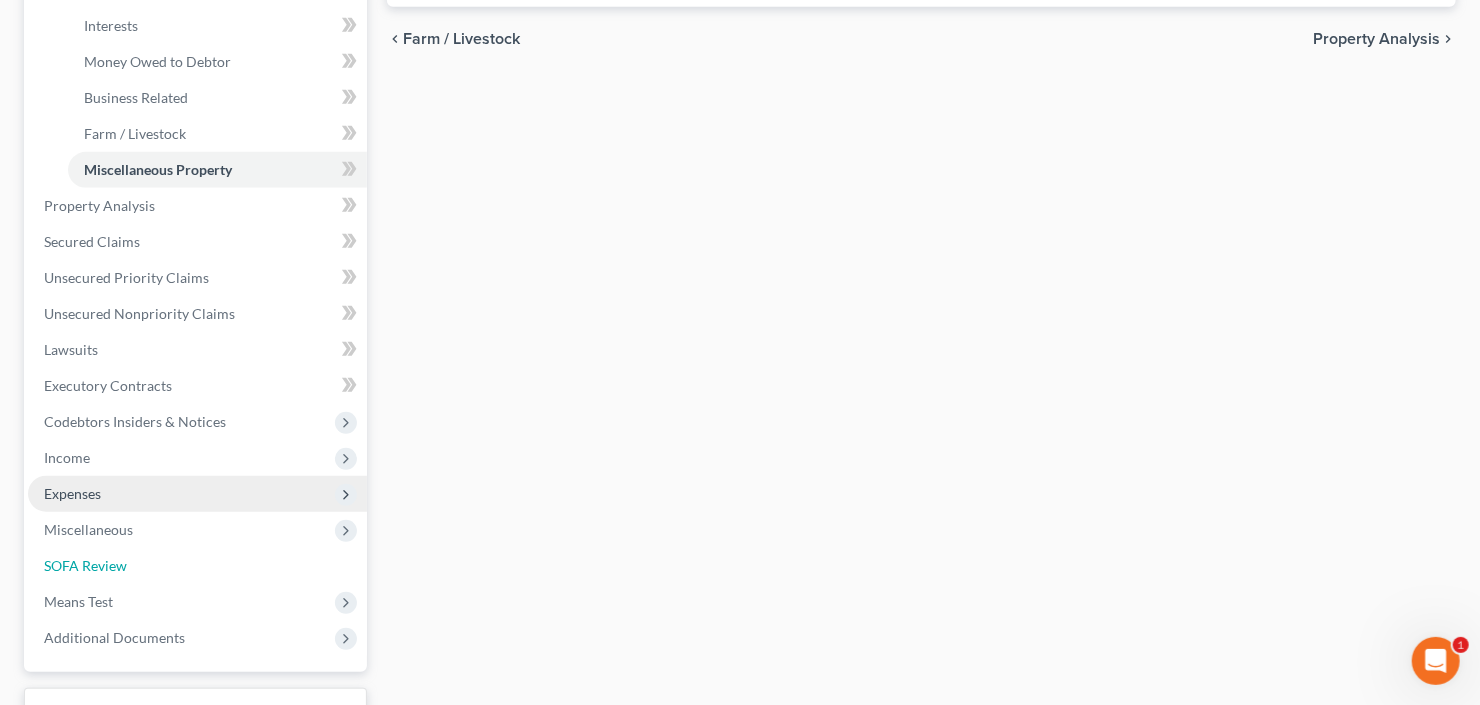 click on "SOFA Review" at bounding box center (197, 566) 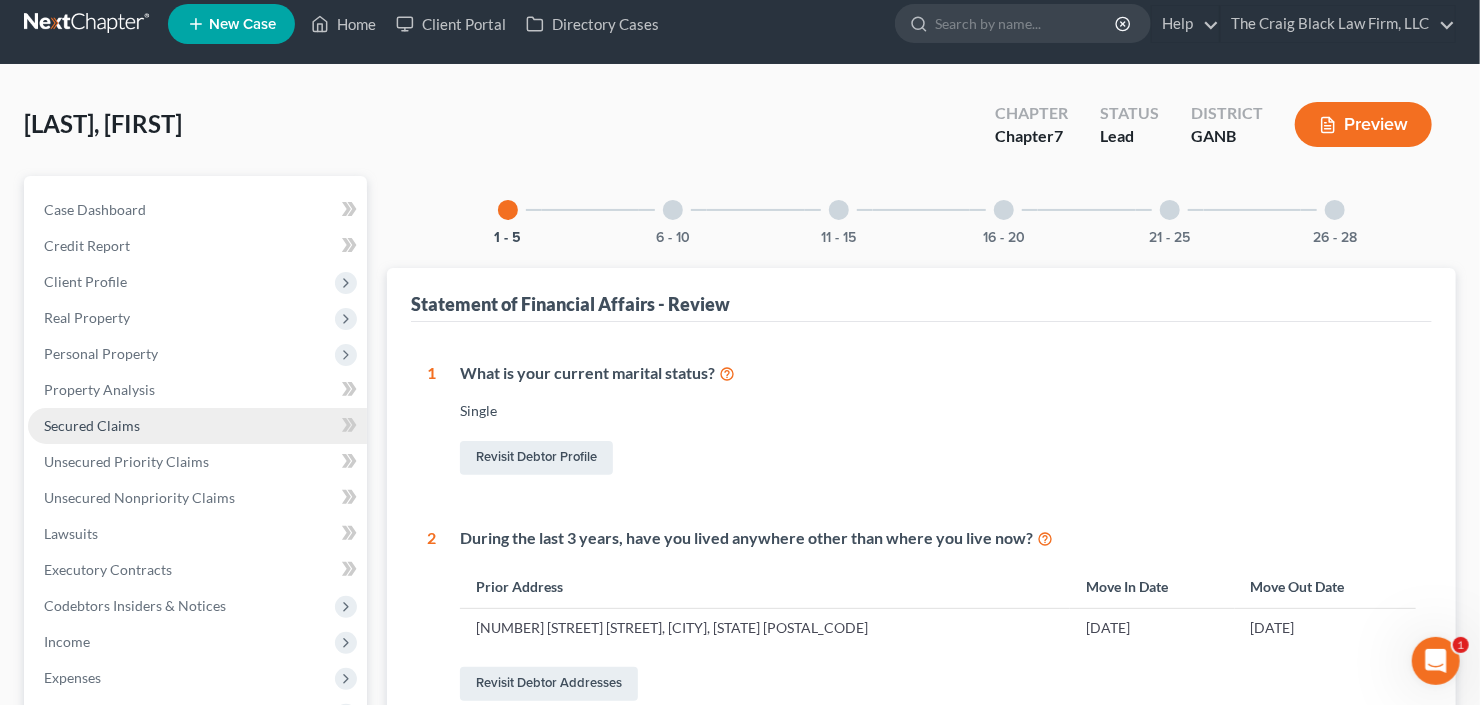 scroll, scrollTop: 240, scrollLeft: 0, axis: vertical 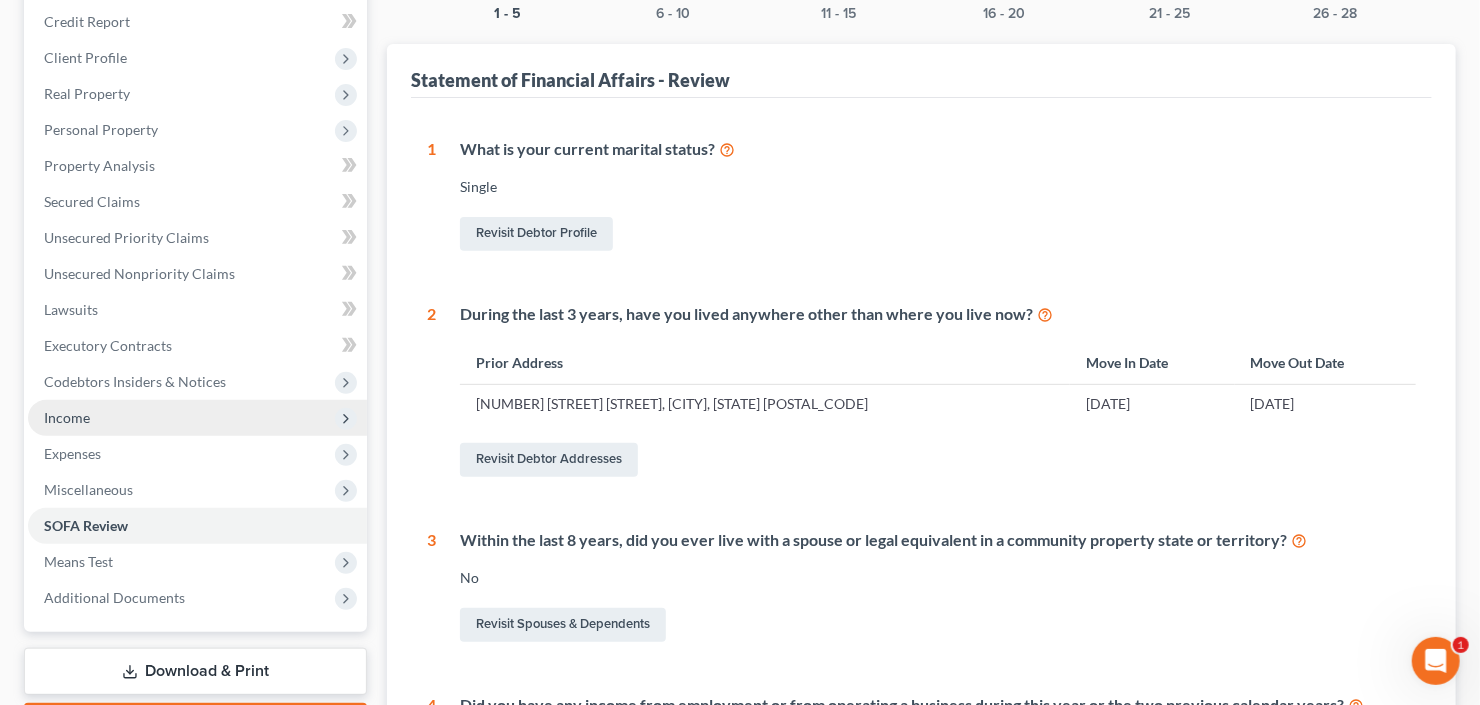 click on "Income" at bounding box center (197, 418) 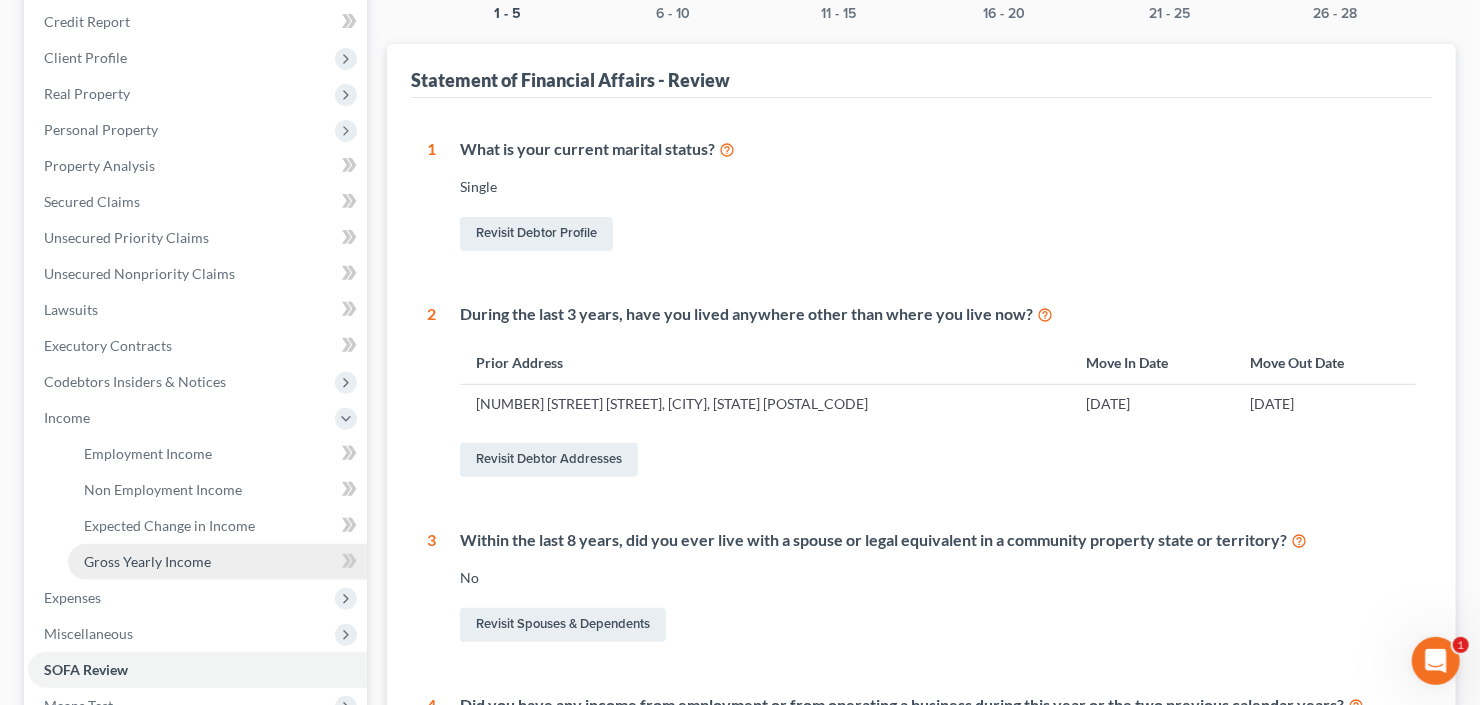 click on "Gross Yearly Income" at bounding box center (147, 561) 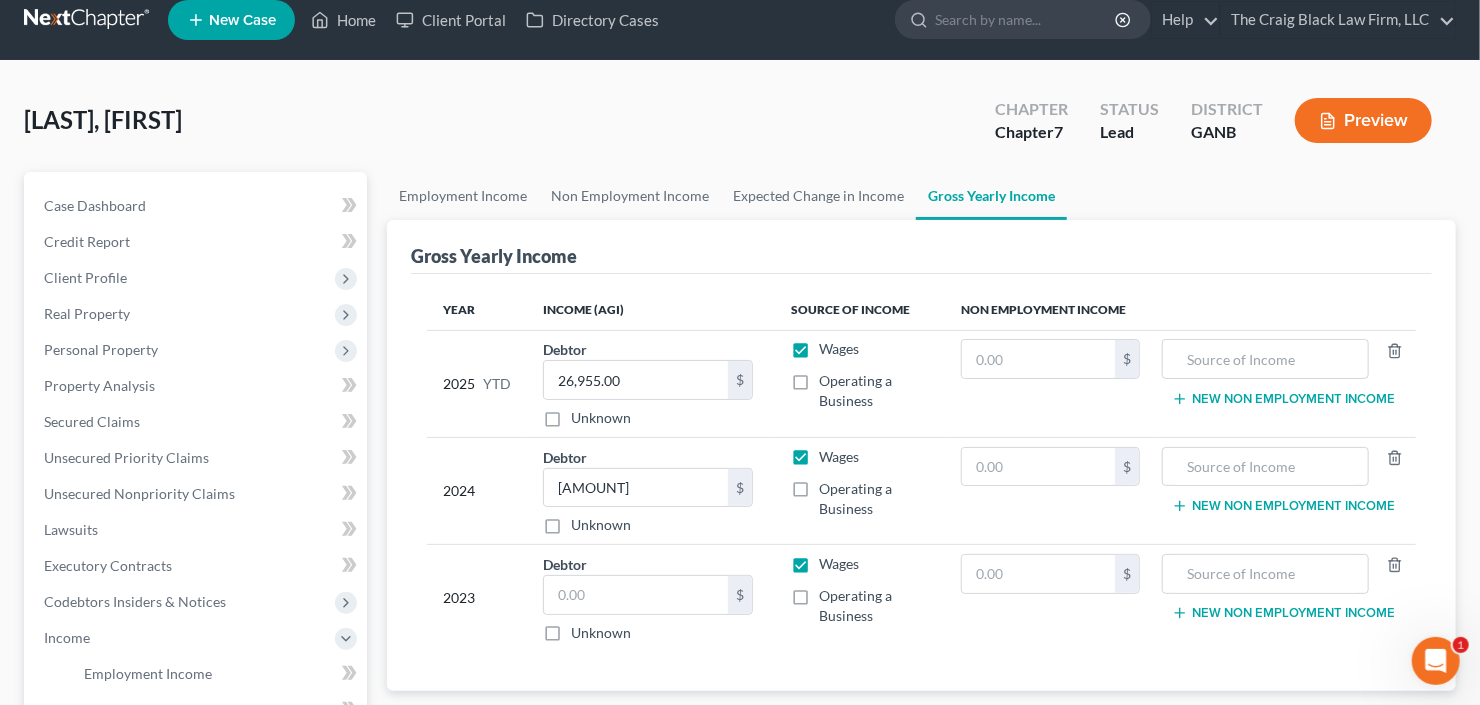 scroll, scrollTop: 0, scrollLeft: 0, axis: both 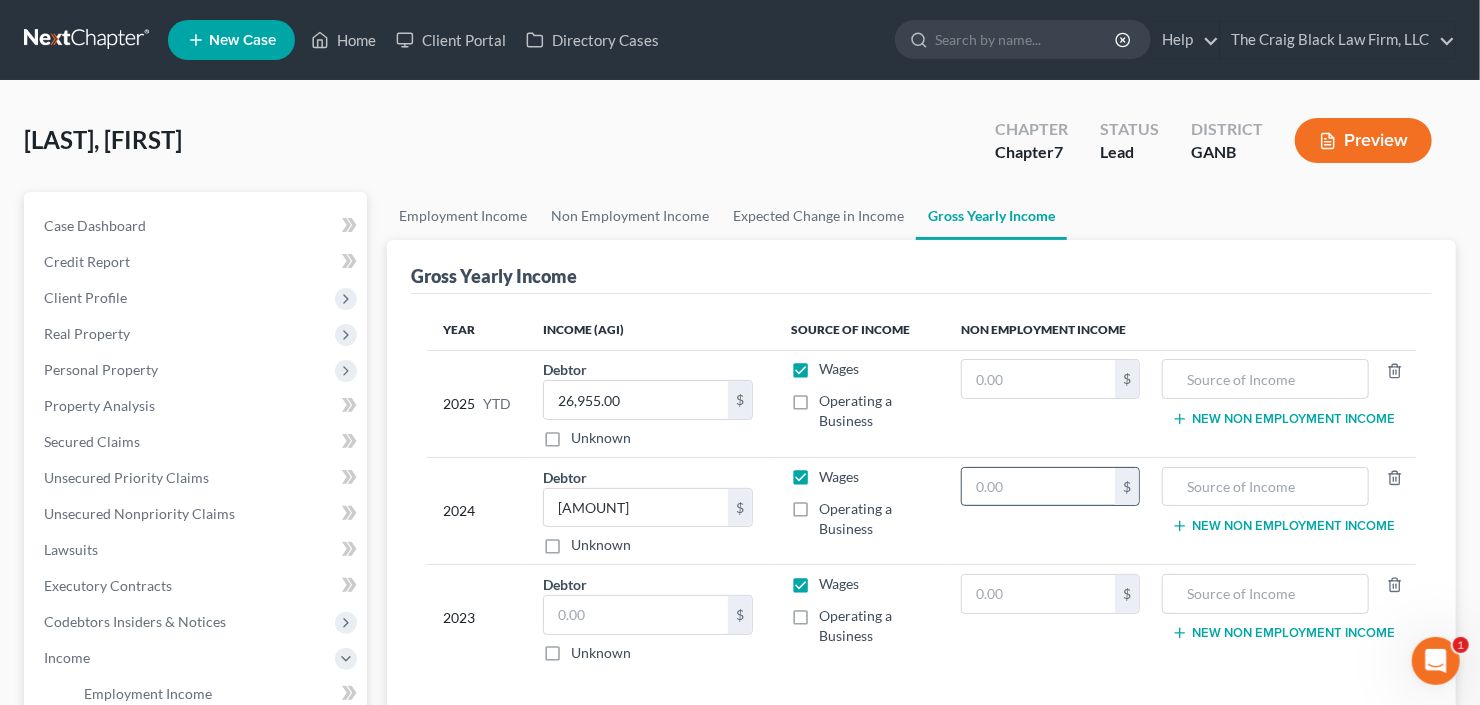 click at bounding box center [1038, 487] 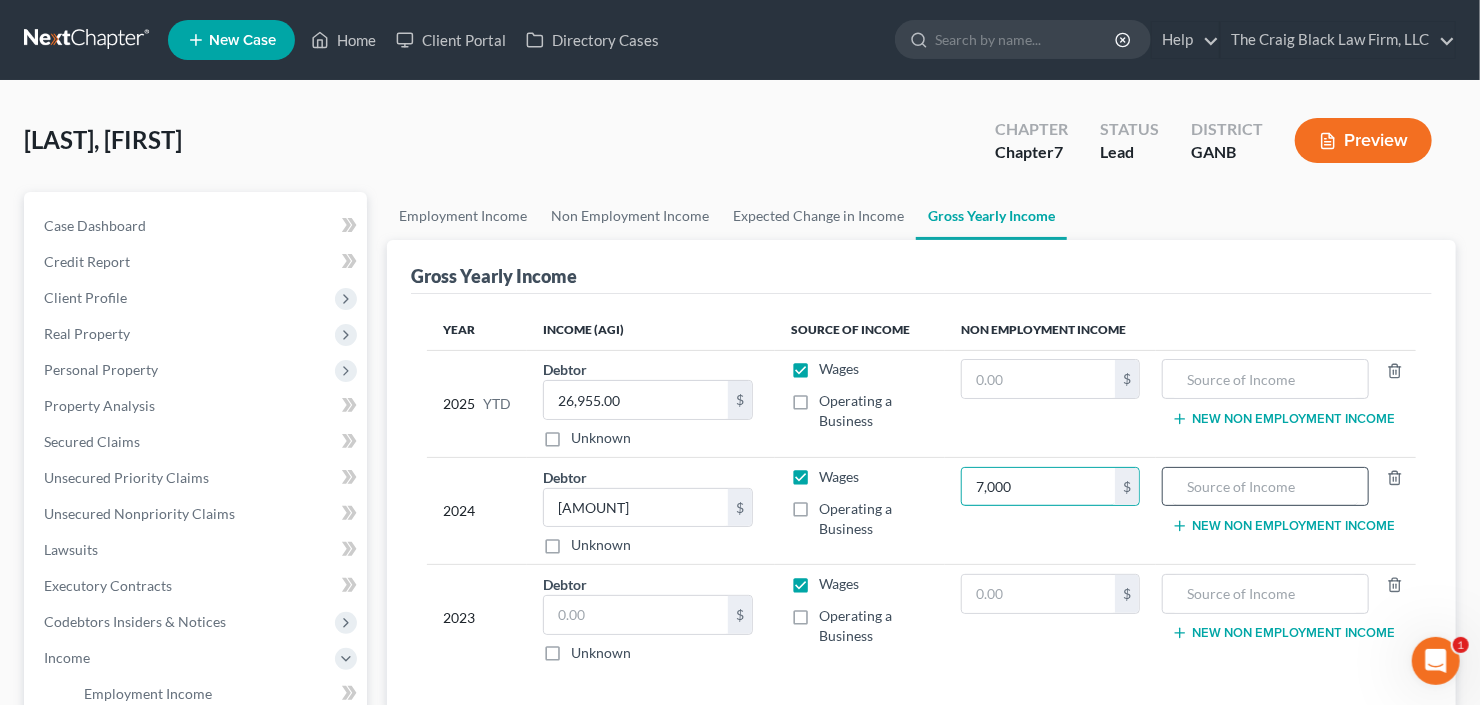 type on "7,000" 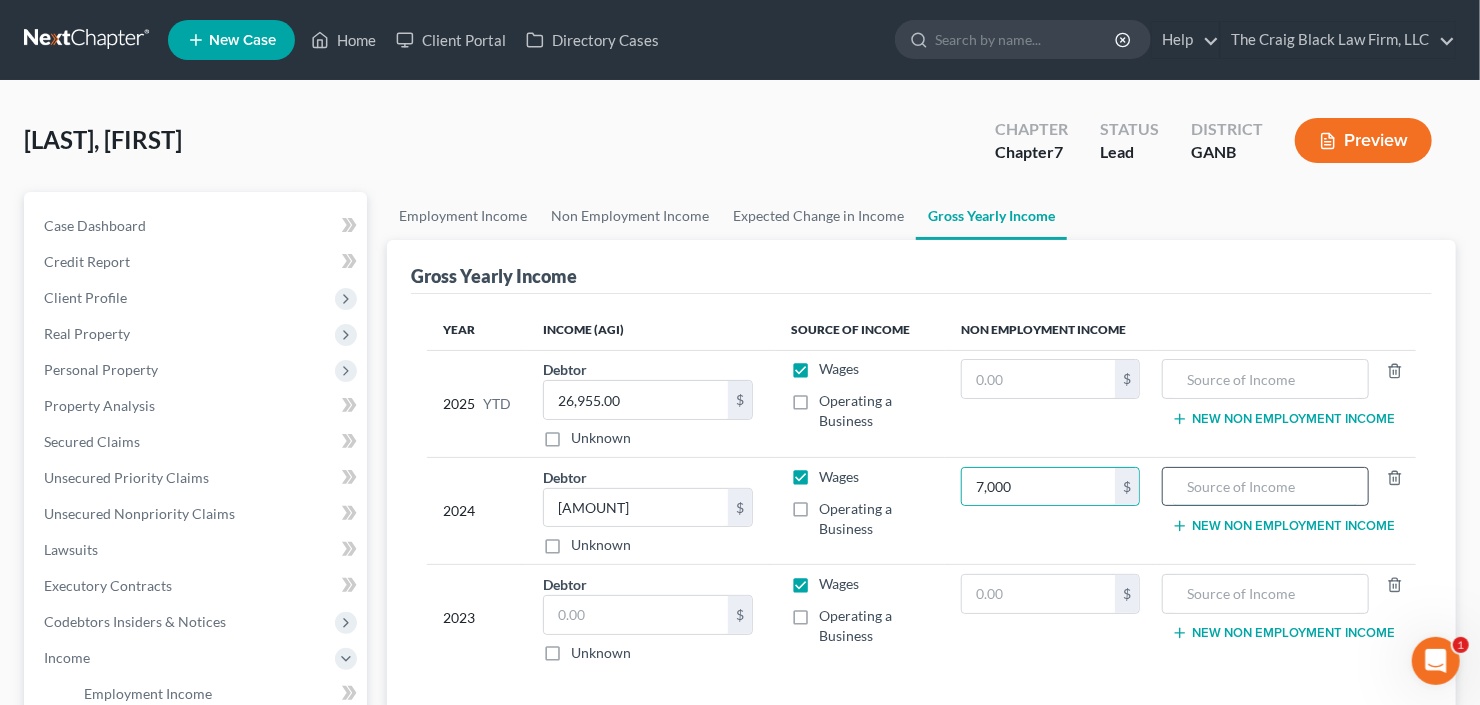 click at bounding box center (1265, 487) 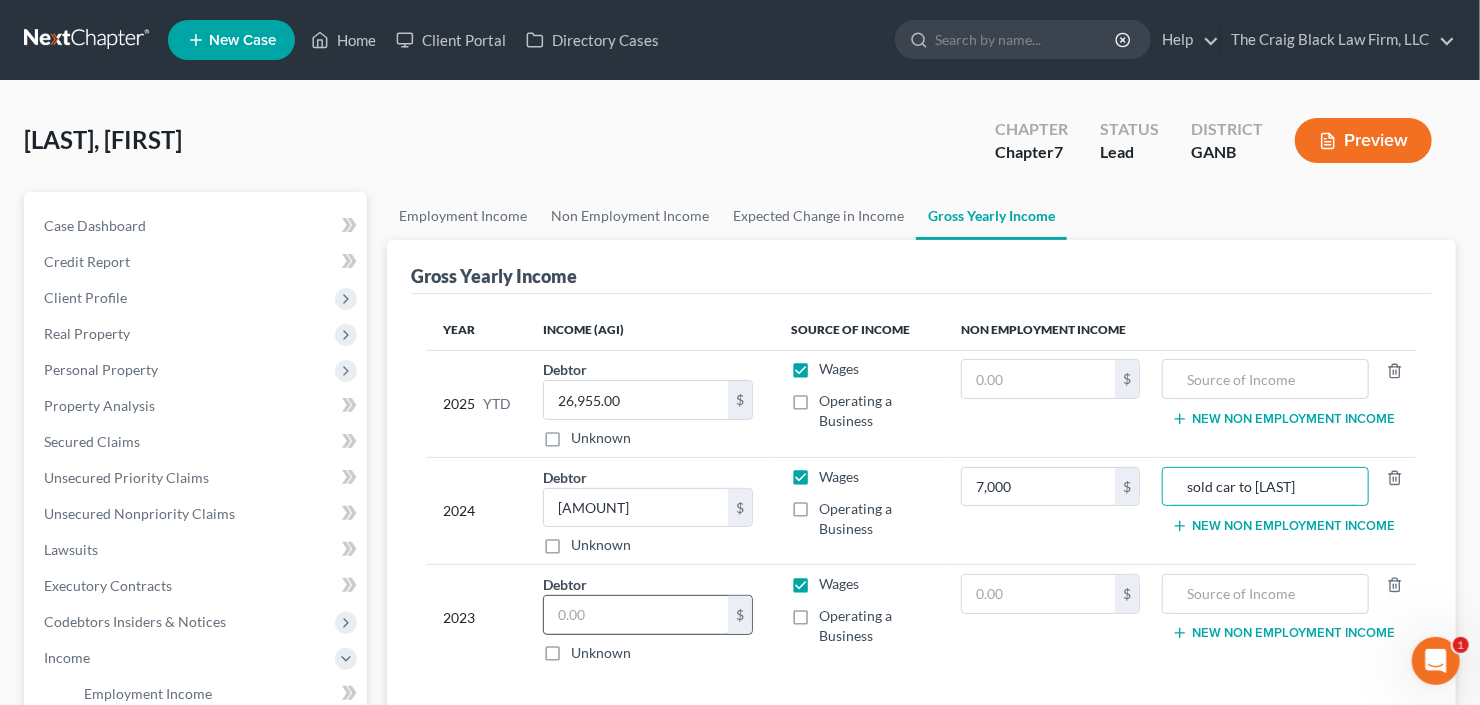 type on "sold car to Carvana" 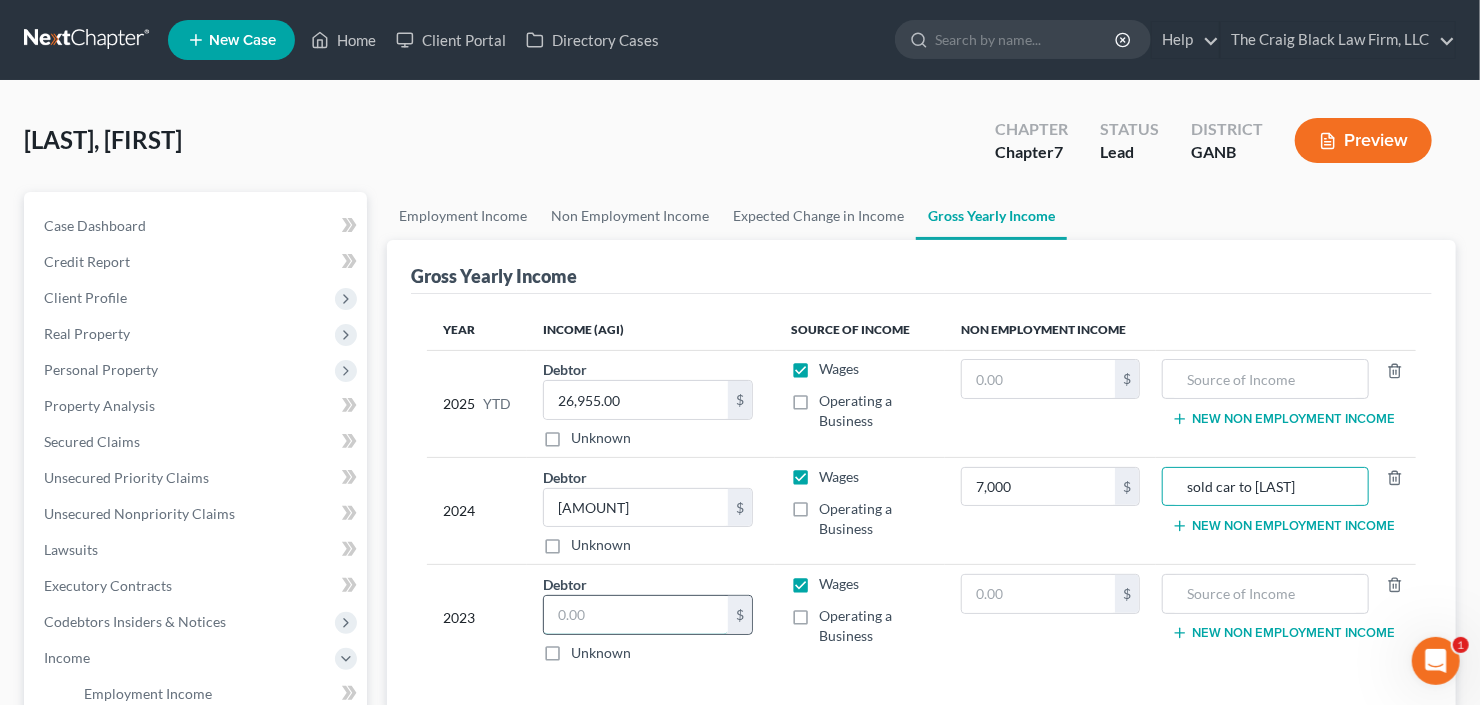 click at bounding box center [636, 615] 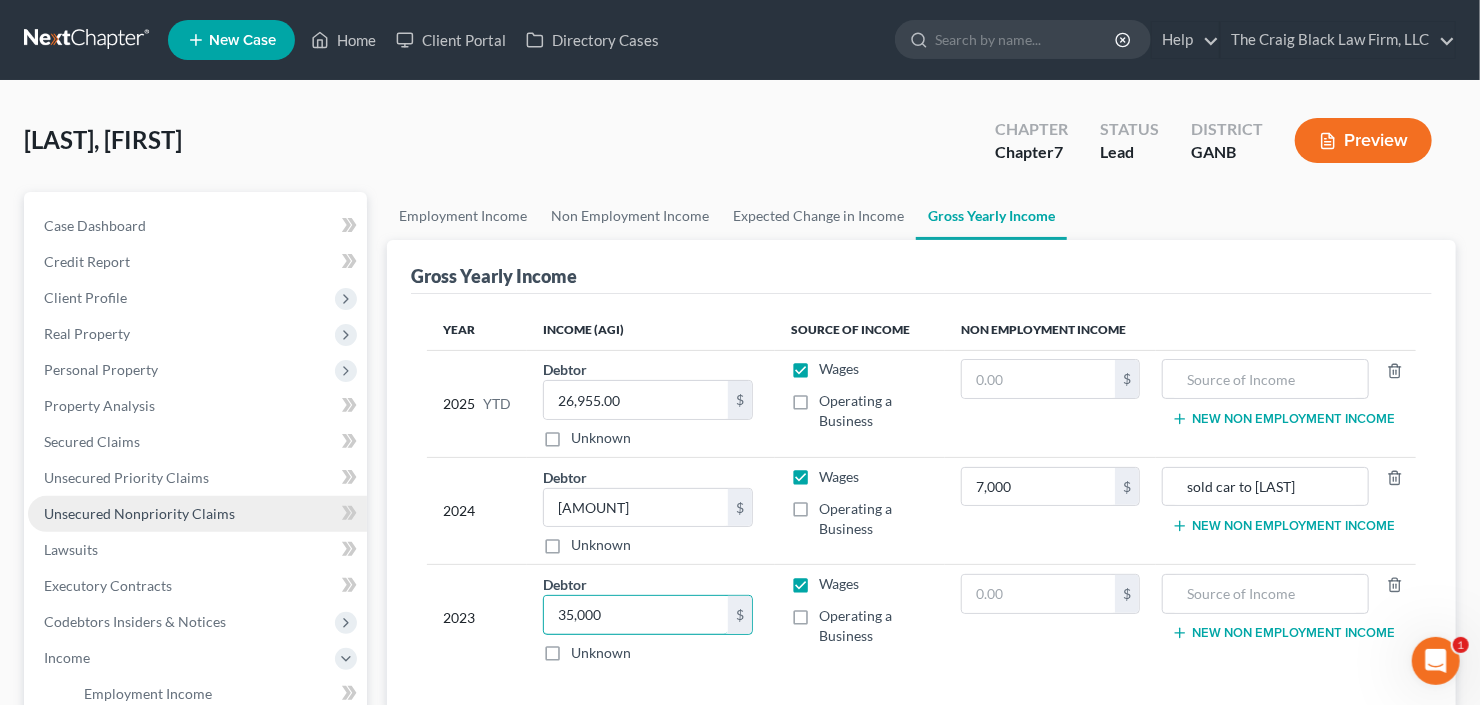 type on "35,000" 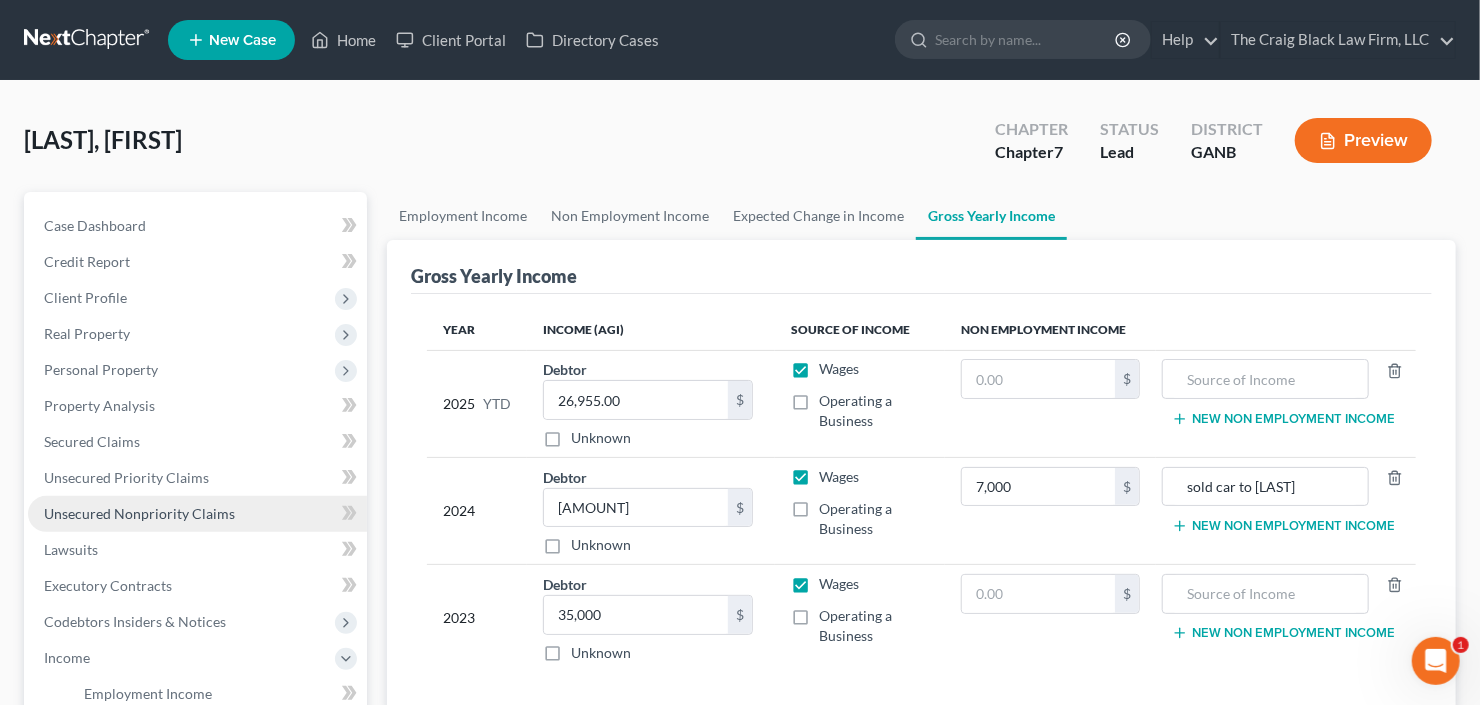 click on "Unsecured Nonpriority Claims" at bounding box center [139, 513] 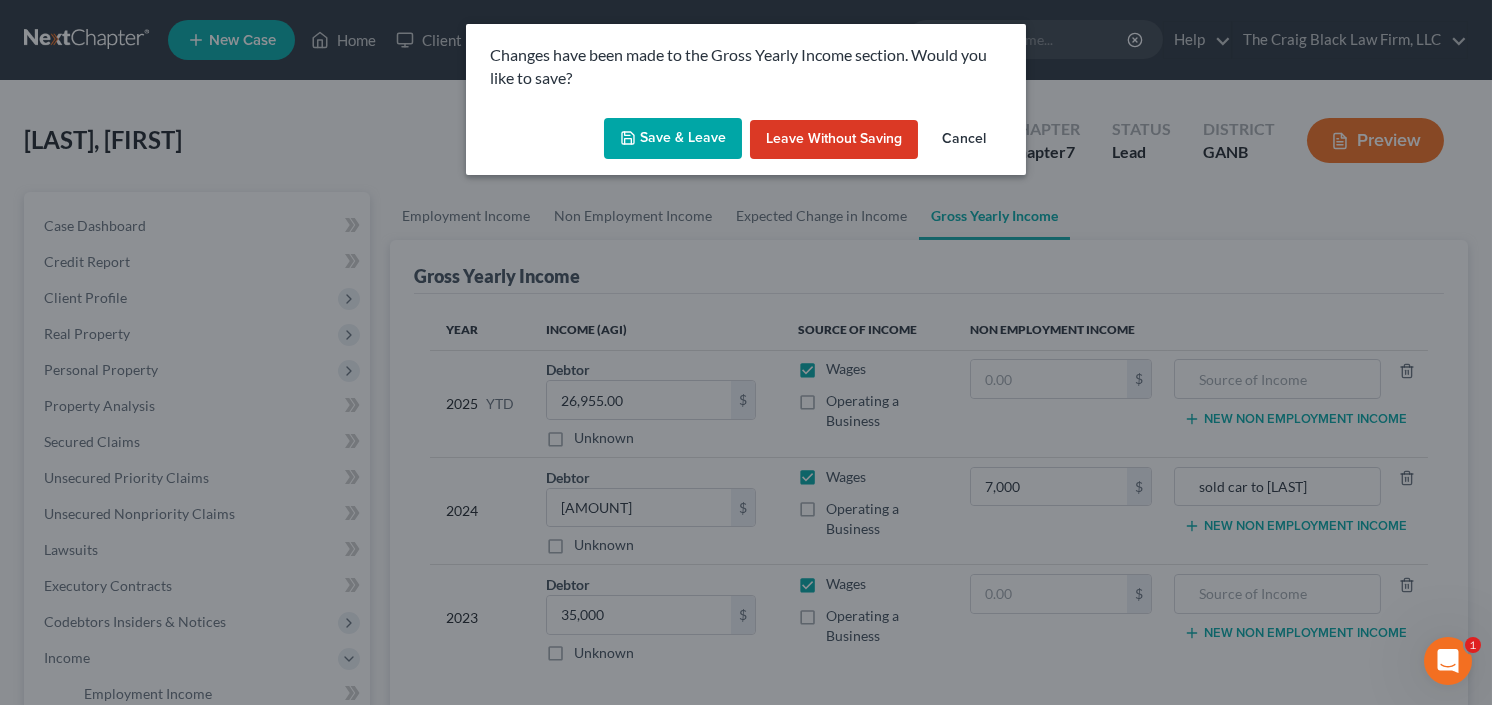 click on "Save & Leave" at bounding box center (673, 139) 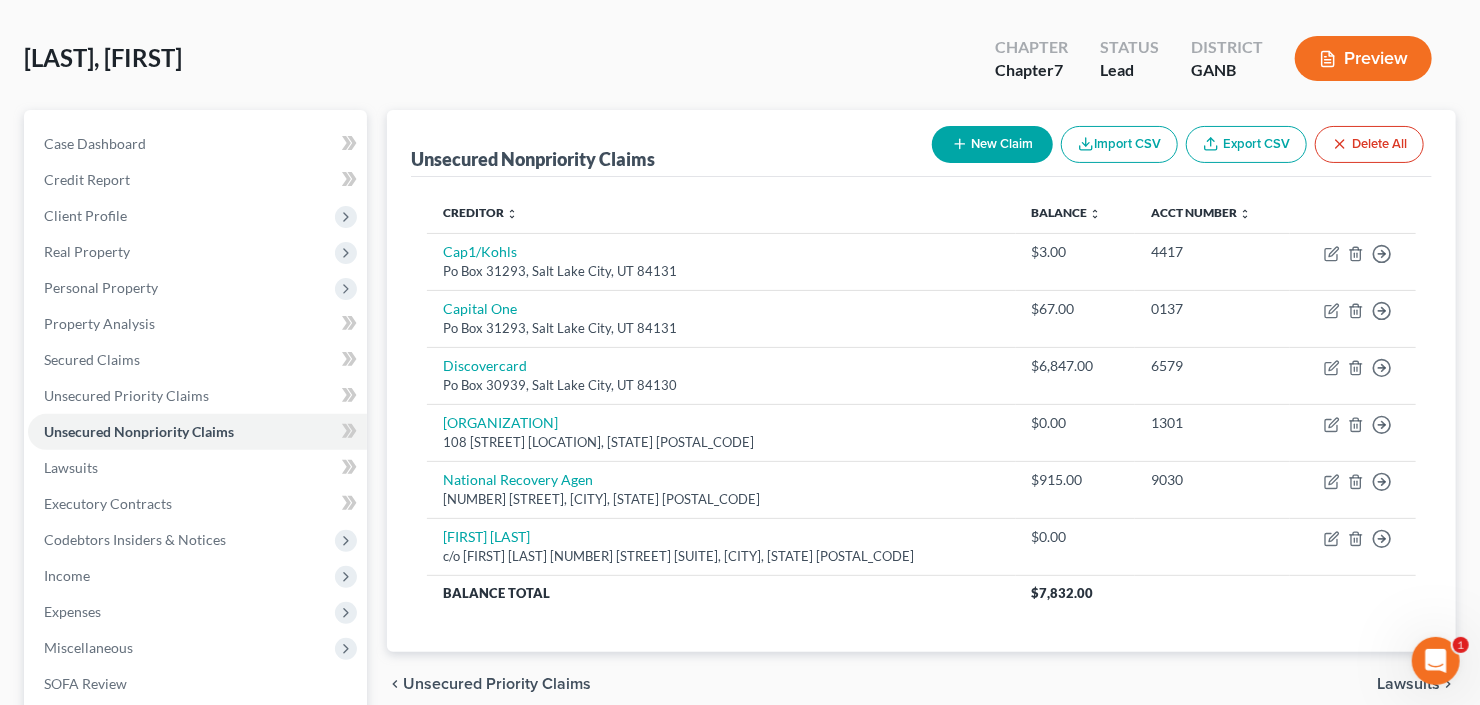 scroll, scrollTop: 160, scrollLeft: 0, axis: vertical 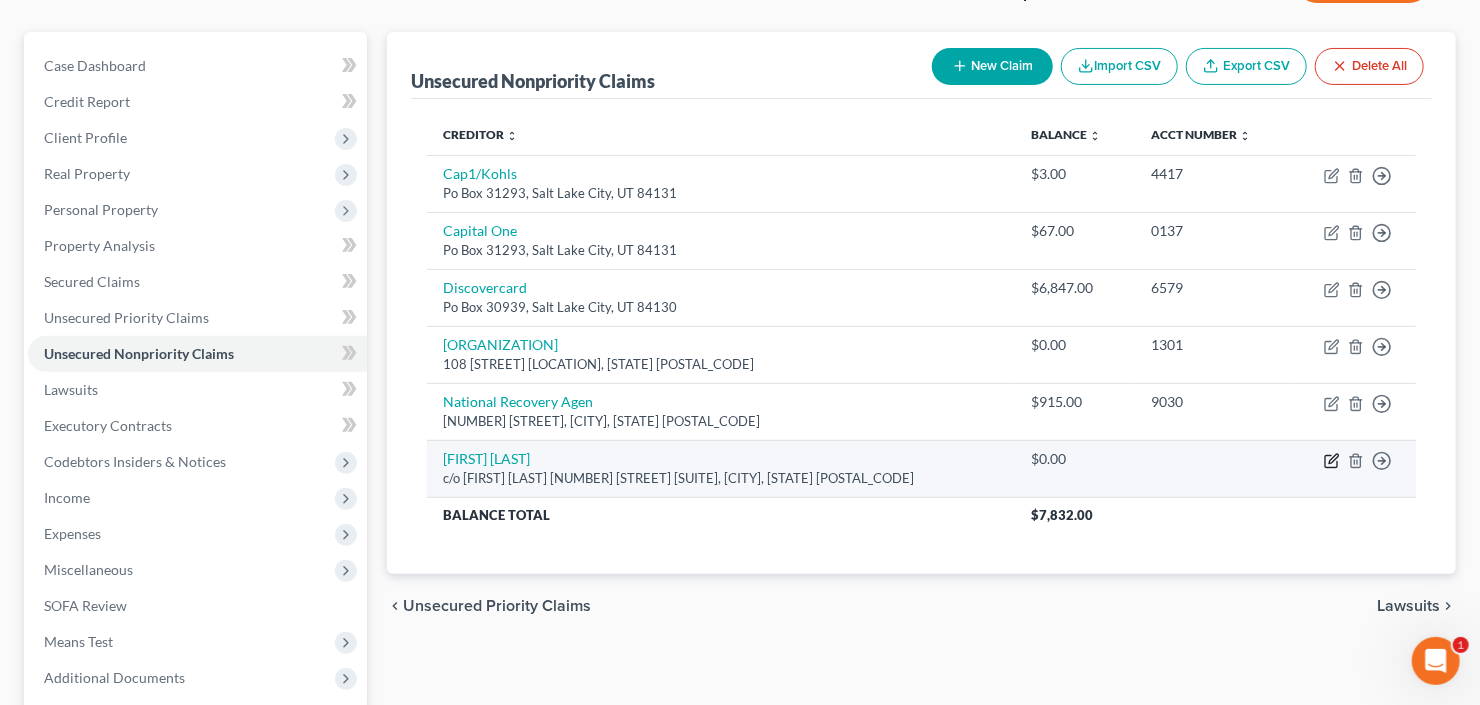 click 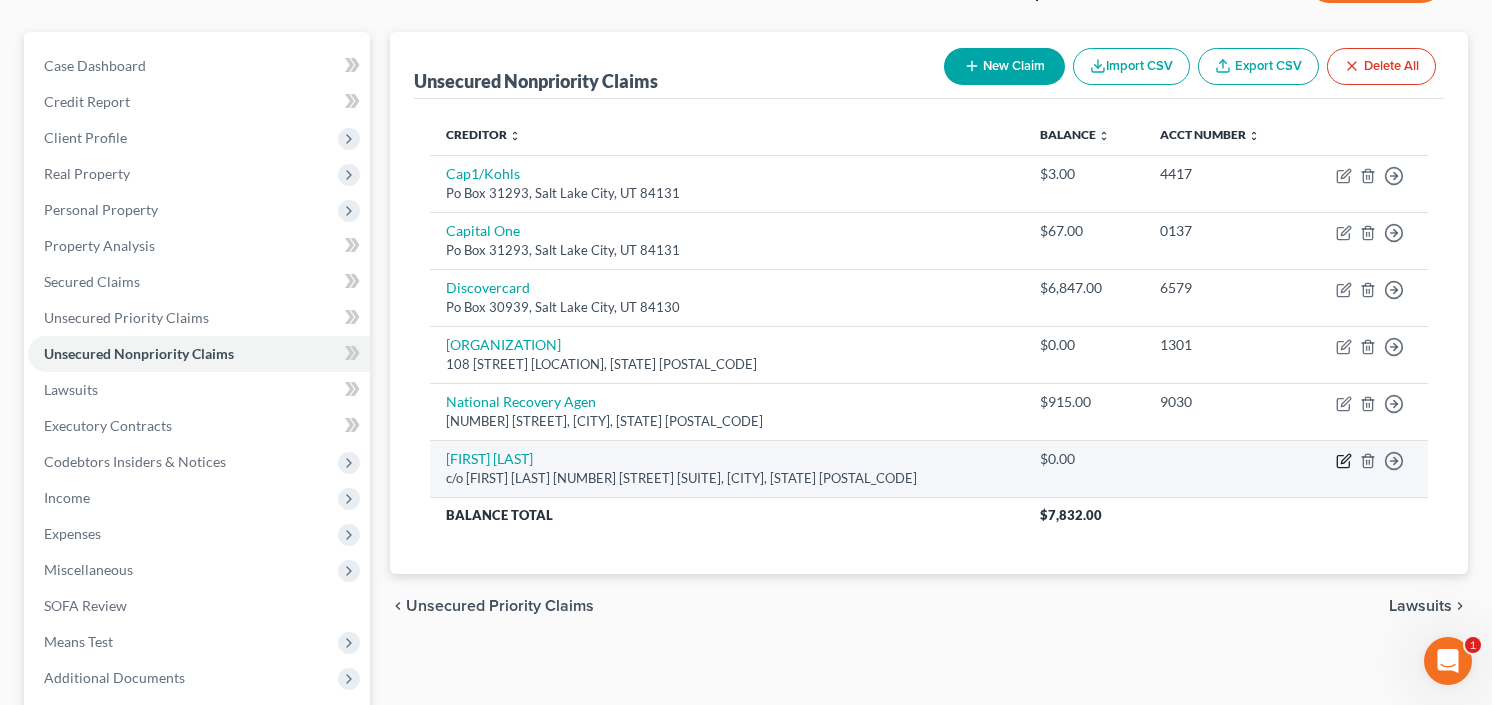 select on "10" 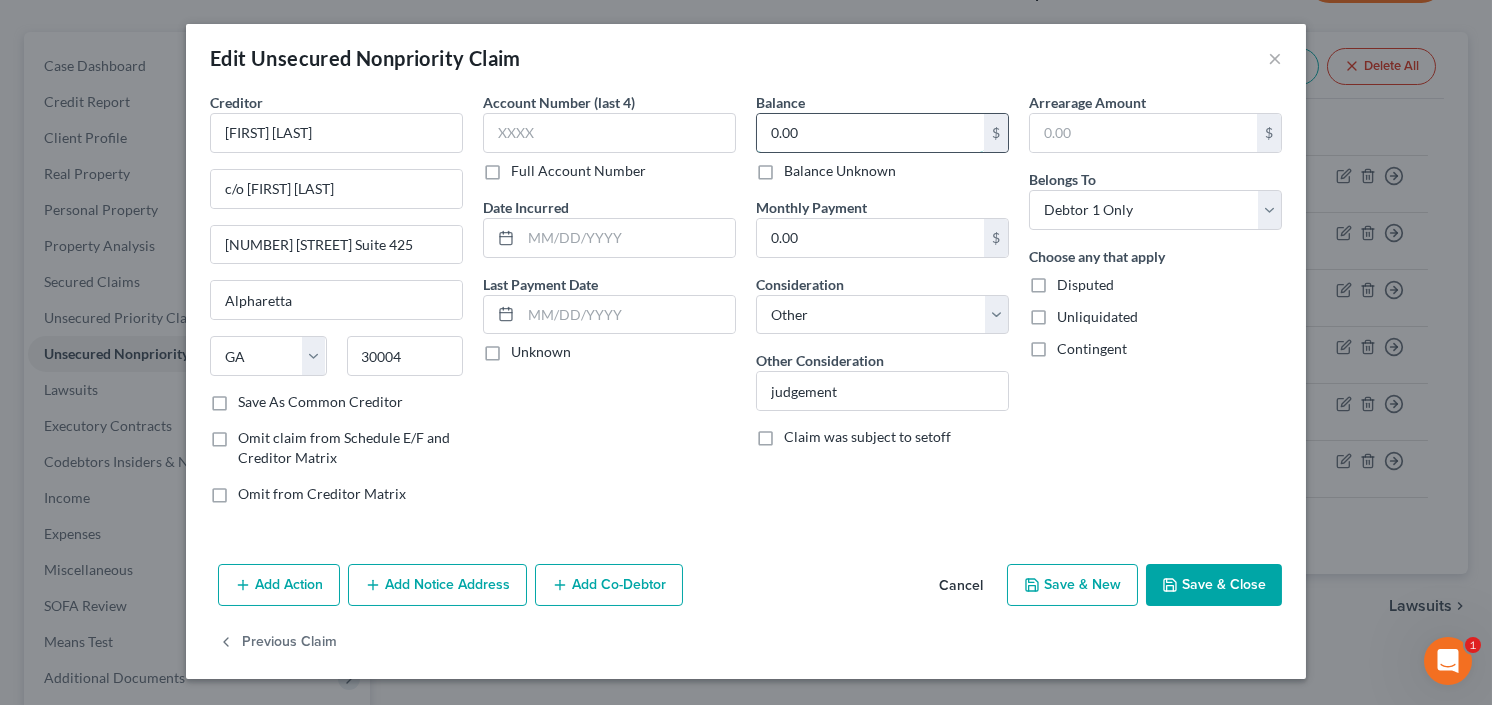 click on "0.00" at bounding box center [870, 133] 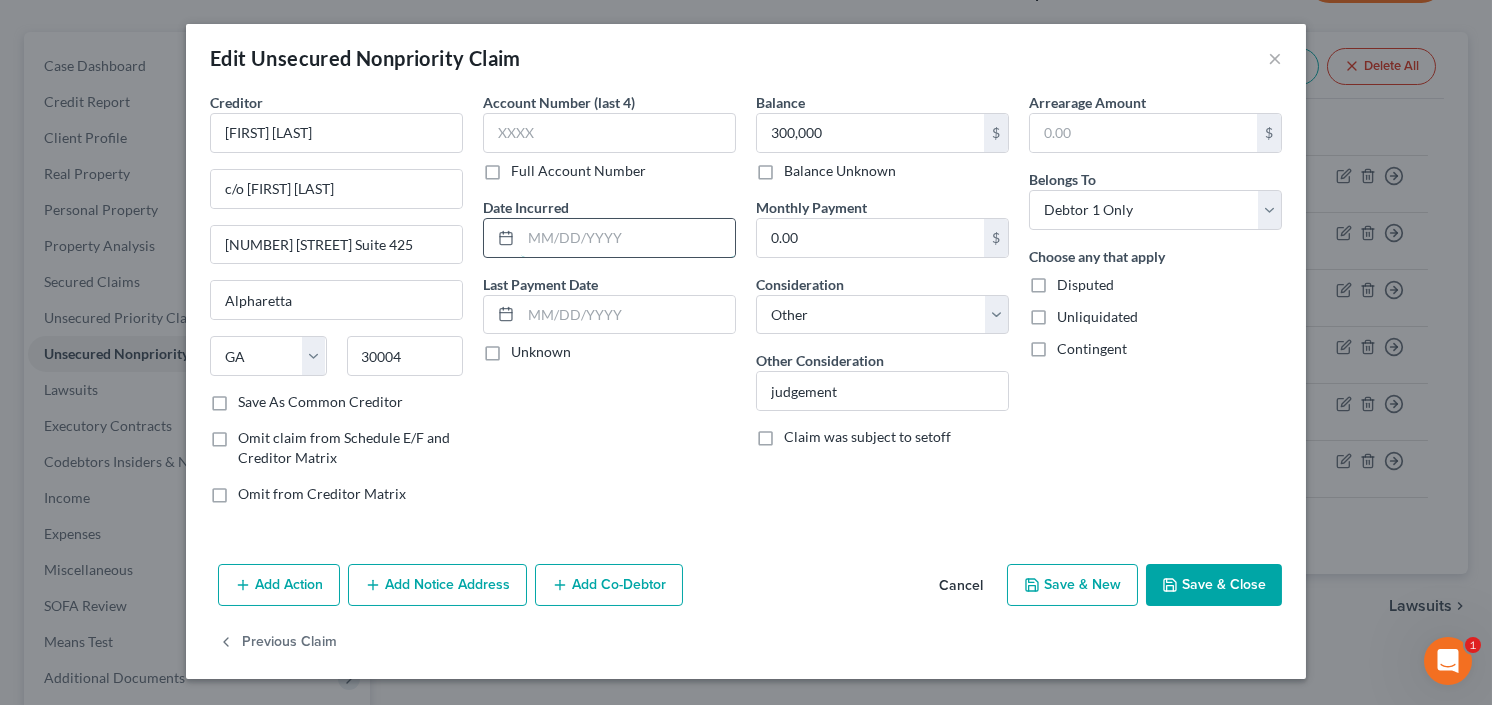 click at bounding box center (628, 238) 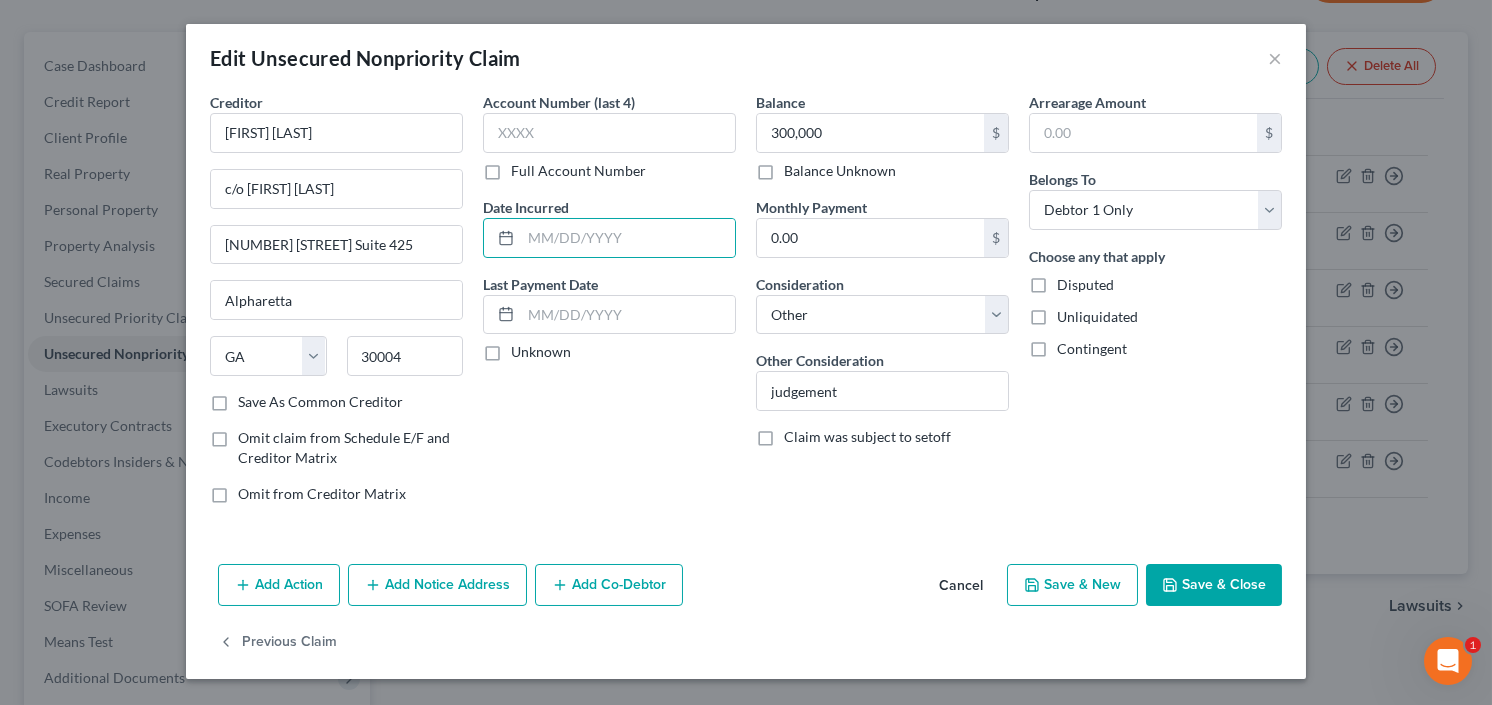 click on "Save & Close" at bounding box center [1214, 585] 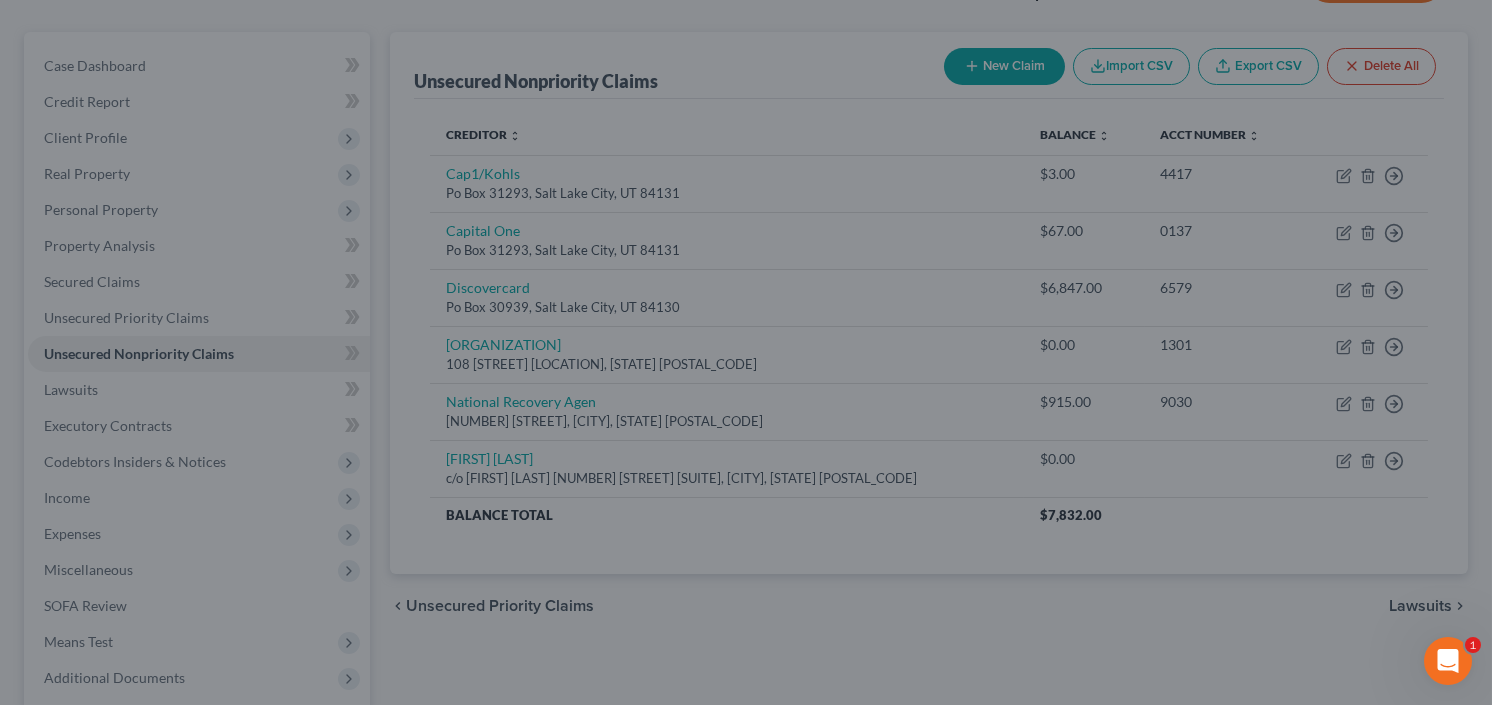 type on "300,000.00" 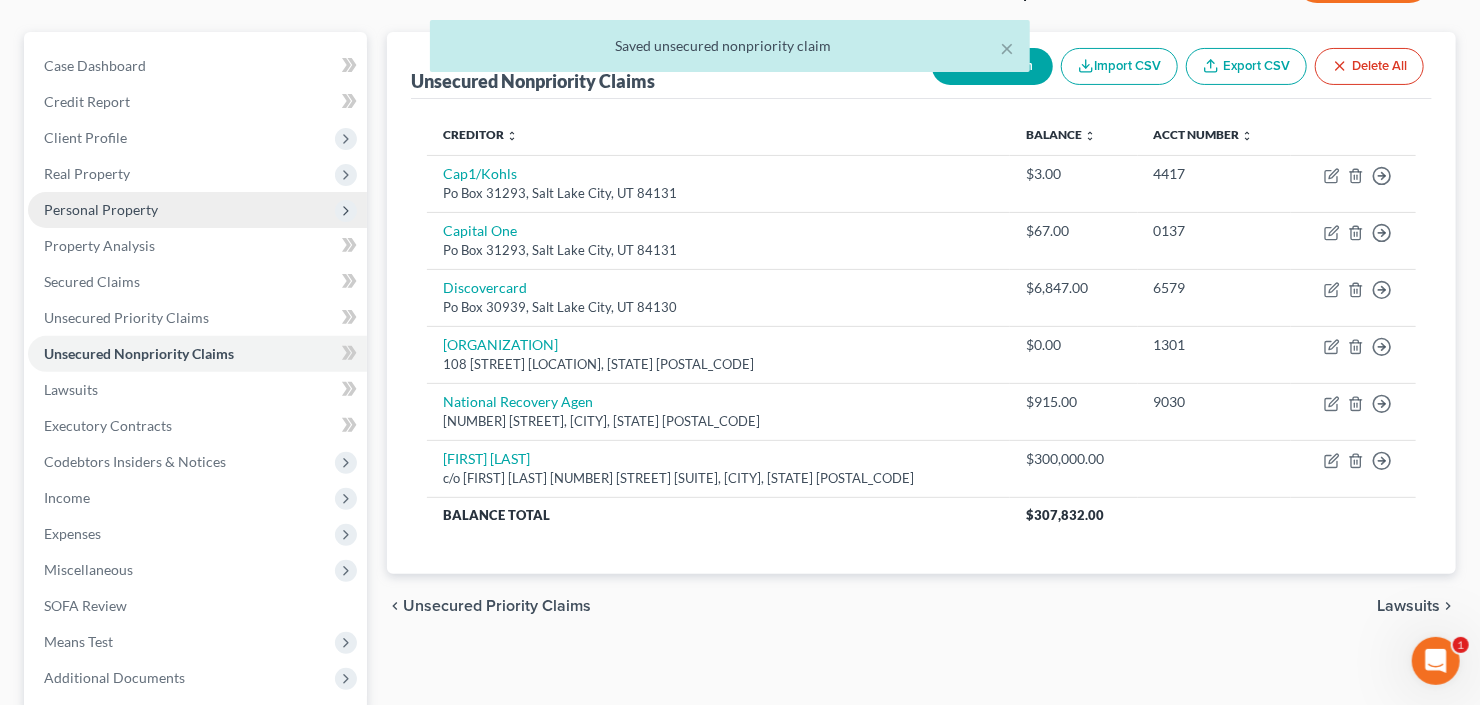 click on "Personal Property" at bounding box center (197, 210) 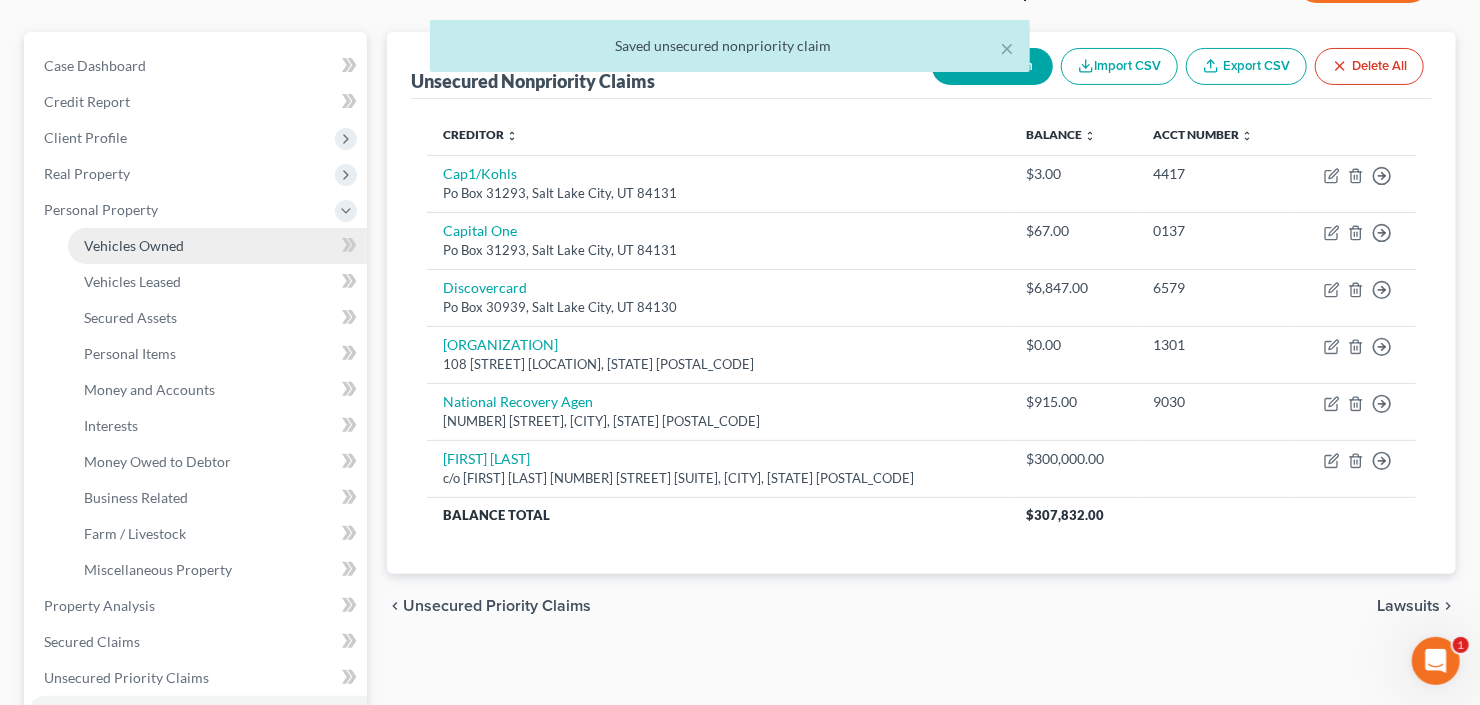 click on "Vehicles Owned" at bounding box center (217, 246) 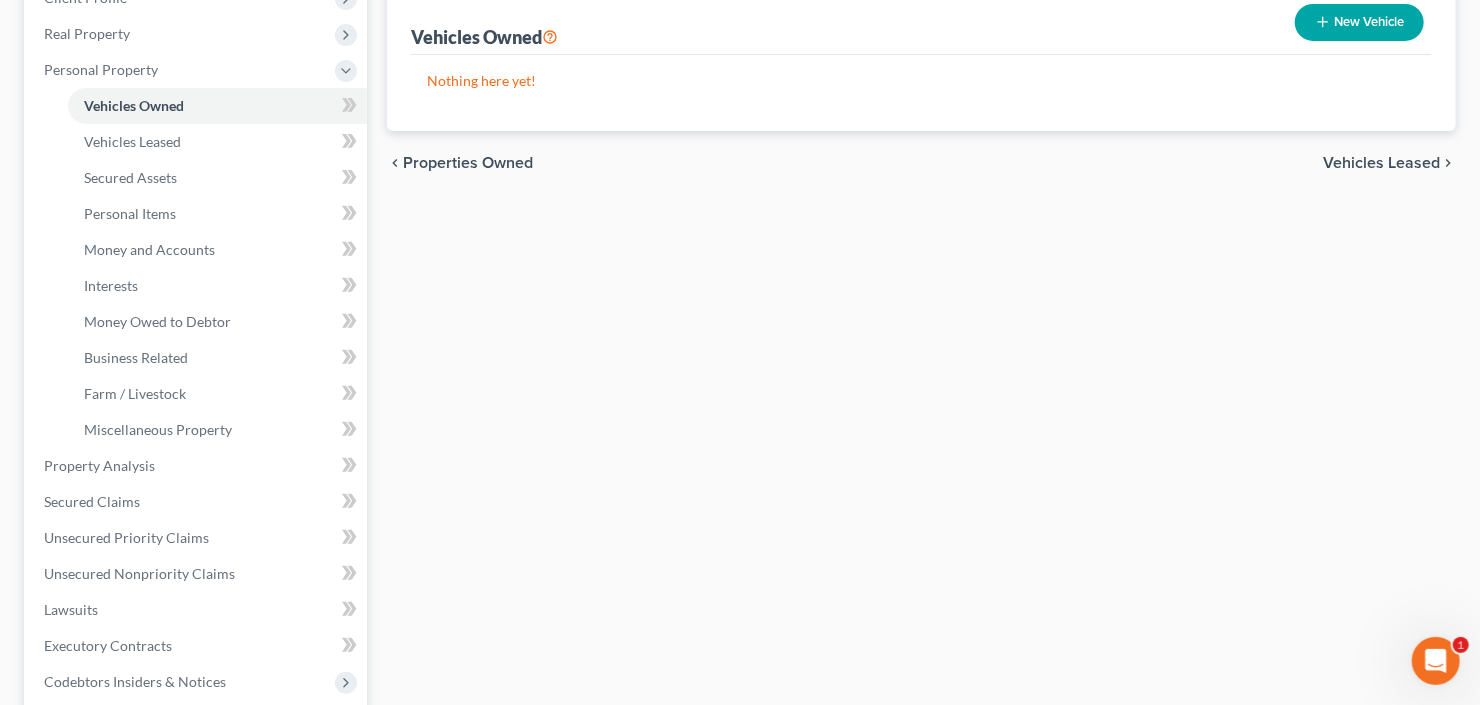 scroll, scrollTop: 320, scrollLeft: 0, axis: vertical 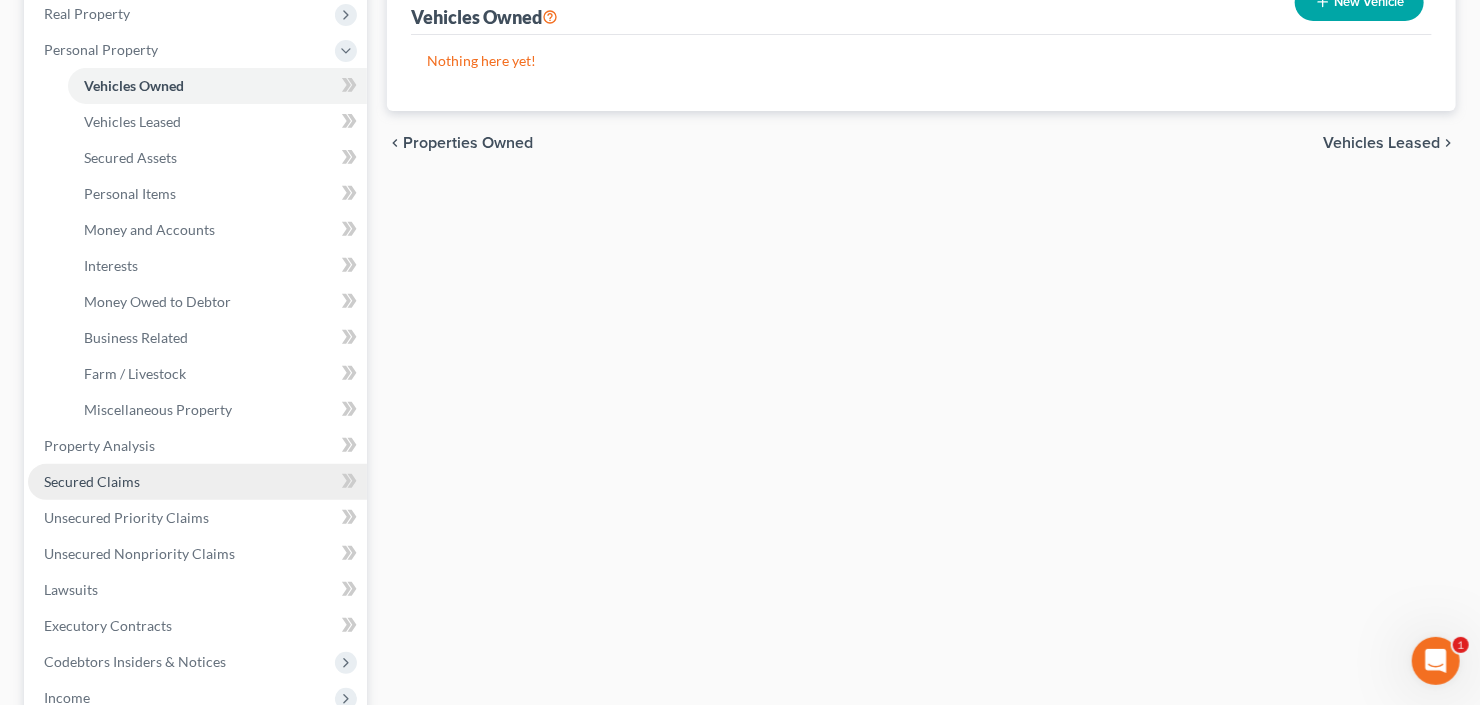 click on "Secured Claims" at bounding box center (197, 482) 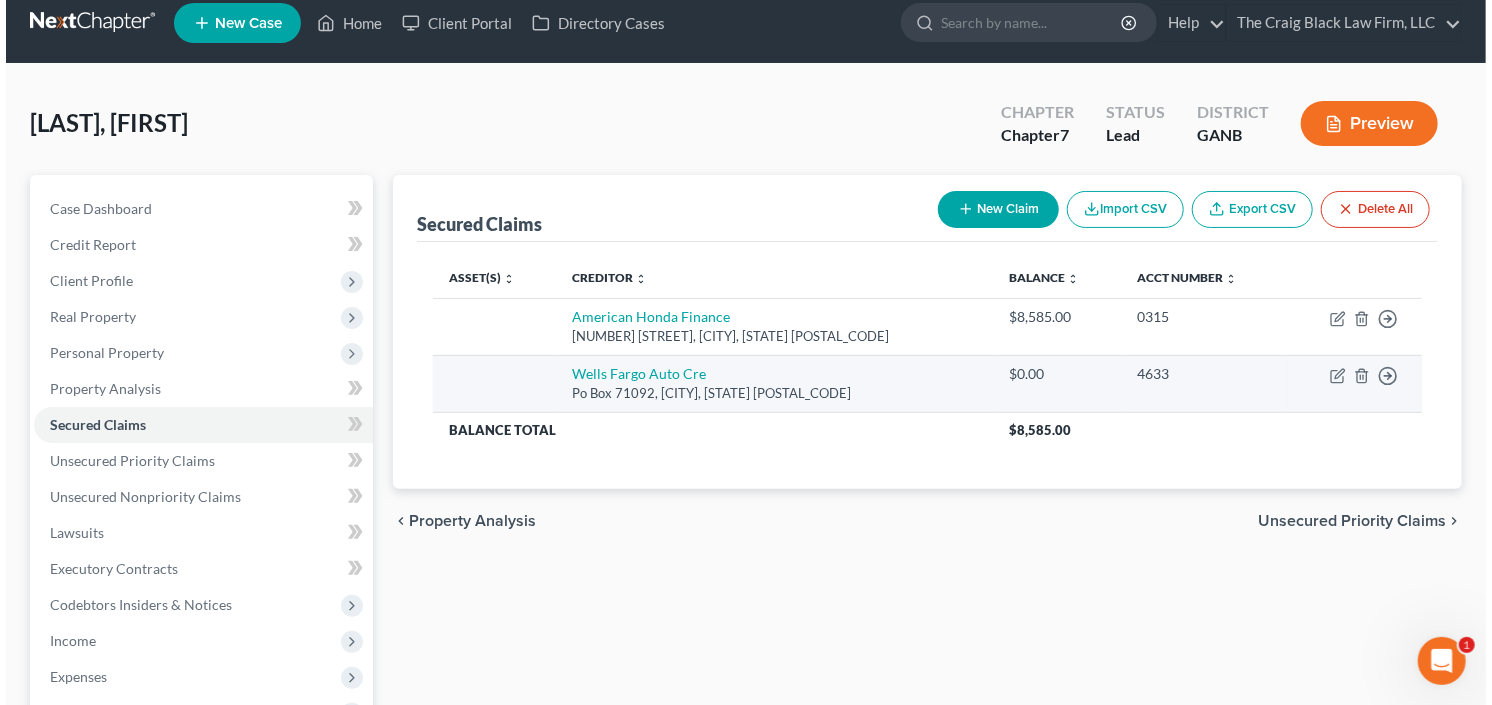 scroll, scrollTop: 0, scrollLeft: 0, axis: both 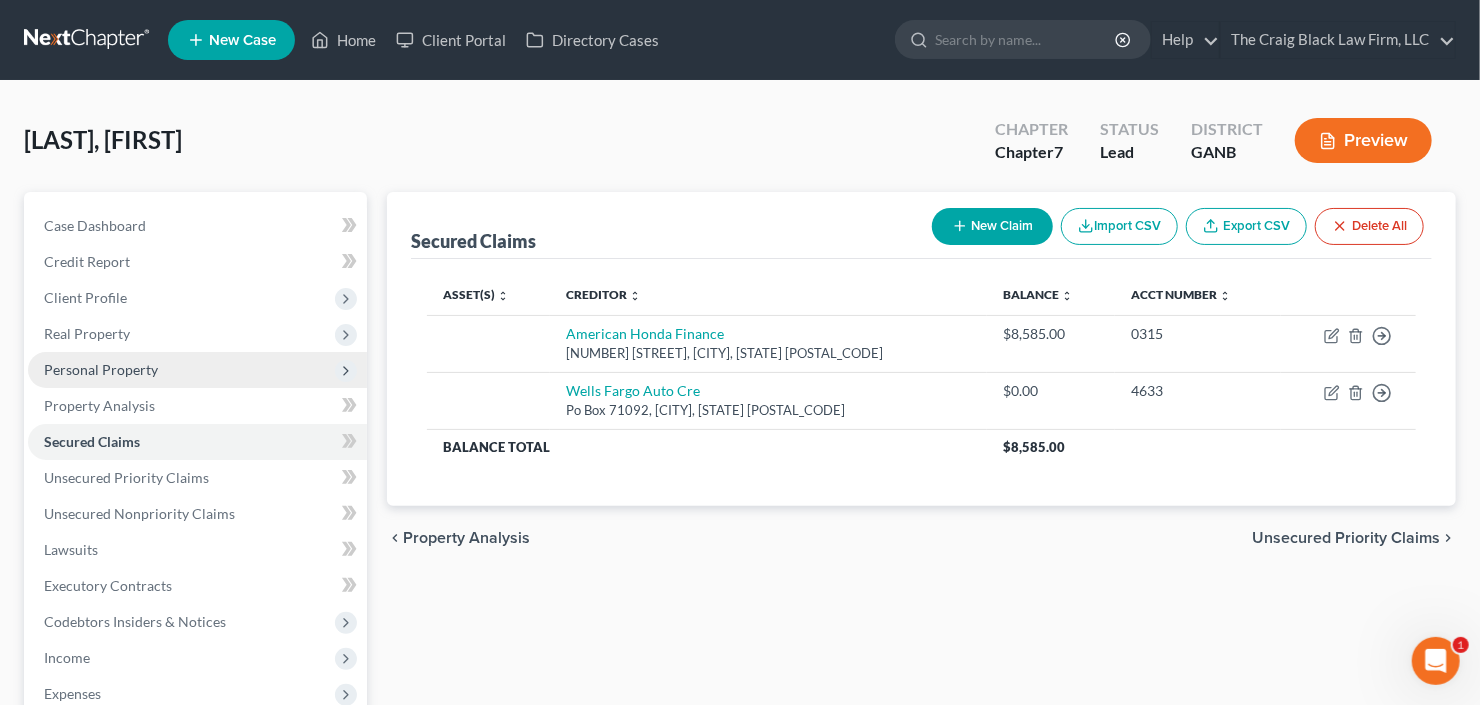 click on "Personal Property" at bounding box center [197, 370] 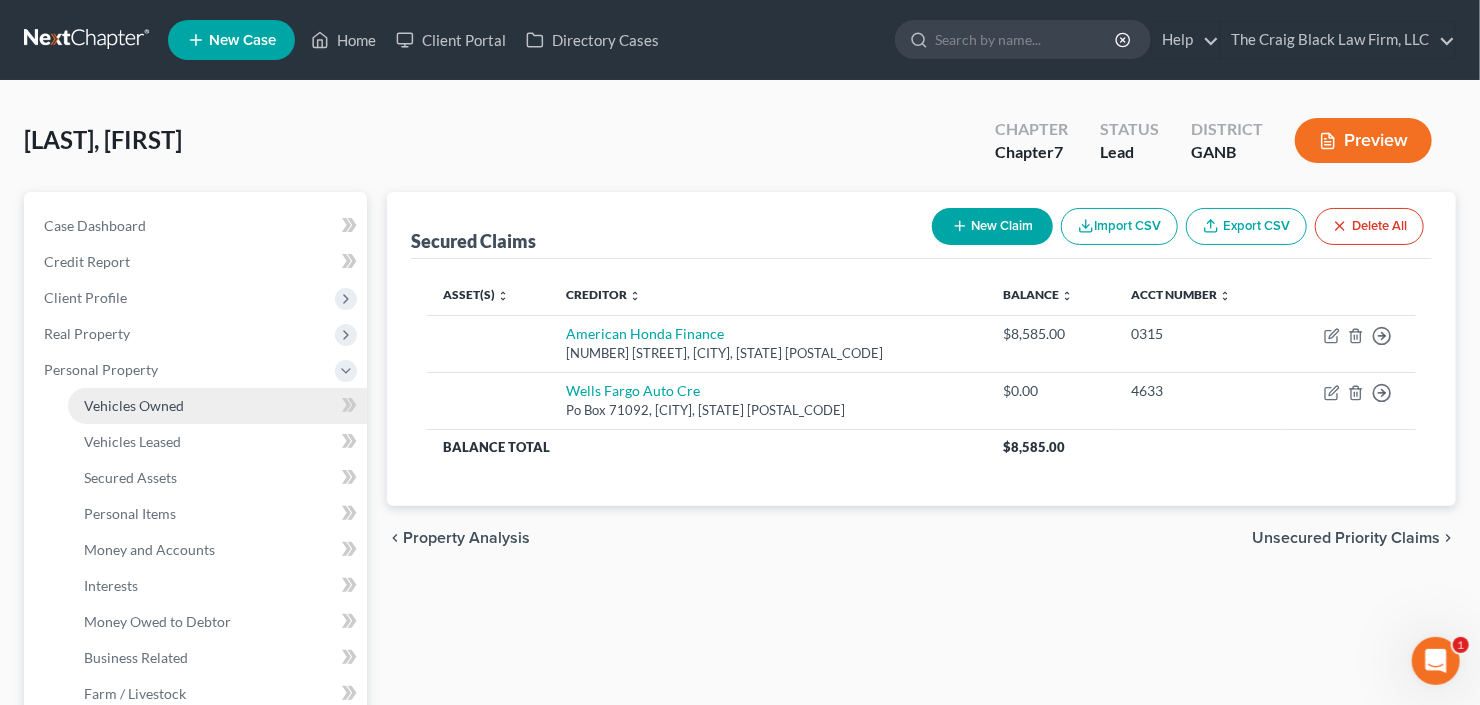 click on "Vehicles Owned" at bounding box center (217, 406) 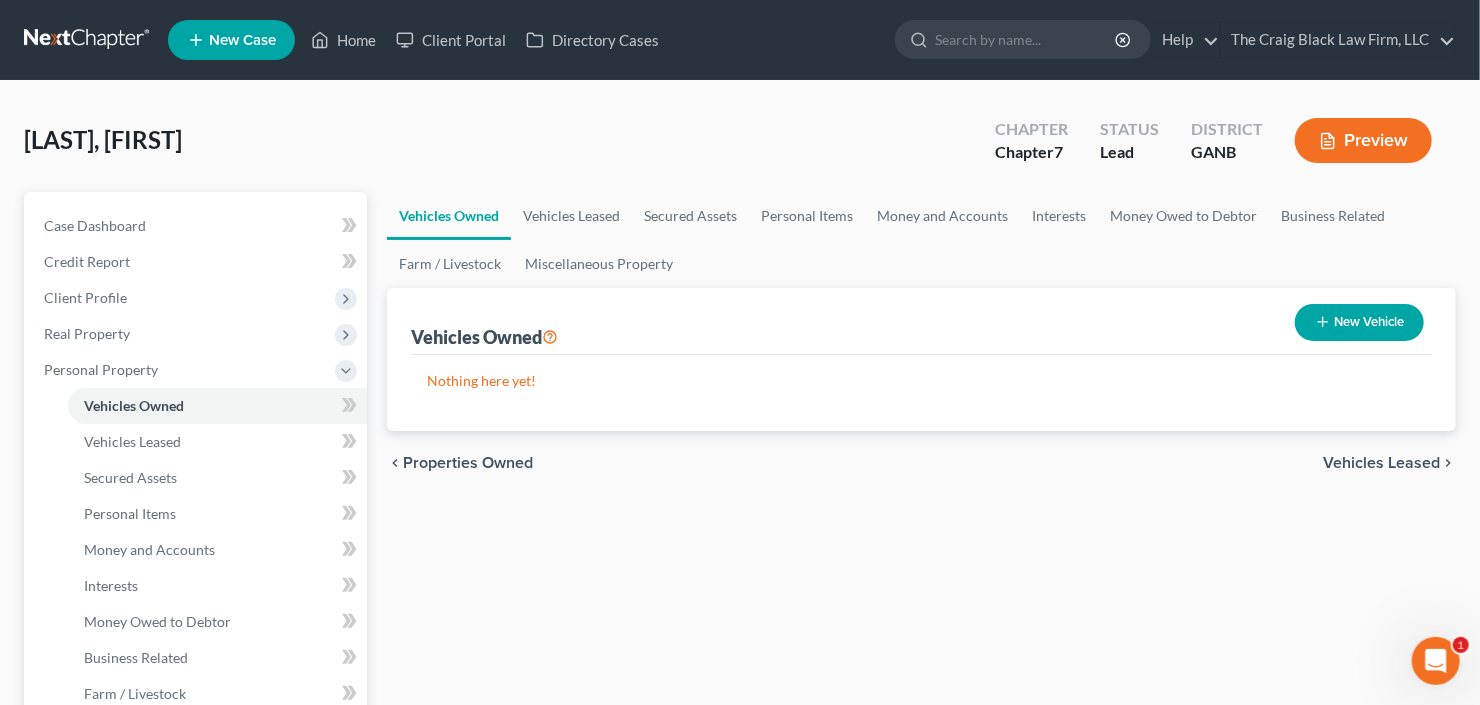 click on "New Vehicle" at bounding box center (1359, 322) 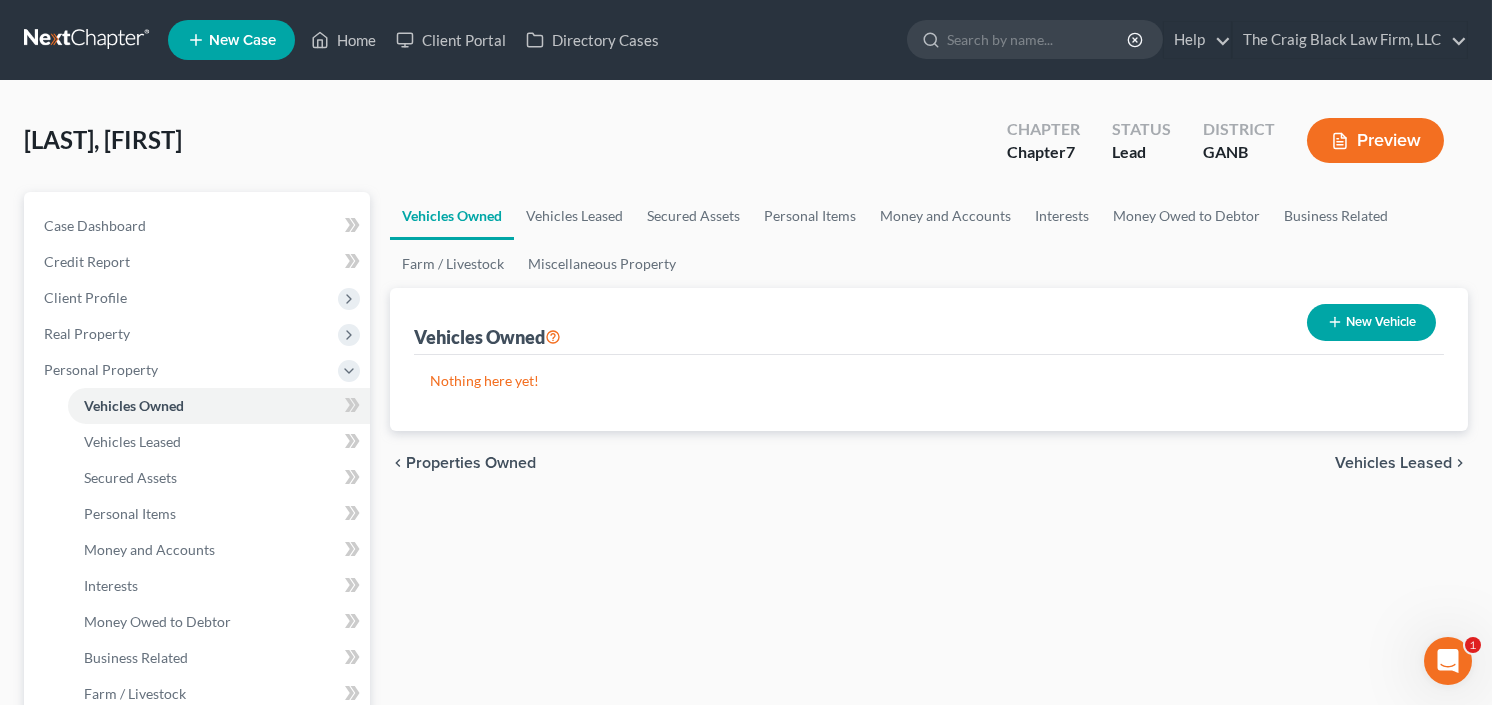 select on "0" 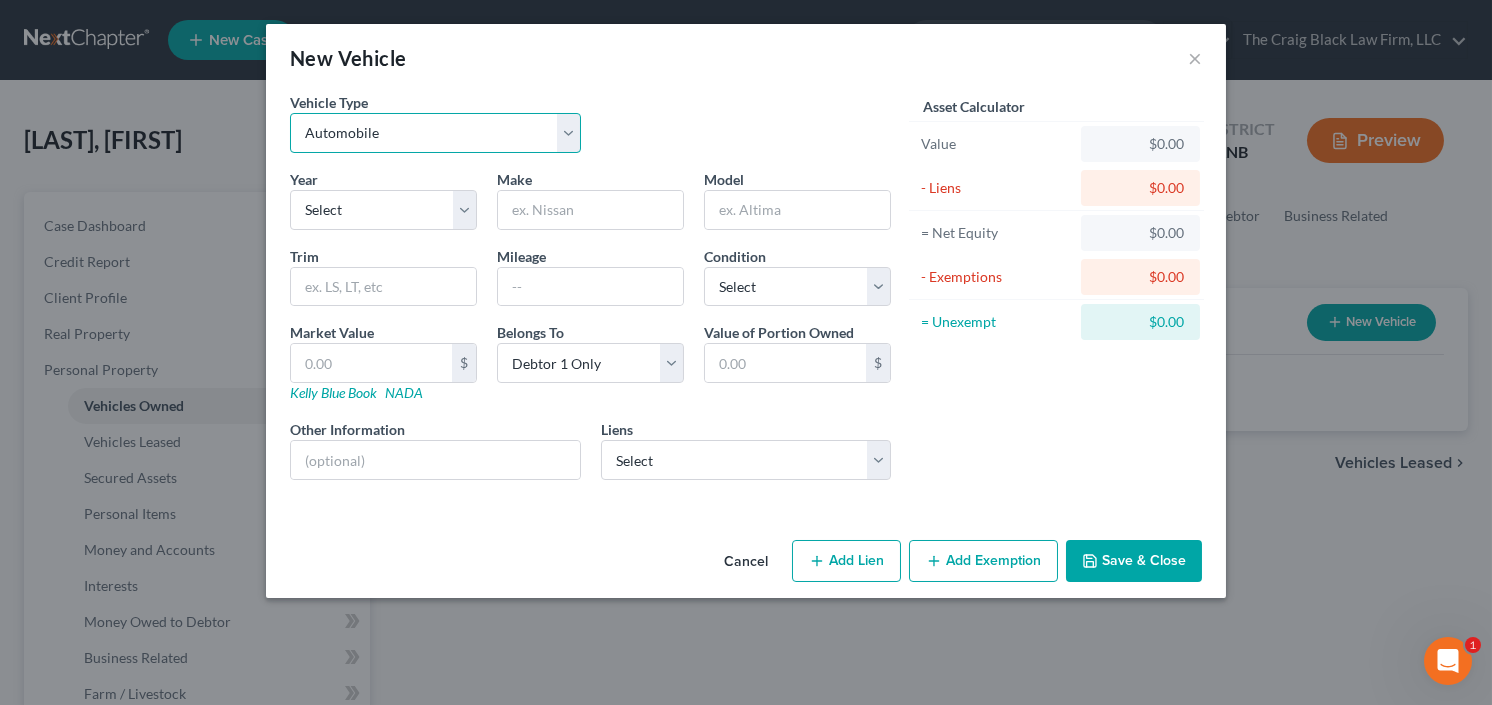 click on "Select Automobile Truck Trailer Watercraft Aircraft Motor Home Atv Other Vehicle" at bounding box center (435, 133) 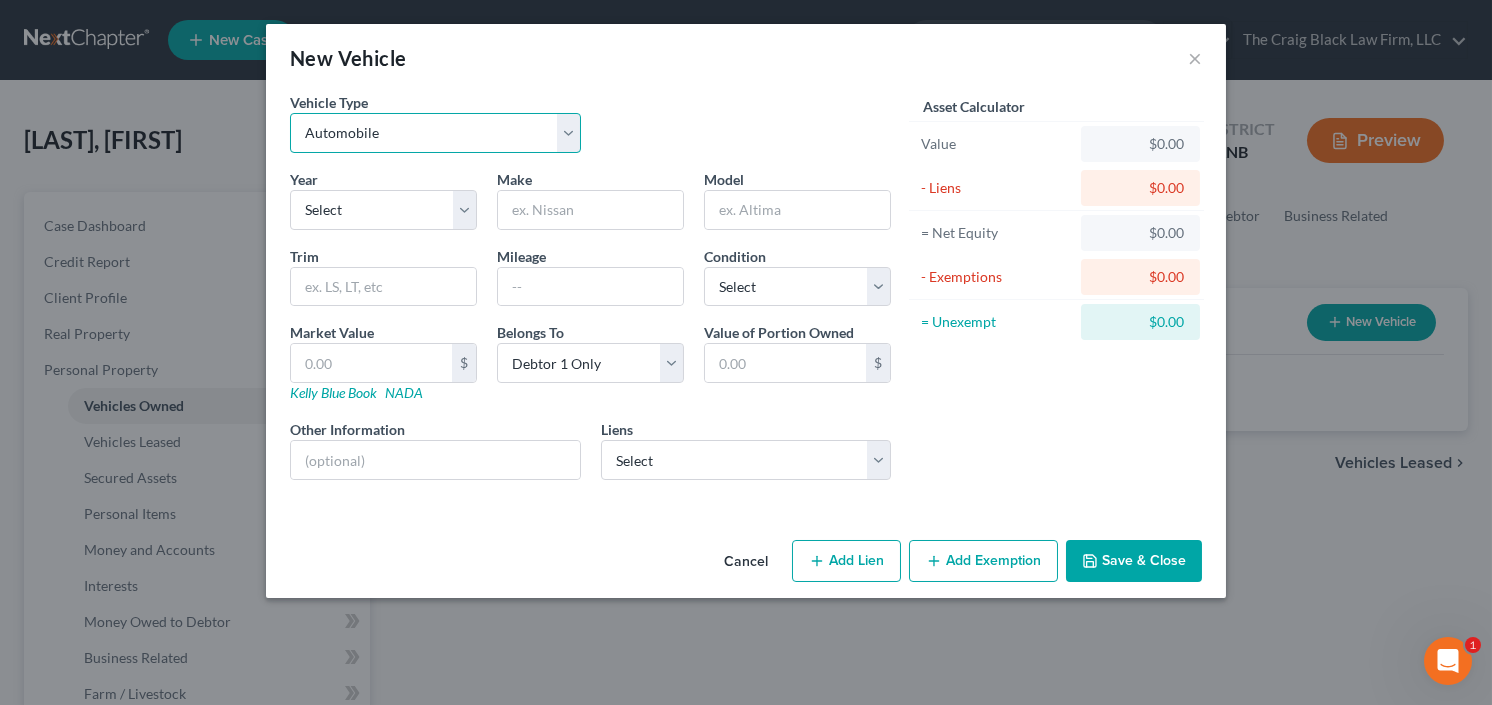 select on "6" 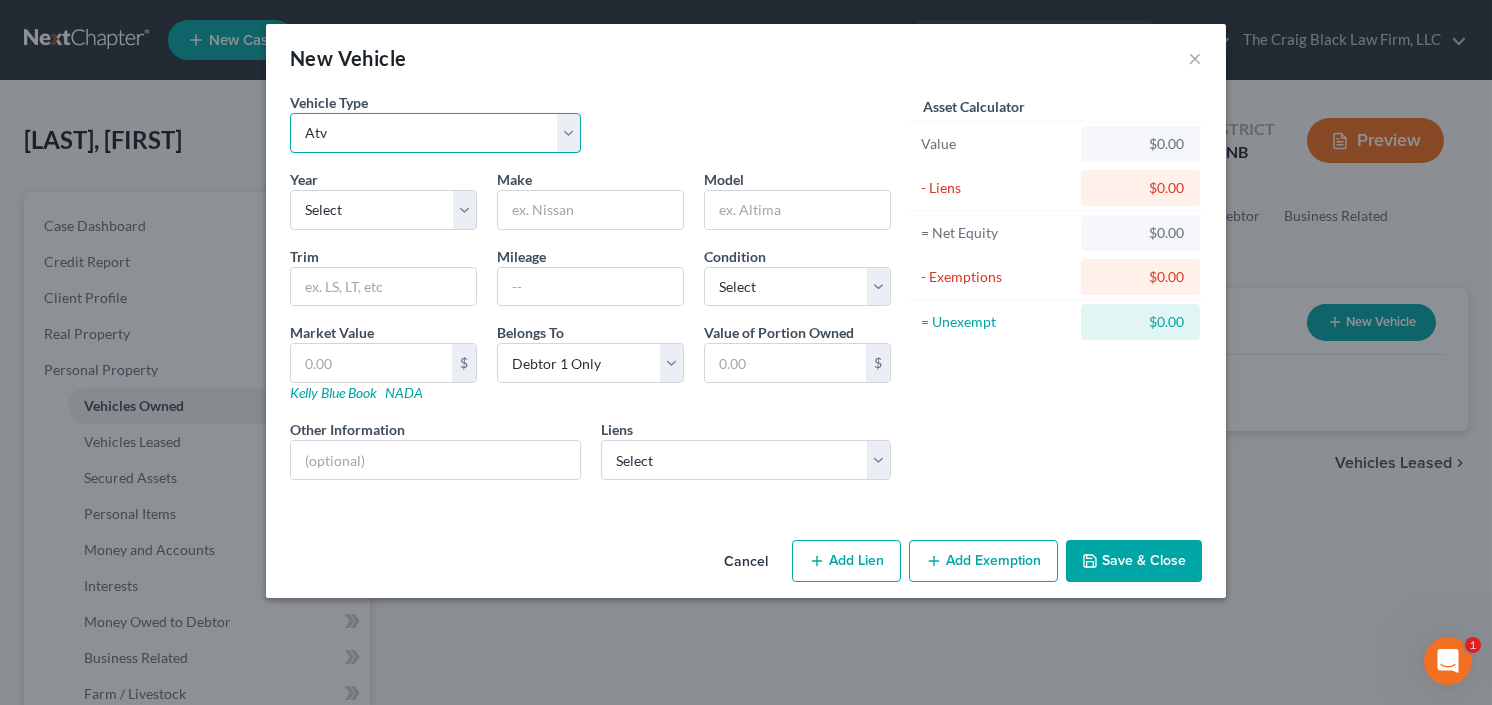 click on "Select Automobile Truck Trailer Watercraft Aircraft Motor Home Atv Other Vehicle" at bounding box center (435, 133) 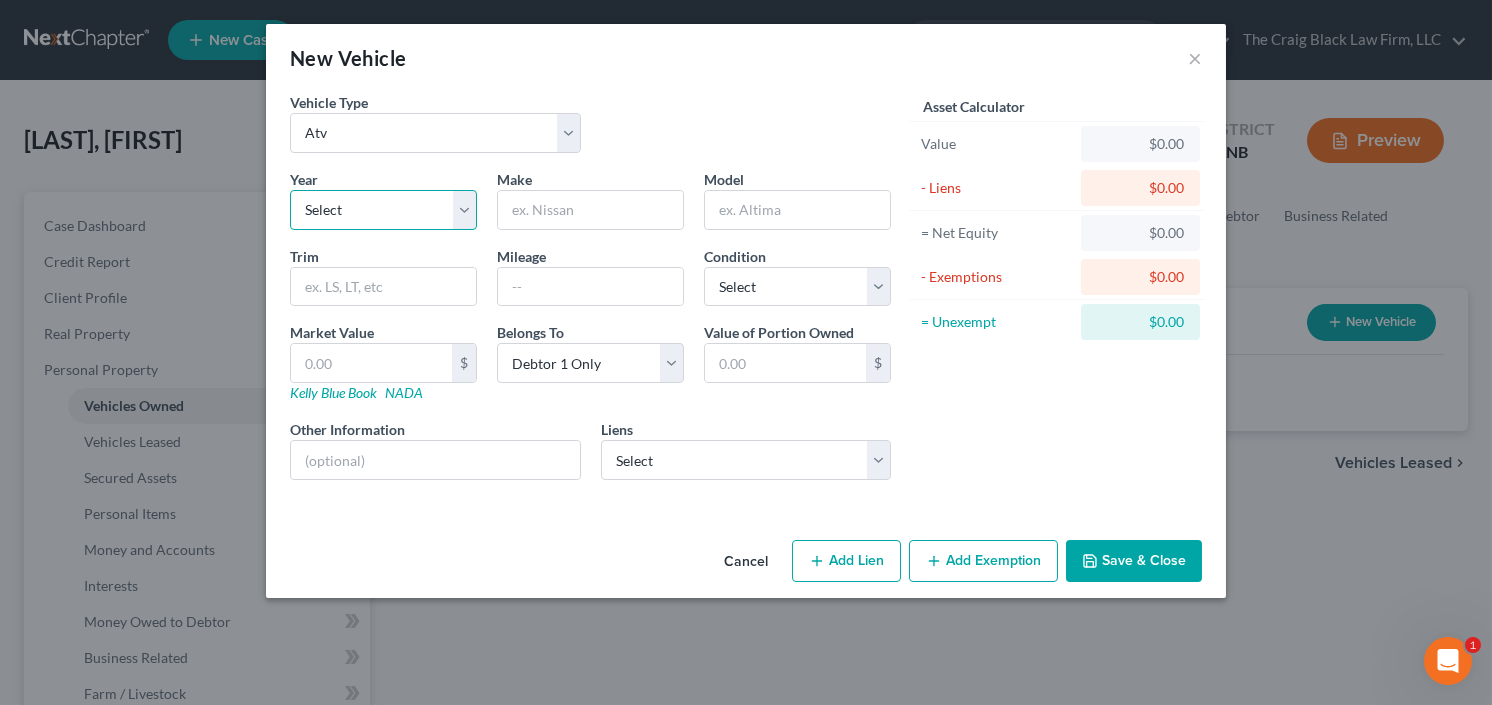 click on "Select 2026 2025 2024 2023 2022 2021 2020 2019 2018 2017 2016 2015 2014 2013 2012 2011 2010 2009 2008 2007 2006 2005 2004 2003 2002 2001 2000 1999 1998 1997 1996 1995 1994 1993 1992 1991 1990 1989 1988 1987 1986 1985 1984 1983 1982 1981 1980 1979 1978 1977 1976 1975 1974 1973 1972 1971 1970 1969 1968 1967 1966 1965 1964 1963 1962 1961 1960 1959 1958 1957 1956 1955 1954 1953 1952 1951 1950 1949 1948 1947 1946 1945 1944 1943 1942 1941 1940 1939 1938 1937 1936 1935 1934 1933 1932 1931 1930 1929 1928 1927 1926 1925 1924 1923 1922 1921 1920 1919 1918 1917 1916 1915 1914 1913 1912 1911 1910 1909 1908 1907 1906 1905 1904 1903 1902 1901" at bounding box center [383, 210] 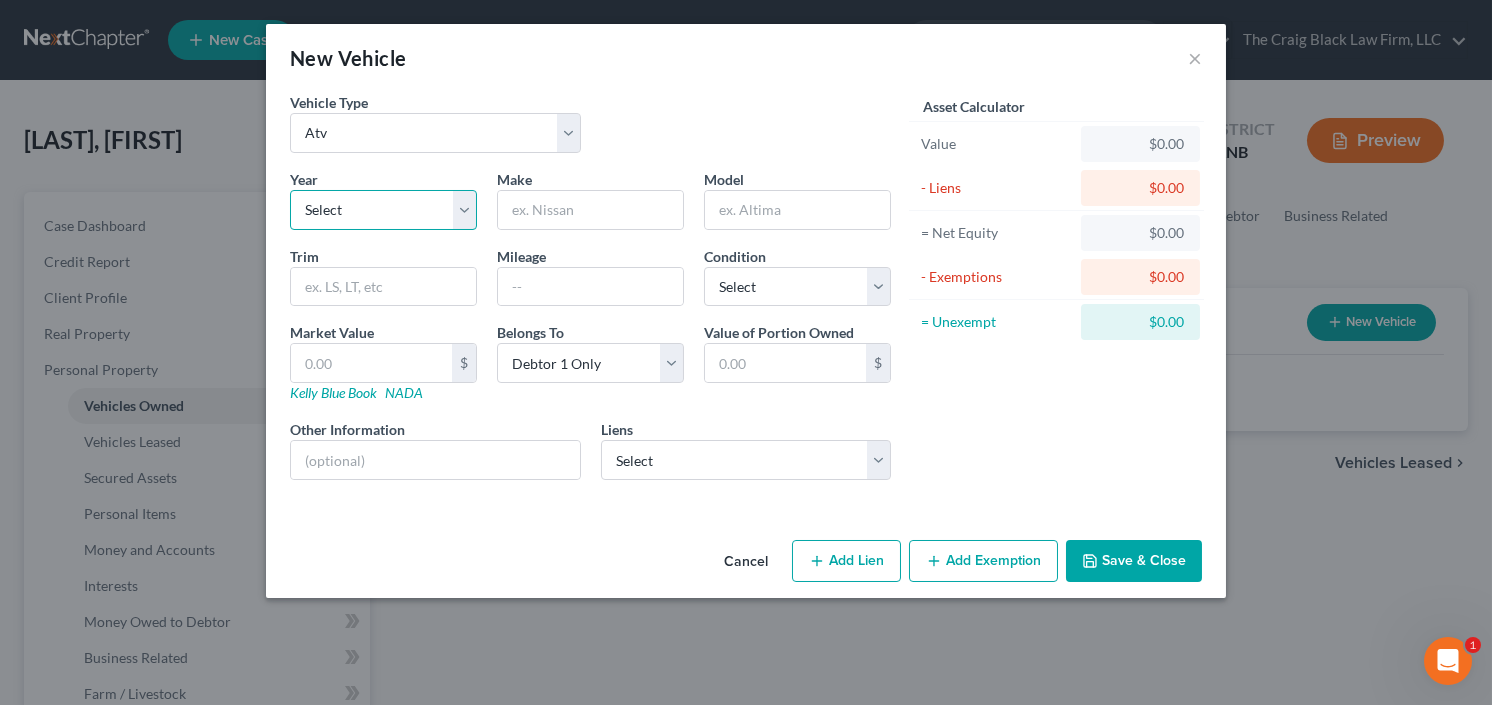 select on "7" 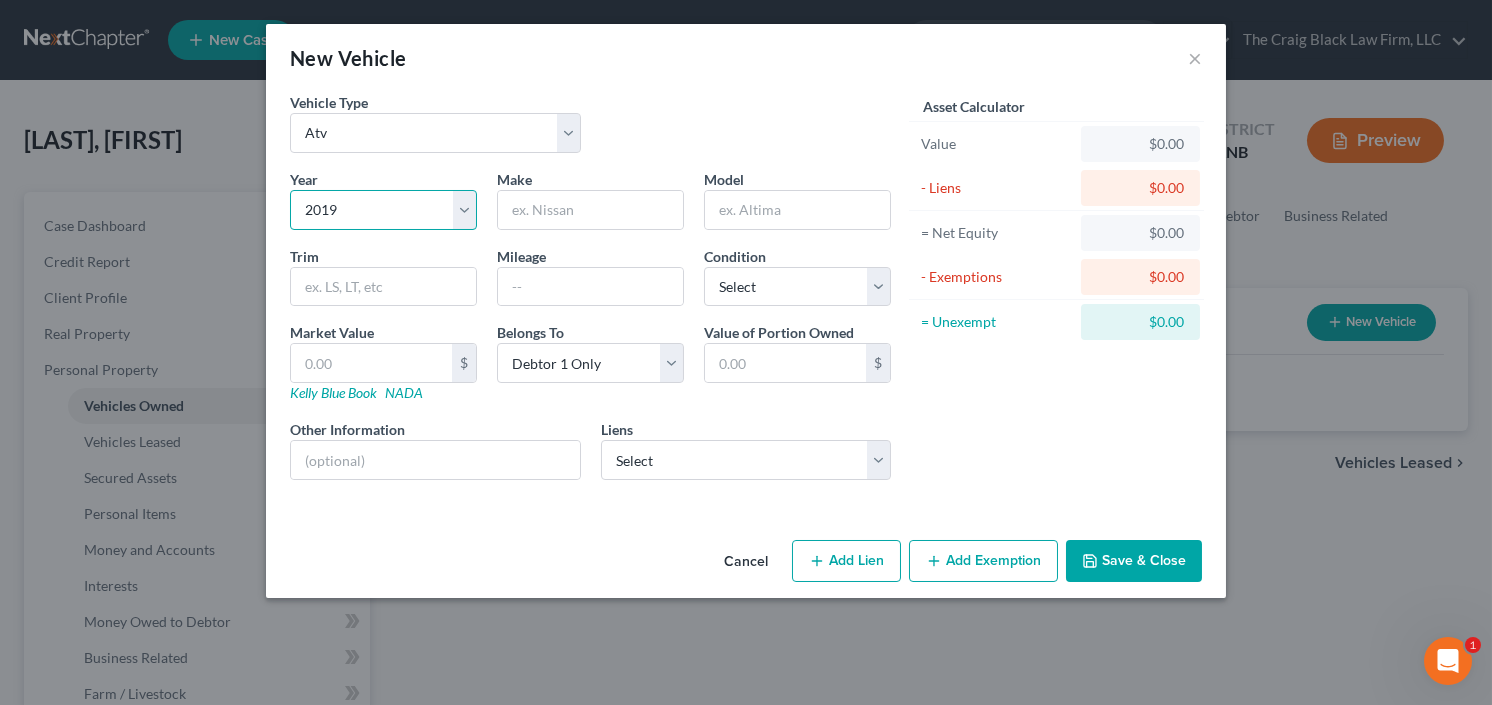 click on "Select 2026 2025 2024 2023 2022 2021 2020 2019 2018 2017 2016 2015 2014 2013 2012 2011 2010 2009 2008 2007 2006 2005 2004 2003 2002 2001 2000 1999 1998 1997 1996 1995 1994 1993 1992 1991 1990 1989 1988 1987 1986 1985 1984 1983 1982 1981 1980 1979 1978 1977 1976 1975 1974 1973 1972 1971 1970 1969 1968 1967 1966 1965 1964 1963 1962 1961 1960 1959 1958 1957 1956 1955 1954 1953 1952 1951 1950 1949 1948 1947 1946 1945 1944 1943 1942 1941 1940 1939 1938 1937 1936 1935 1934 1933 1932 1931 1930 1929 1928 1927 1926 1925 1924 1923 1922 1921 1920 1919 1918 1917 1916 1915 1914 1913 1912 1911 1910 1909 1908 1907 1906 1905 1904 1903 1902 1901" at bounding box center (383, 210) 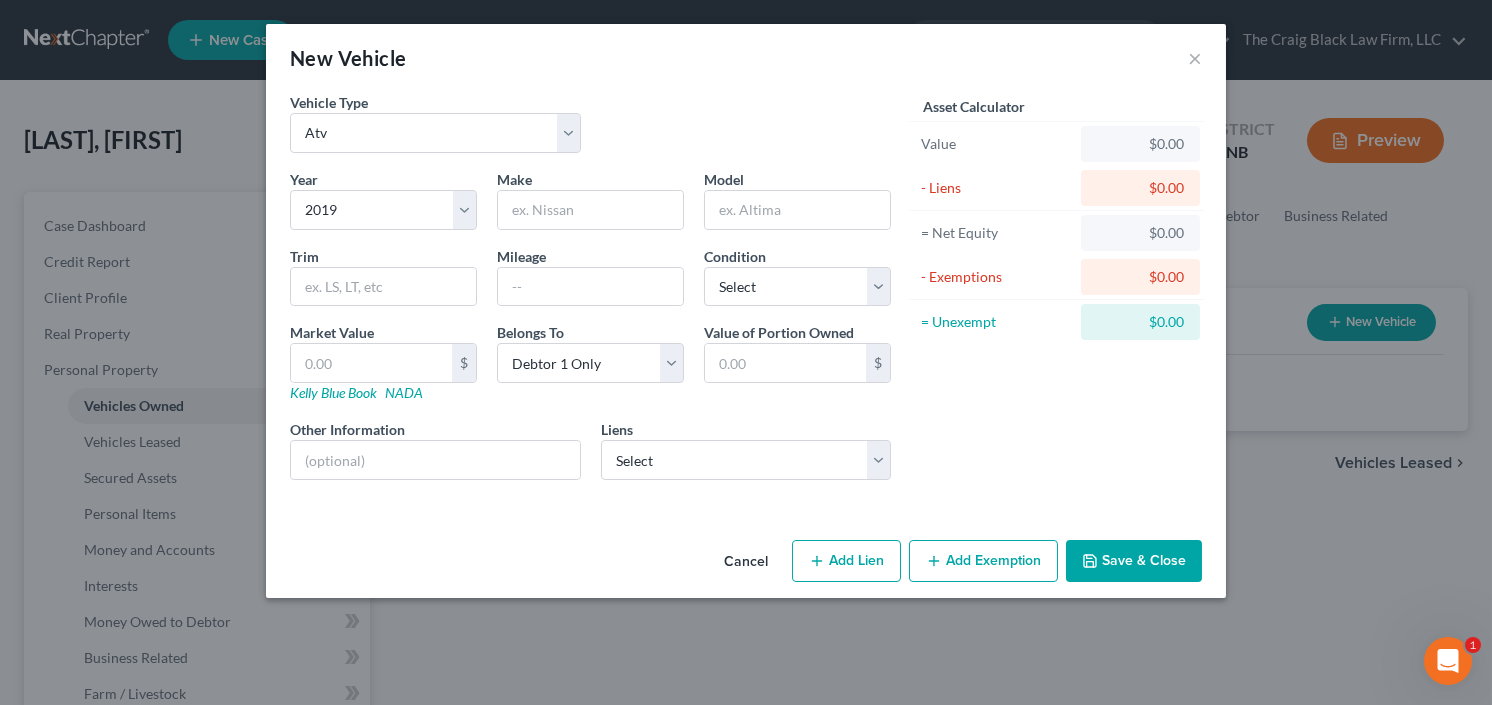 click on "Vehicle Type Select Automobile Truck Trailer Watercraft Aircraft Motor Home Atv Other Vehicle Year Select 2026 2025 2024 2023 2022 2021 2020 2019 2018 2017 2016 2015 2014 2013 2012 2011 2010 2009 2008 2007 2006 2005 2004 2003 2002 2001 2000 1999 1998 1997 1996 1995 1994 1993 1992 1991 1990 1989 1988 1987 1986 1985 1984 1983 1982 1981 1980 1979 1978 1977 1976 1975 1974 1973 1972 1971 1970 1969 1968 1967 1966 1965 1964 1963 1962 1961 1960 1959 1958 1957 1956 1955 1954 1953 1952 1951 1950 1949 1948 1947 1946 1945 1944 1943 1942 1941 1940 1939 1938 1937 1936 1935 1934 1933 1932 1931 1930 1929 1928 1927 1926 1925 1924 1923 1922 1921 1920 1919 1918 1917 1916 1915 1914 1913 1912 1911 1910 1909 1908 1907 1906 1905 1904 1903 1902 1901
Make
*
Model Trim Mileage Condition Select Excellent Very Good Good Fair Poor Market Value $ Kelly Blue Book NADA
Belongs To
*
Select Debtor 1 Only Debtor 2 Only Debtor 1 And Debtor 2 Only At Least One Of The Debtors And Another Community Property $
Liens" at bounding box center (590, 294) 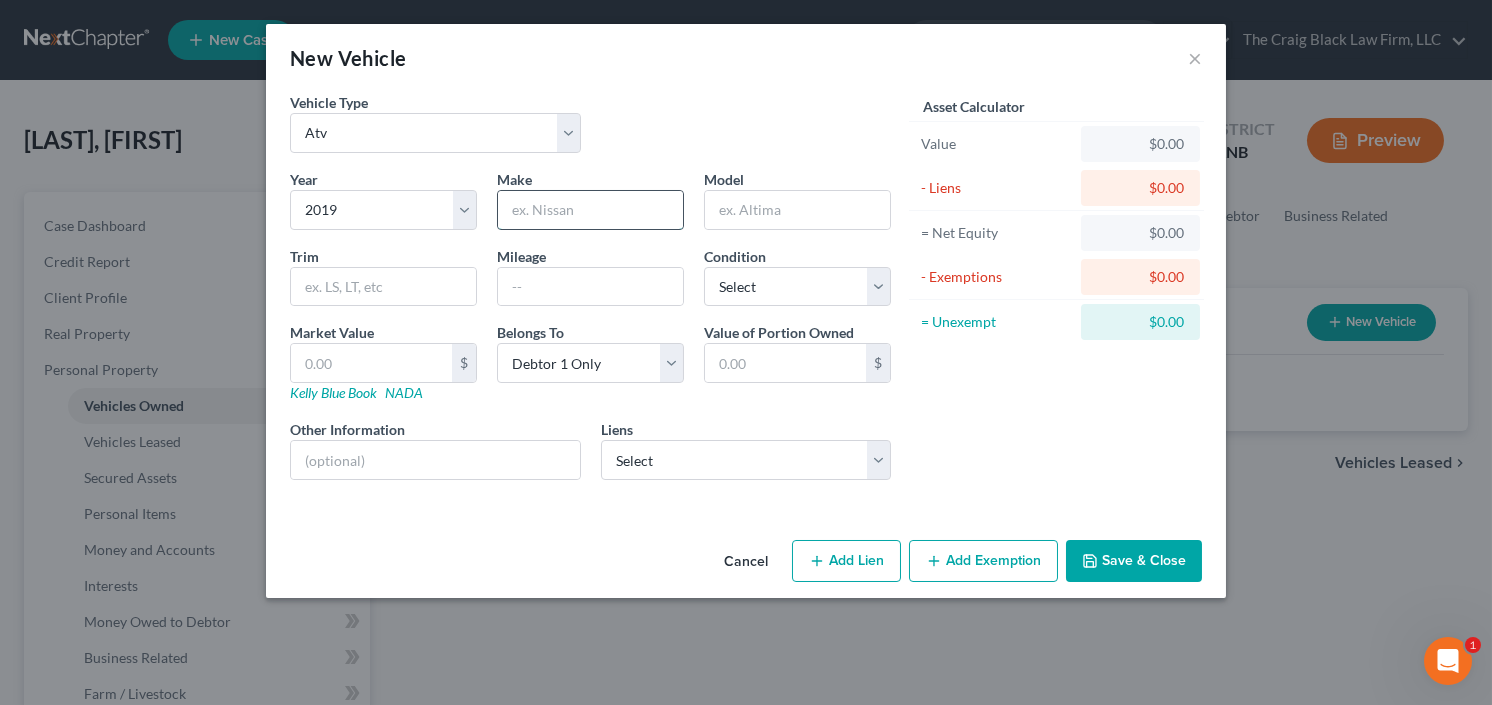 click at bounding box center (590, 210) 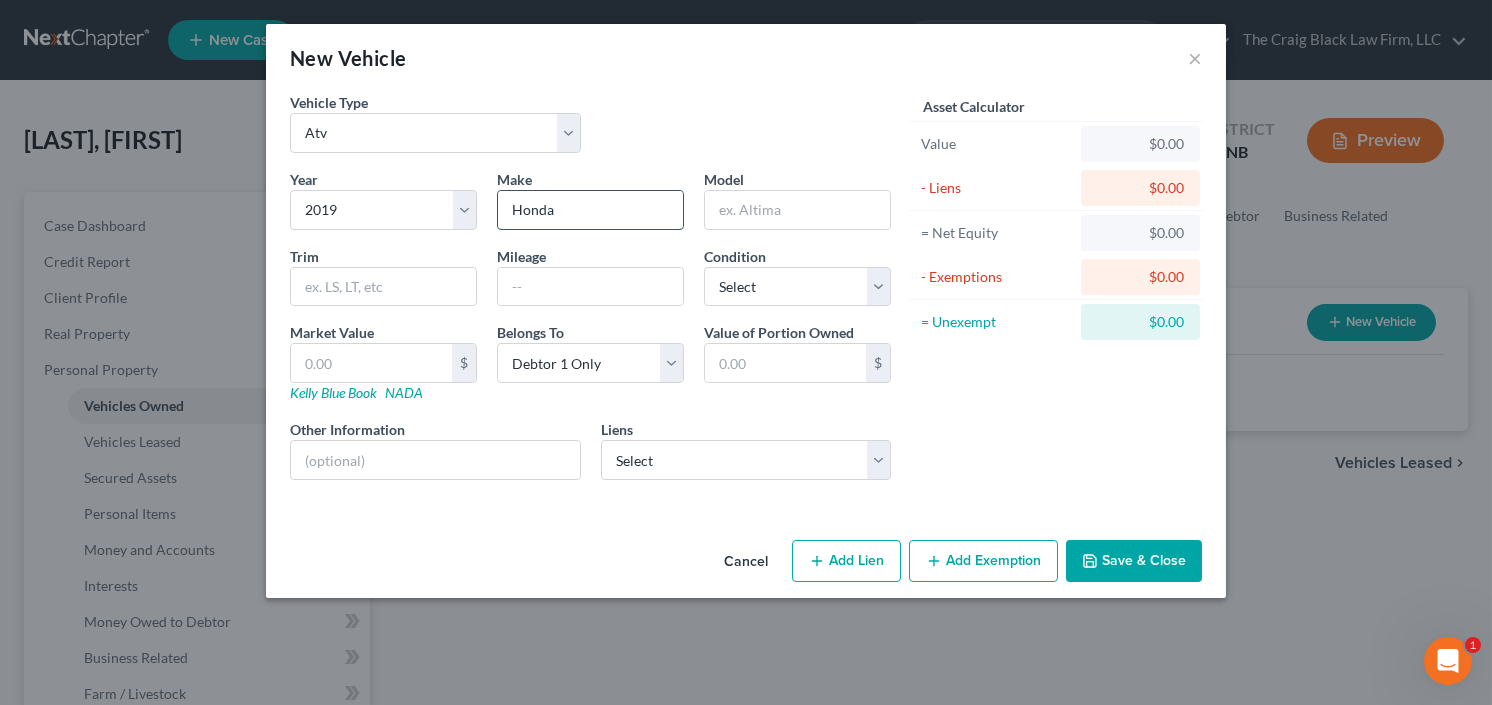 type on "Honda" 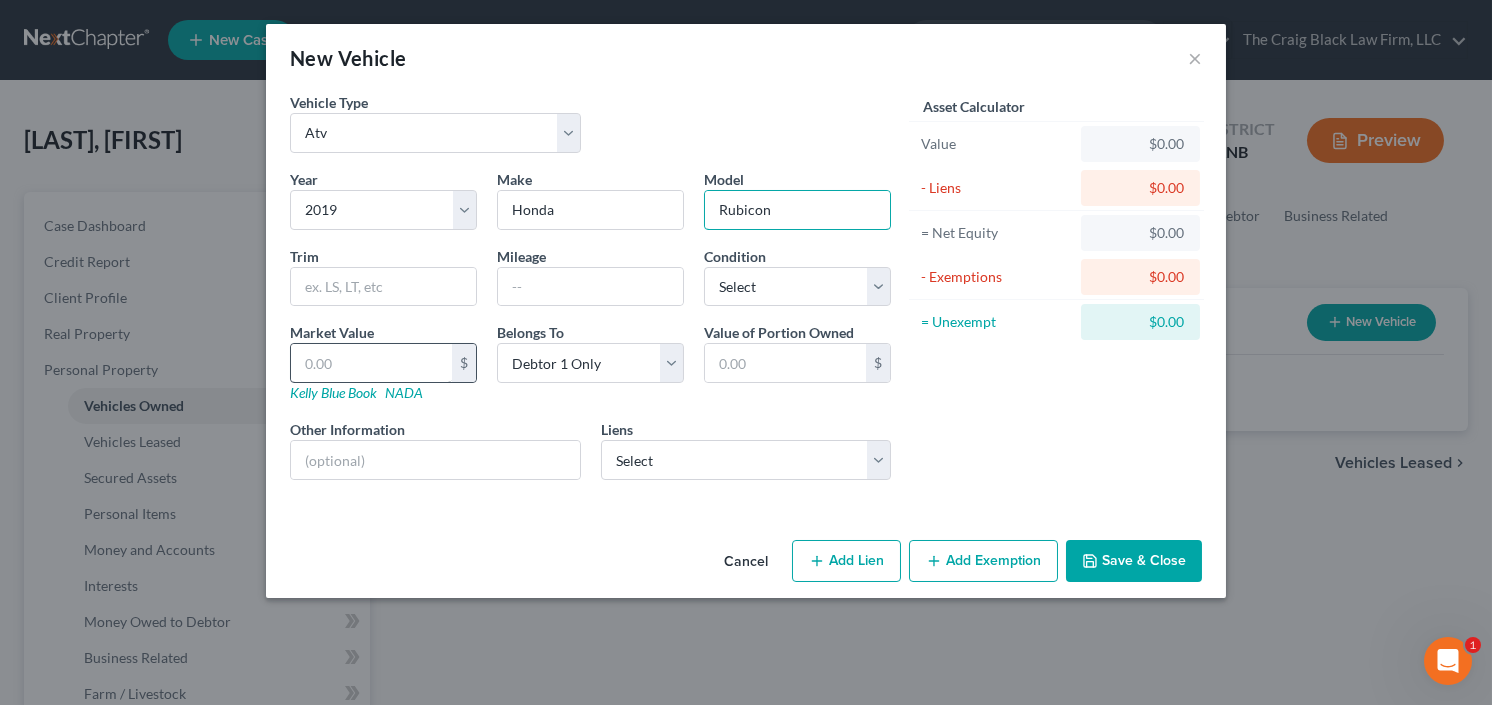 type on "Rubicon" 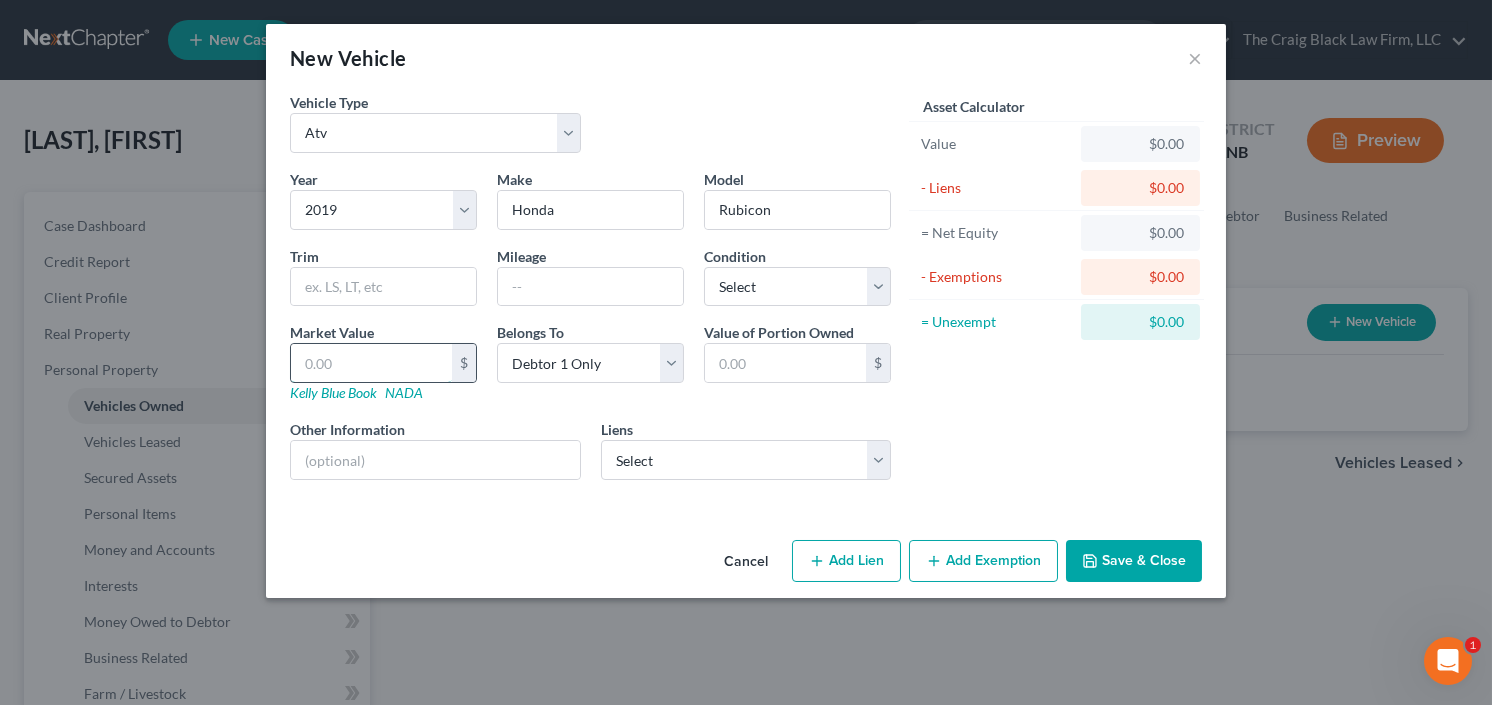 click at bounding box center (371, 363) 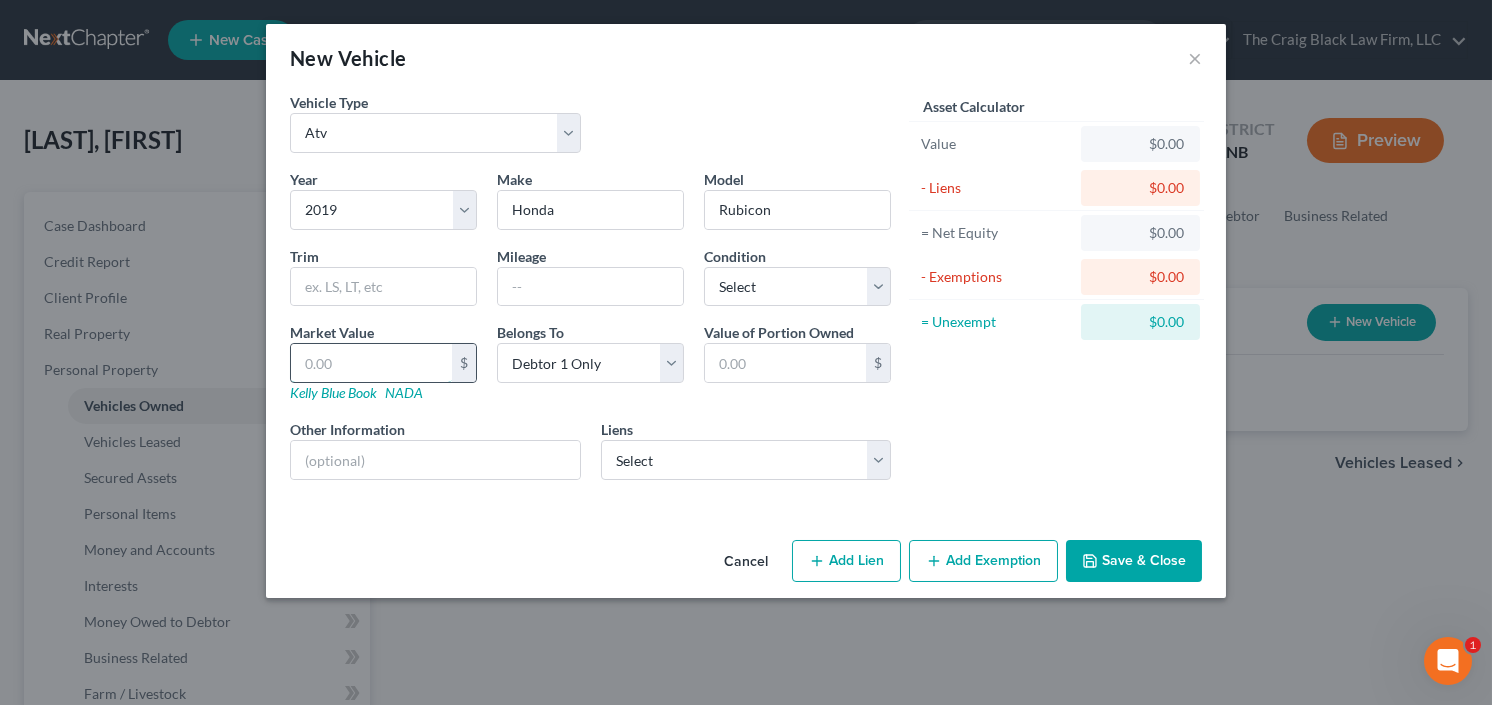 type on "2" 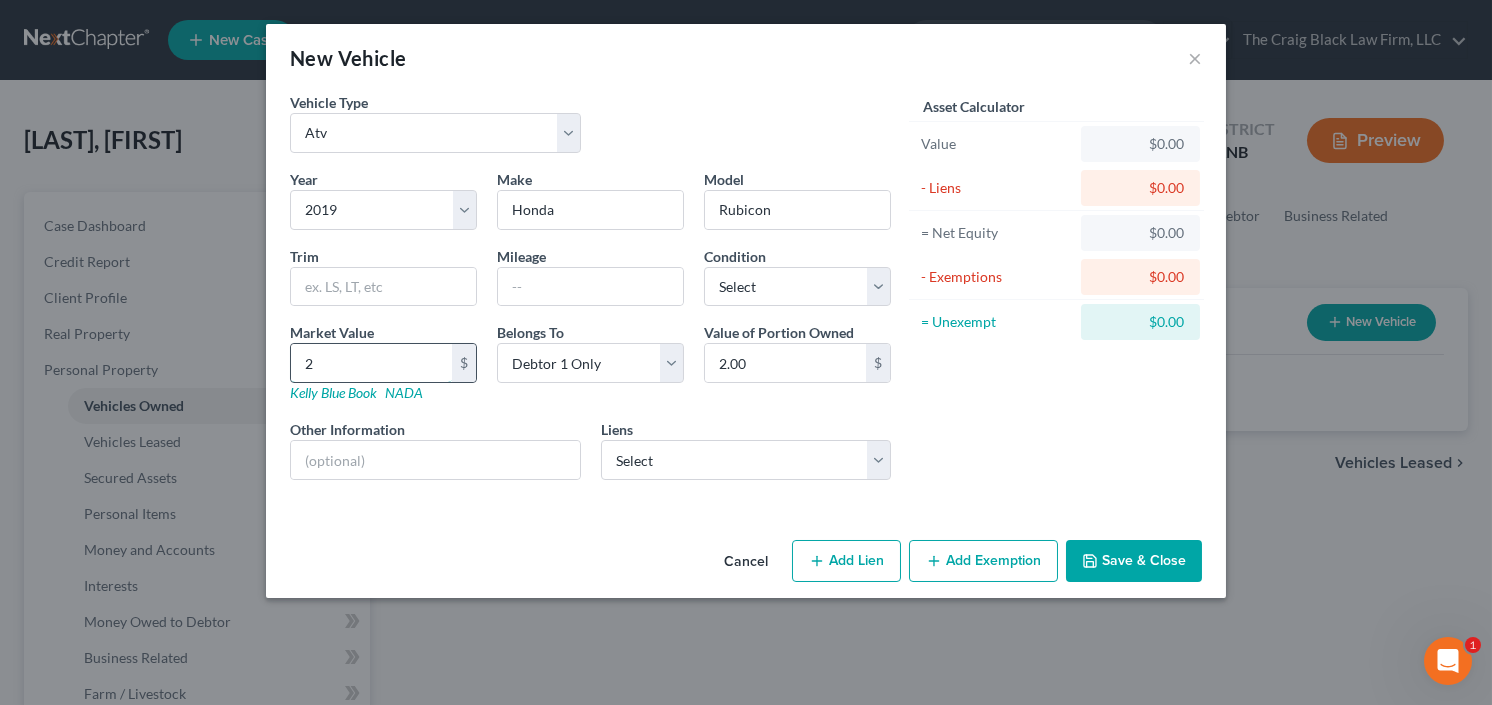 type on "20" 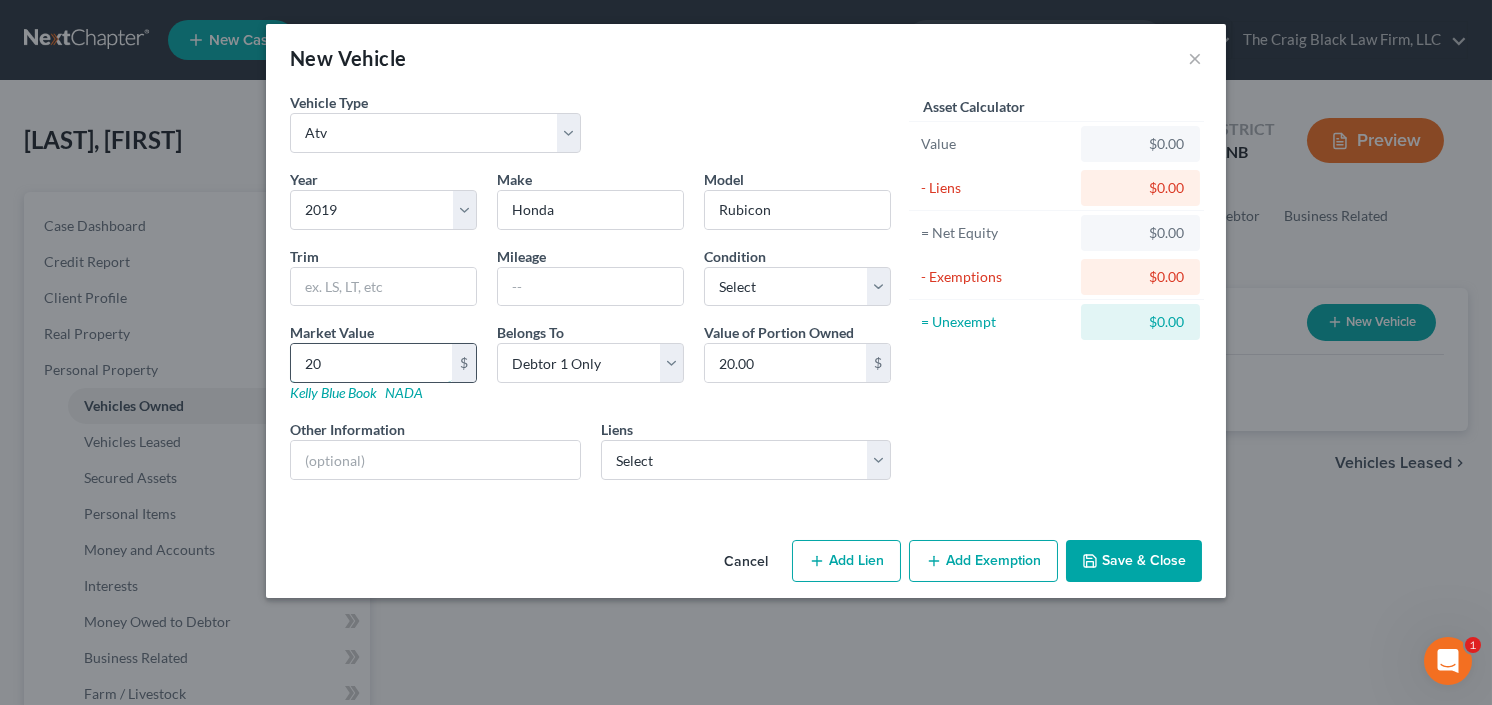 type on "200" 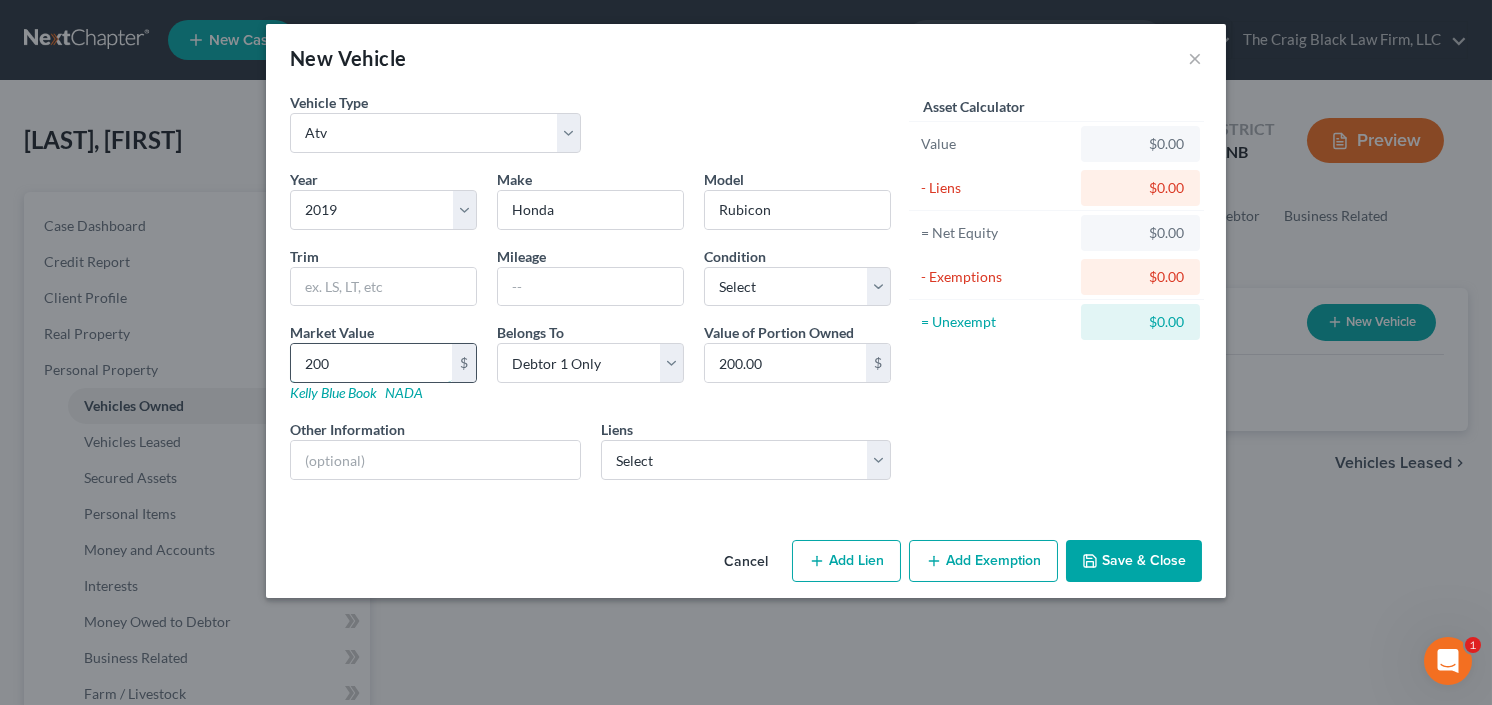 type on "2000" 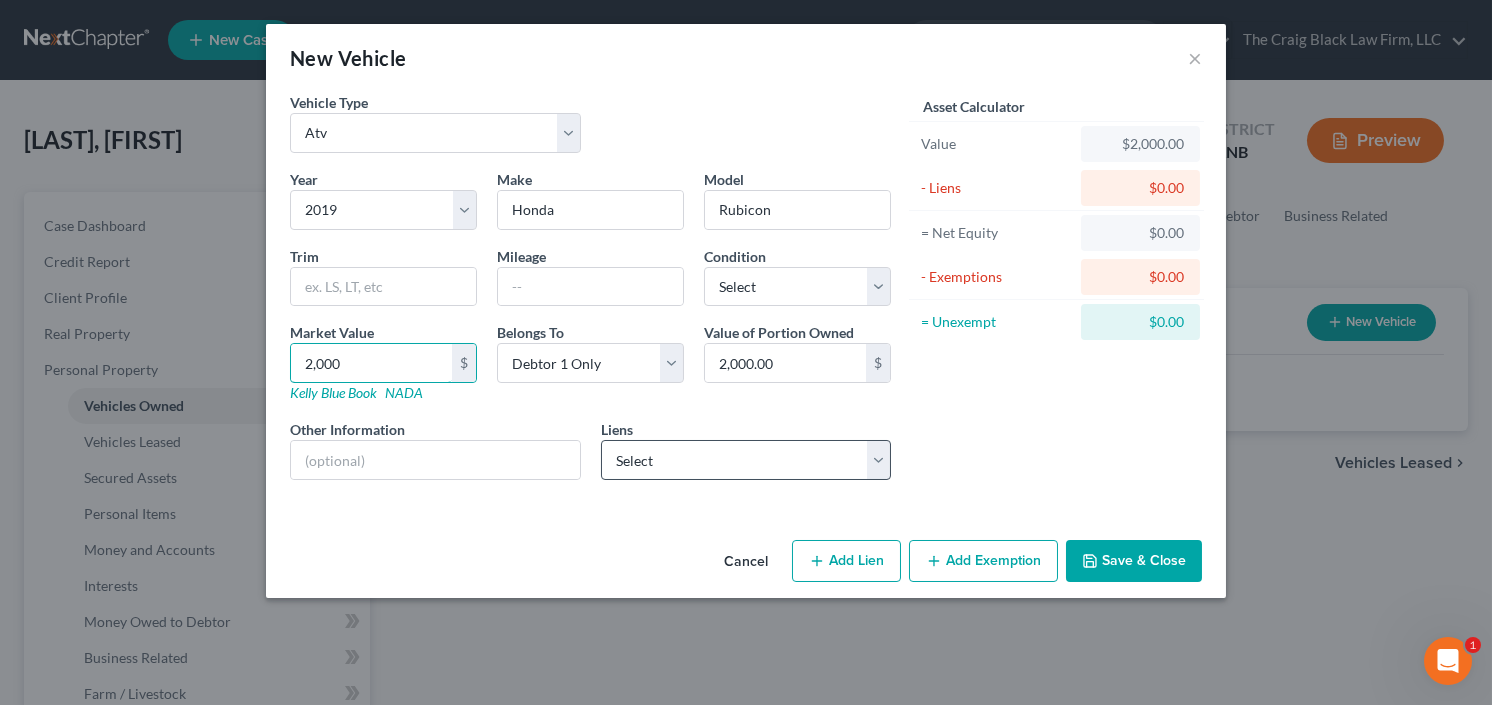 type on "2,000" 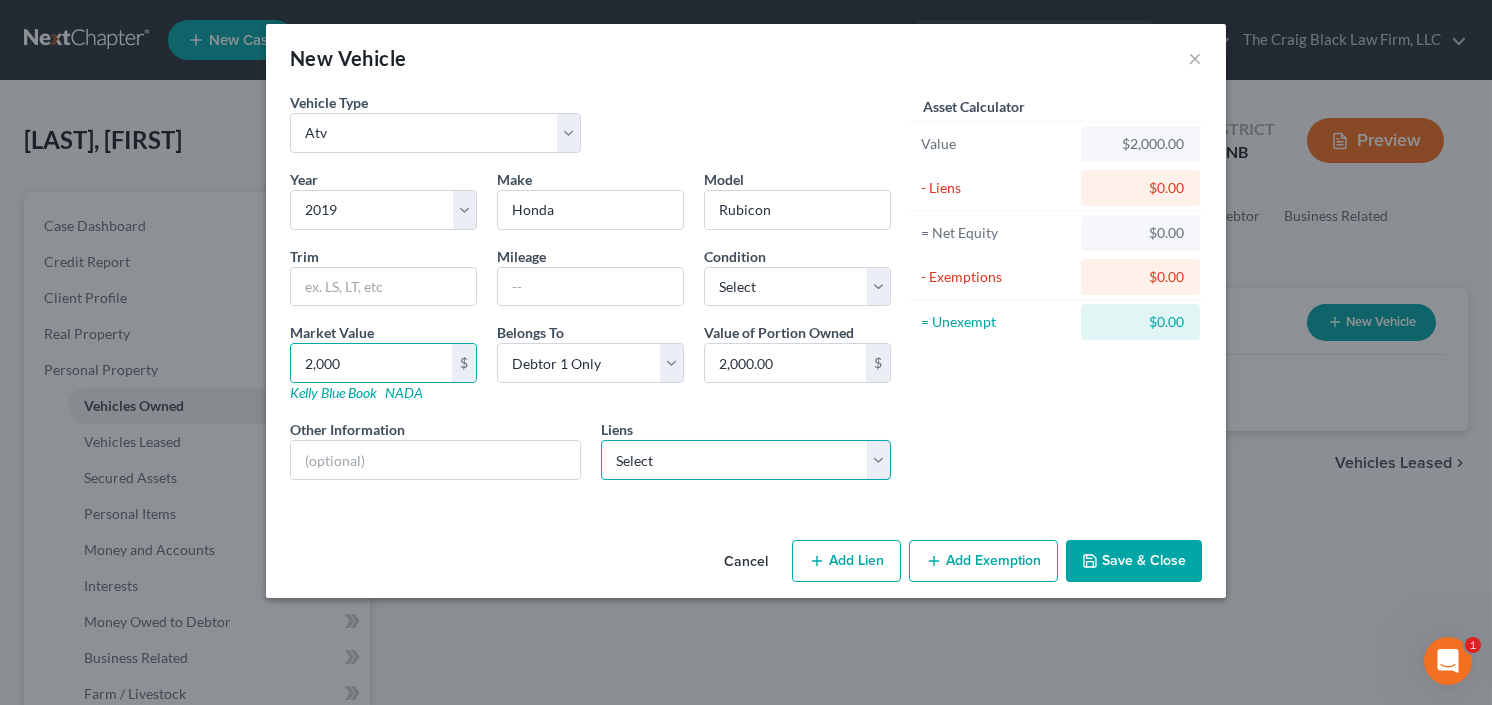 click on "Select American Honda Finance - $8,585.00 Wells Fargo Auto Cre - $0.00" at bounding box center (746, 460) 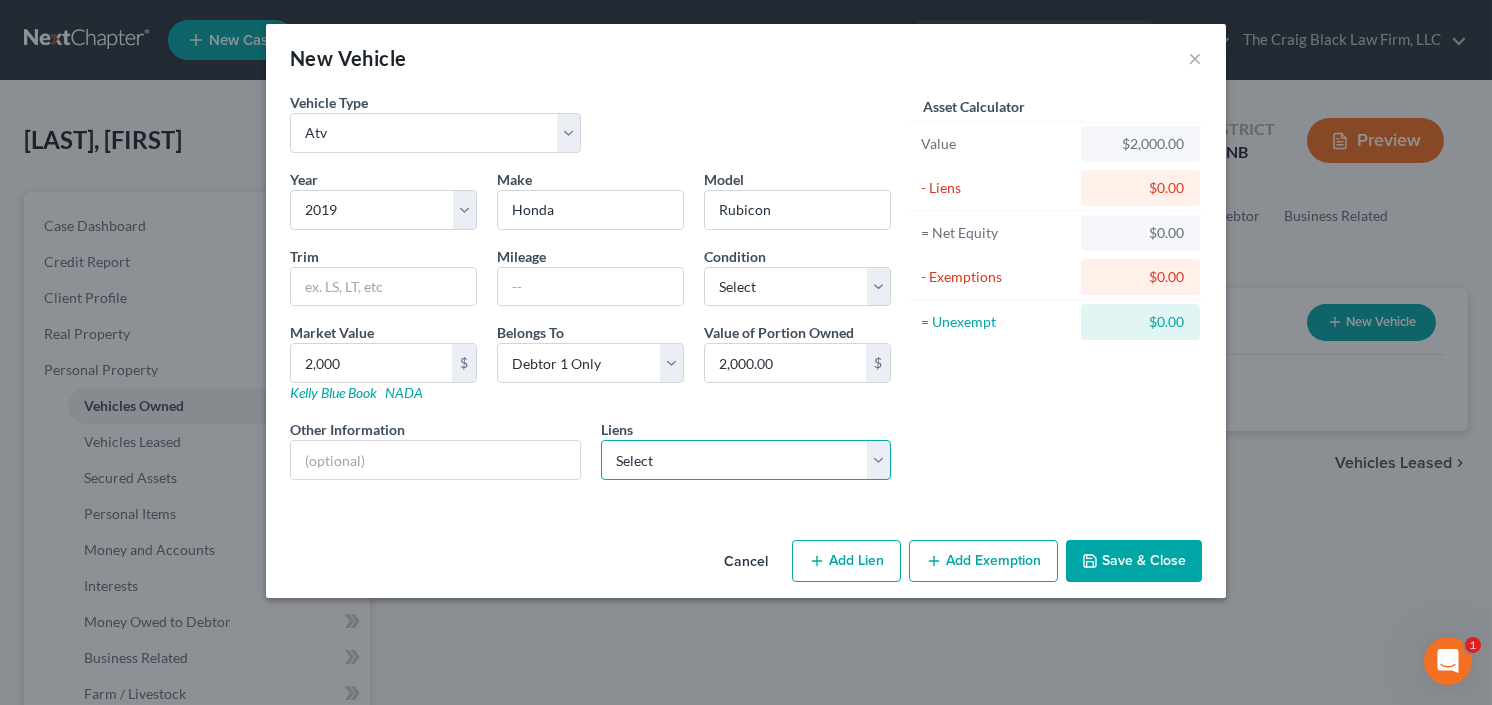 select on "0" 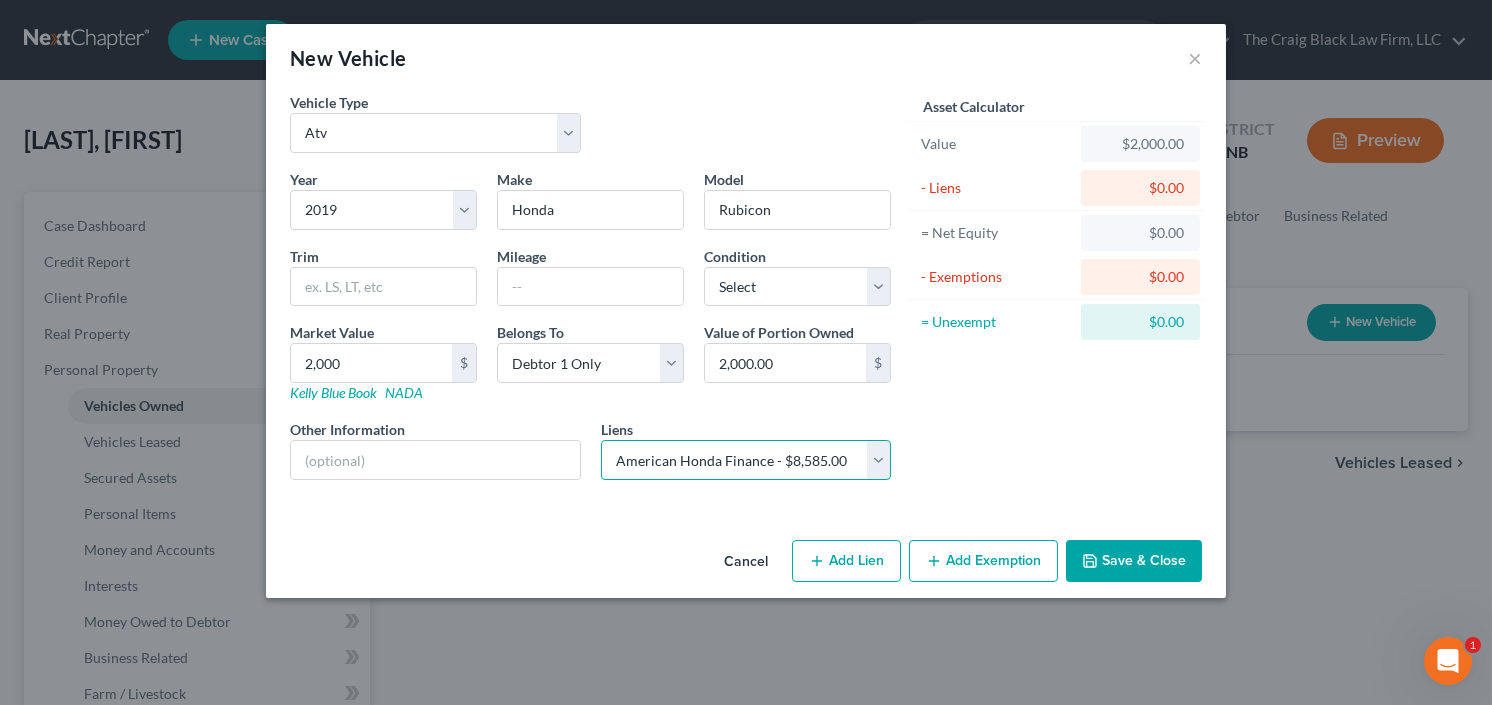 click on "Select American Honda Finance - $8,585.00 Wells Fargo Auto Cre - $0.00" at bounding box center (746, 460) 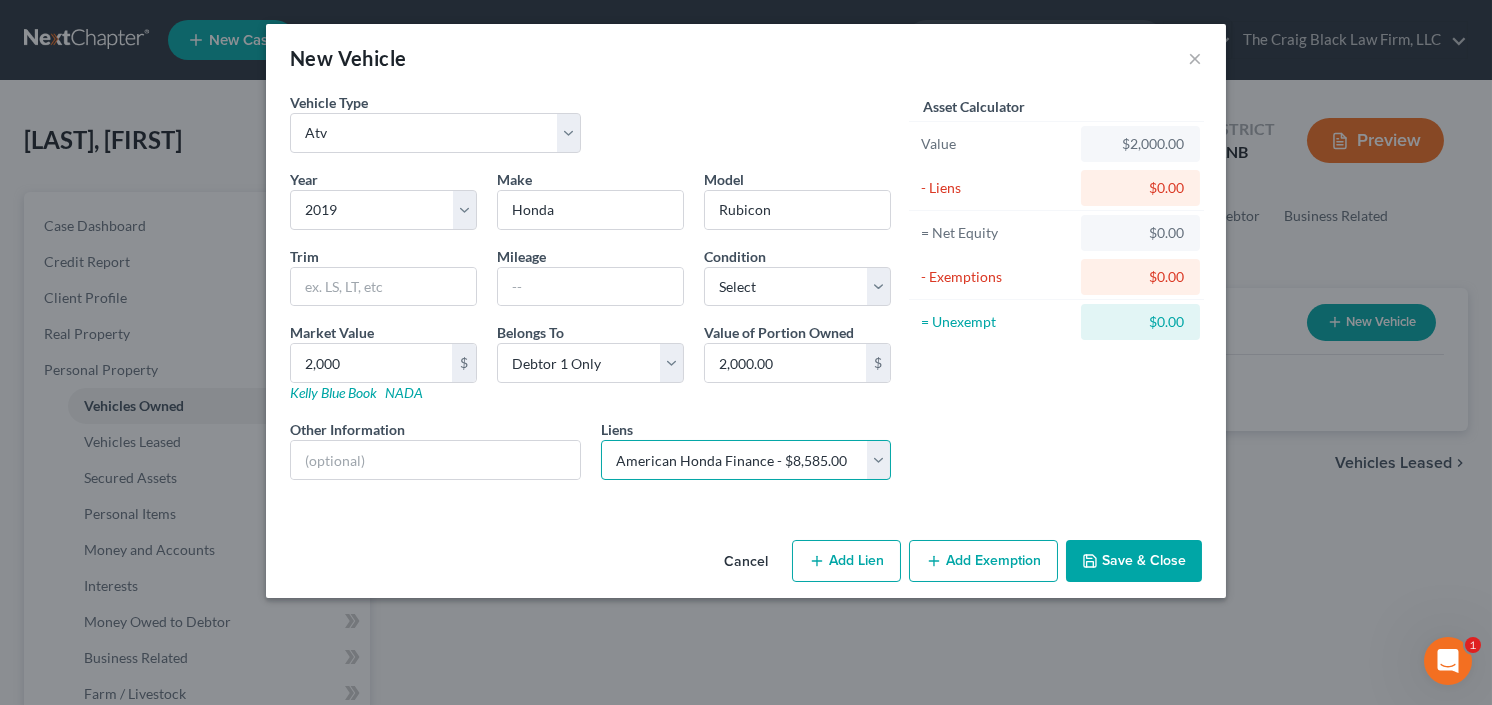 select 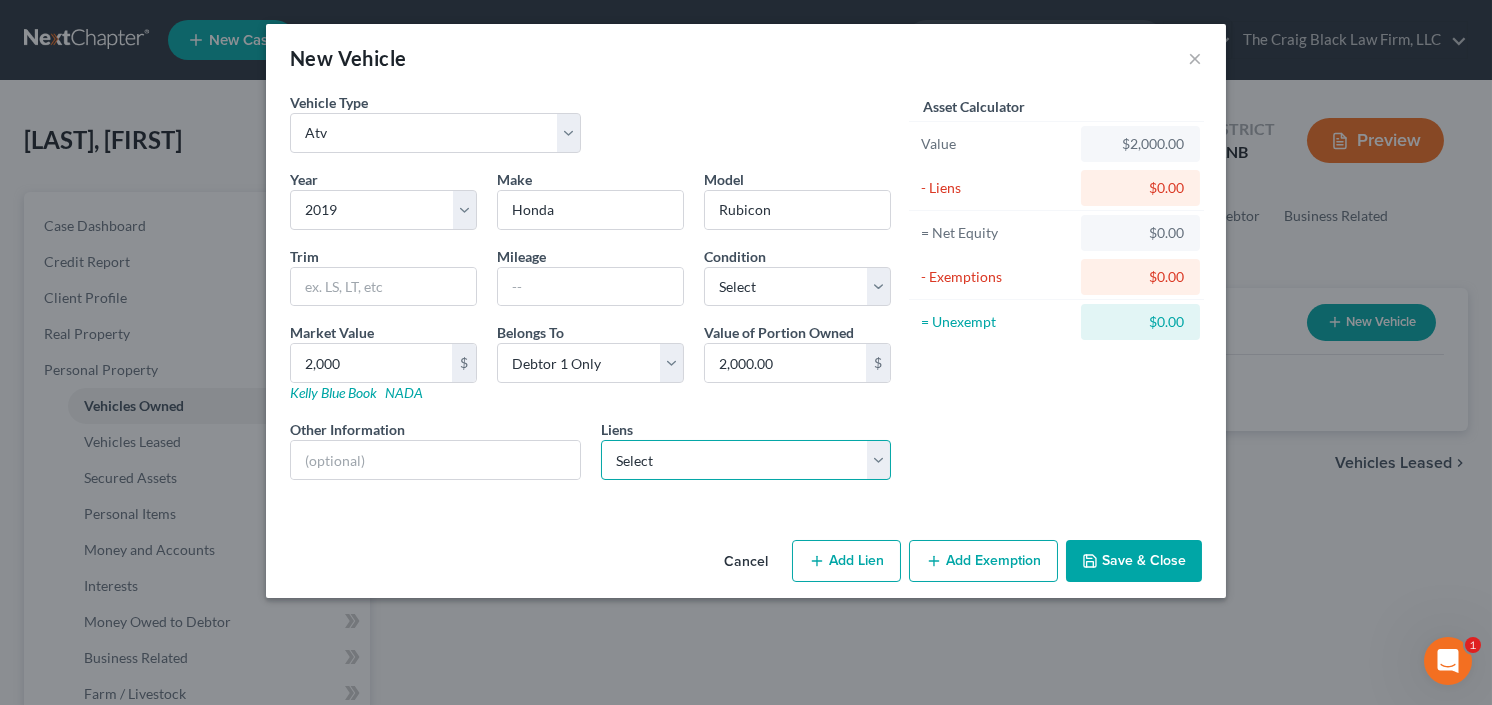 select on "10" 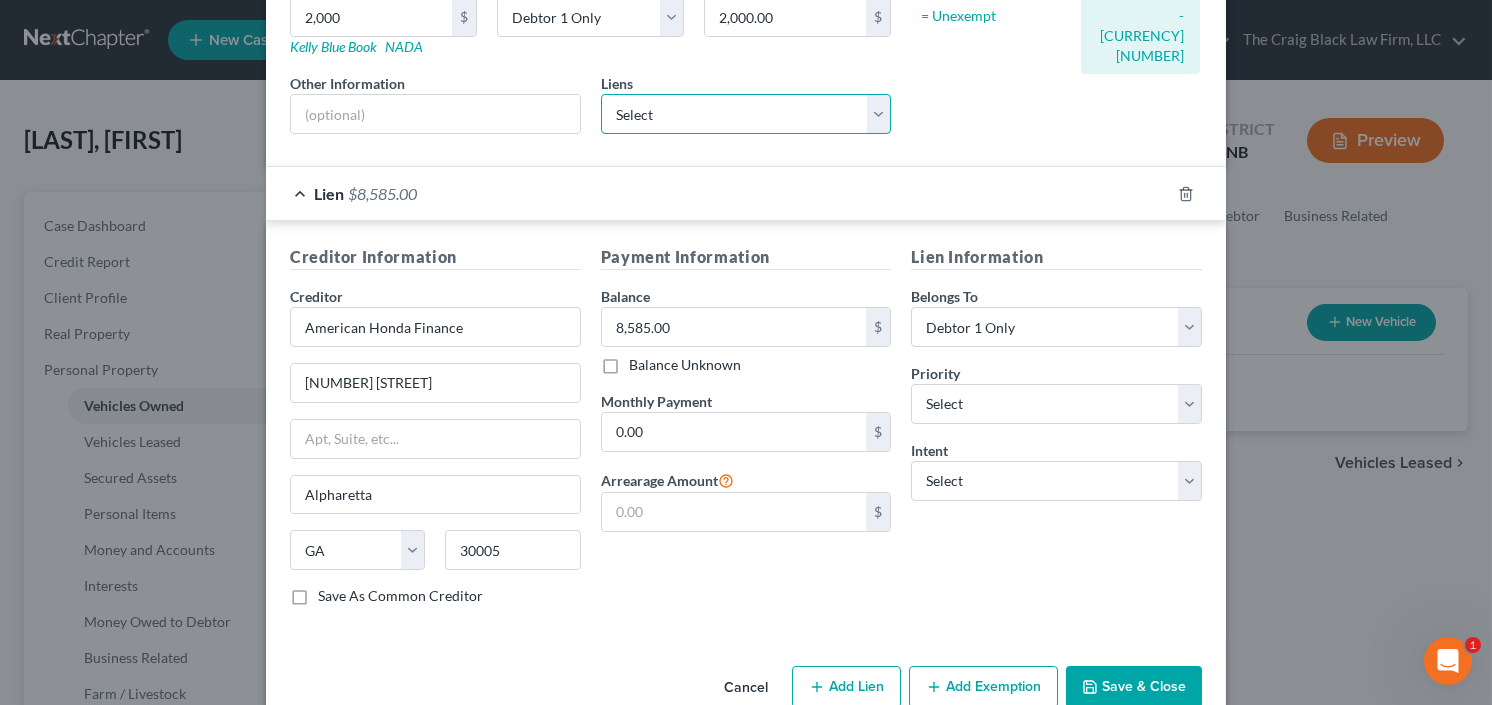 scroll, scrollTop: 383, scrollLeft: 0, axis: vertical 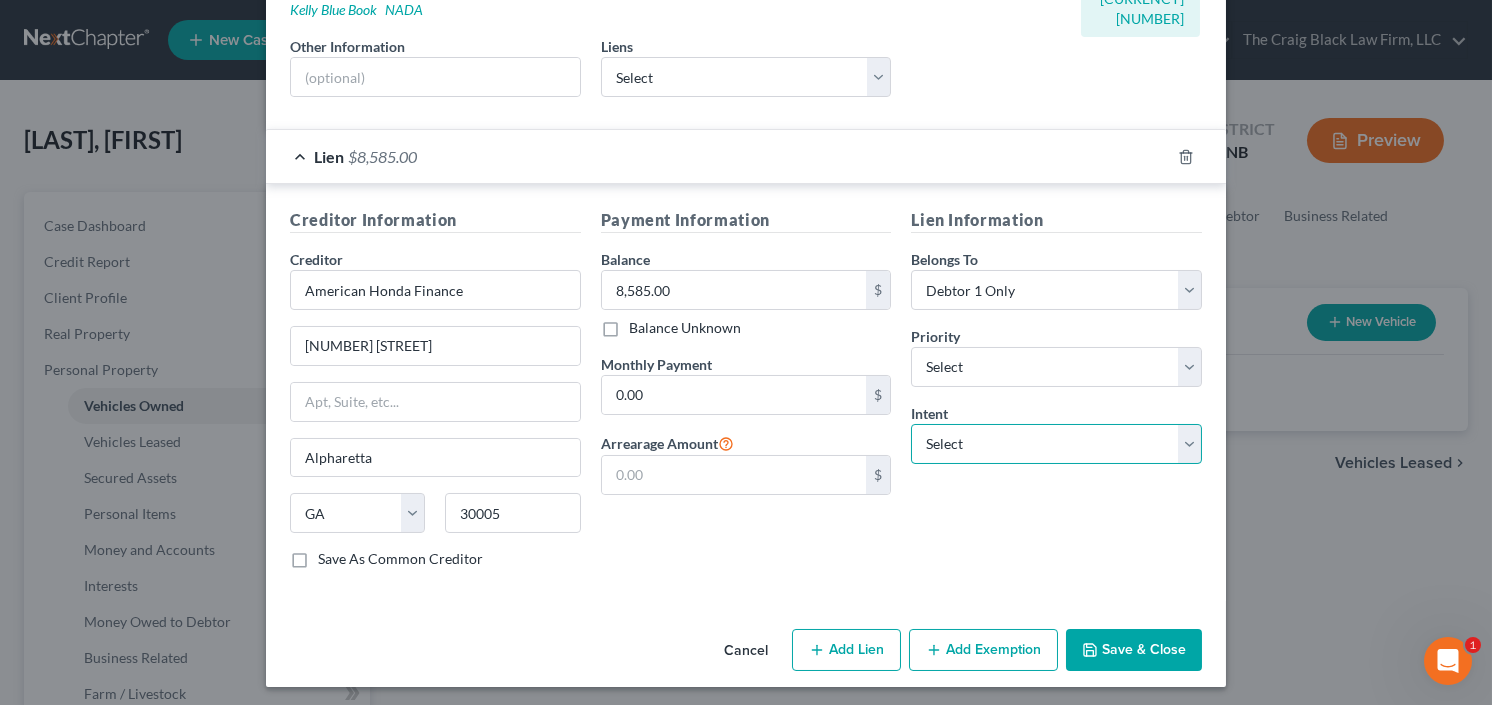click on "Select Surrender Redeem Reaffirm Avoid Other" at bounding box center [1056, 444] 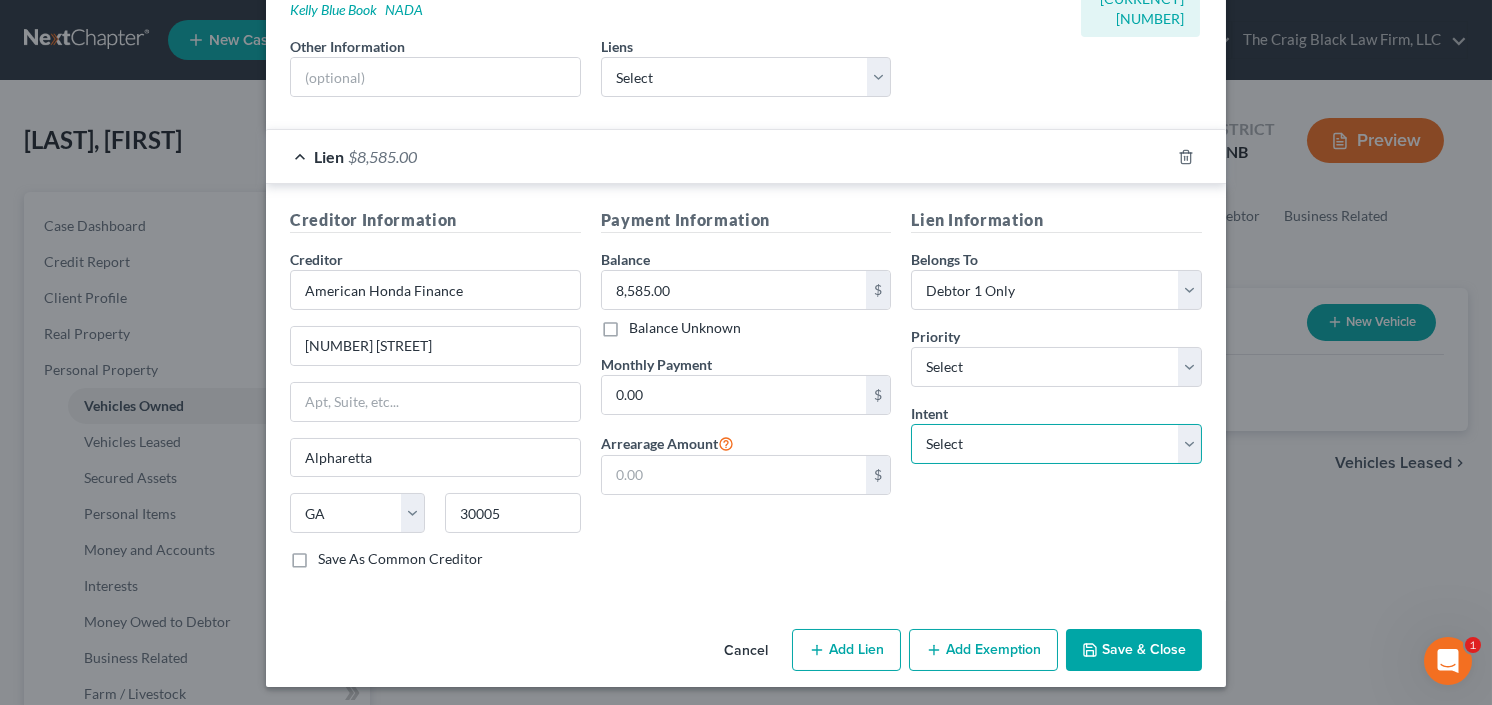 select on "0" 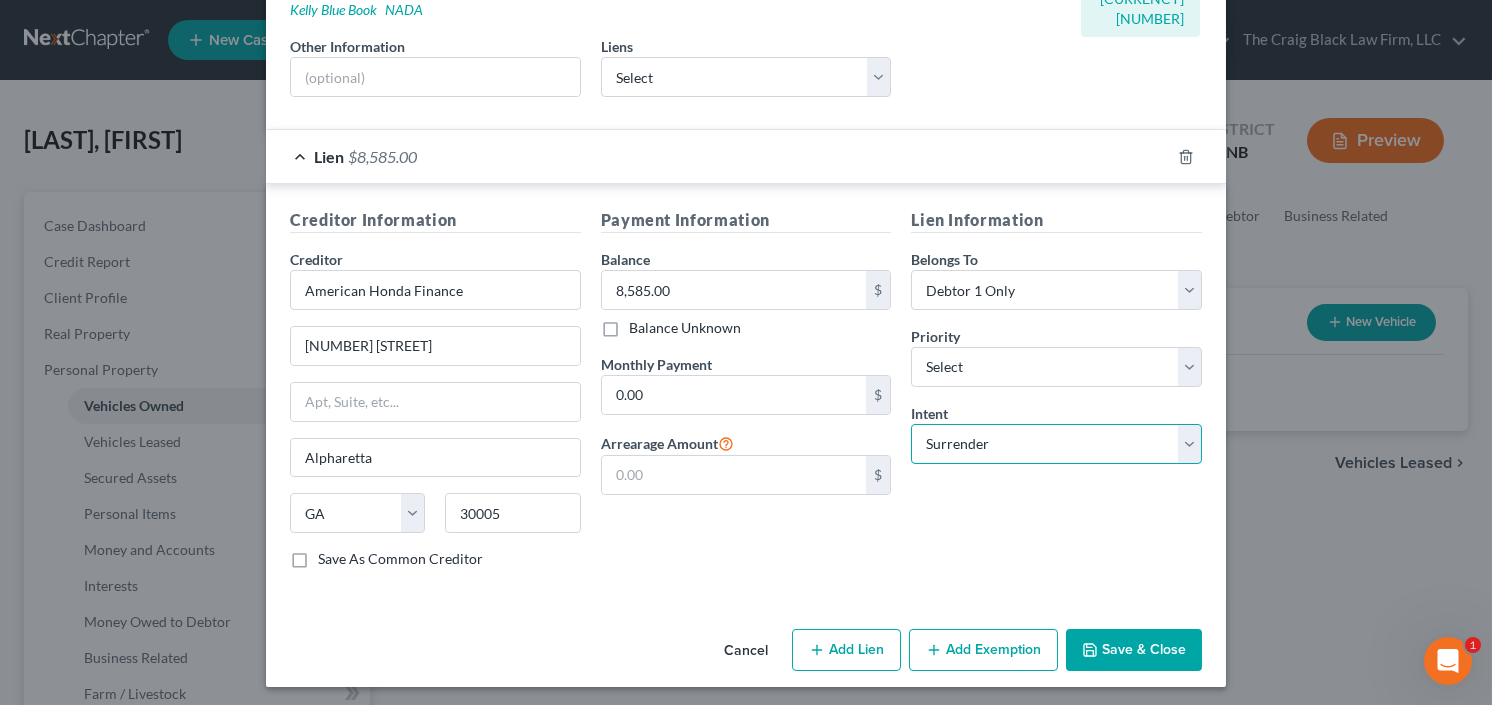 click on "Select Surrender Redeem Reaffirm Avoid Other" at bounding box center (1056, 444) 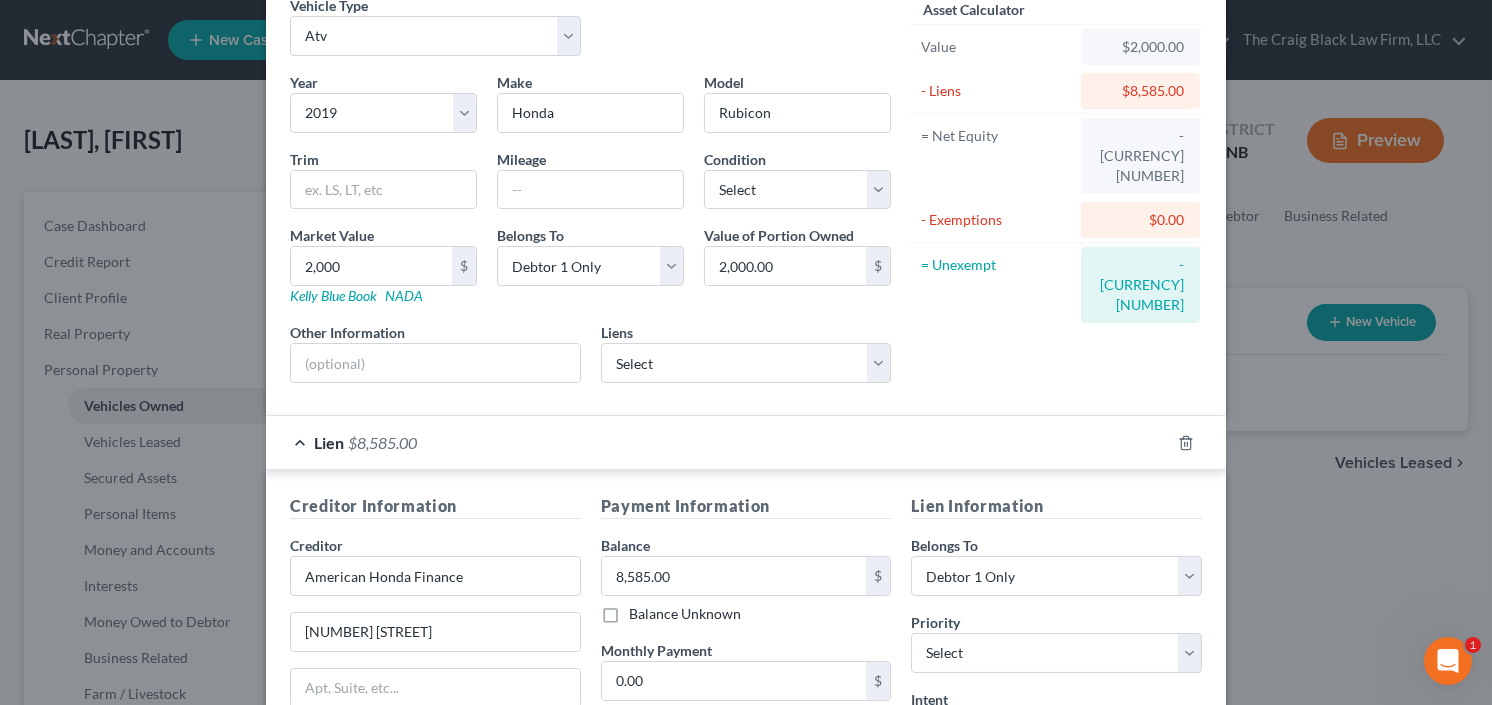 scroll, scrollTop: 0, scrollLeft: 0, axis: both 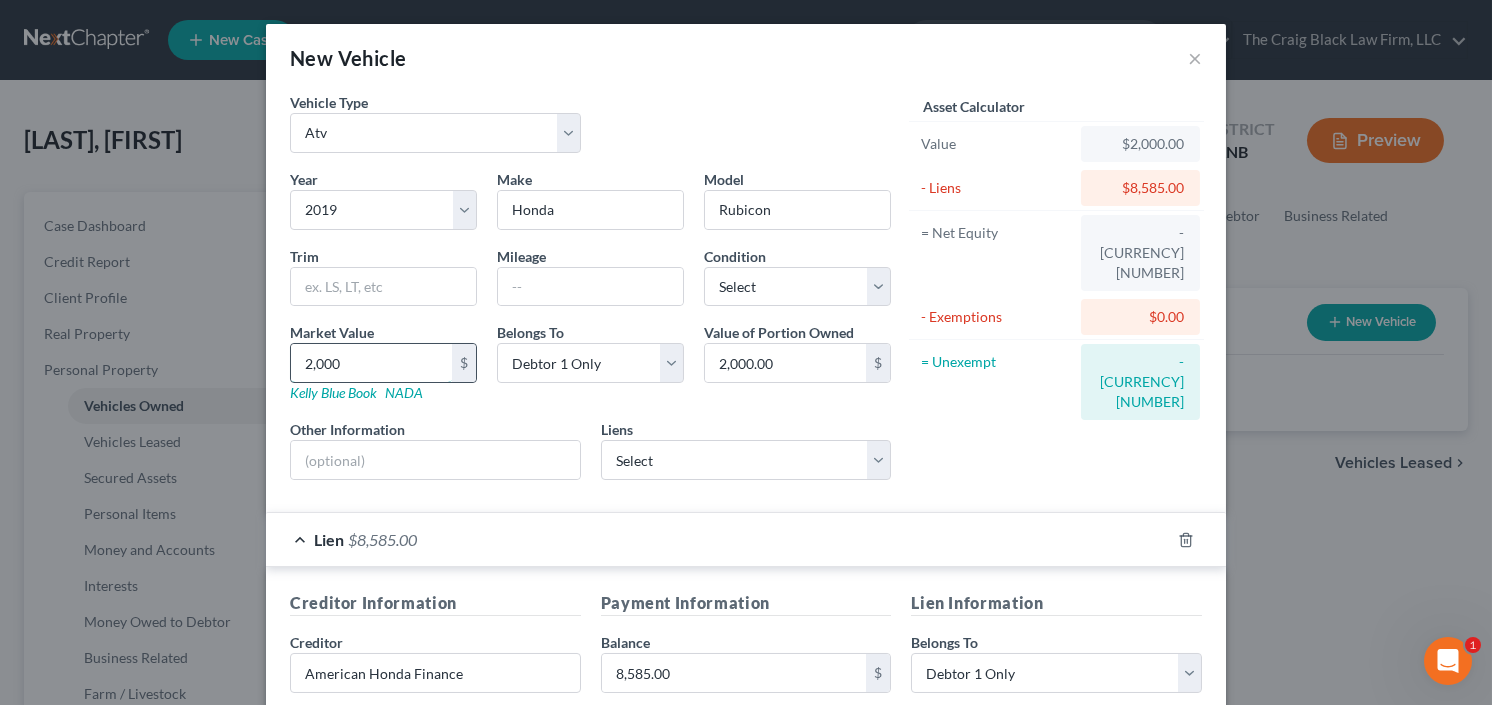 click on "2,000" at bounding box center [371, 363] 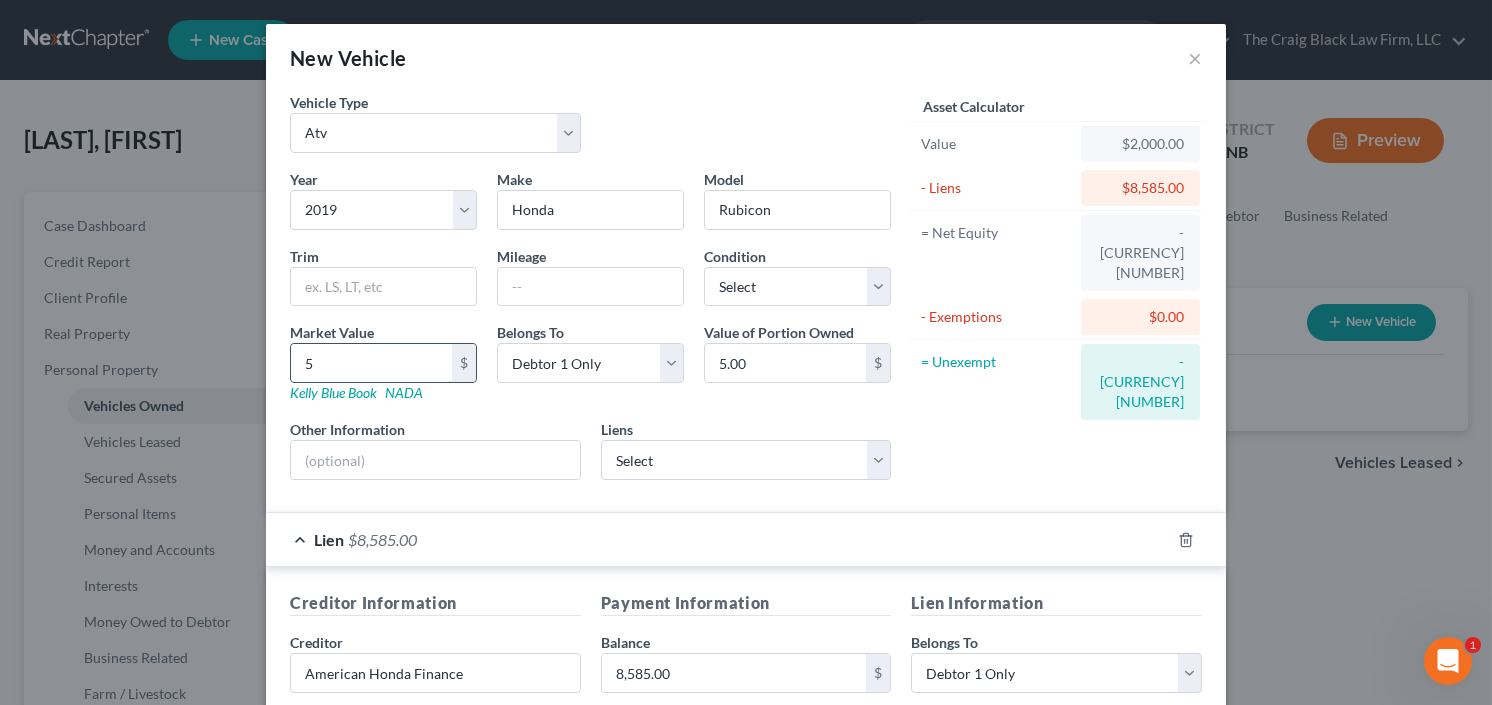 type on "50" 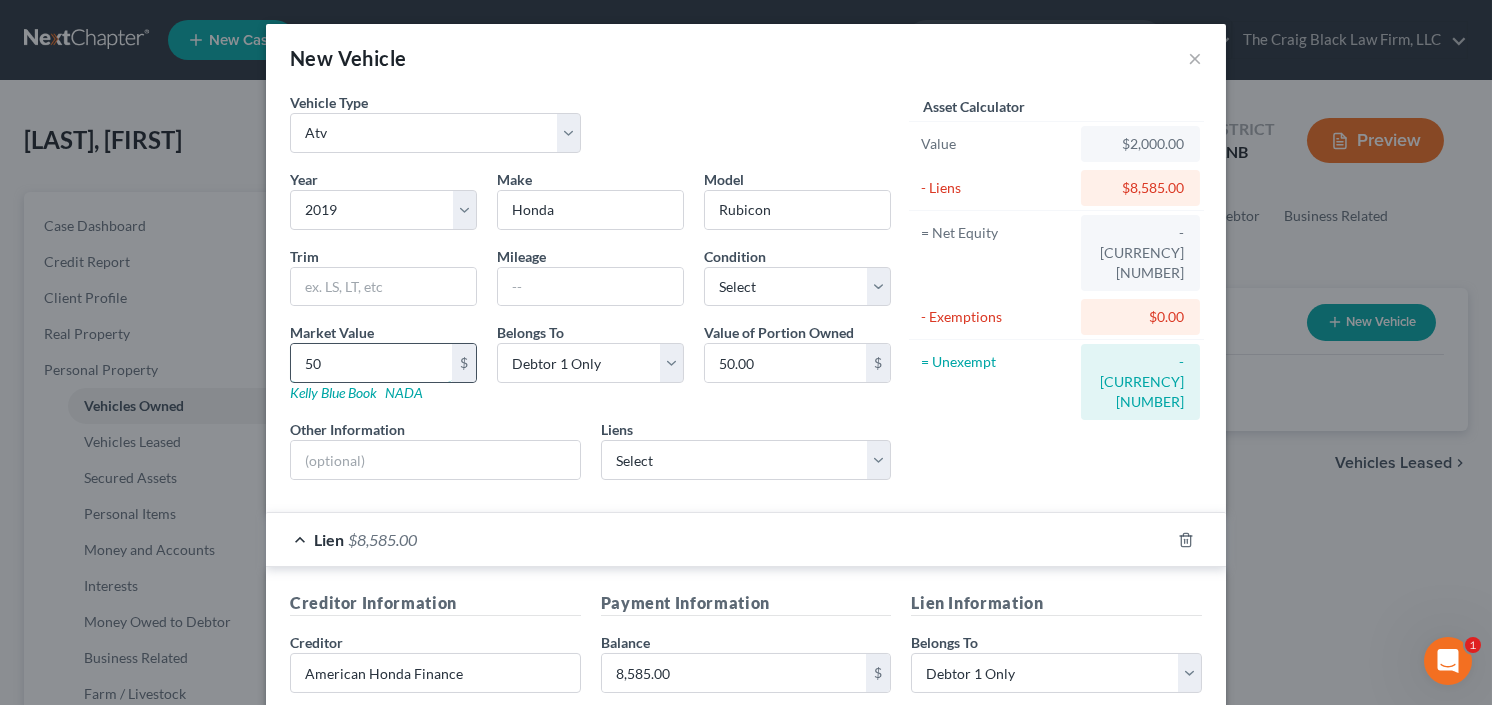 type on "500" 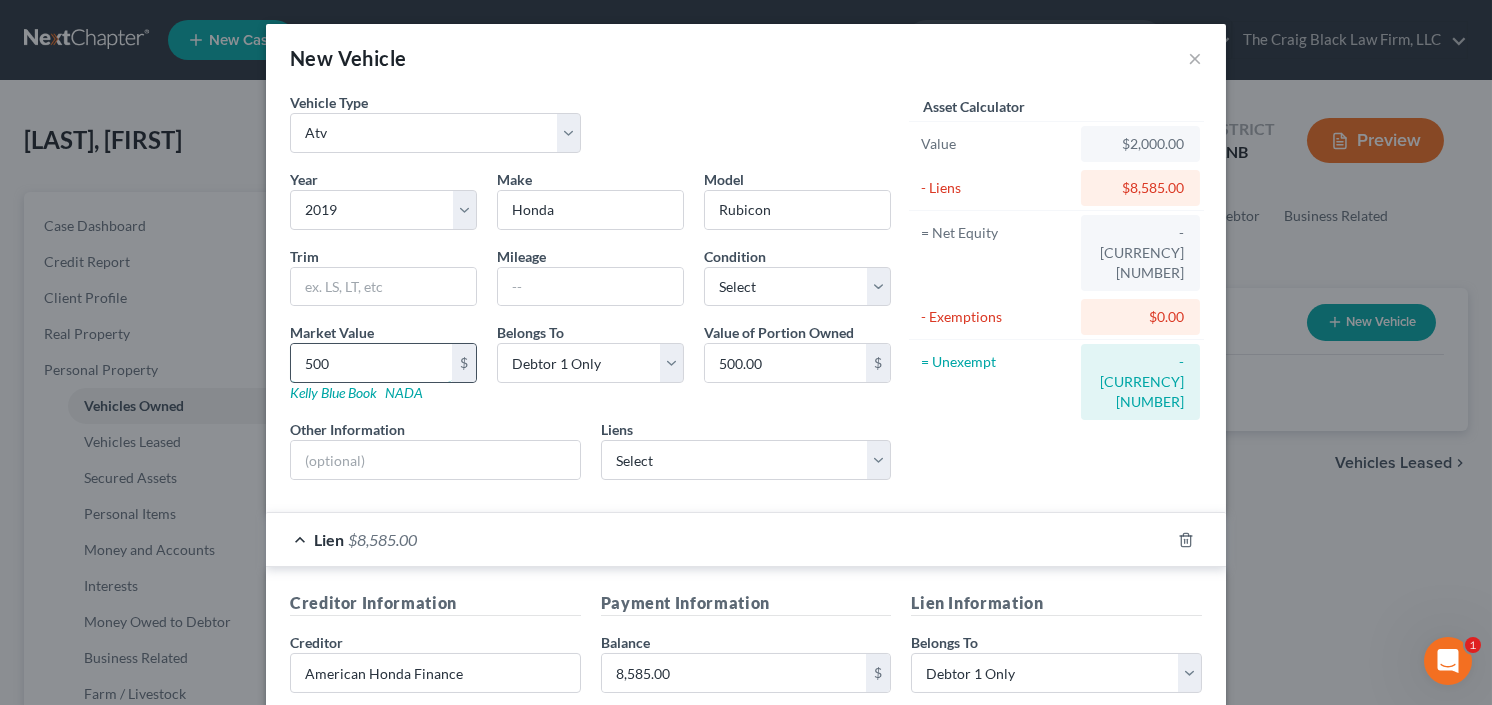 type on "5000" 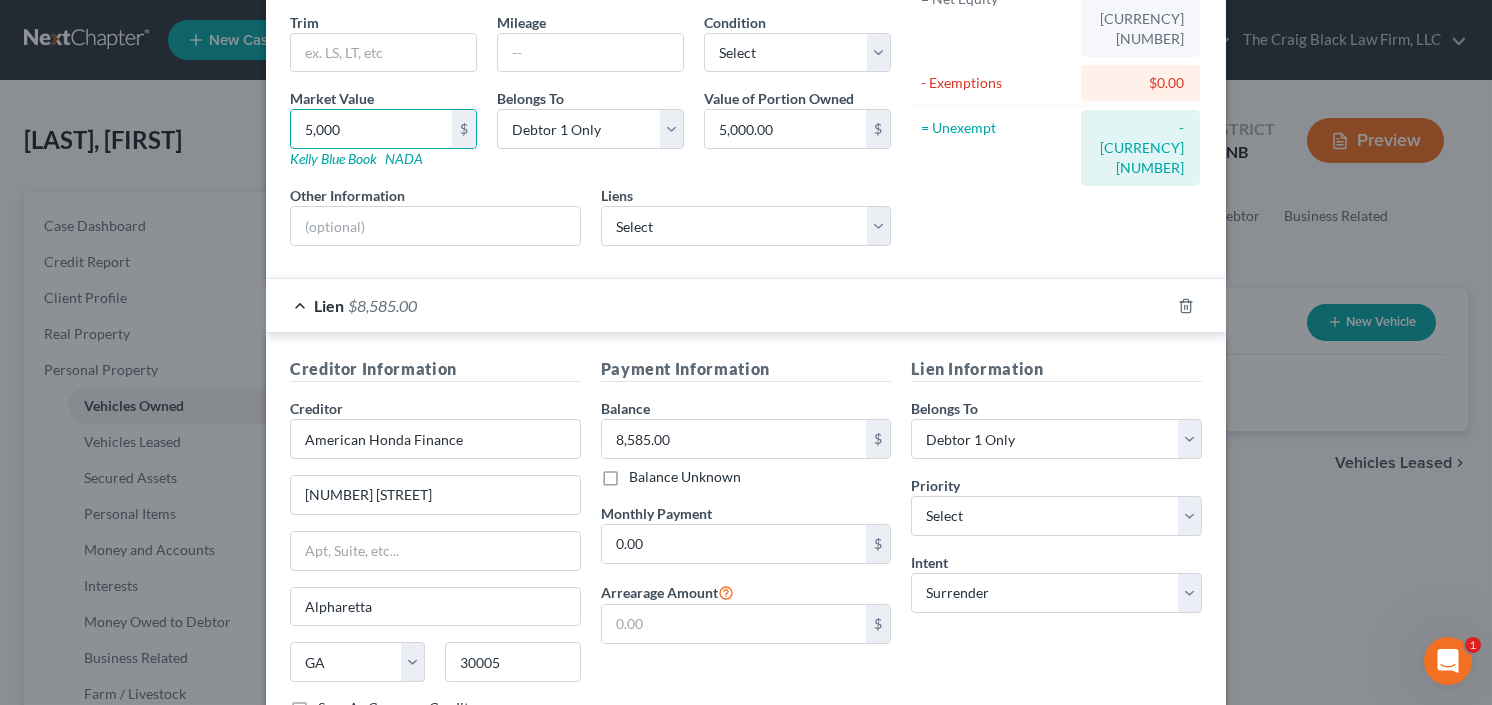 scroll, scrollTop: 320, scrollLeft: 0, axis: vertical 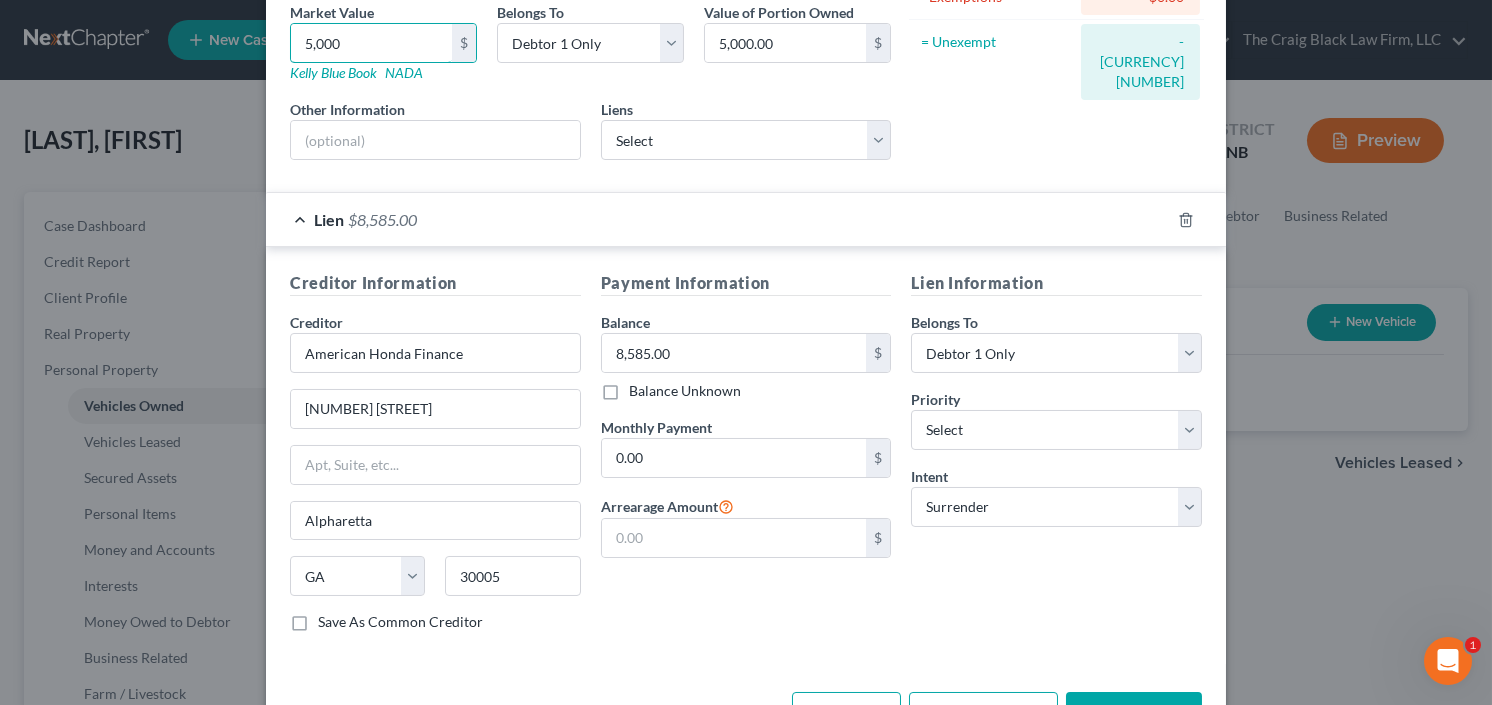 type on "5,000" 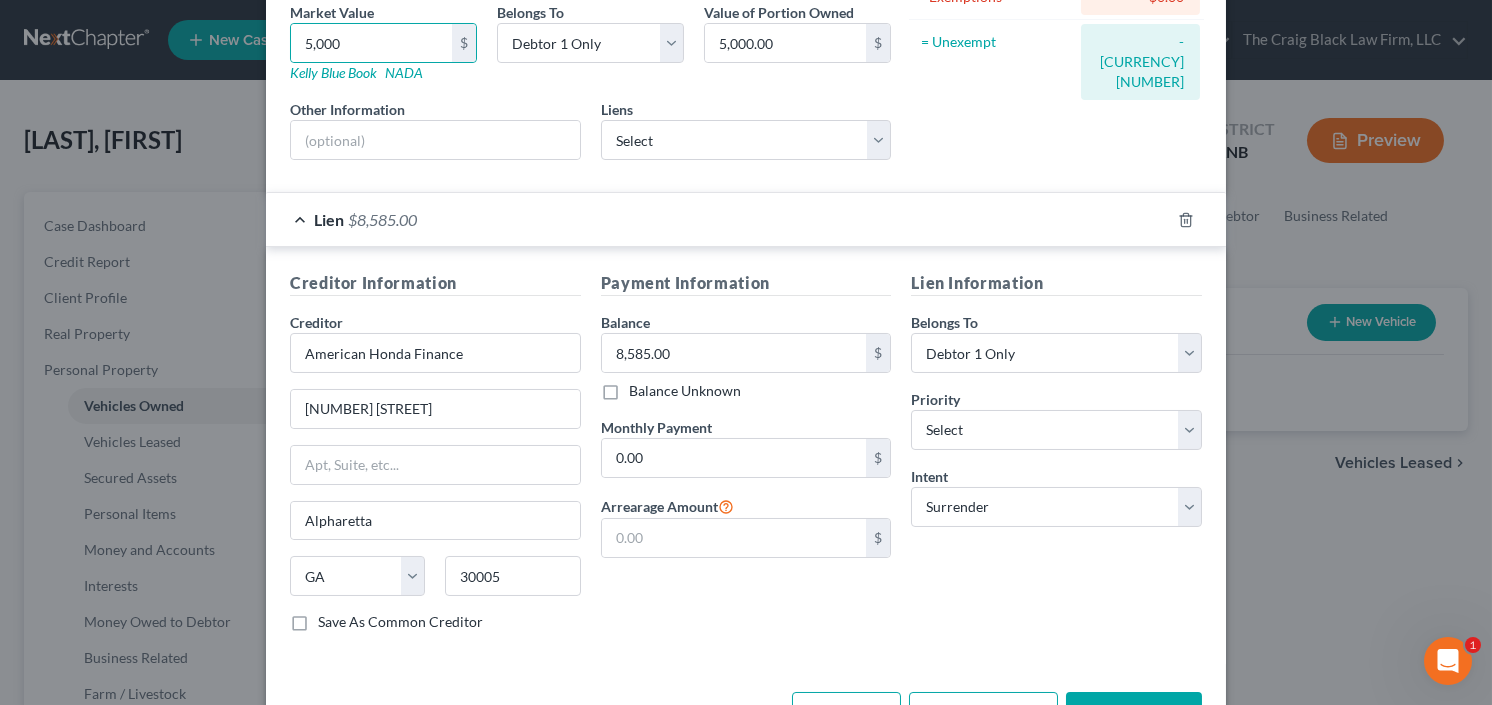 click on "Save & Close" at bounding box center [1134, 713] 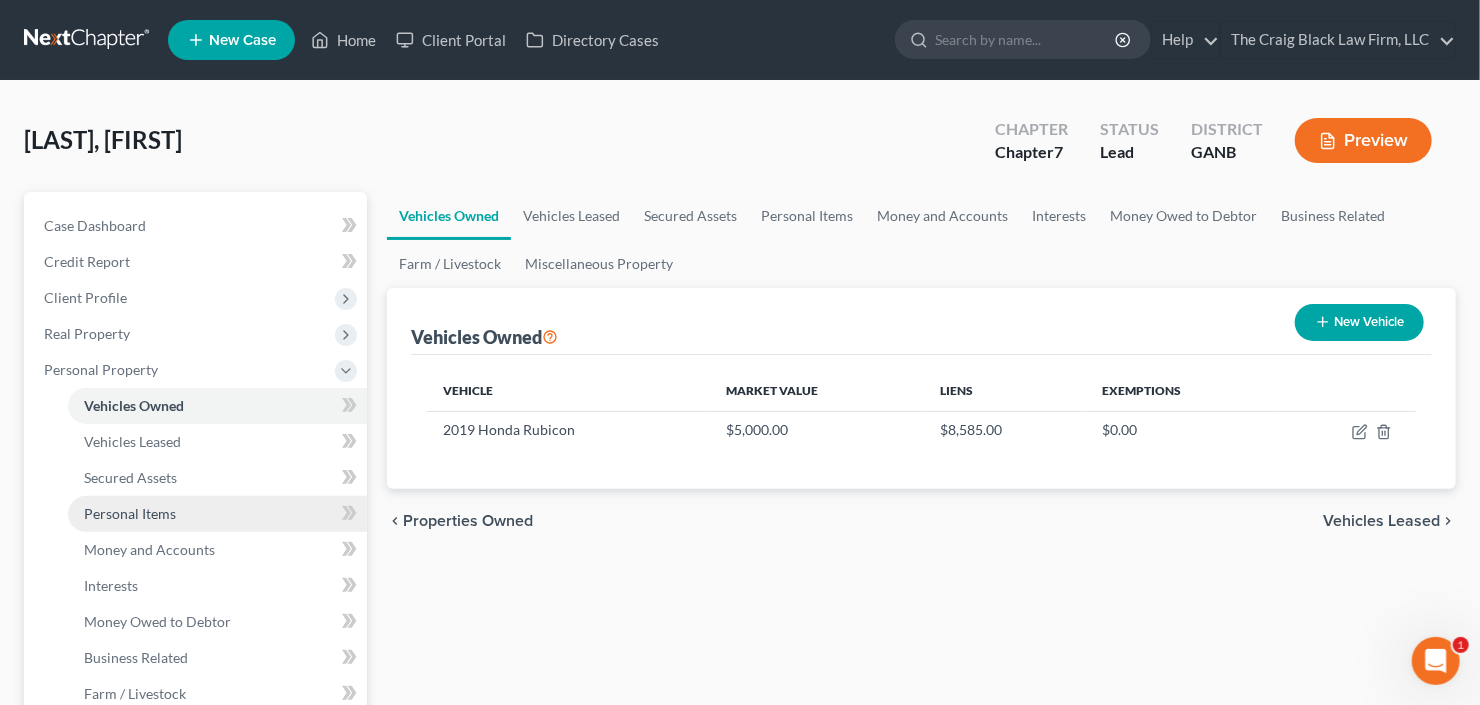 click on "Personal Items" at bounding box center [217, 514] 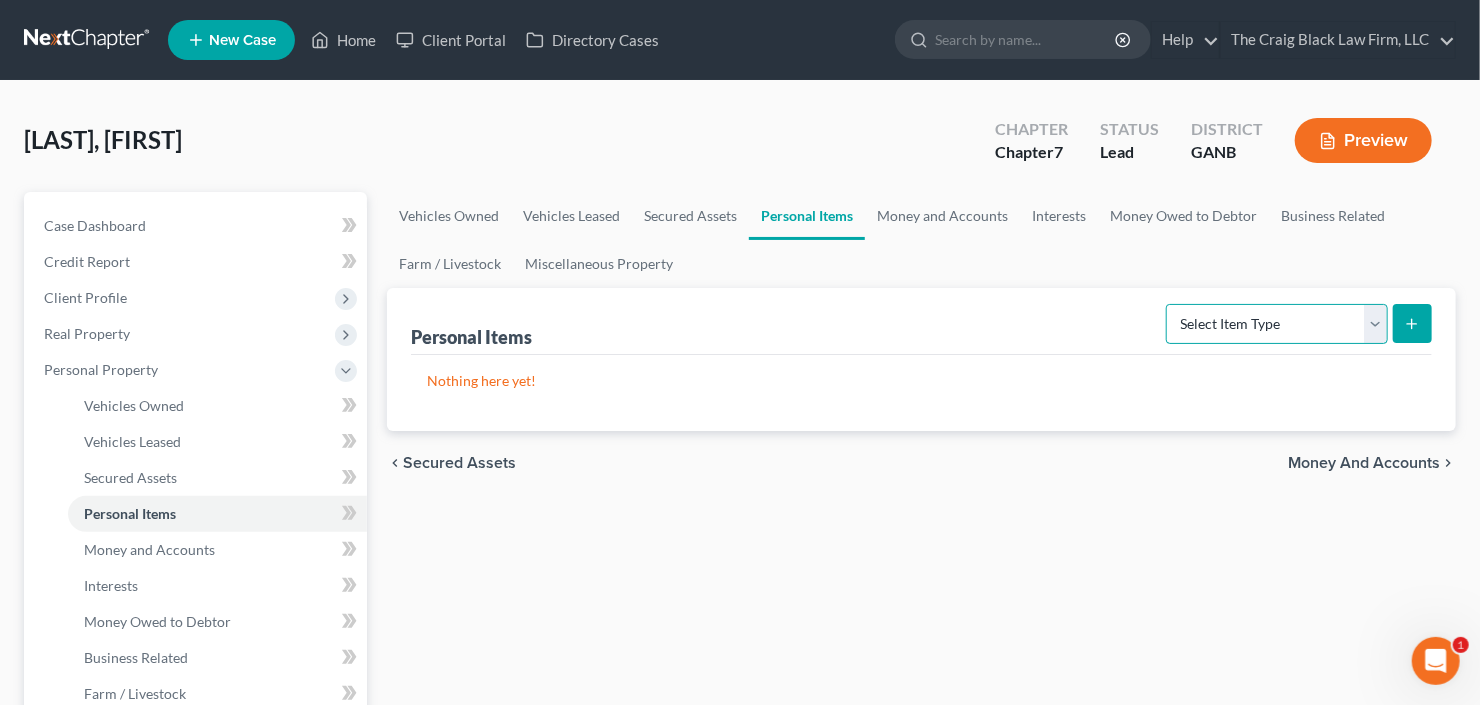 click on "Select Item Type Clothing Collectibles Of Value Electronics Firearms Household Goods Jewelry Other Pet(s) Sports & Hobby Equipment" at bounding box center (1277, 324) 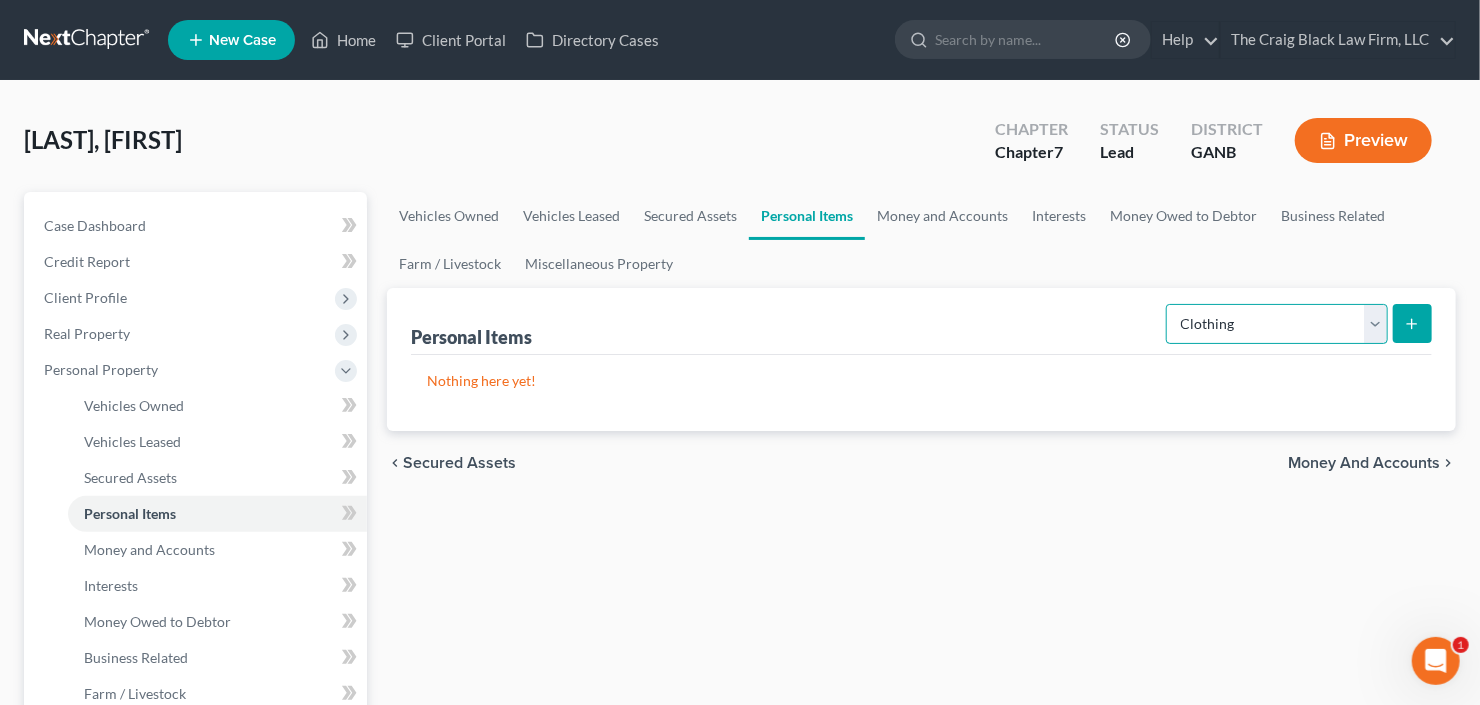 click on "Select Item Type Clothing Collectibles Of Value Electronics Firearms Household Goods Jewelry Other Pet(s) Sports & Hobby Equipment" at bounding box center [1277, 324] 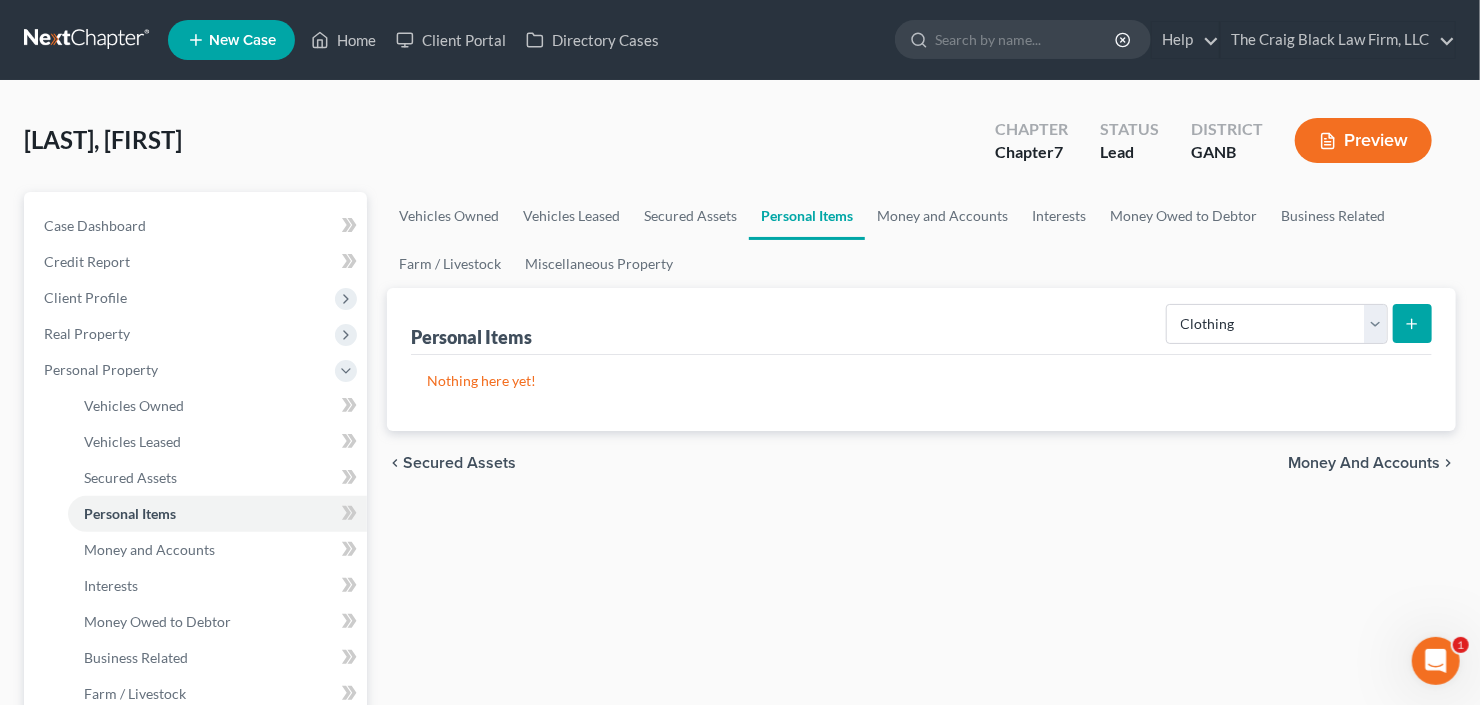 click 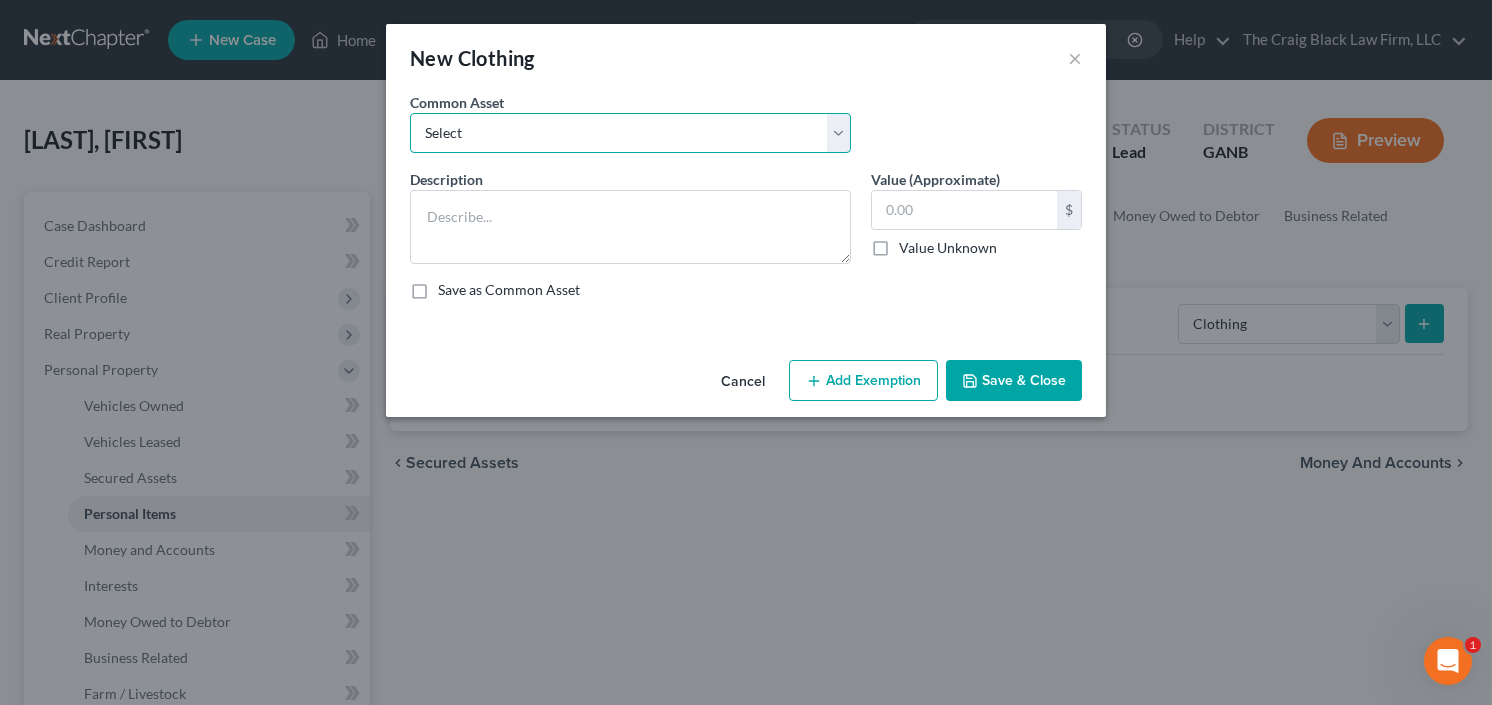 click on "Select All clothing and shoes All clothing and shoes All clothing and shoes" at bounding box center [630, 133] 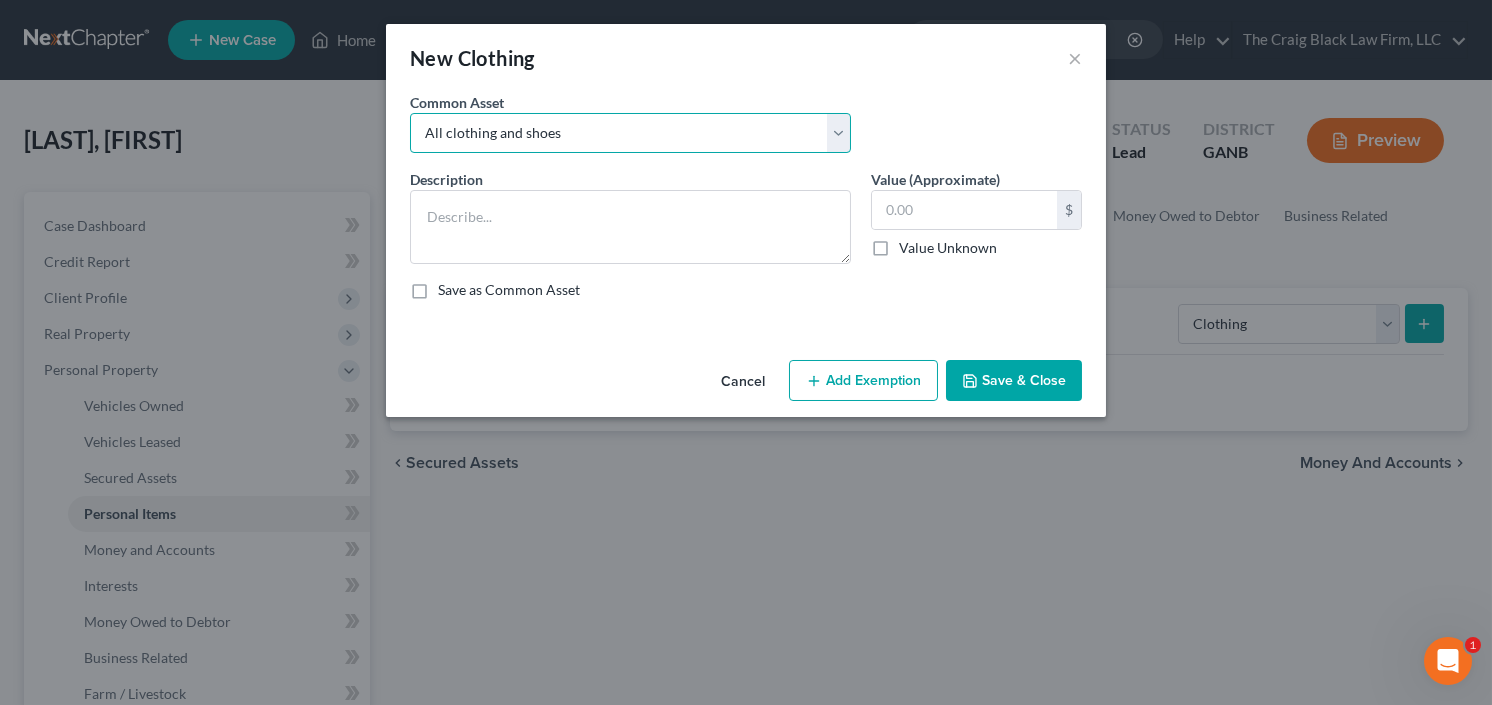 click on "Select All clothing and shoes All clothing and shoes All clothing and shoes" at bounding box center [630, 133] 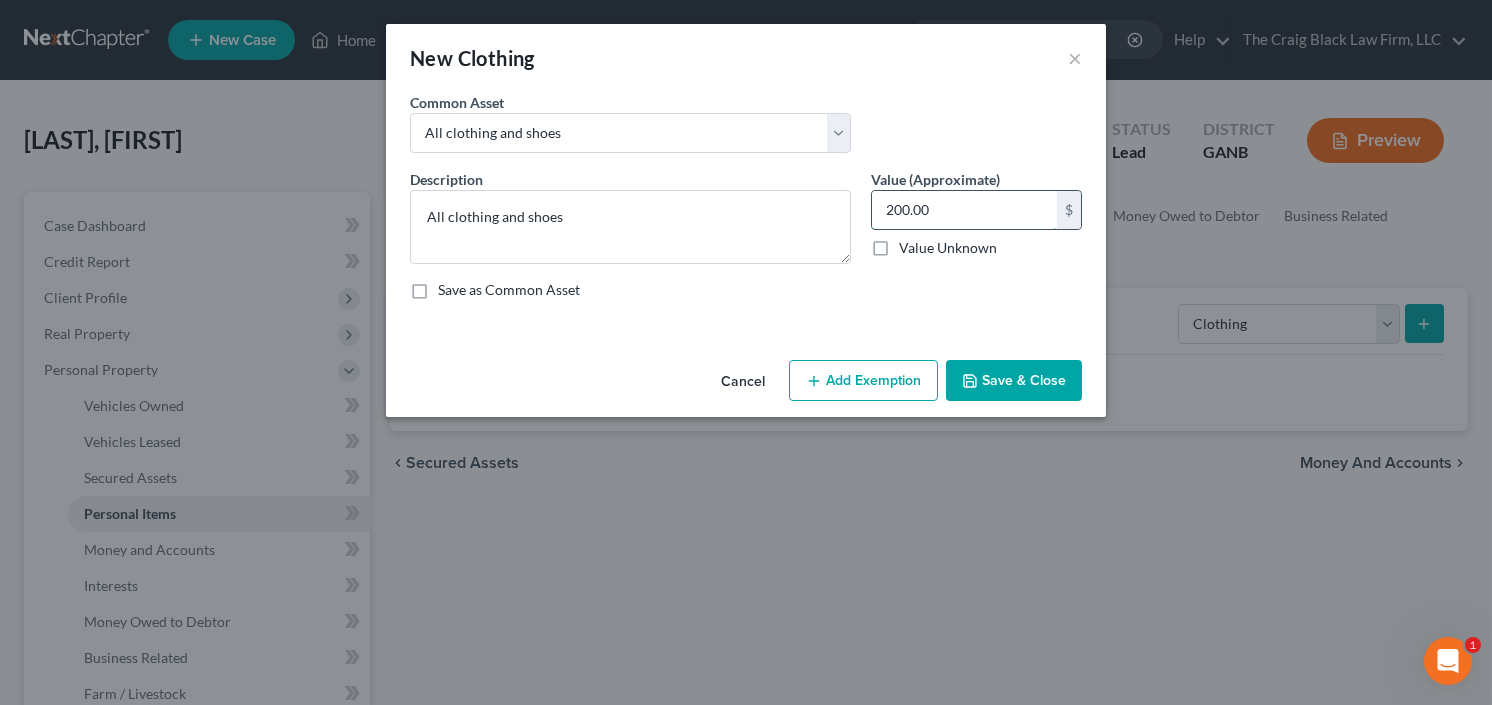 click on "200.00 $" at bounding box center (976, 210) 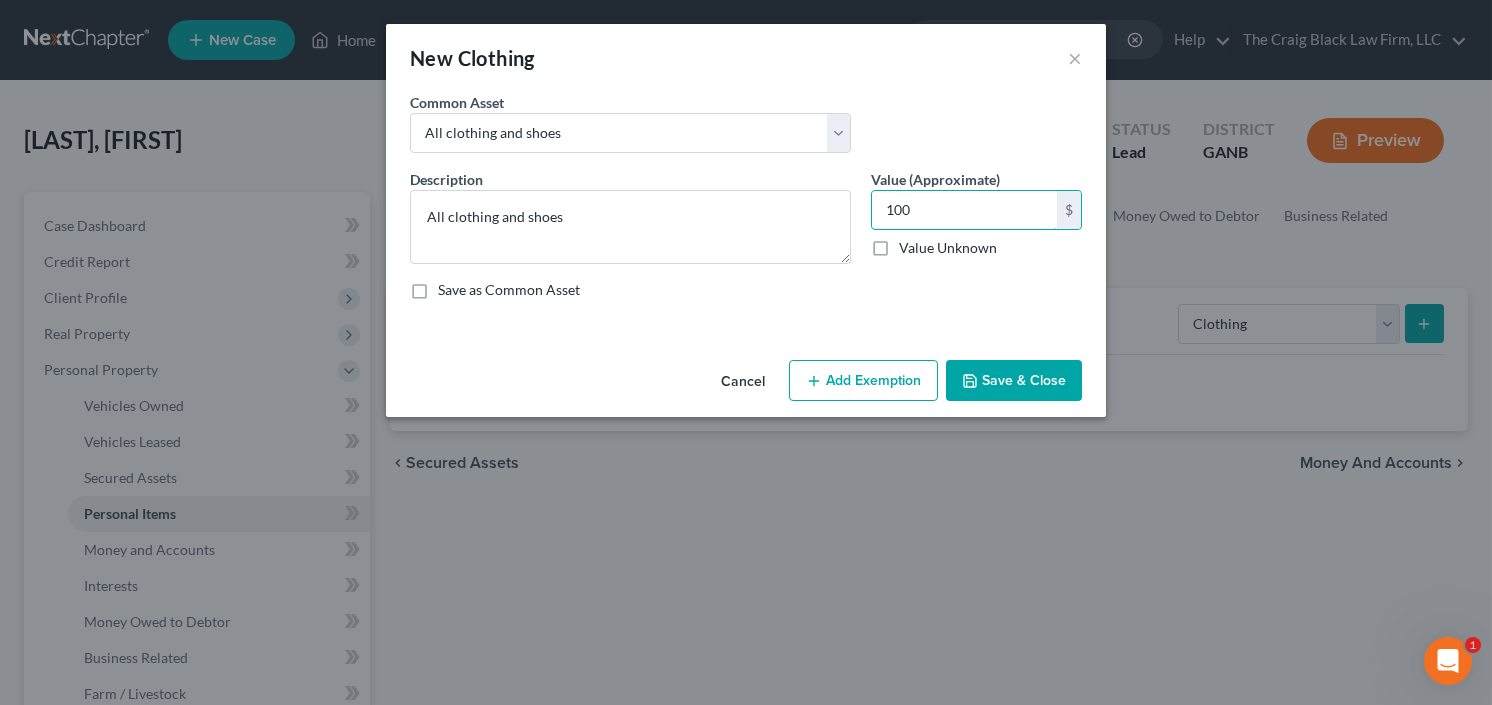 type on "100" 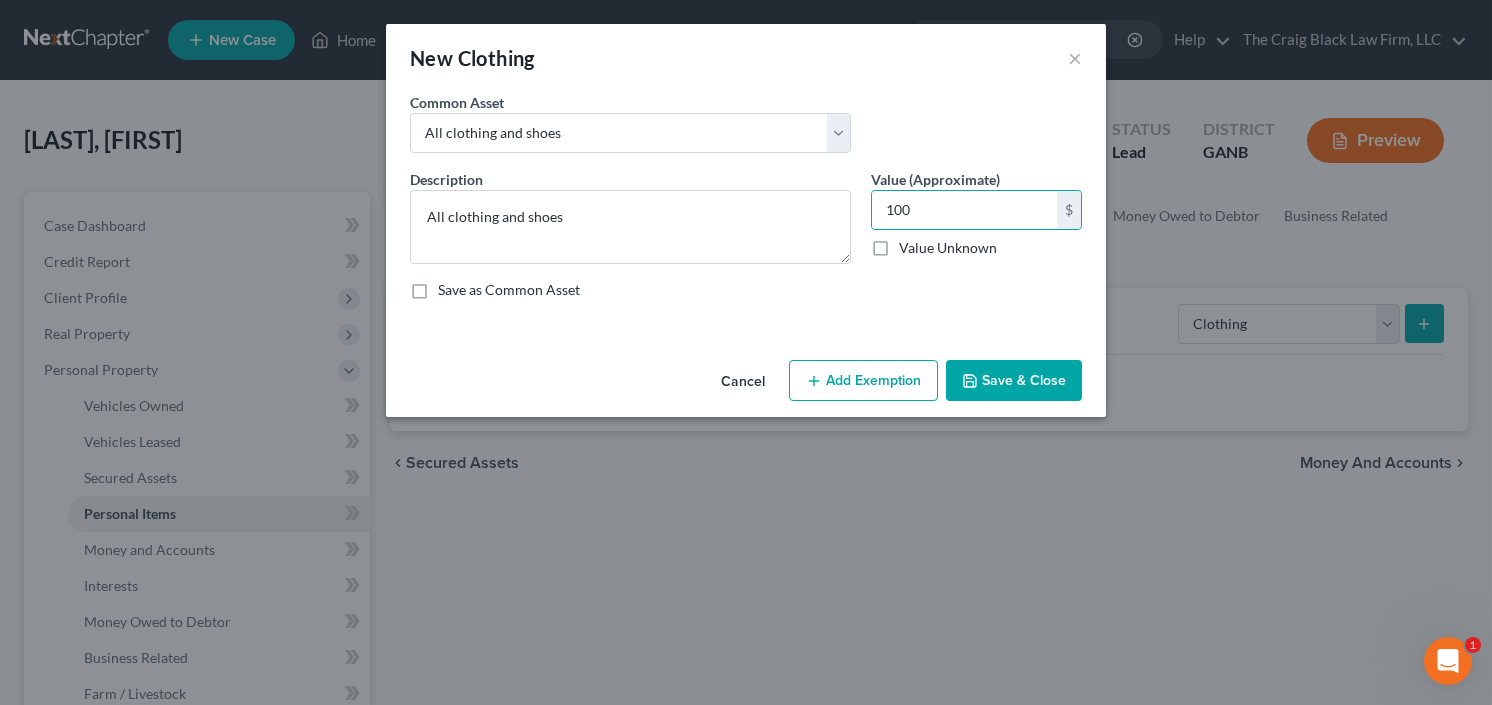 click on "Add Exemption" at bounding box center (863, 381) 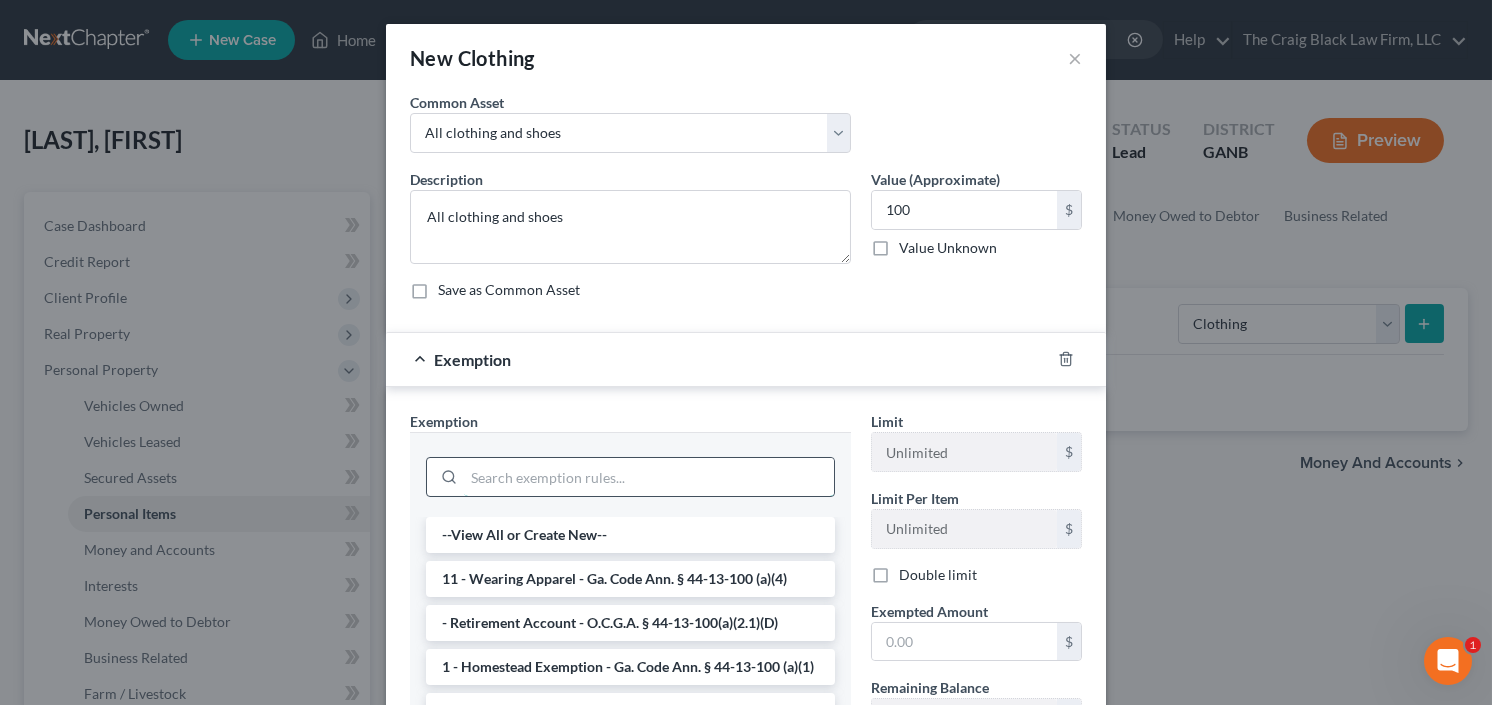 click at bounding box center (649, 477) 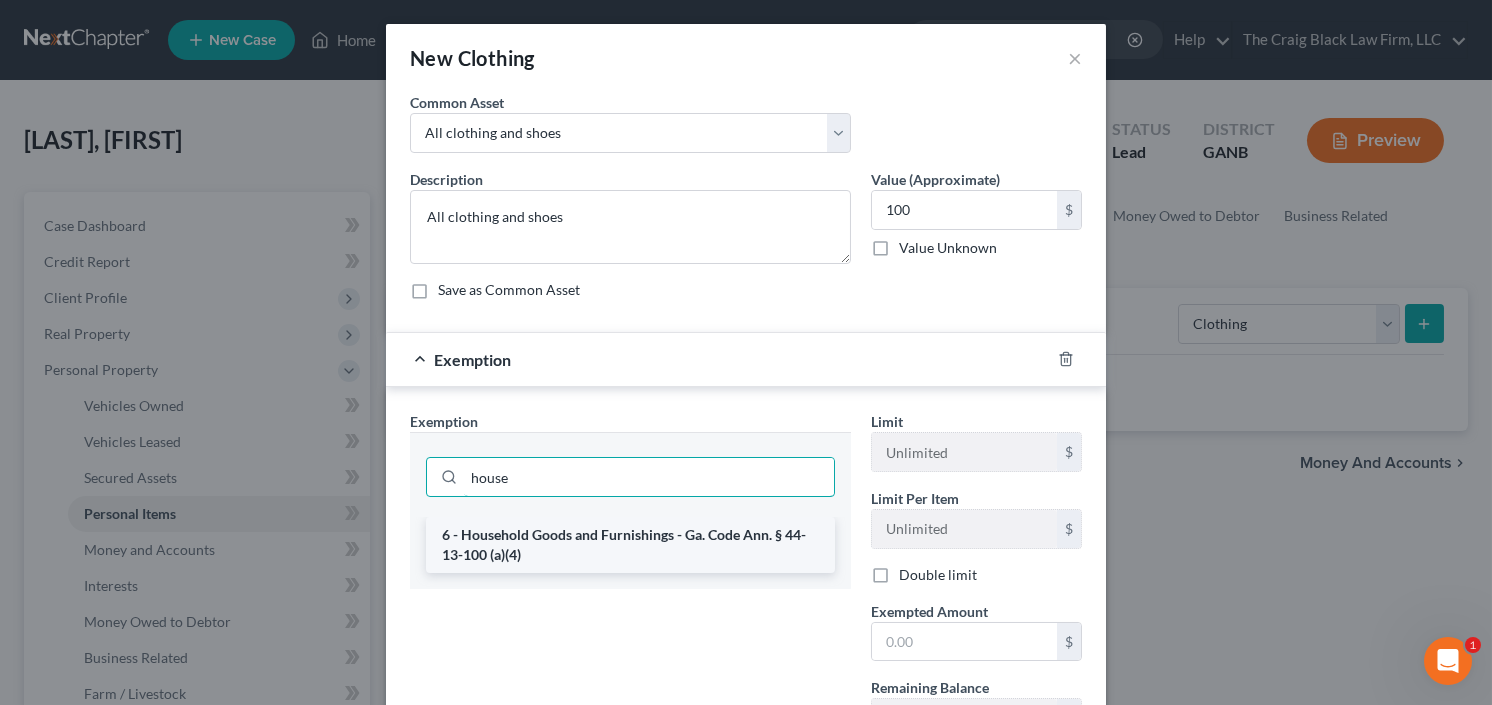 type on "house" 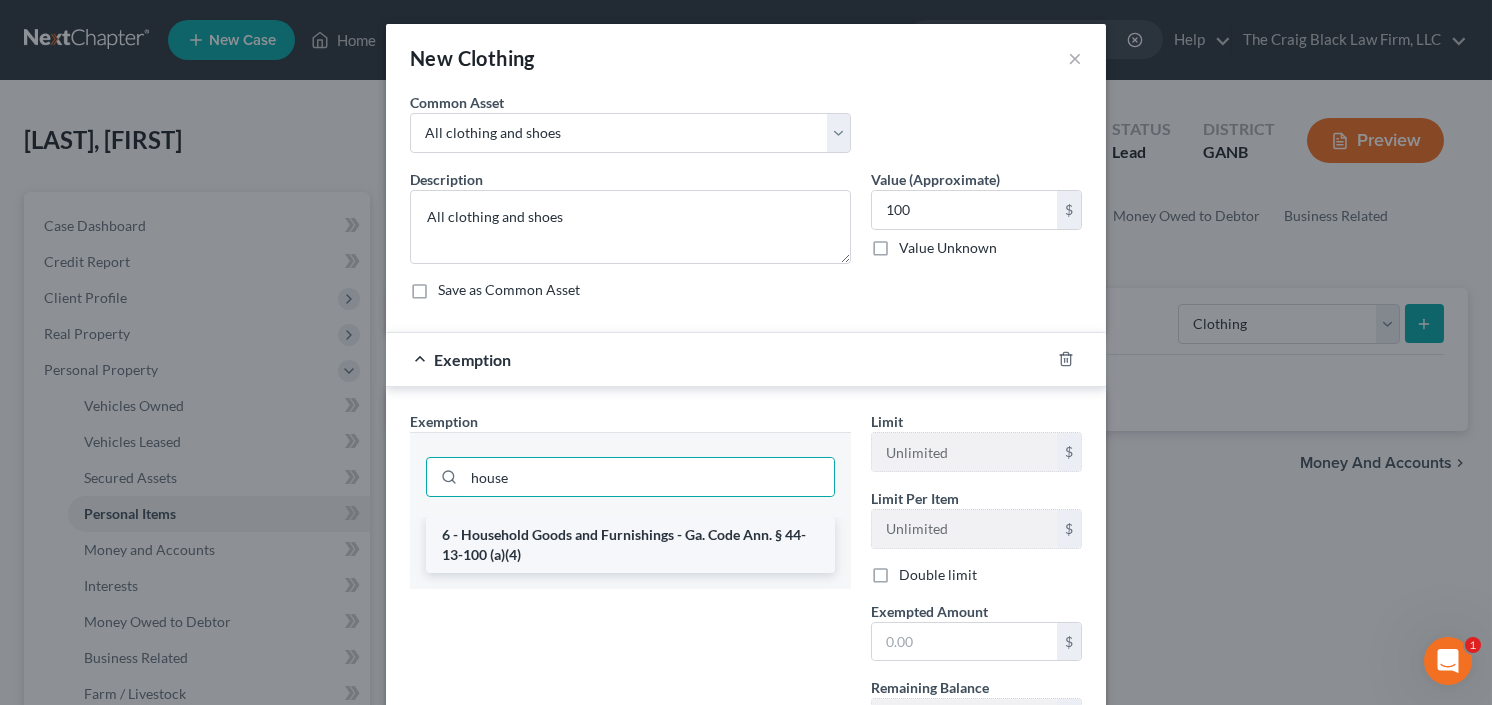 click on "6 - Household Goods and Furnishings - Ga. Code Ann. § 44-13-100 (a)(4)" at bounding box center (630, 545) 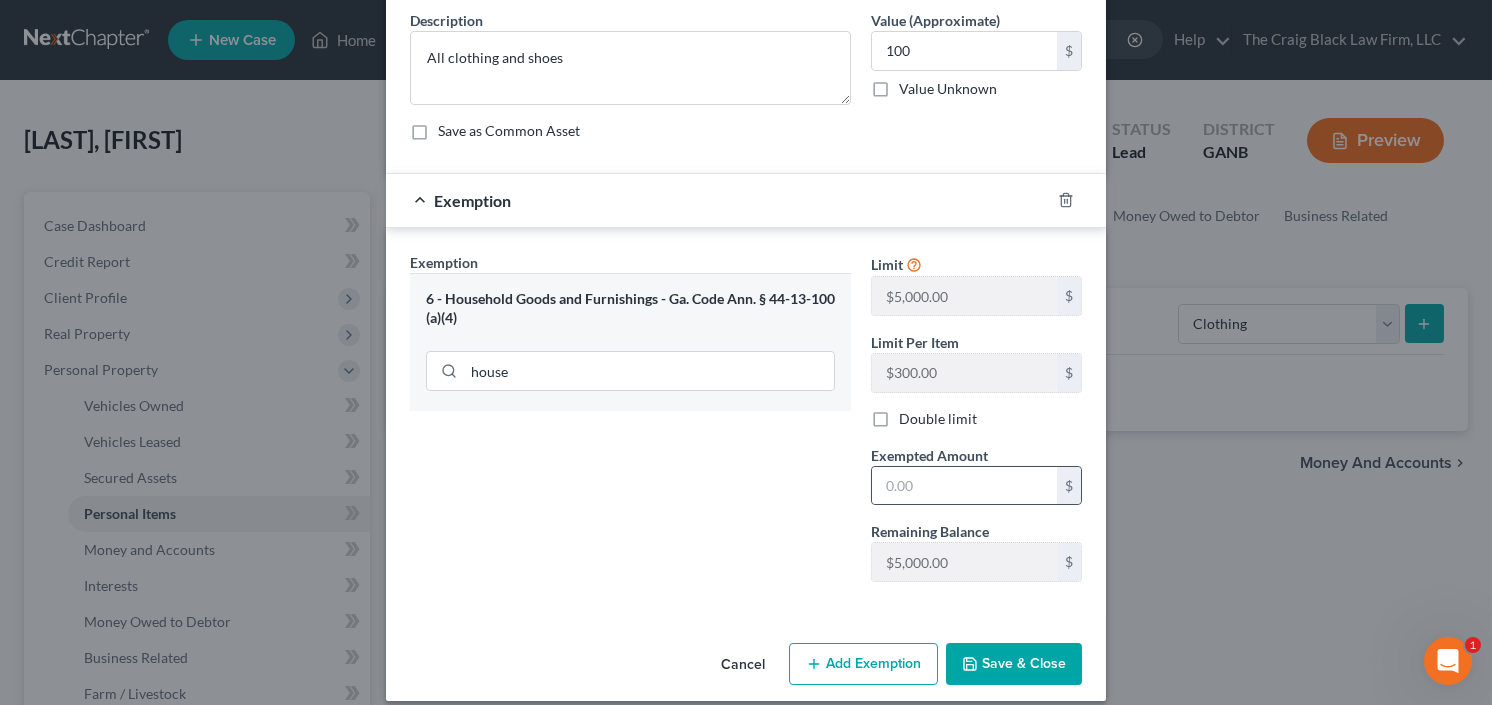 scroll, scrollTop: 160, scrollLeft: 0, axis: vertical 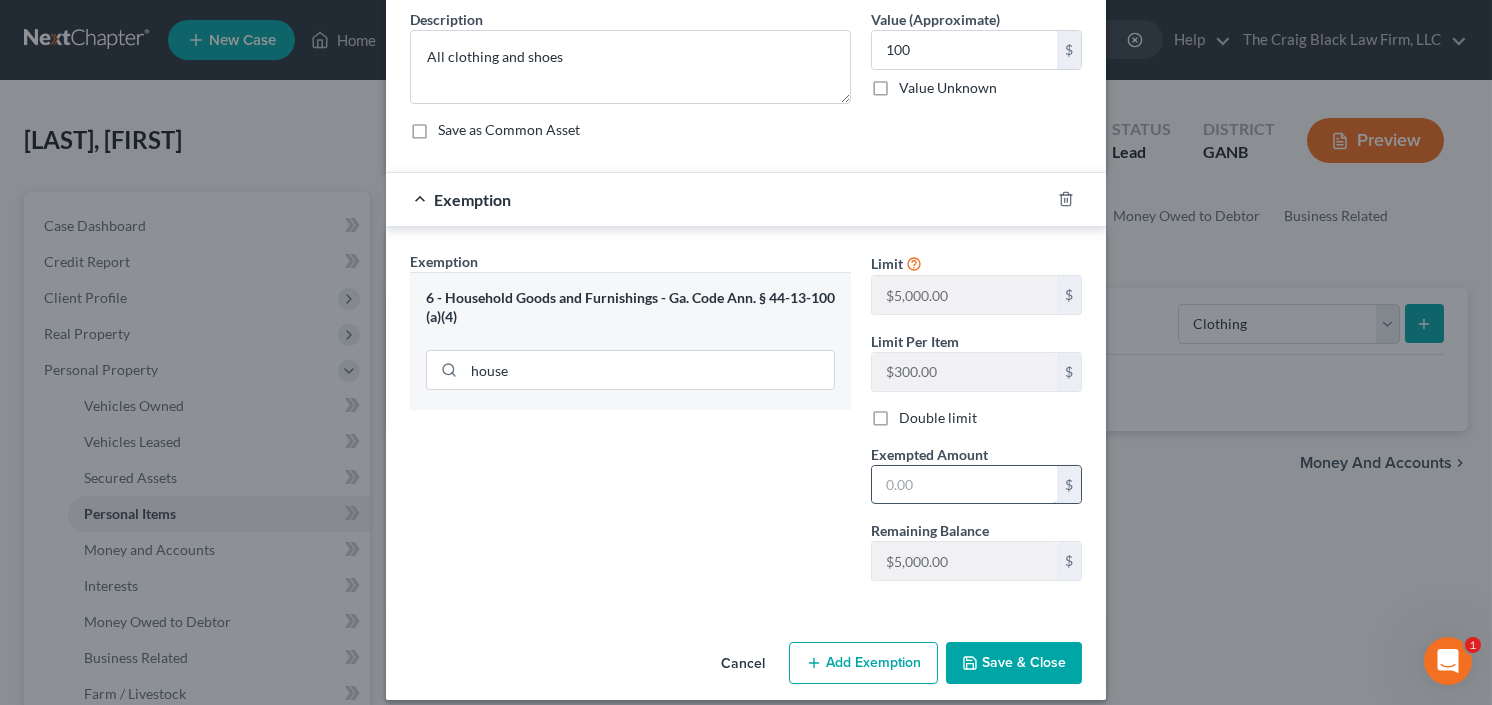 click at bounding box center [964, 485] 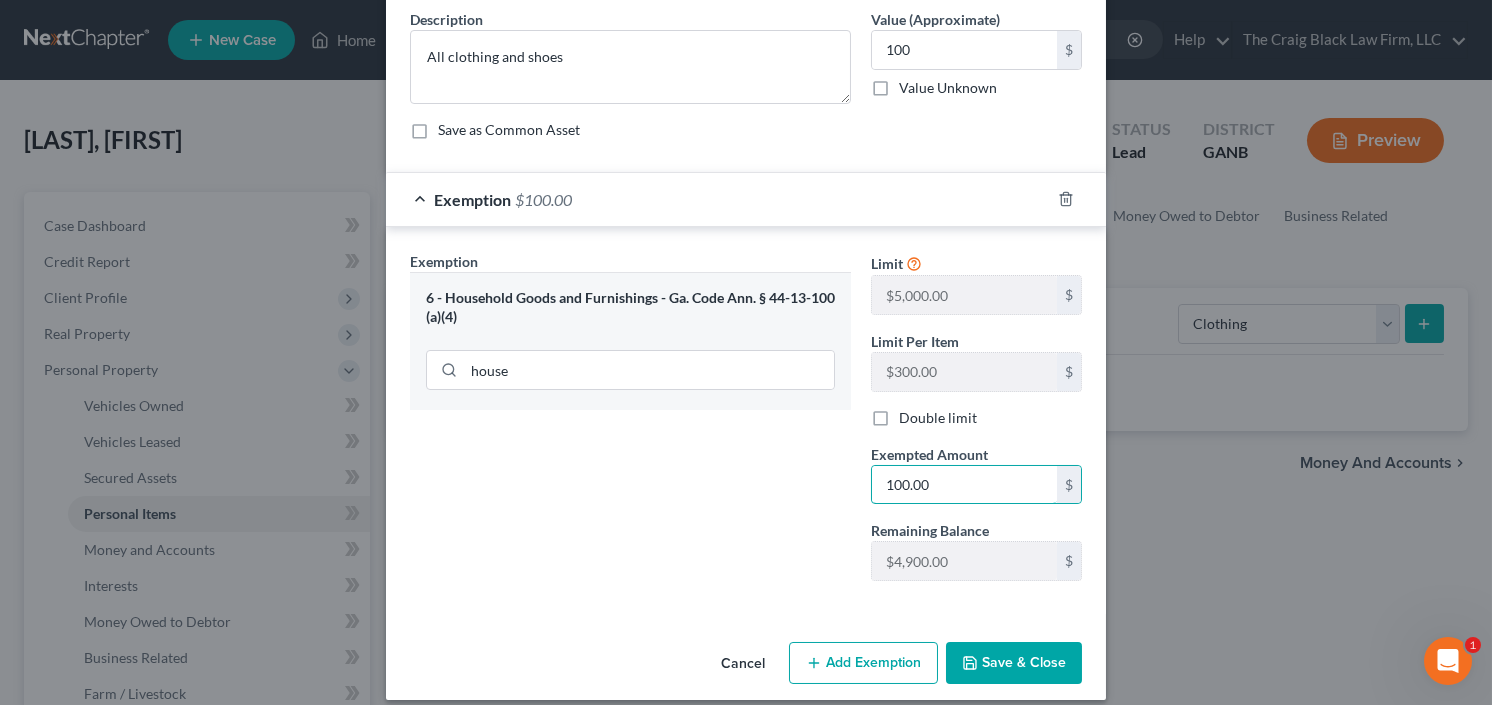 type on "100.00" 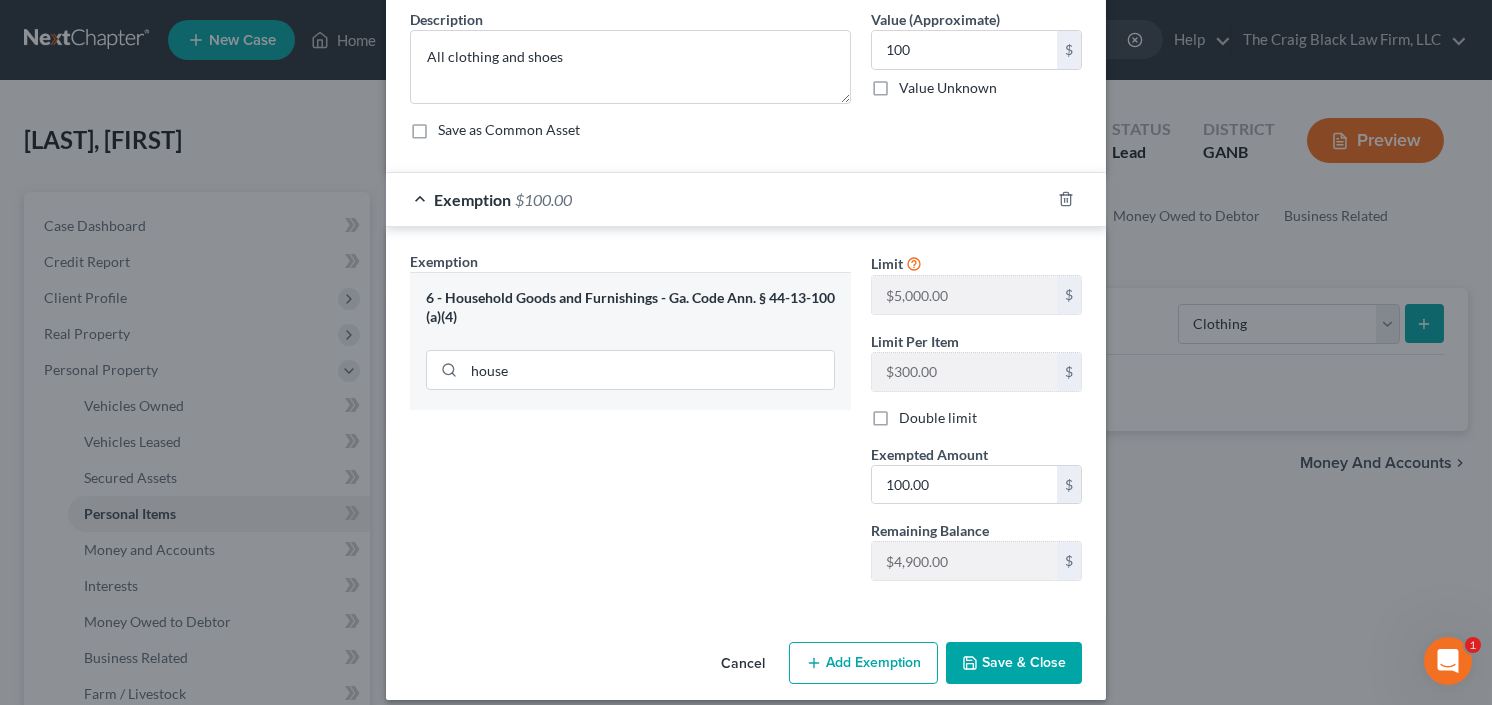 click on "Save & Close" at bounding box center (1014, 663) 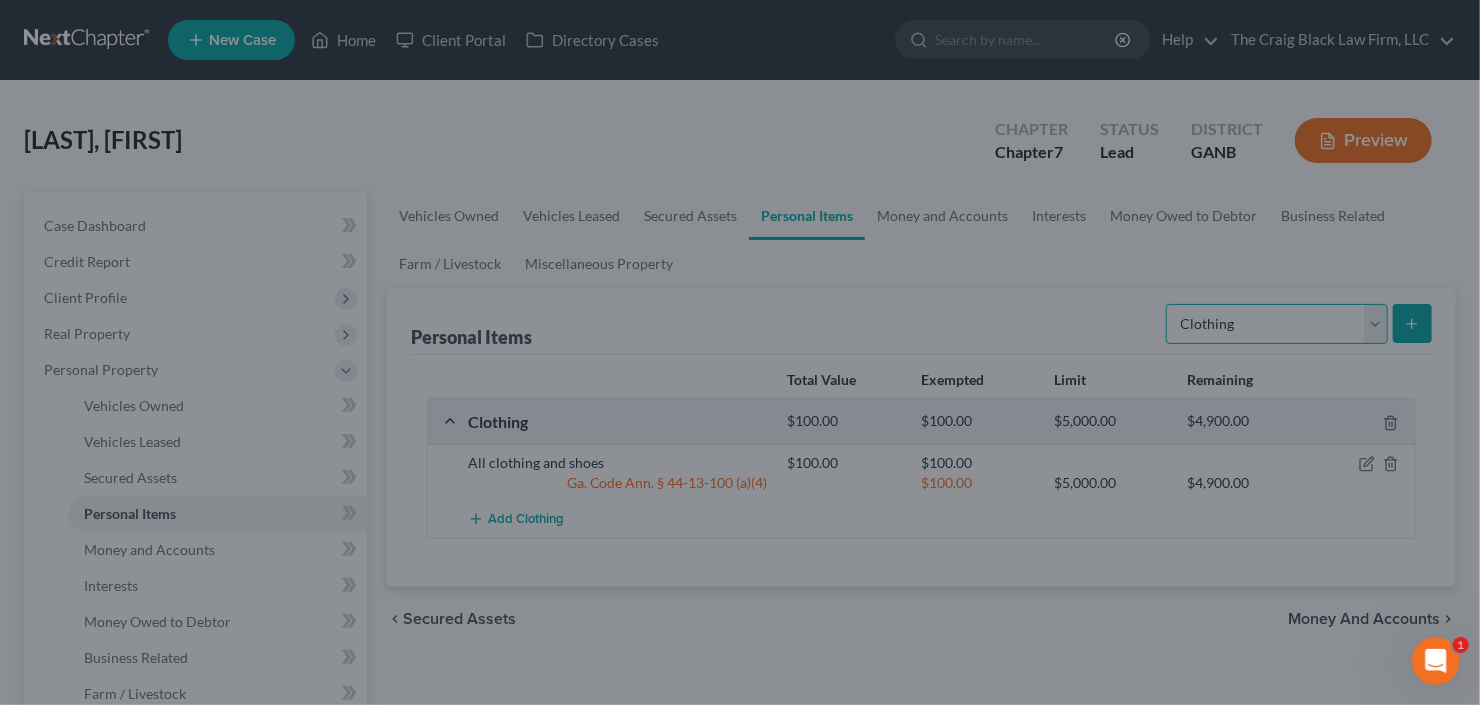 click on "Select Item Type Clothing Collectibles Of Value Electronics Firearms Household Goods Jewelry Other Pet(s) Sports & Hobby Equipment" at bounding box center [1277, 324] 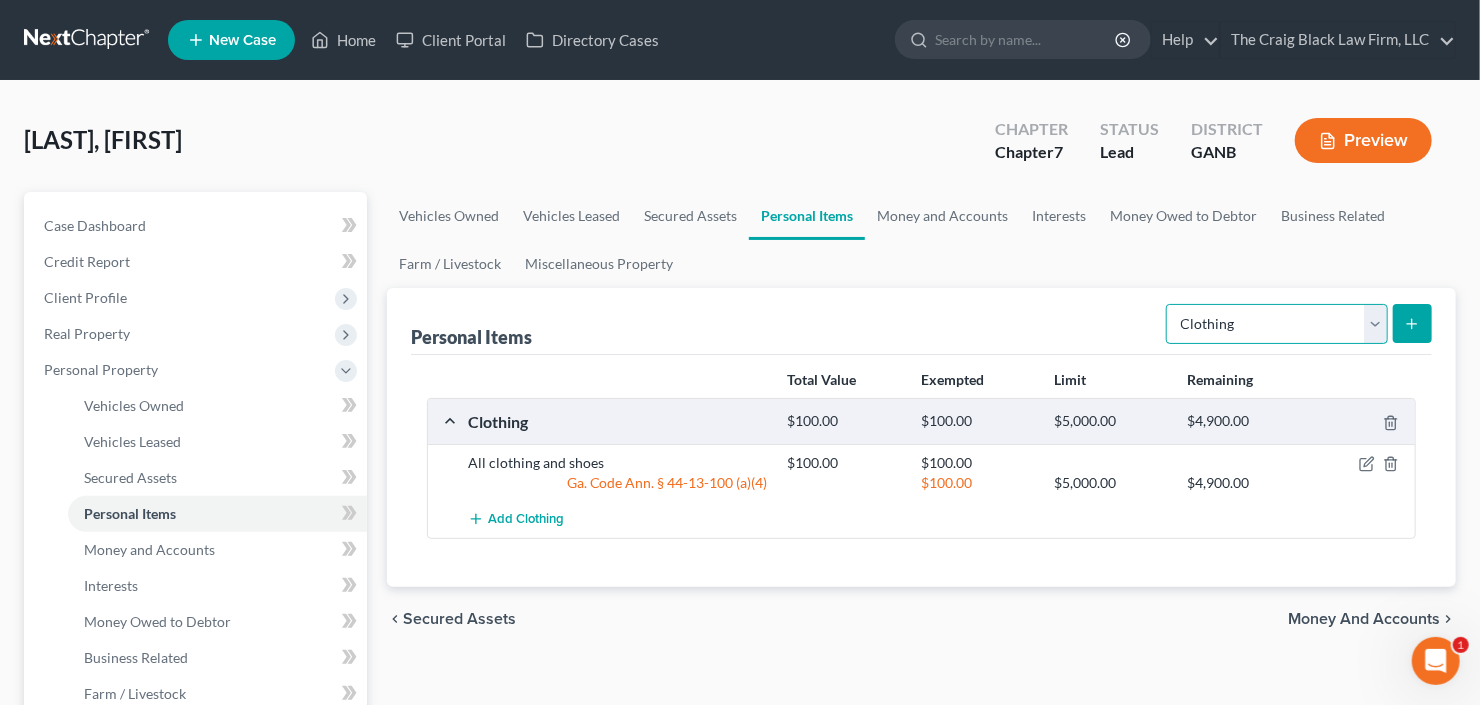 select on "household_goods" 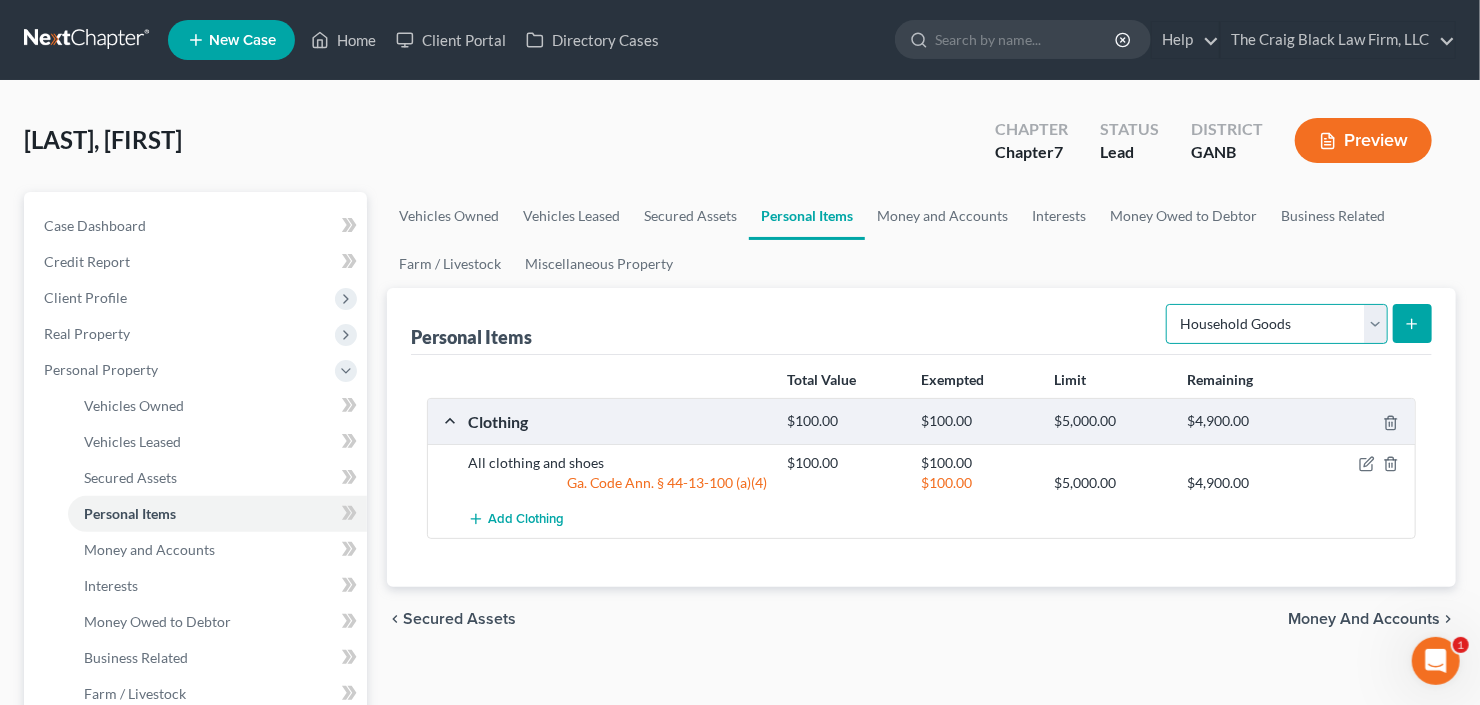 click on "Select Item Type Clothing Collectibles Of Value Electronics Firearms Household Goods Jewelry Other Pet(s) Sports & Hobby Equipment" at bounding box center [1277, 324] 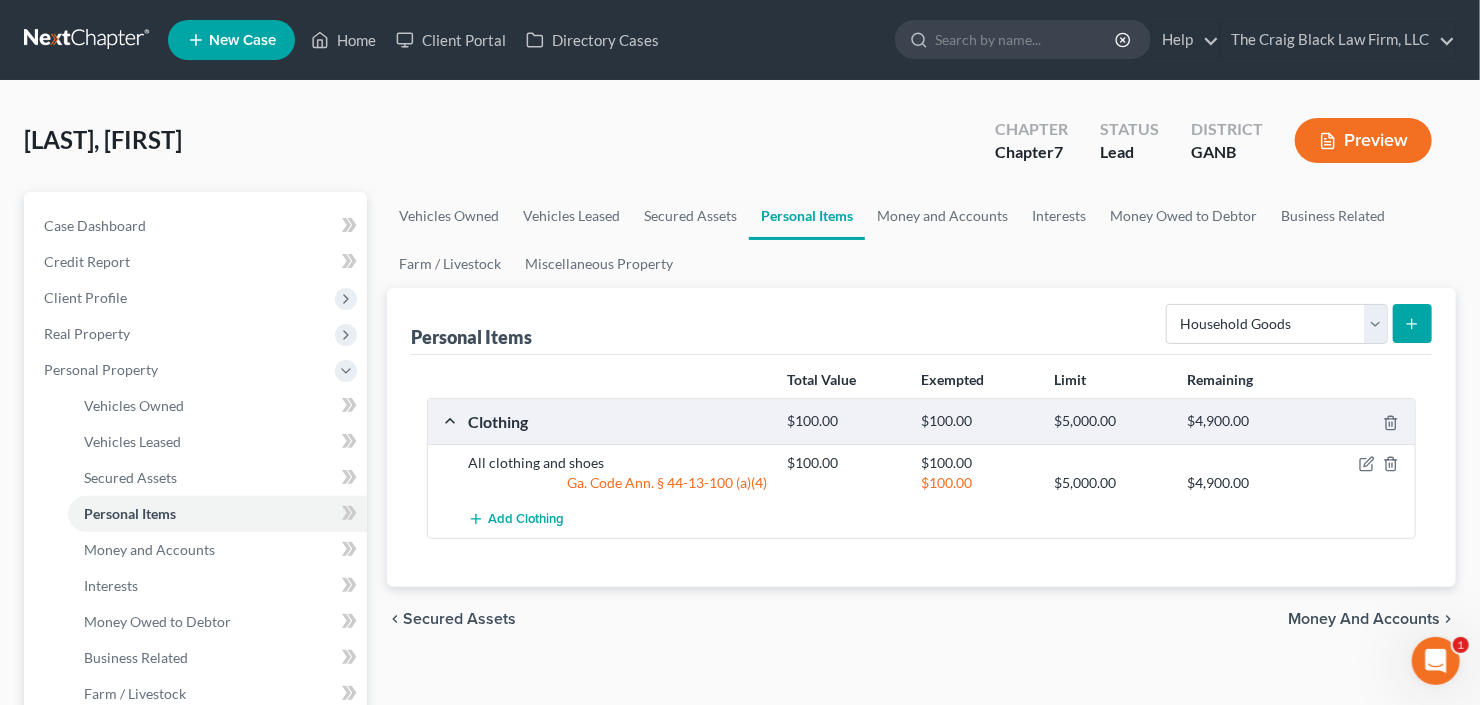 click on "Personal Items Select Item Type Clothing Collectibles Of Value Electronics Firearms Household Goods Jewelry Other Pet(s) Sports & Hobby Equipment
Total Value Exempted Limit Remaining
Clothing $100.00 $100.00 $5,000.00 $4,900.00
All clothing and shoes $100.00 $100.00 Ga. Code Ann. § 44-13-100 (a)(4) $100.00 $5,000.00 $4,900.00 Add Clothing" at bounding box center (921, 437) 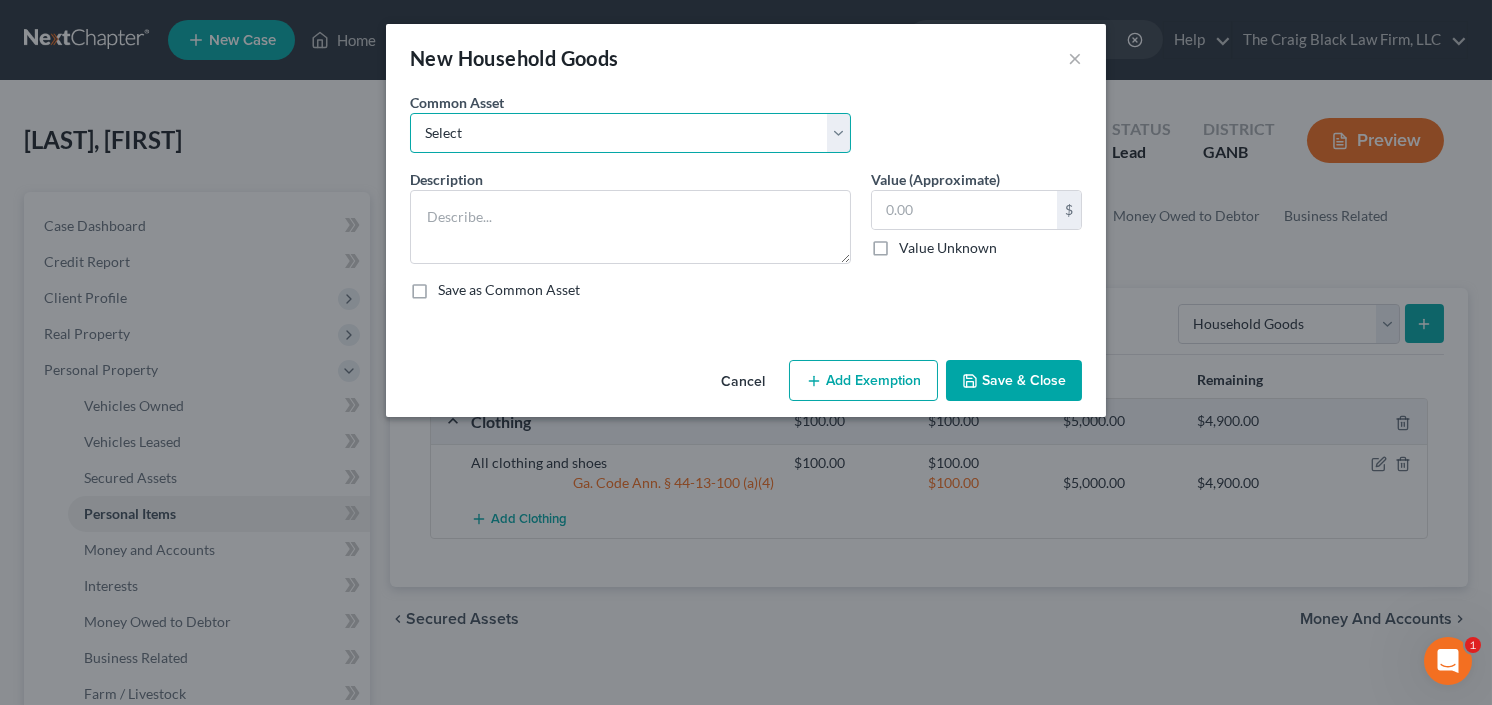 click on "Select All household goods and furniture All household goods and furniture All household goods and furniture All household goods and furniture All household goods and furniture and electronics" at bounding box center [630, 133] 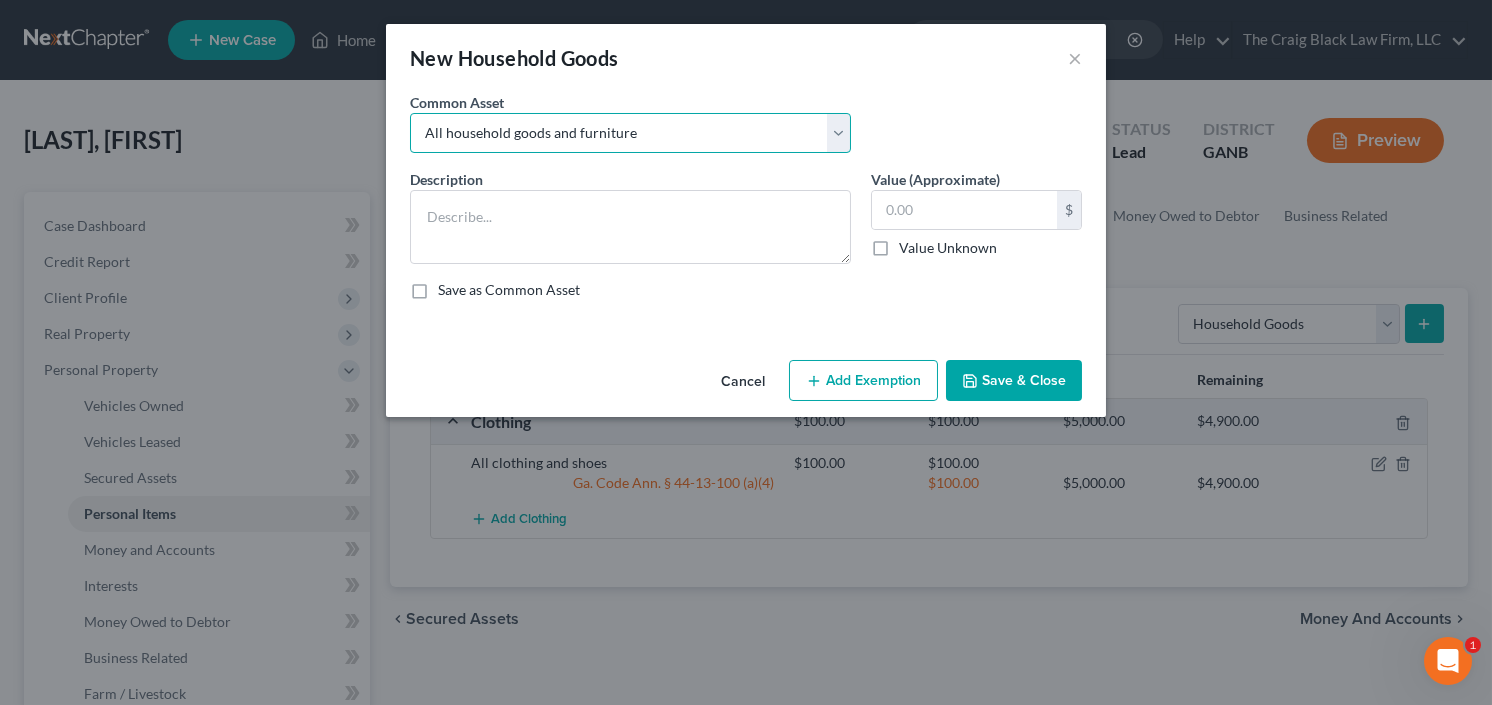 click on "Select All household goods and furniture All household goods and furniture All household goods and furniture All household goods and furniture All household goods and furniture and electronics" at bounding box center [630, 133] 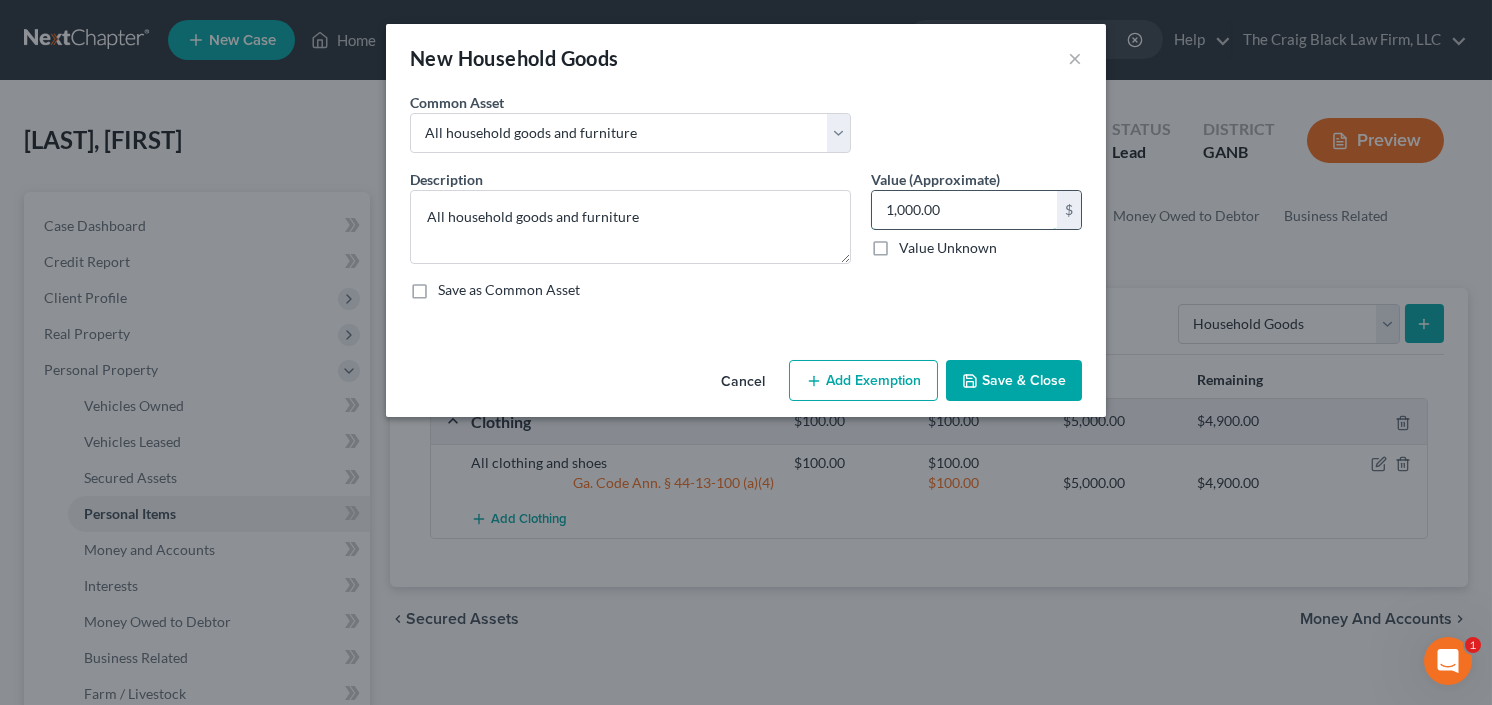 click on "1,000.00" at bounding box center (964, 210) 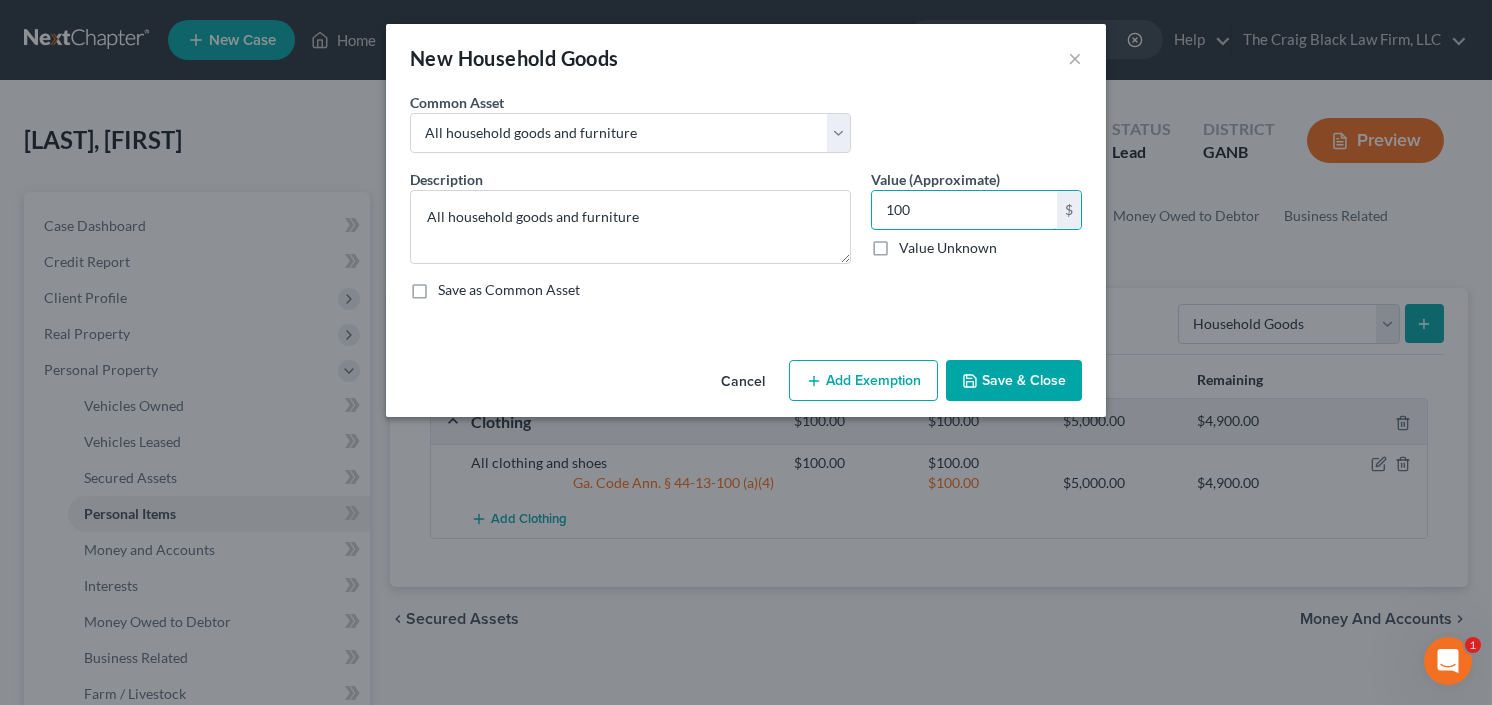 type on "100" 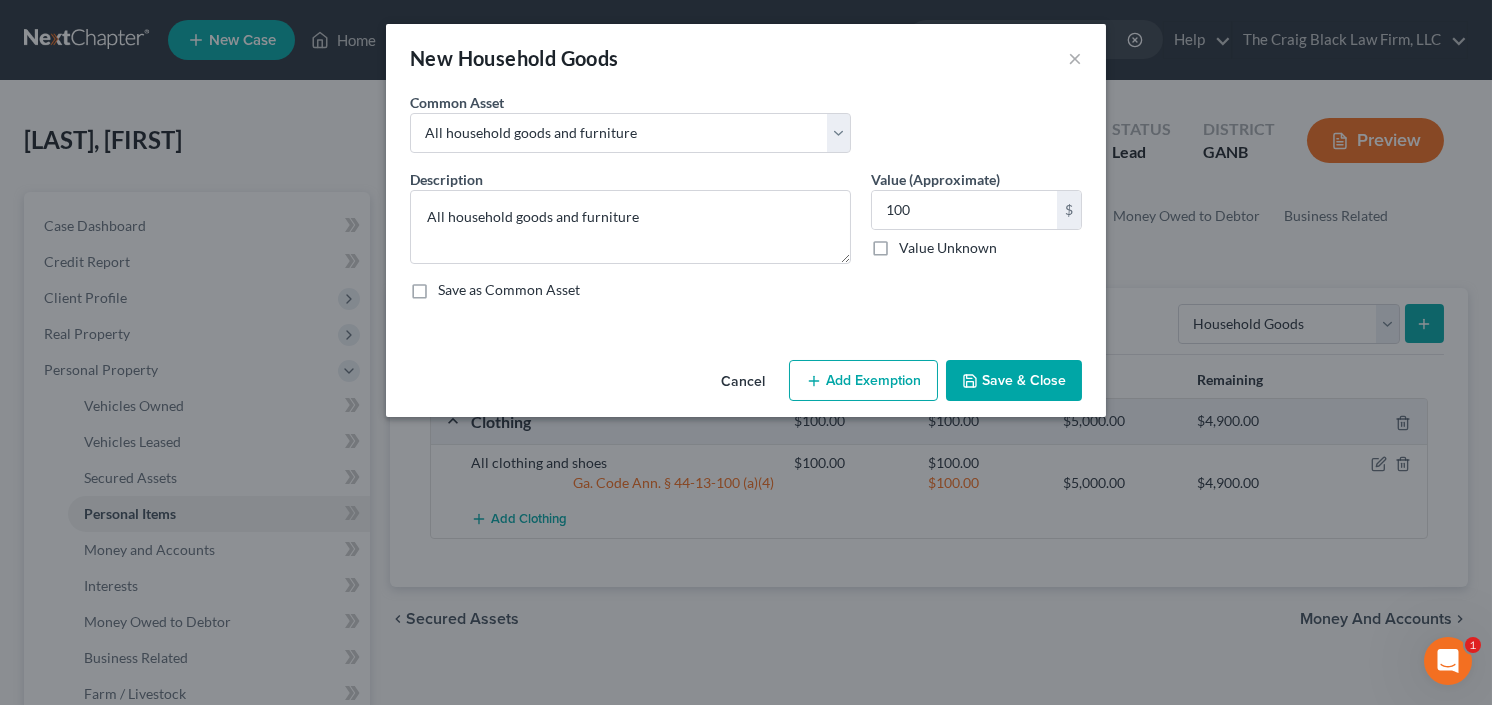click on "Add Exemption" at bounding box center (863, 381) 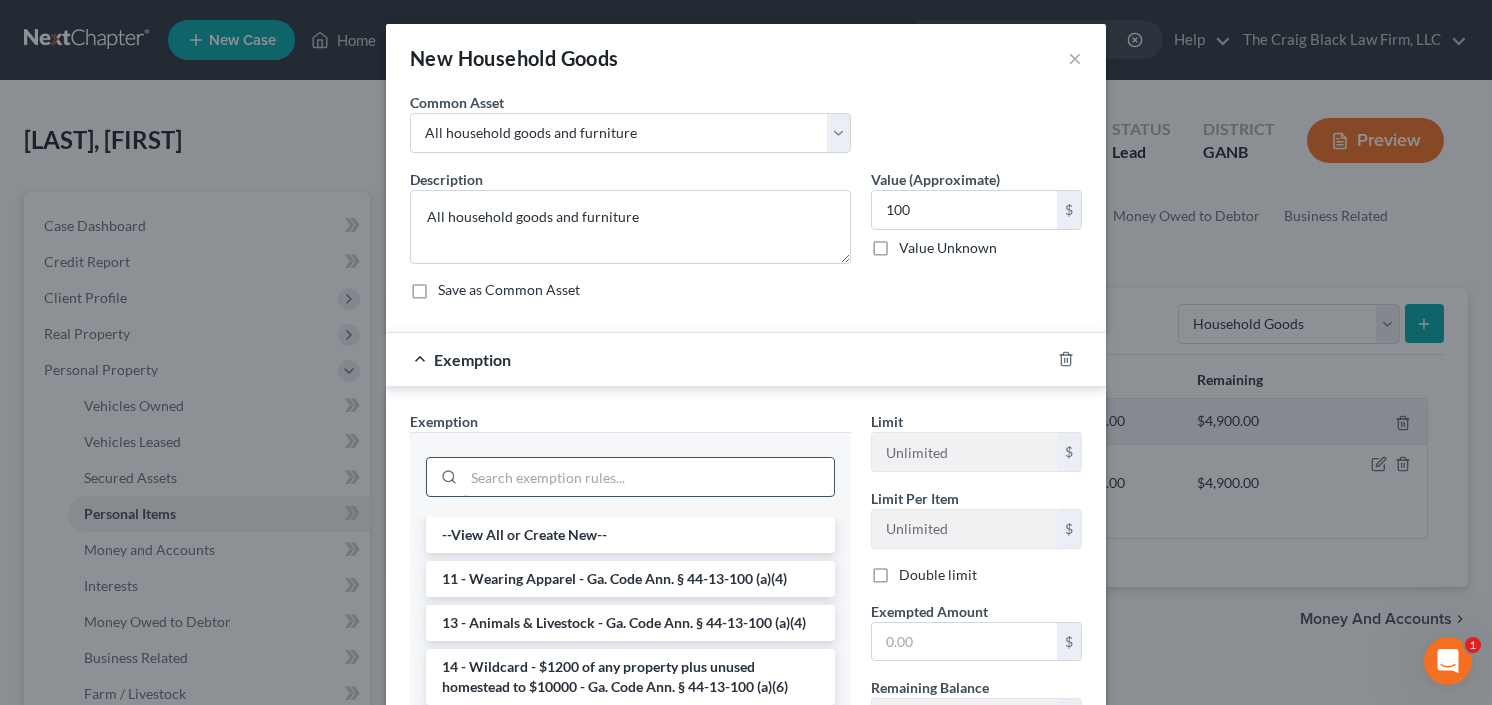click at bounding box center (649, 477) 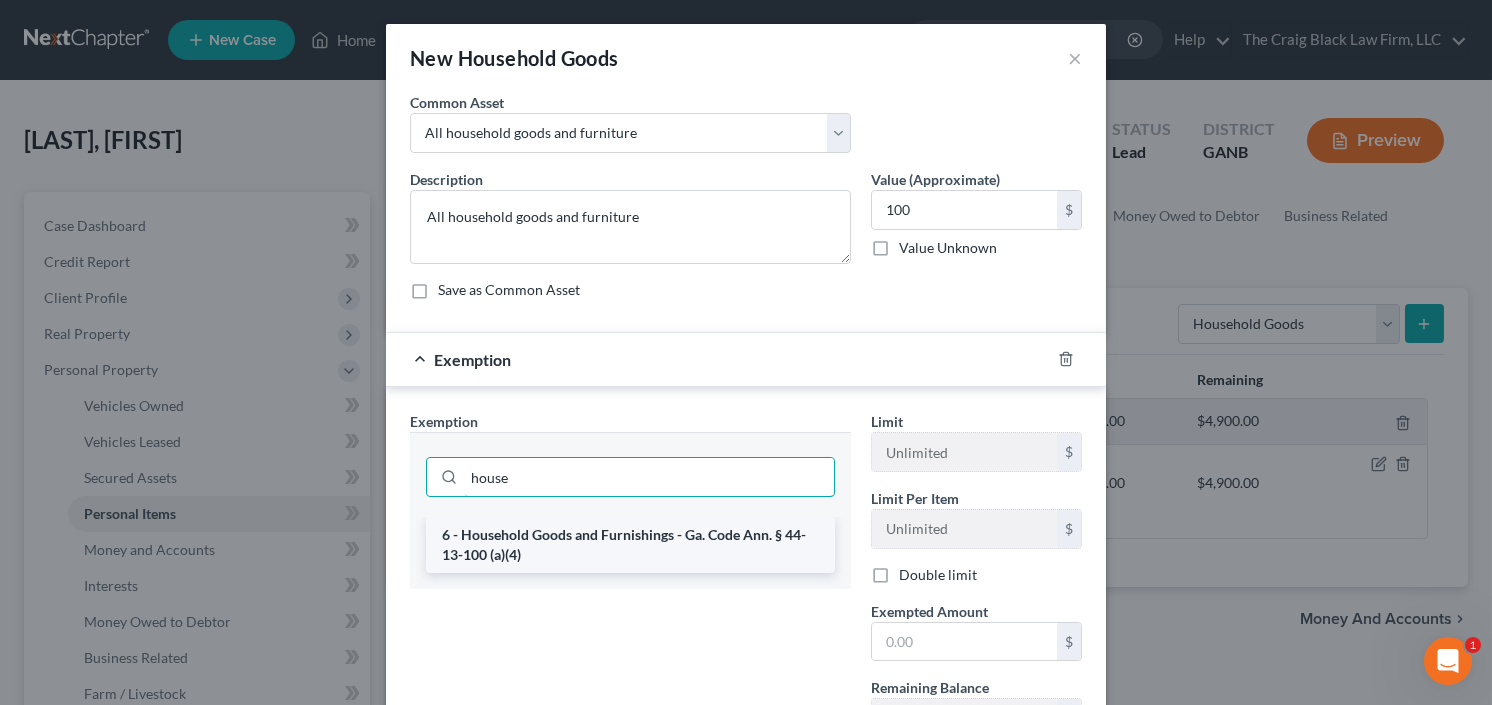 type on "house" 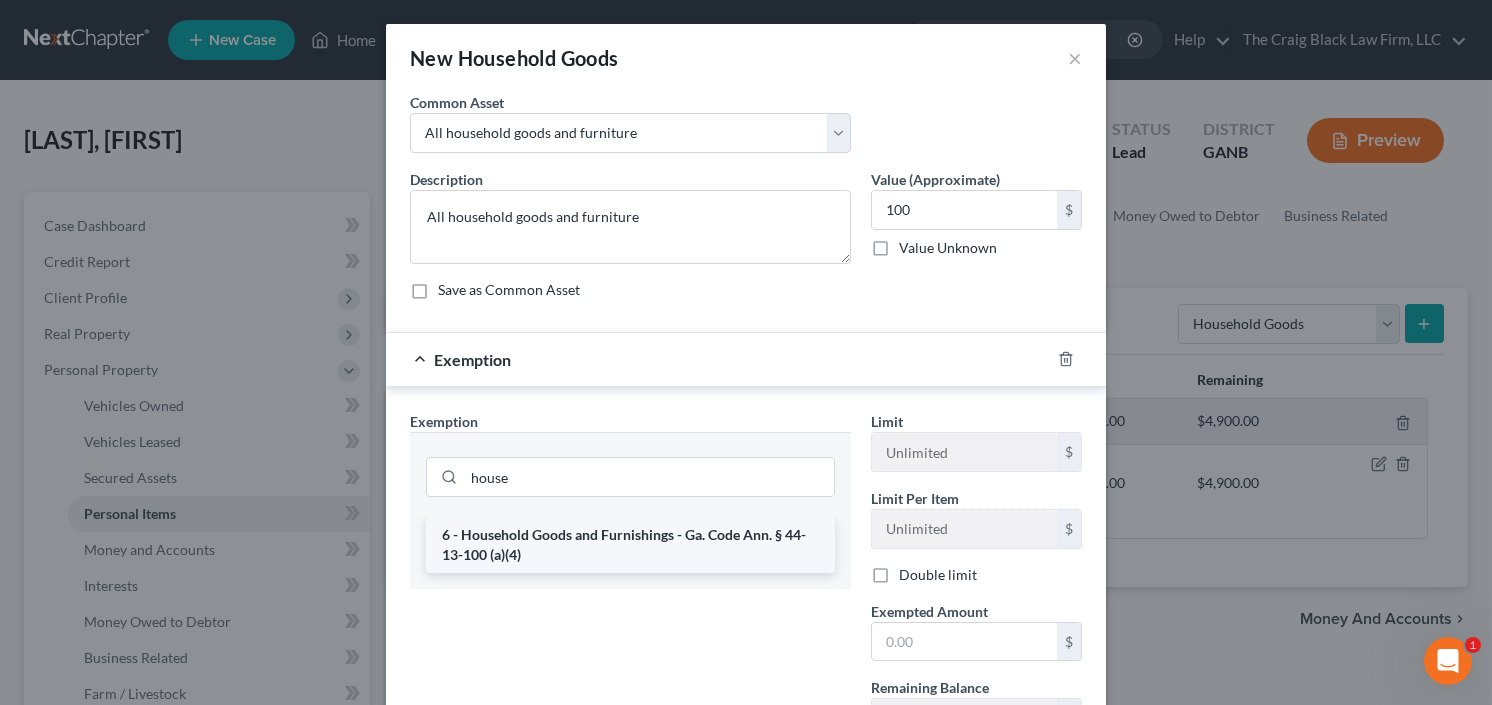 click on "6 - Household Goods and Furnishings - Ga. Code Ann. § 44-13-100 (a)(4)" at bounding box center (630, 545) 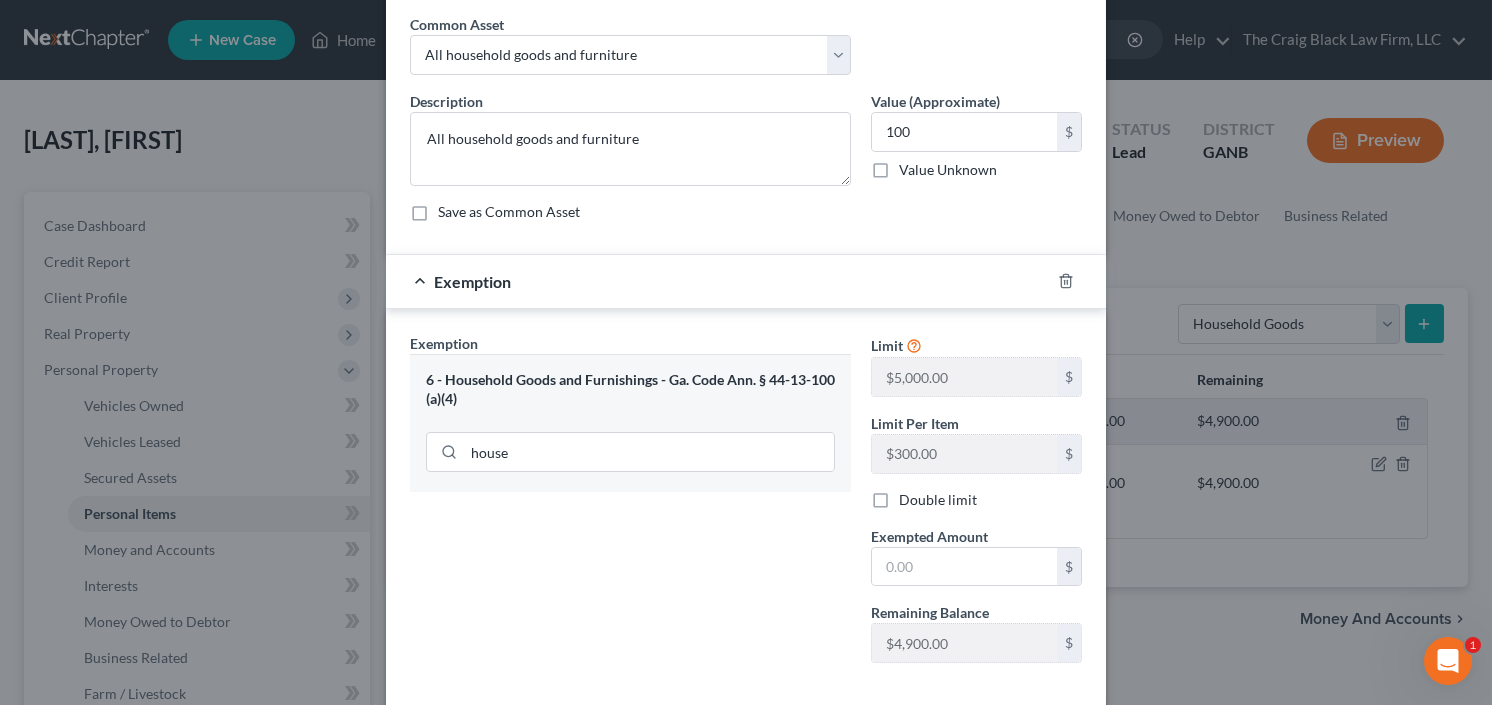scroll, scrollTop: 160, scrollLeft: 0, axis: vertical 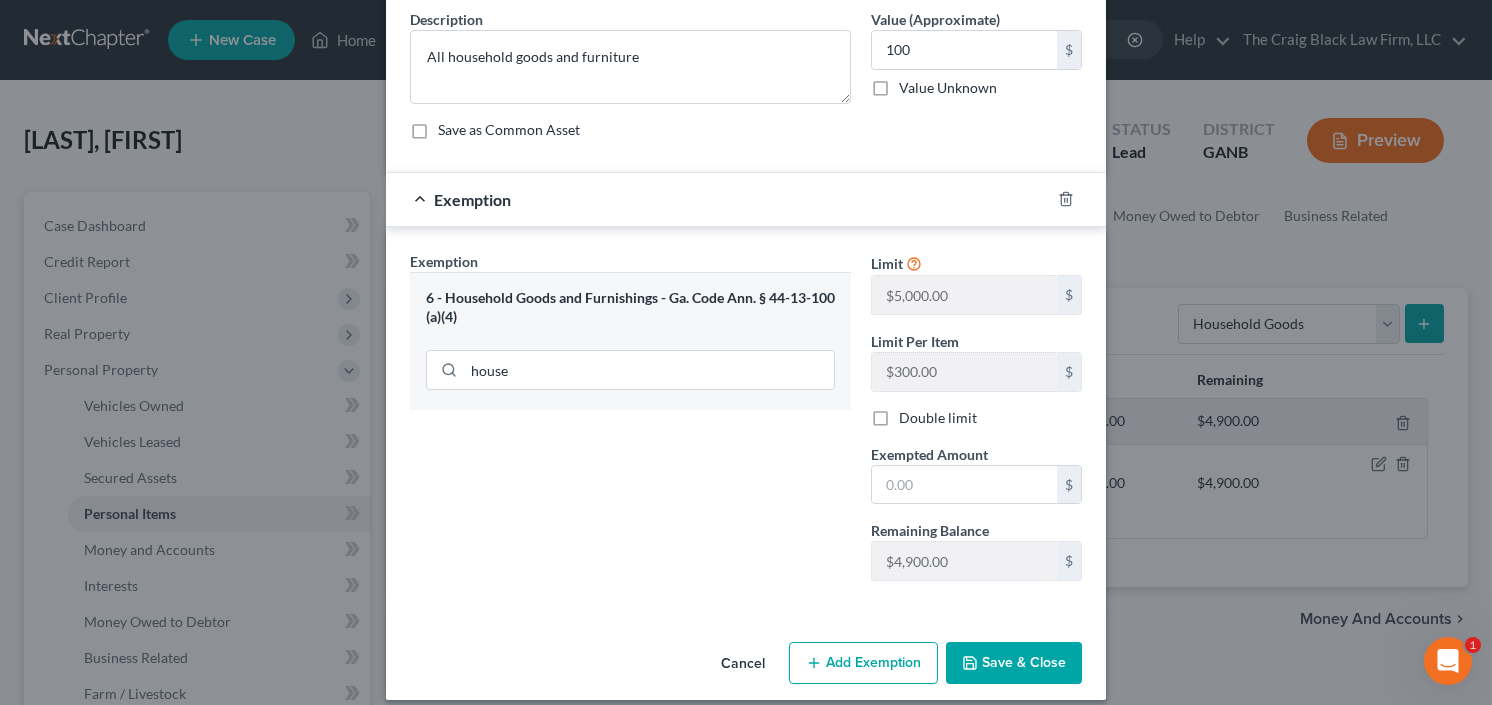 click on "Save & Close" at bounding box center (1014, 663) 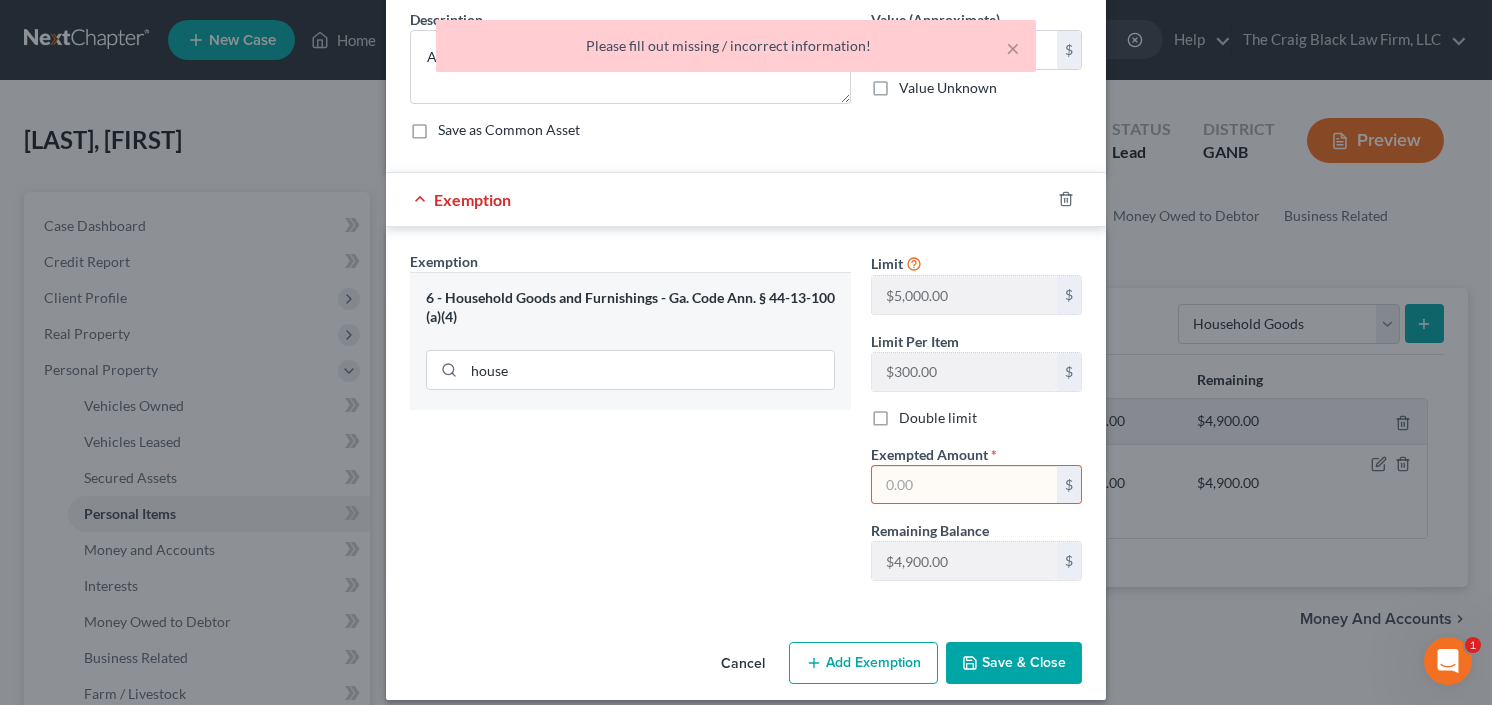 click at bounding box center (964, 485) 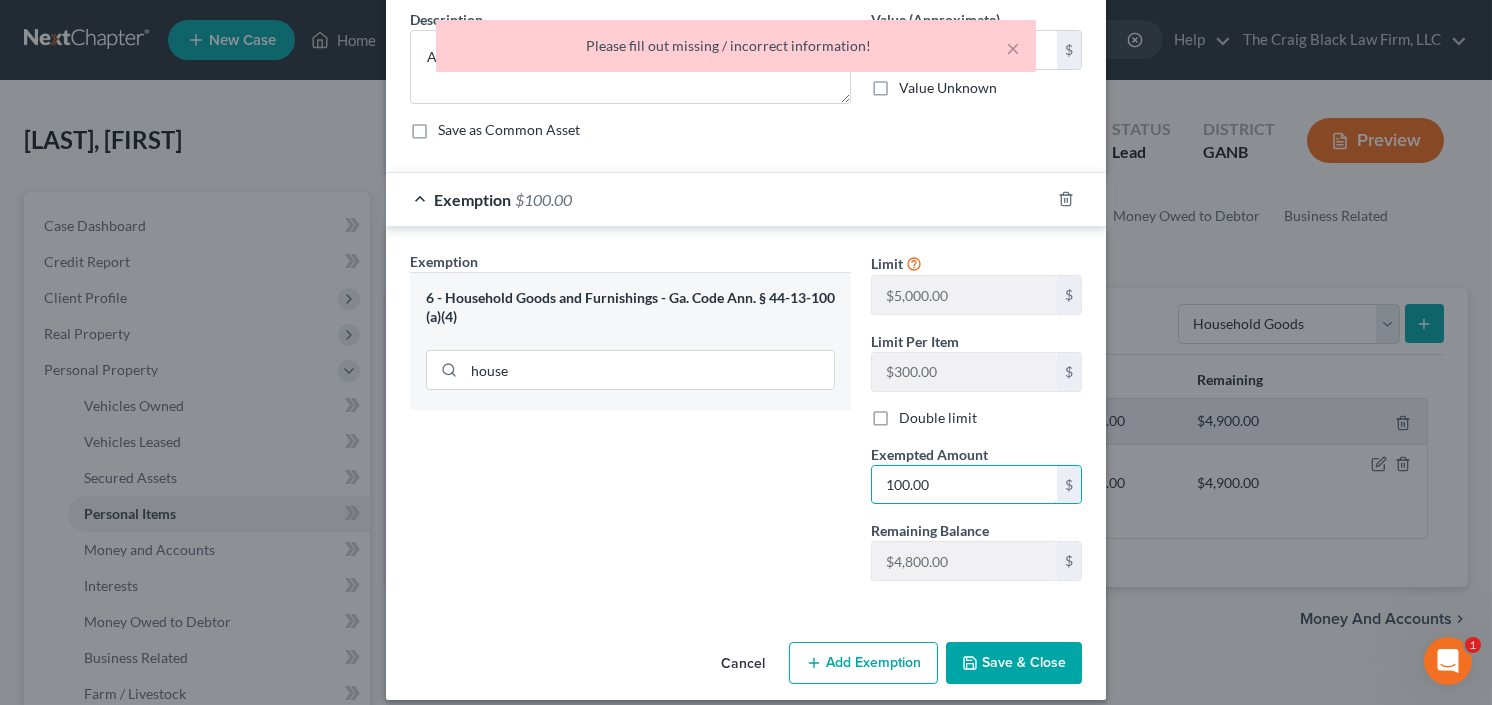 type on "100.00" 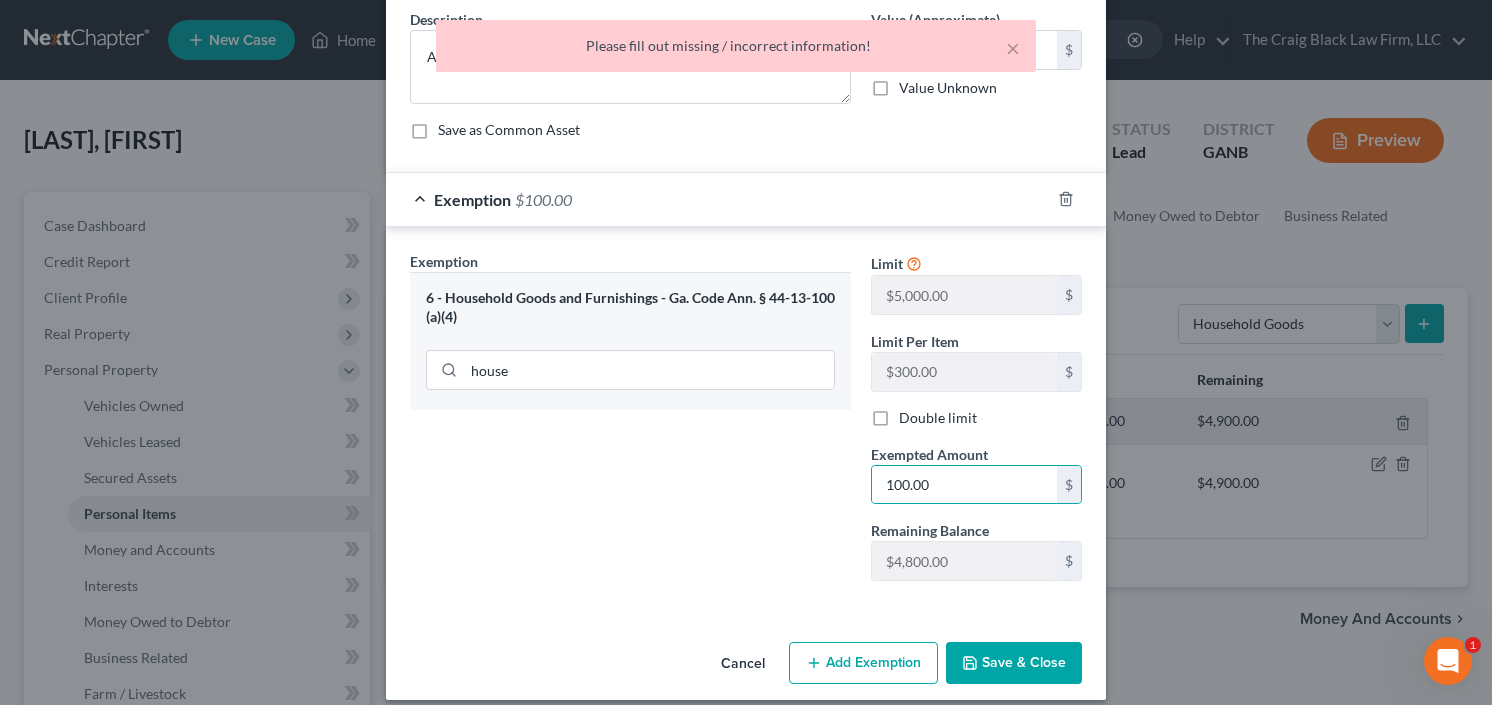 click on "Save & Close" at bounding box center (1014, 663) 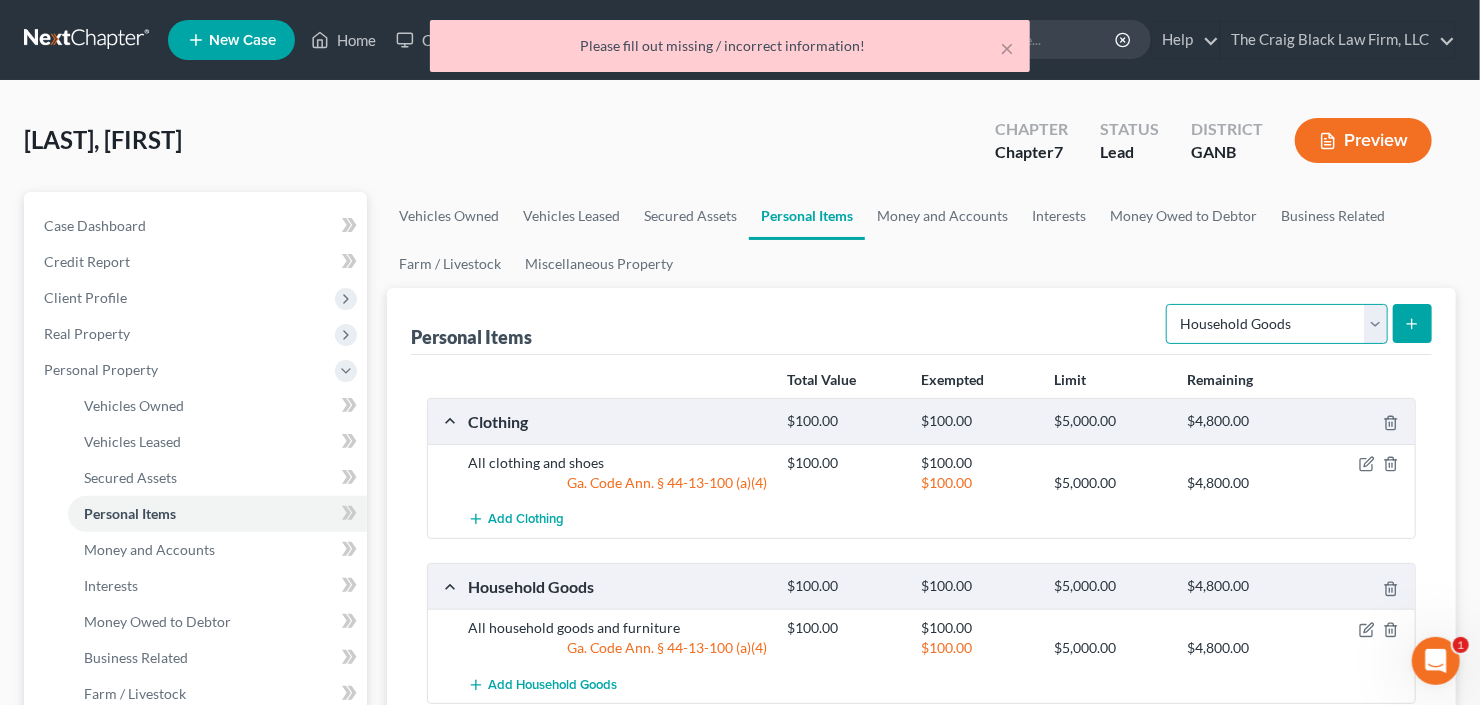click on "Select Item Type Clothing Collectibles Of Value Electronics Firearms Household Goods Jewelry Other Pet(s) Sports & Hobby Equipment" at bounding box center (1277, 324) 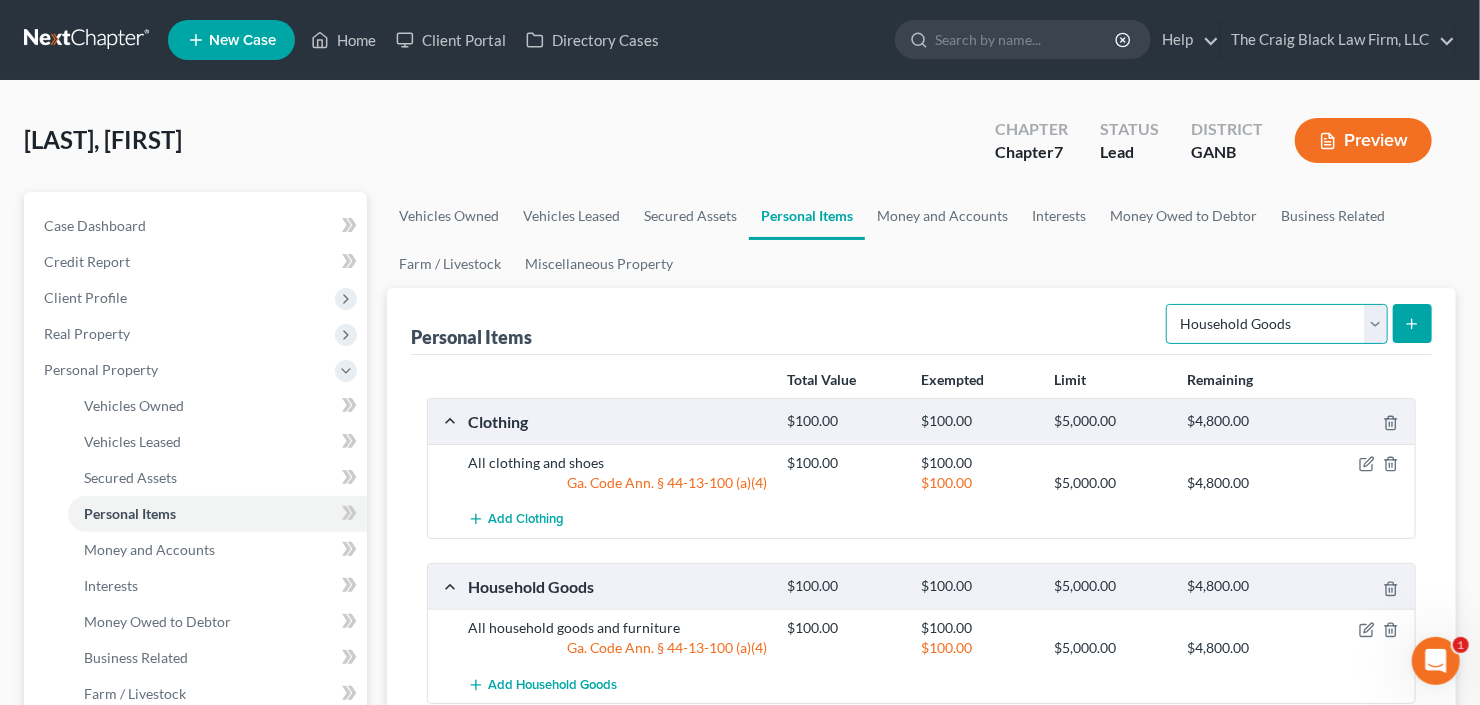 select on "electronics" 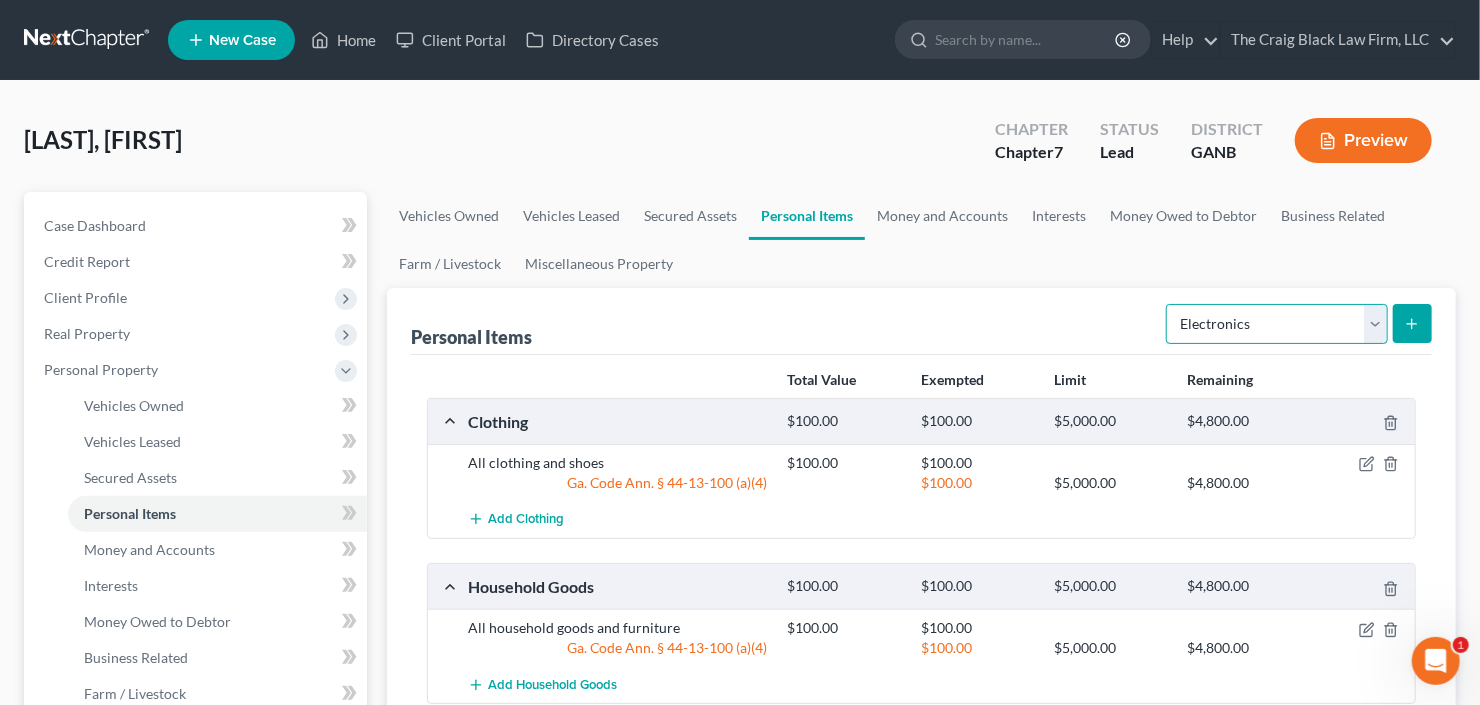 click on "Select Item Type Clothing Collectibles Of Value Electronics Firearms Household Goods Jewelry Other Pet(s) Sports & Hobby Equipment" at bounding box center (1277, 324) 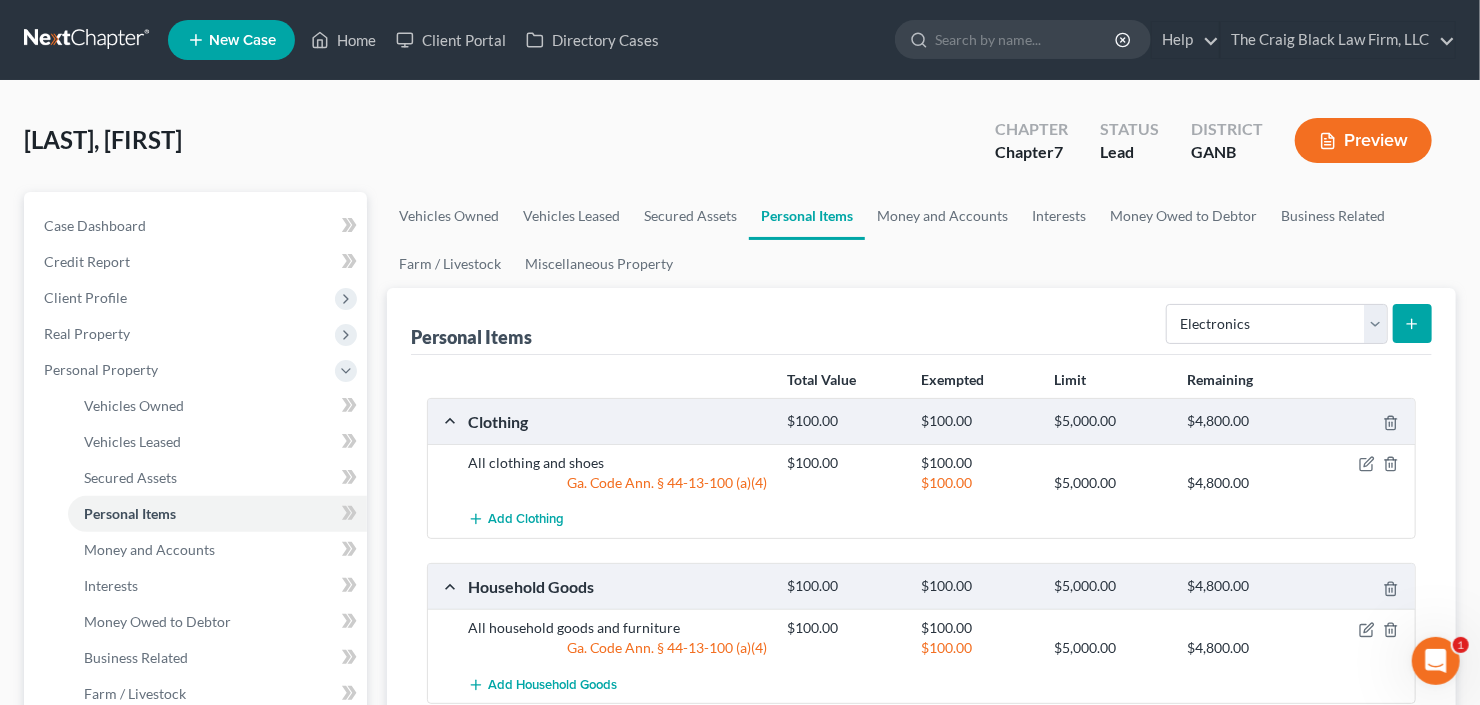 click 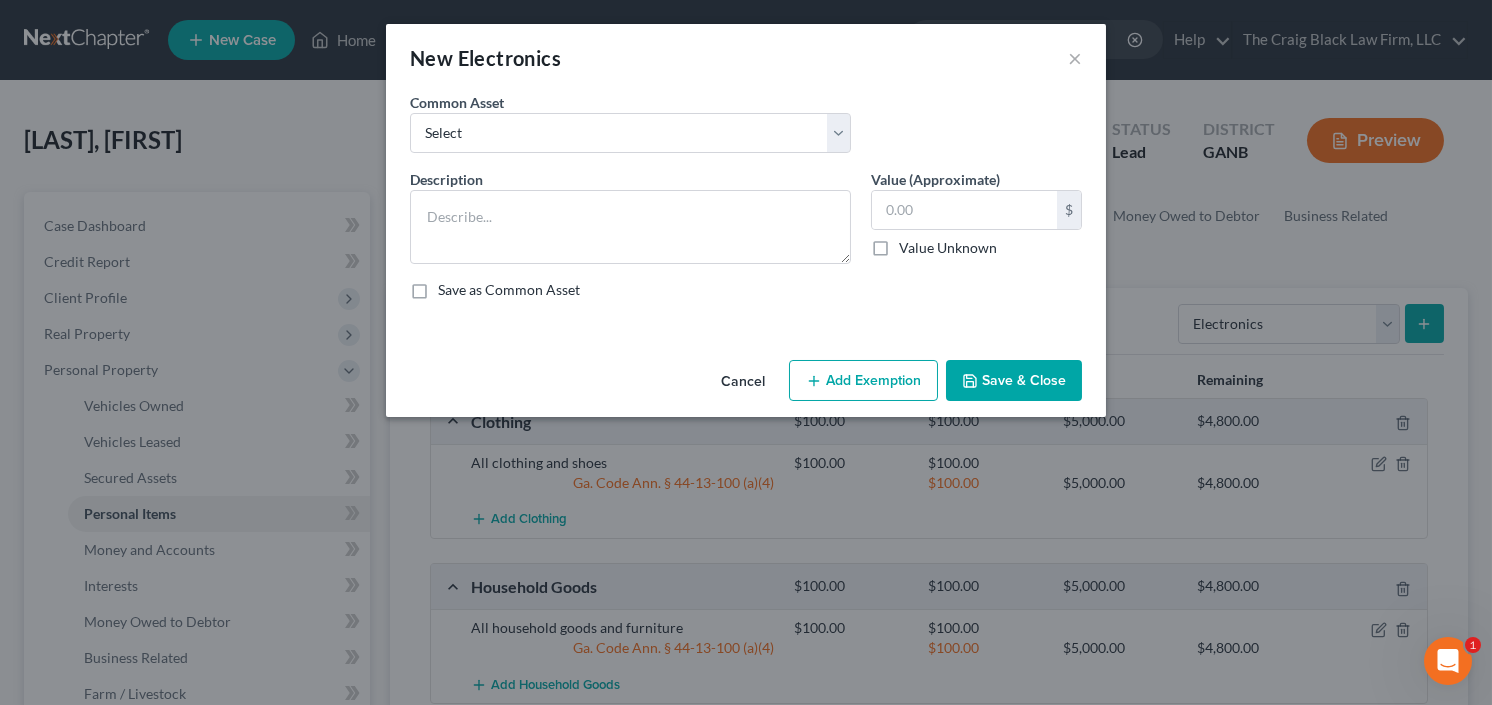 click on "Common Asset Select All Electronics" at bounding box center (630, 122) 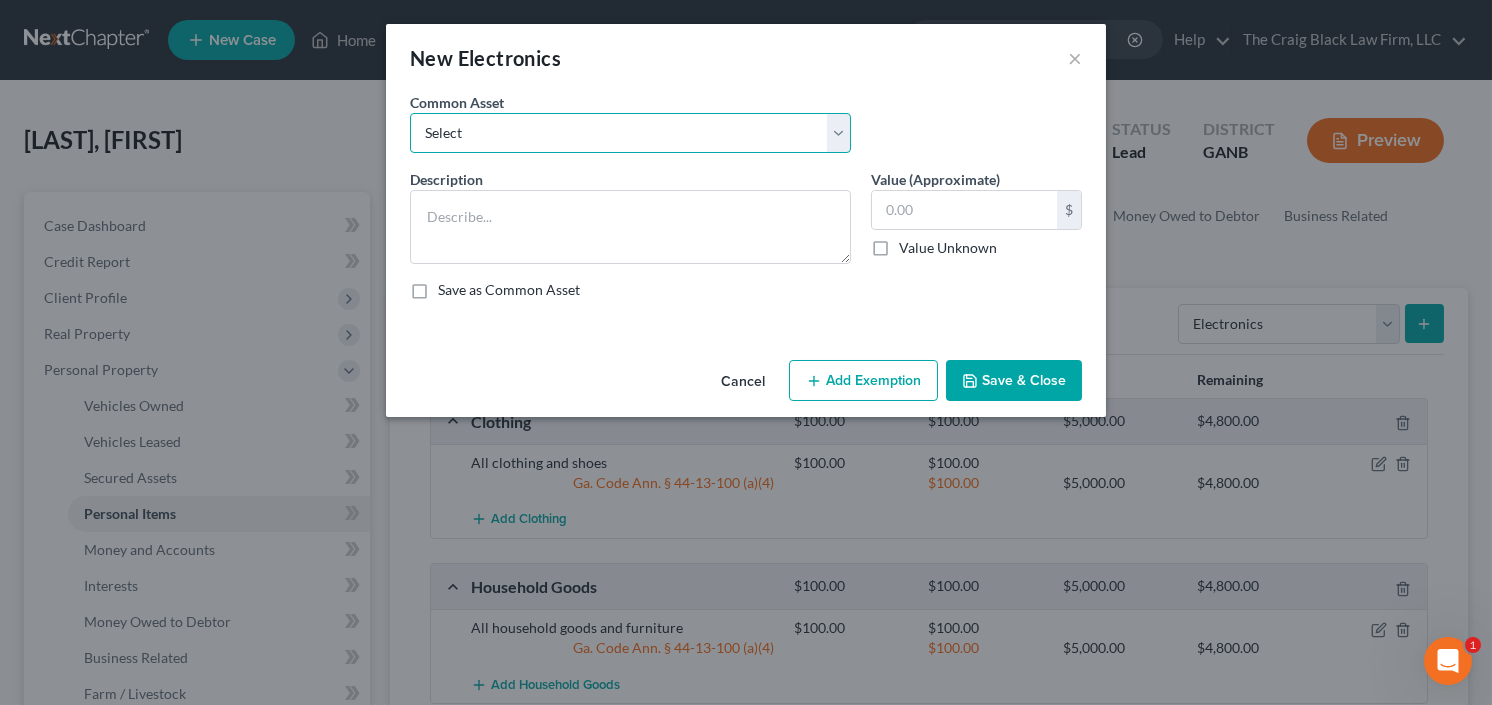 click on "Select All Electronics" at bounding box center [630, 133] 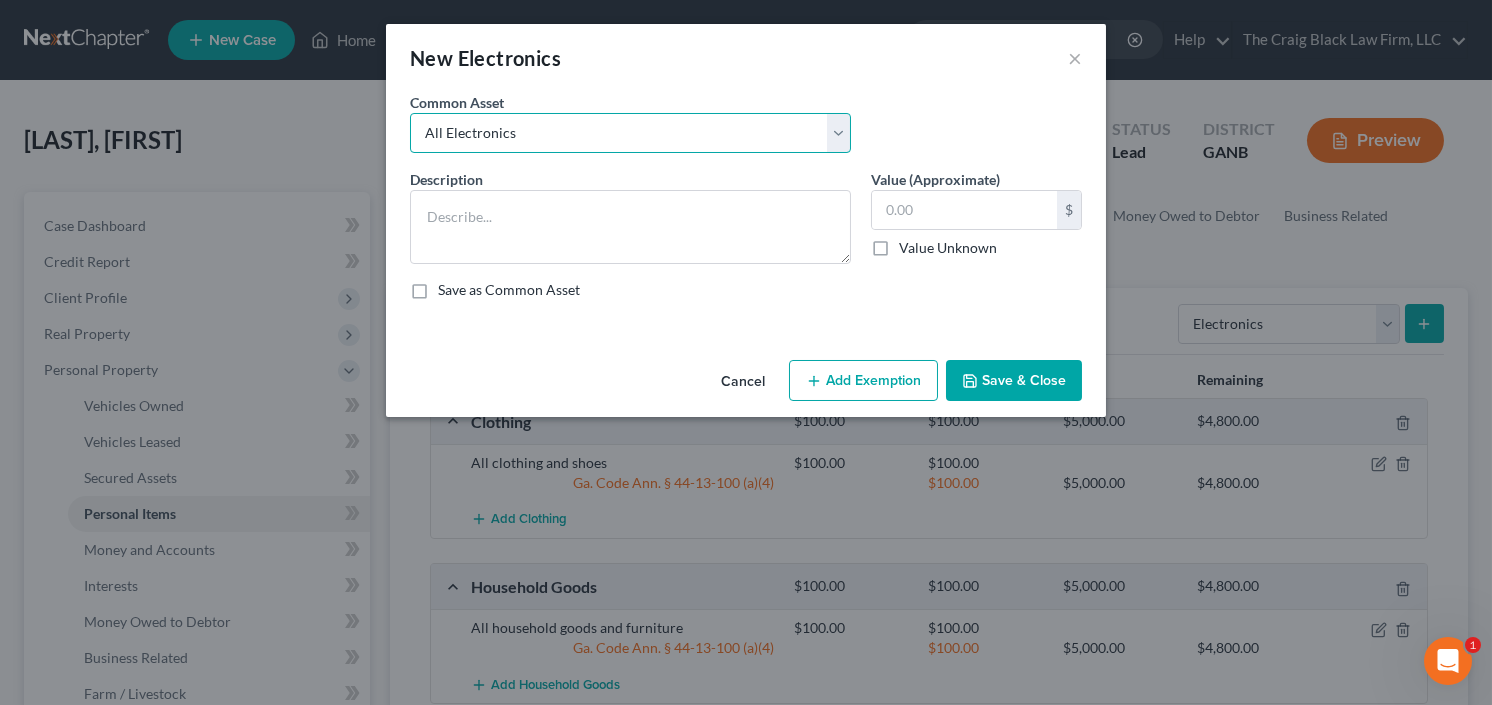 click on "Select All Electronics" at bounding box center [630, 133] 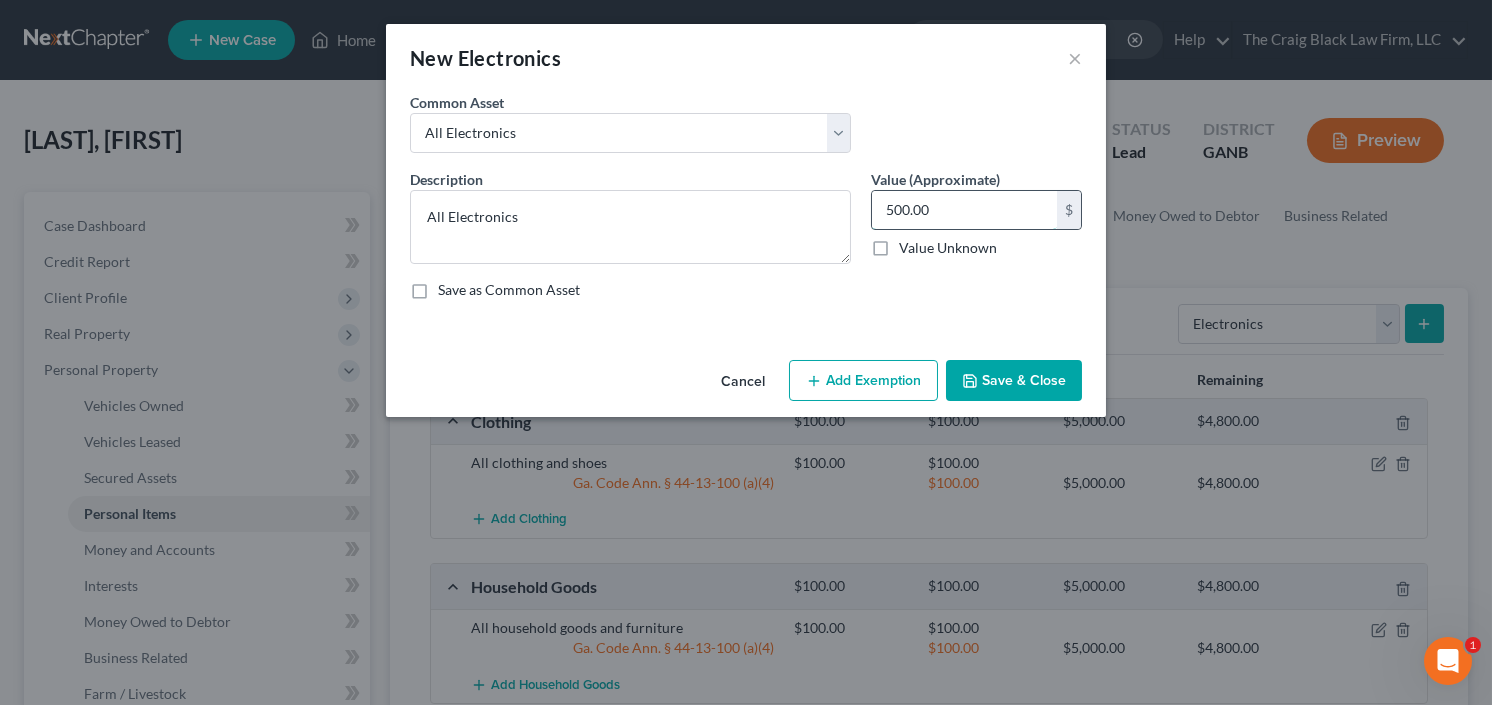click on "500.00" at bounding box center [964, 210] 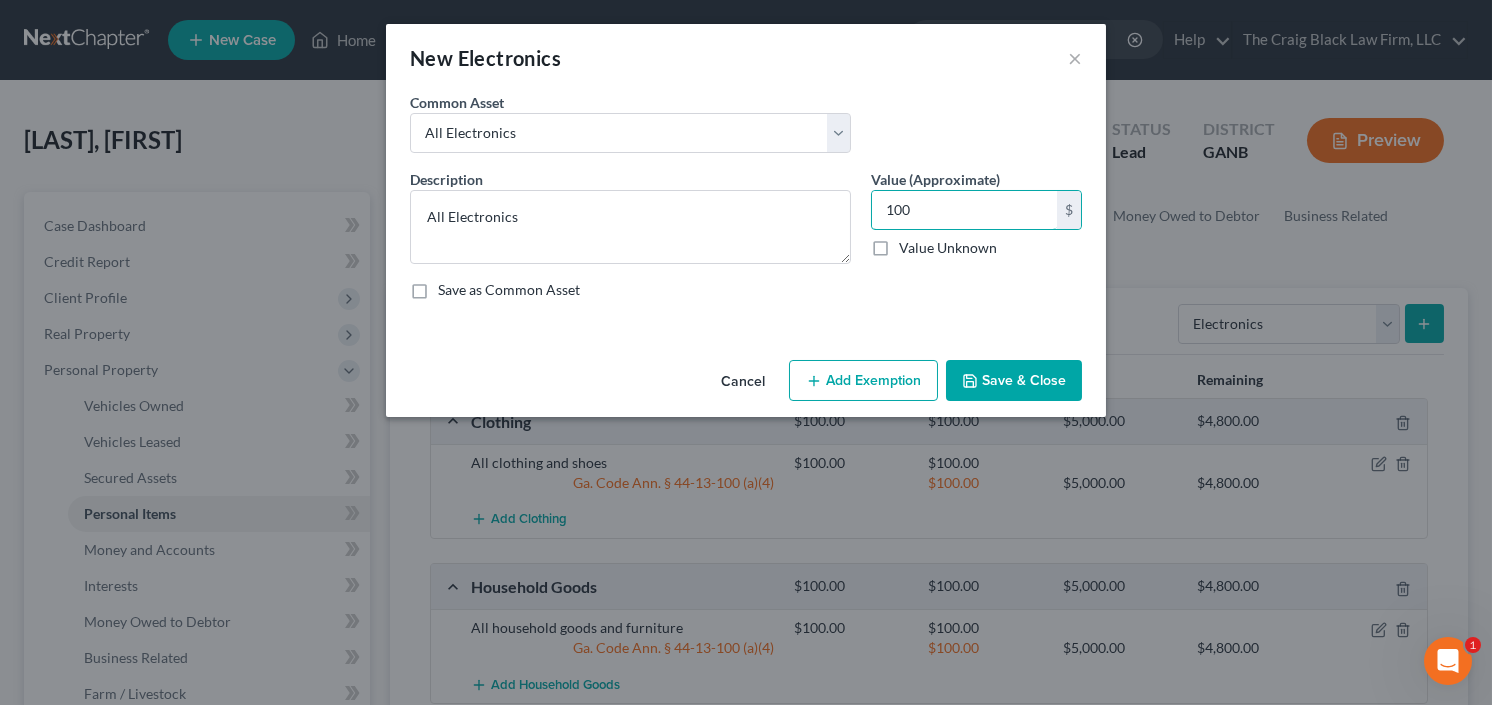 type on "100" 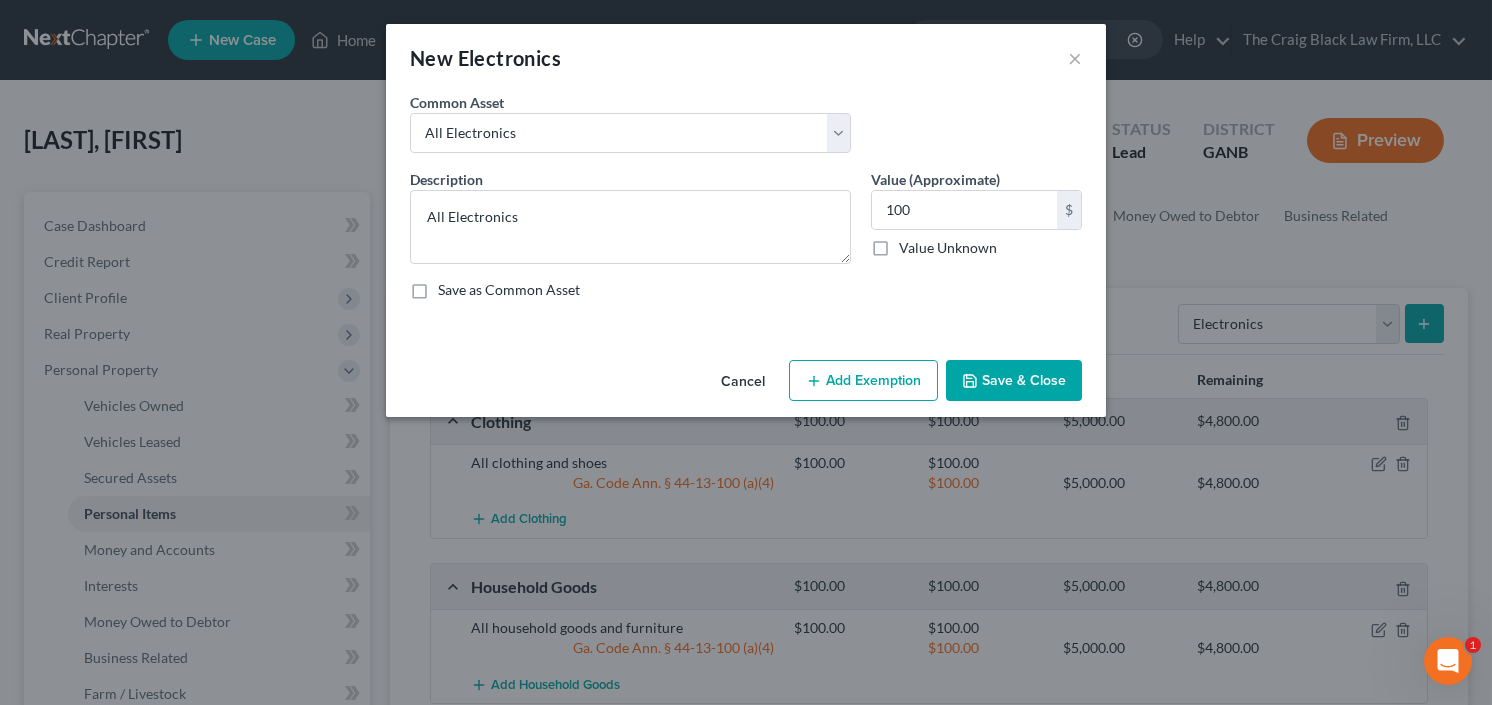 click on "Add Exemption" at bounding box center [863, 381] 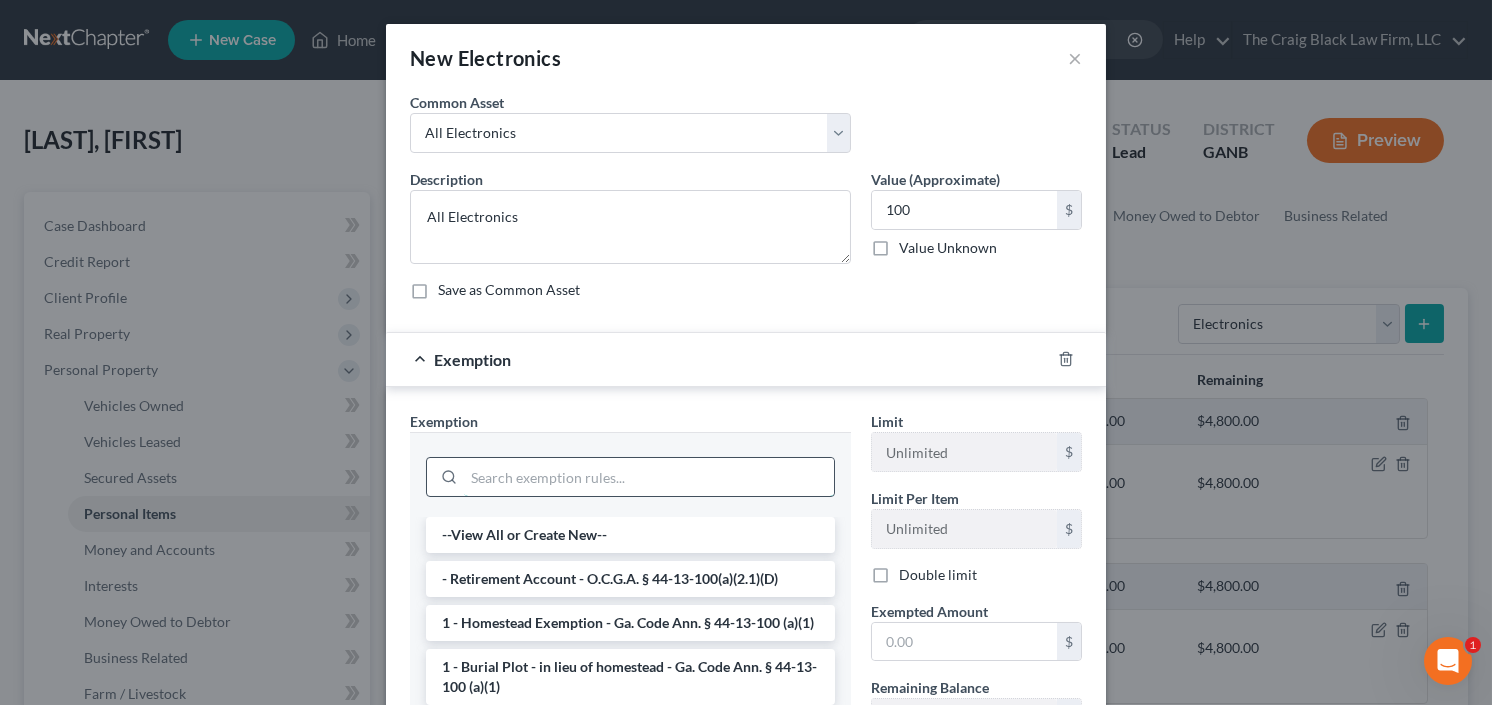 click at bounding box center [649, 477] 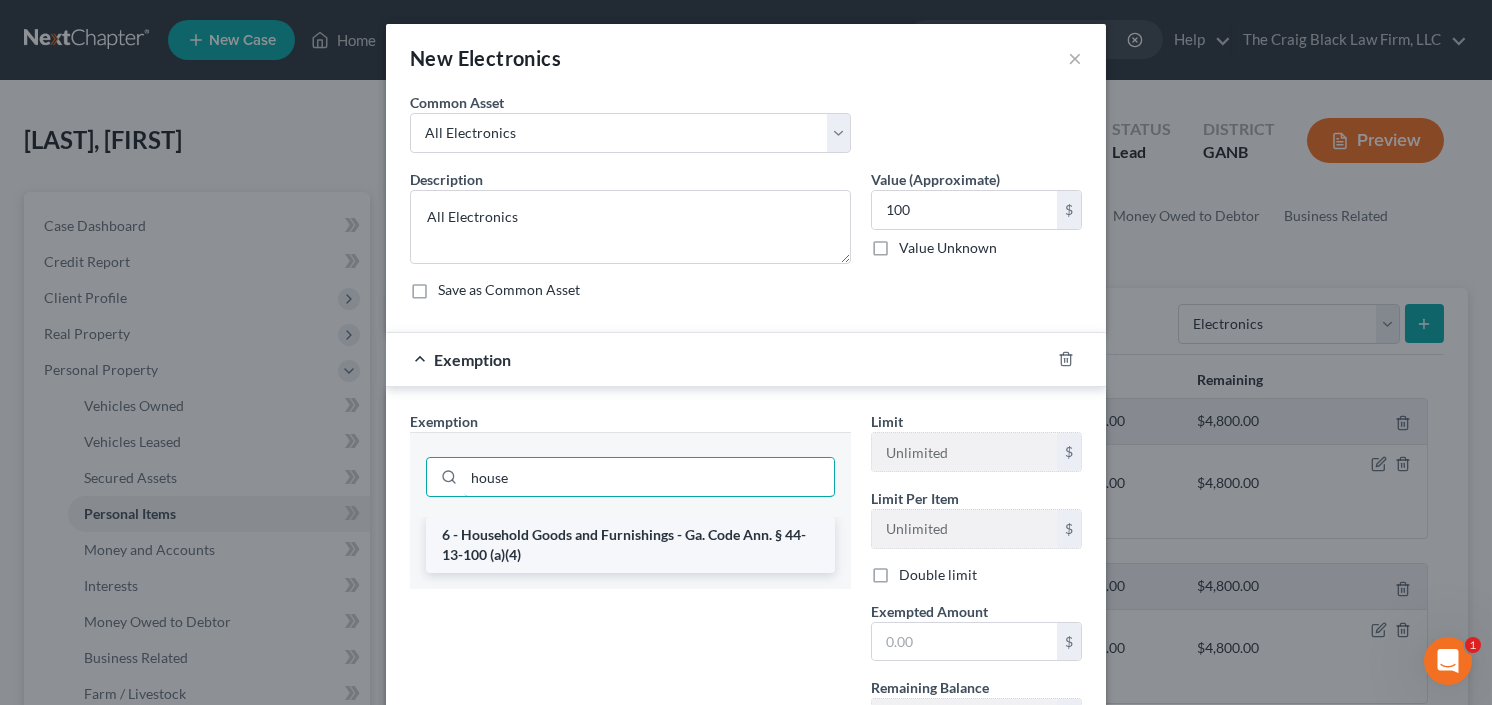 type on "house" 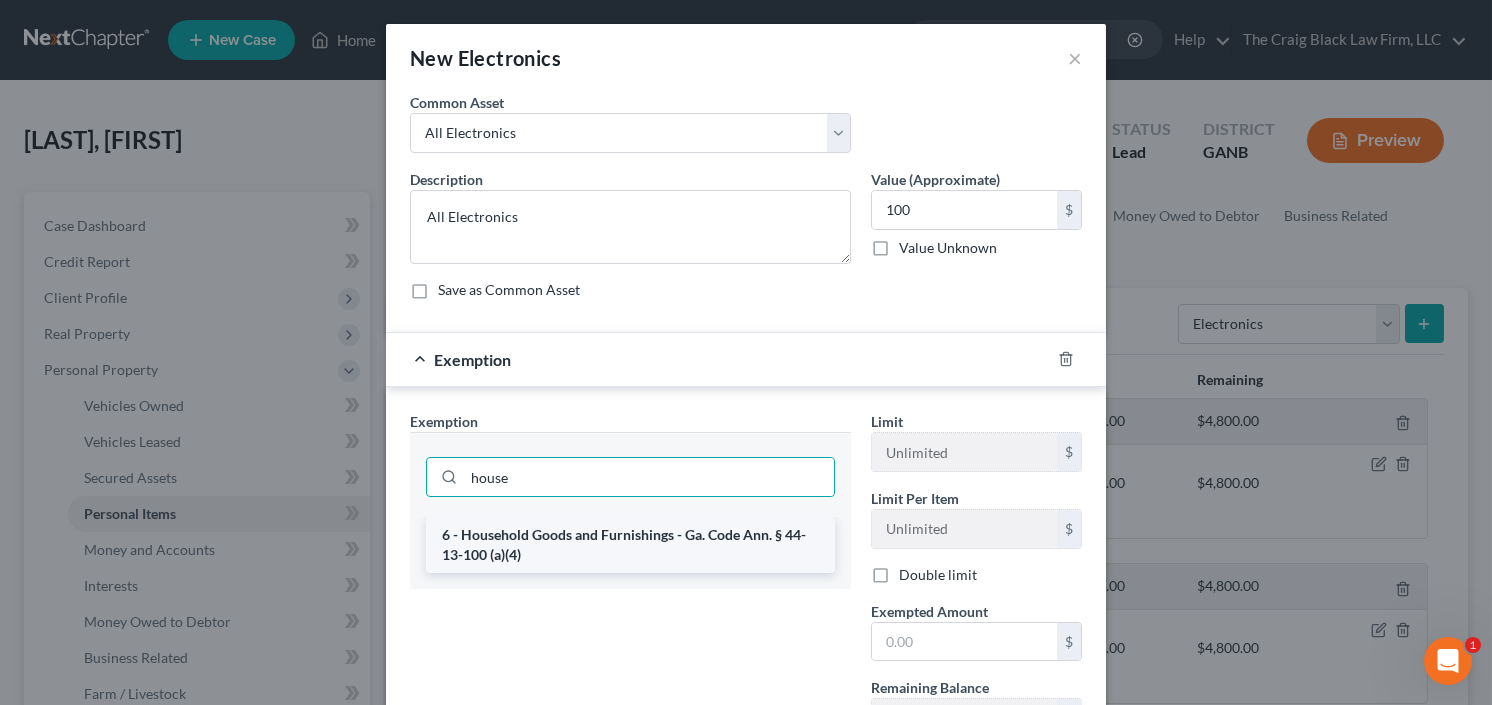 click on "6 - Household Goods and Furnishings - Ga. Code Ann. § 44-13-100 (a)(4)" at bounding box center [630, 545] 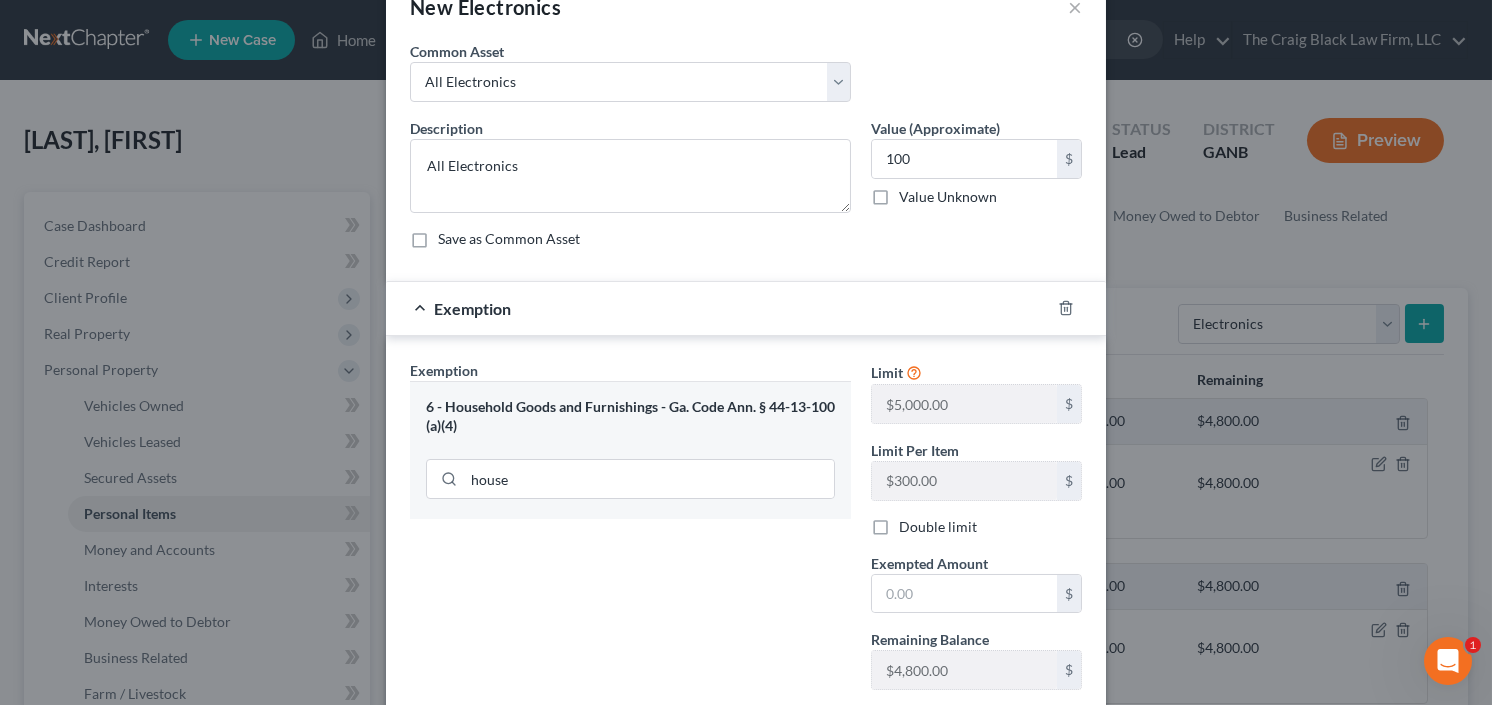 scroll, scrollTop: 80, scrollLeft: 0, axis: vertical 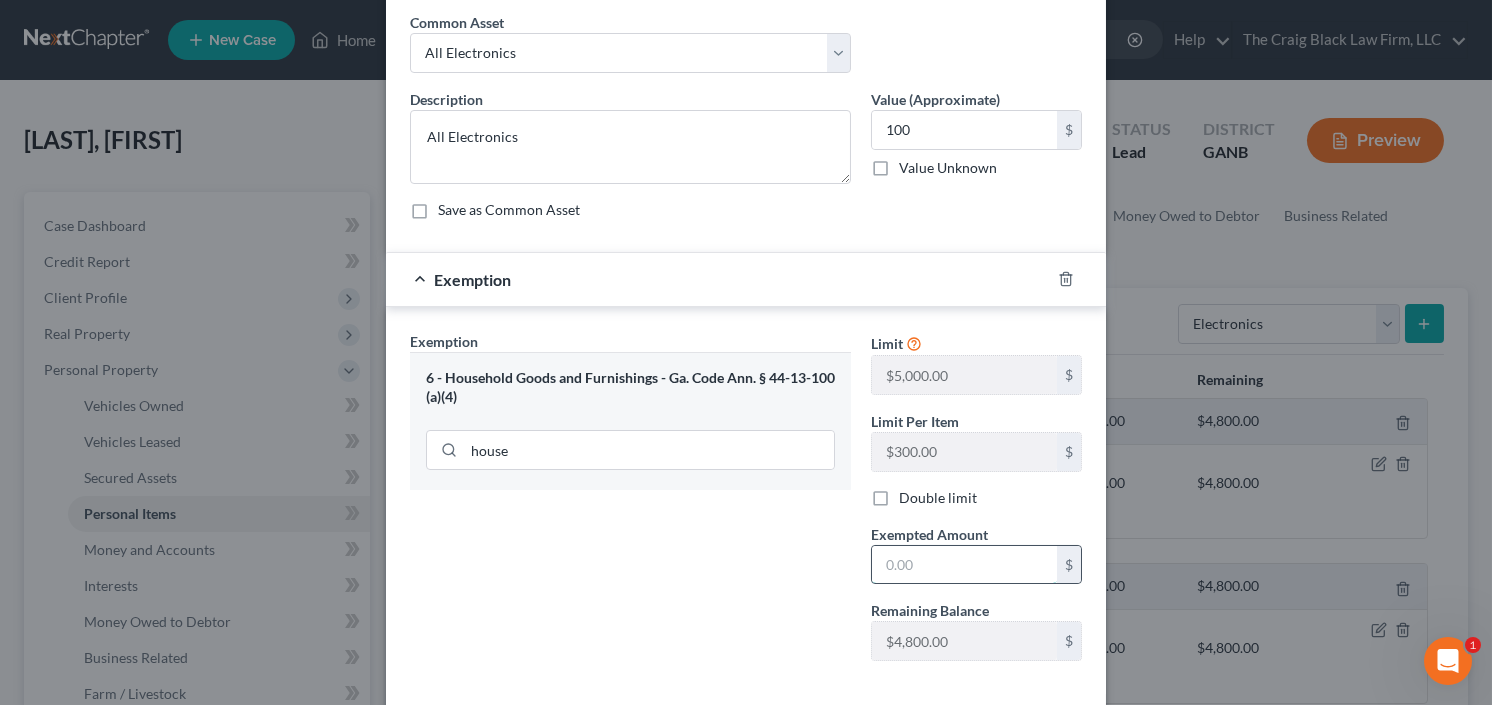 click at bounding box center [964, 565] 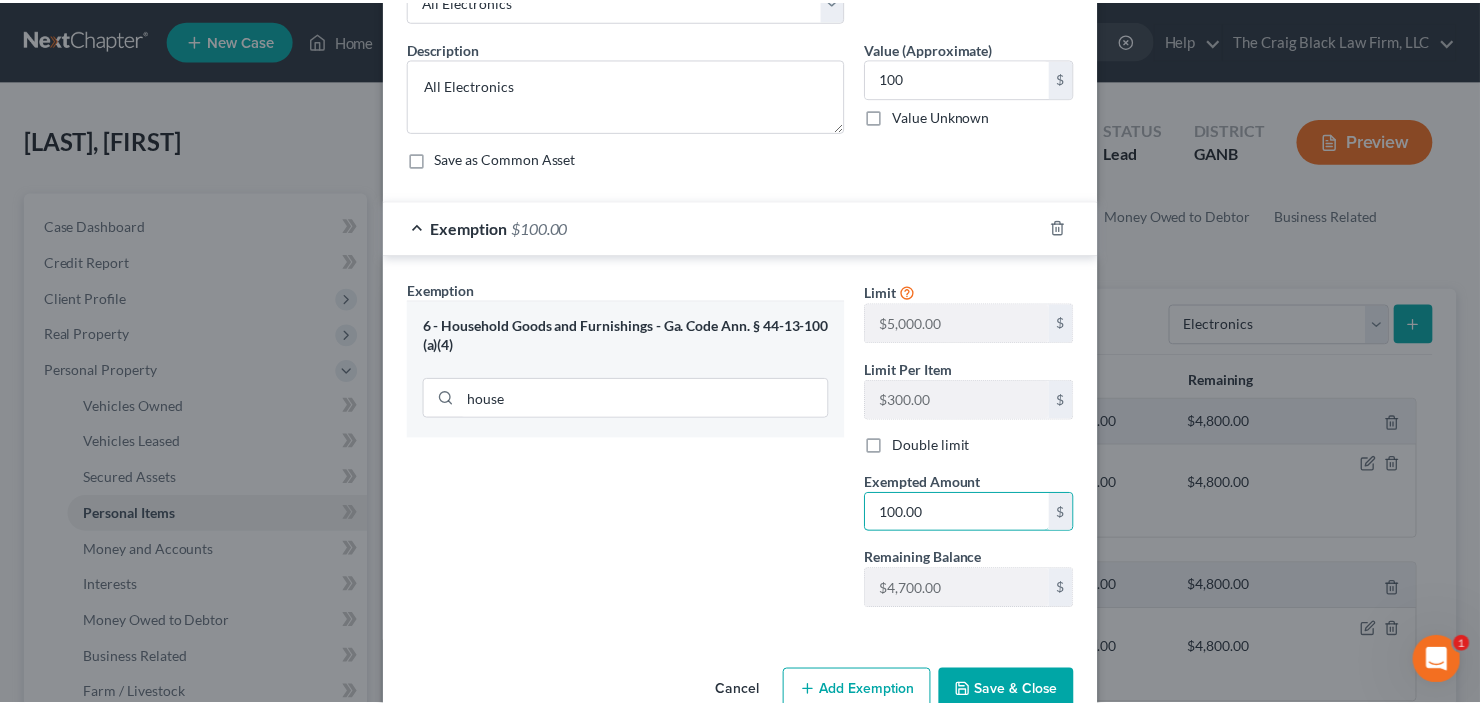 scroll, scrollTop: 175, scrollLeft: 0, axis: vertical 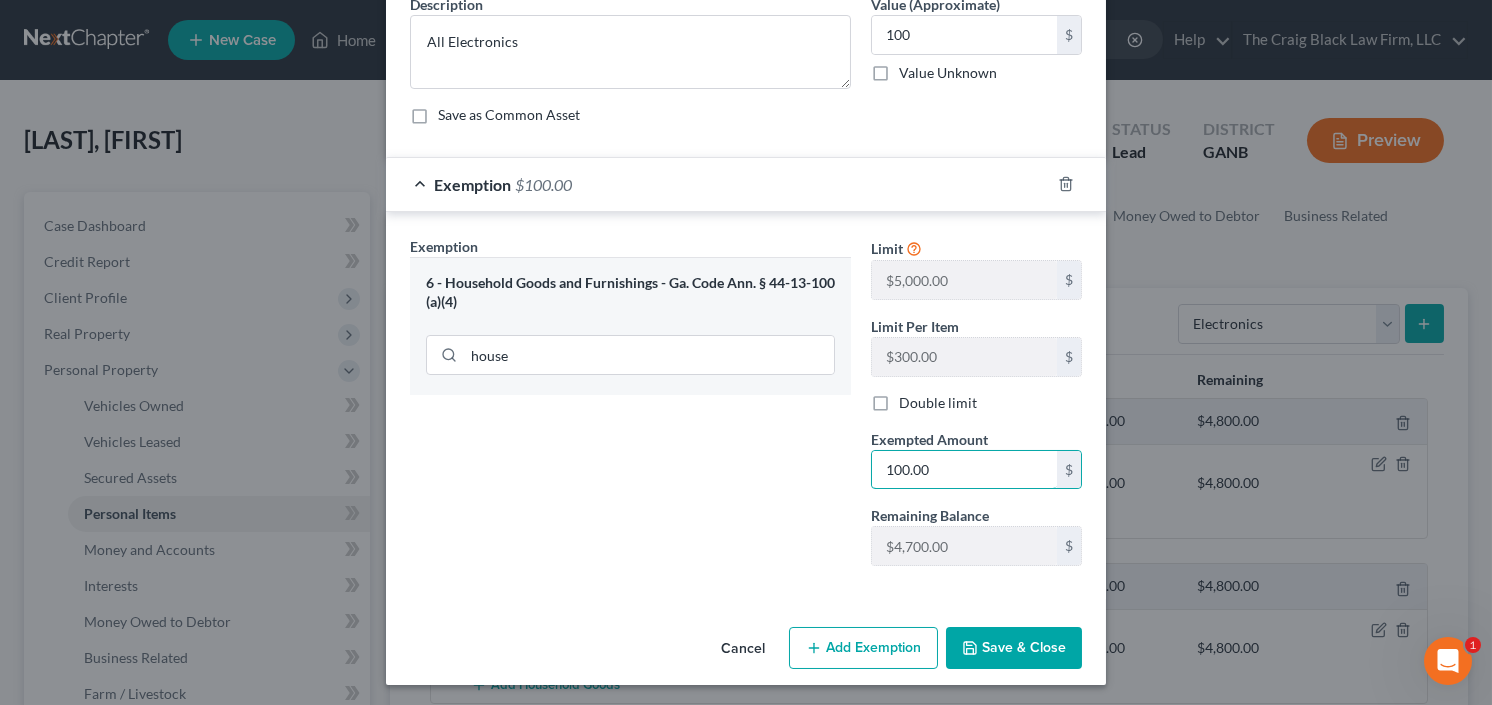 type on "100.00" 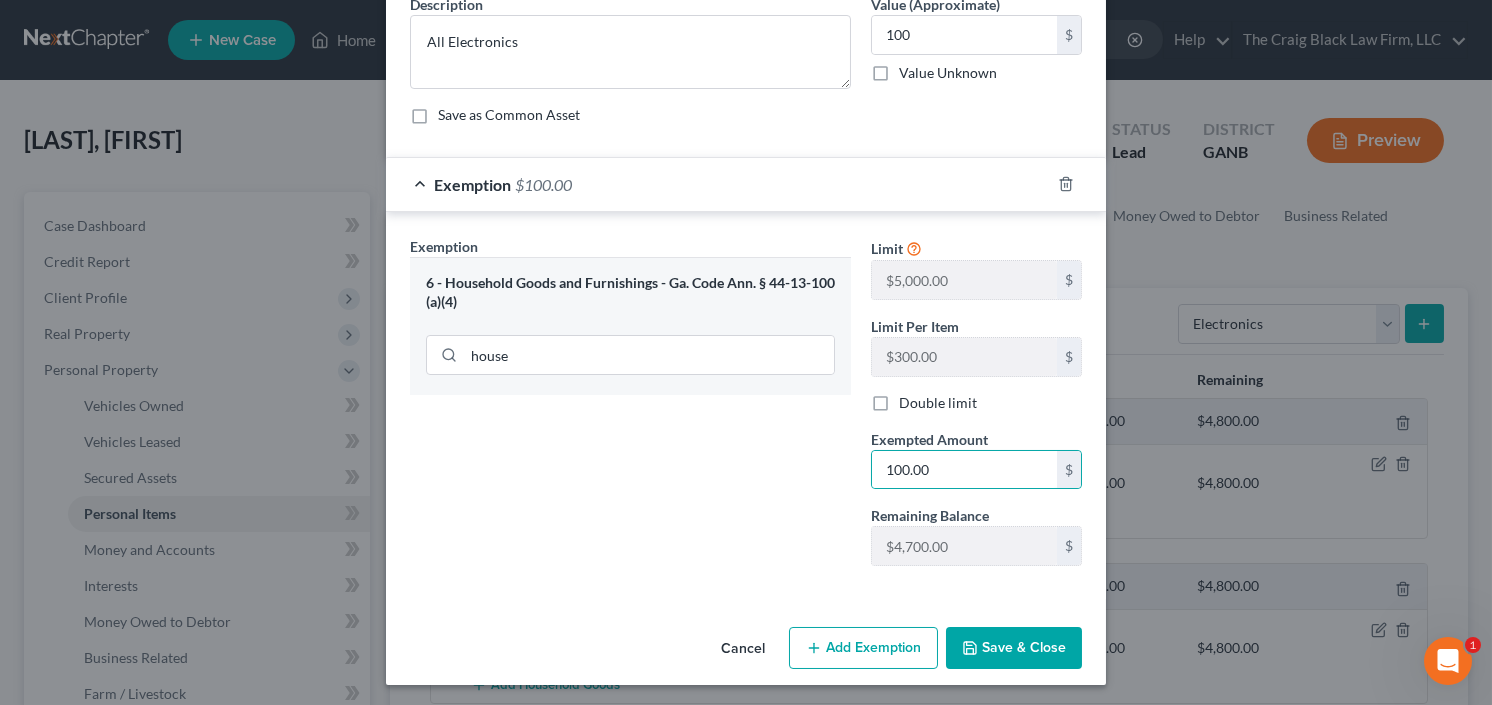 click on "Save & Close" at bounding box center (1014, 648) 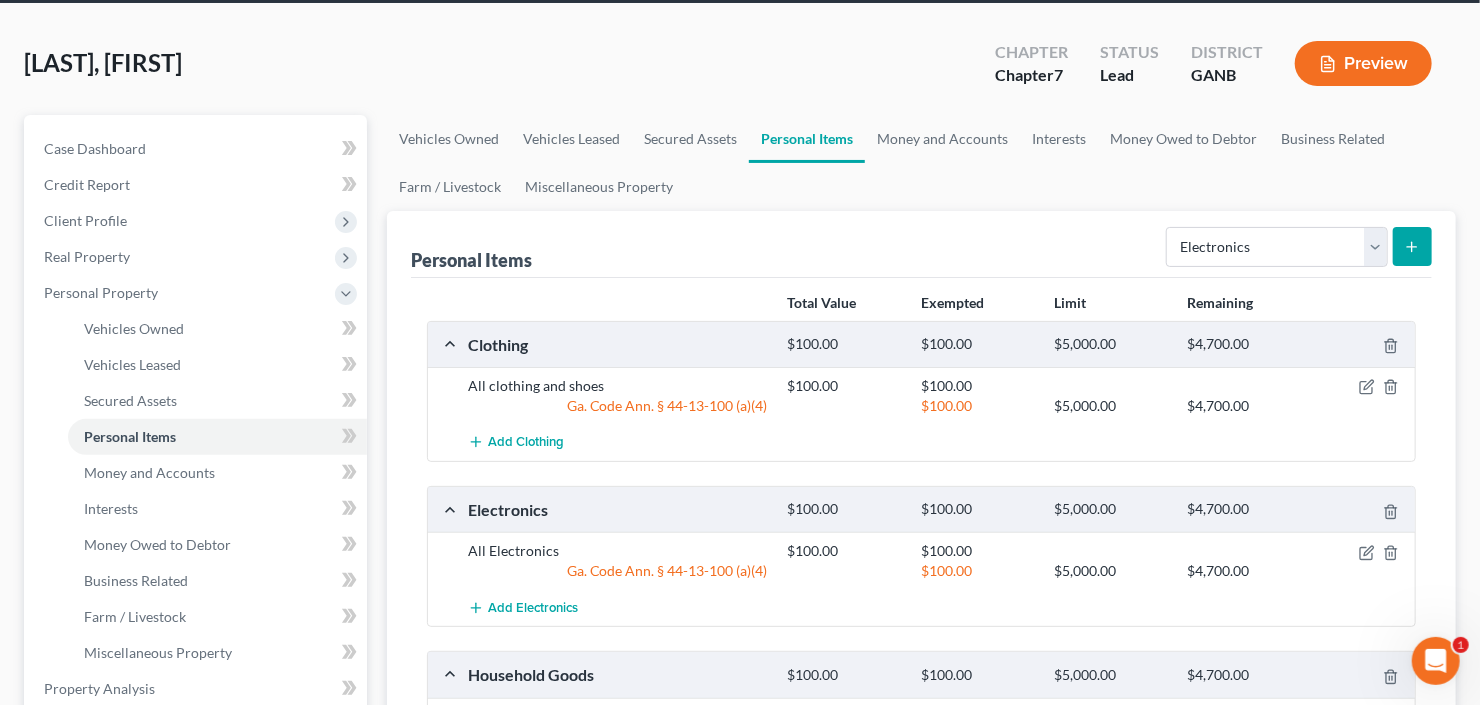 scroll, scrollTop: 160, scrollLeft: 0, axis: vertical 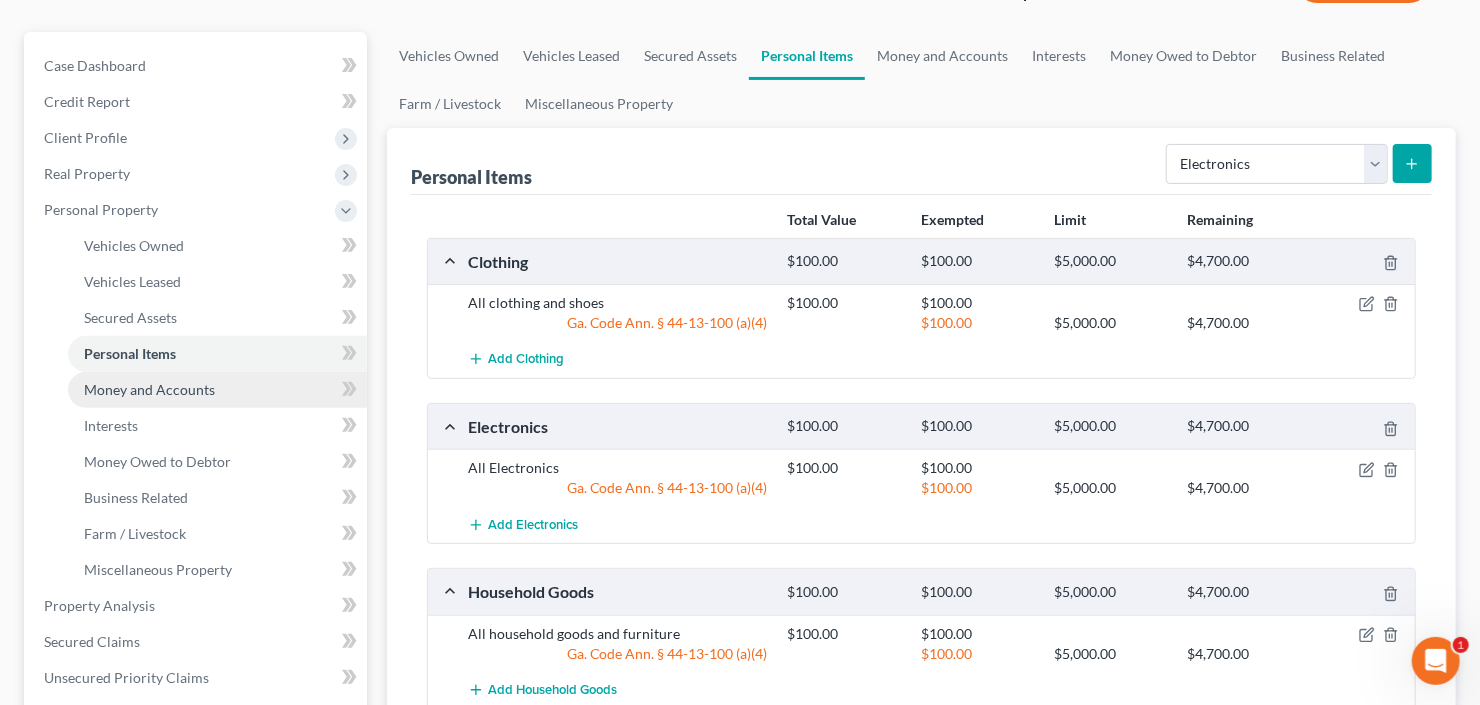 drag, startPoint x: 146, startPoint y: 386, endPoint x: 232, endPoint y: 383, distance: 86.05231 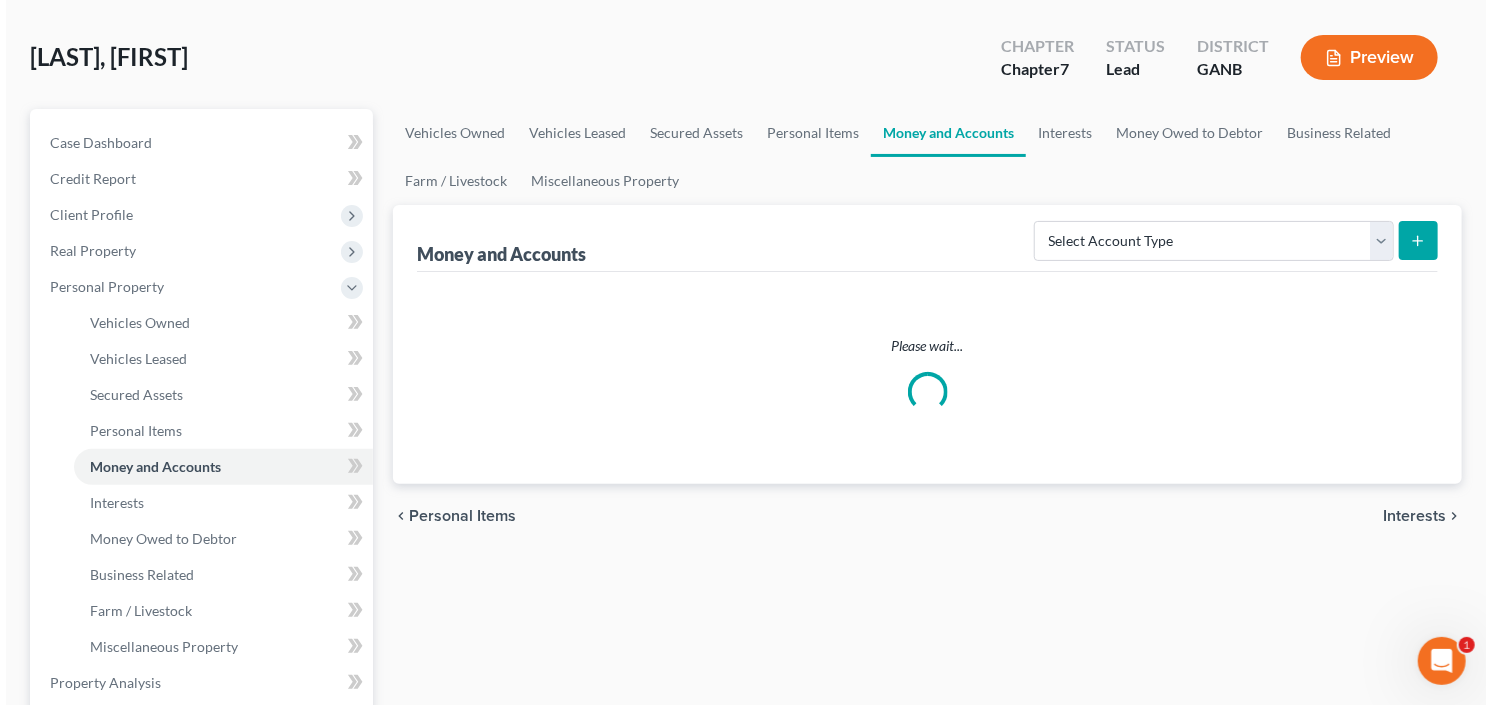 scroll, scrollTop: 0, scrollLeft: 0, axis: both 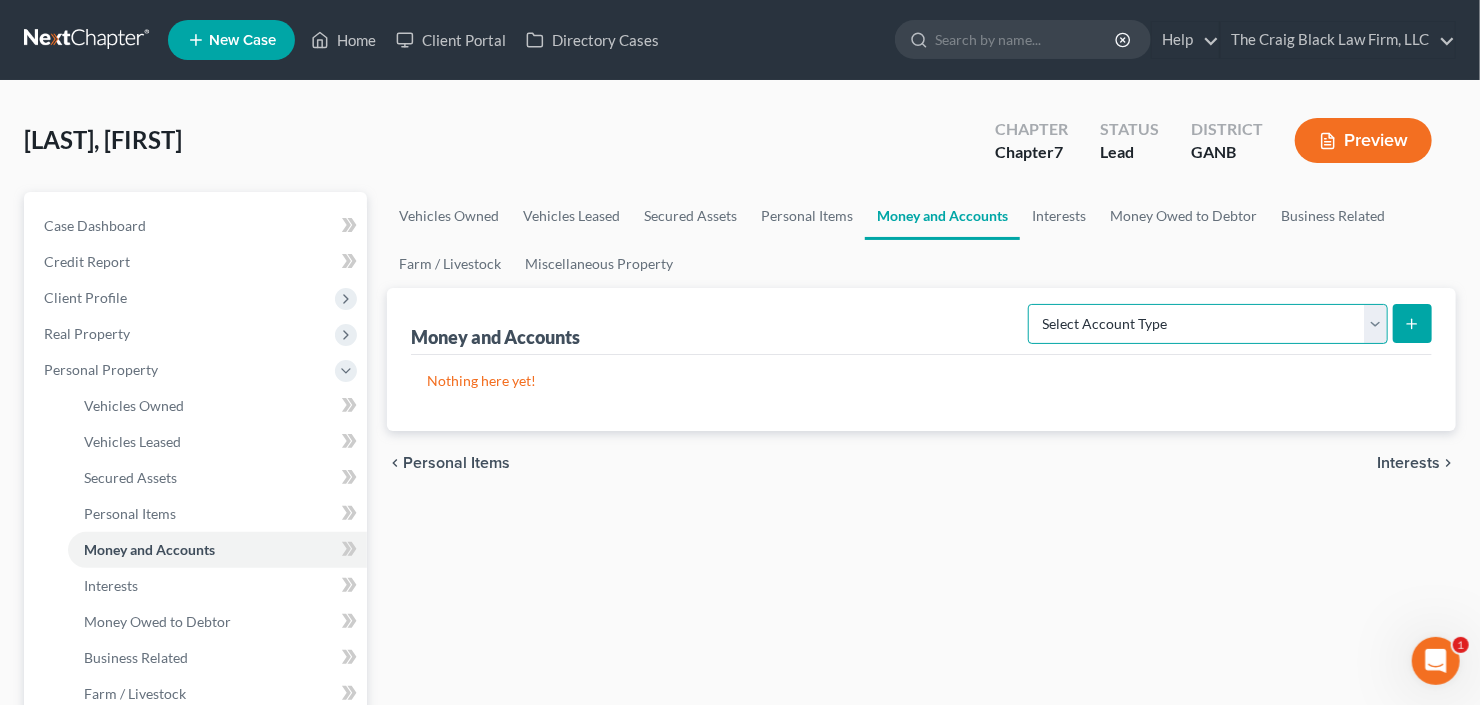 click on "Select Account Type Brokerage Cash on Hand Certificates of Deposit Checking Account Money Market Other (Credit Union, Health Savings Account, etc) Safe Deposit Box Savings Account Security Deposits or Prepayments" at bounding box center (1208, 324) 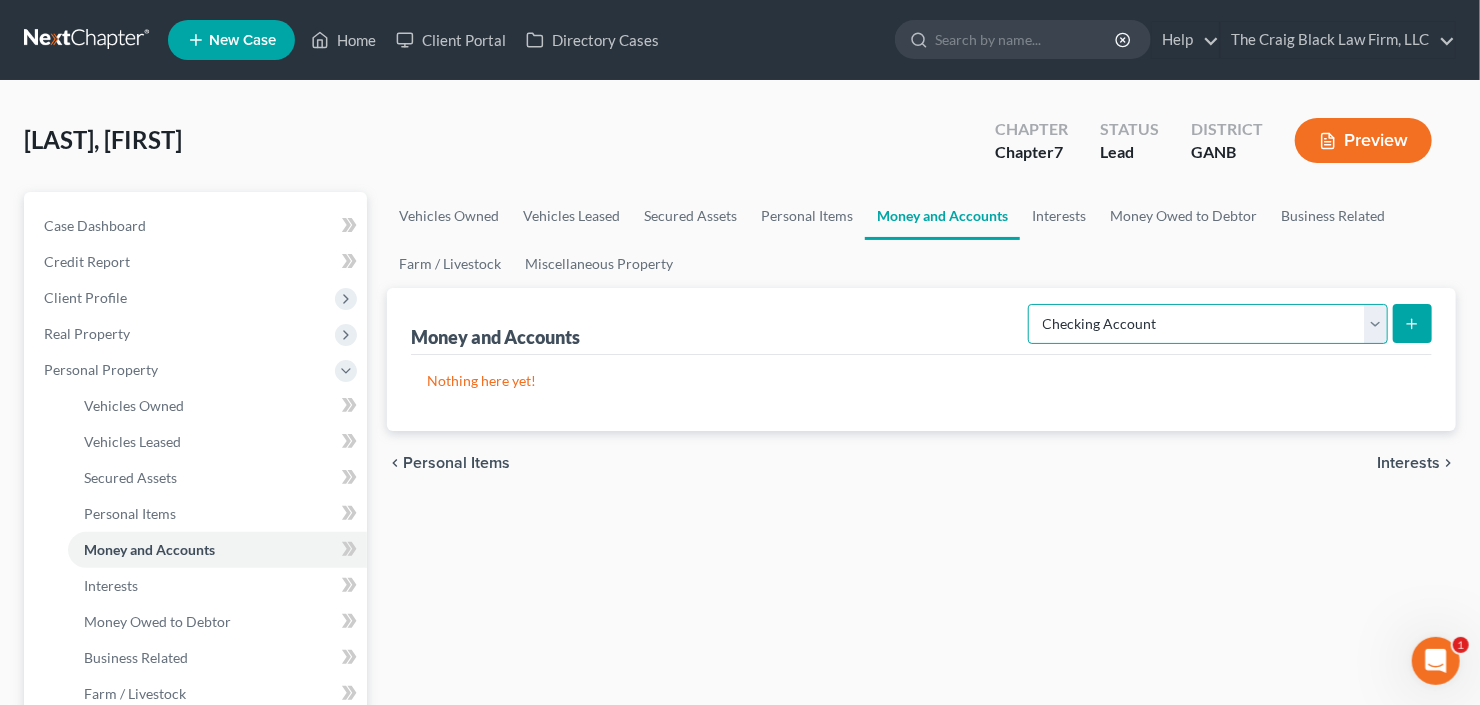 click on "Select Account Type Brokerage Cash on Hand Certificates of Deposit Checking Account Money Market Other (Credit Union, Health Savings Account, etc) Safe Deposit Box Savings Account Security Deposits or Prepayments" at bounding box center [1208, 324] 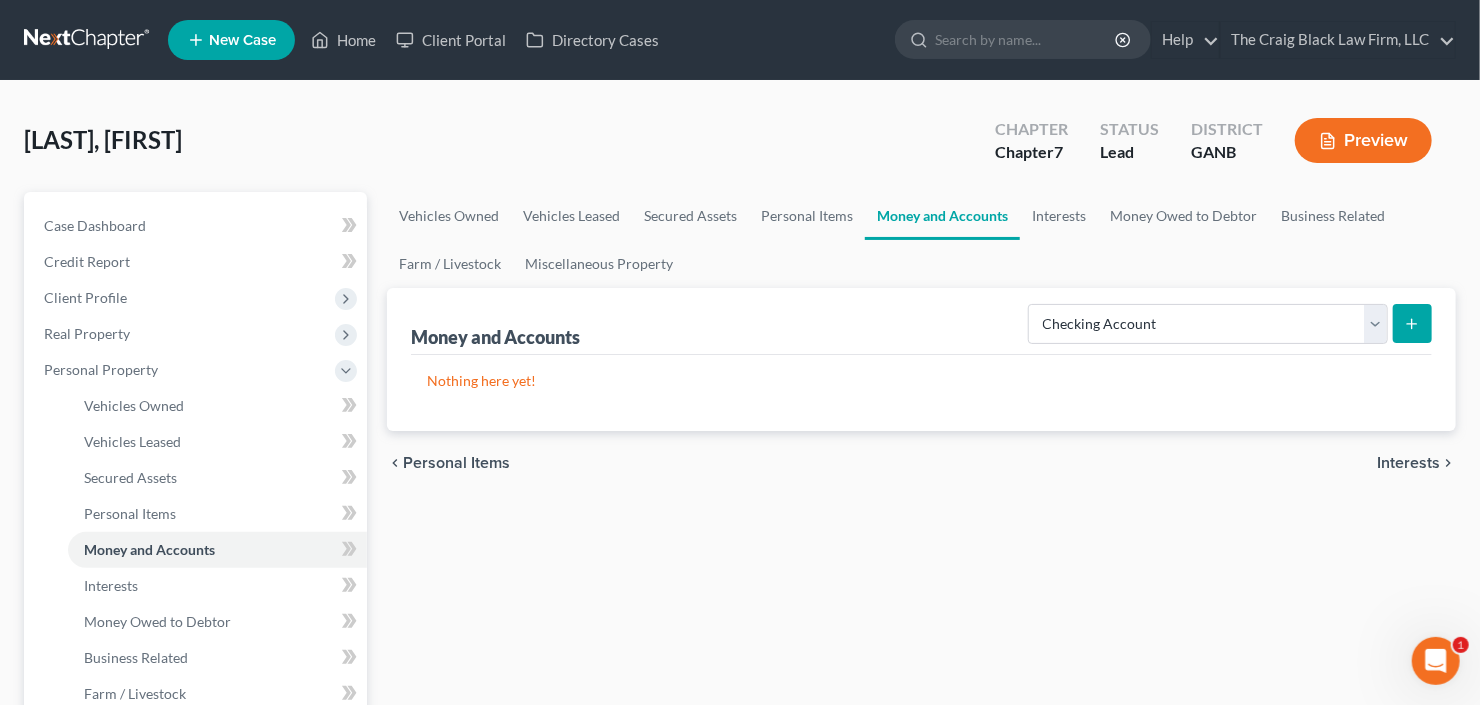 click 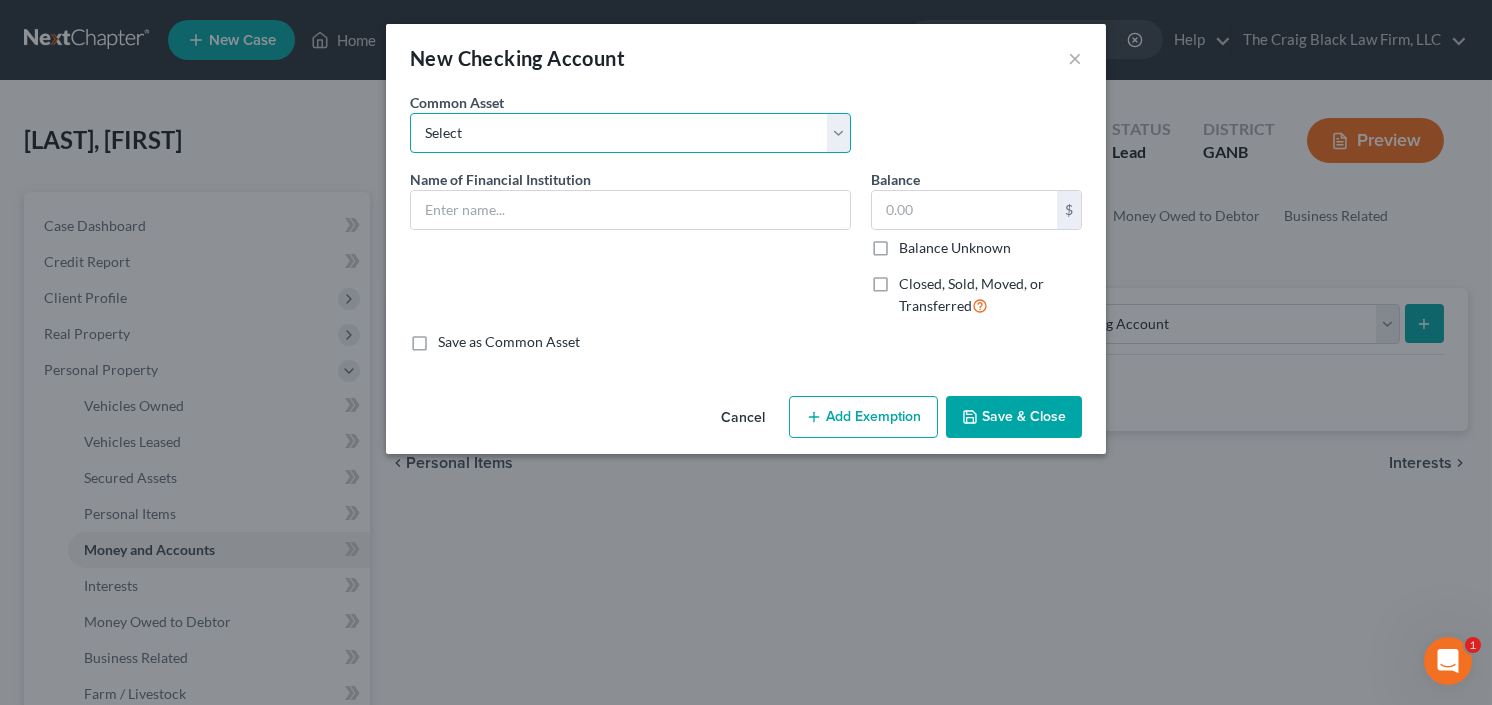 click on "Select PNC Credit Union of Georgia Discover Bank Atlanta Postal Credit Union Ameris Bank Regions Bank Navy Federal Credit Union Georgia United Credit Union Truist United Community Bank Synovous Bank Synovus Bank Synovus Bank Delta Community Credit Union Wells Fargo Navy Federal Credit Union Bank of America Georgia's Own Credit Union Chime Capital One USAA Chase Bank of America Associated Credit Union Fifth Third Bank Truist Philadelphia Credit Union Corp American Credit Union" at bounding box center (630, 133) 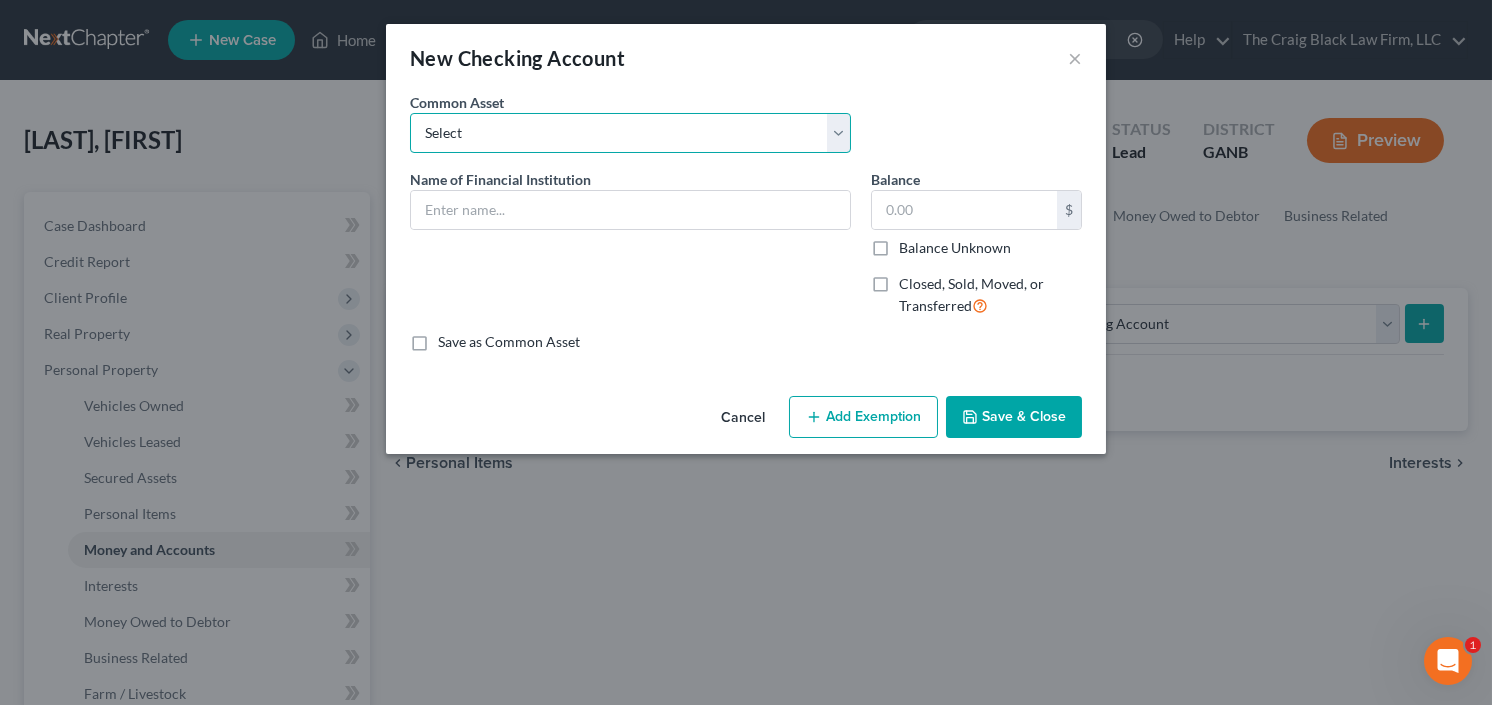 select on "23" 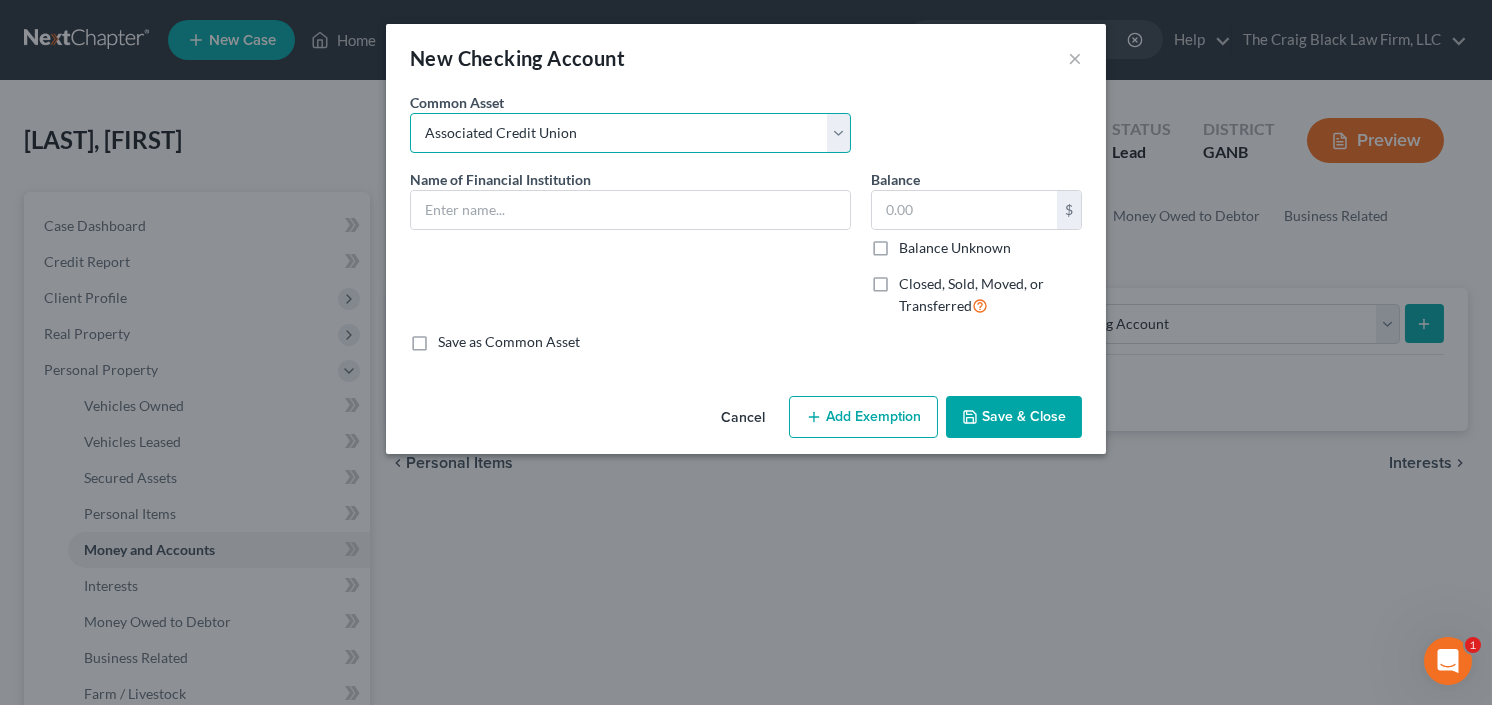 click on "Select PNC Credit Union of Georgia Discover Bank Atlanta Postal Credit Union Ameris Bank Regions Bank Navy Federal Credit Union Georgia United Credit Union Truist United Community Bank Synovous Bank Synovus Bank Synovus Bank Delta Community Credit Union Wells Fargo Navy Federal Credit Union Bank of America Georgia's Own Credit Union Chime Capital One USAA Chase Bank of America Associated Credit Union Fifth Third Bank Truist Philadelphia Credit Union Corp American Credit Union" at bounding box center (630, 133) 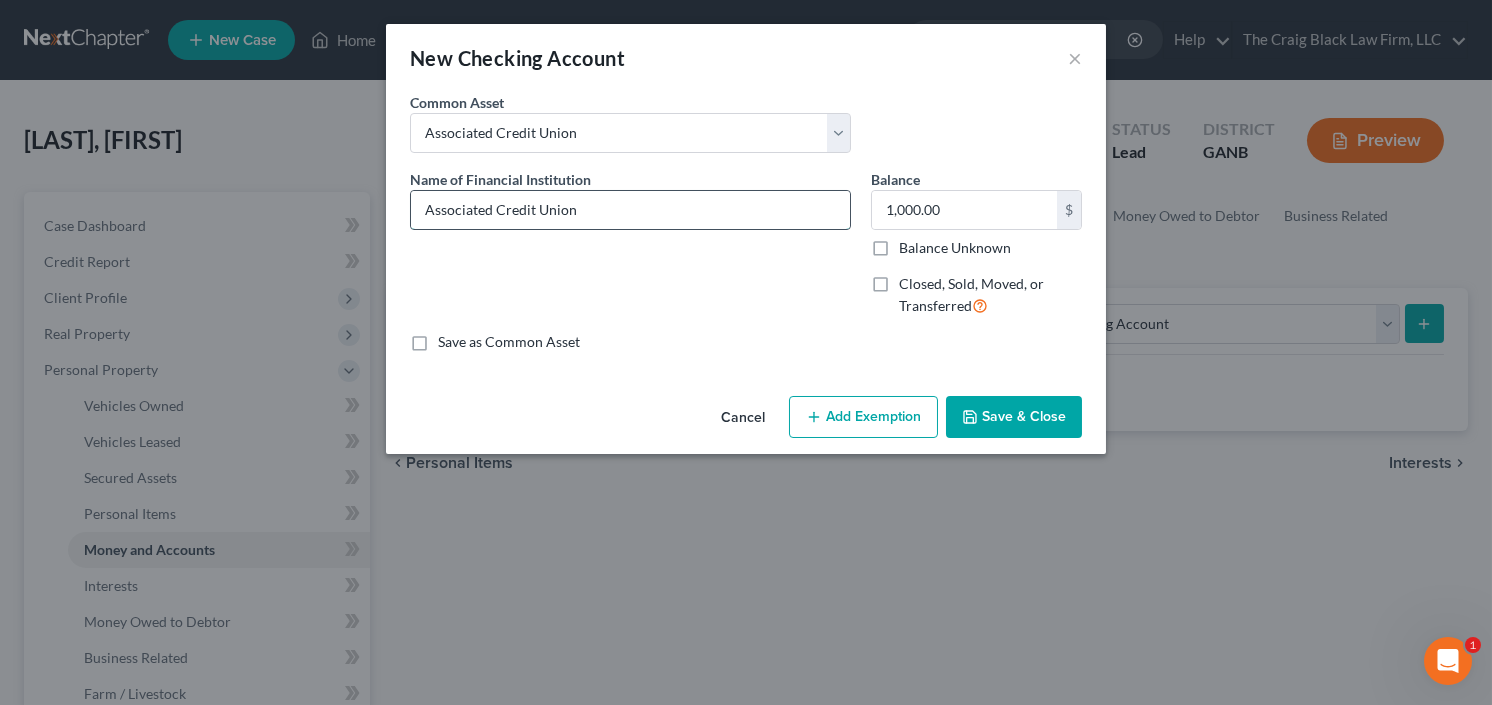 click on "Associated Credit Union" at bounding box center [630, 210] 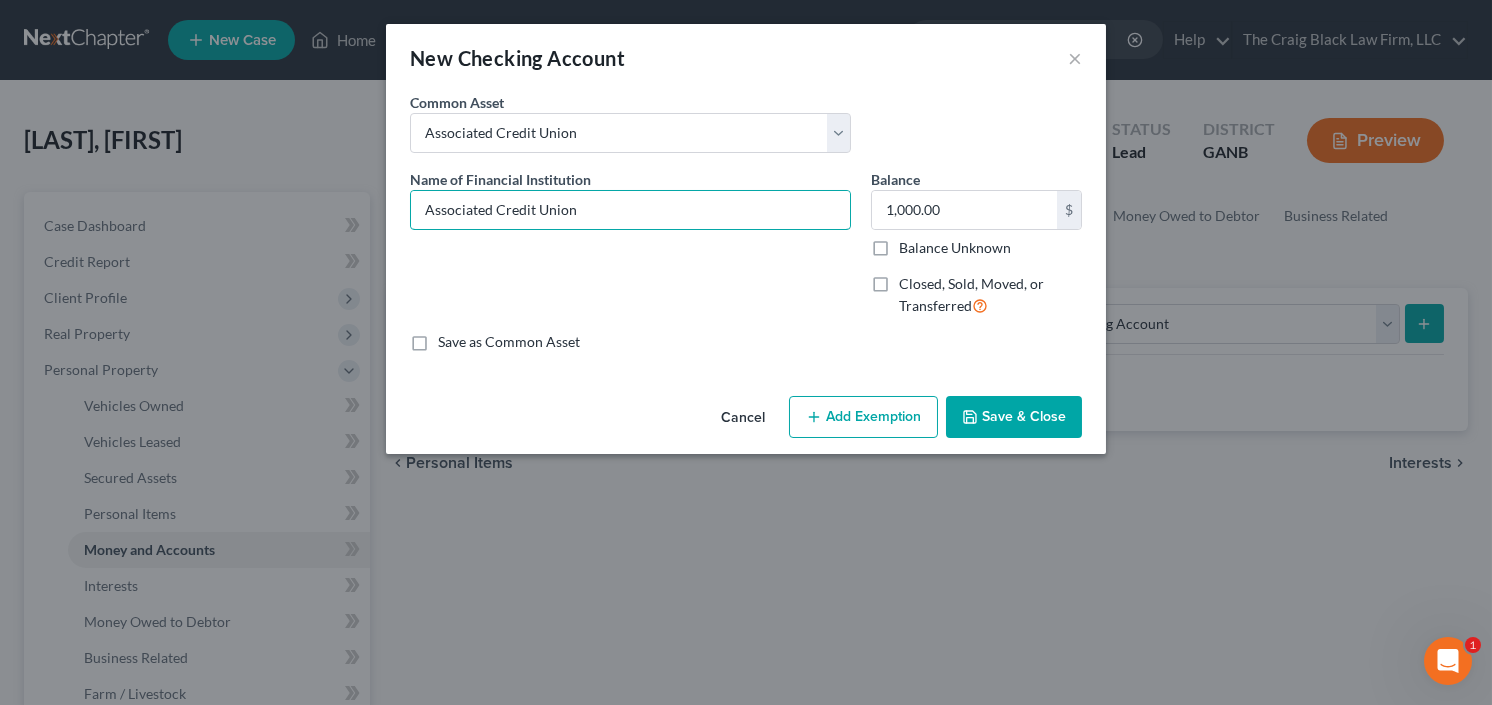 drag, startPoint x: 588, startPoint y: 216, endPoint x: 233, endPoint y: 241, distance: 355.87918 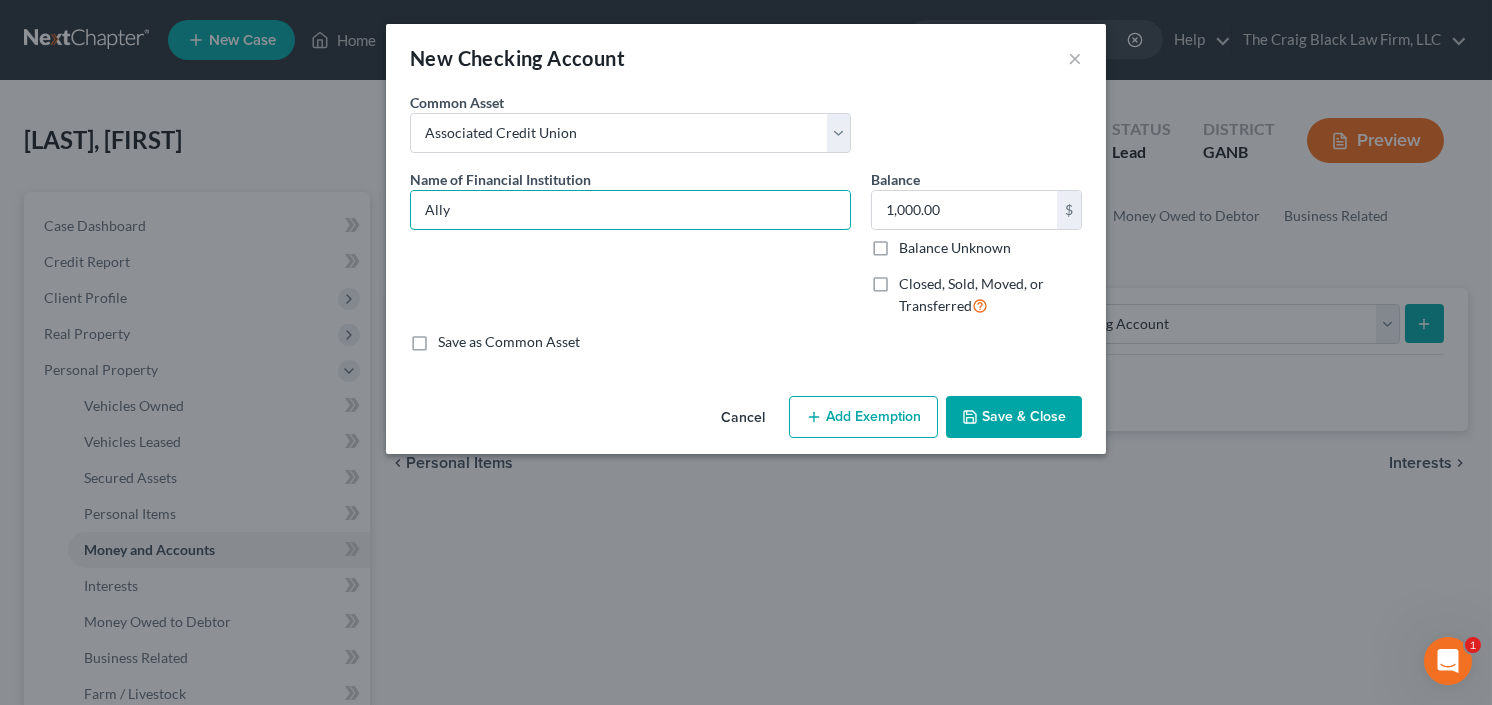 type on "Ally" 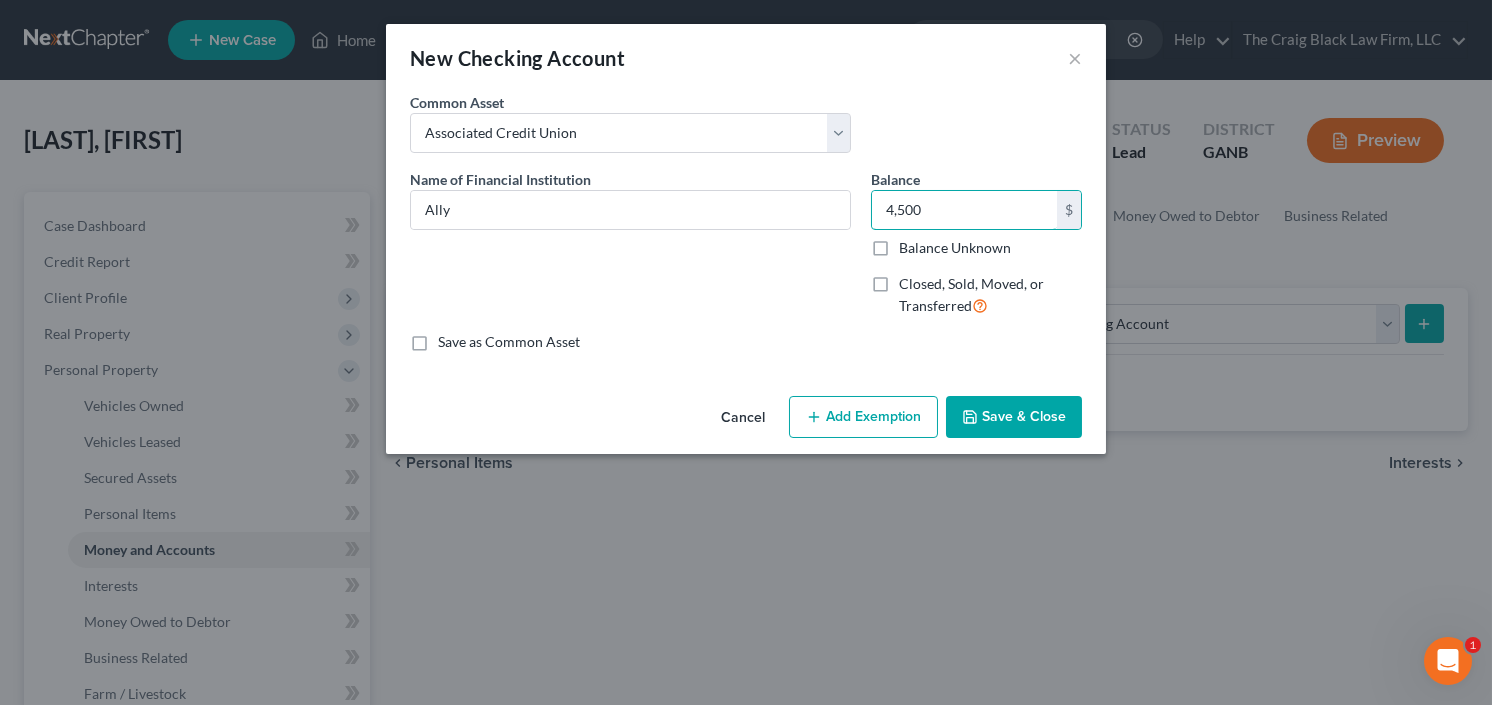 type on "4,500" 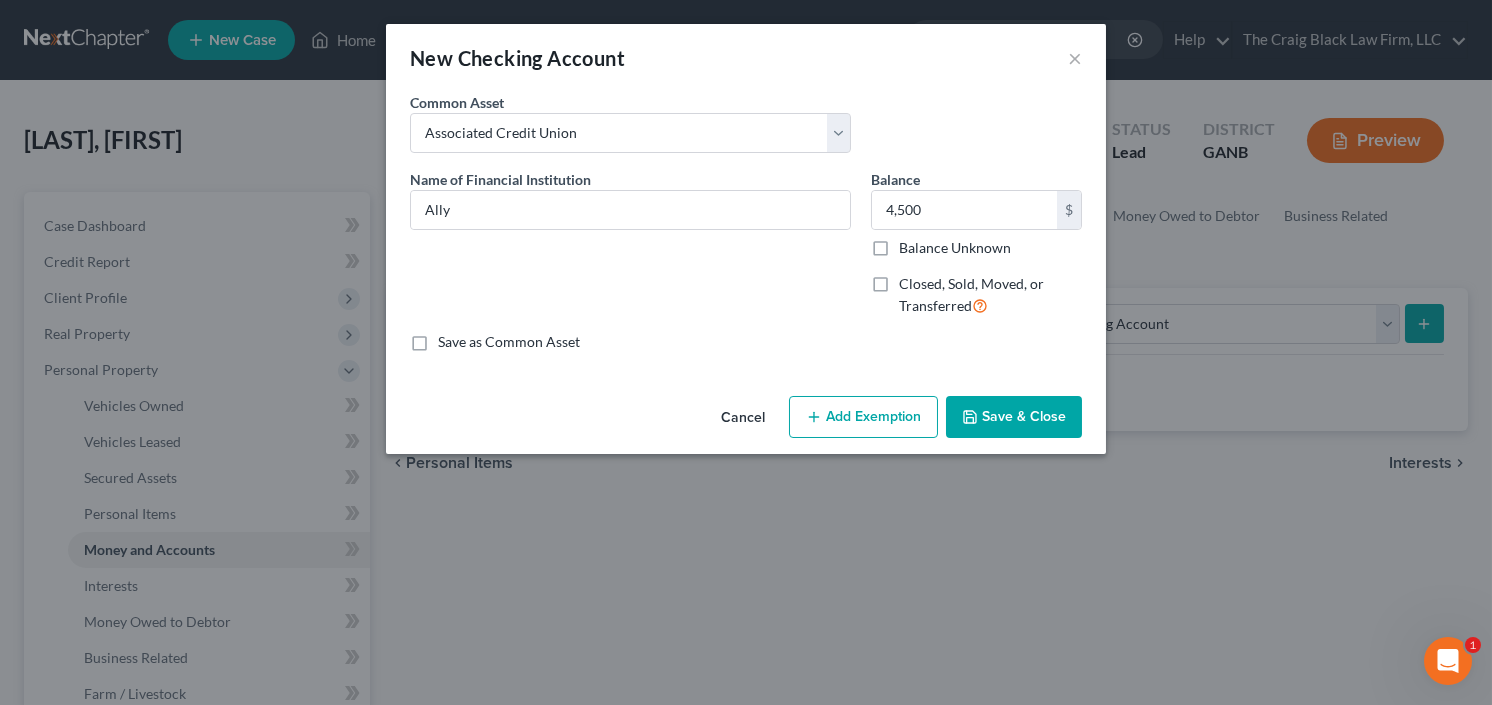click on "Add Exemption" at bounding box center (863, 417) 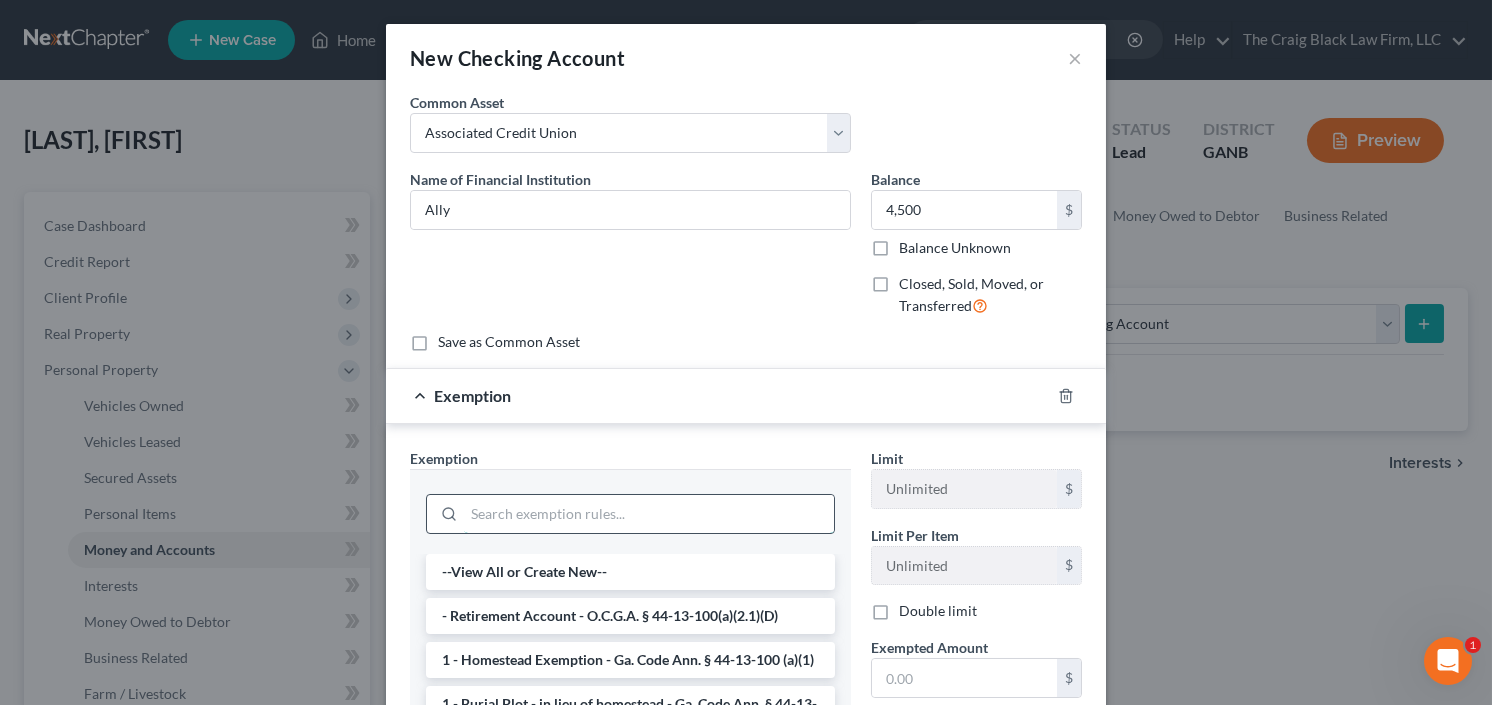 click at bounding box center (649, 514) 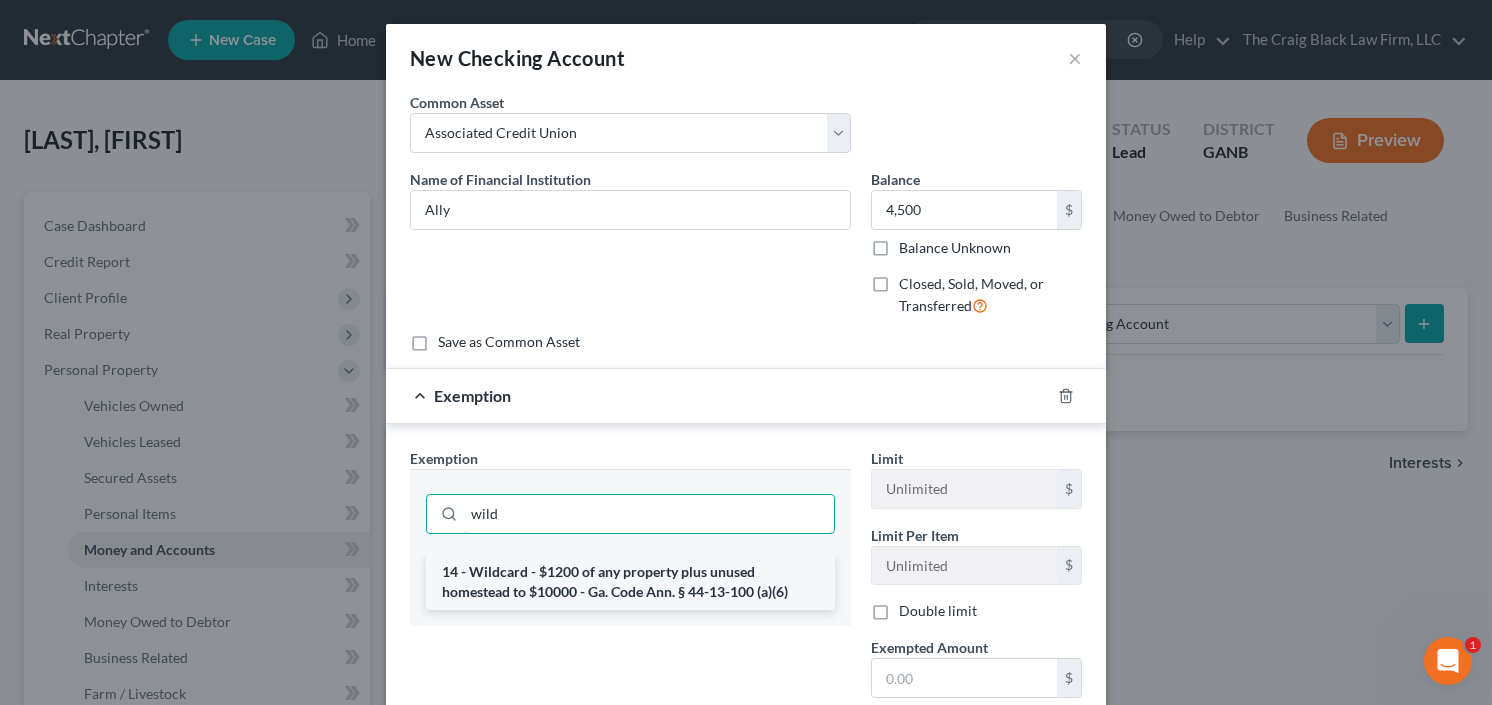 type on "wild" 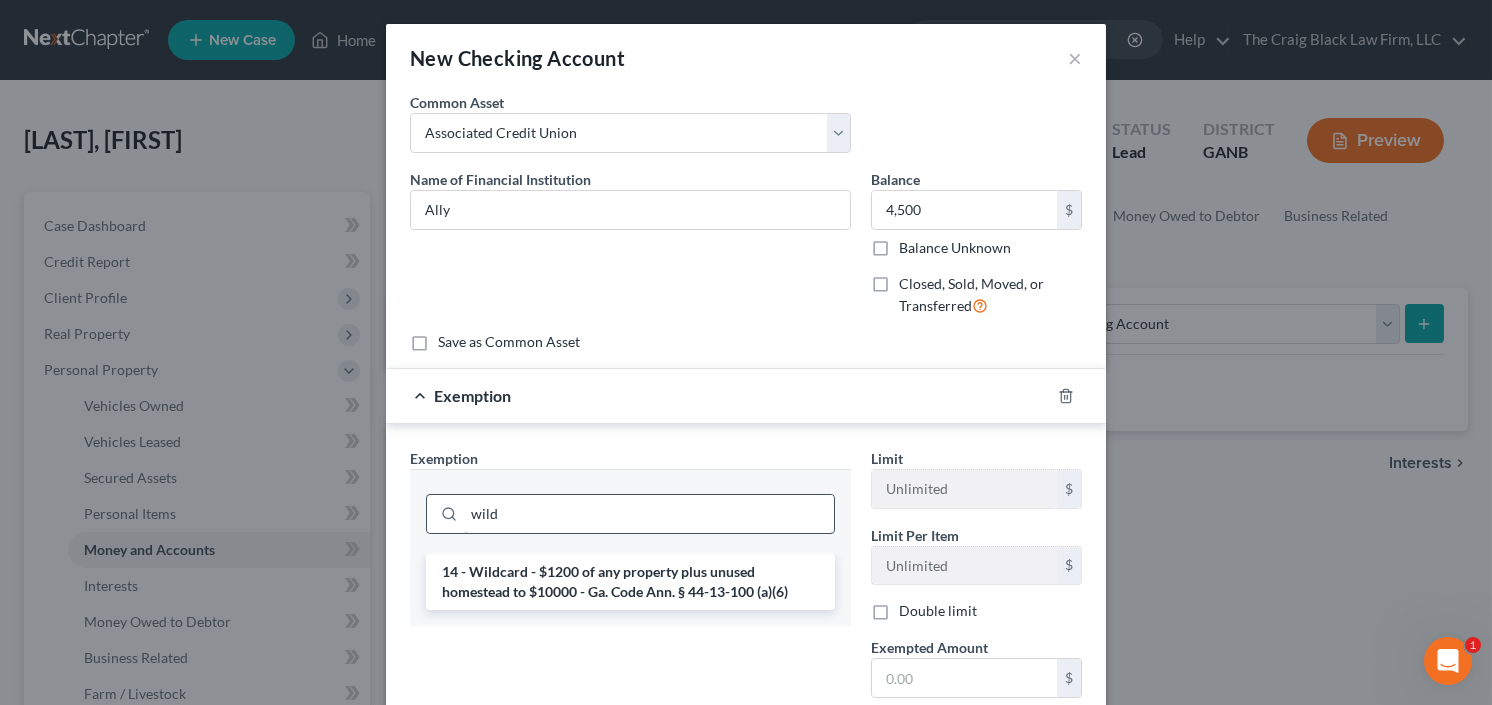 click on "14 - Wildcard -  $1200 of any property plus unused homestead to $10000 - Ga. Code Ann. § 44-13-100 (a)(6)" at bounding box center [630, 582] 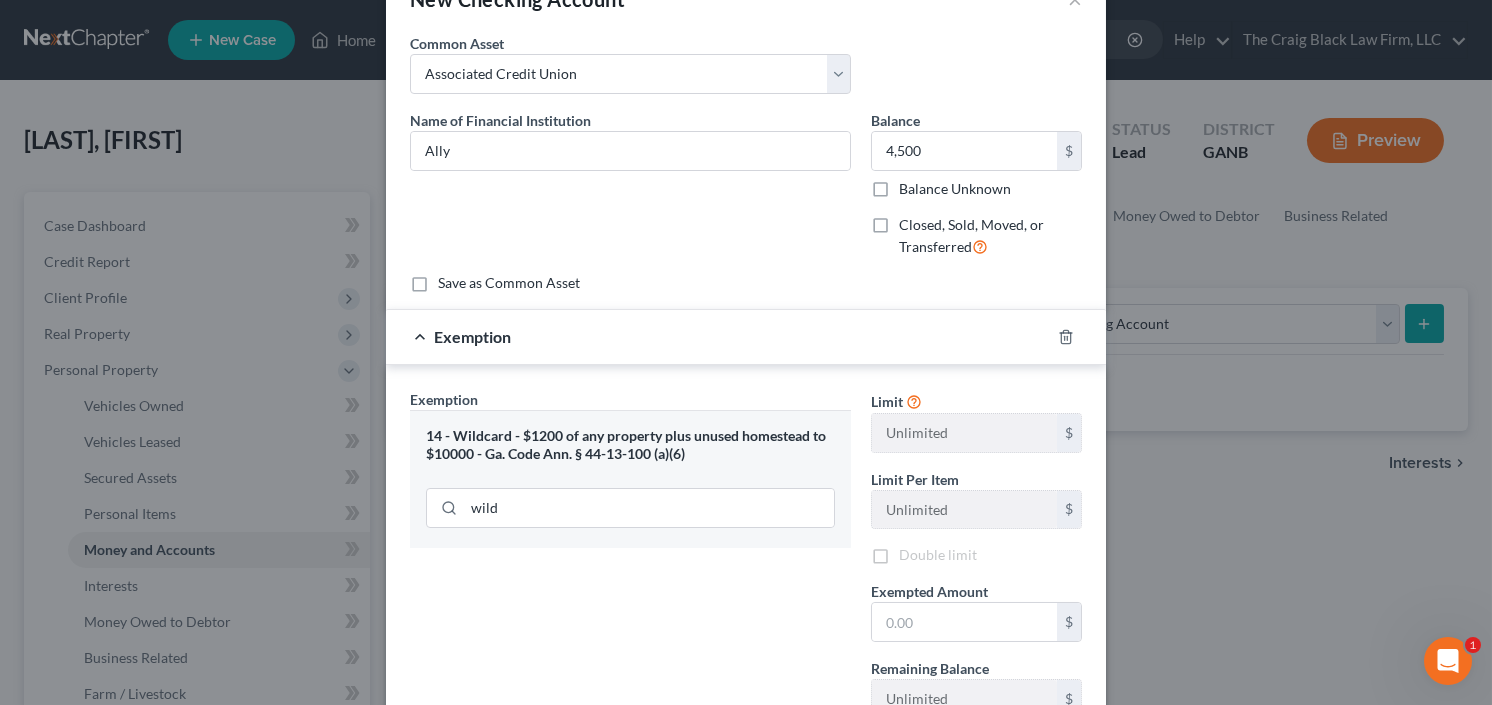 scroll, scrollTop: 160, scrollLeft: 0, axis: vertical 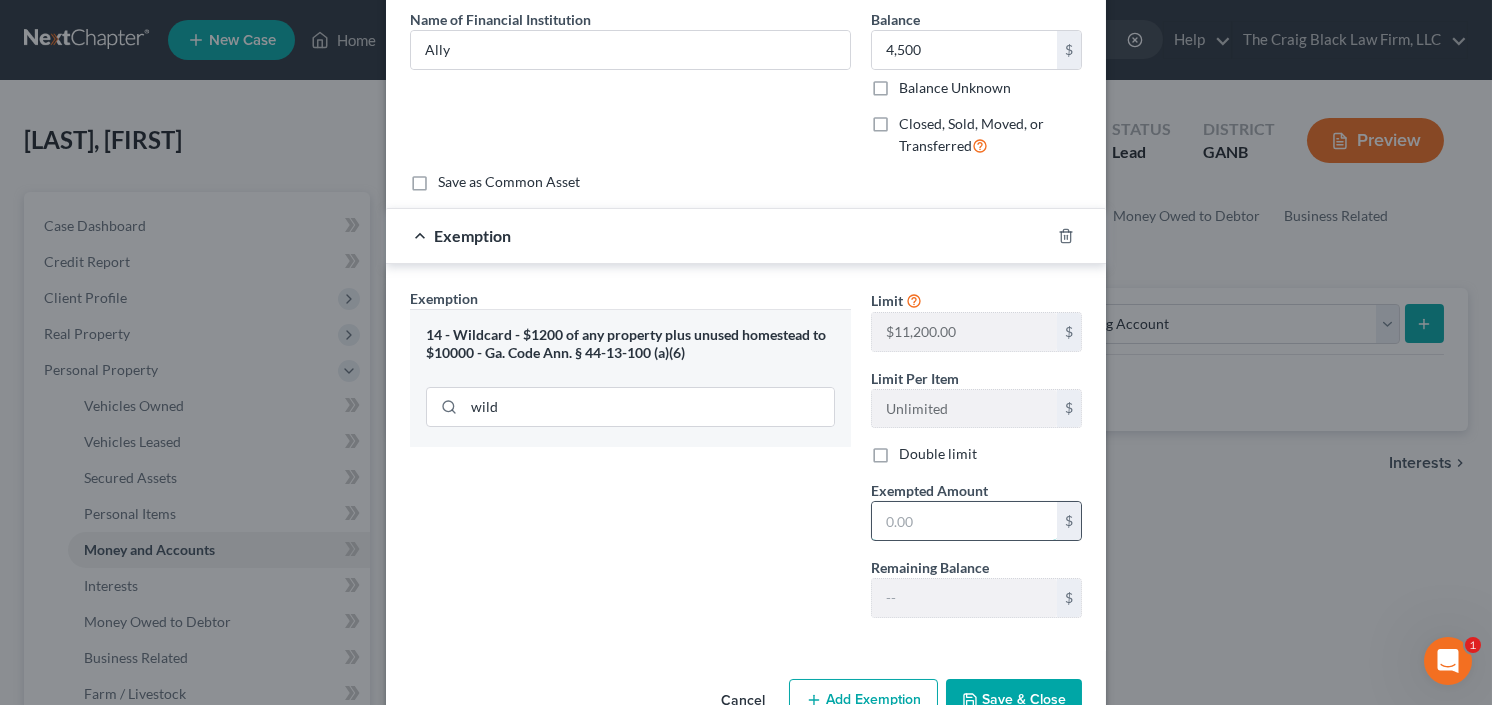 click at bounding box center [964, 521] 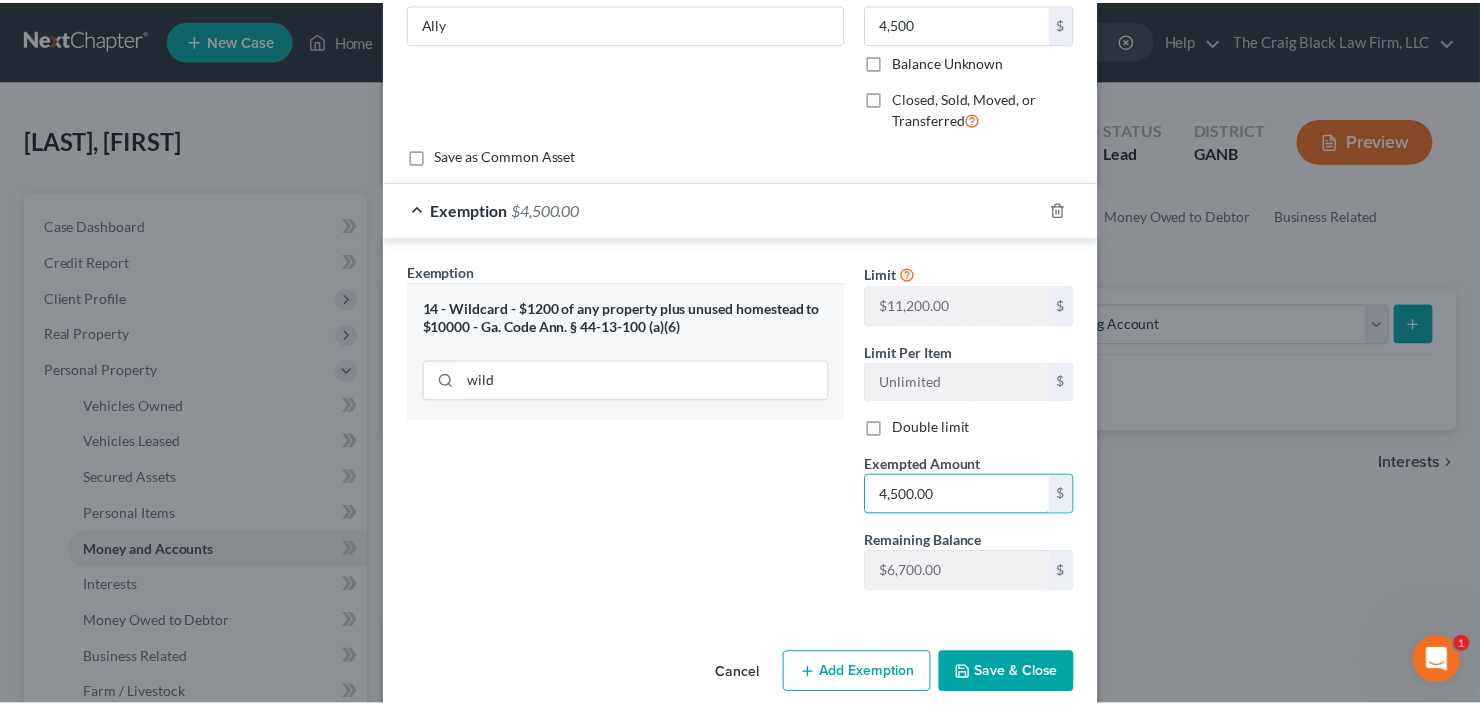 scroll, scrollTop: 212, scrollLeft: 0, axis: vertical 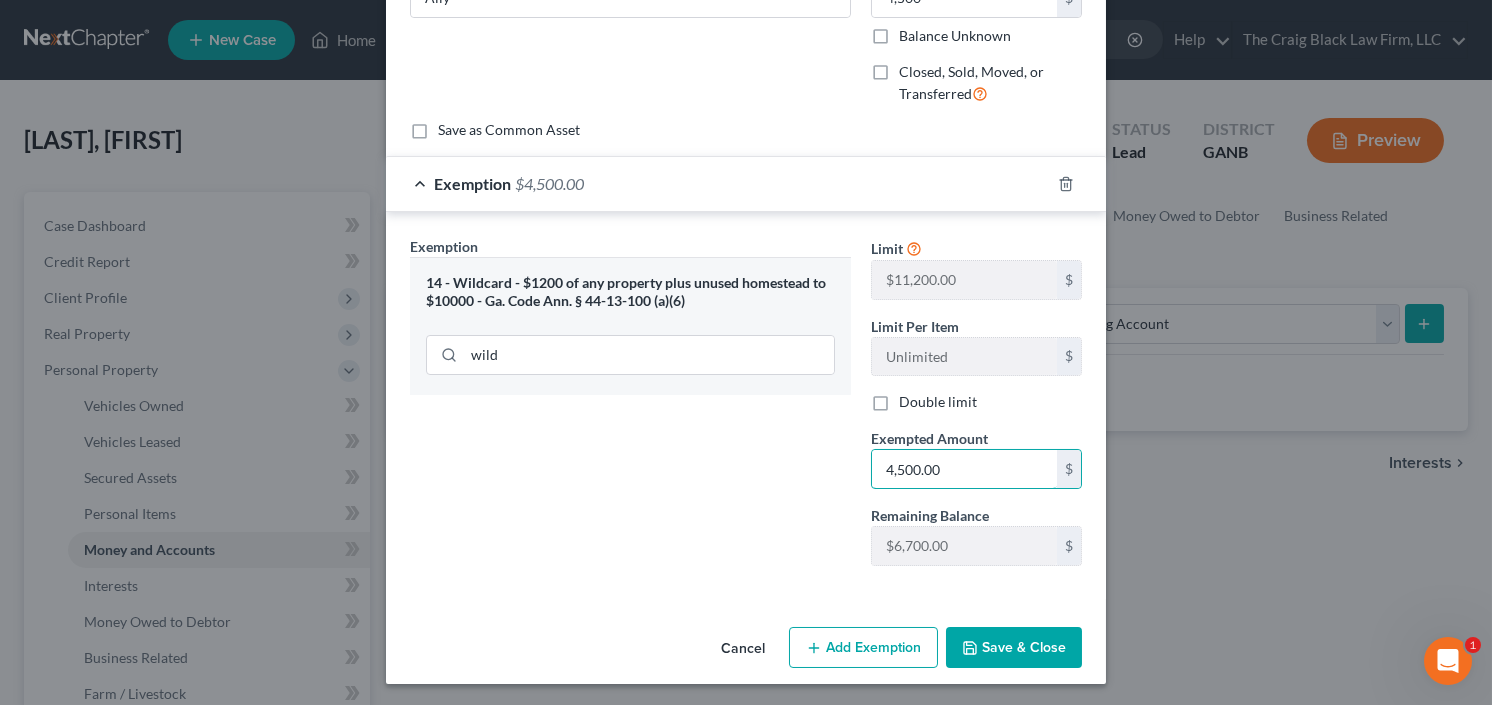 type on "4,500.00" 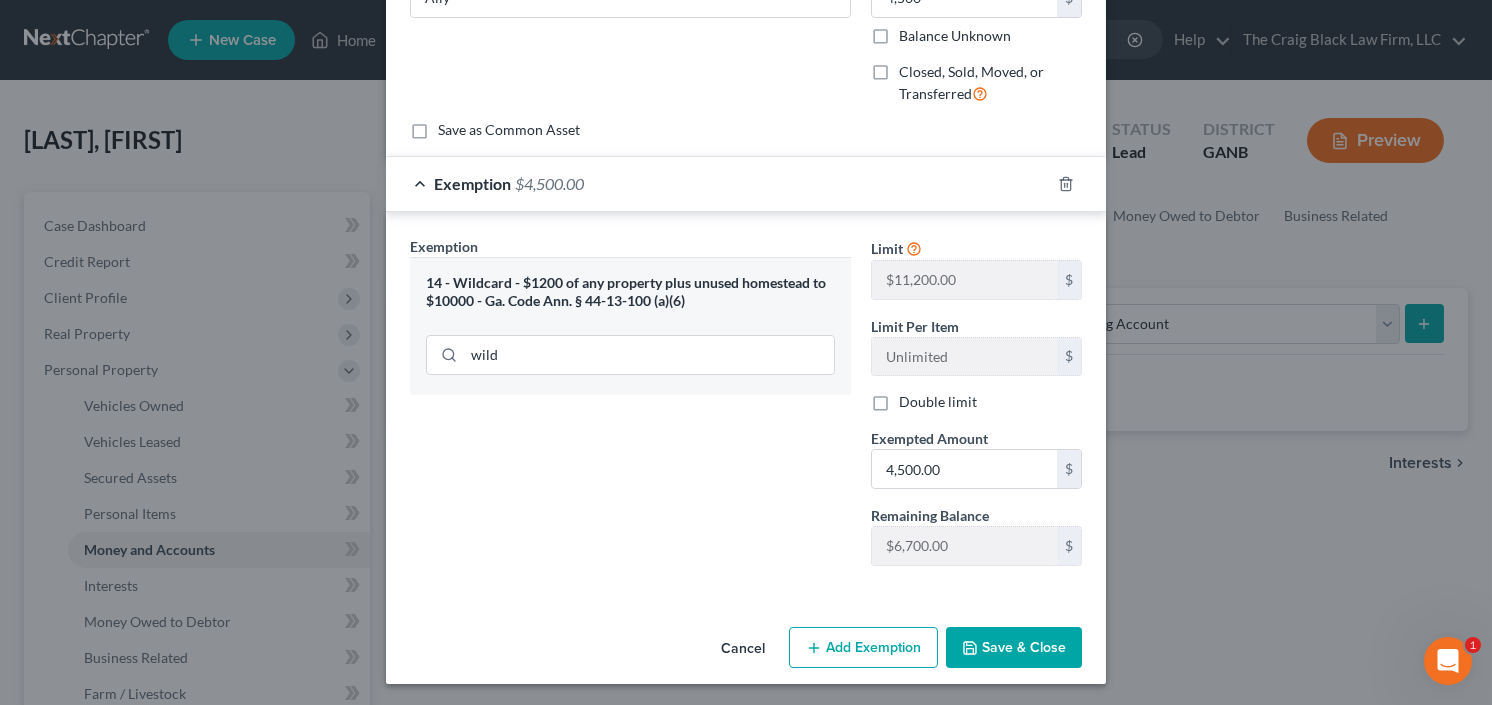 click on "Save & Close" at bounding box center [1014, 648] 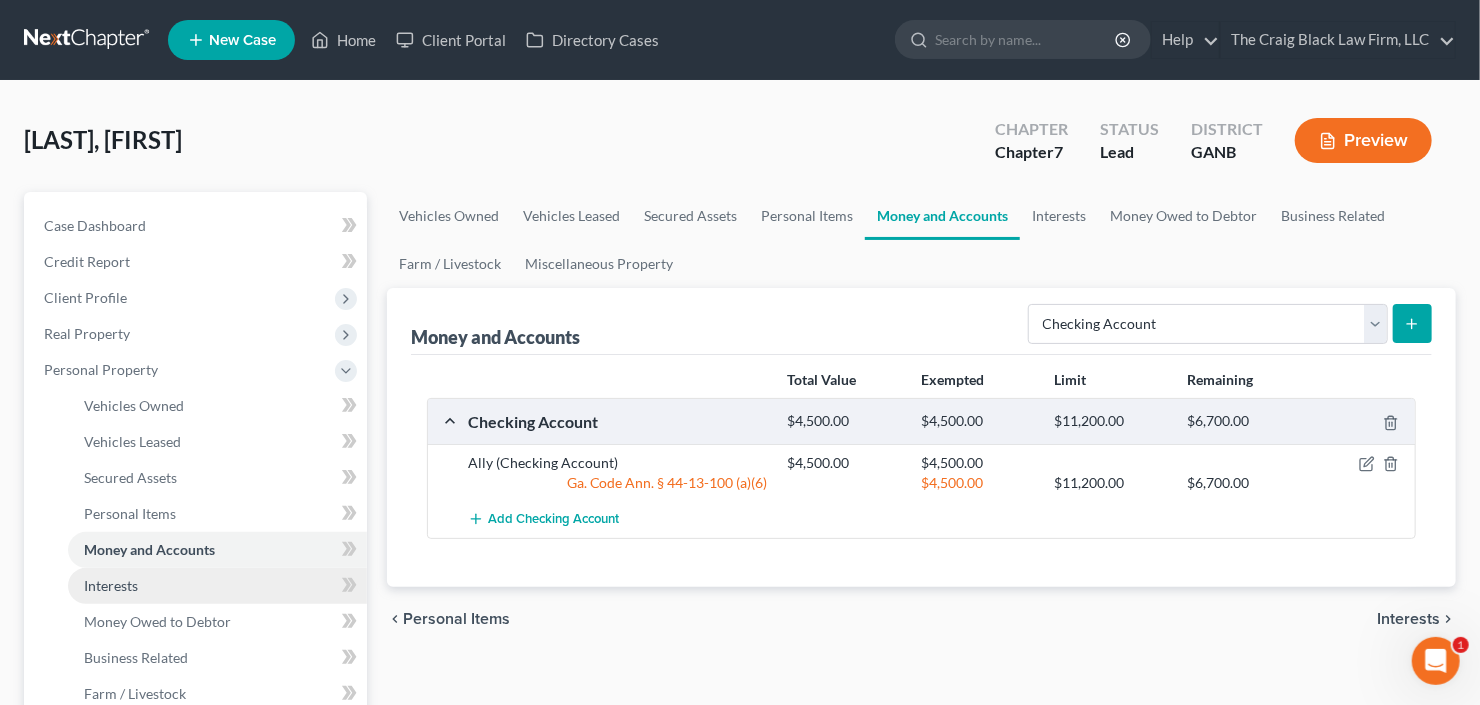 click on "Interests" at bounding box center (111, 585) 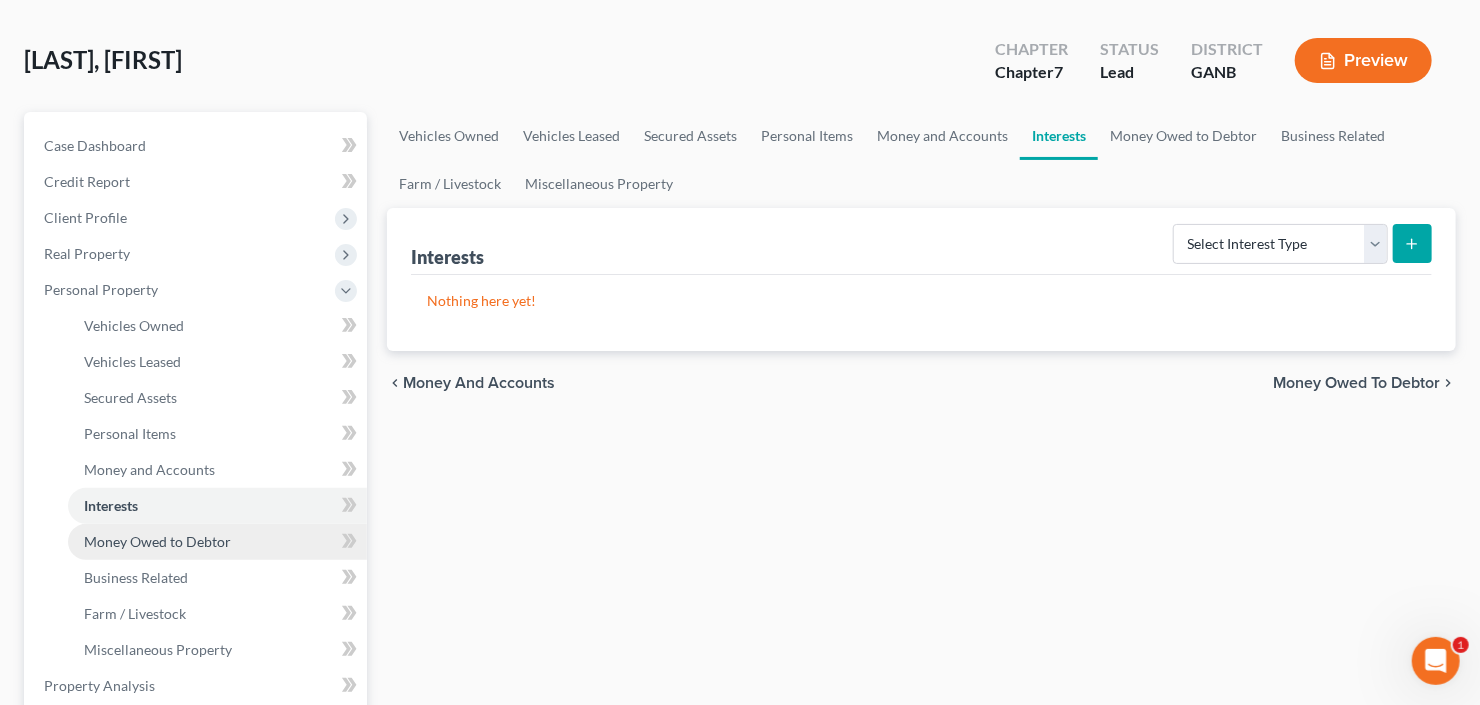 click on "Money Owed to Debtor" at bounding box center [157, 541] 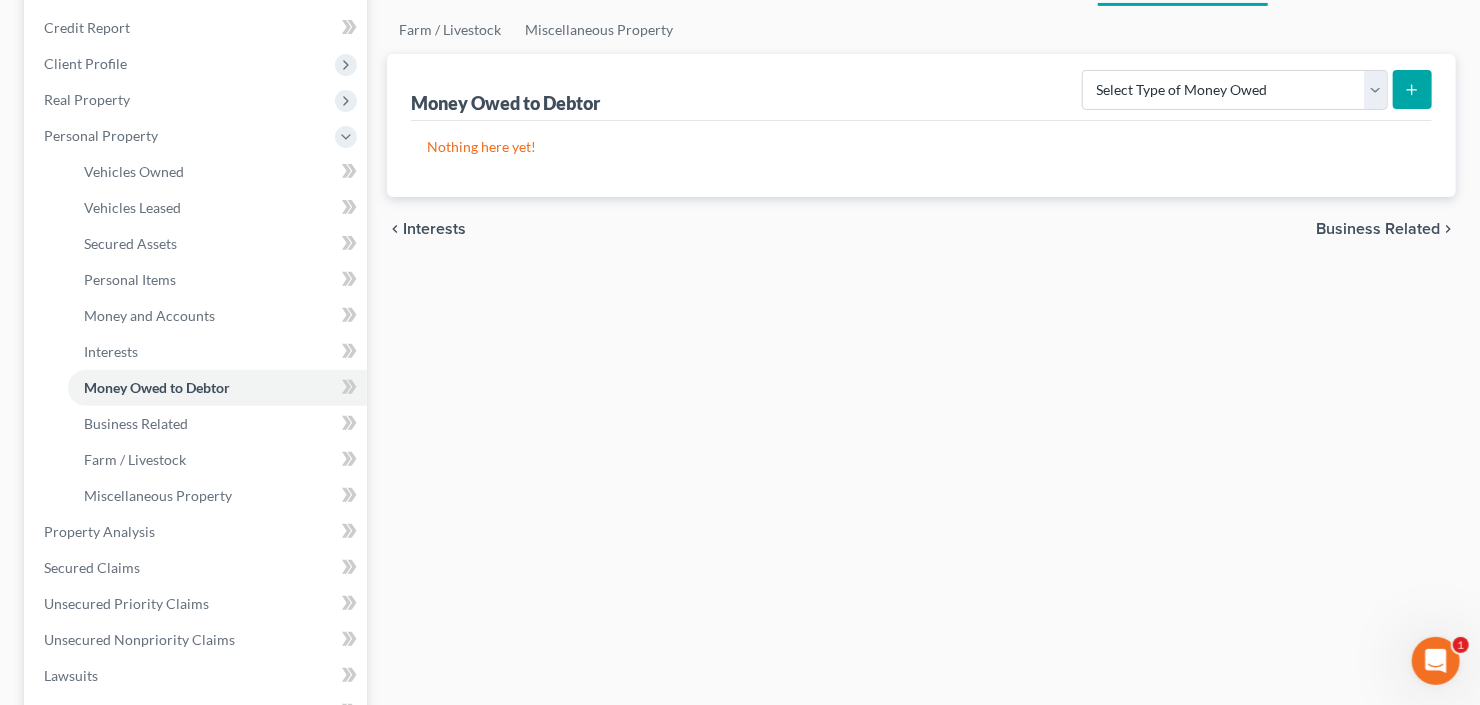 scroll, scrollTop: 320, scrollLeft: 0, axis: vertical 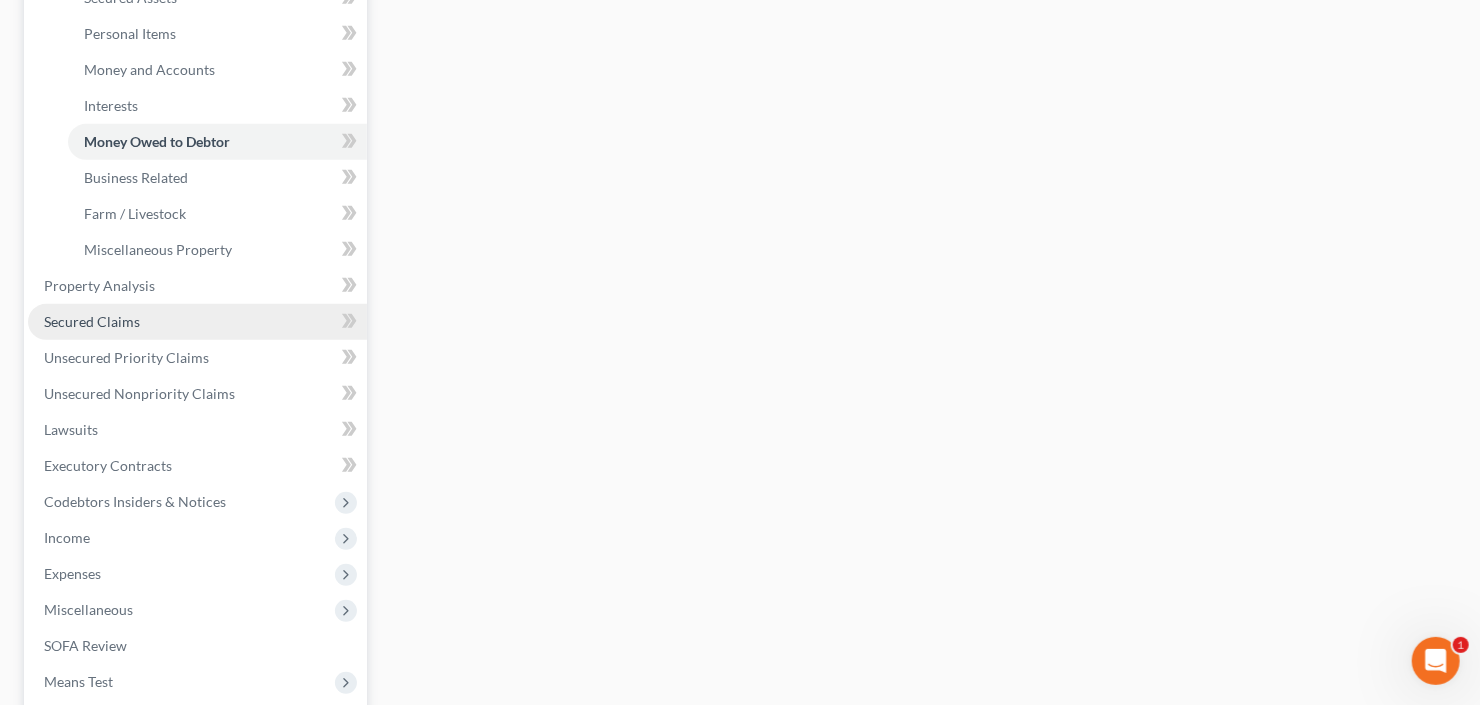 click on "Secured Claims" at bounding box center [92, 321] 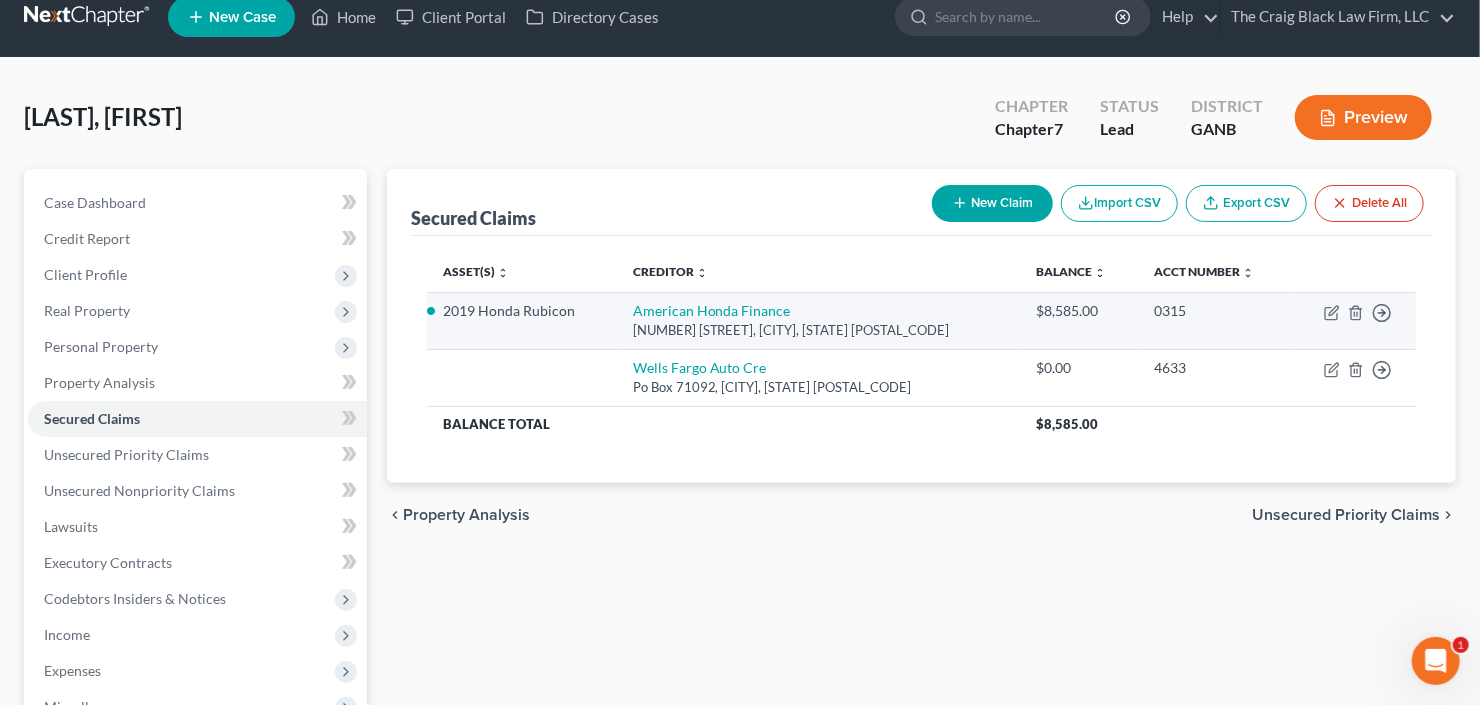 scroll, scrollTop: 0, scrollLeft: 0, axis: both 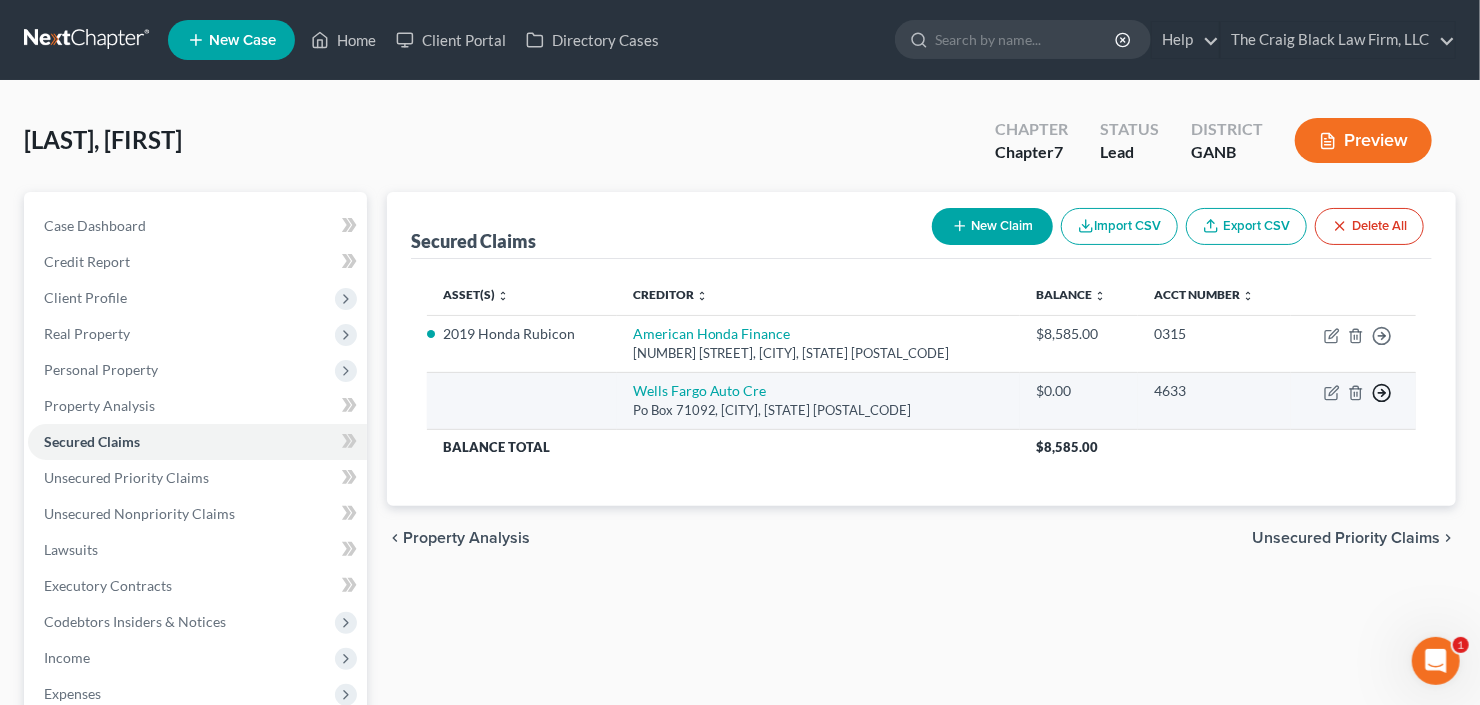 click 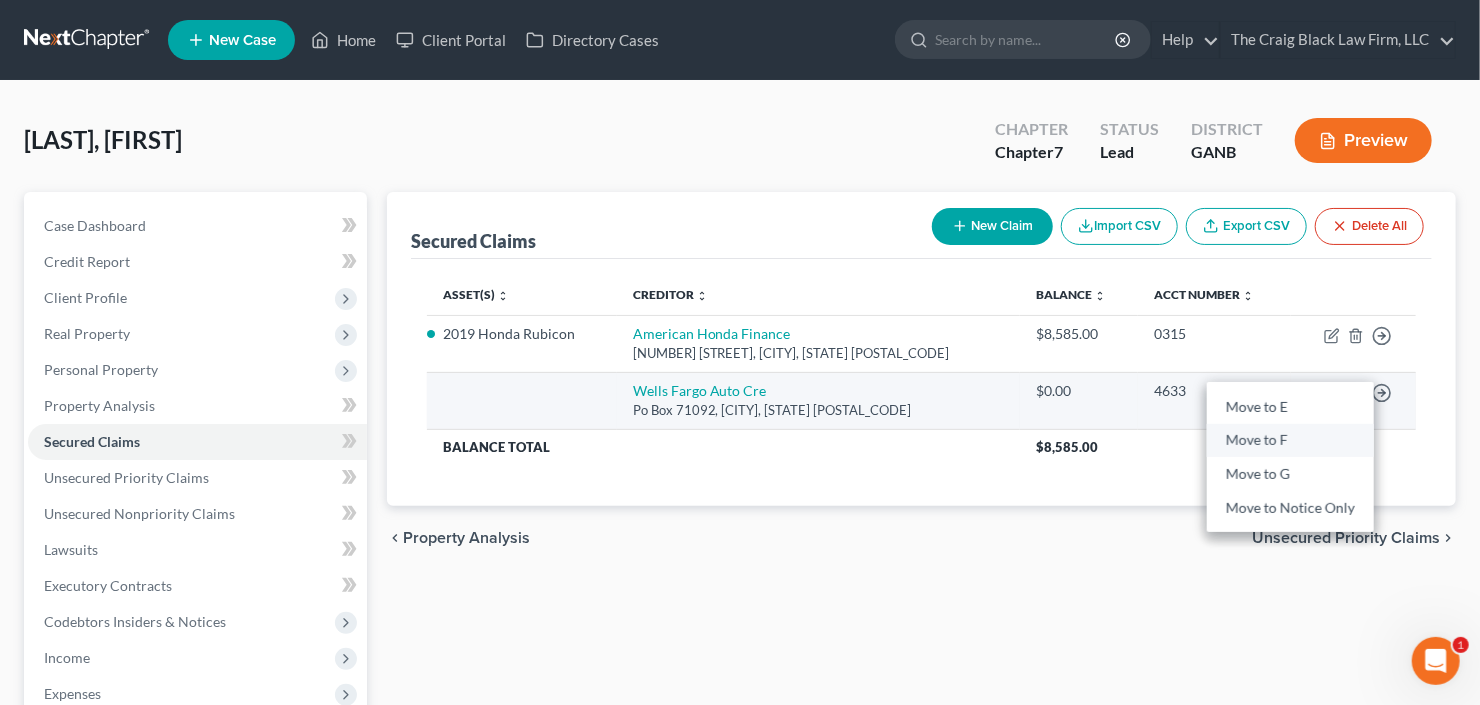 click on "Move to F" at bounding box center [1290, 441] 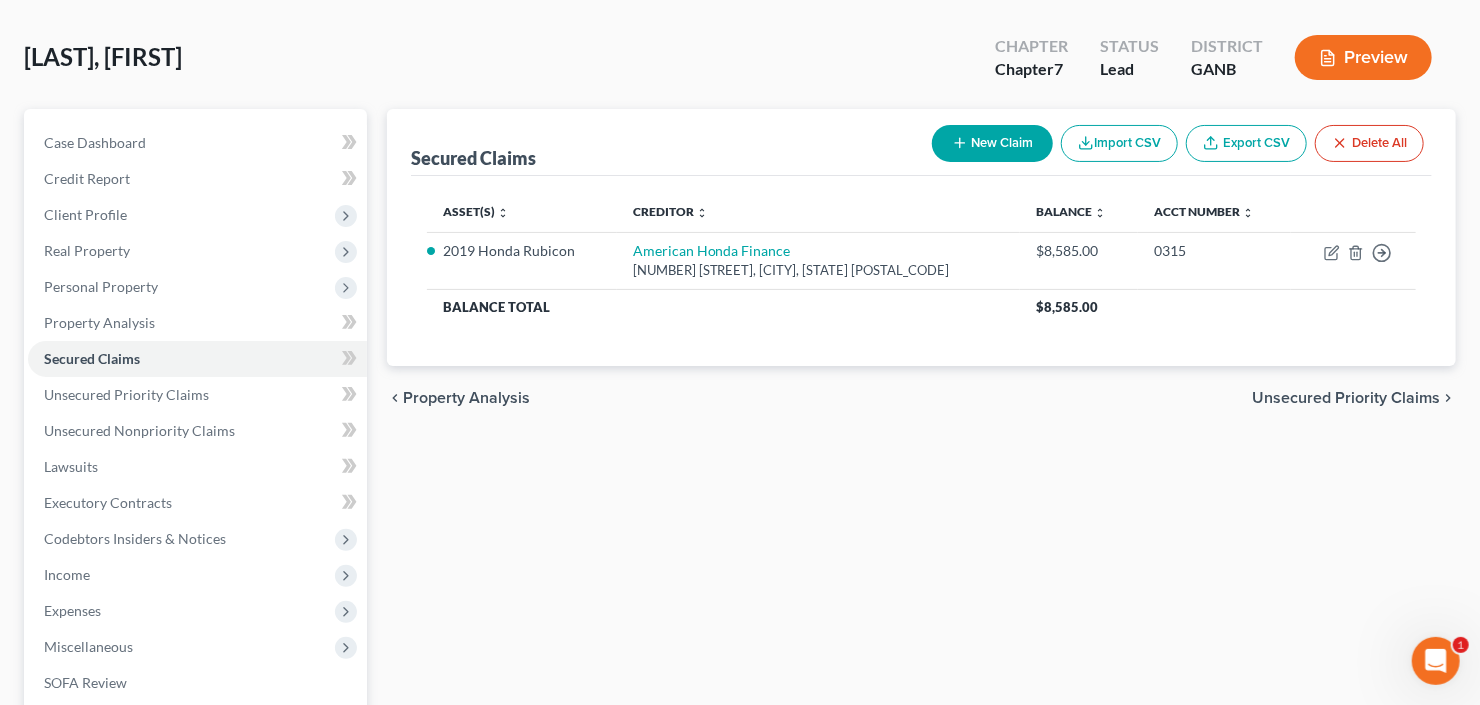 scroll, scrollTop: 160, scrollLeft: 0, axis: vertical 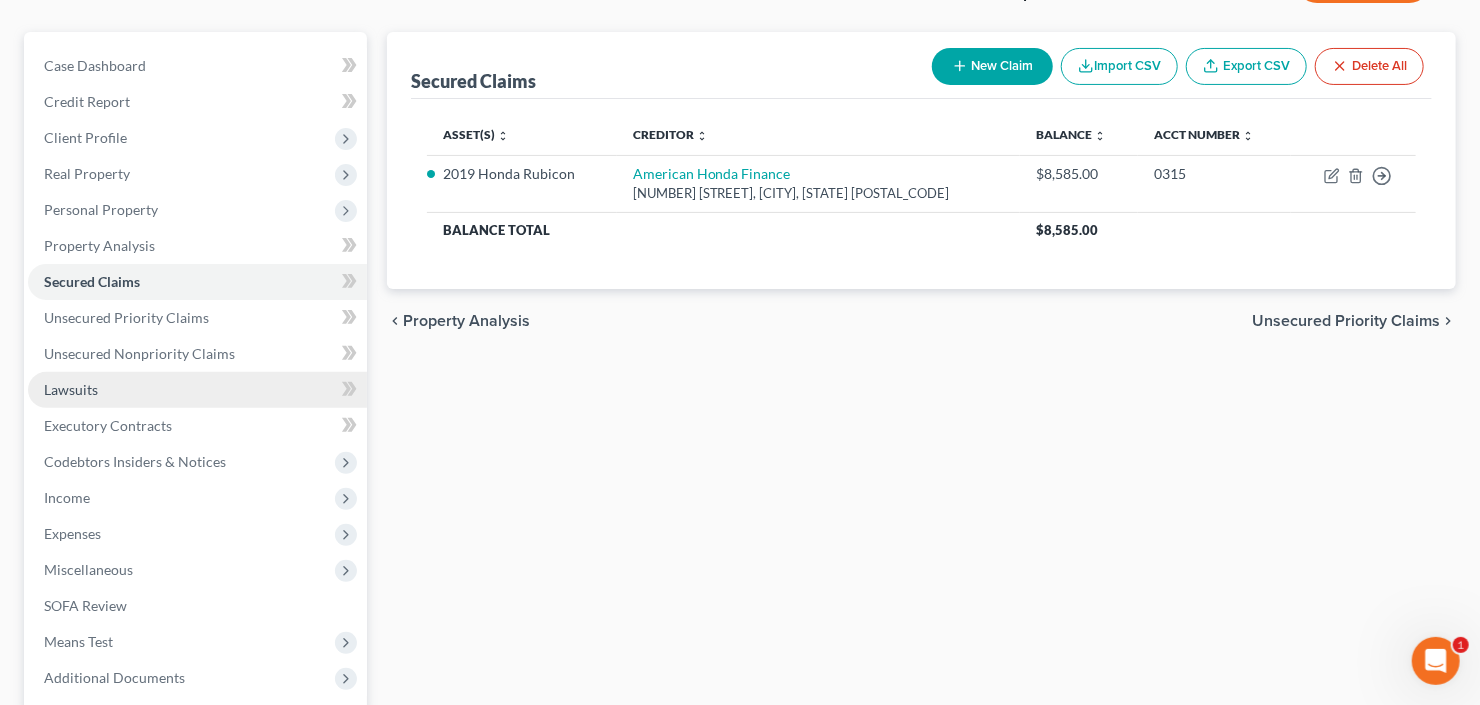 click on "Lawsuits" at bounding box center (197, 390) 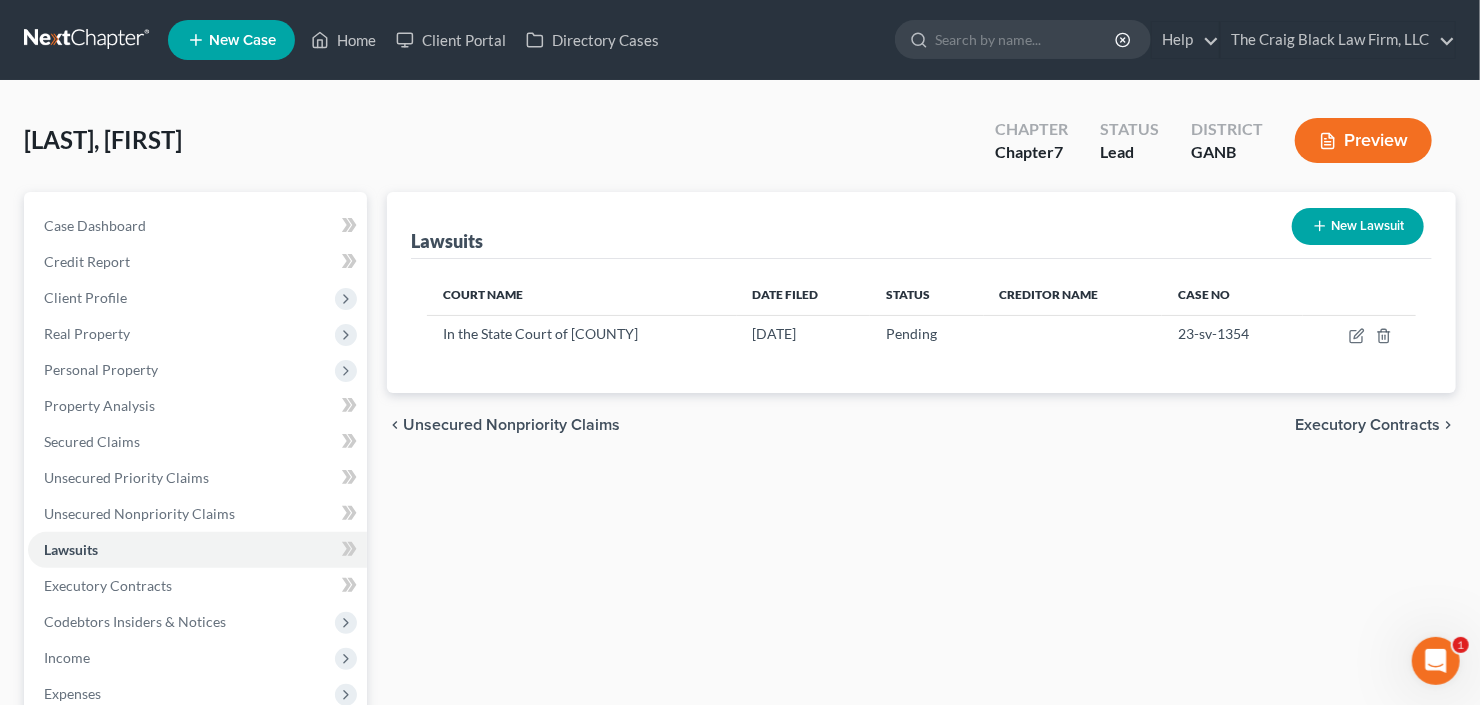 scroll, scrollTop: 160, scrollLeft: 0, axis: vertical 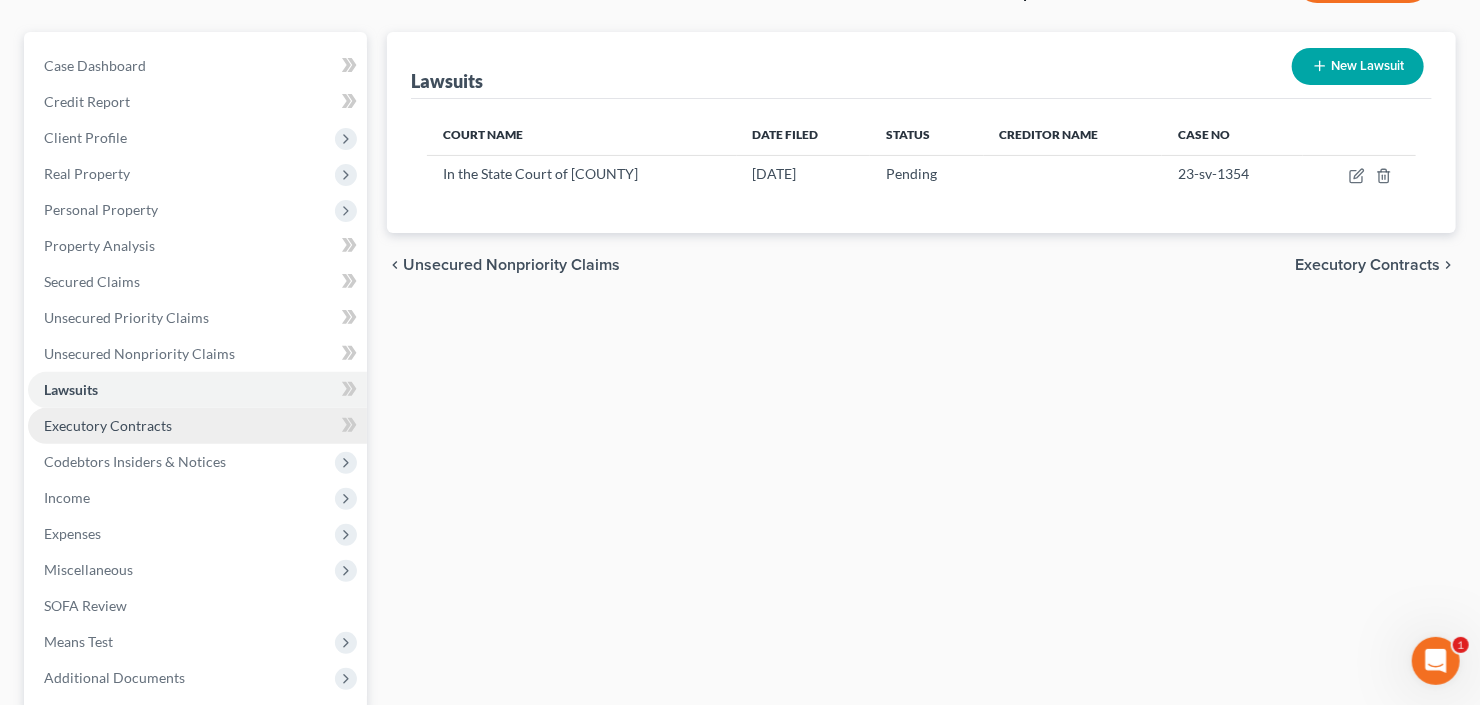 click on "Executory Contracts" at bounding box center (197, 426) 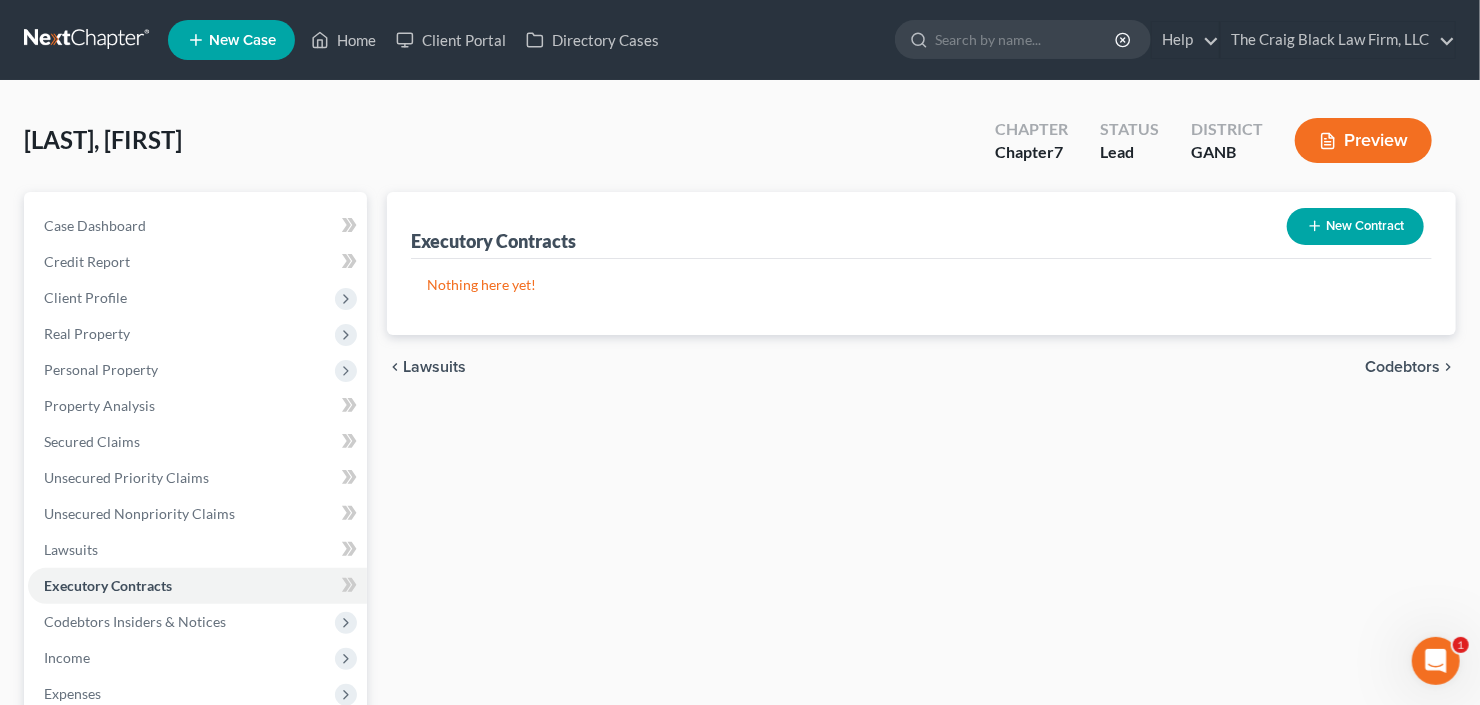 scroll, scrollTop: 160, scrollLeft: 0, axis: vertical 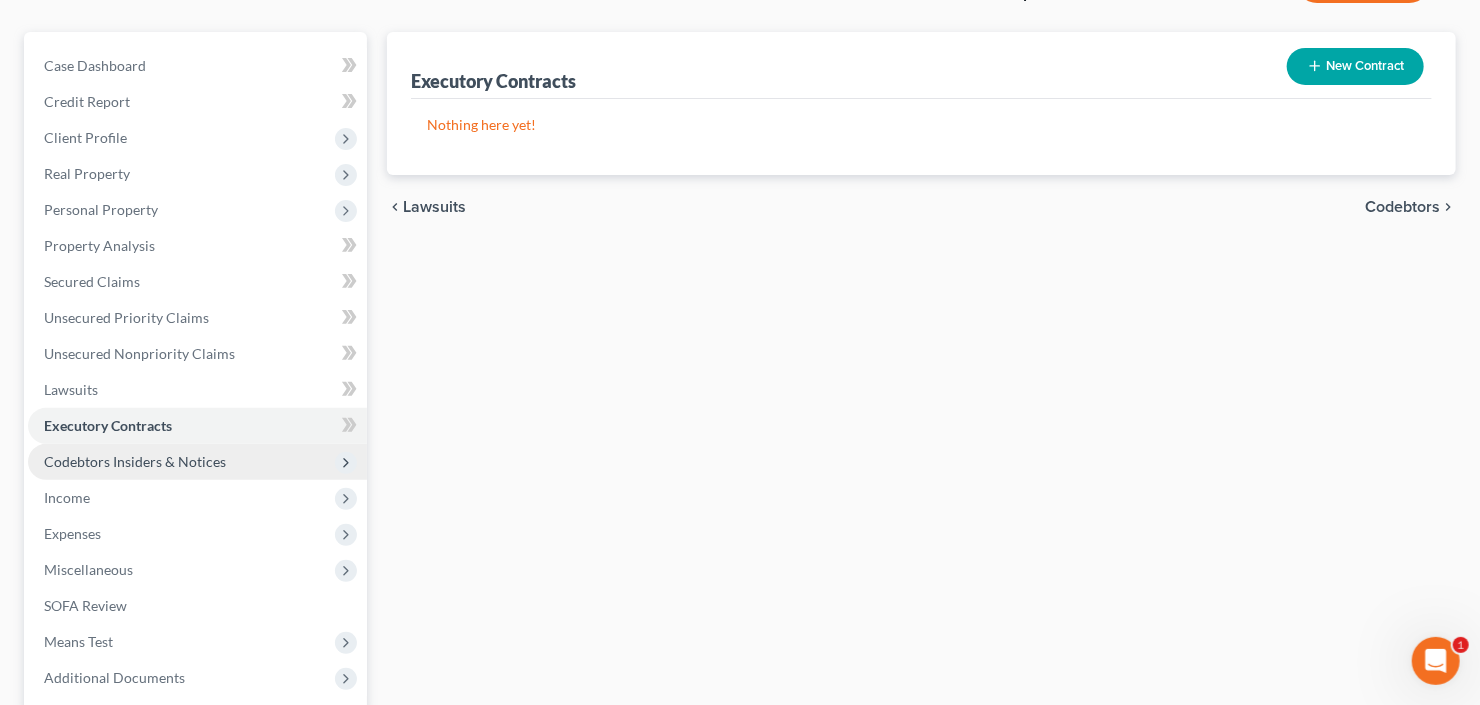 click on "Codebtors Insiders & Notices" at bounding box center [197, 462] 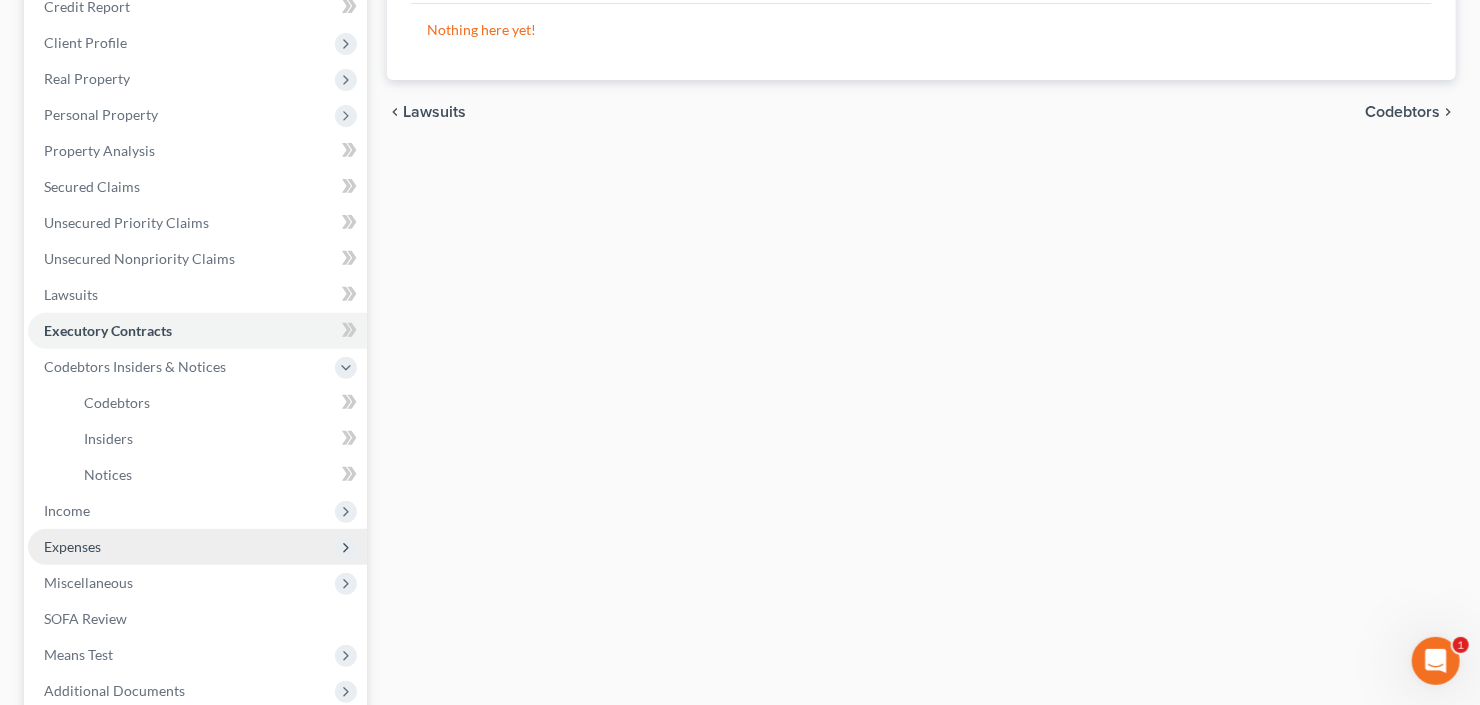 scroll, scrollTop: 320, scrollLeft: 0, axis: vertical 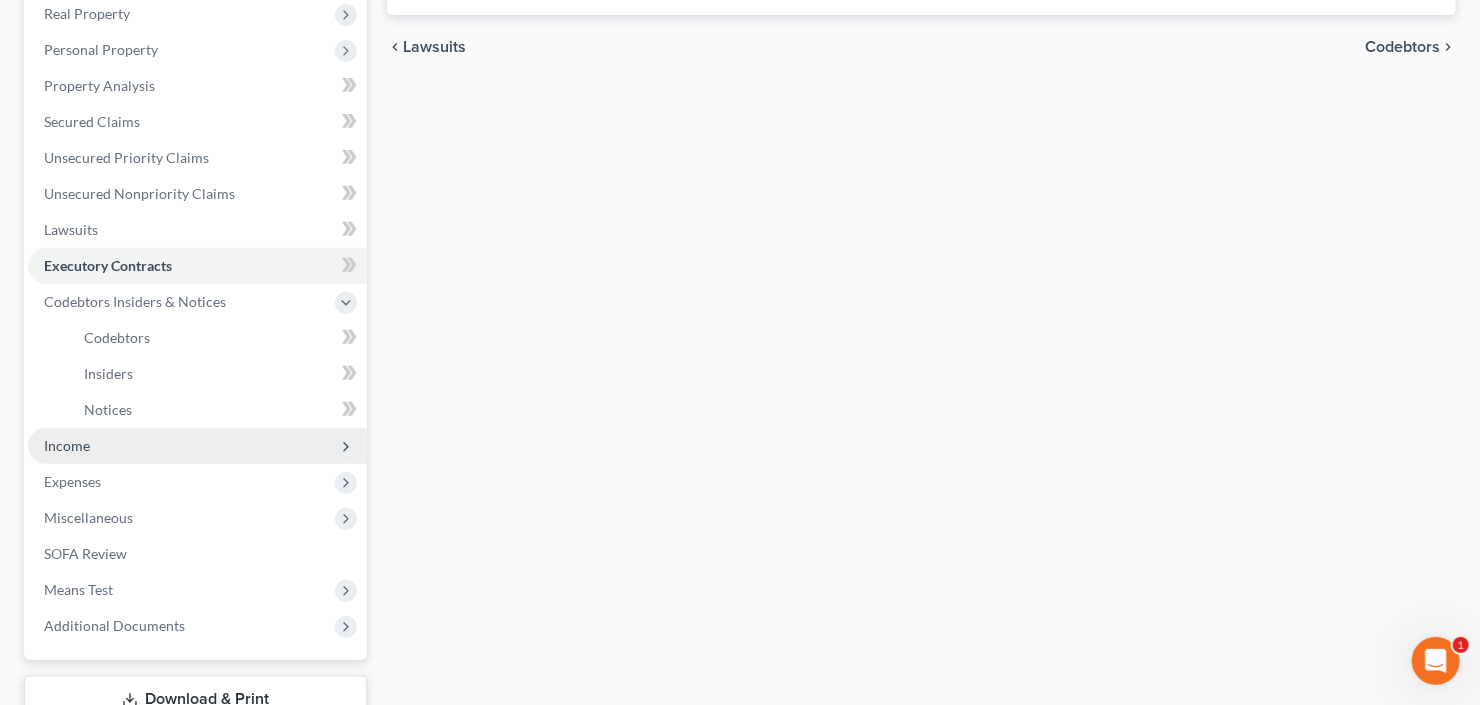 click on "Income" at bounding box center (67, 445) 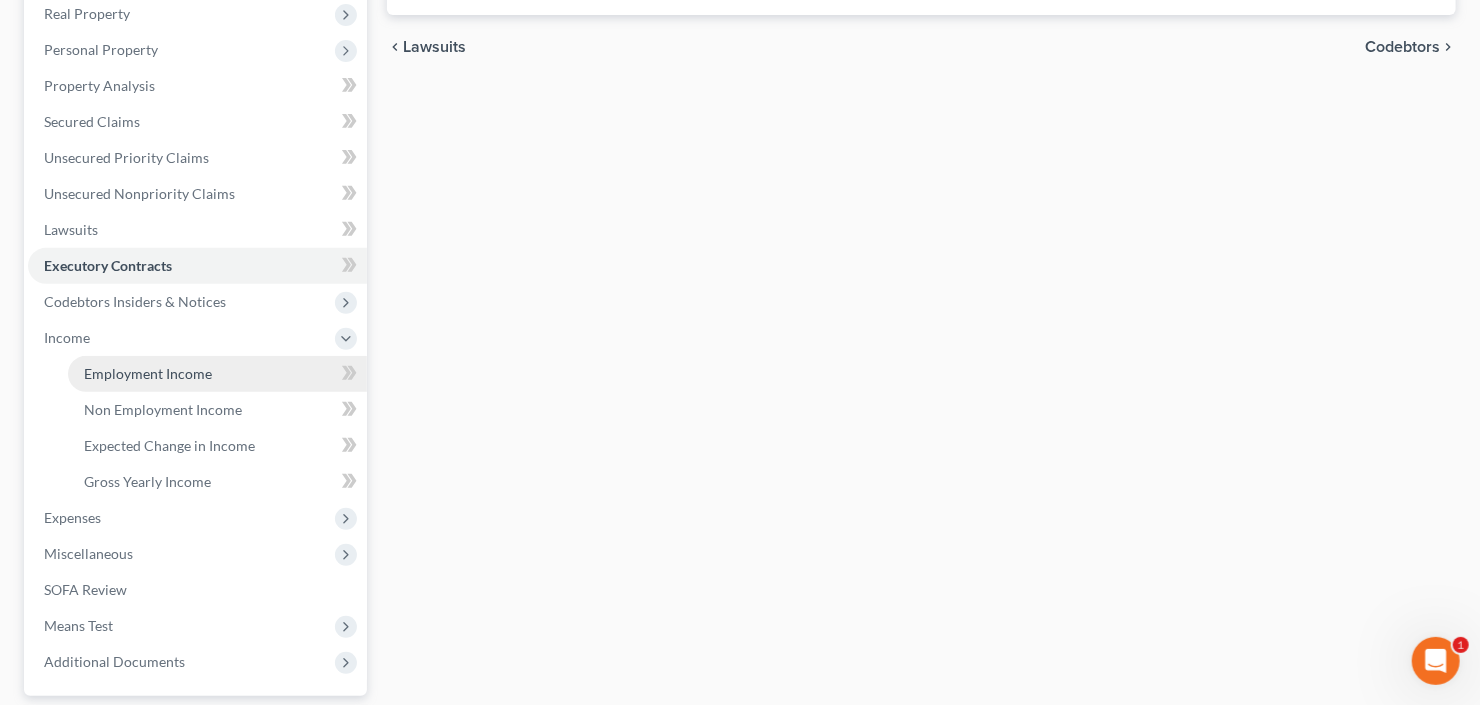 click on "Employment Income" at bounding box center [148, 373] 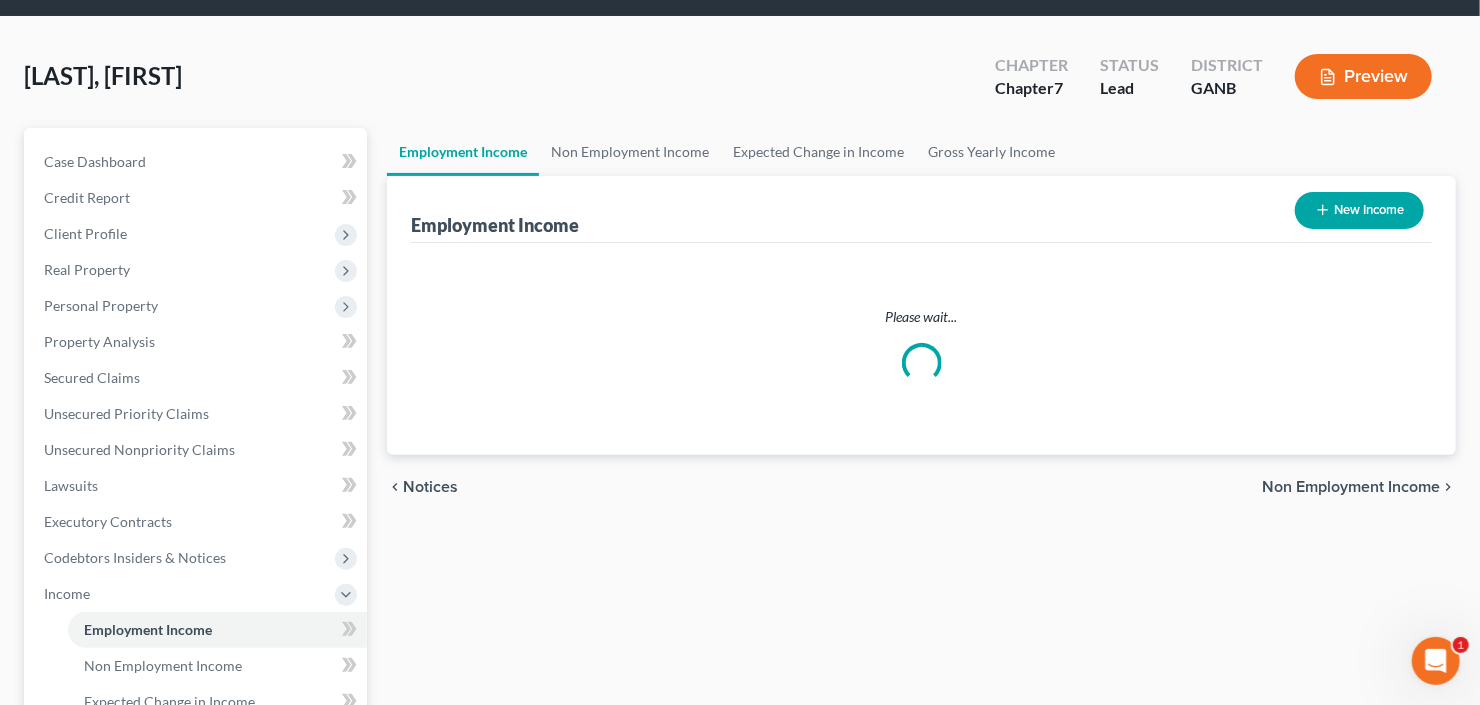 scroll, scrollTop: 0, scrollLeft: 0, axis: both 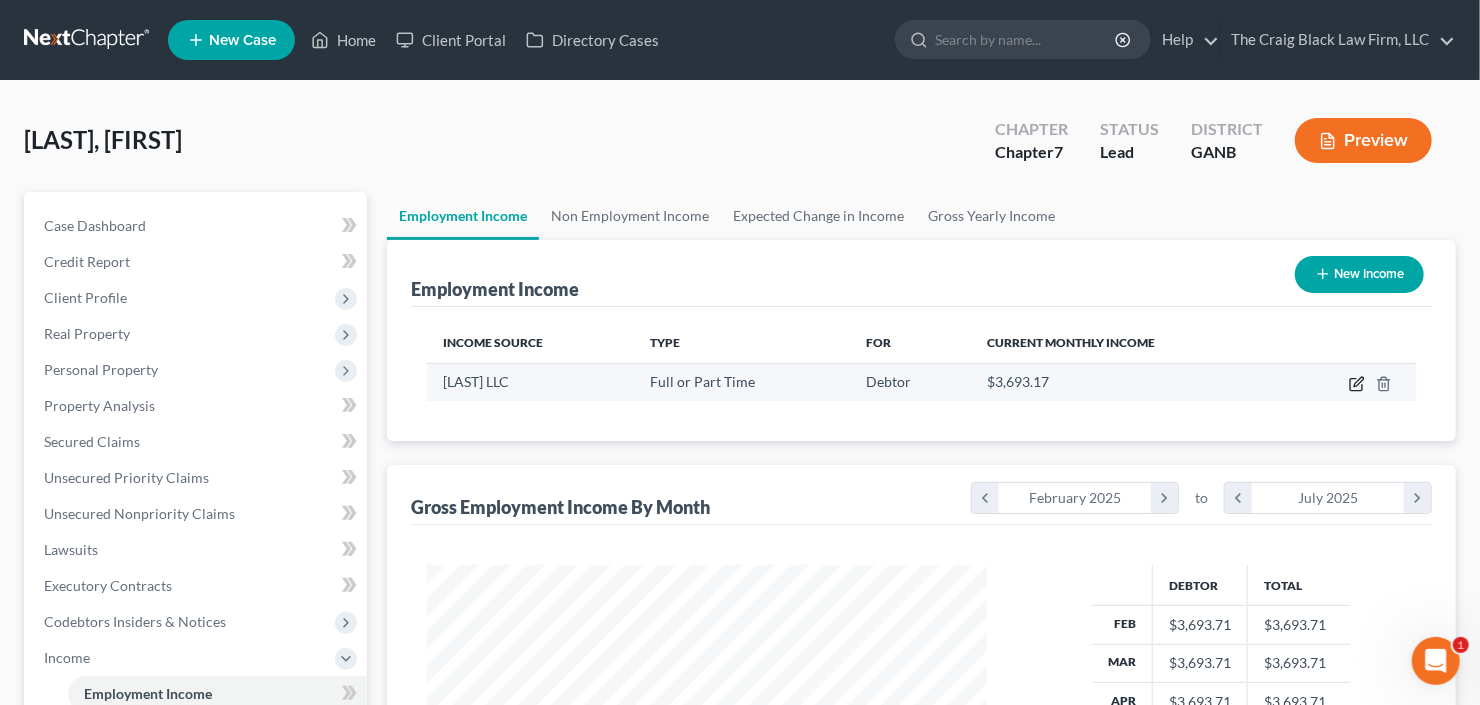 click 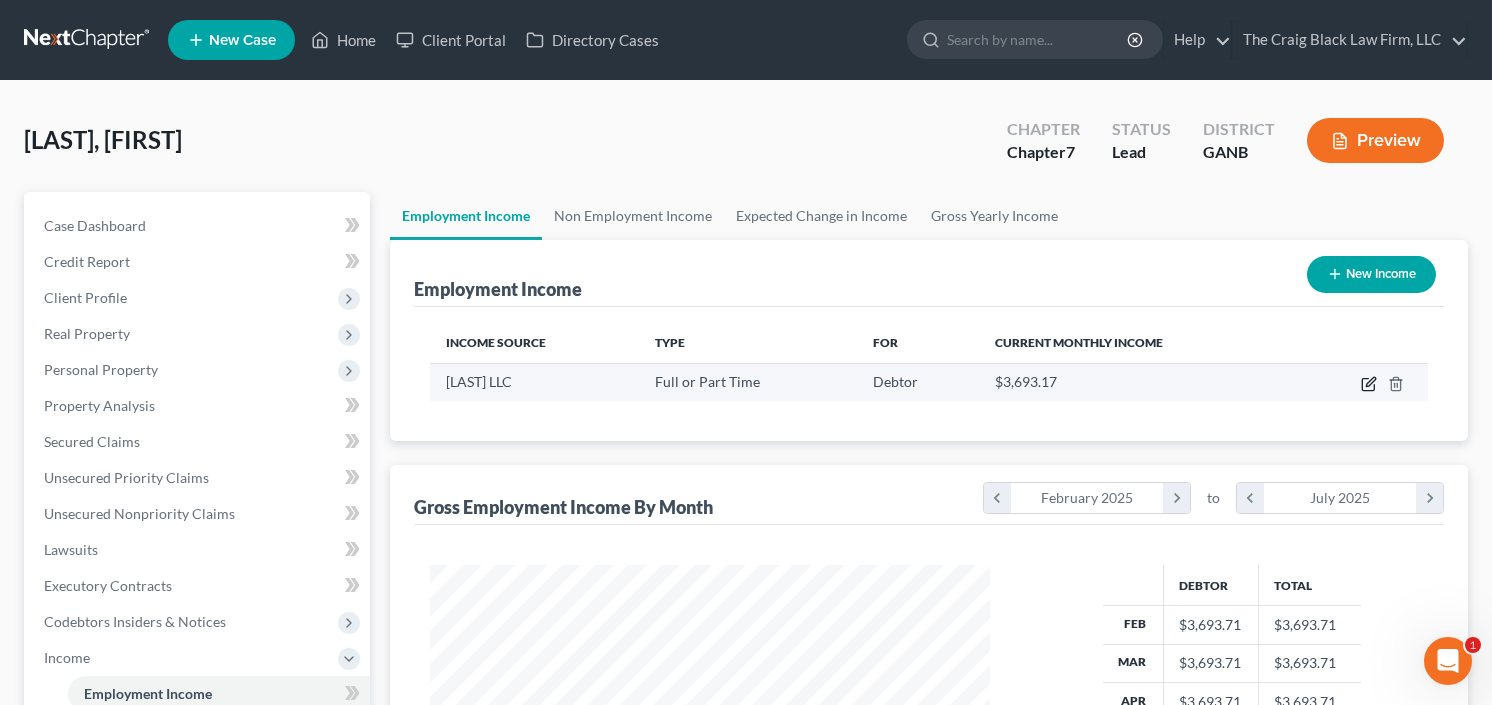 select on "0" 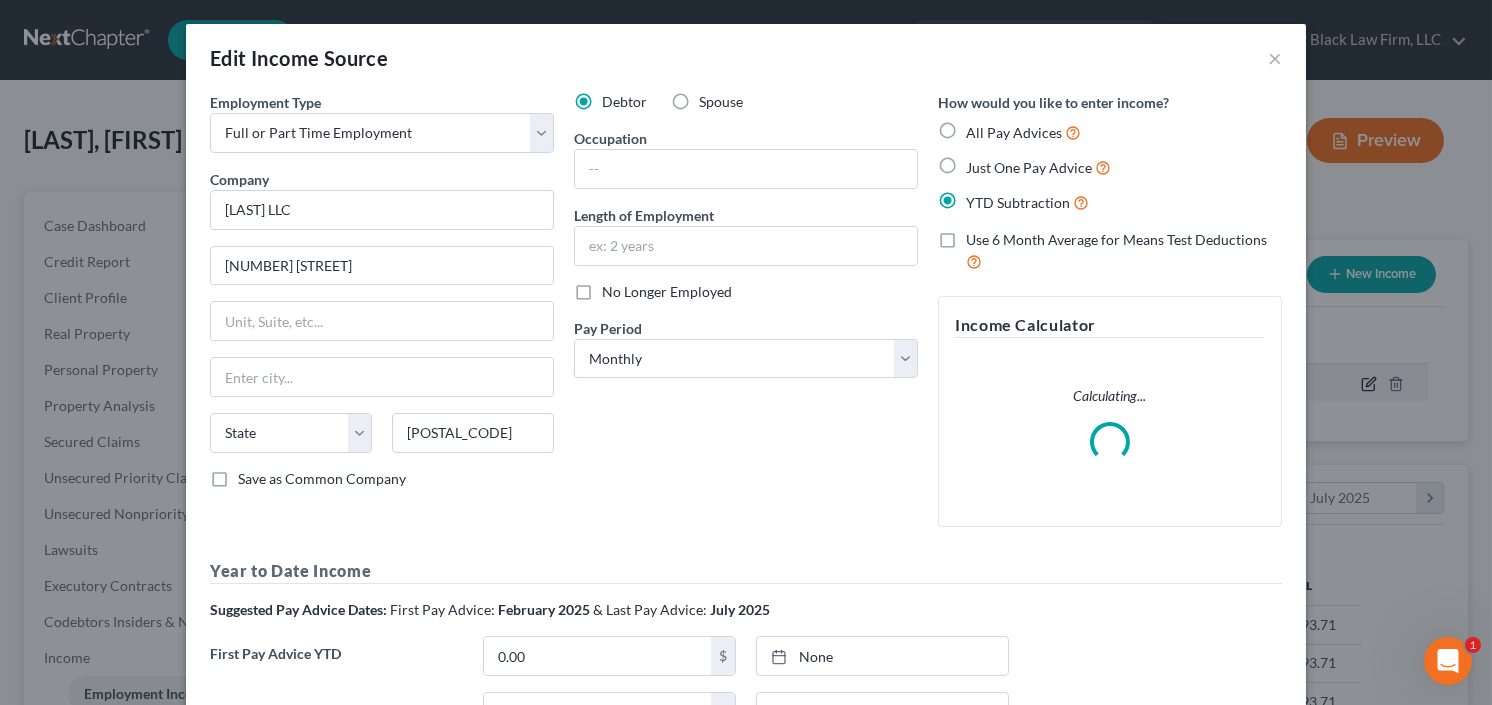 scroll, scrollTop: 999643, scrollLeft: 999394, axis: both 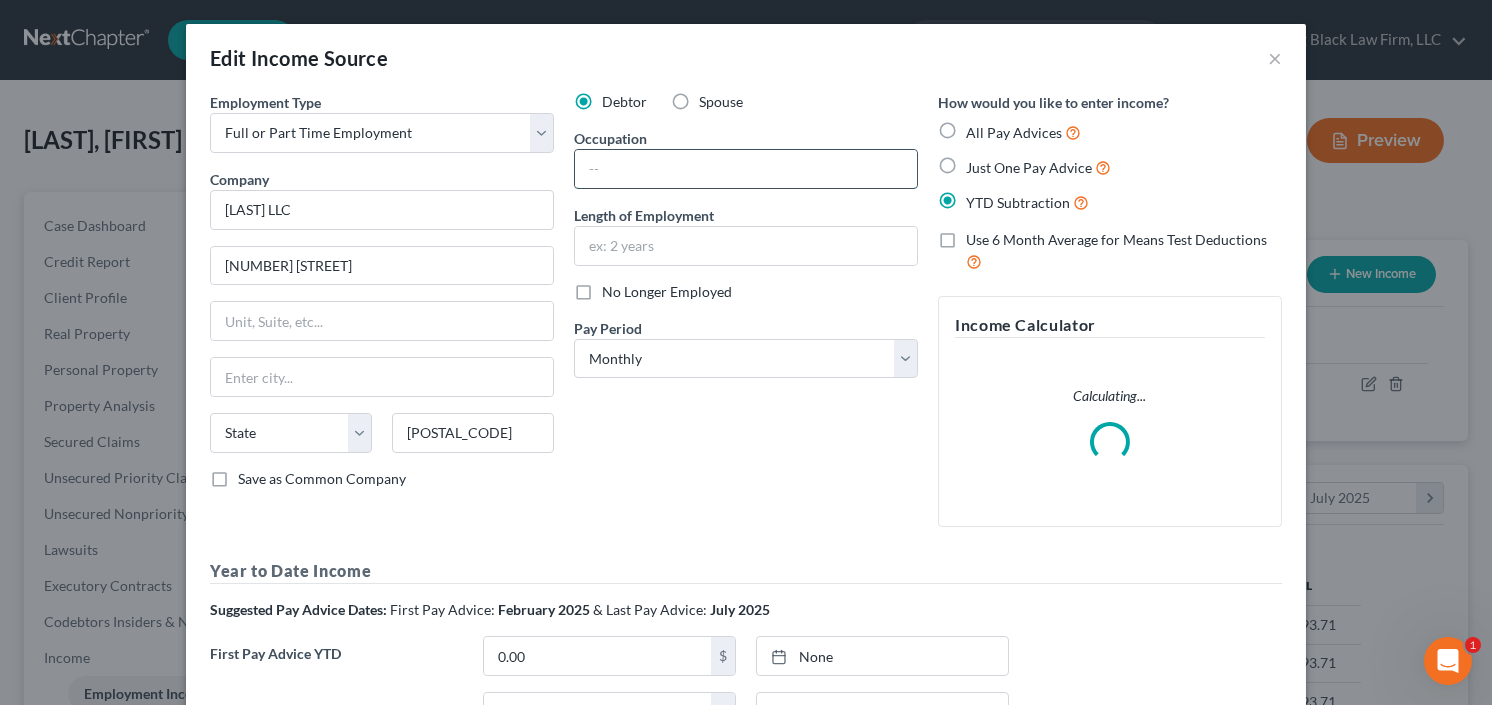 click at bounding box center [746, 169] 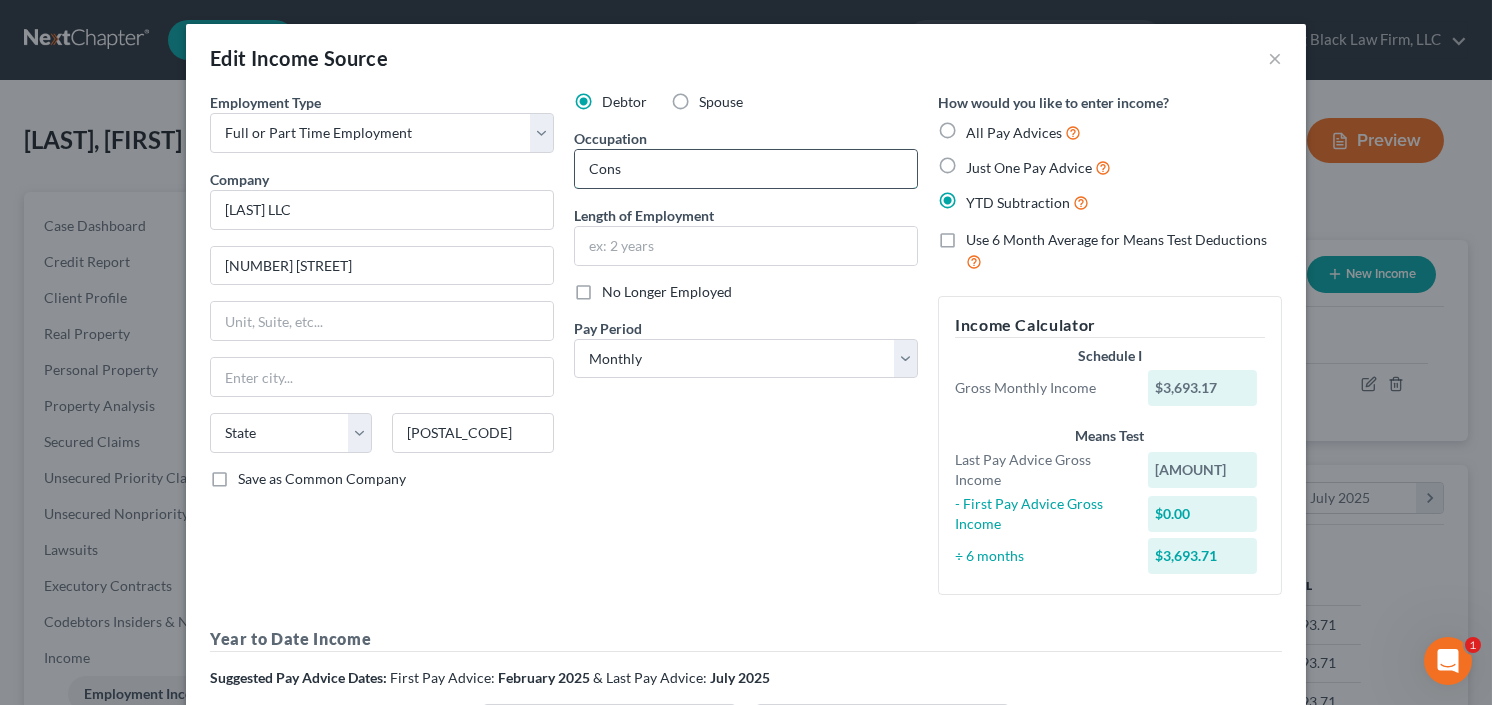 type on "Construction" 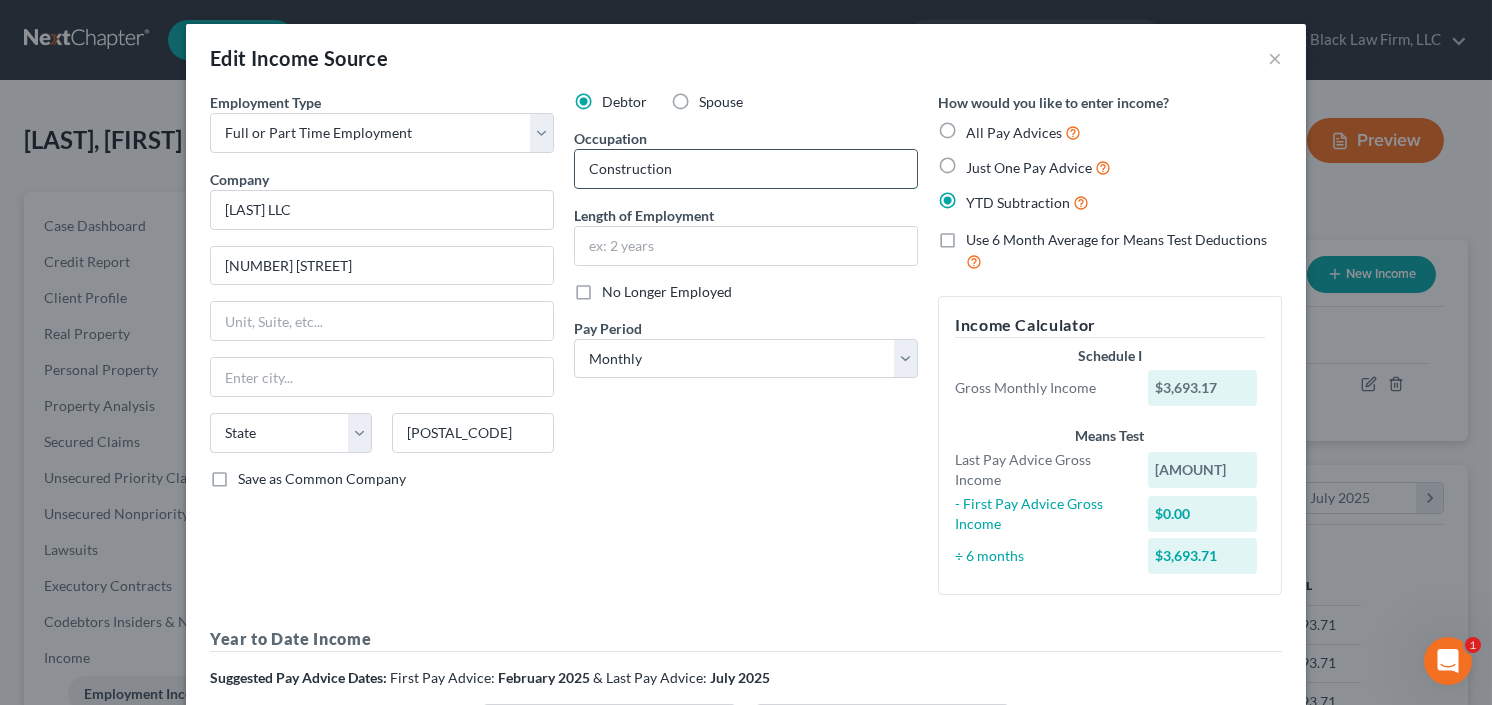 click on "Construction" at bounding box center [746, 169] 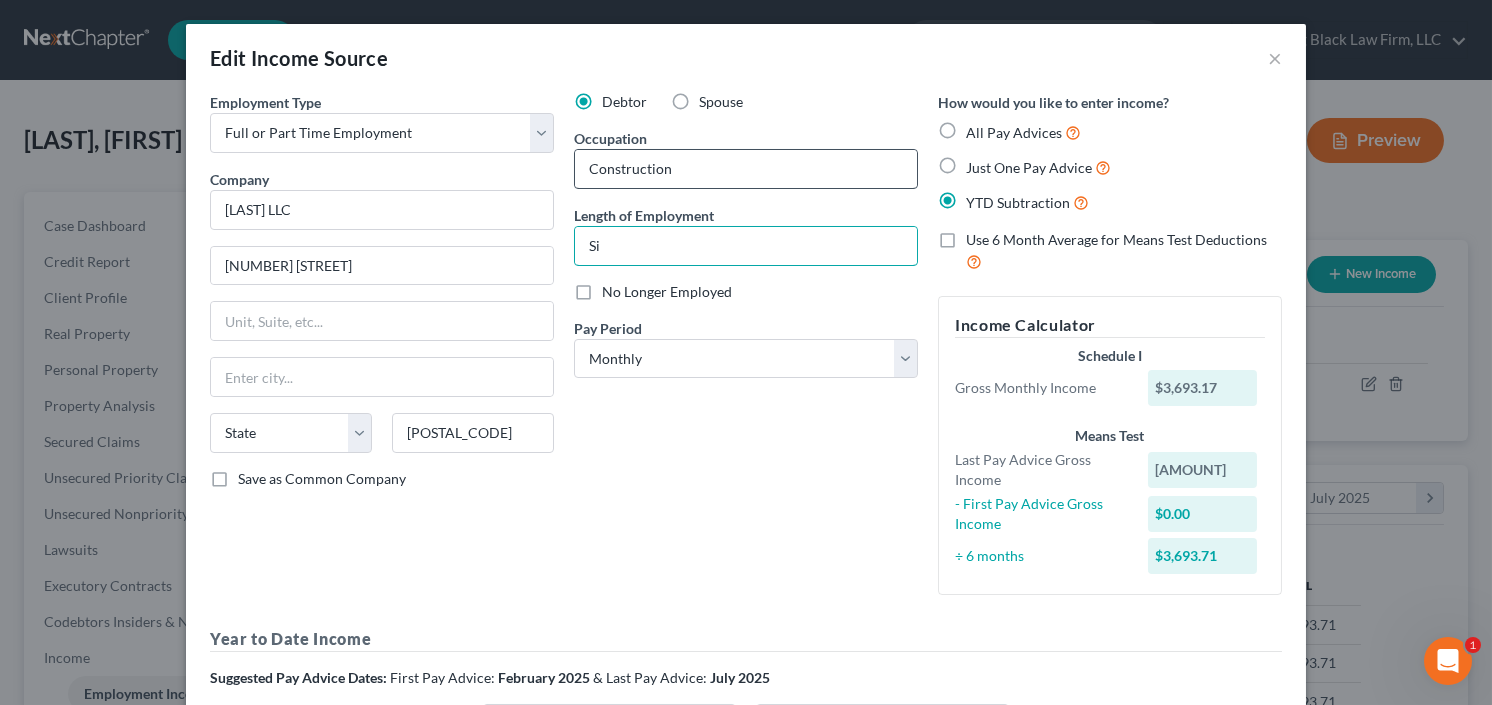 type on "S" 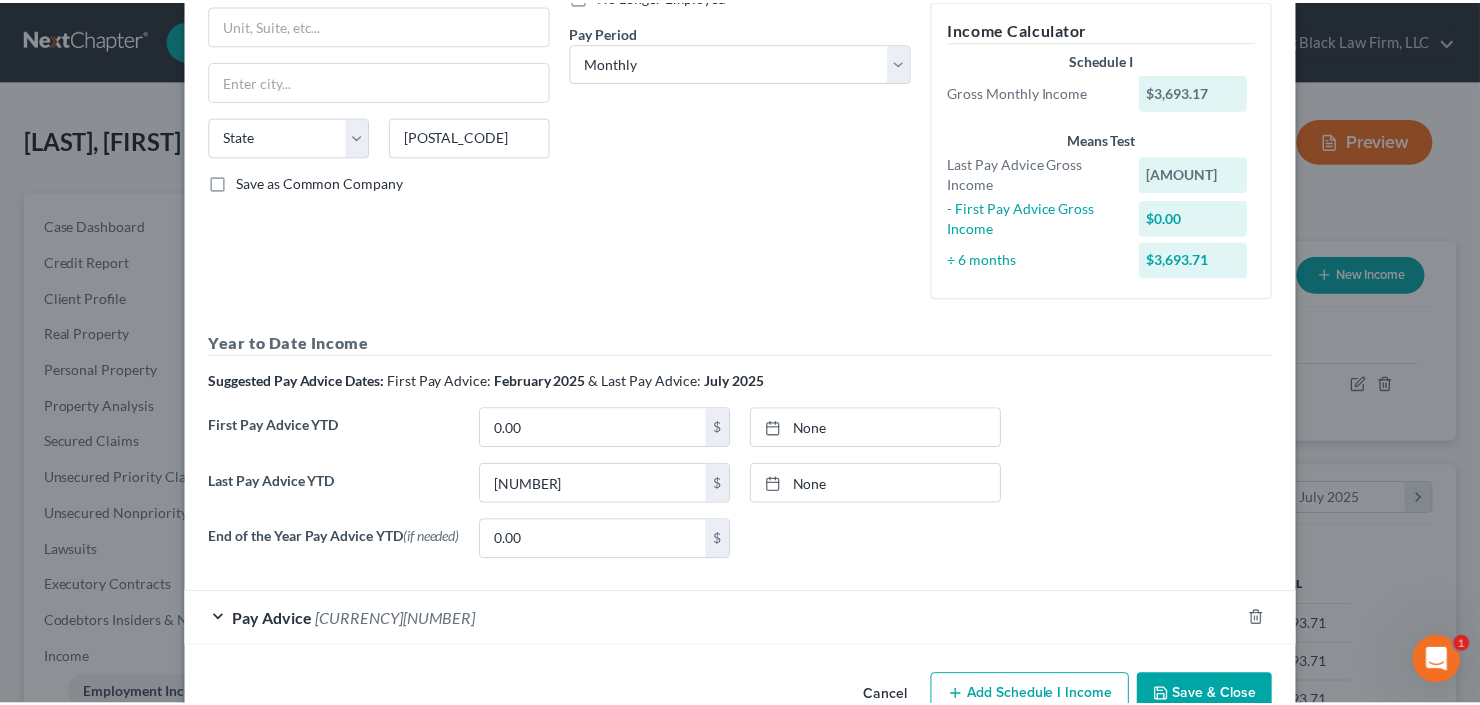 scroll, scrollTop: 349, scrollLeft: 0, axis: vertical 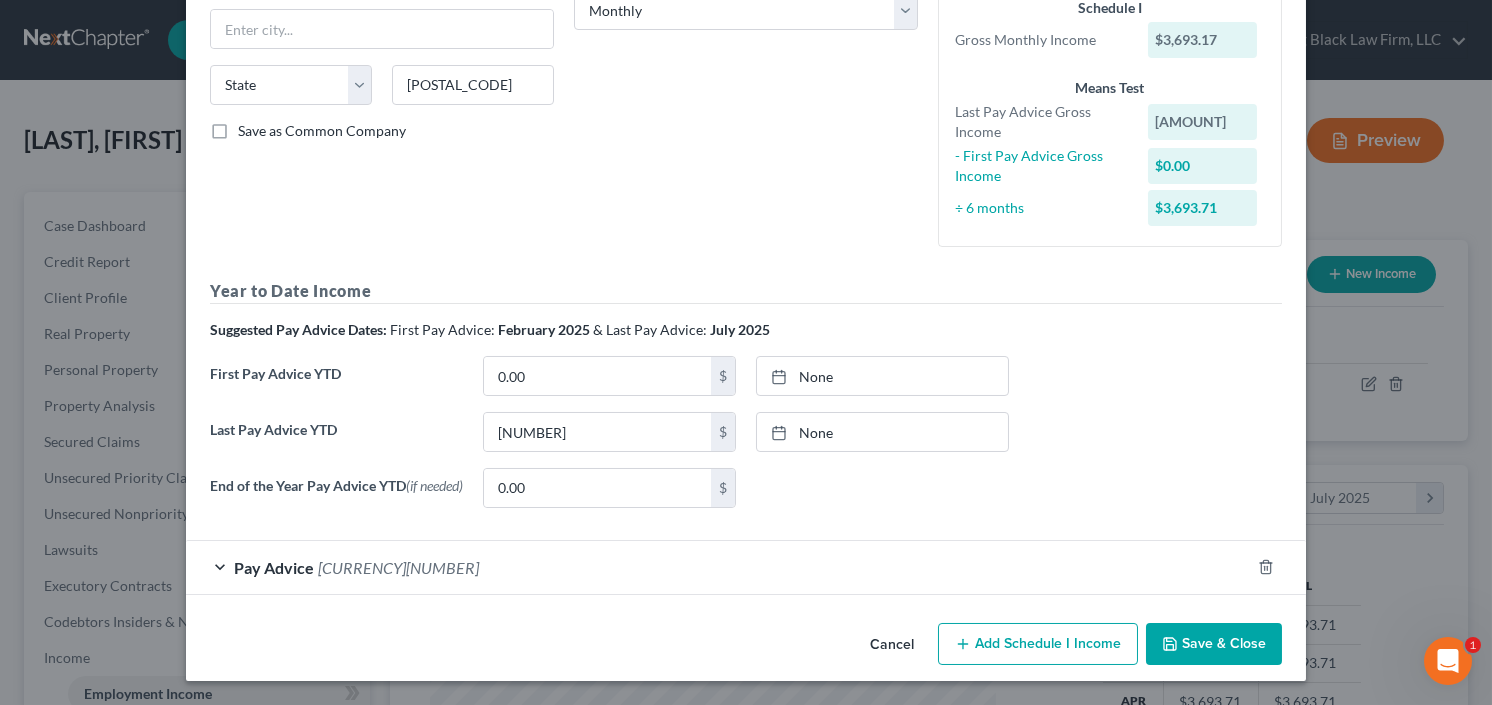 type on "3.5 Years" 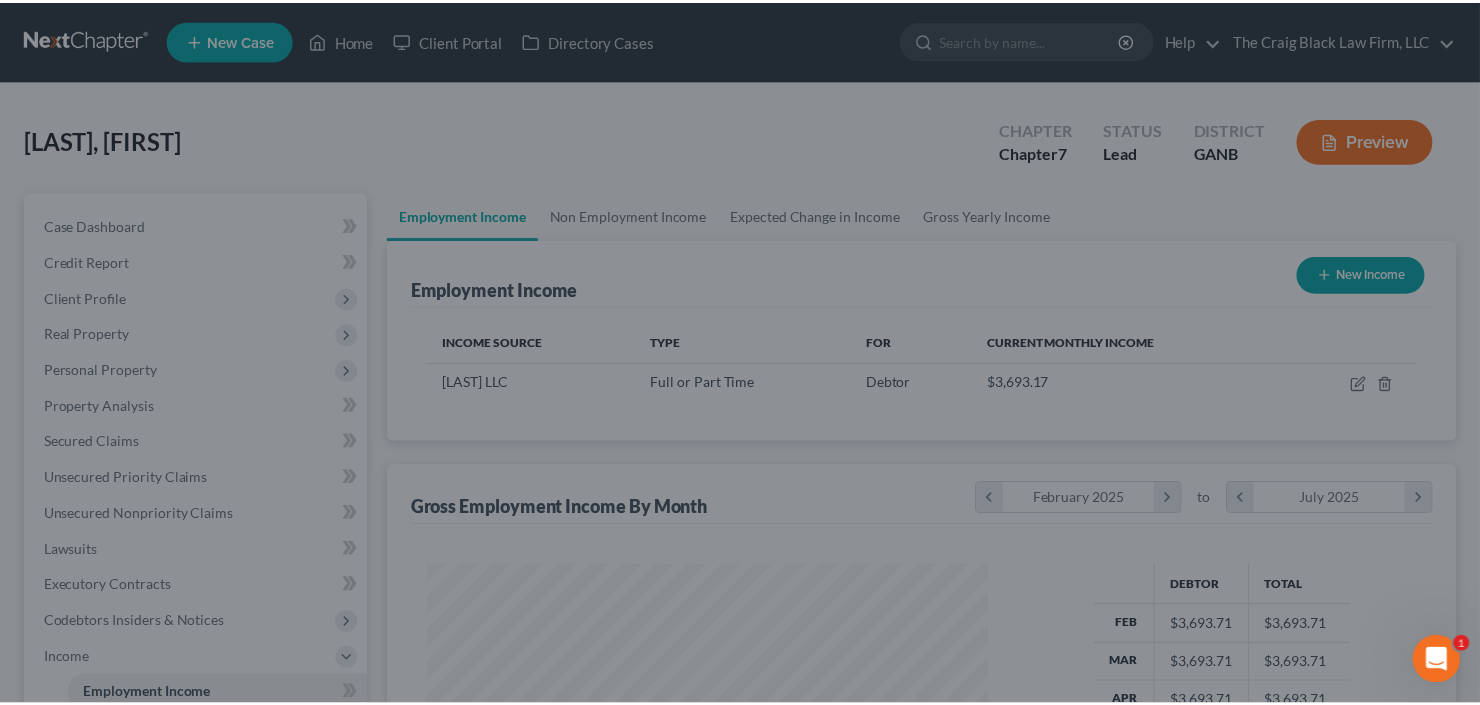 scroll, scrollTop: 357, scrollLeft: 600, axis: both 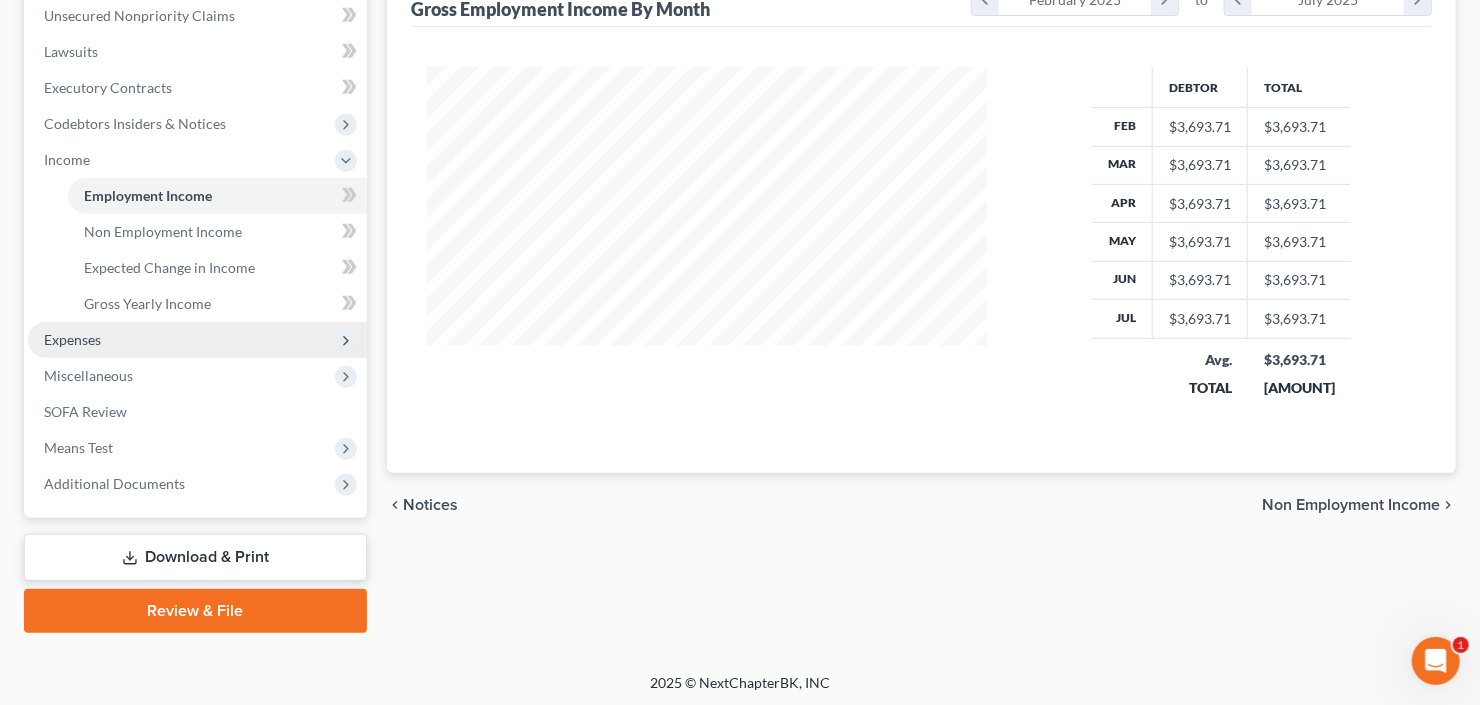 drag, startPoint x: 107, startPoint y: 338, endPoint x: 118, endPoint y: 342, distance: 11.7046995 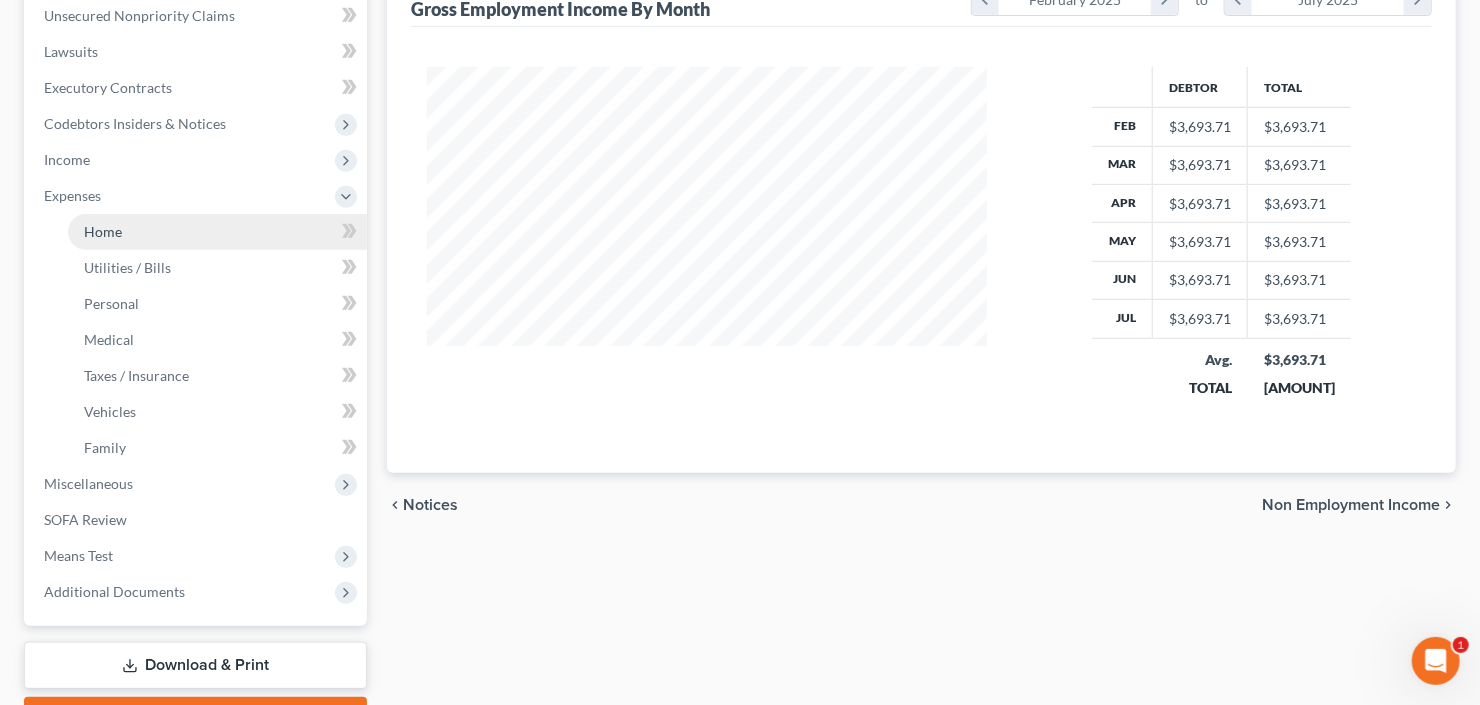 click on "Home" at bounding box center (217, 232) 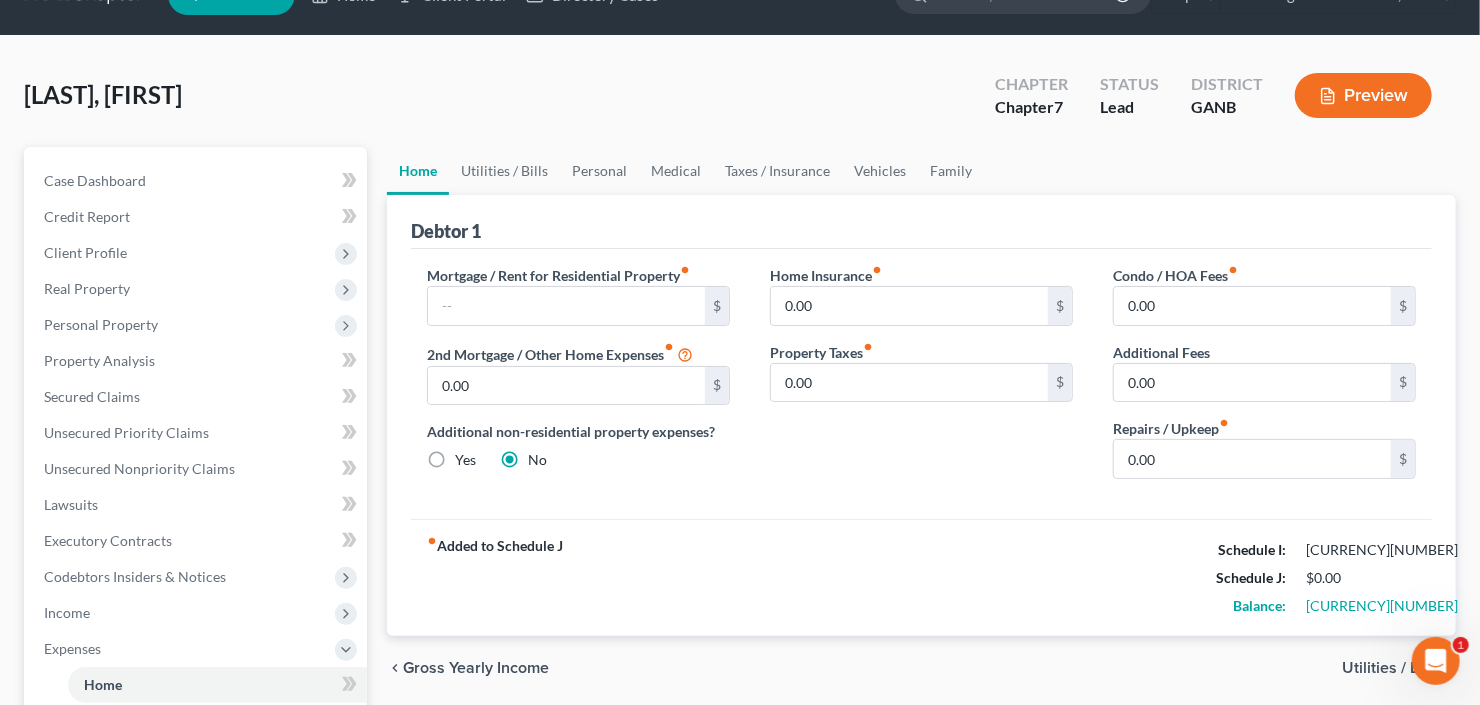 scroll, scrollTop: 0, scrollLeft: 0, axis: both 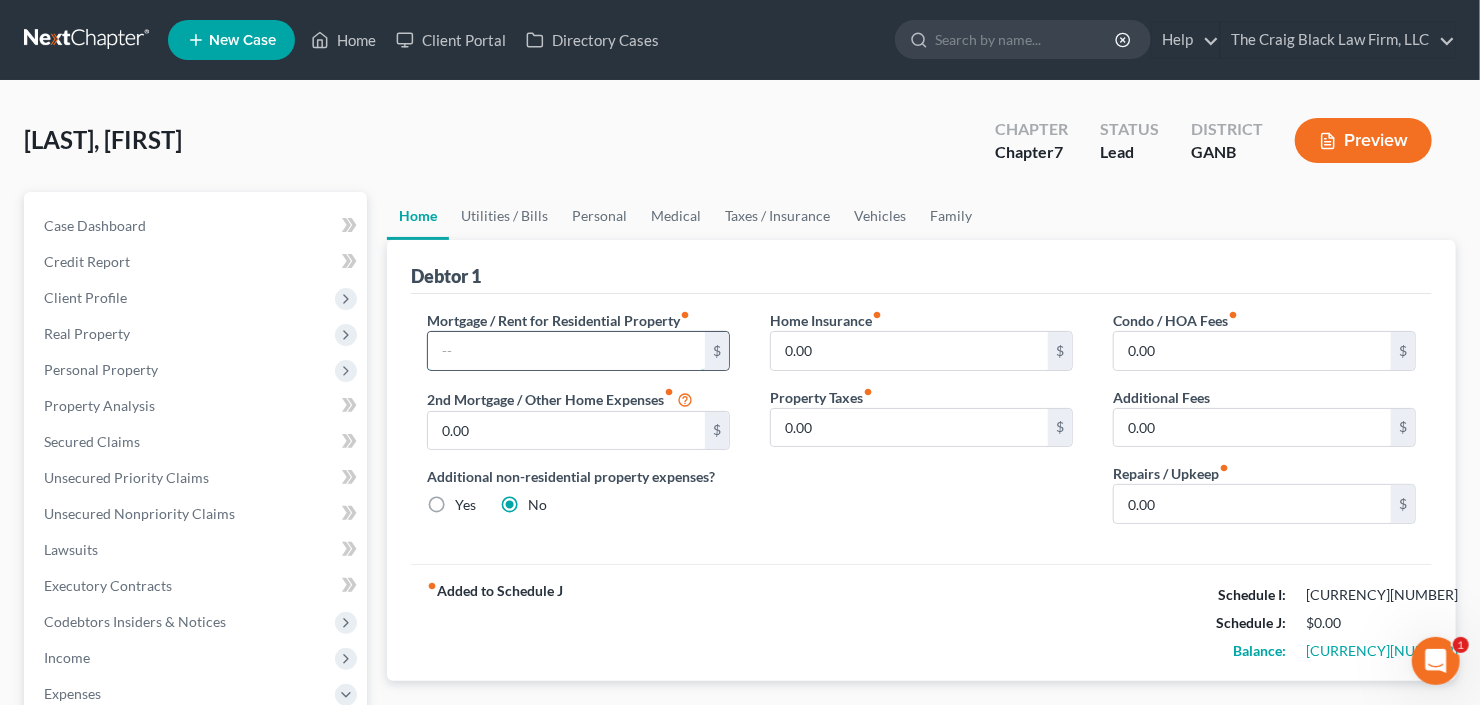 click at bounding box center [566, 351] 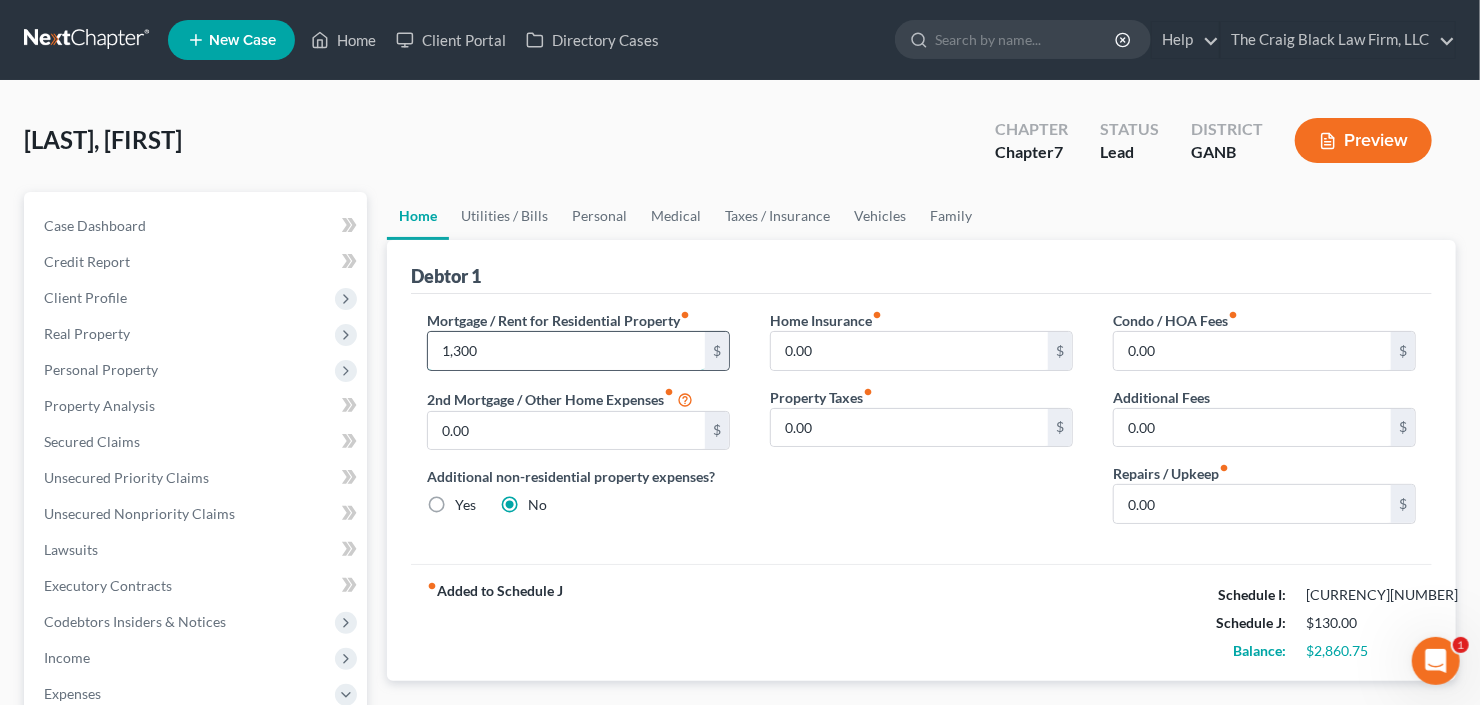 type on "1,300" 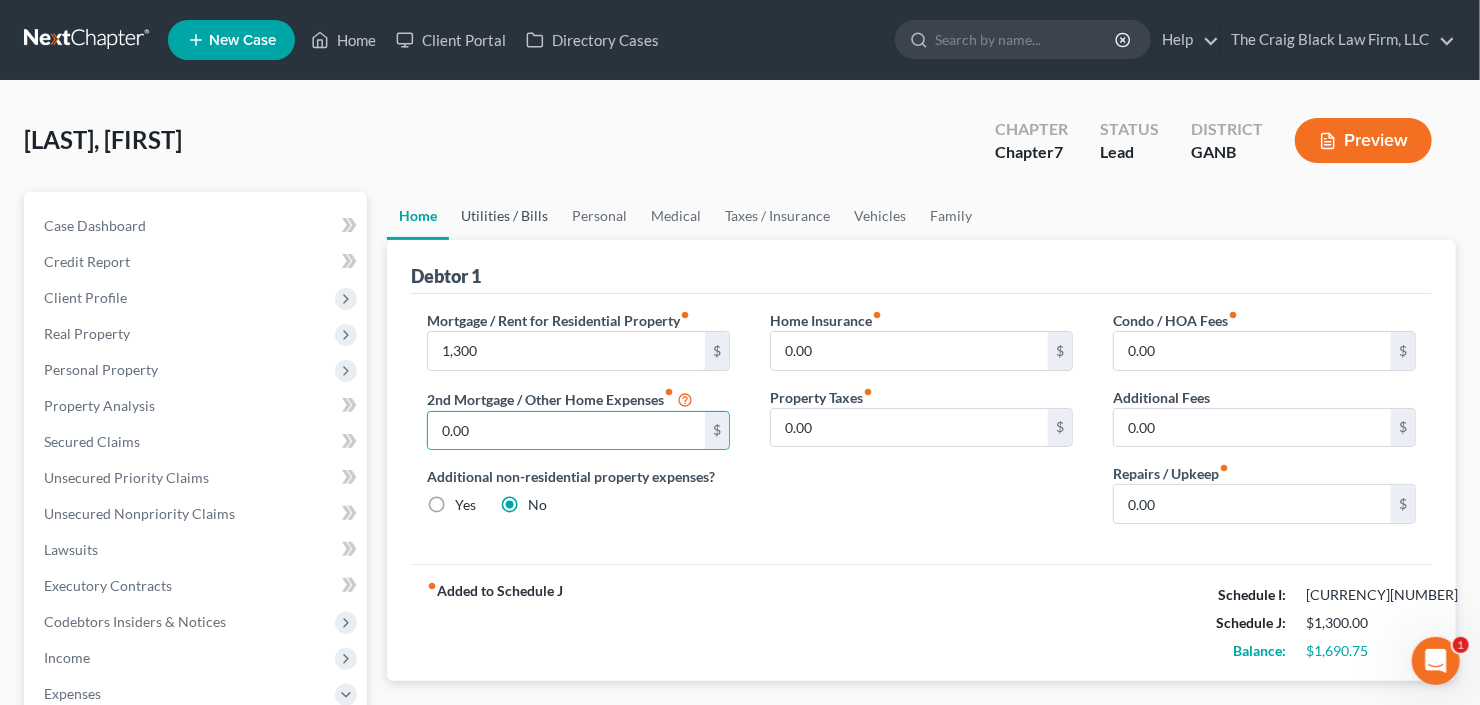 click on "Utilities / Bills" at bounding box center (504, 216) 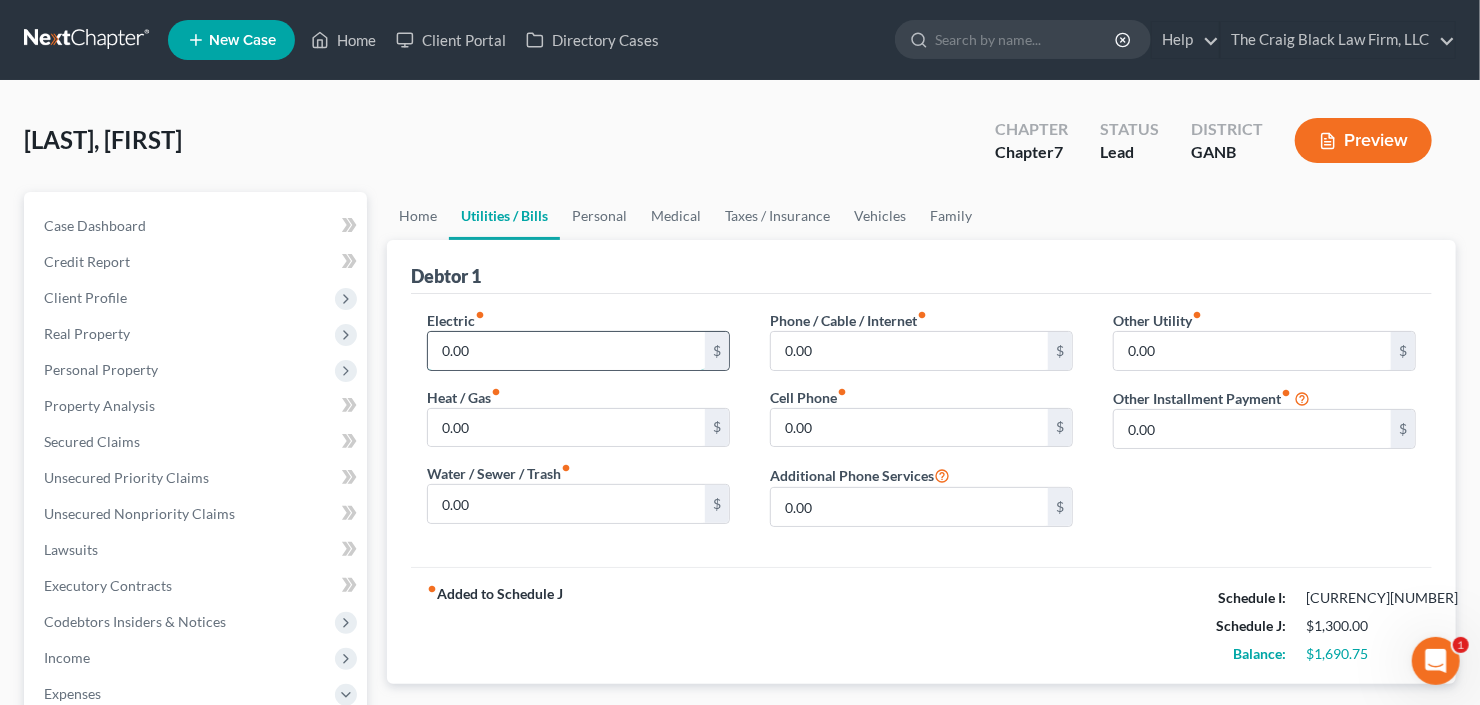 click on "0.00" at bounding box center [566, 351] 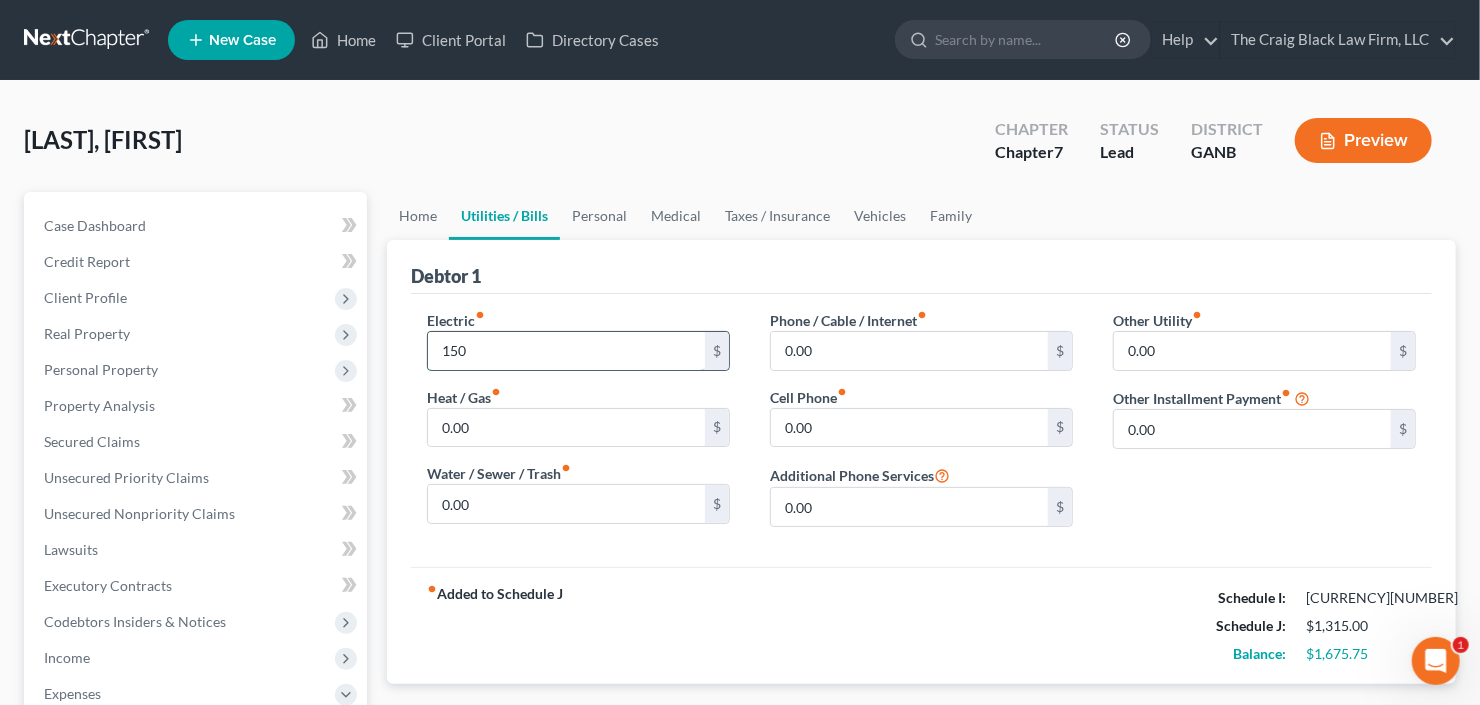 type on "150" 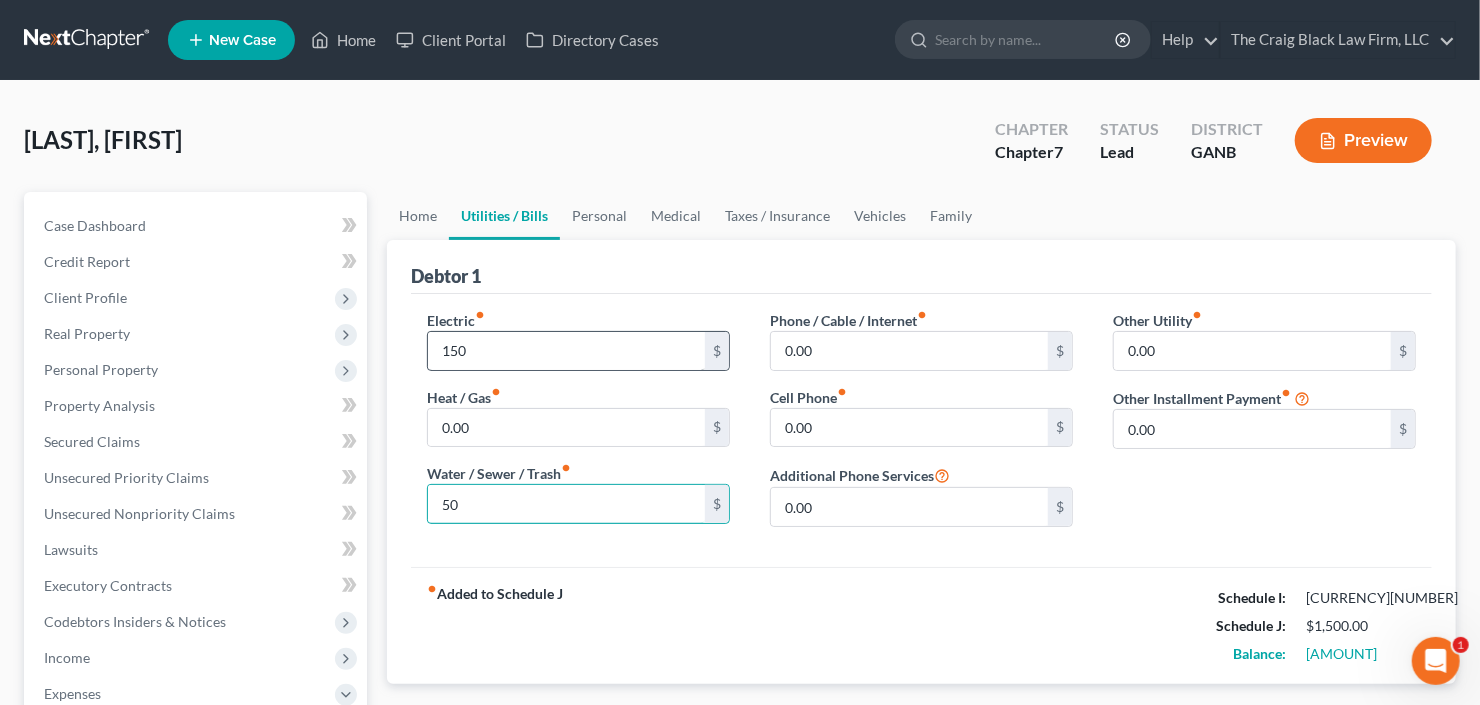 type on "50" 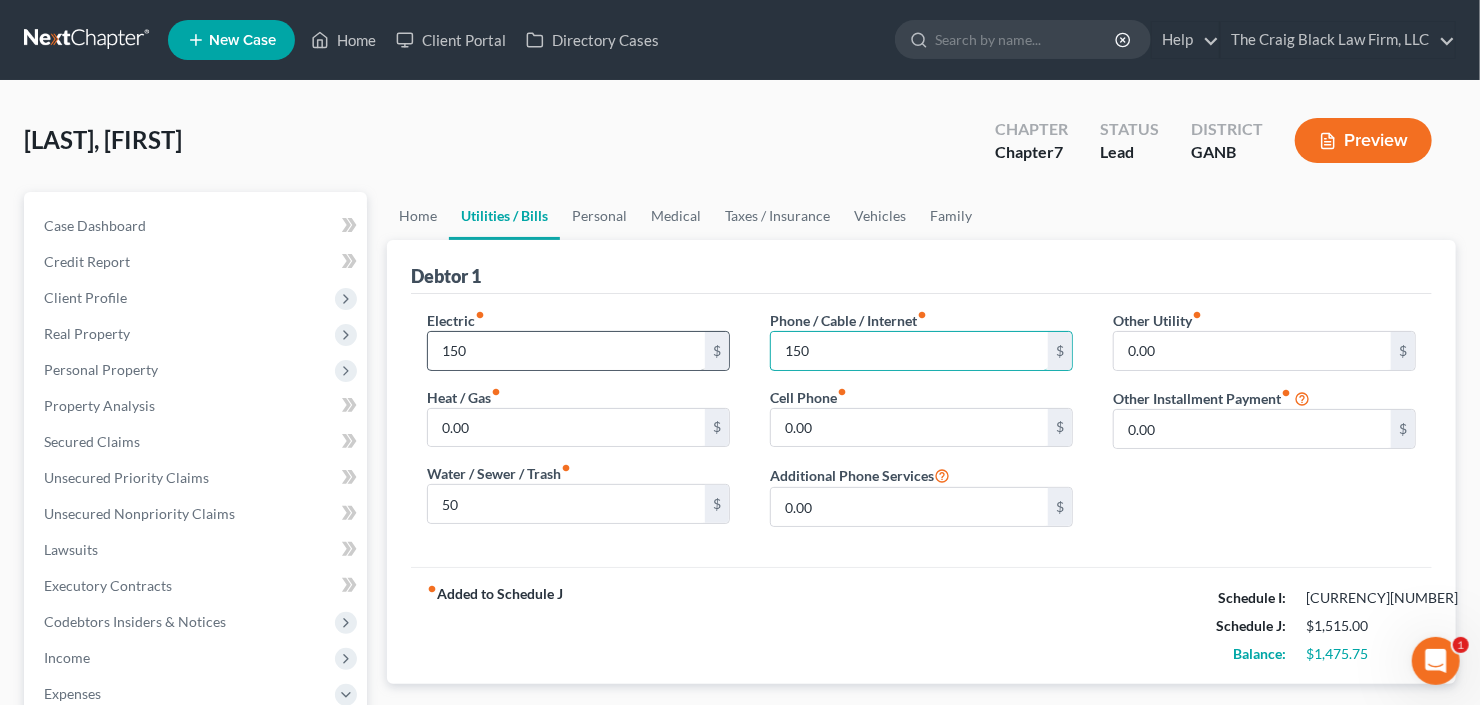 type on "150" 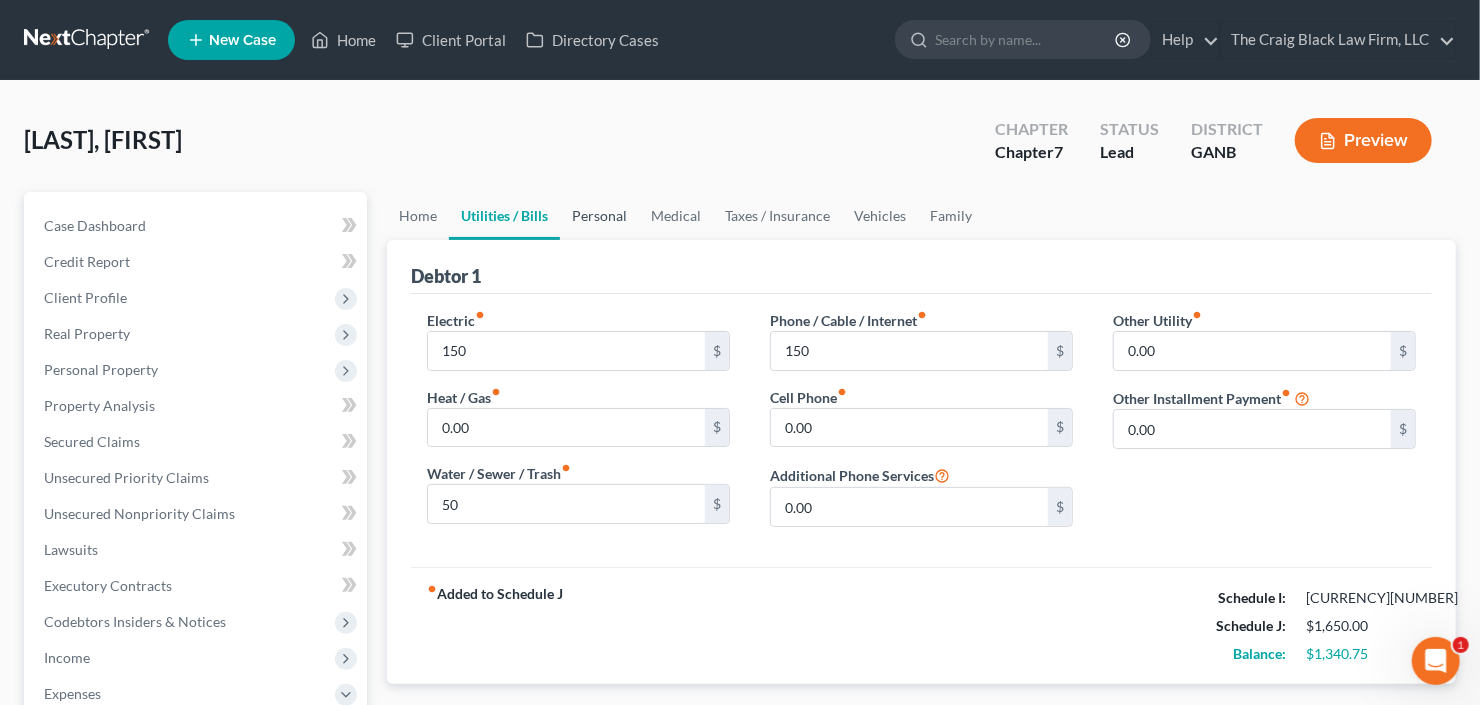 click on "Personal" at bounding box center [599, 216] 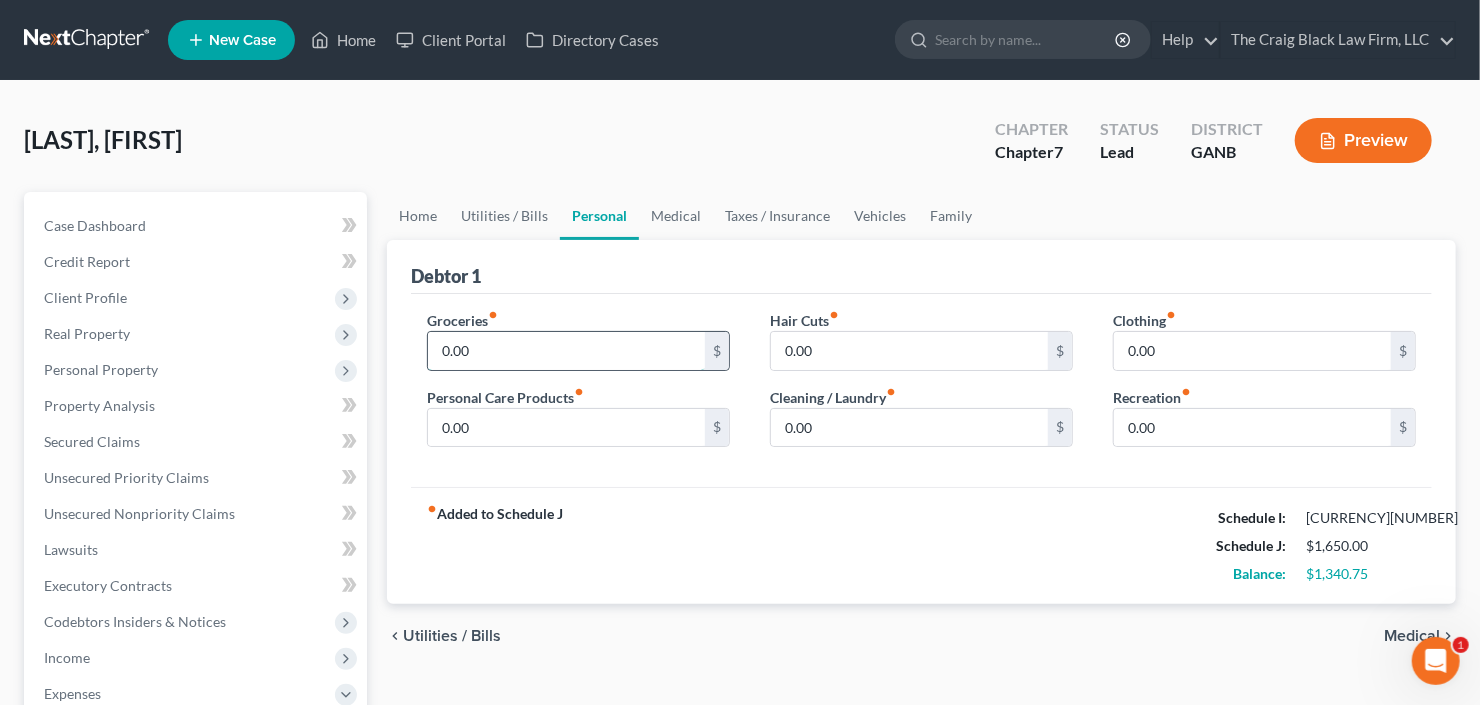 click on "0.00" at bounding box center (566, 351) 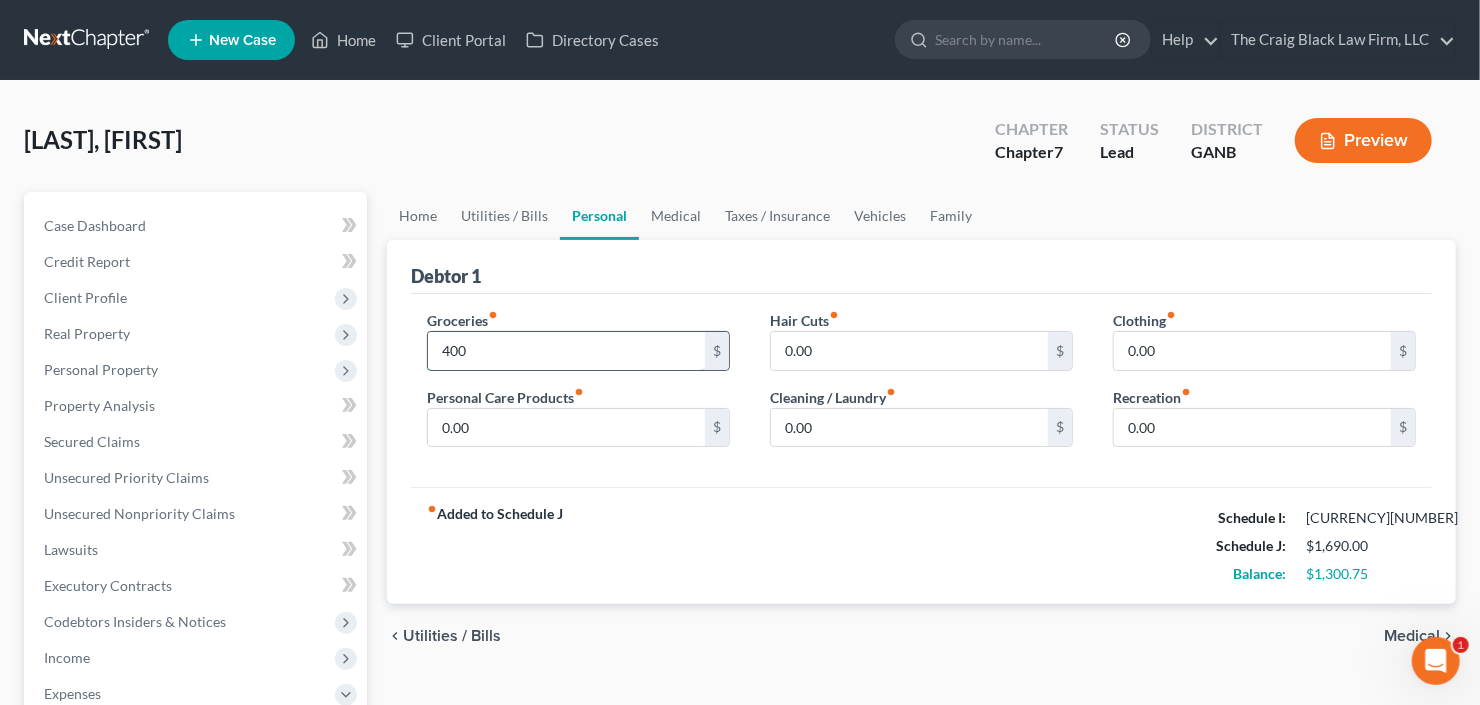 type on "400" 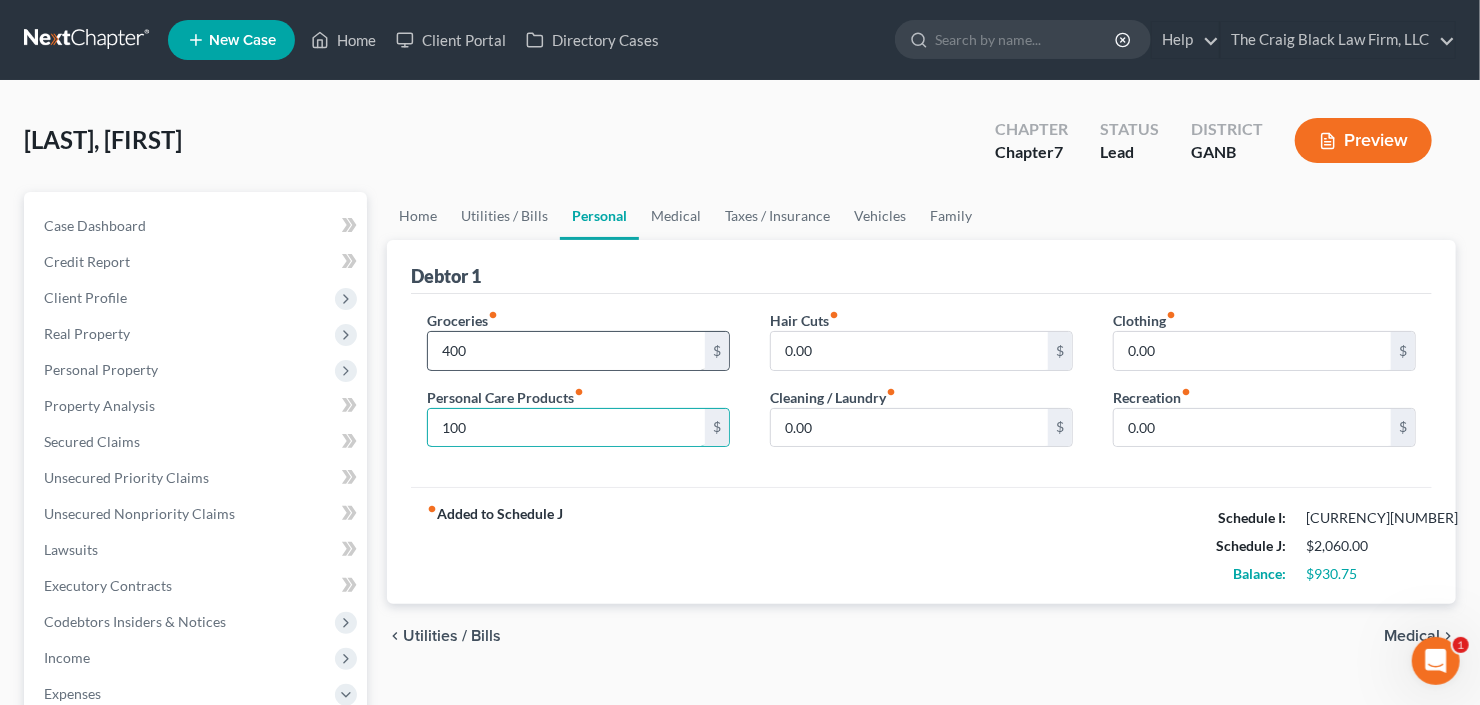 type on "100" 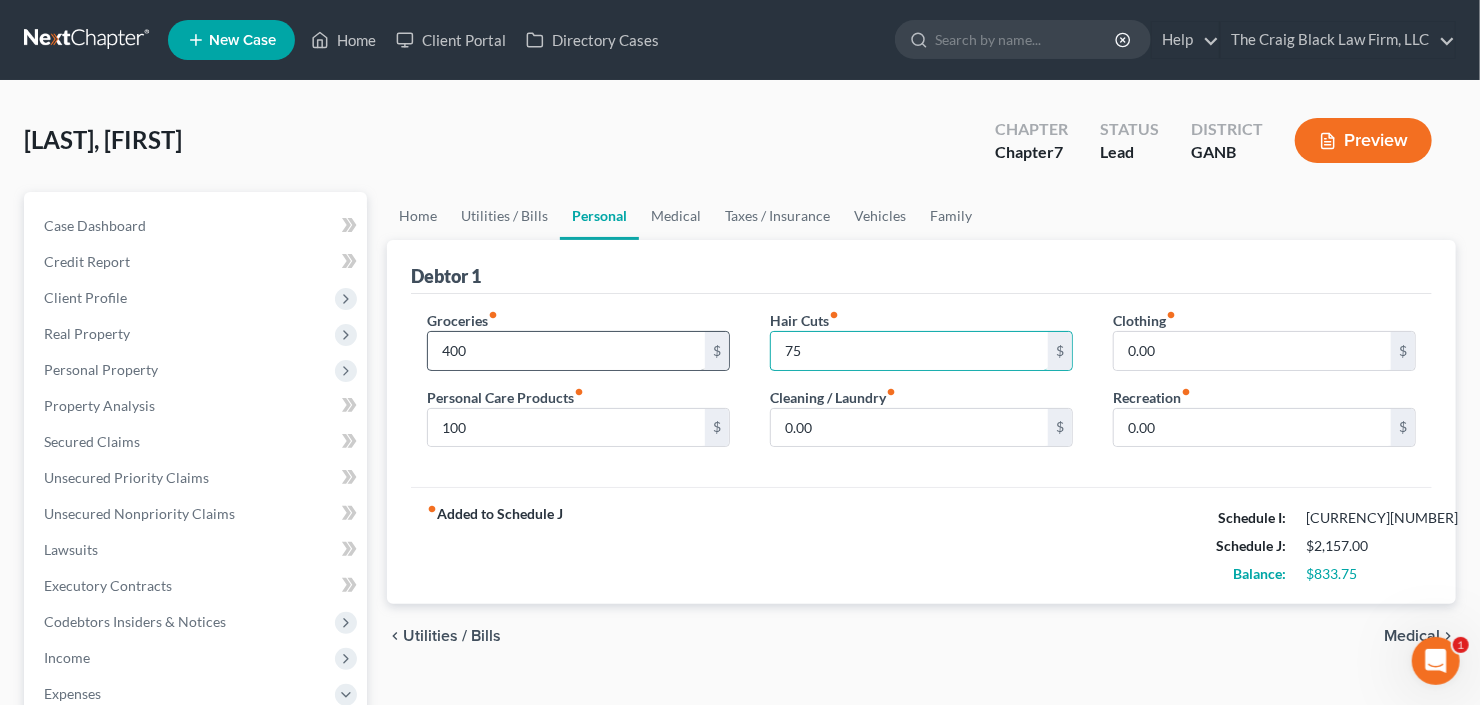 type on "75" 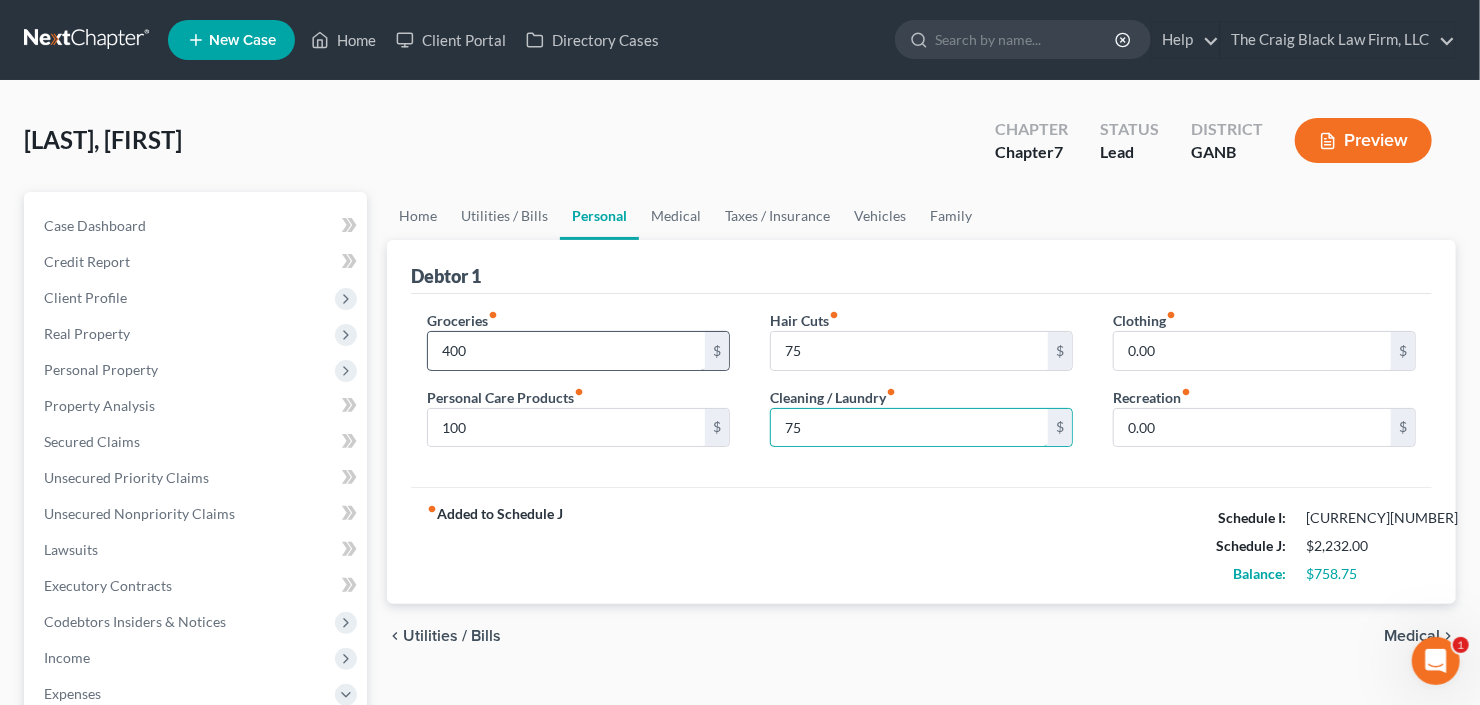 type on "75" 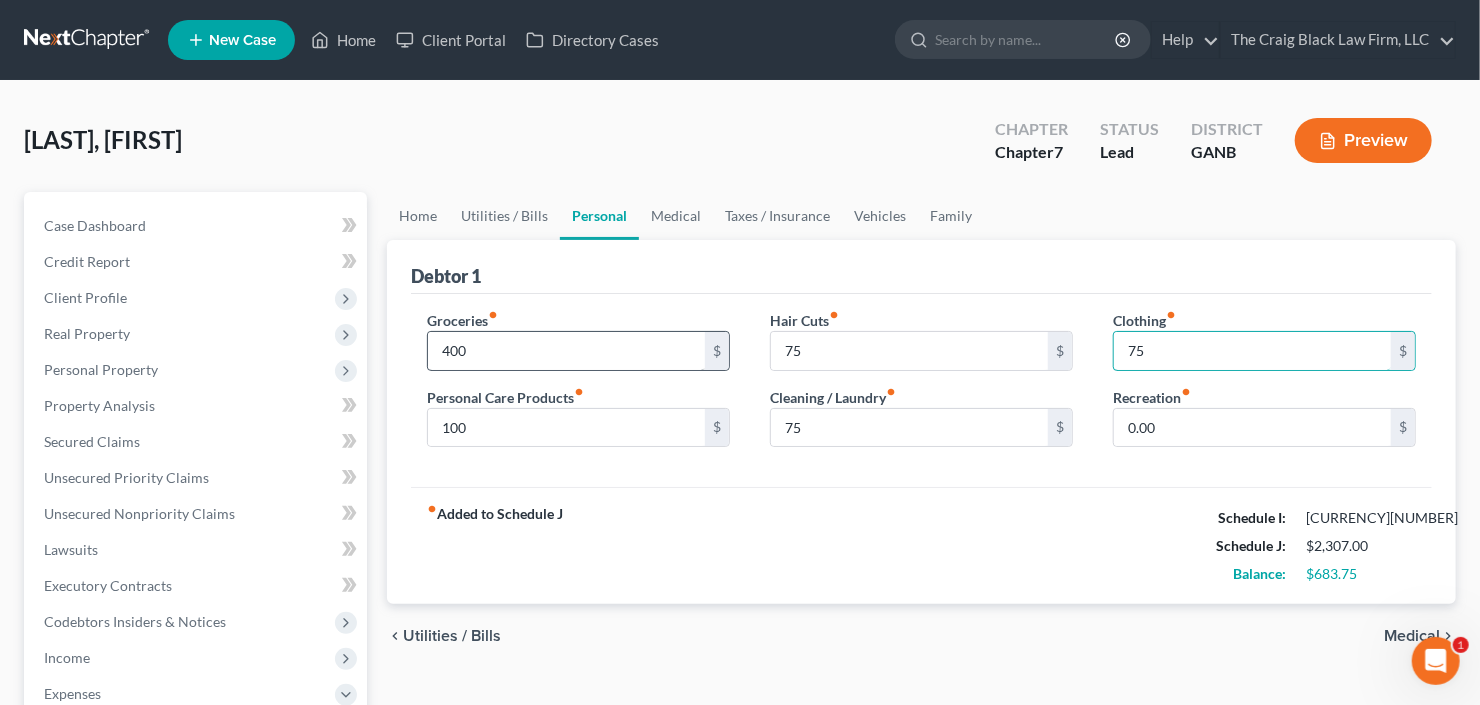 type on "75" 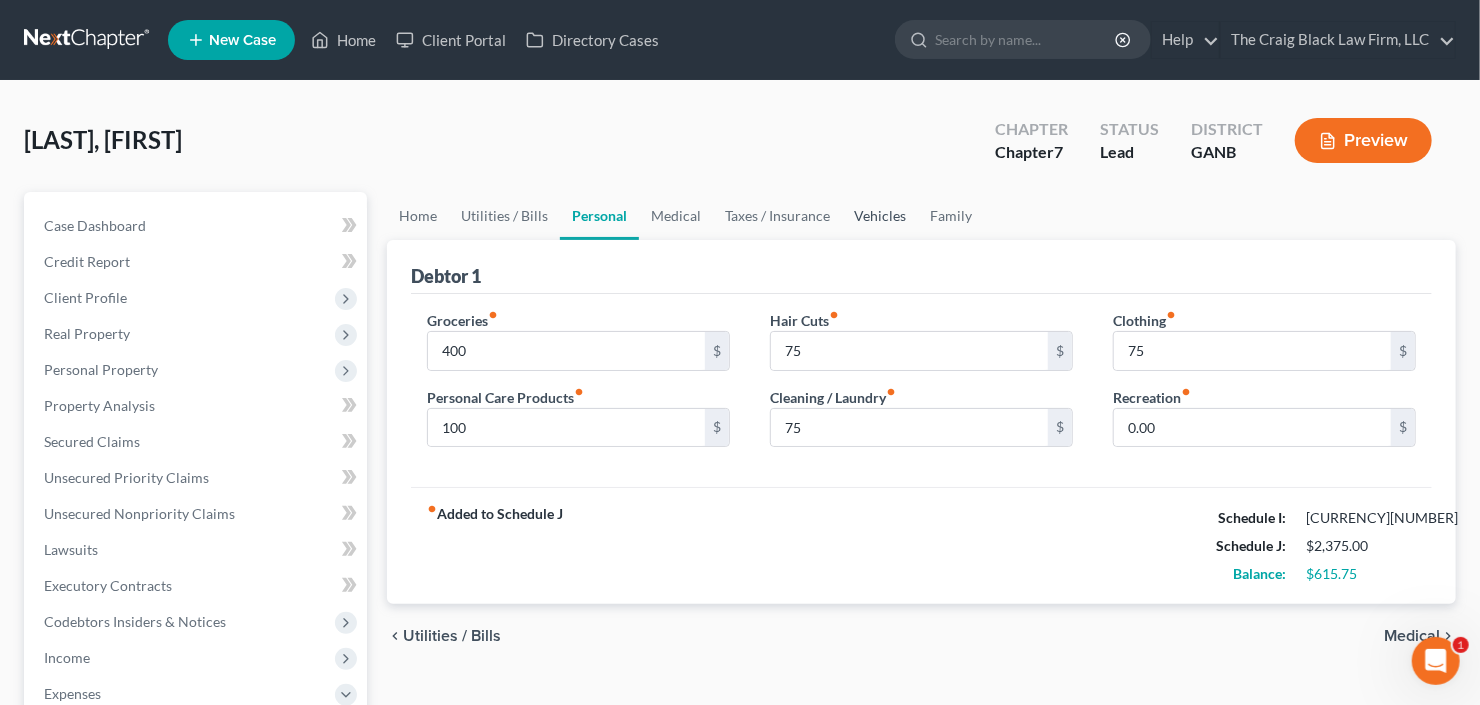 click on "Vehicles" at bounding box center [880, 216] 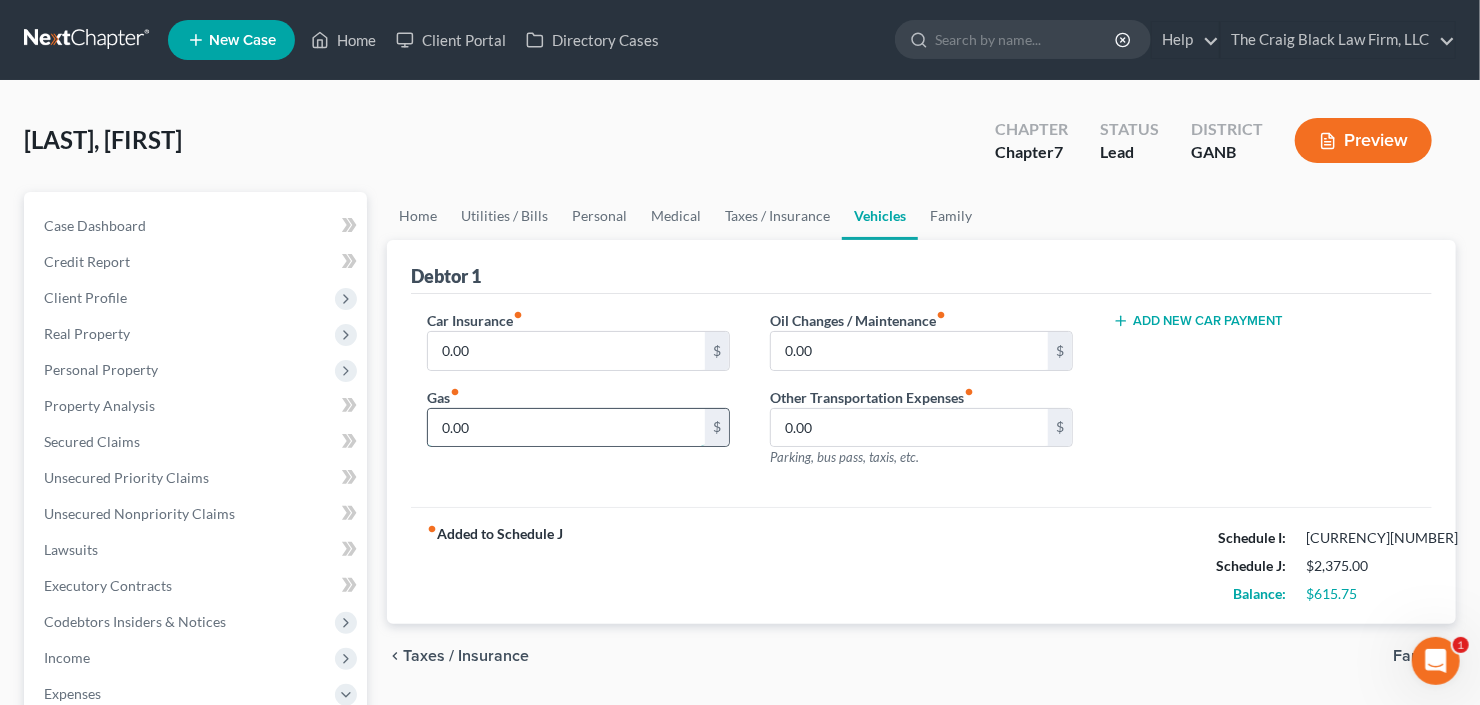 click on "0.00" at bounding box center (566, 428) 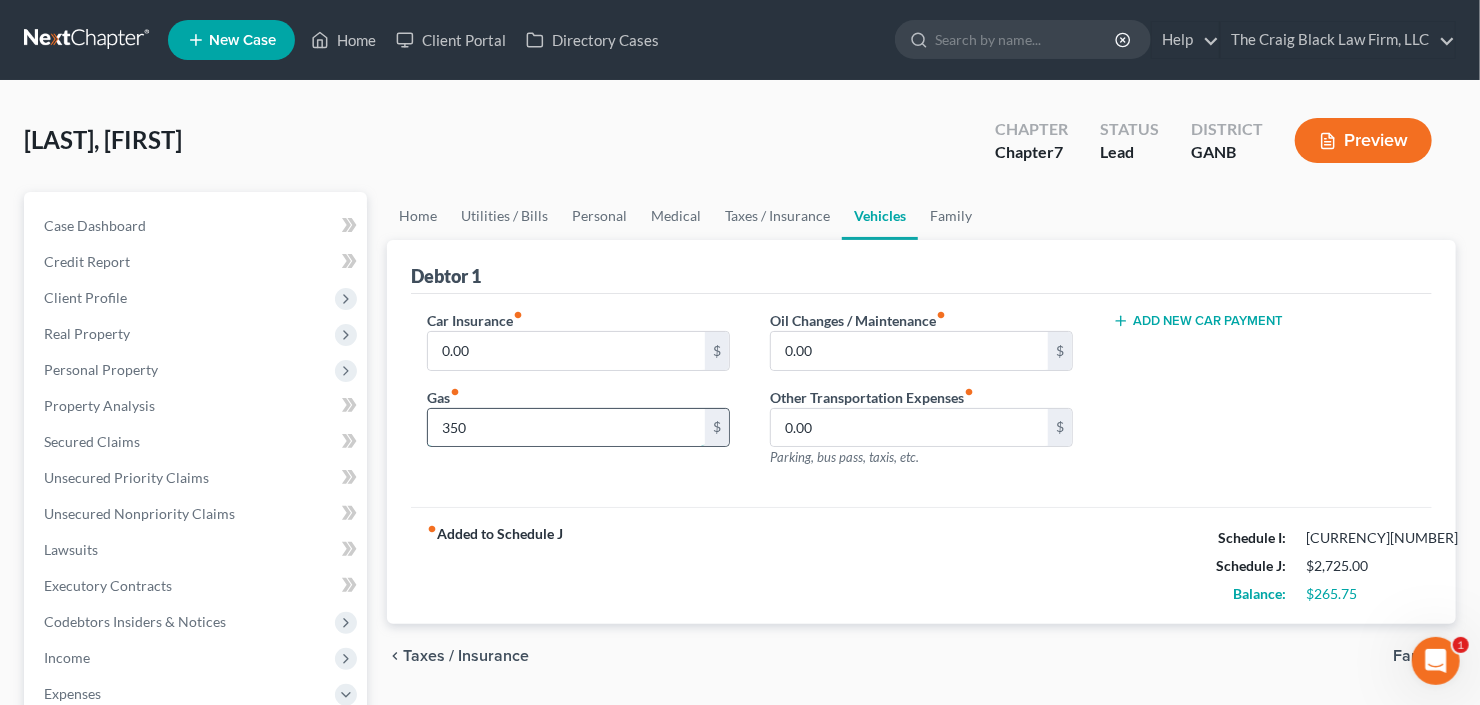 type on "350" 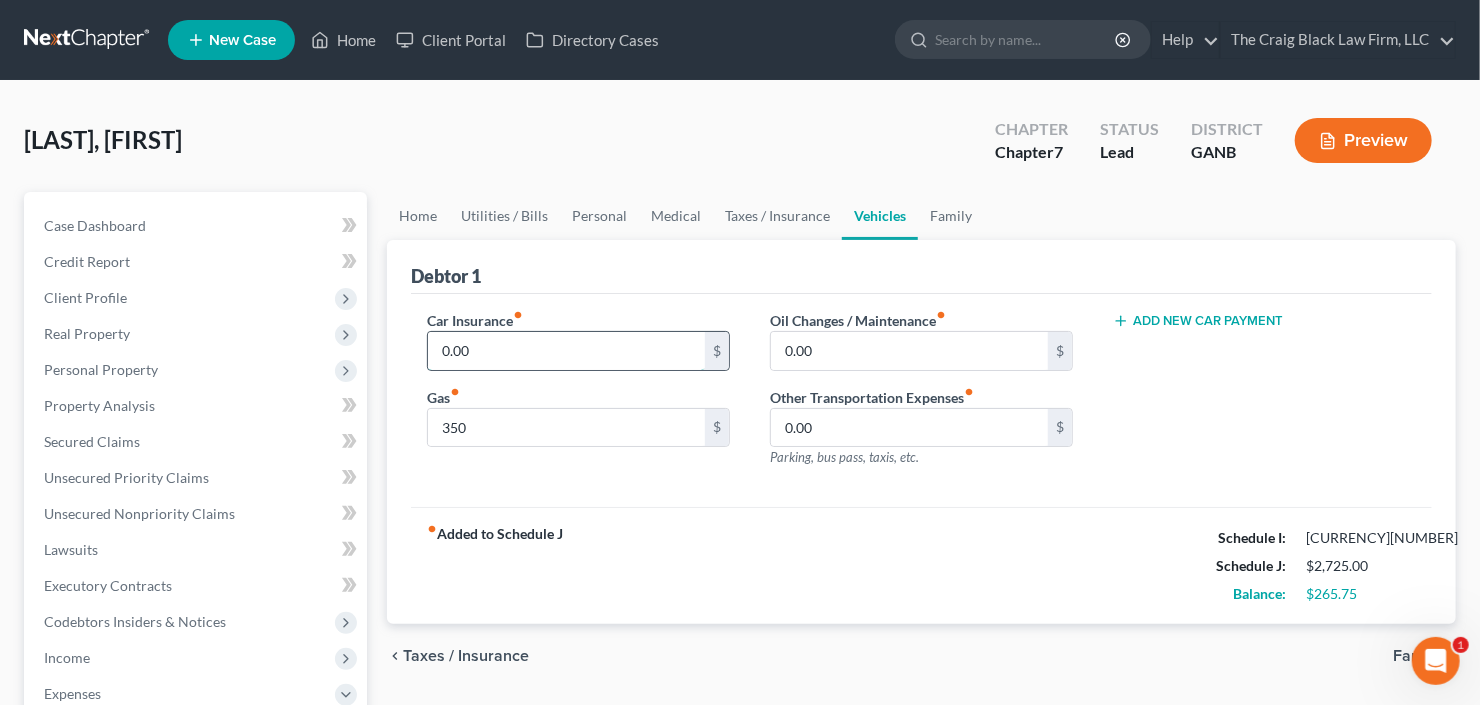 click on "0.00" at bounding box center (566, 351) 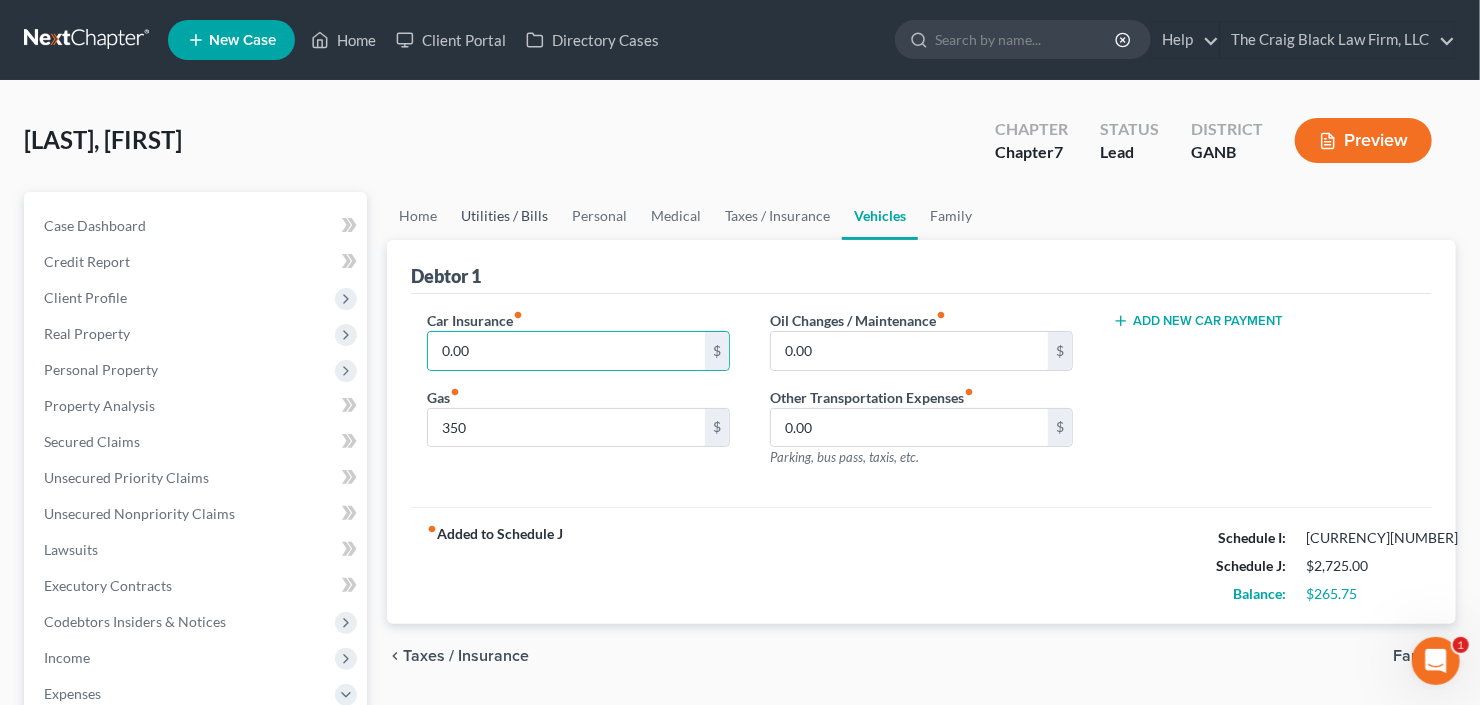 click on "Utilities / Bills" at bounding box center [504, 216] 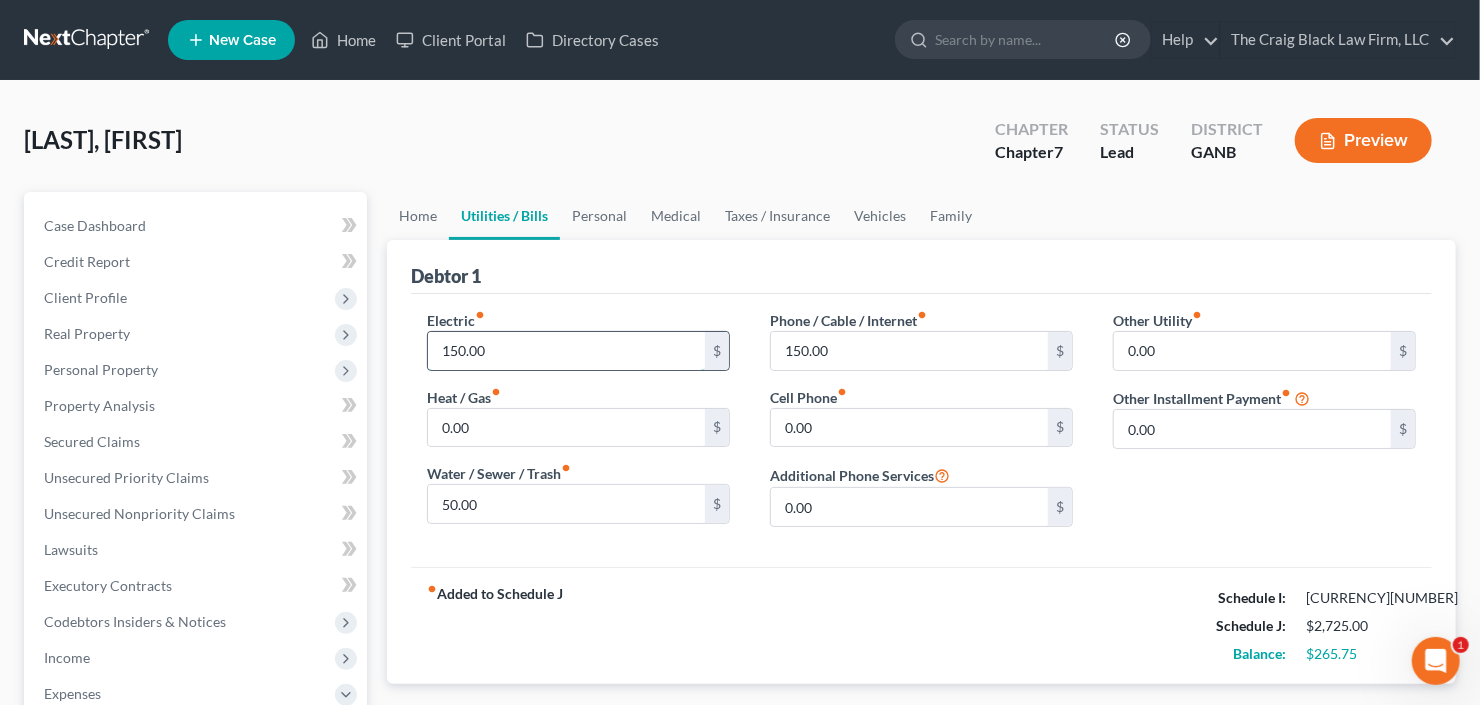click on "150.00" at bounding box center (566, 351) 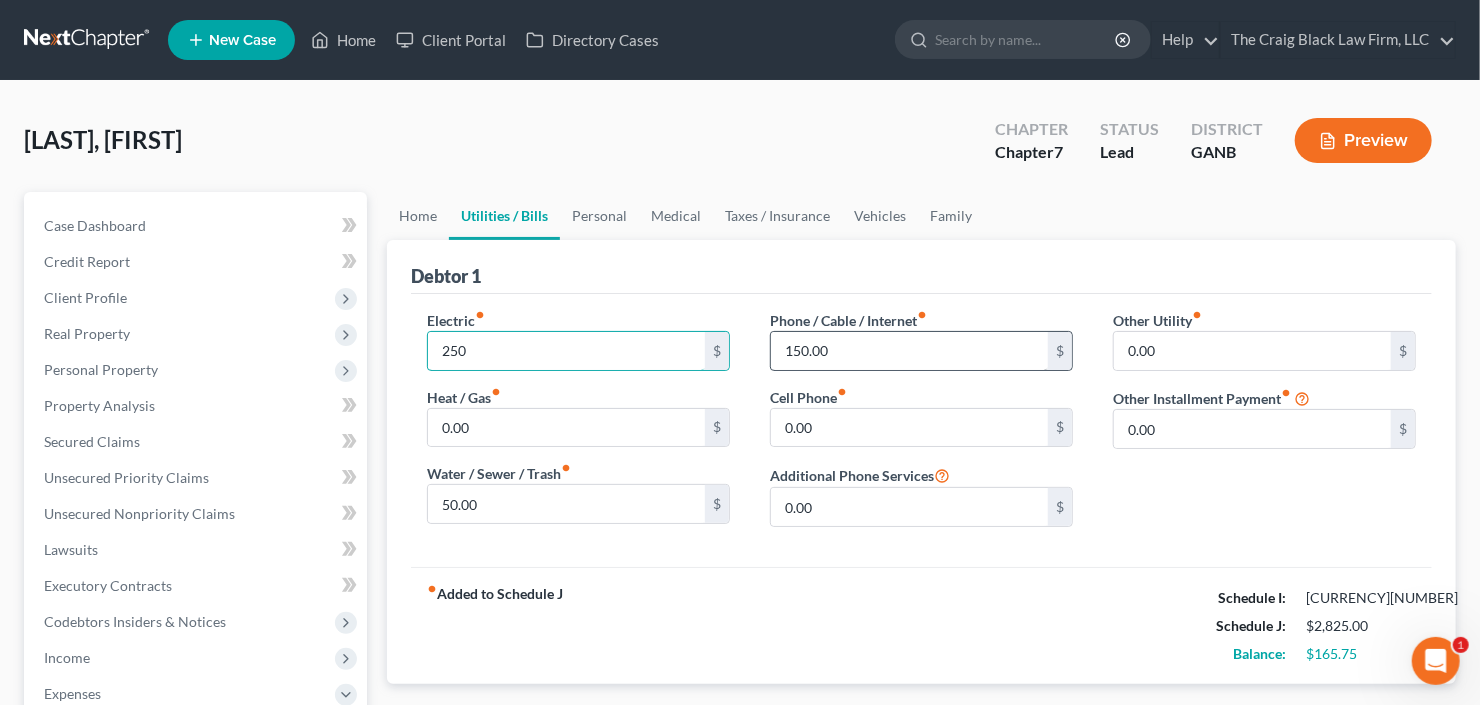 type on "250" 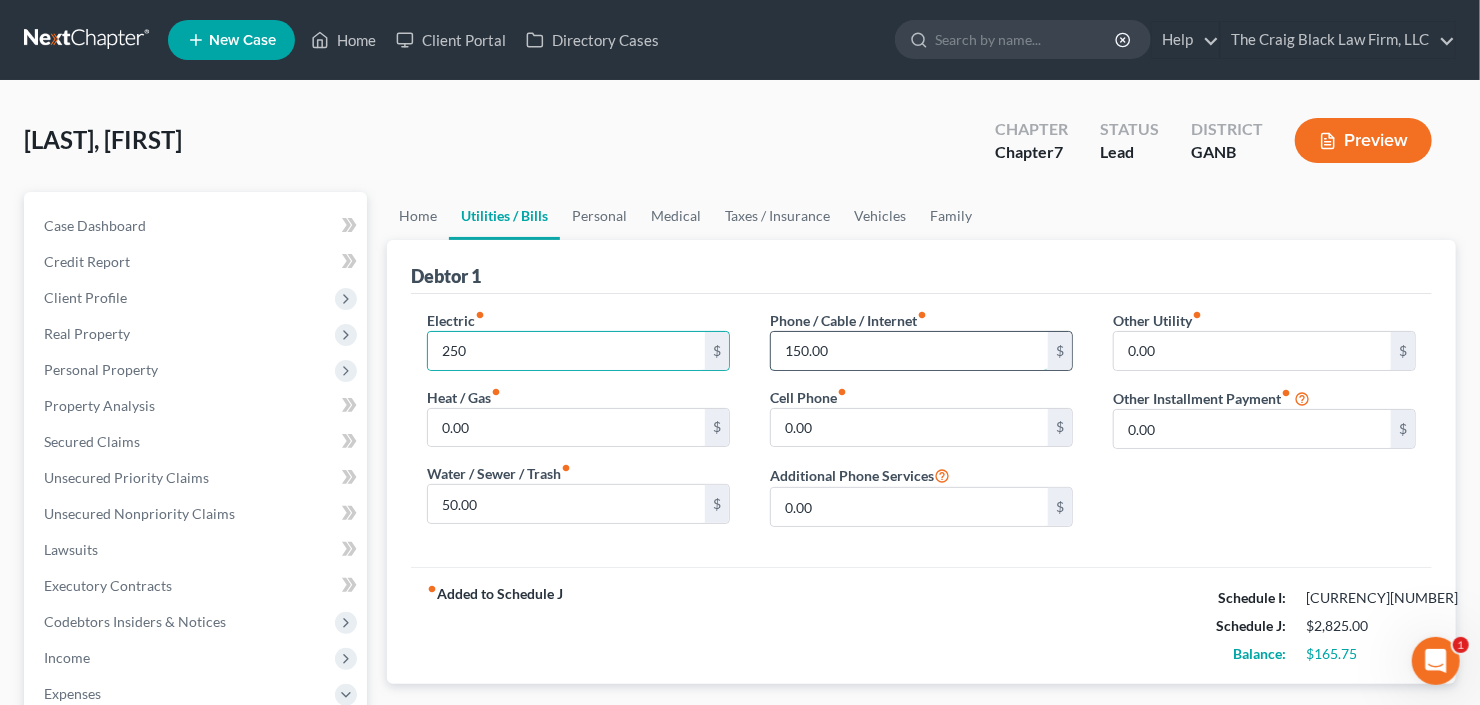 click on "150.00" at bounding box center [909, 351] 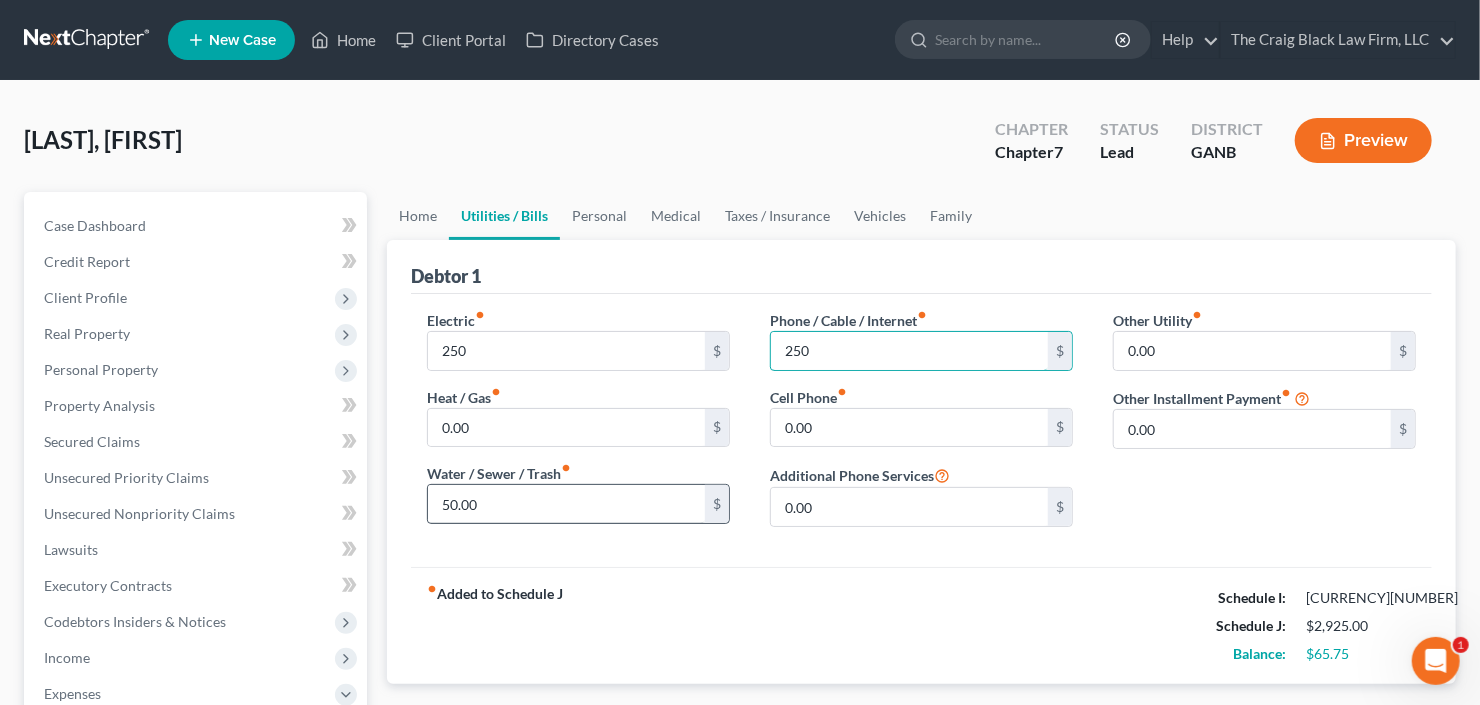 type 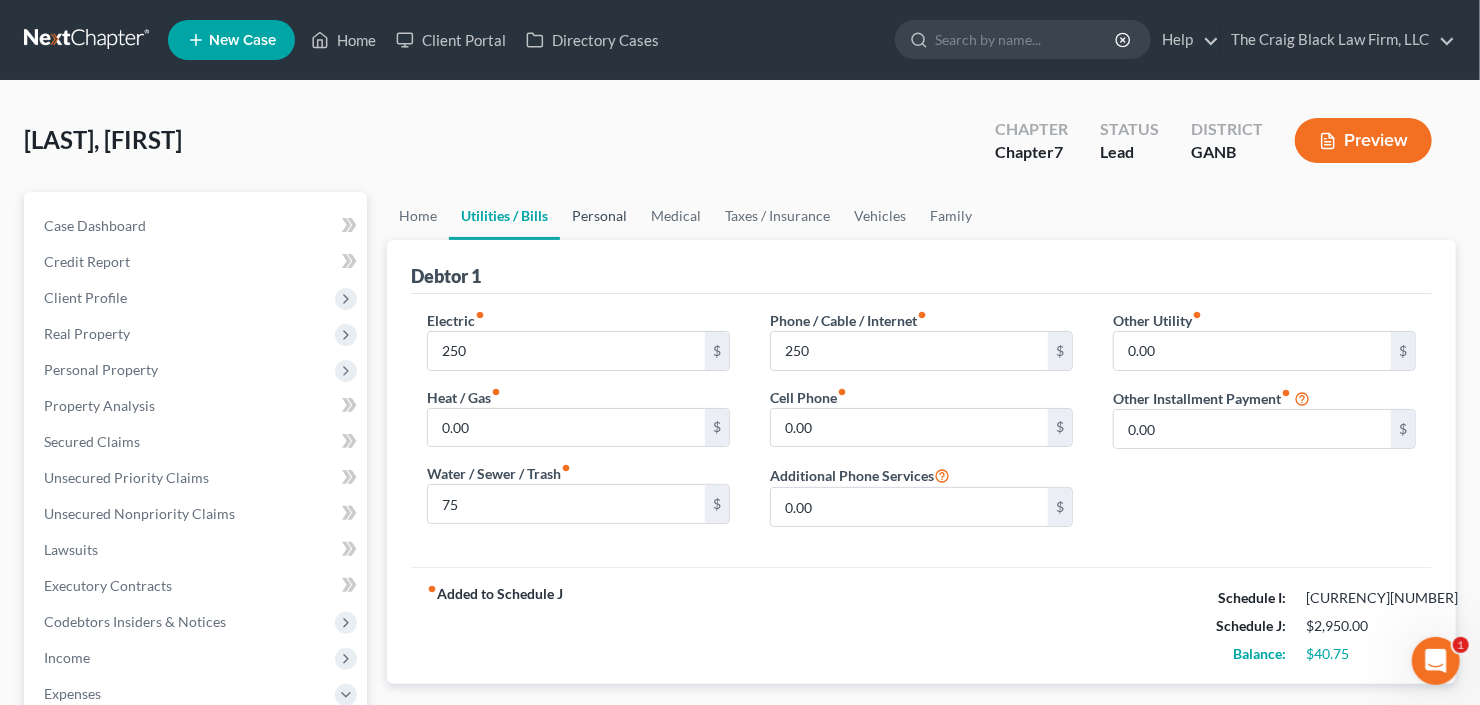 click on "Personal" at bounding box center [599, 216] 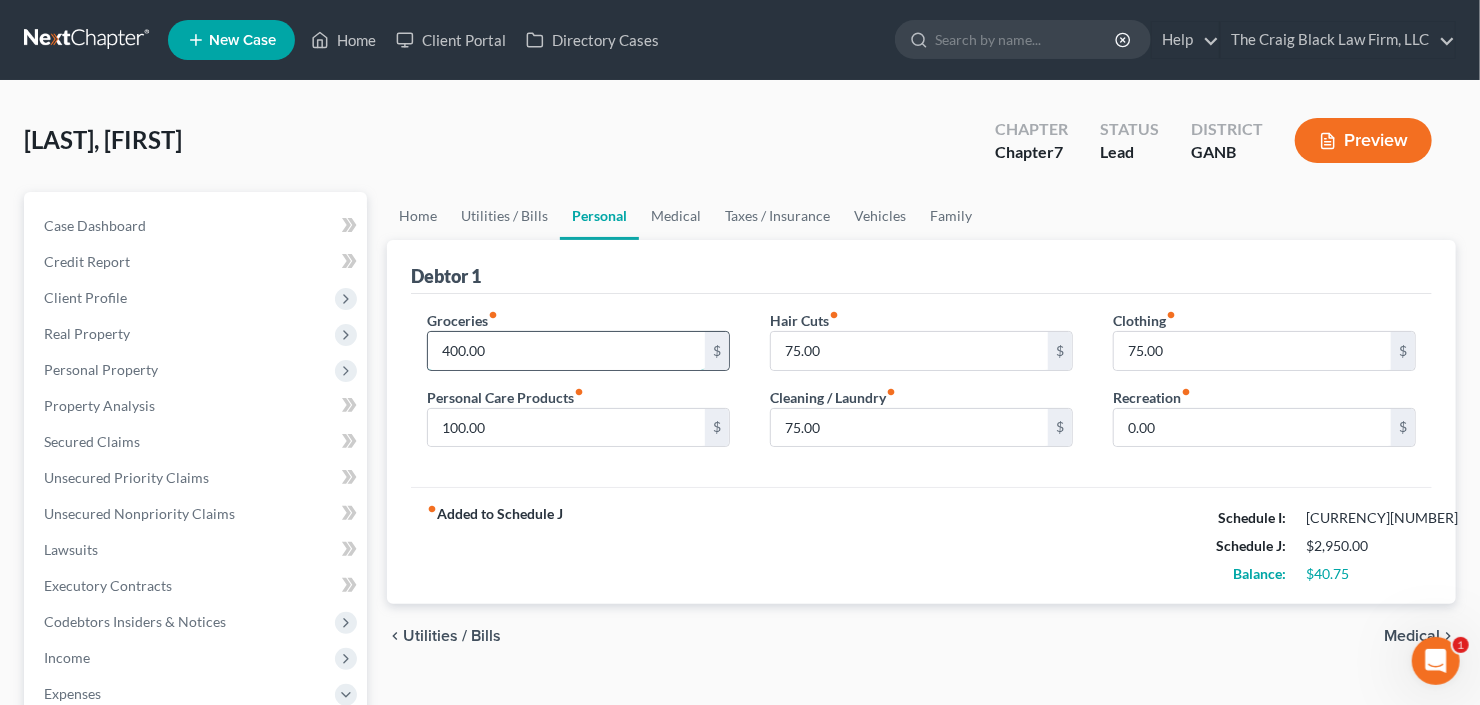 click on "400.00" at bounding box center [566, 351] 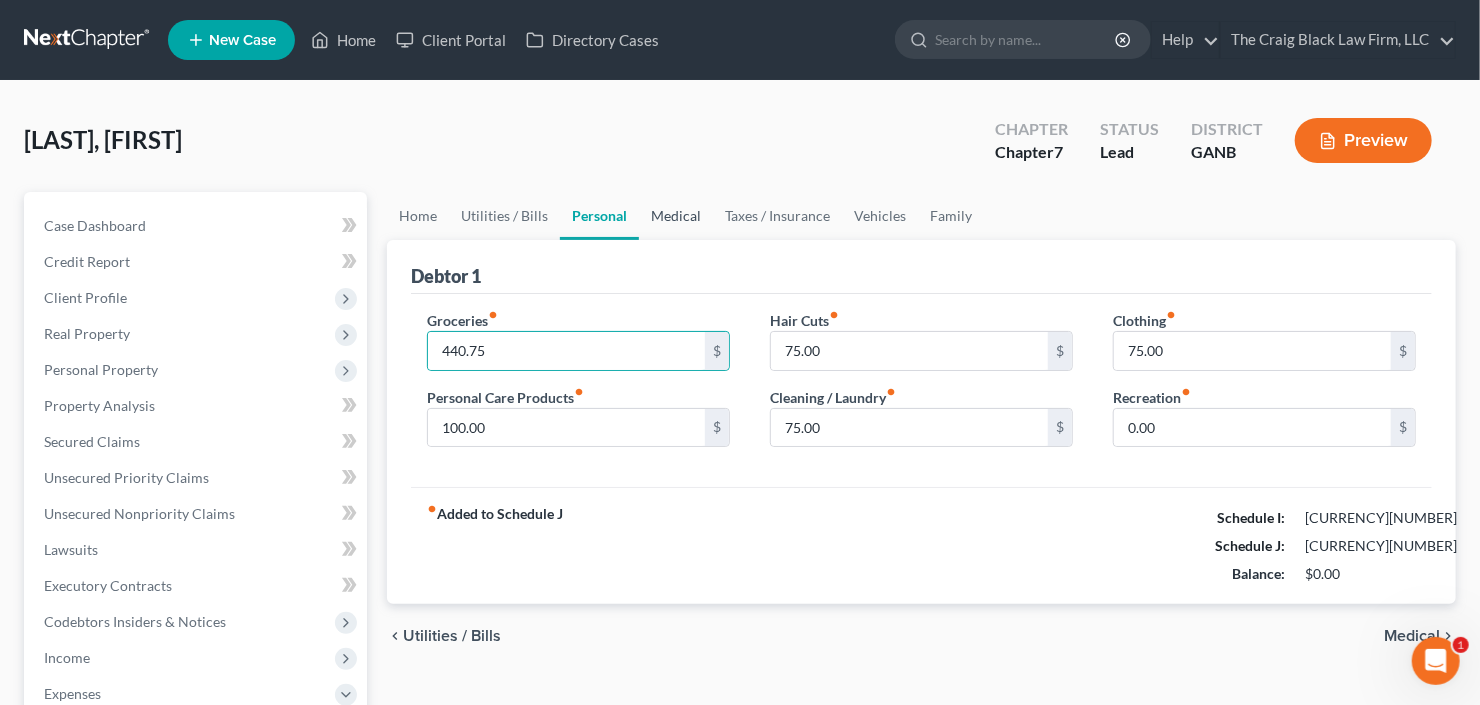 click on "Medical" at bounding box center [676, 216] 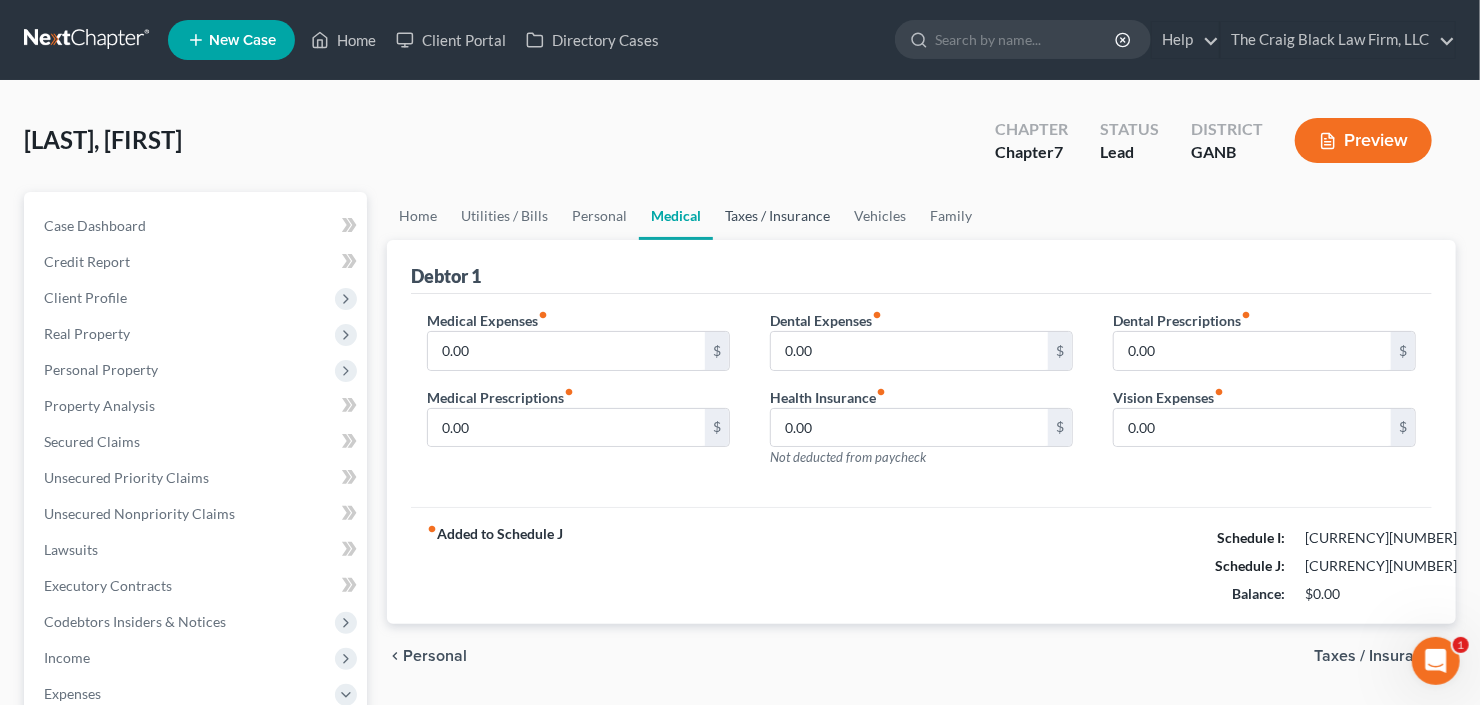 click on "Taxes / Insurance" at bounding box center [777, 216] 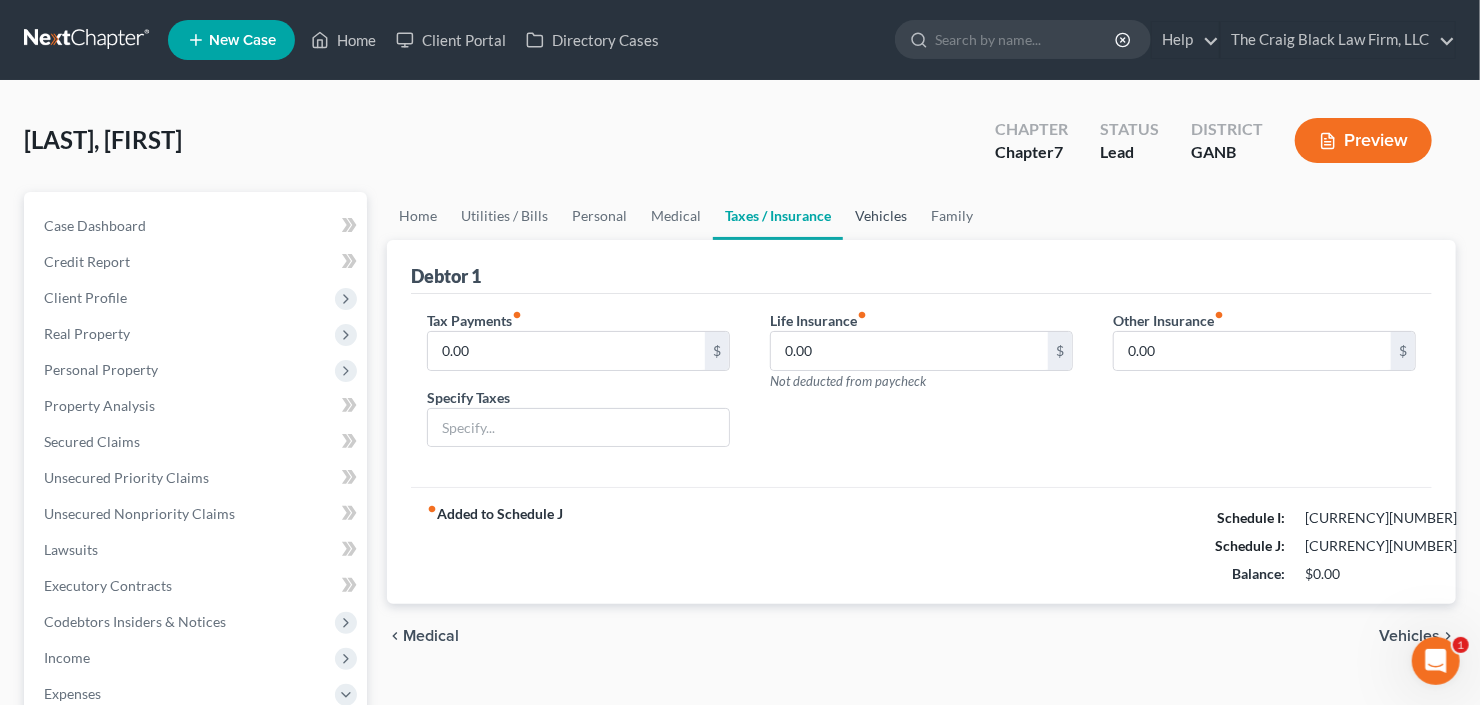 click on "Vehicles" at bounding box center (881, 216) 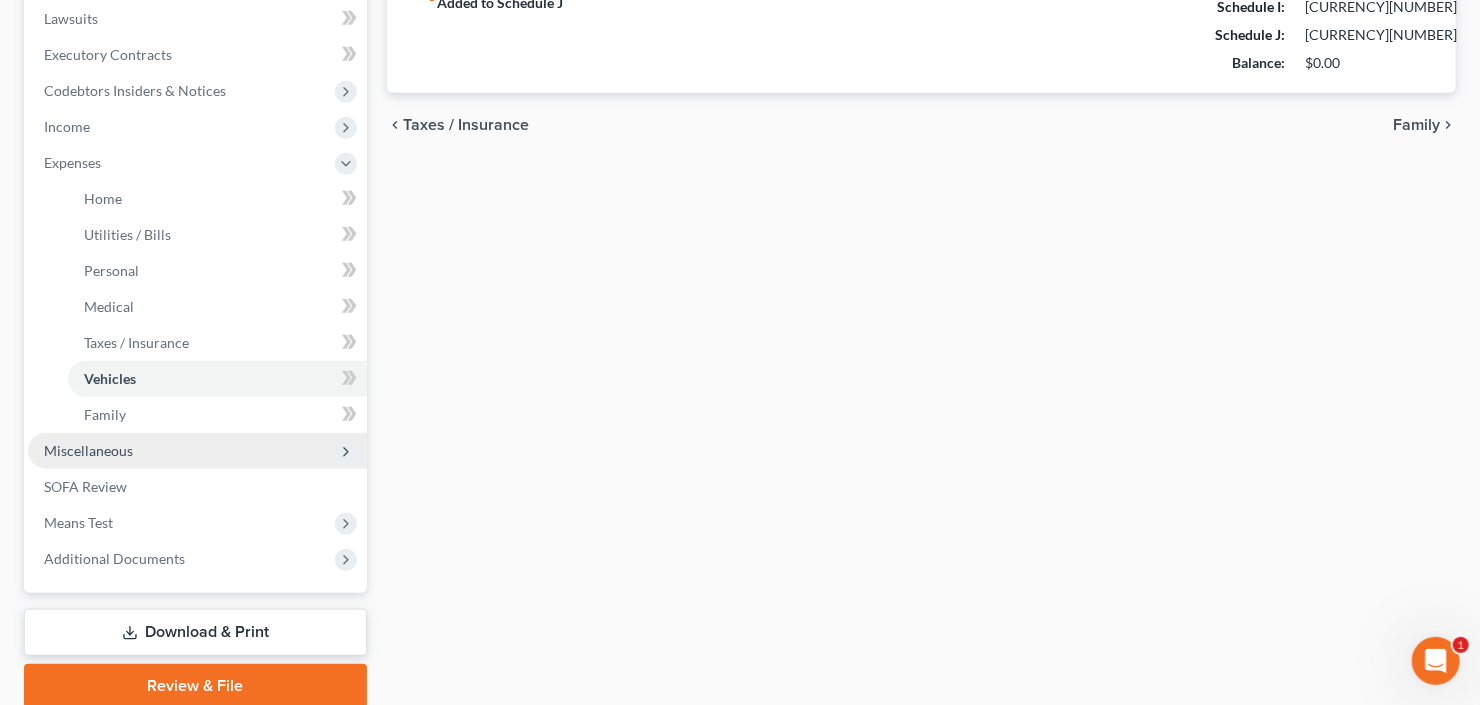 scroll, scrollTop: 560, scrollLeft: 0, axis: vertical 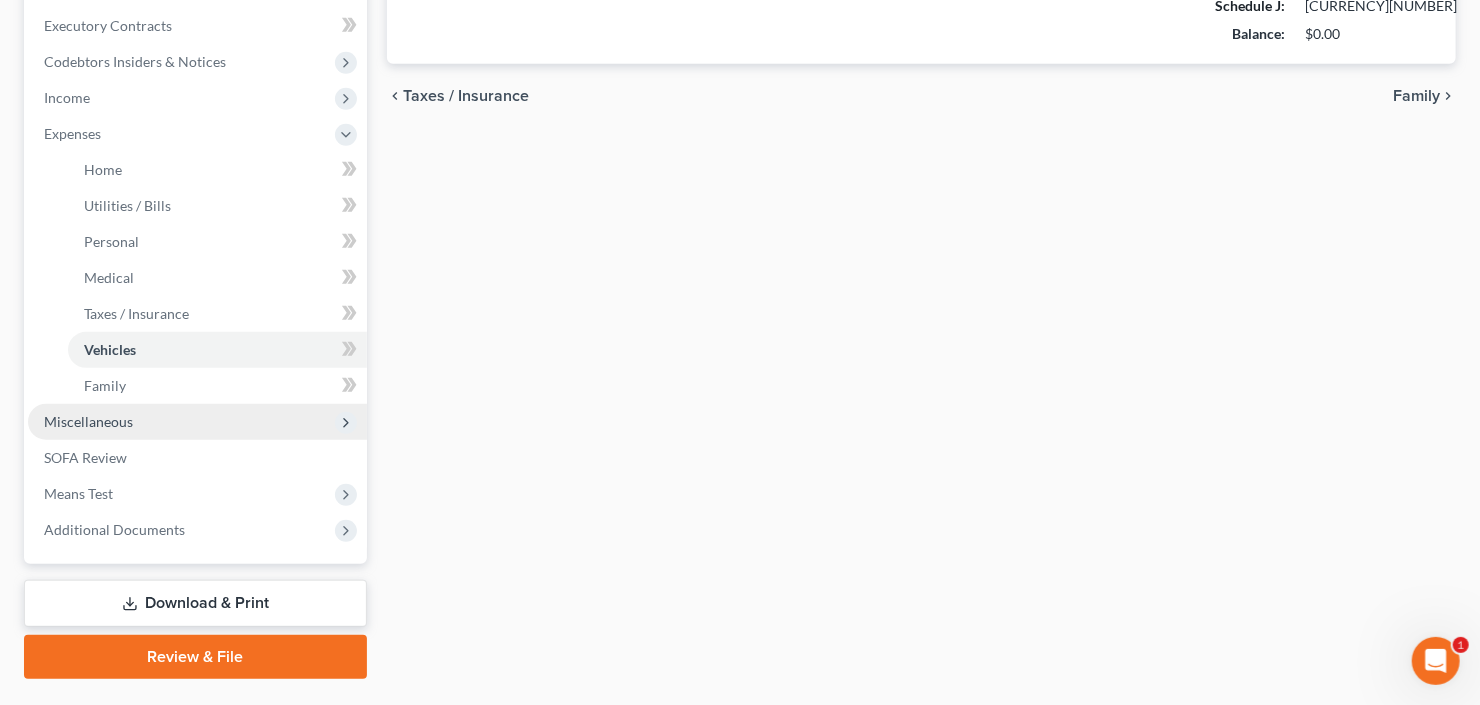 click on "Miscellaneous" at bounding box center [197, 422] 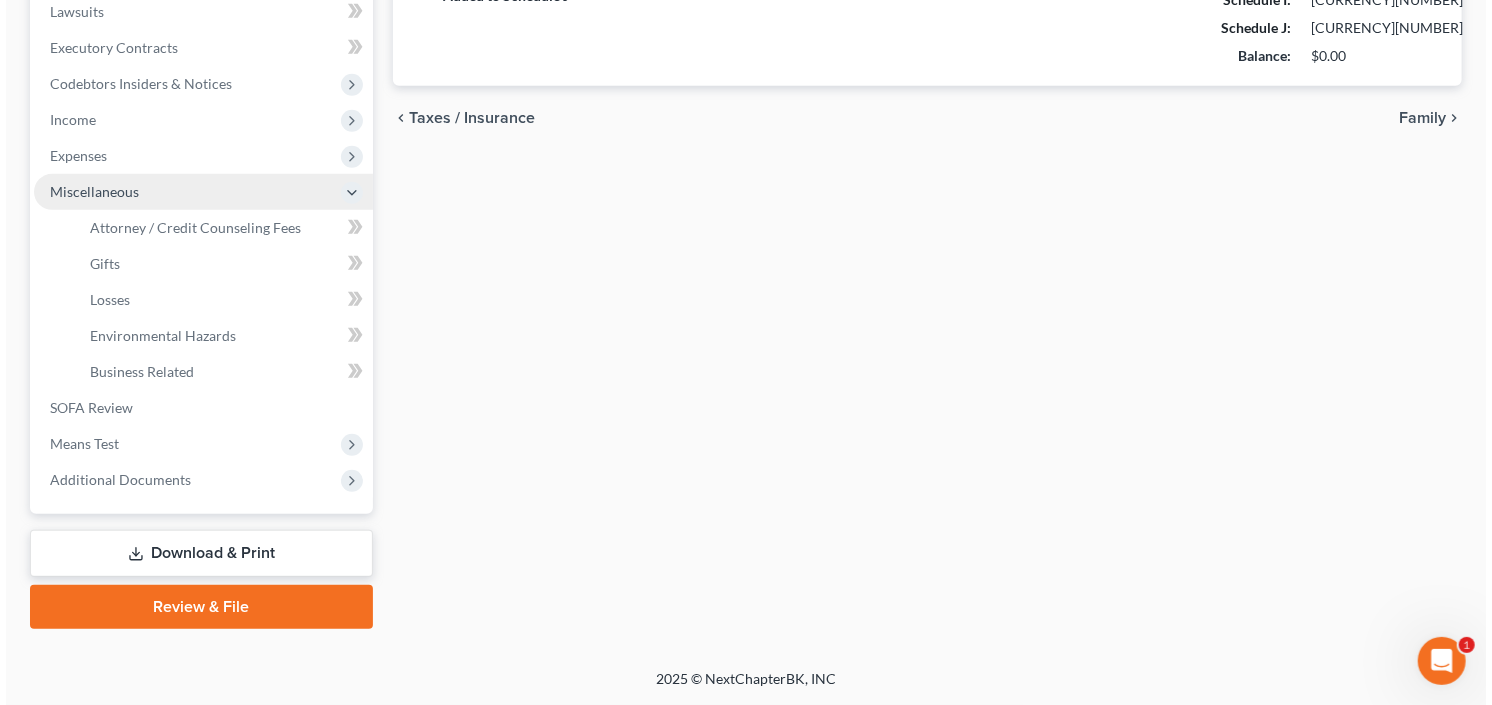 scroll, scrollTop: 535, scrollLeft: 0, axis: vertical 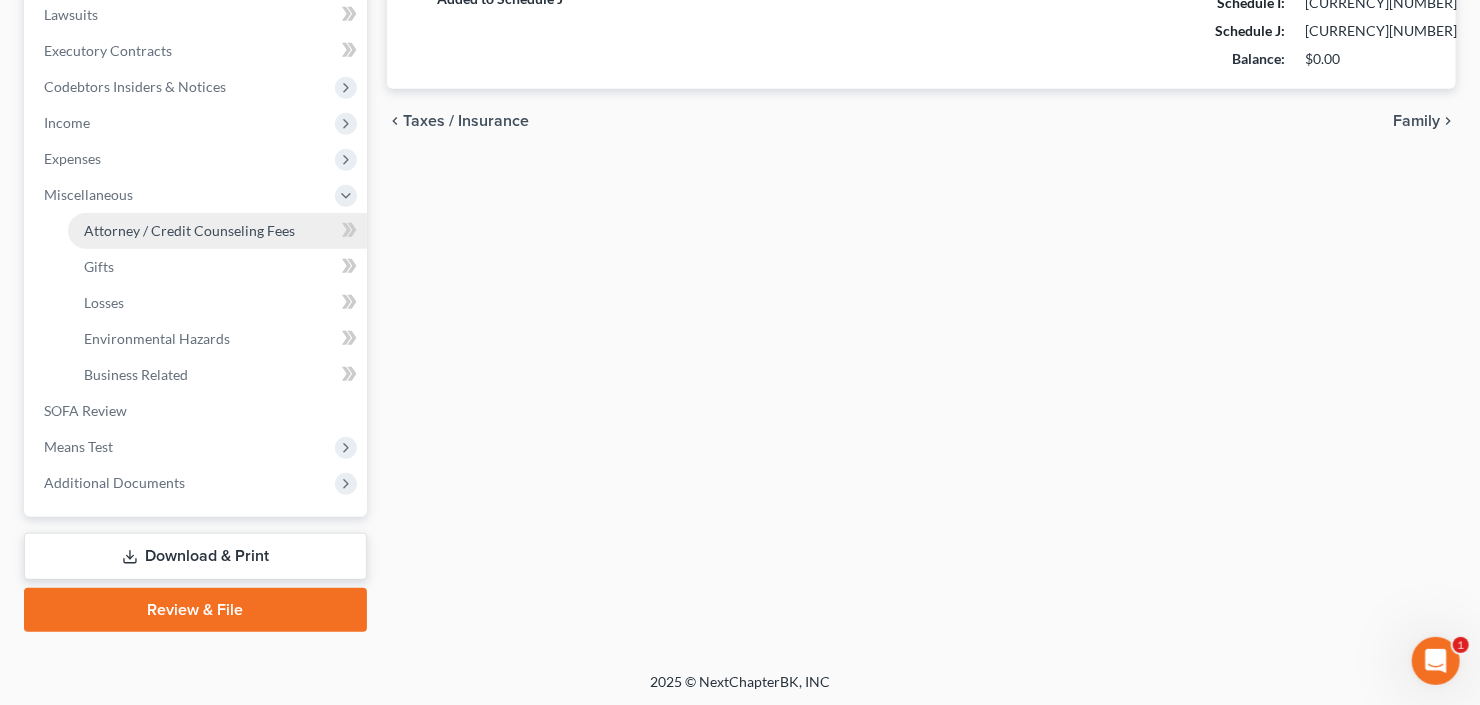click on "Attorney / Credit Counseling Fees" at bounding box center (189, 230) 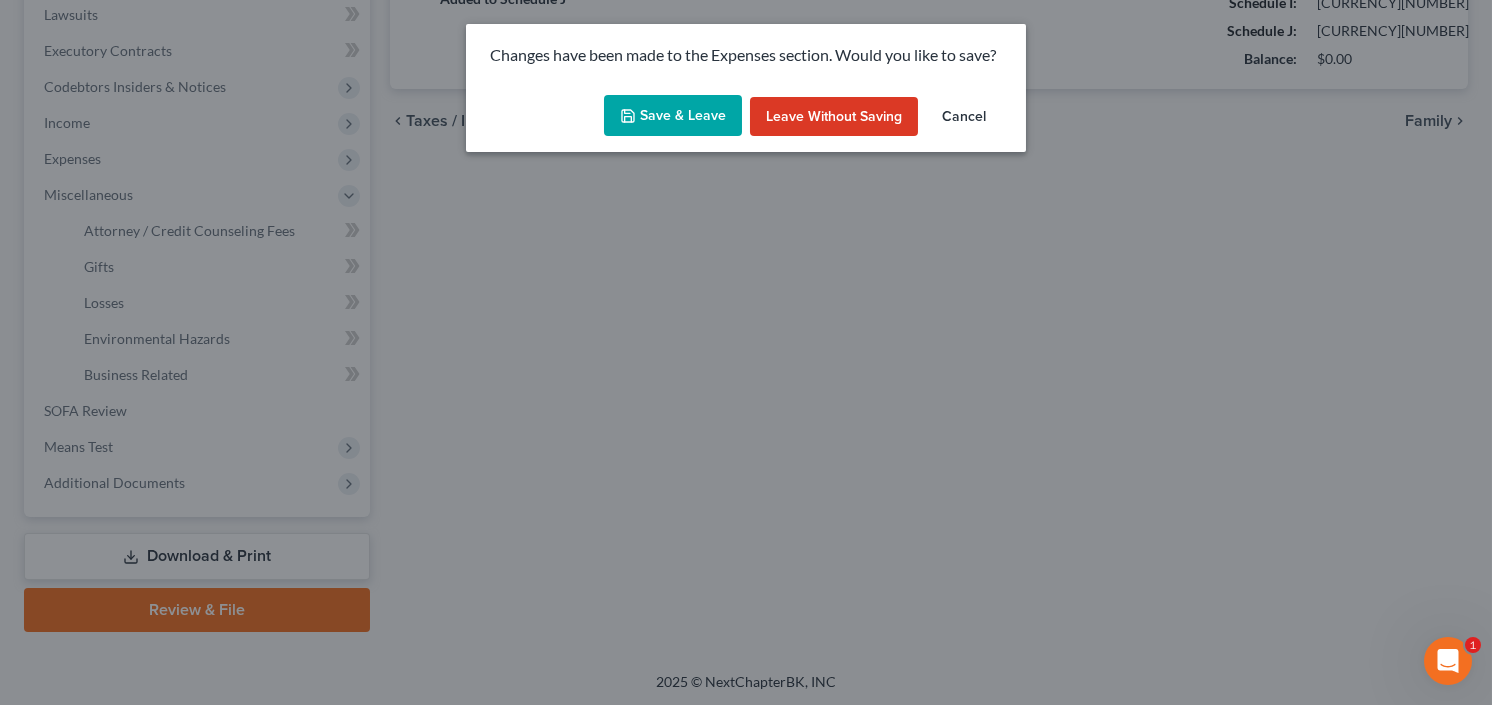 click on "Save & Leave" at bounding box center (673, 116) 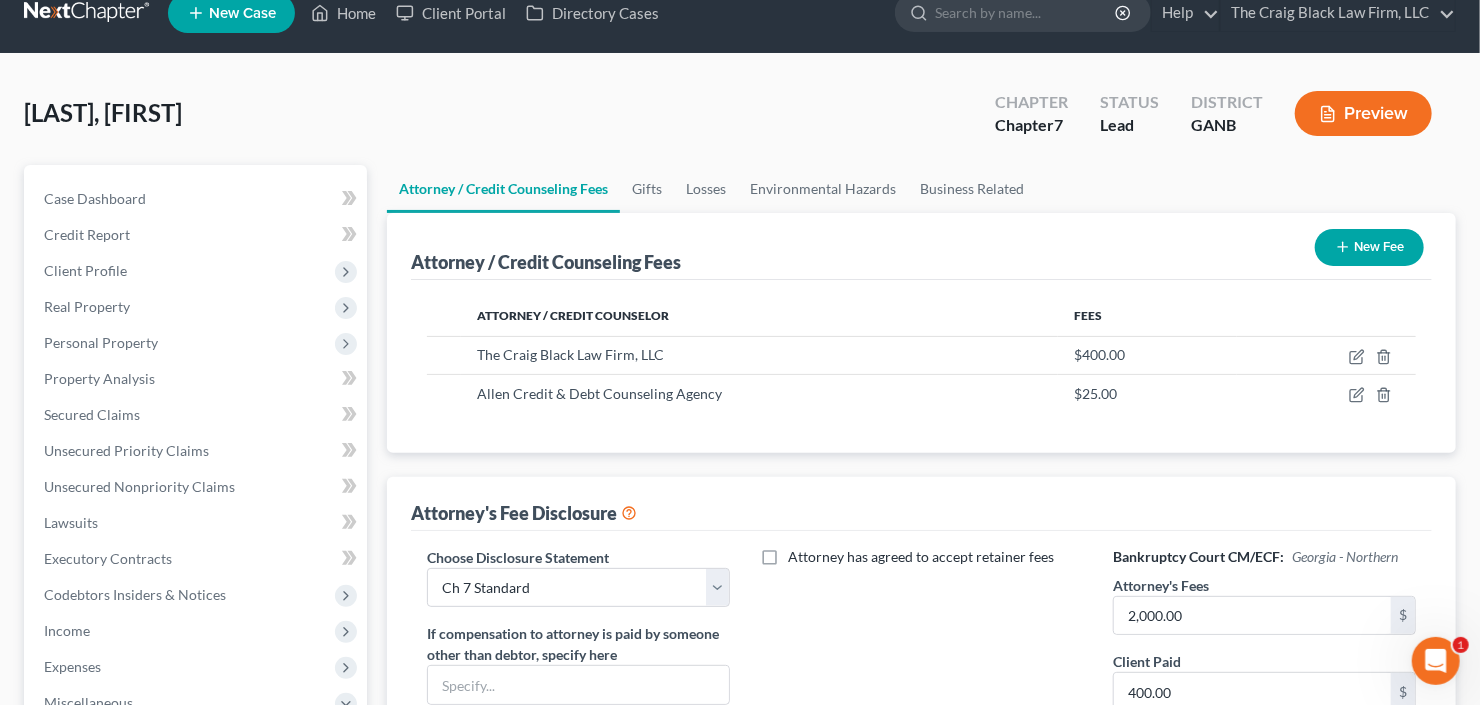 scroll, scrollTop: 0, scrollLeft: 0, axis: both 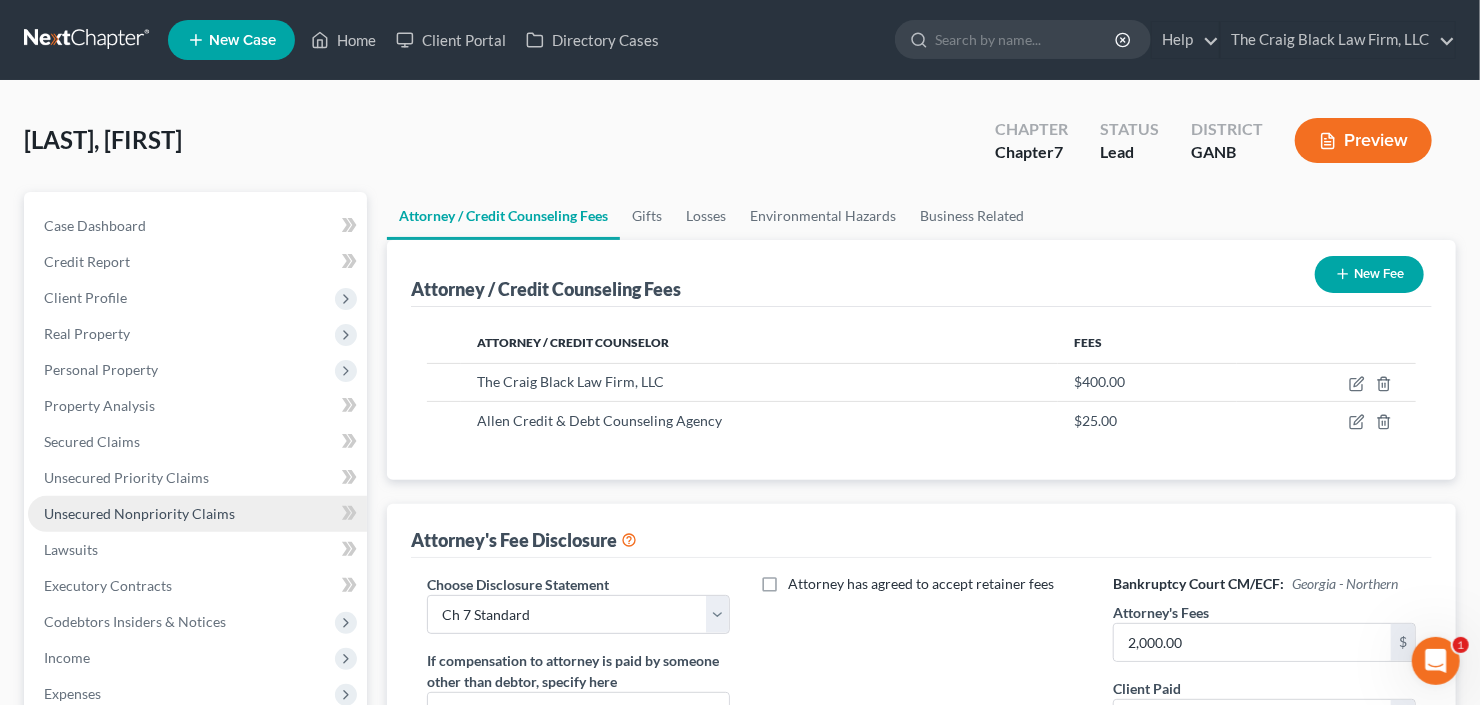 click on "Unsecured Nonpriority Claims" at bounding box center (139, 513) 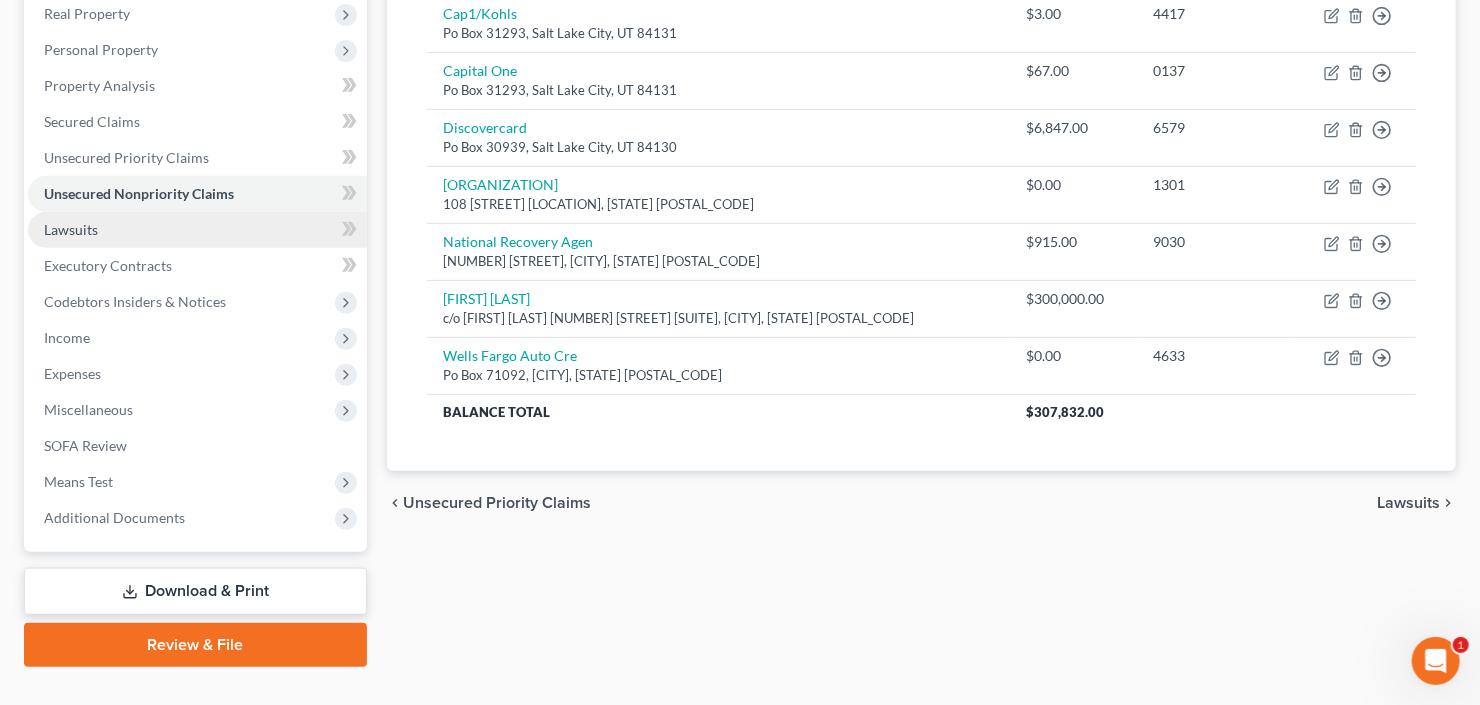 scroll, scrollTop: 354, scrollLeft: 0, axis: vertical 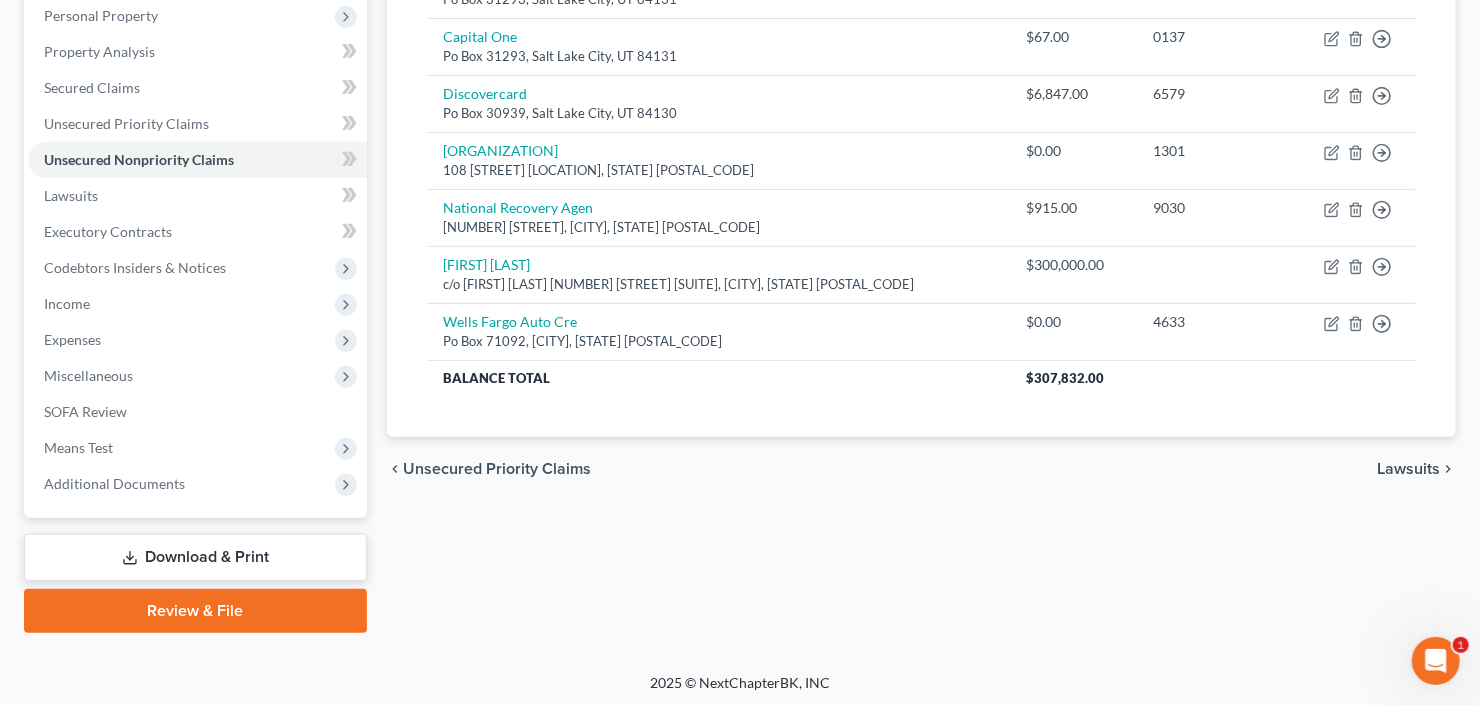 drag, startPoint x: 170, startPoint y: 549, endPoint x: 246, endPoint y: 535, distance: 77.27872 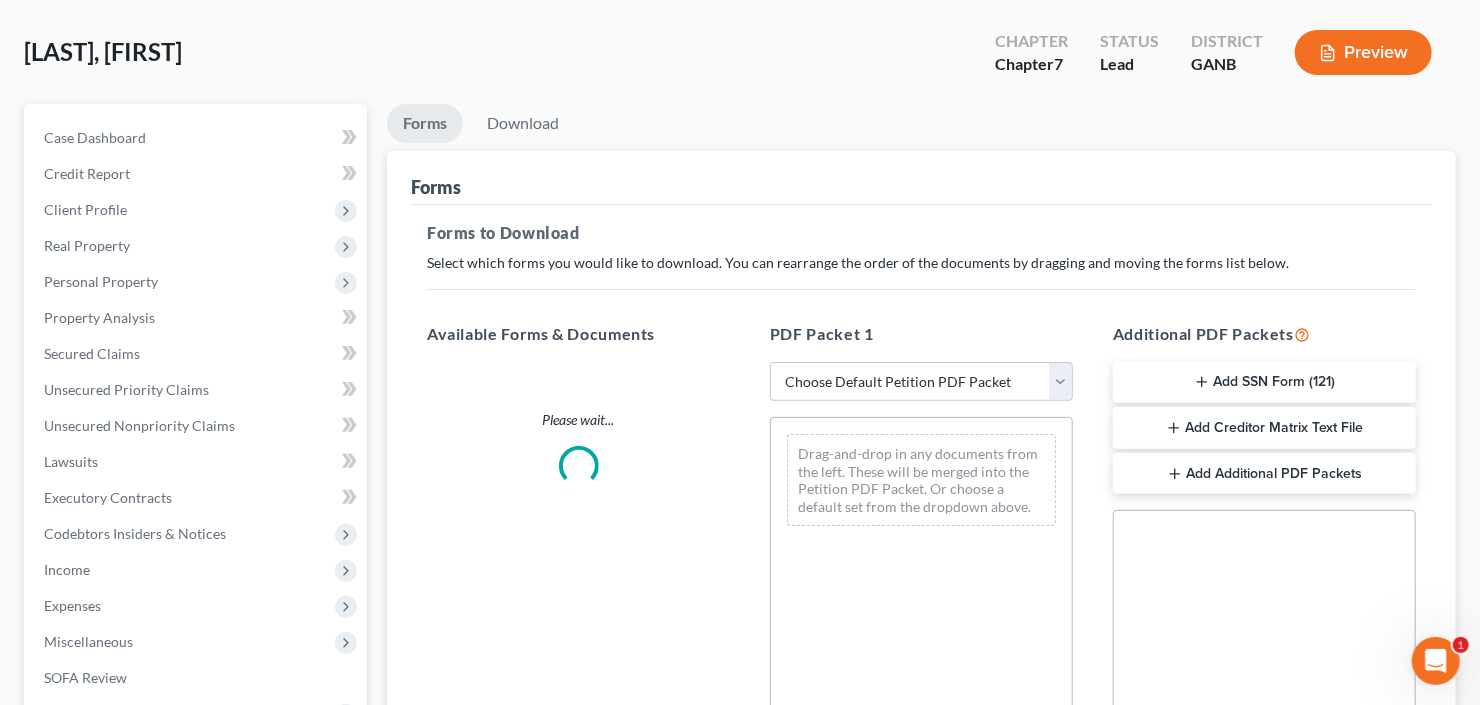 scroll, scrollTop: 0, scrollLeft: 0, axis: both 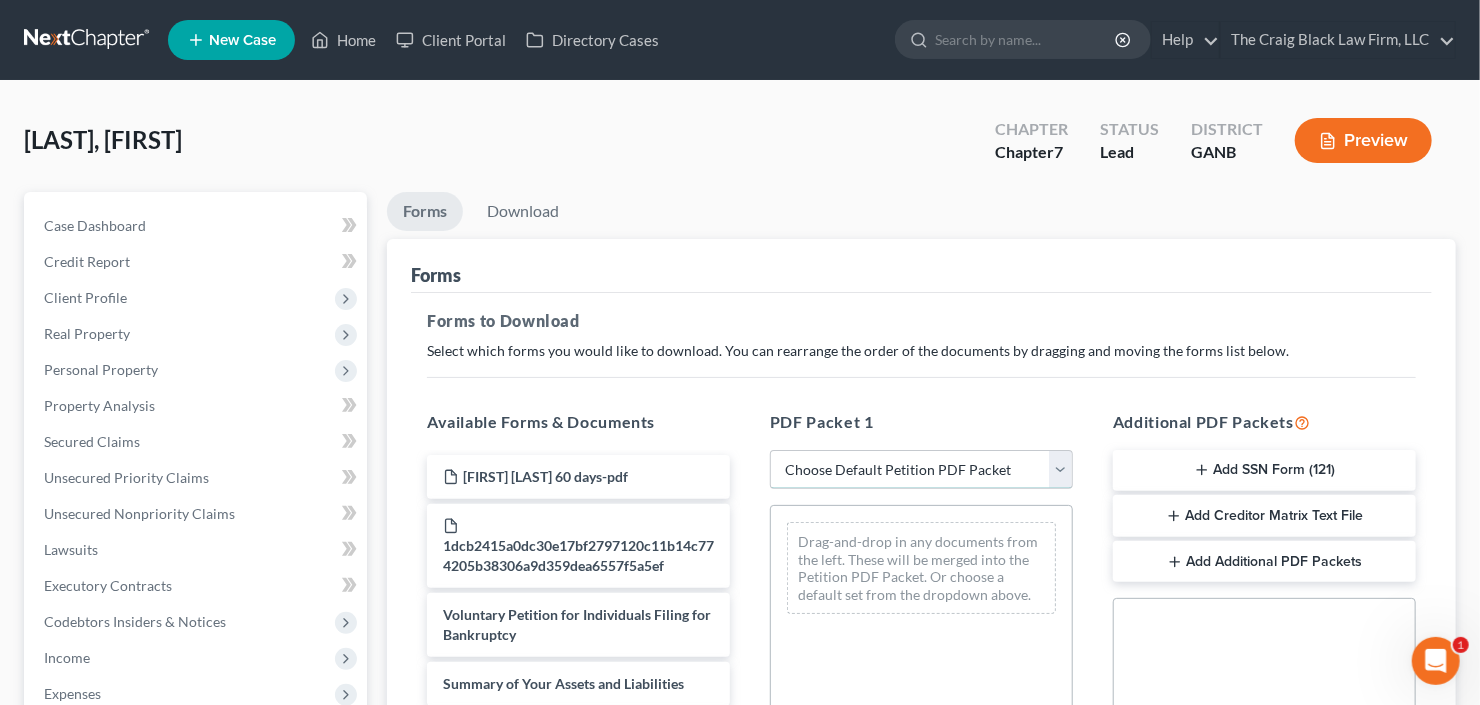 click on "Choose Default Petition PDF Packet Complete Bankruptcy Petition (all forms and schedules) Emergency Filing Forms (Petition and Creditor List Only) Amended Forms Signature Pages Only" at bounding box center (921, 470) 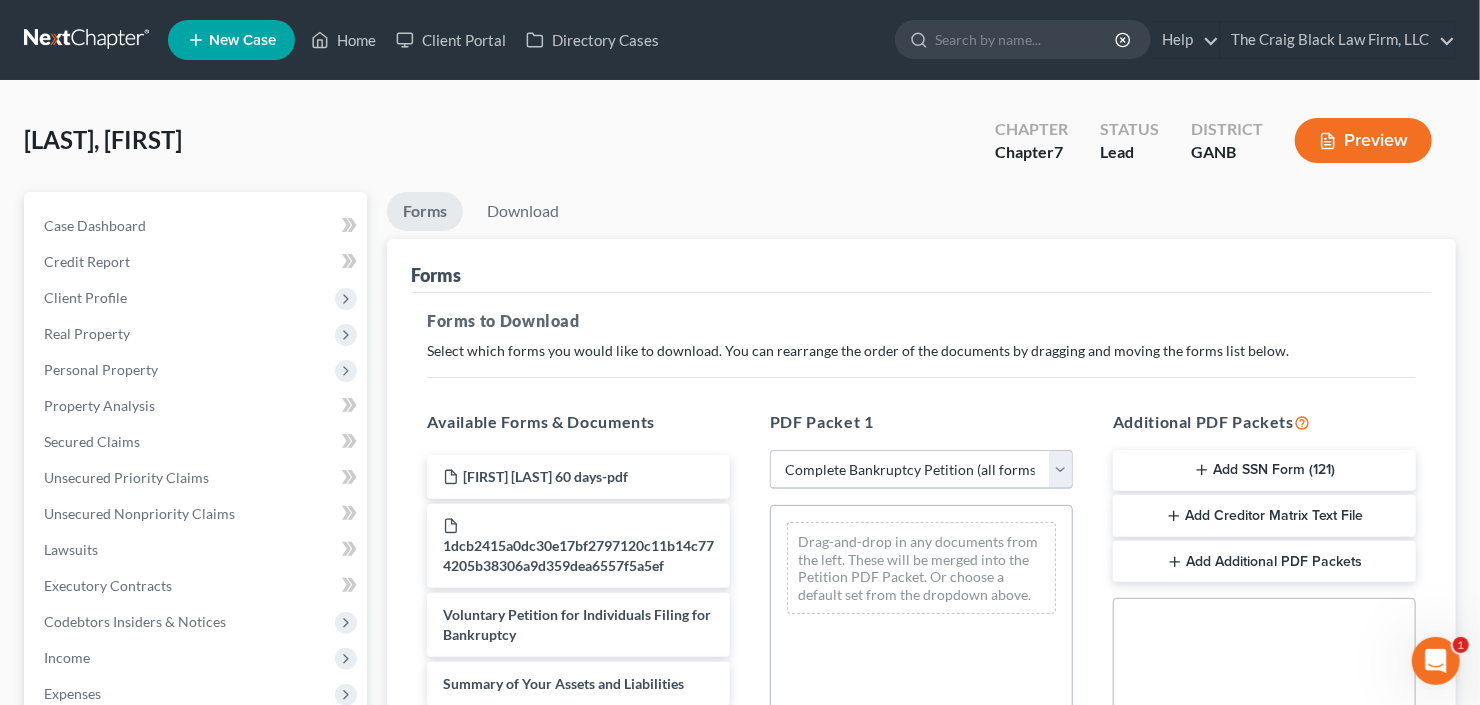 click on "Choose Default Petition PDF Packet Complete Bankruptcy Petition (all forms and schedules) Emergency Filing Forms (Petition and Creditor List Only) Amended Forms Signature Pages Only" at bounding box center (921, 470) 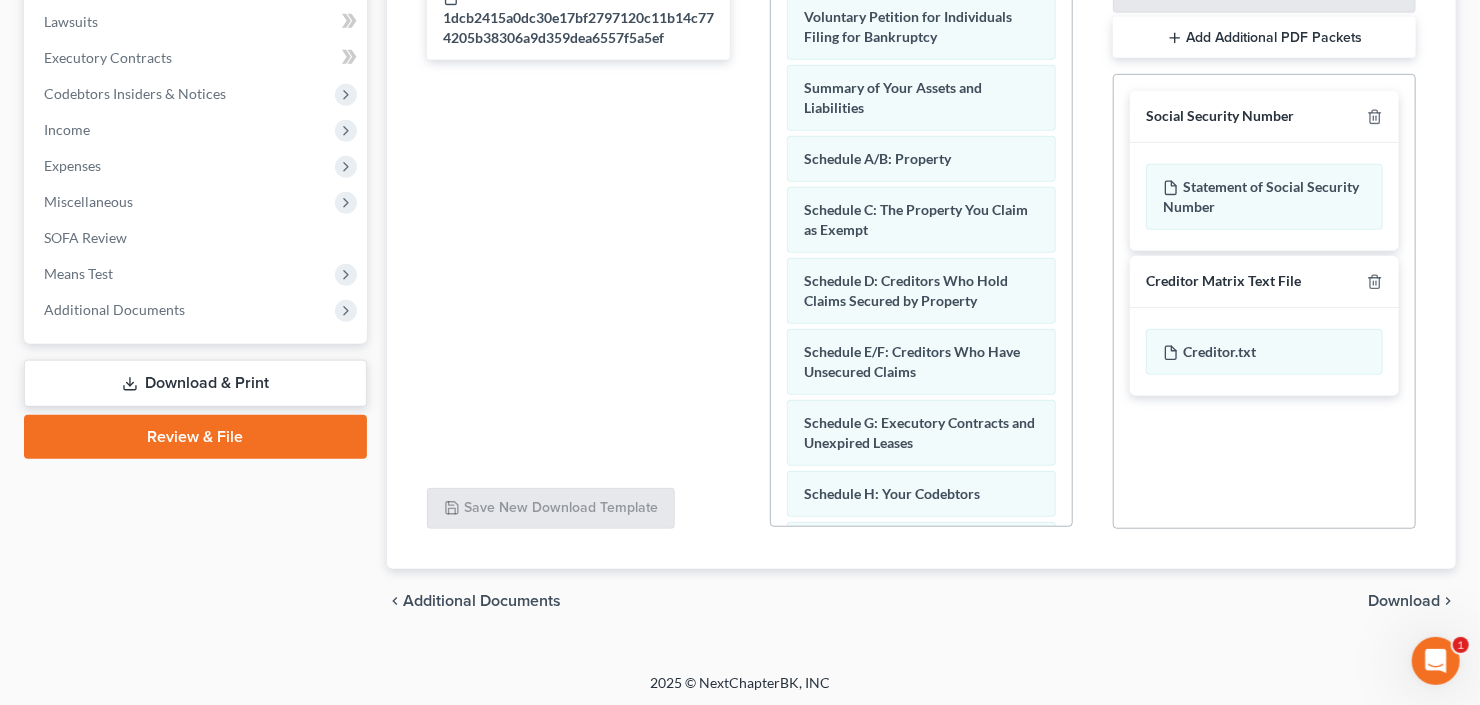 click on "Download" at bounding box center [1404, 601] 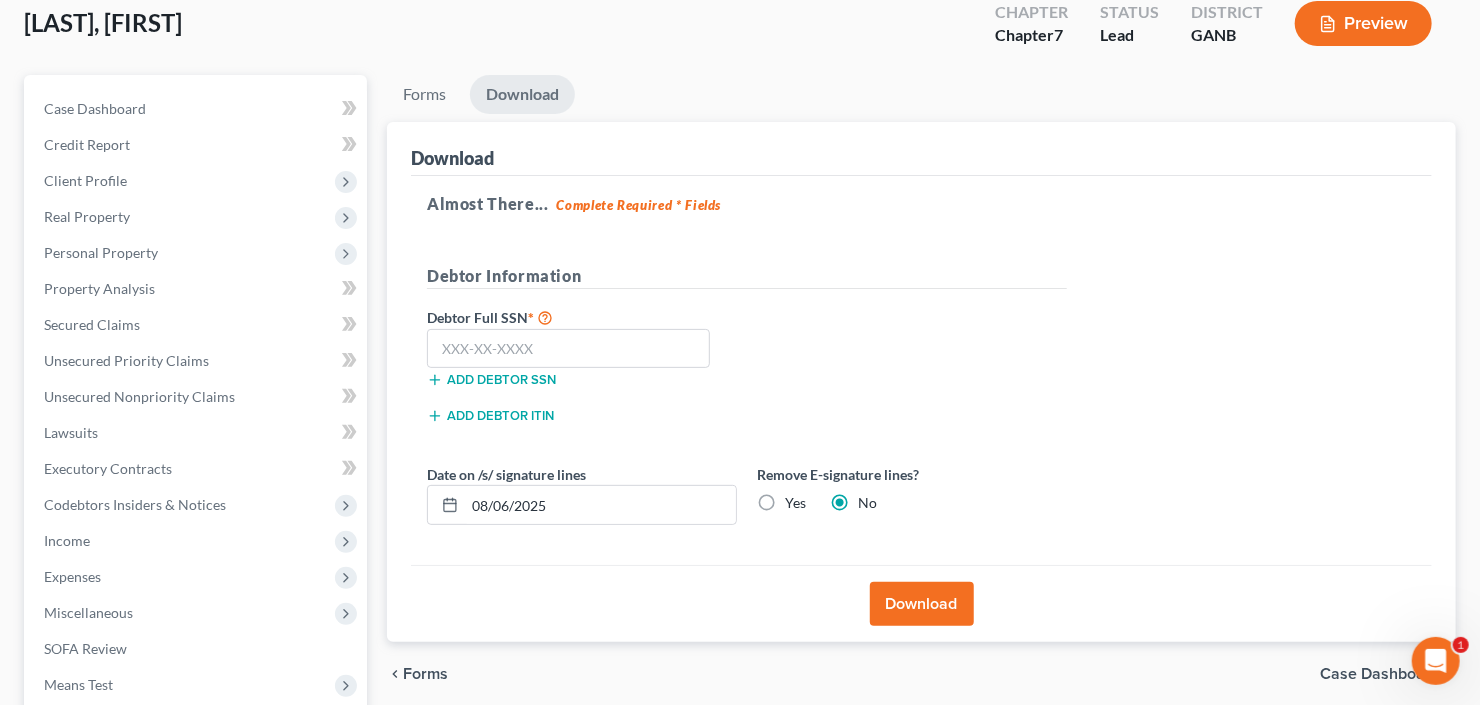 scroll, scrollTop: 114, scrollLeft: 0, axis: vertical 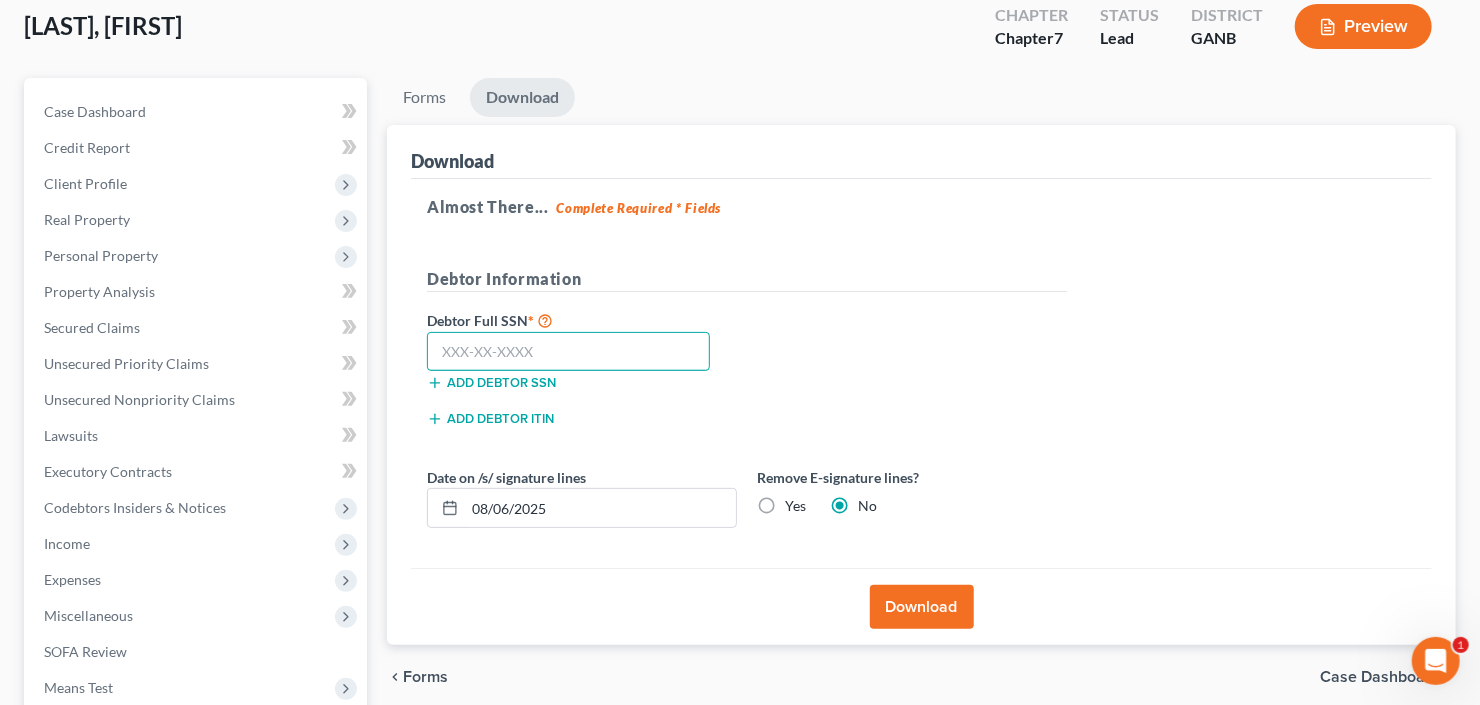 click at bounding box center (568, 352) 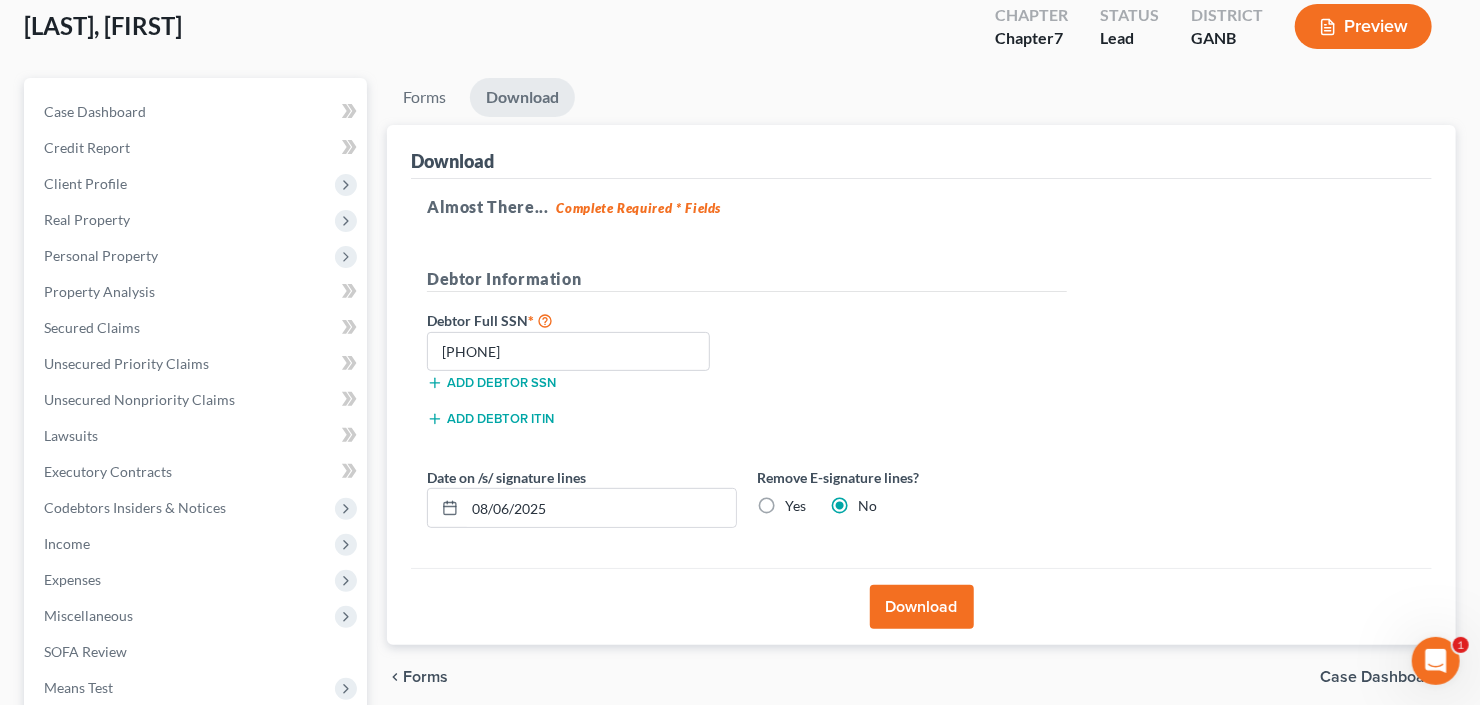 click on "Download" at bounding box center (922, 607) 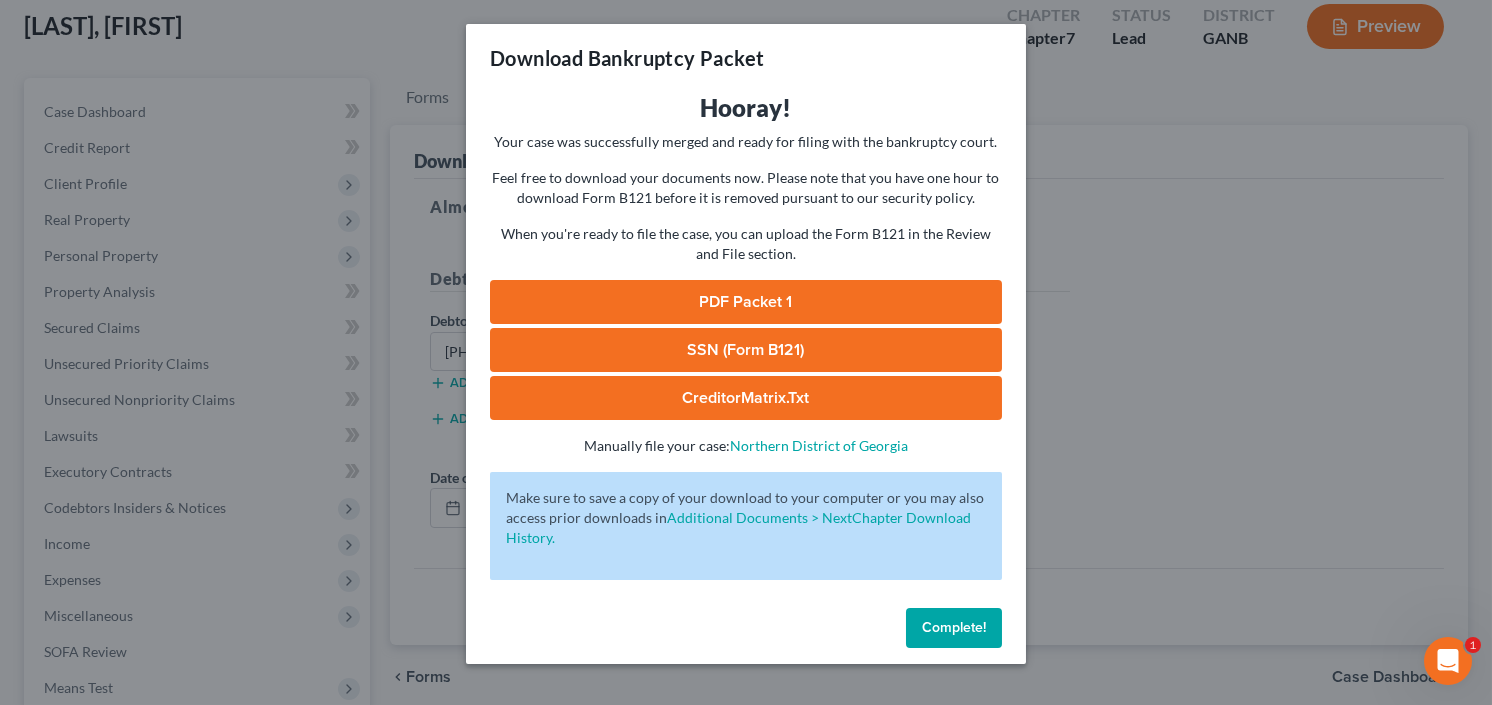 click on "SSN (Form B121)" at bounding box center [746, 350] 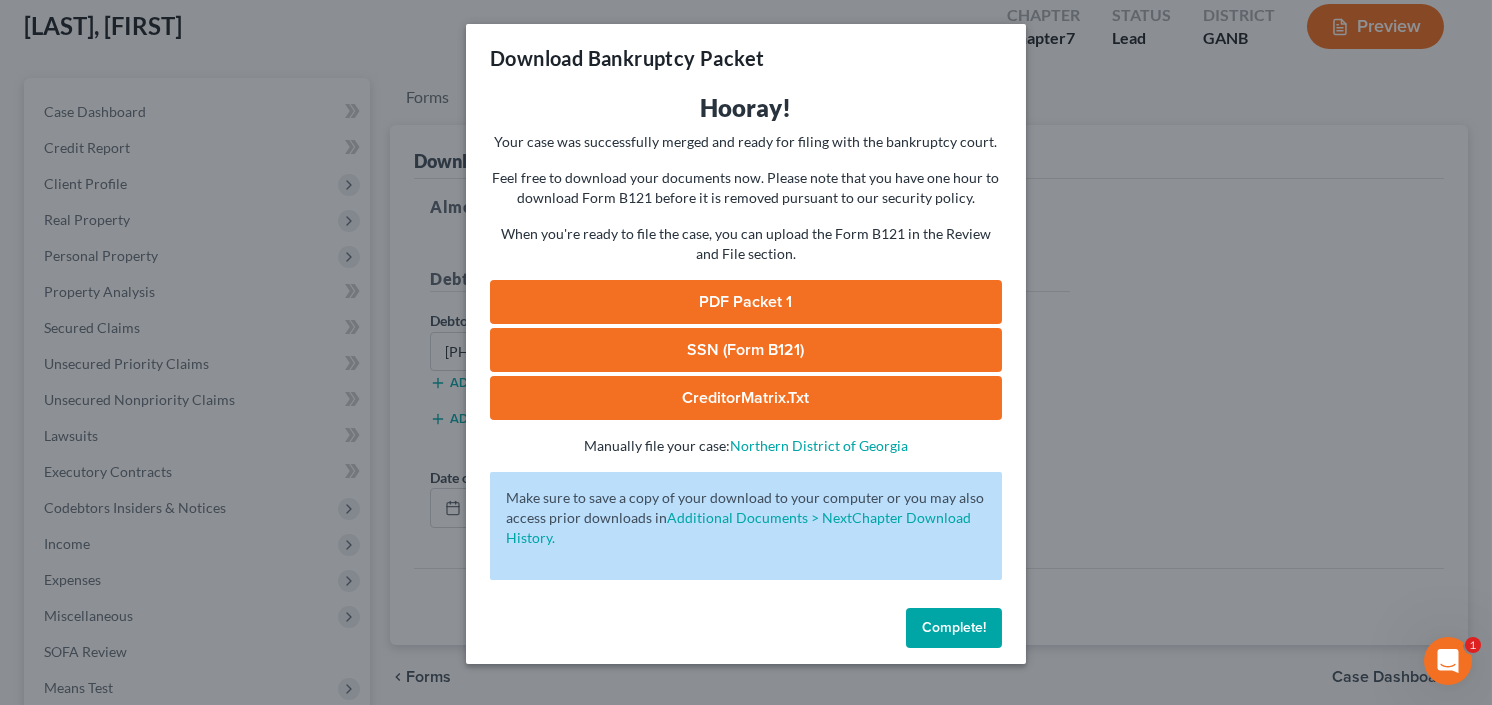 click on "PDF Packet 1" at bounding box center (746, 302) 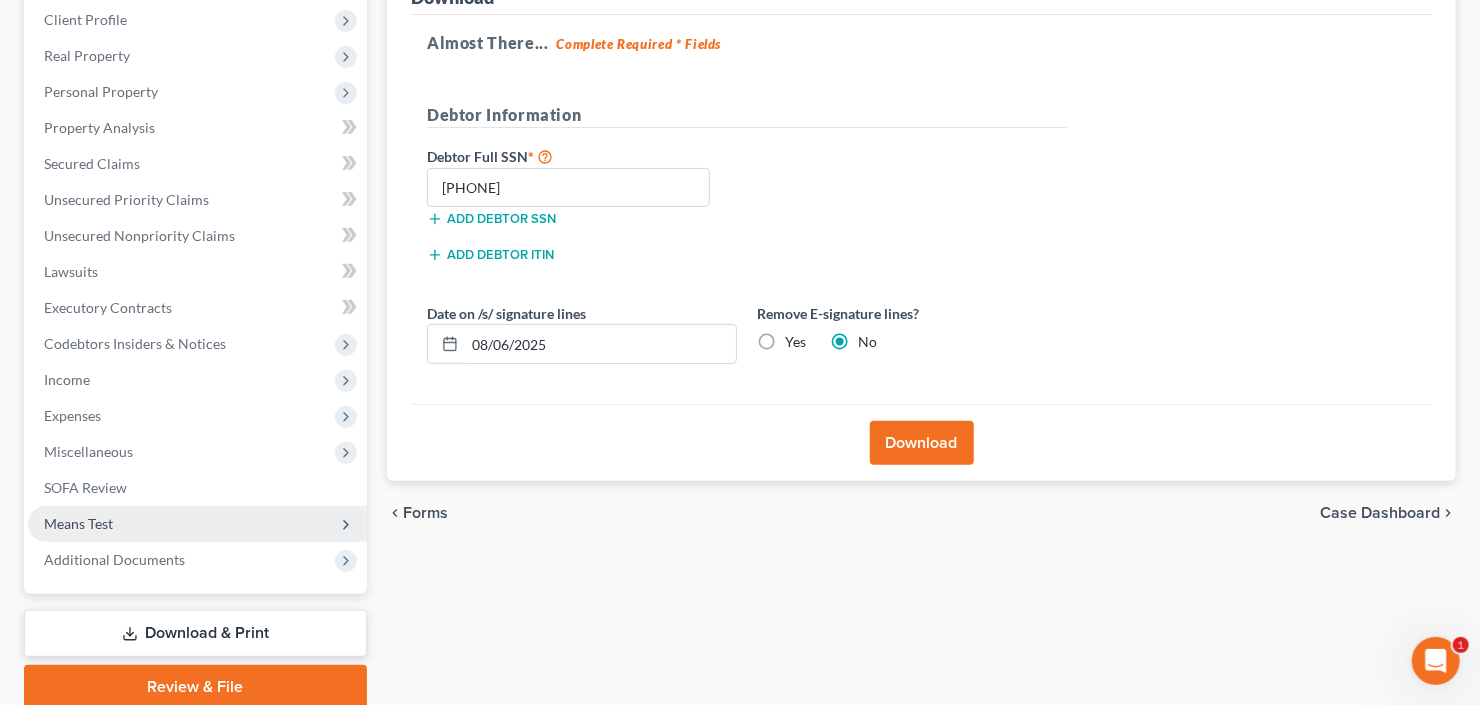 scroll, scrollTop: 354, scrollLeft: 0, axis: vertical 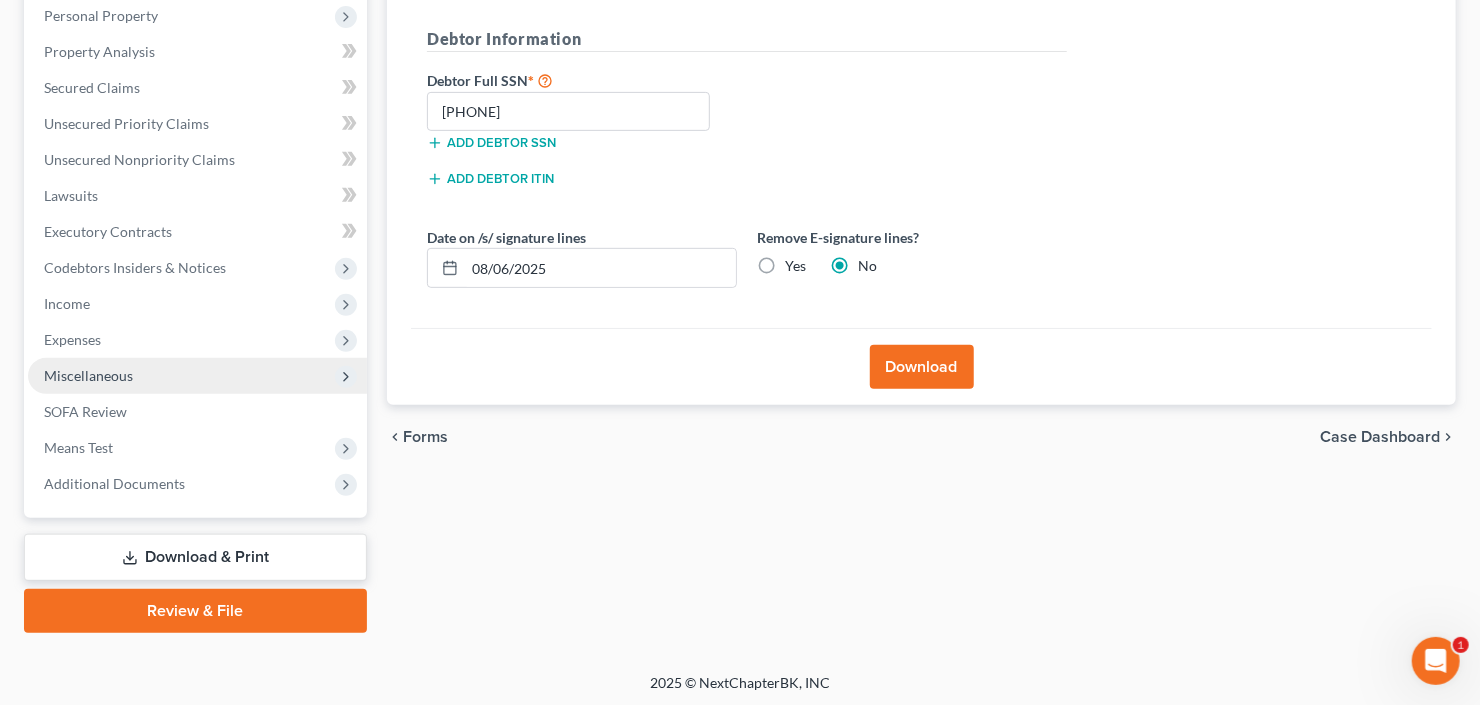 click on "Miscellaneous" at bounding box center [197, 376] 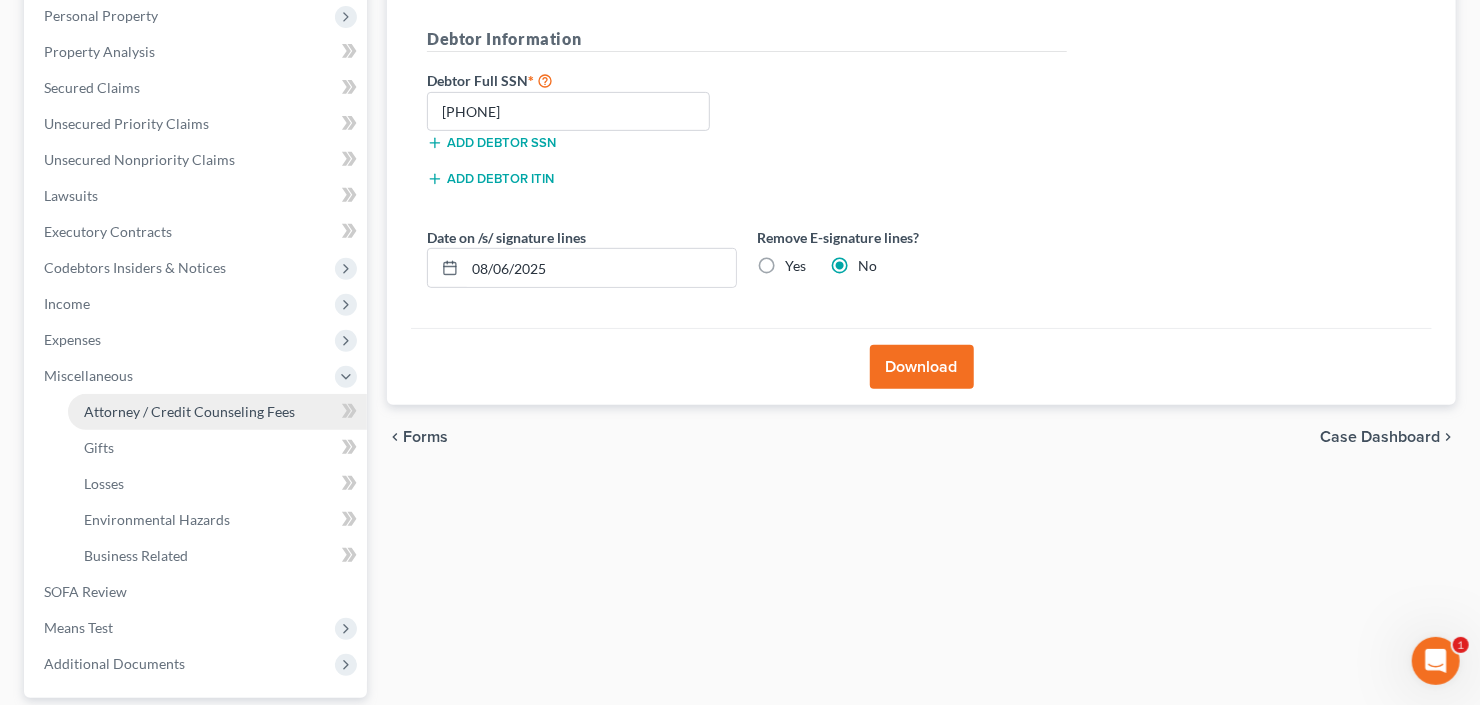 click on "Attorney / Credit Counseling Fees" at bounding box center (189, 411) 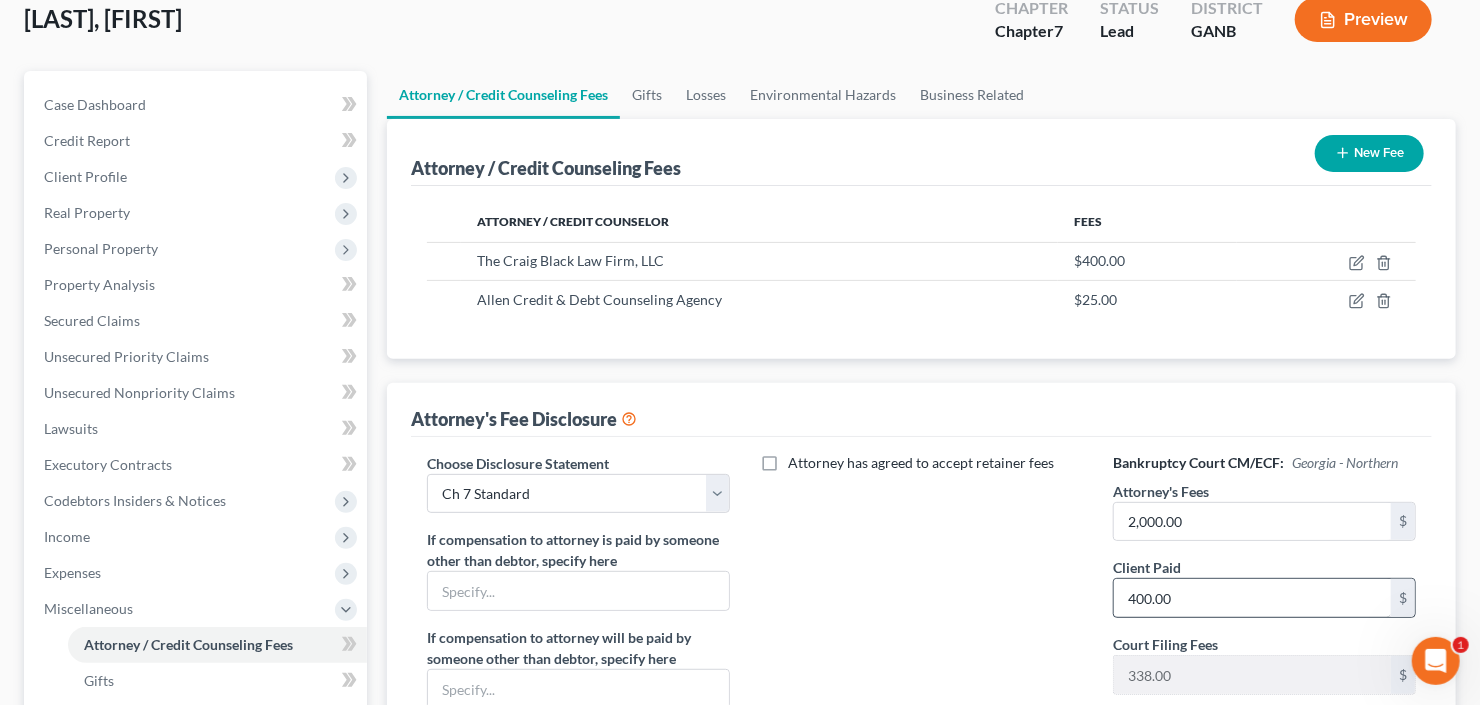 scroll, scrollTop: 160, scrollLeft: 0, axis: vertical 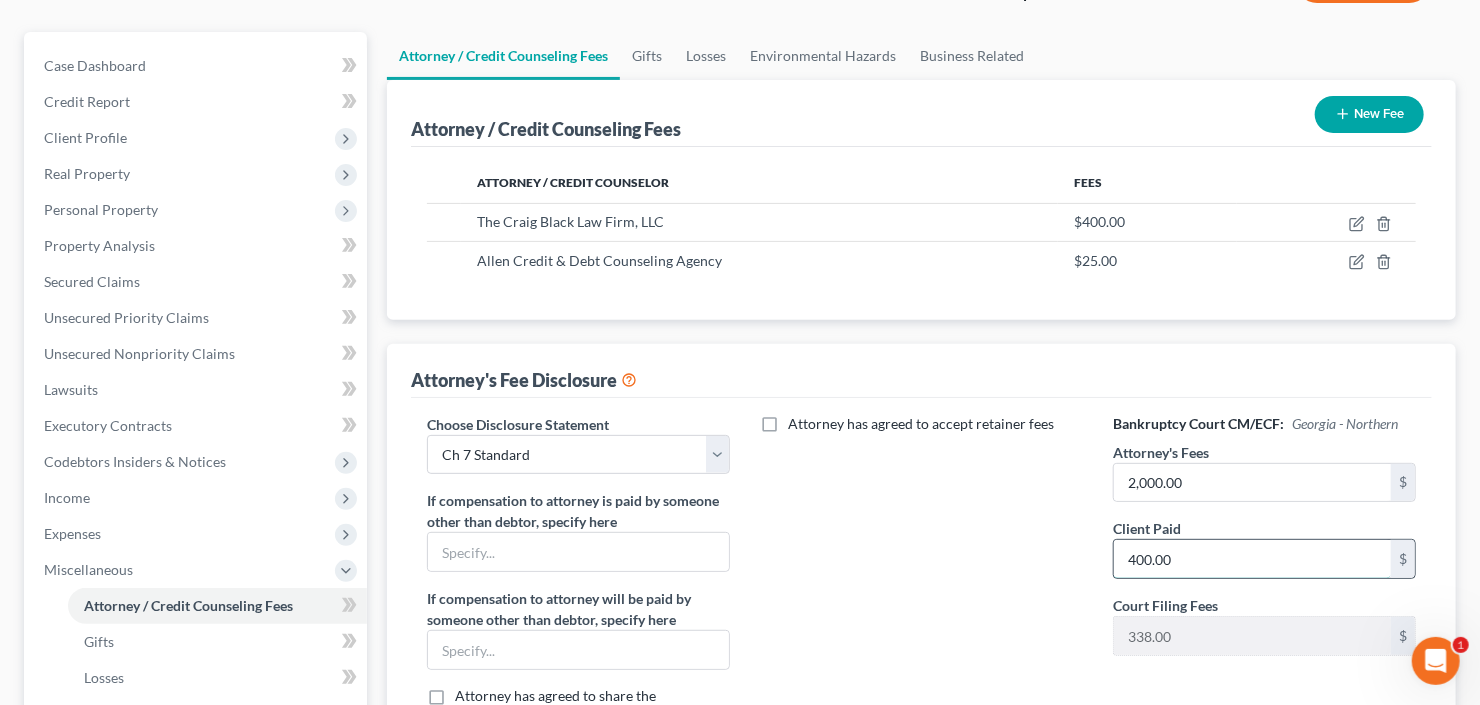 click on "400.00" at bounding box center [1252, 559] 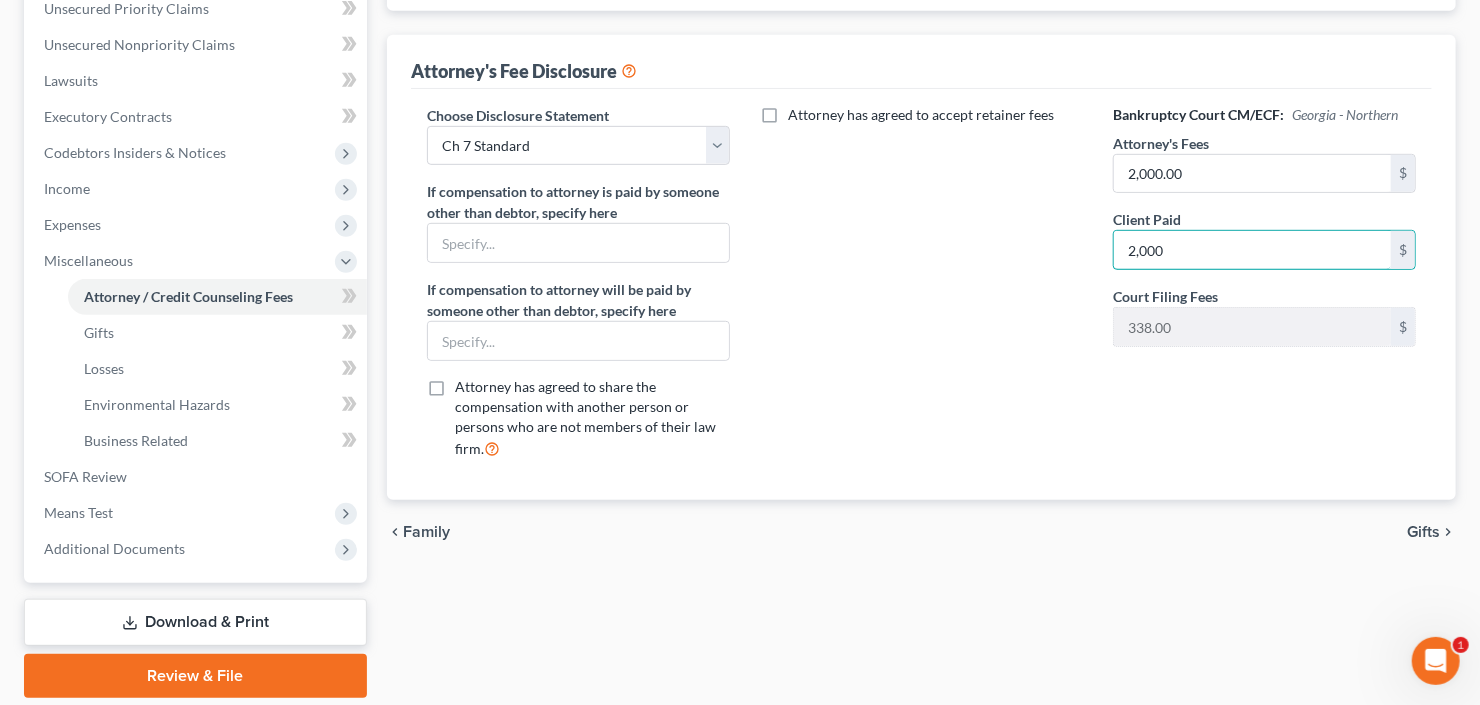 scroll, scrollTop: 535, scrollLeft: 0, axis: vertical 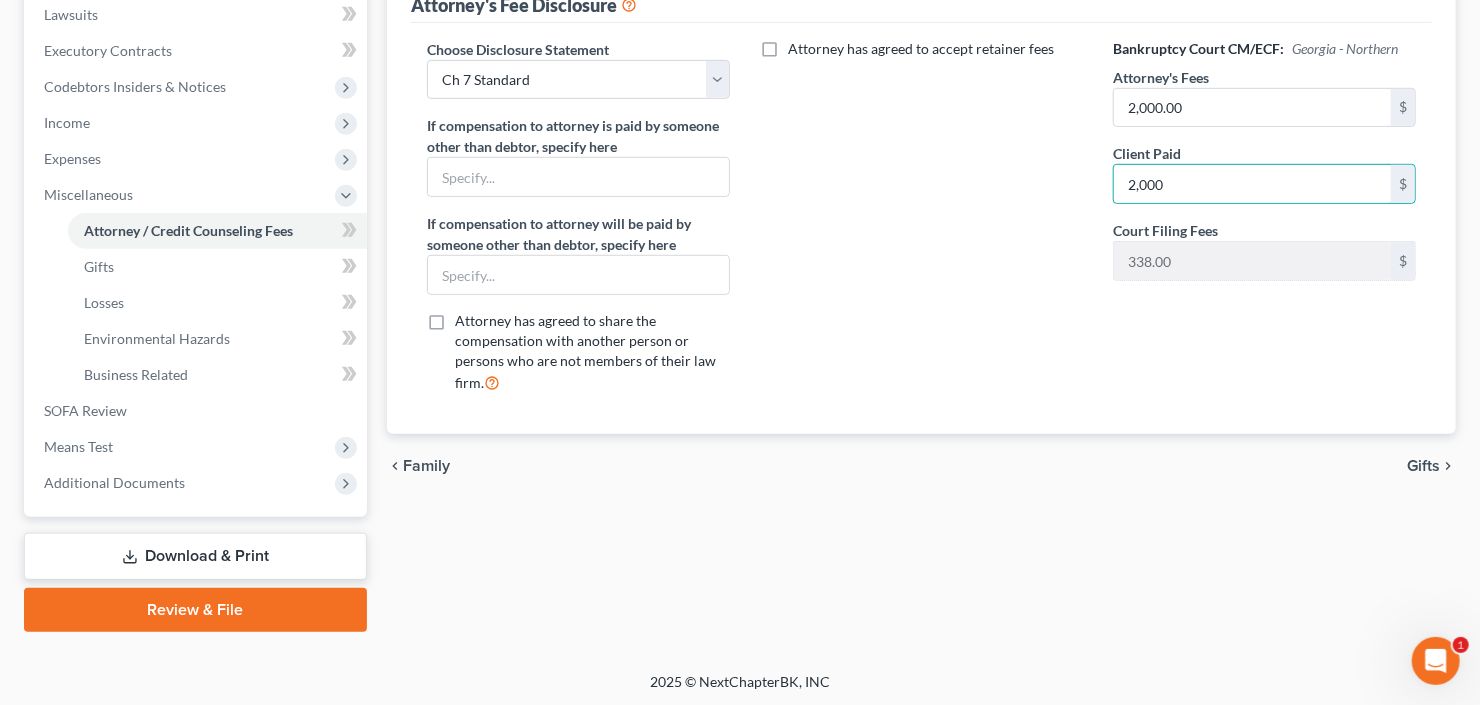 click on "Download & Print" at bounding box center (195, 556) 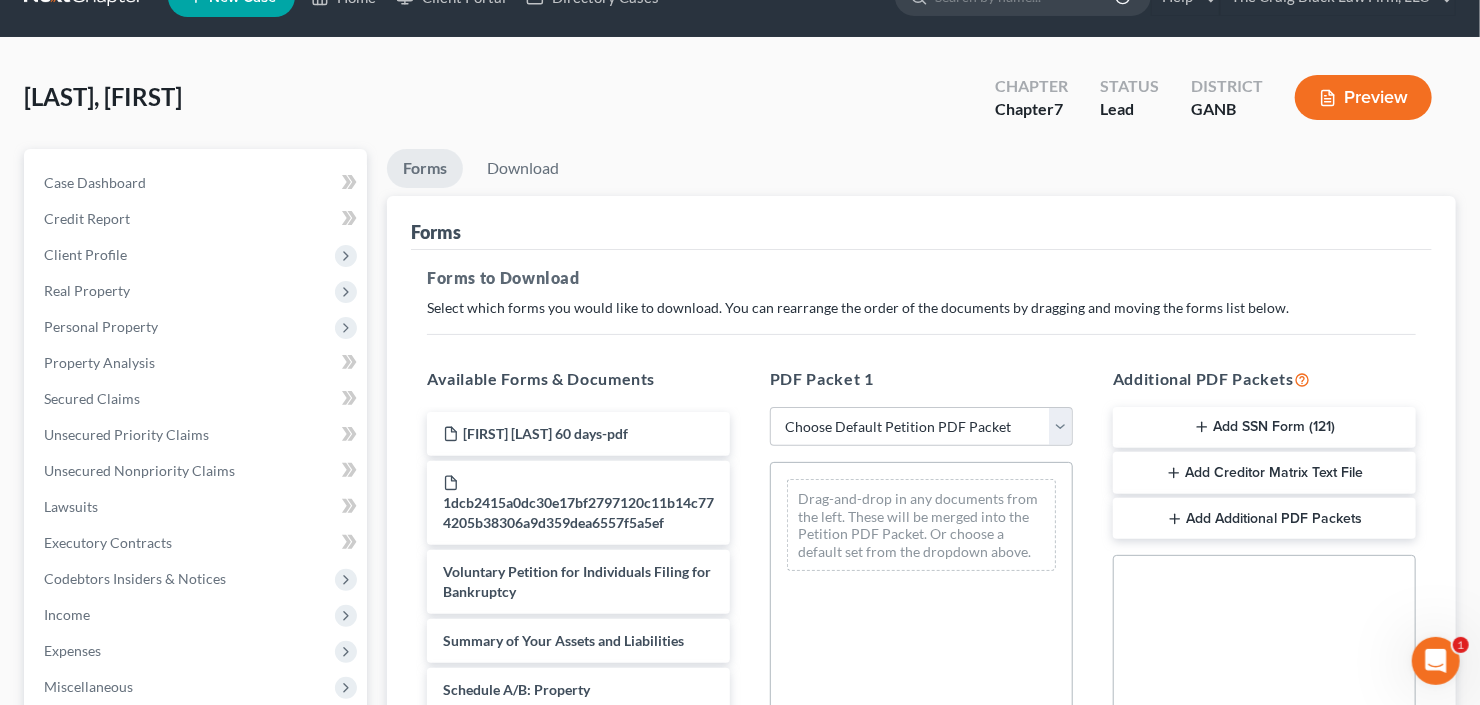 scroll, scrollTop: 0, scrollLeft: 0, axis: both 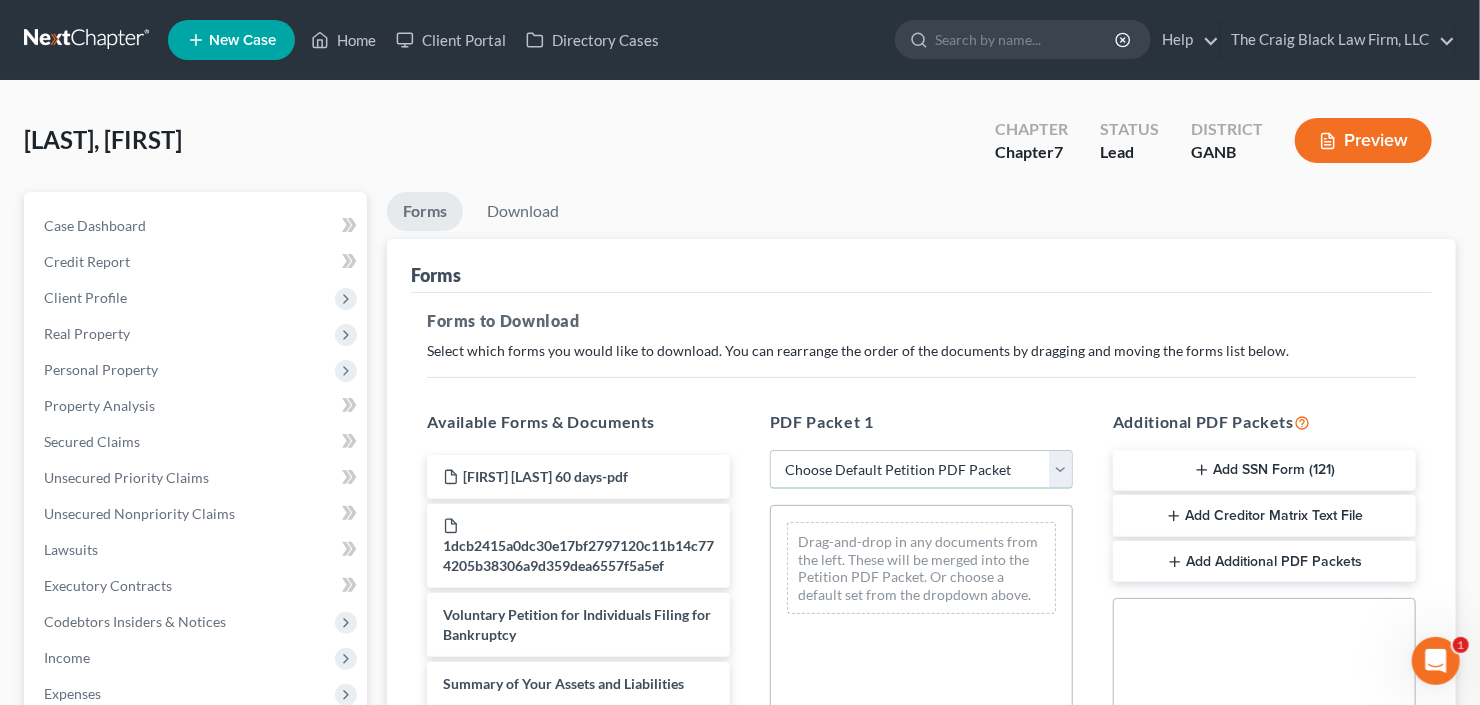 click on "Choose Default Petition PDF Packet Complete Bankruptcy Petition (all forms and schedules) Emergency Filing Forms (Petition and Creditor List Only) Amended Forms Signature Pages Only" at bounding box center [921, 470] 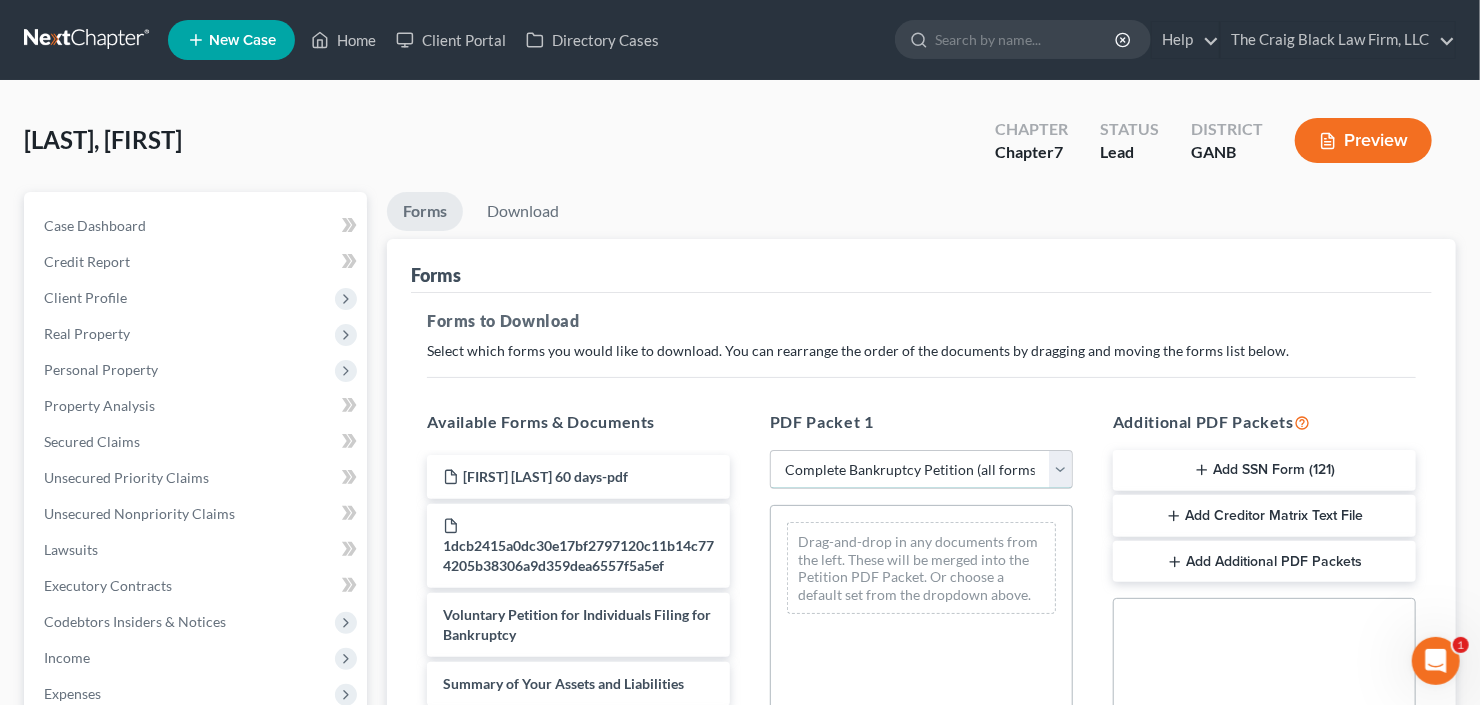 click on "Choose Default Petition PDF Packet Complete Bankruptcy Petition (all forms and schedules) Emergency Filing Forms (Petition and Creditor List Only) Amended Forms Signature Pages Only" at bounding box center (921, 470) 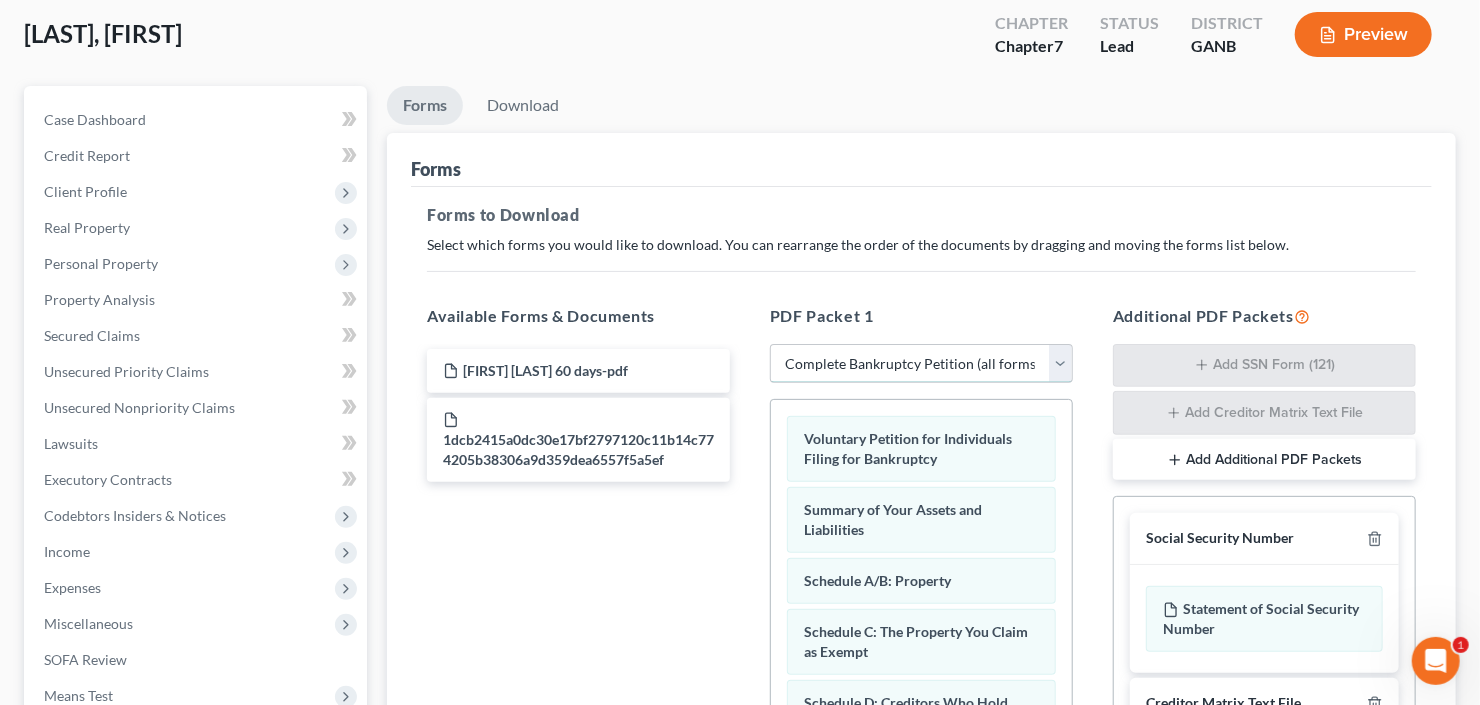 scroll, scrollTop: 160, scrollLeft: 0, axis: vertical 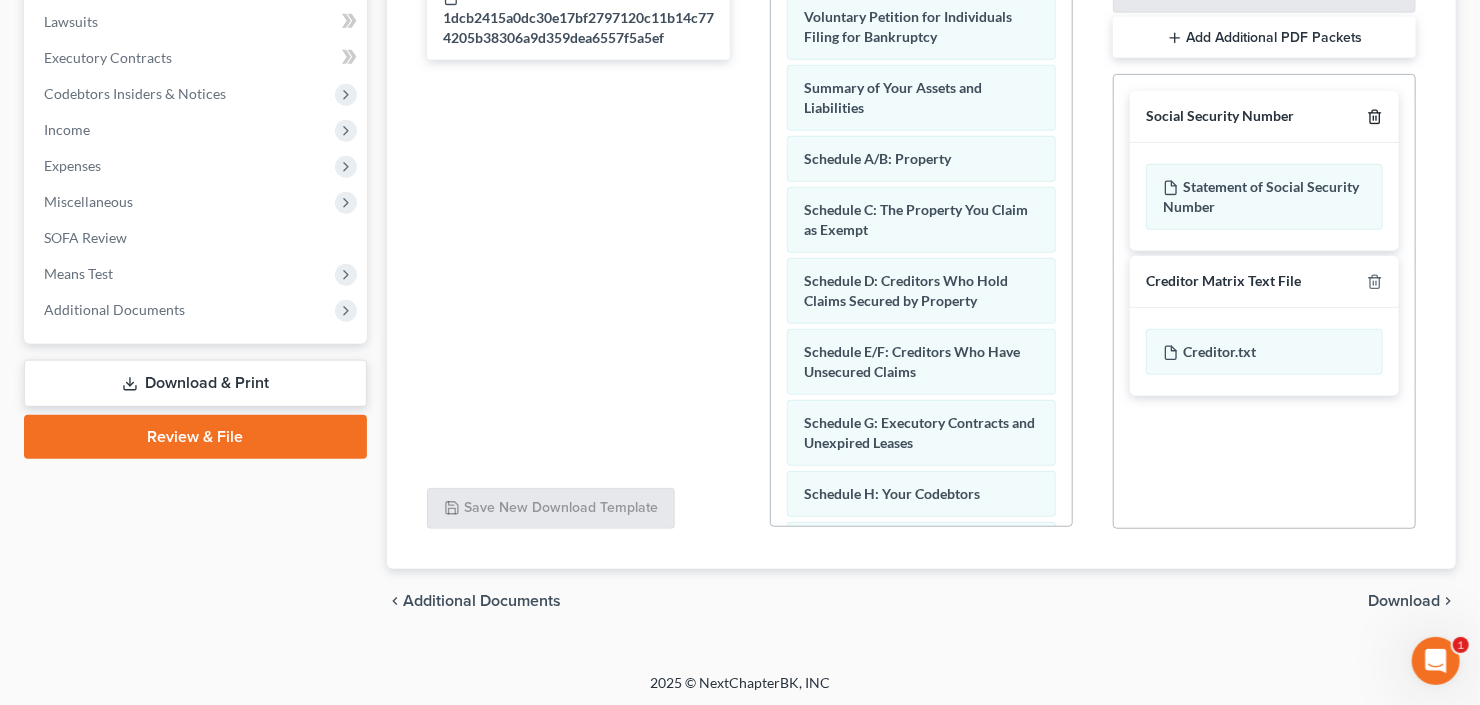 click 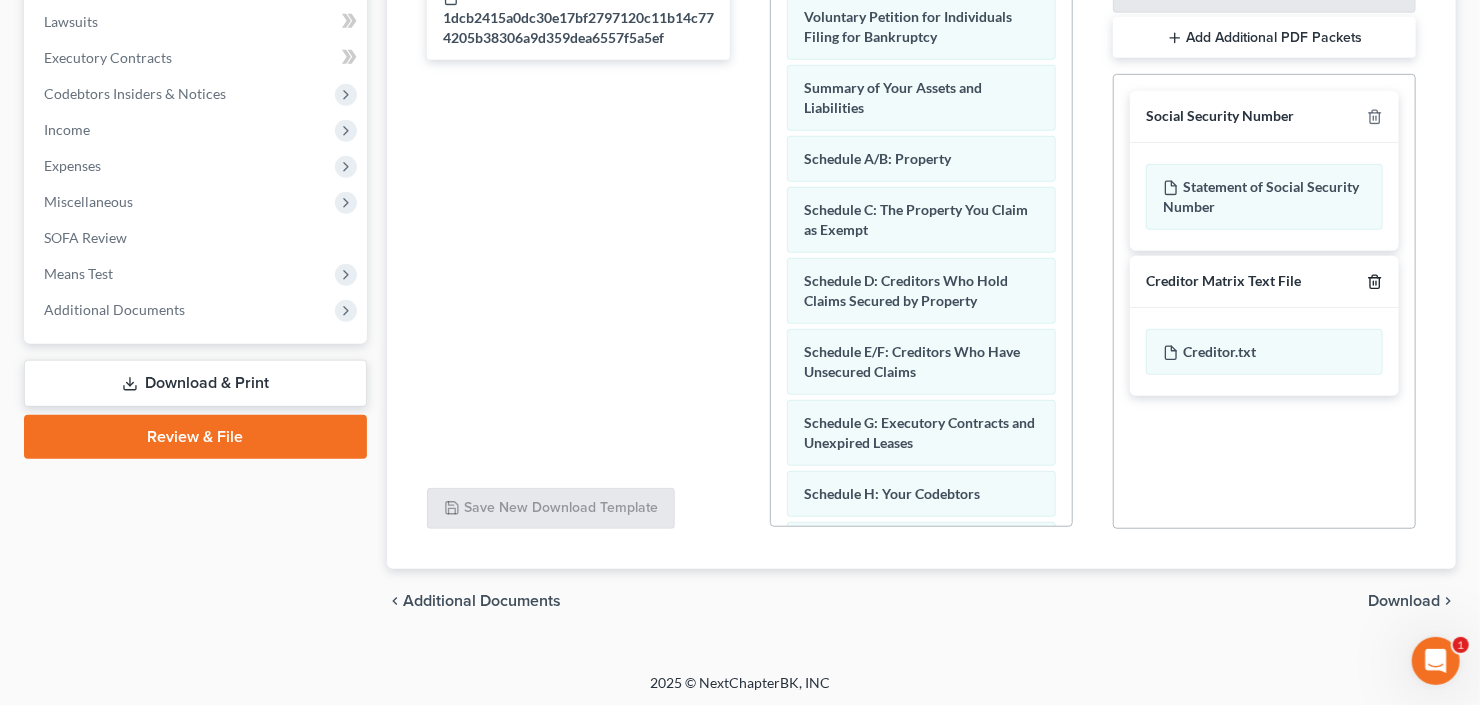 scroll, scrollTop: 528, scrollLeft: 0, axis: vertical 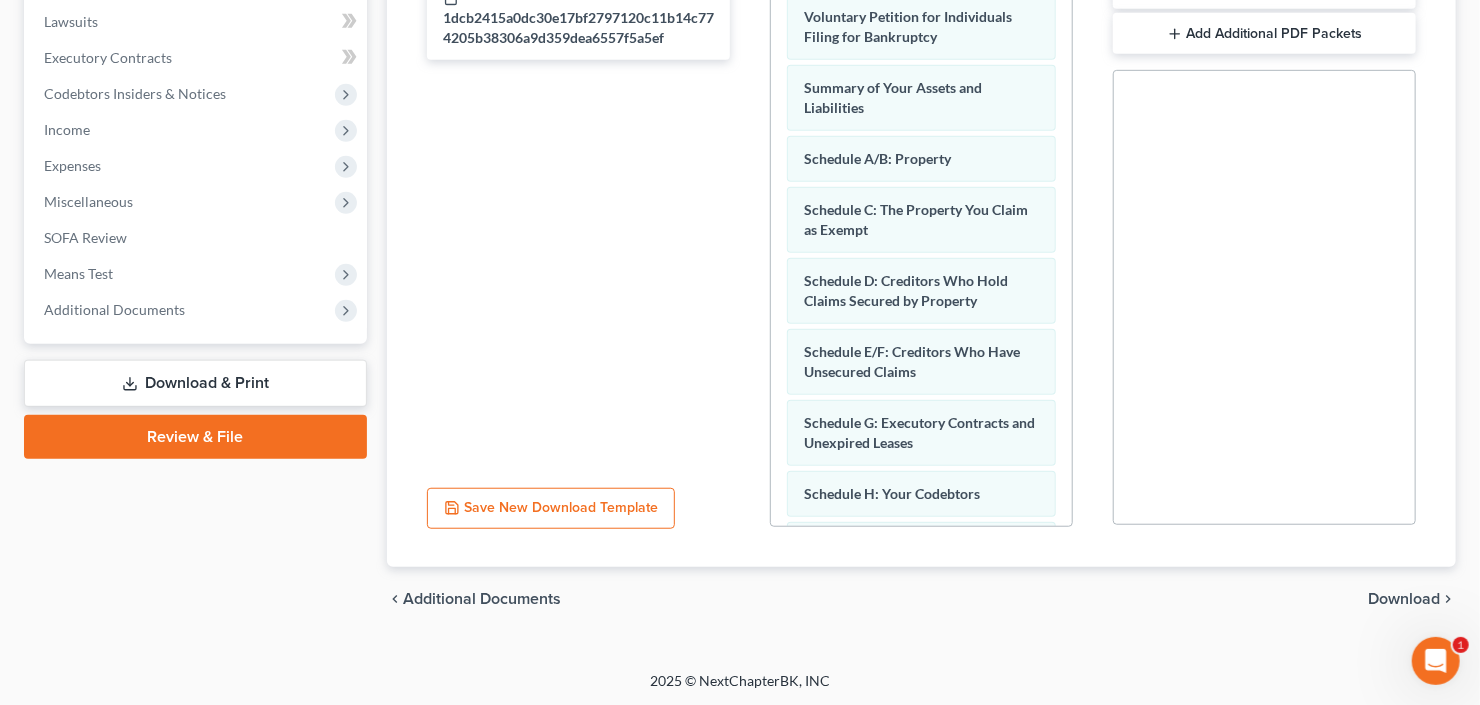 click on "Download" at bounding box center (1404, 599) 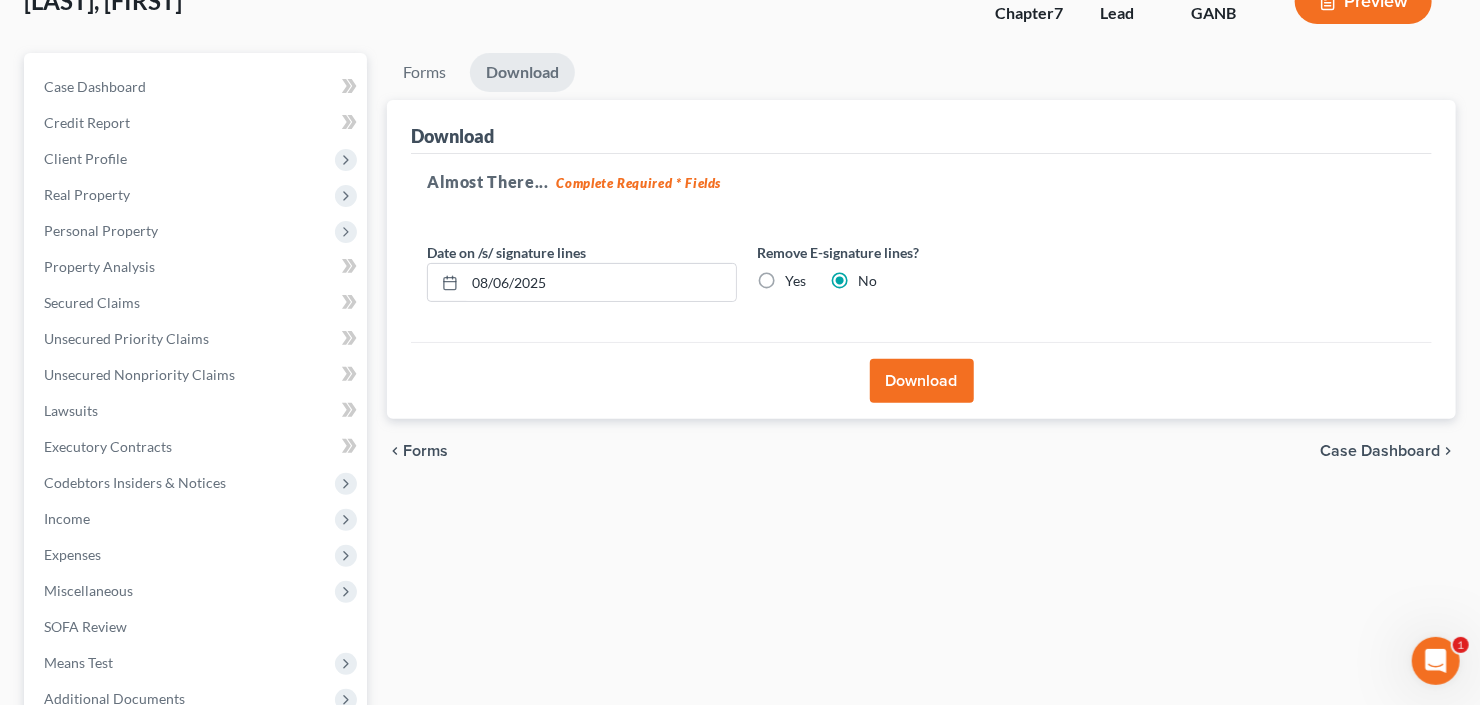 scroll, scrollTop: 34, scrollLeft: 0, axis: vertical 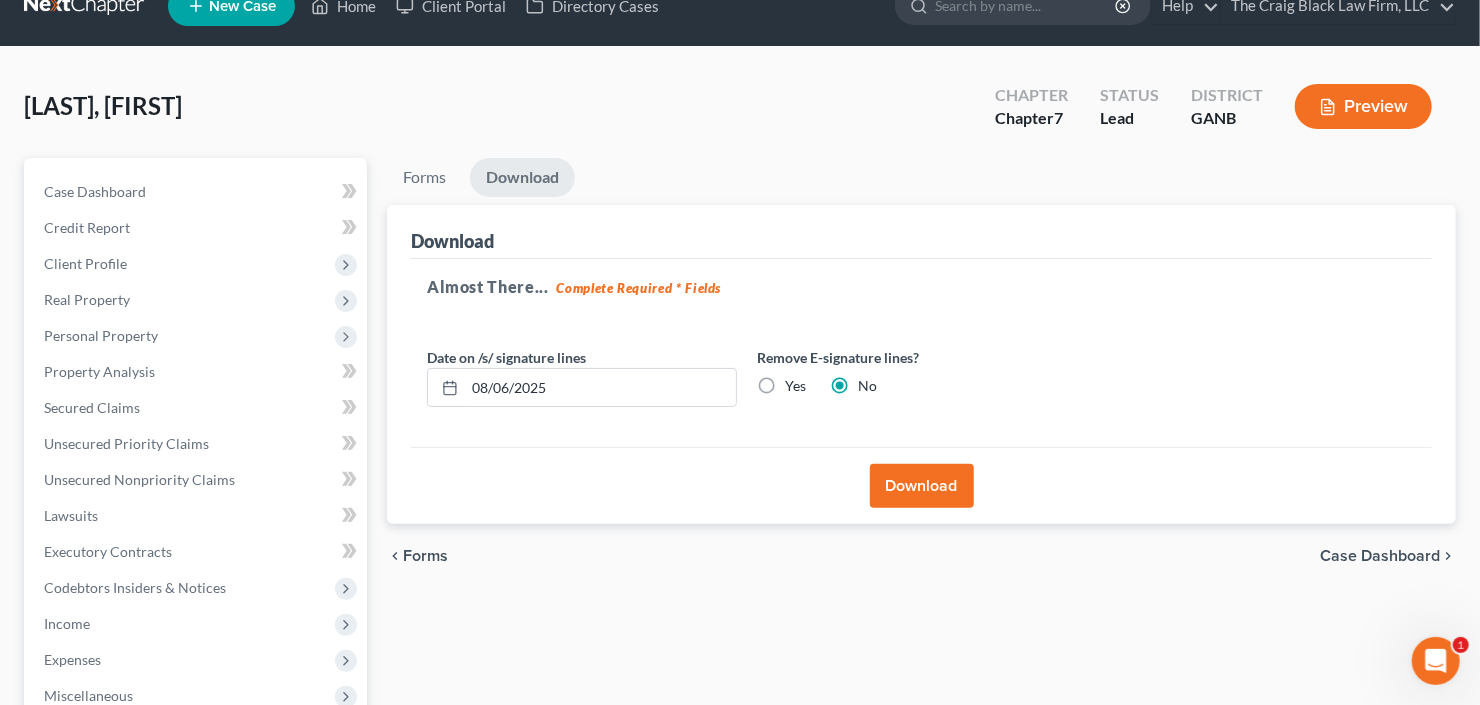 click on "Download" at bounding box center (922, 486) 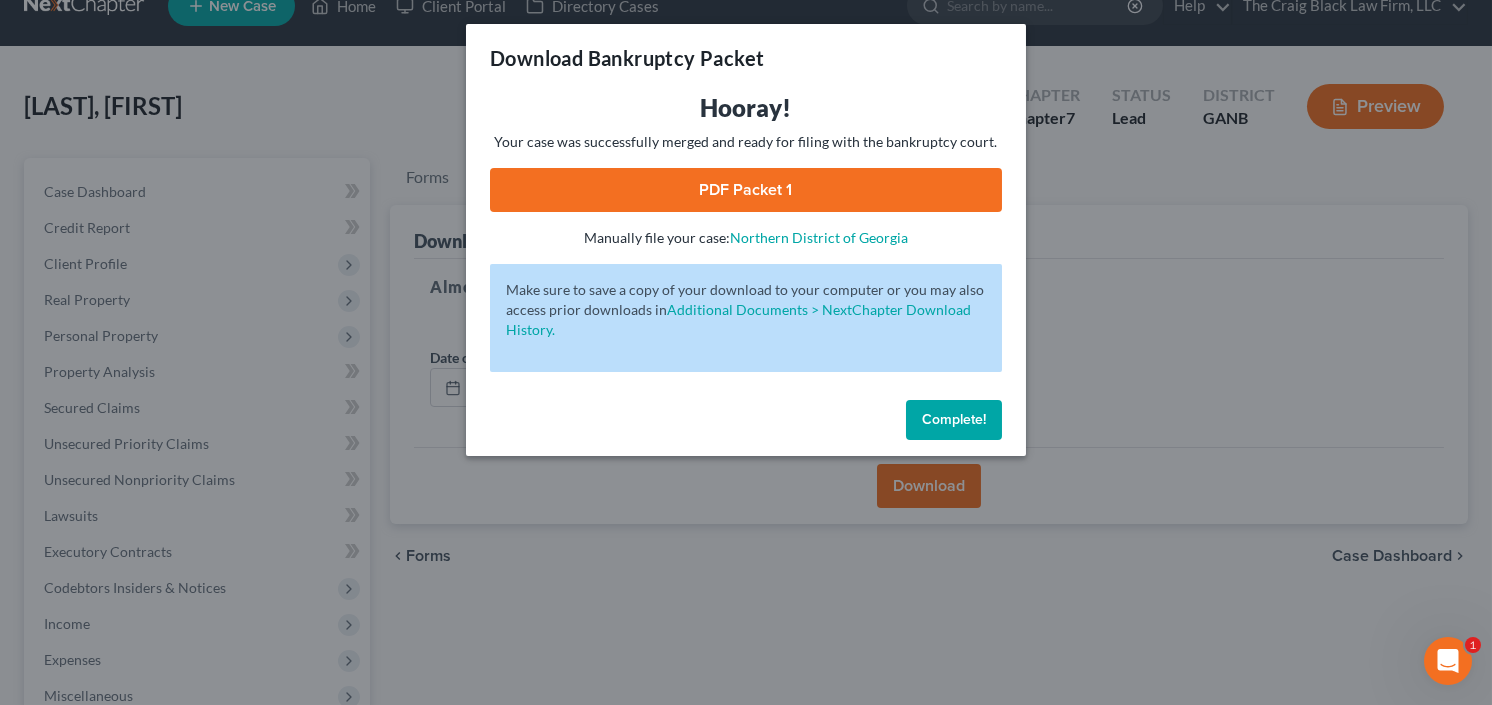 click on "PDF Packet 1" at bounding box center (746, 190) 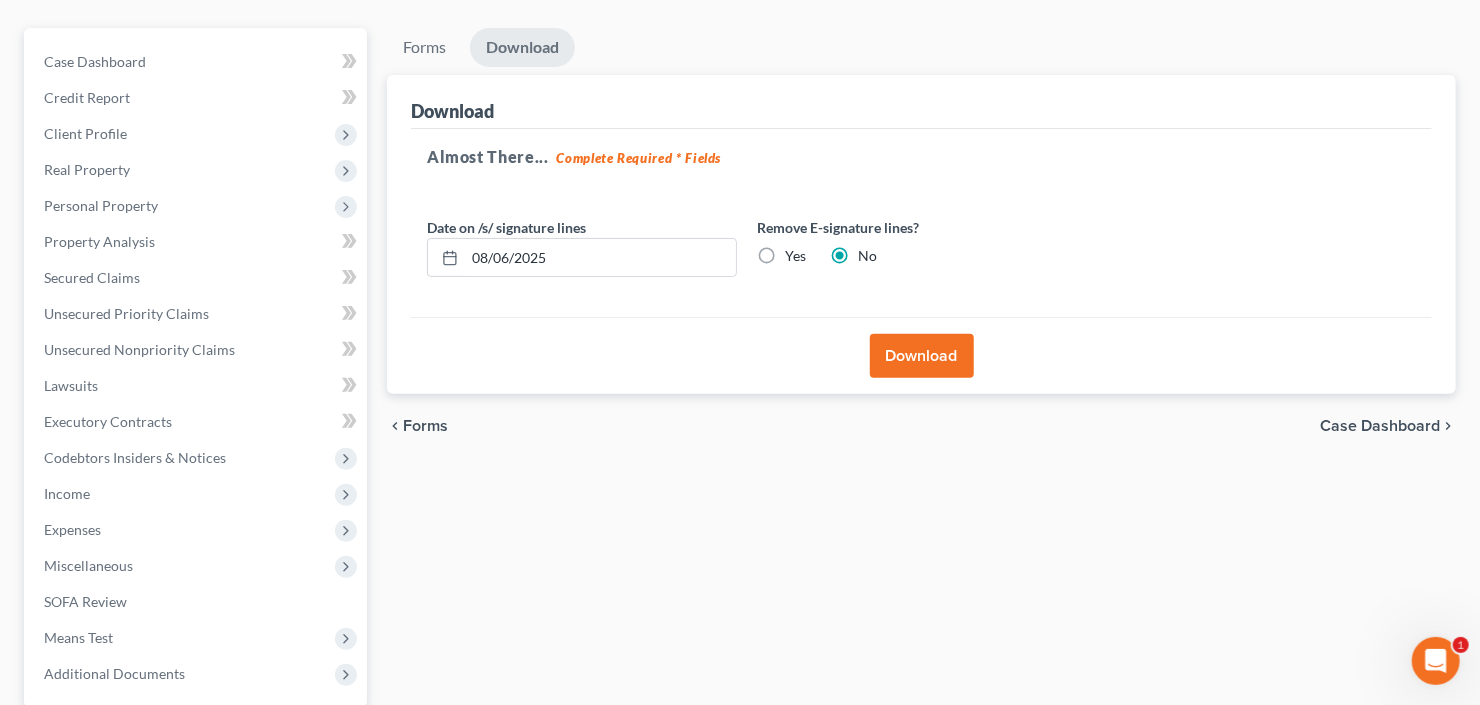scroll, scrollTop: 354, scrollLeft: 0, axis: vertical 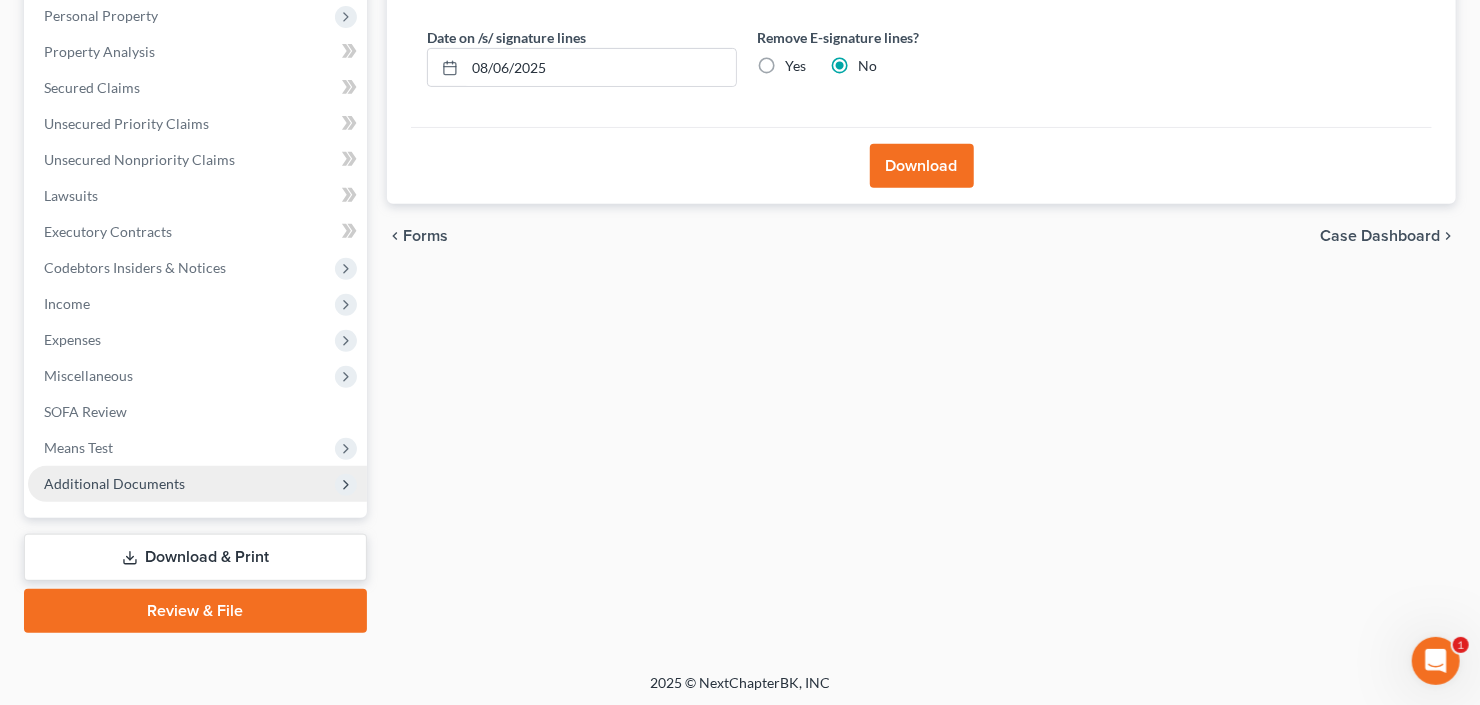 click on "Additional Documents" at bounding box center (114, 483) 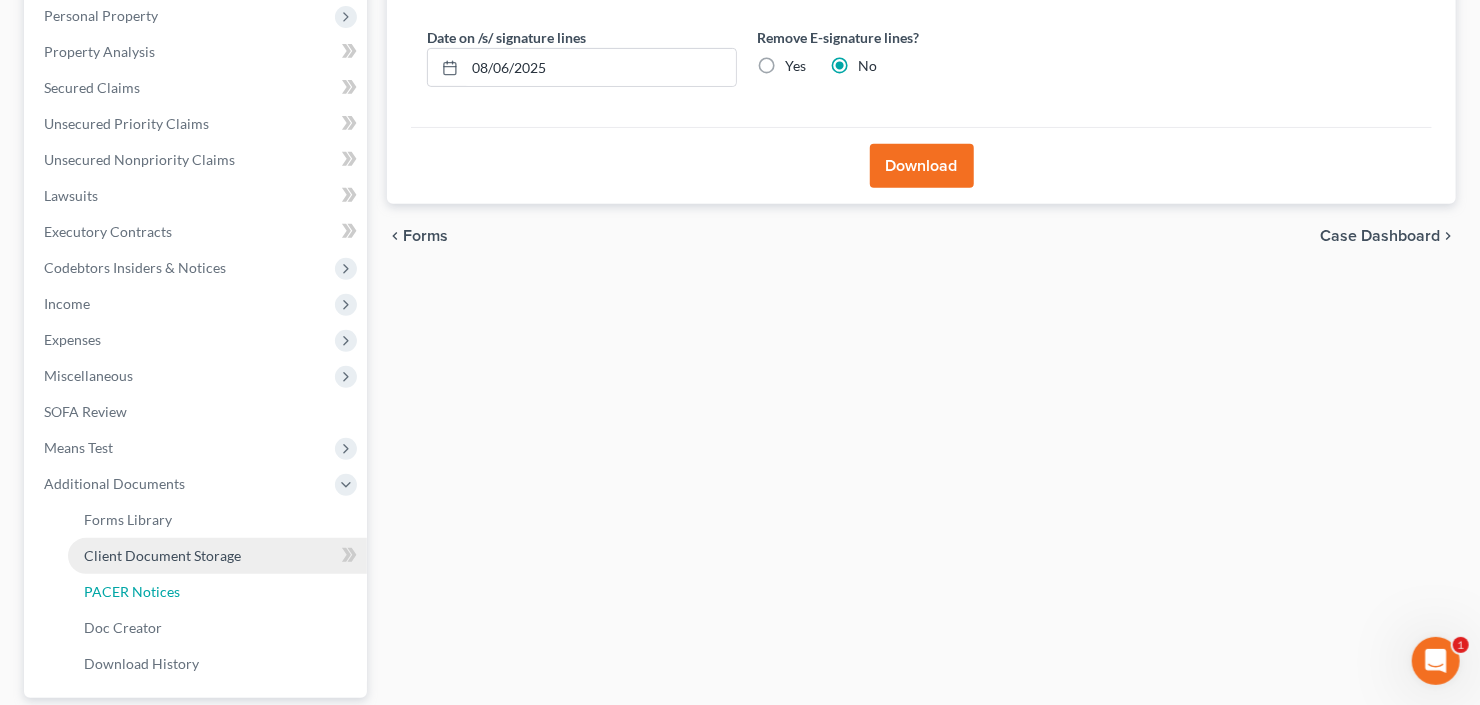 click on "PACER Notices" at bounding box center (217, 592) 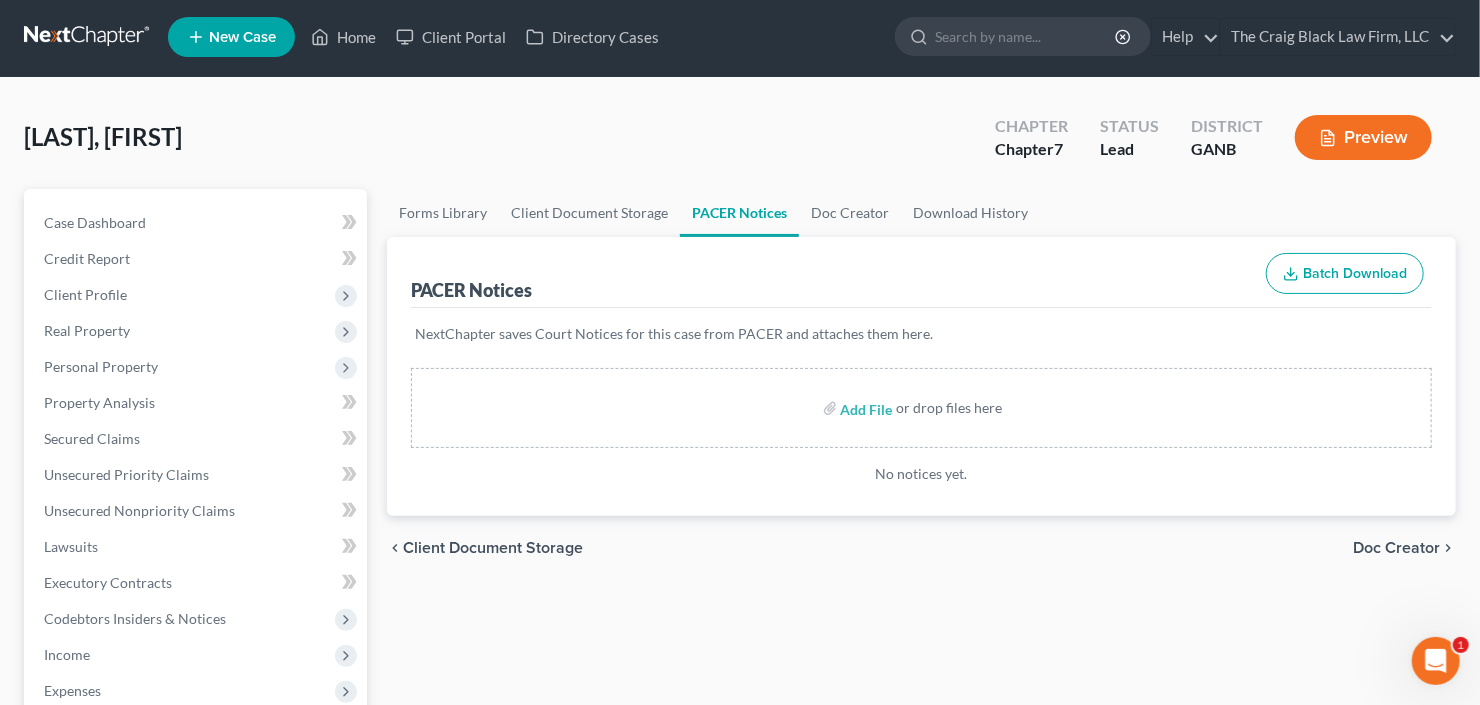 scroll, scrollTop: 0, scrollLeft: 0, axis: both 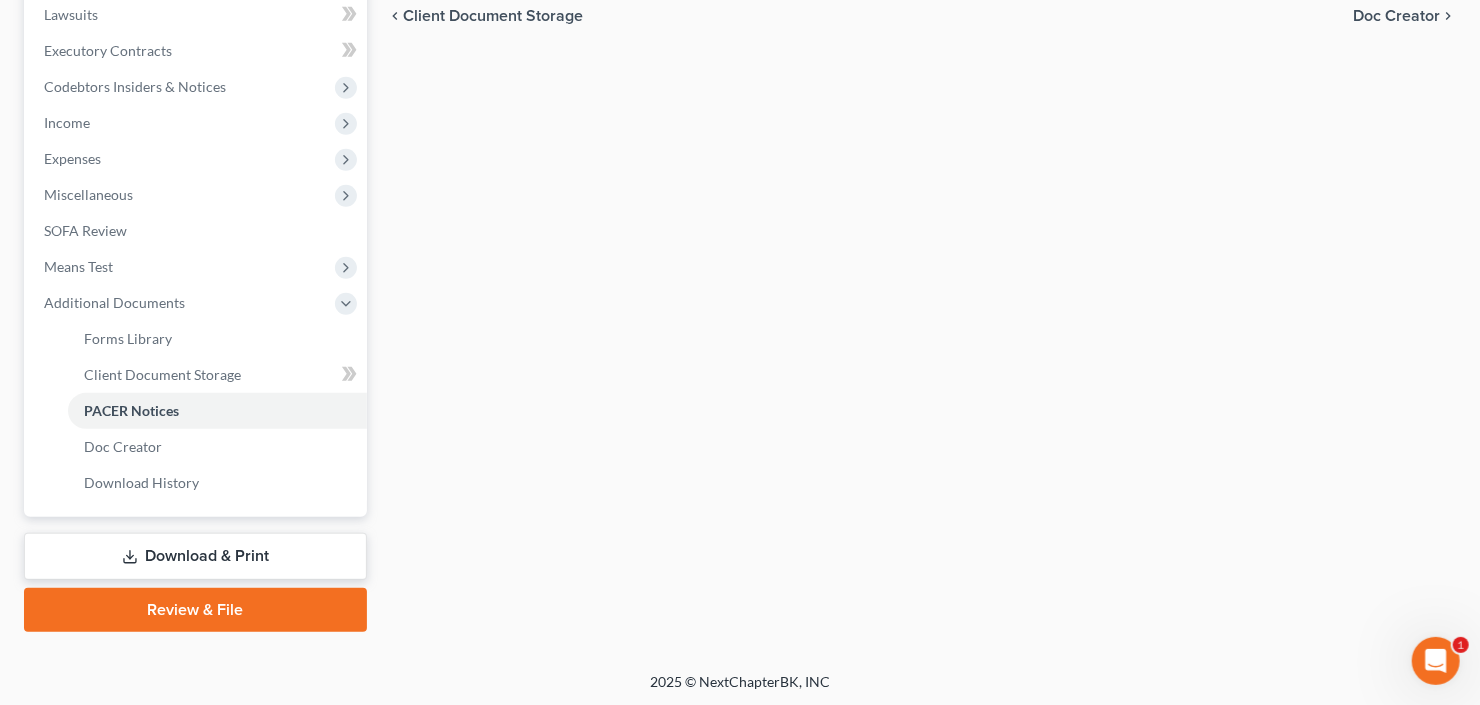 click on "Download & Print" at bounding box center (195, 556) 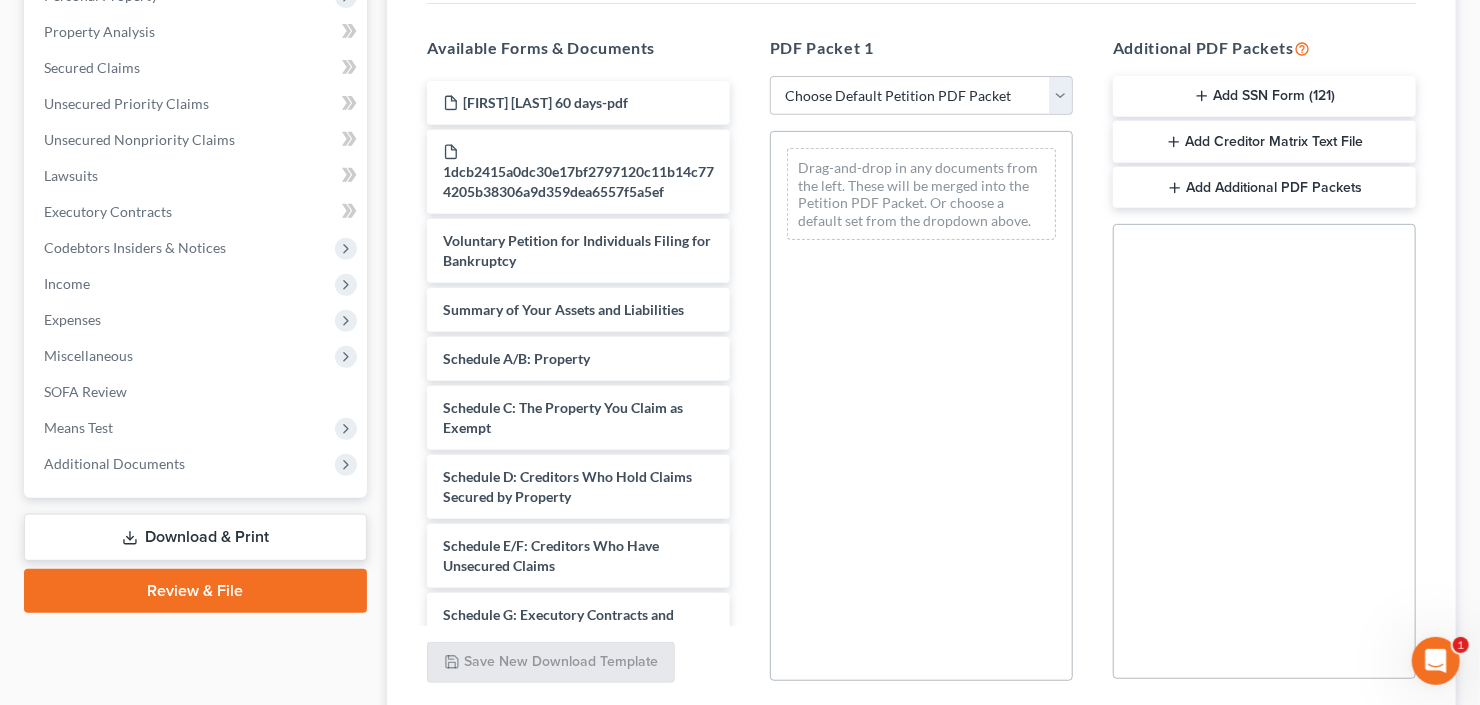 scroll, scrollTop: 528, scrollLeft: 0, axis: vertical 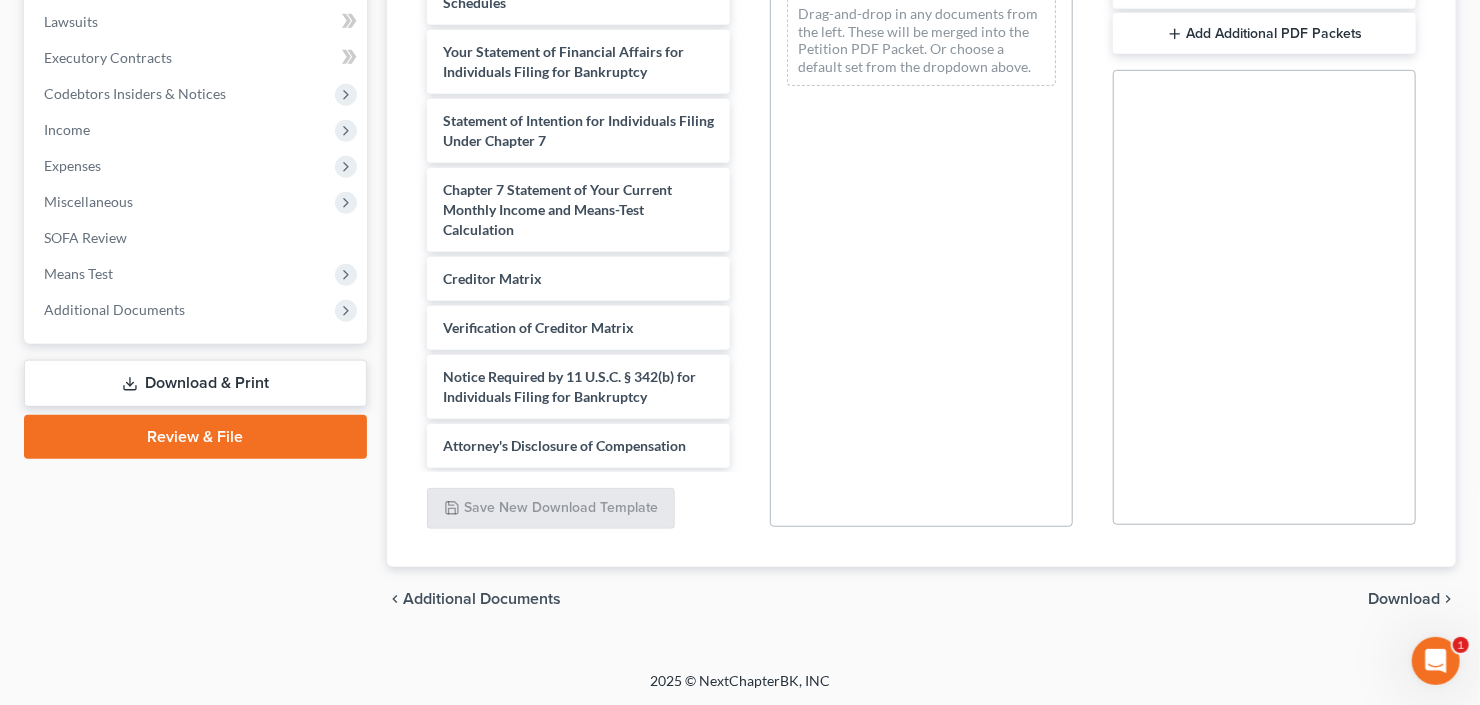 click on "Review & File" at bounding box center [195, 437] 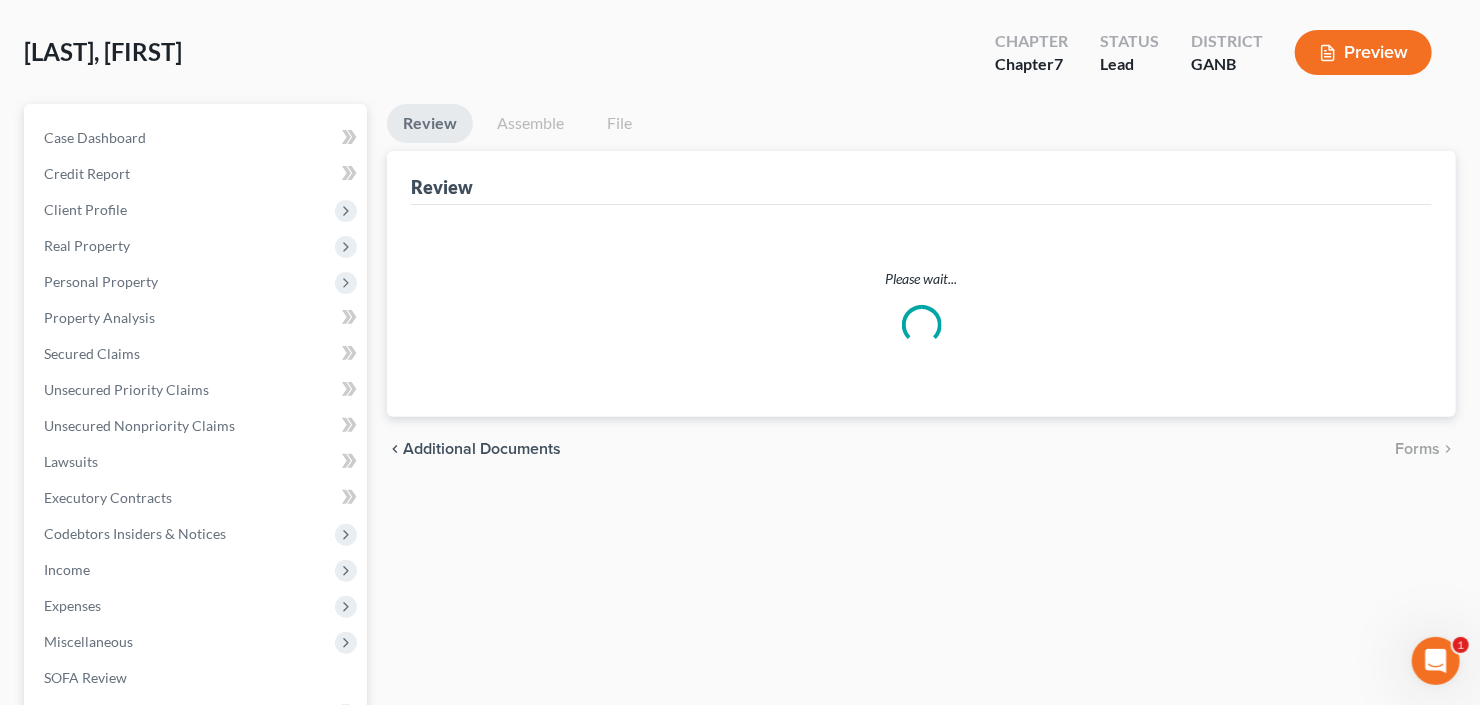 scroll, scrollTop: 0, scrollLeft: 0, axis: both 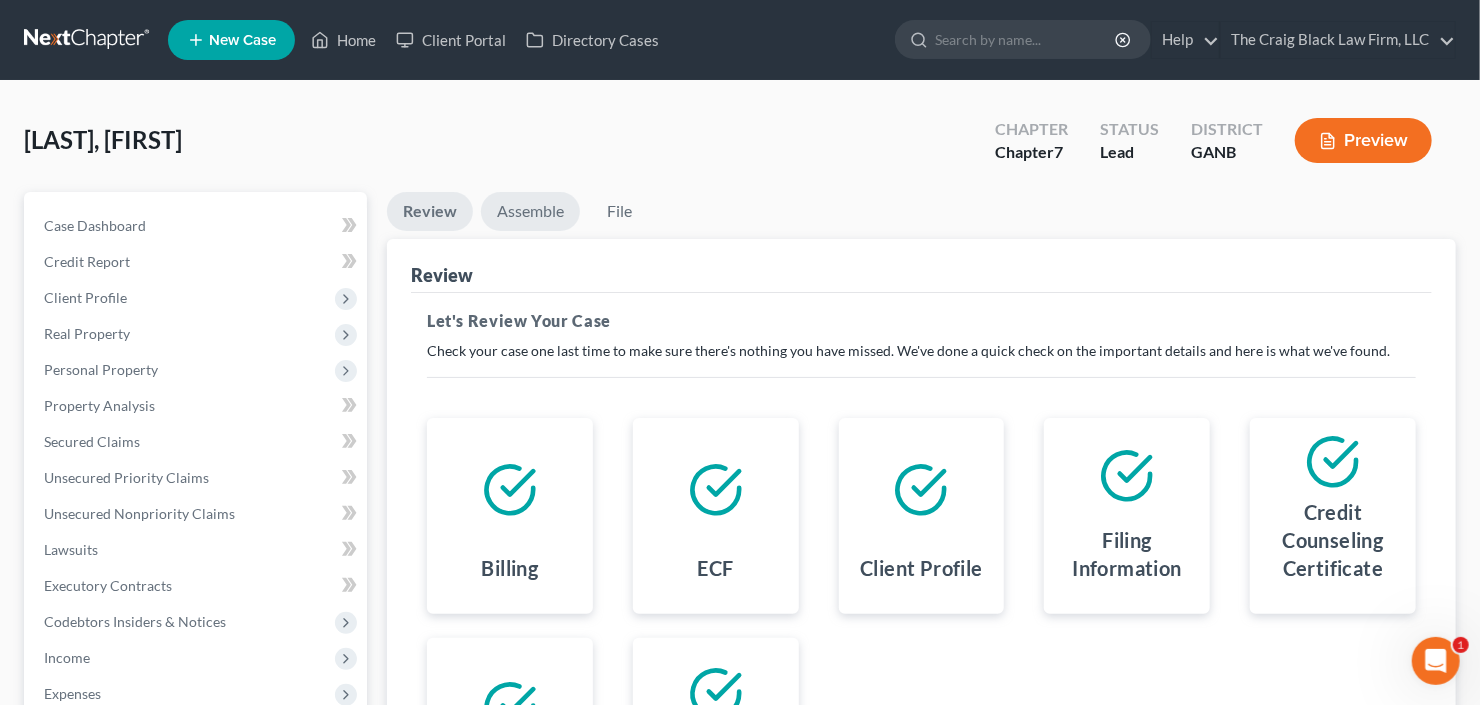 click on "Assemble" at bounding box center [530, 211] 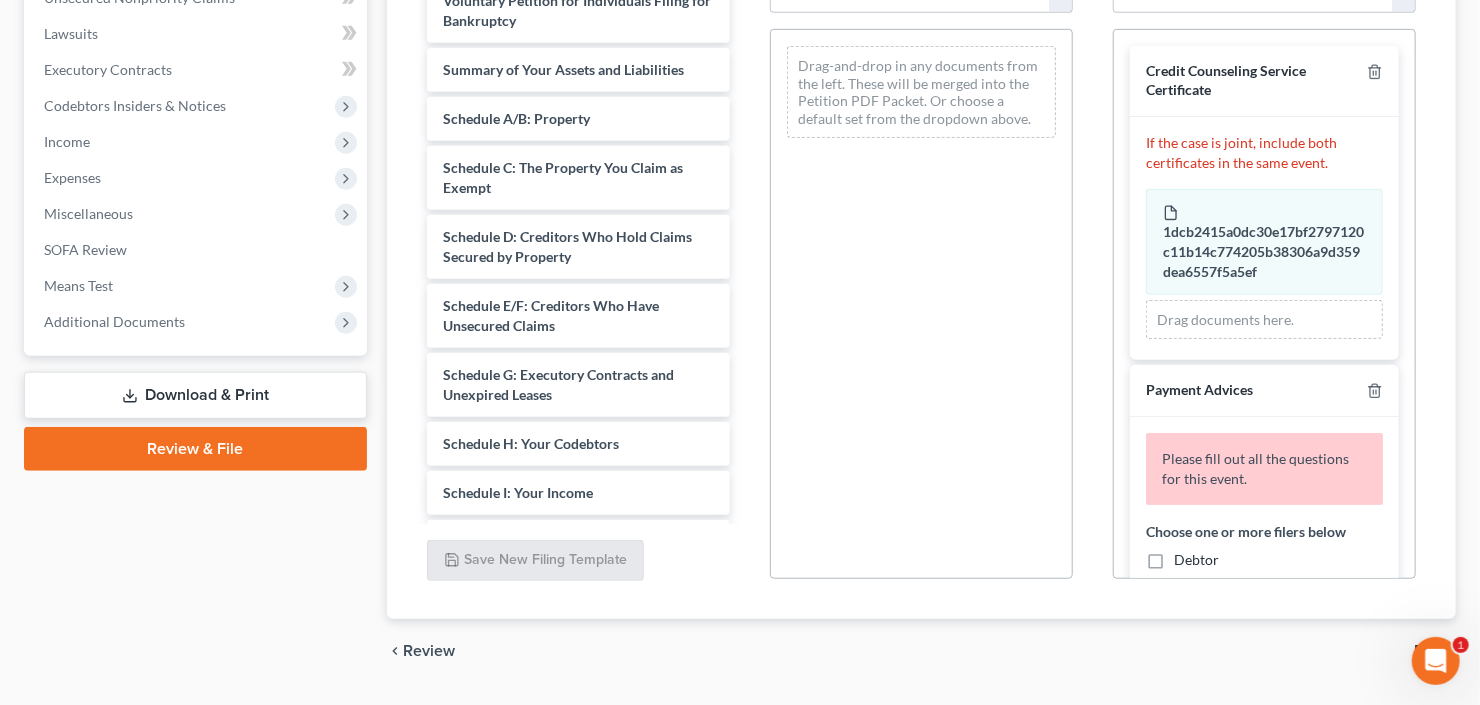 scroll, scrollTop: 487, scrollLeft: 0, axis: vertical 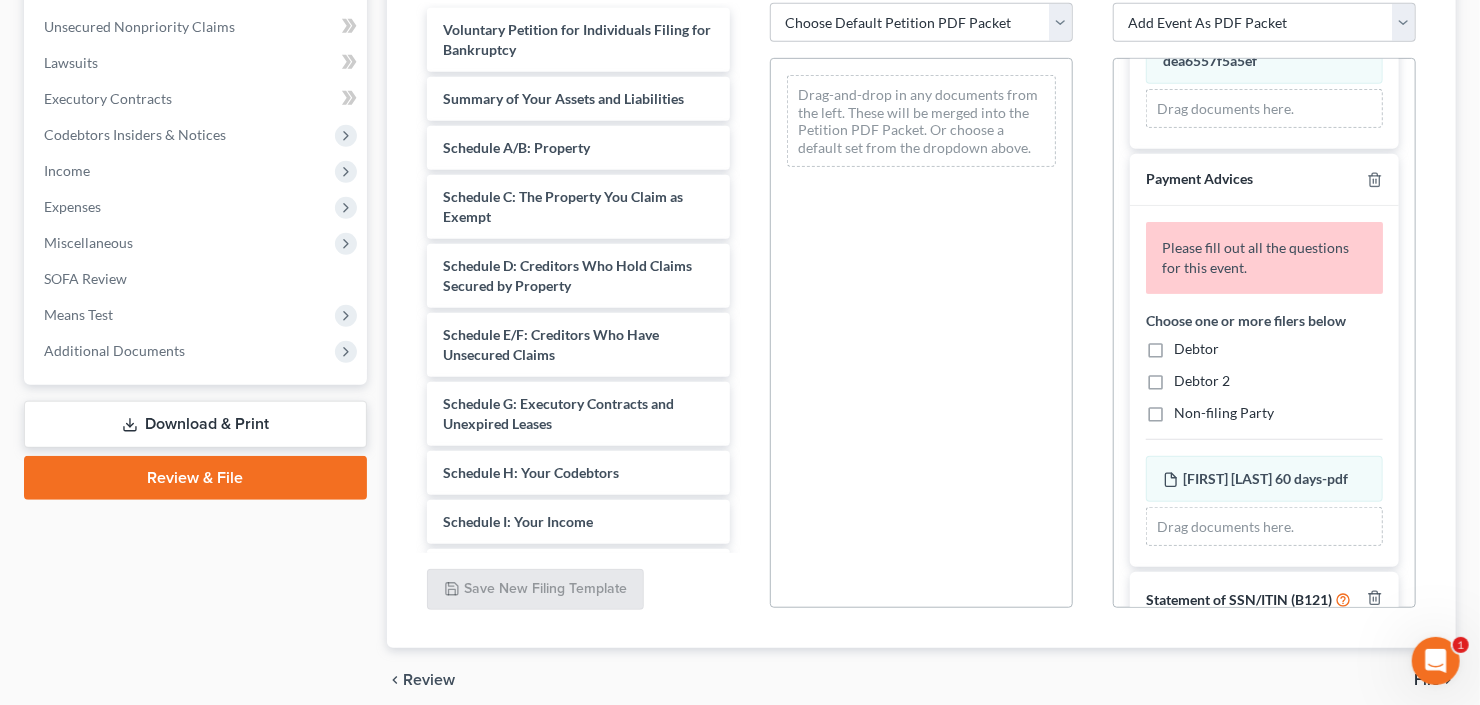 click on "Debtor" at bounding box center [1196, 349] 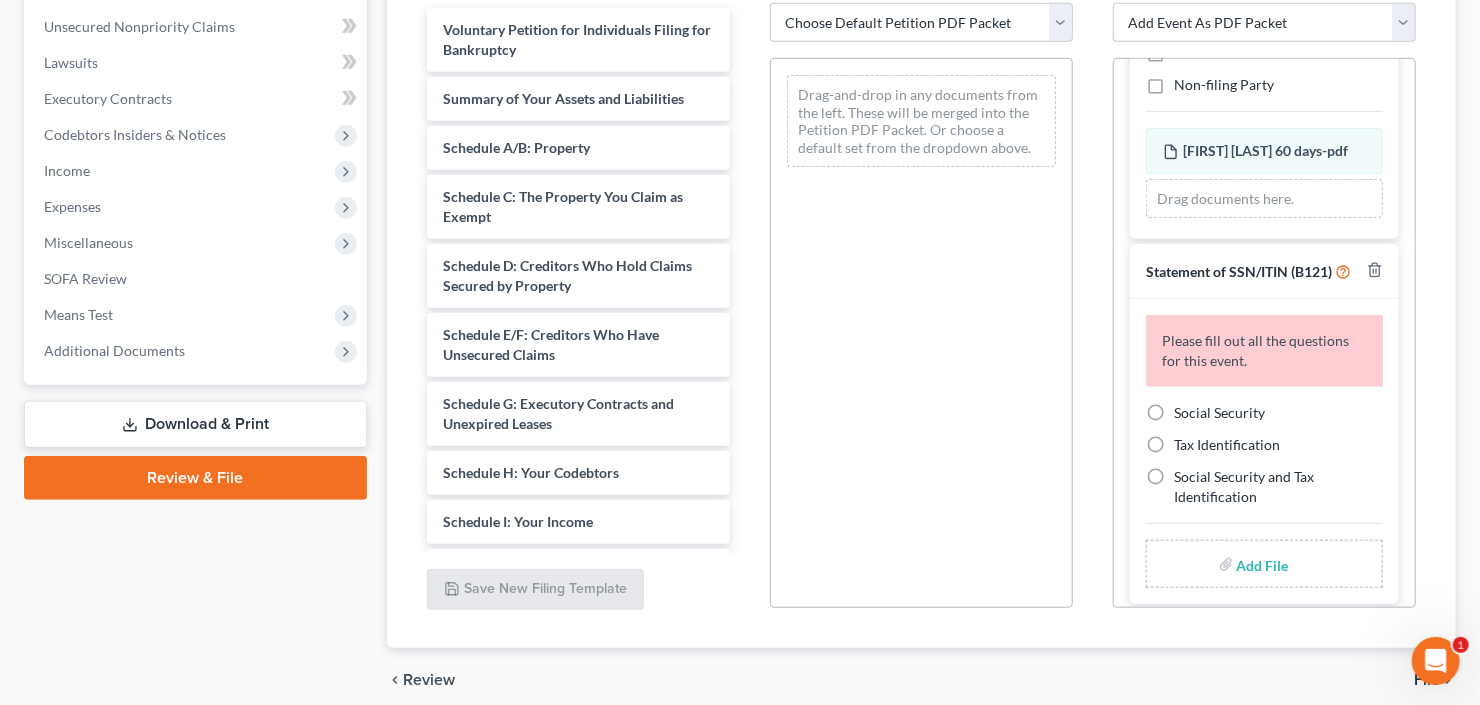 click on "Social Security" at bounding box center (1219, 413) 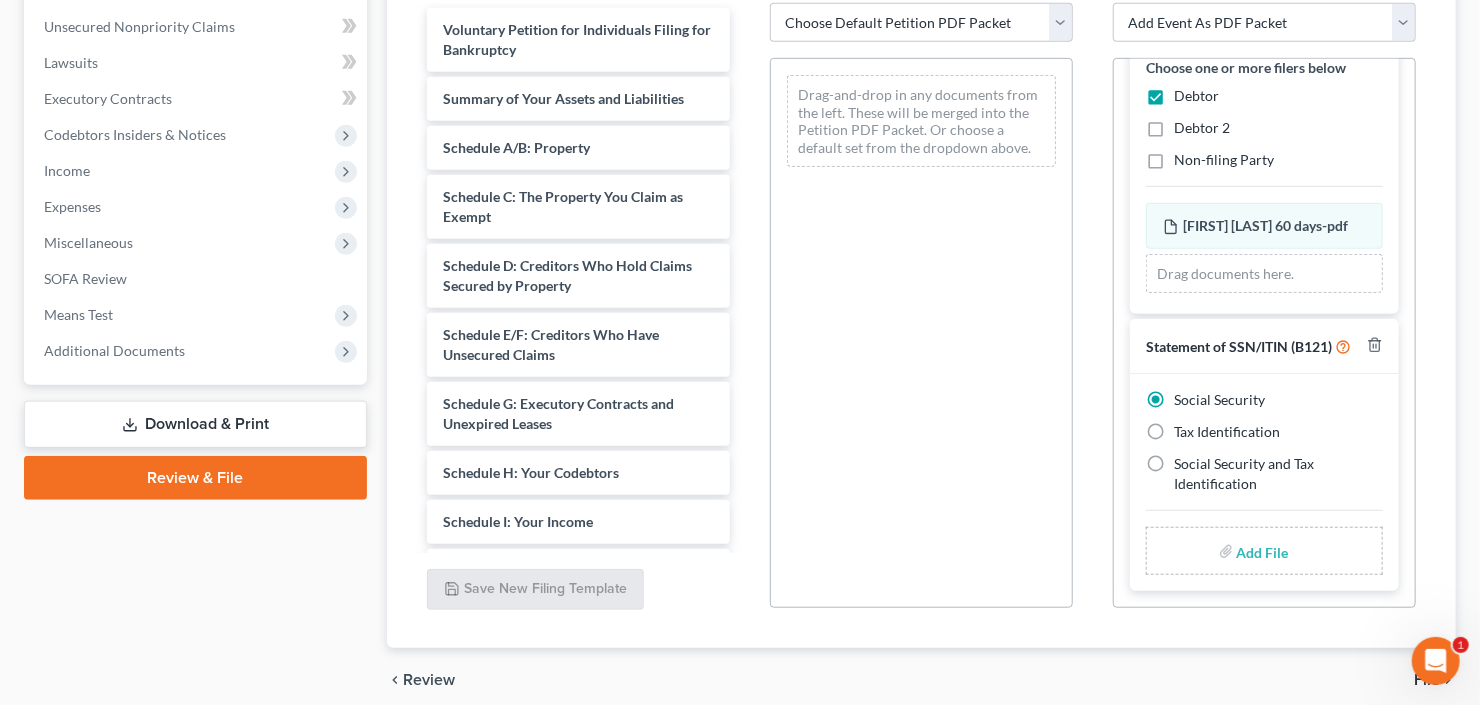 scroll, scrollTop: 419, scrollLeft: 0, axis: vertical 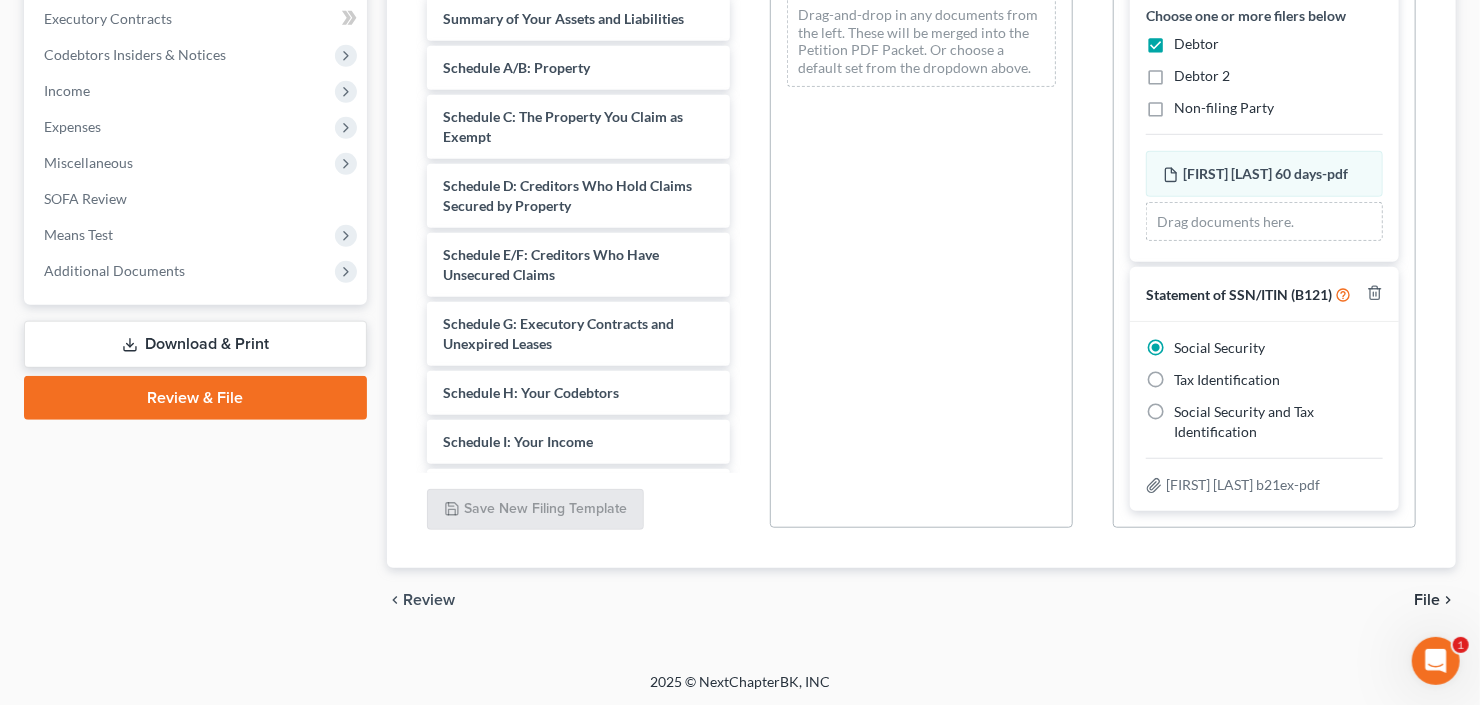 click on "File" at bounding box center (1427, 600) 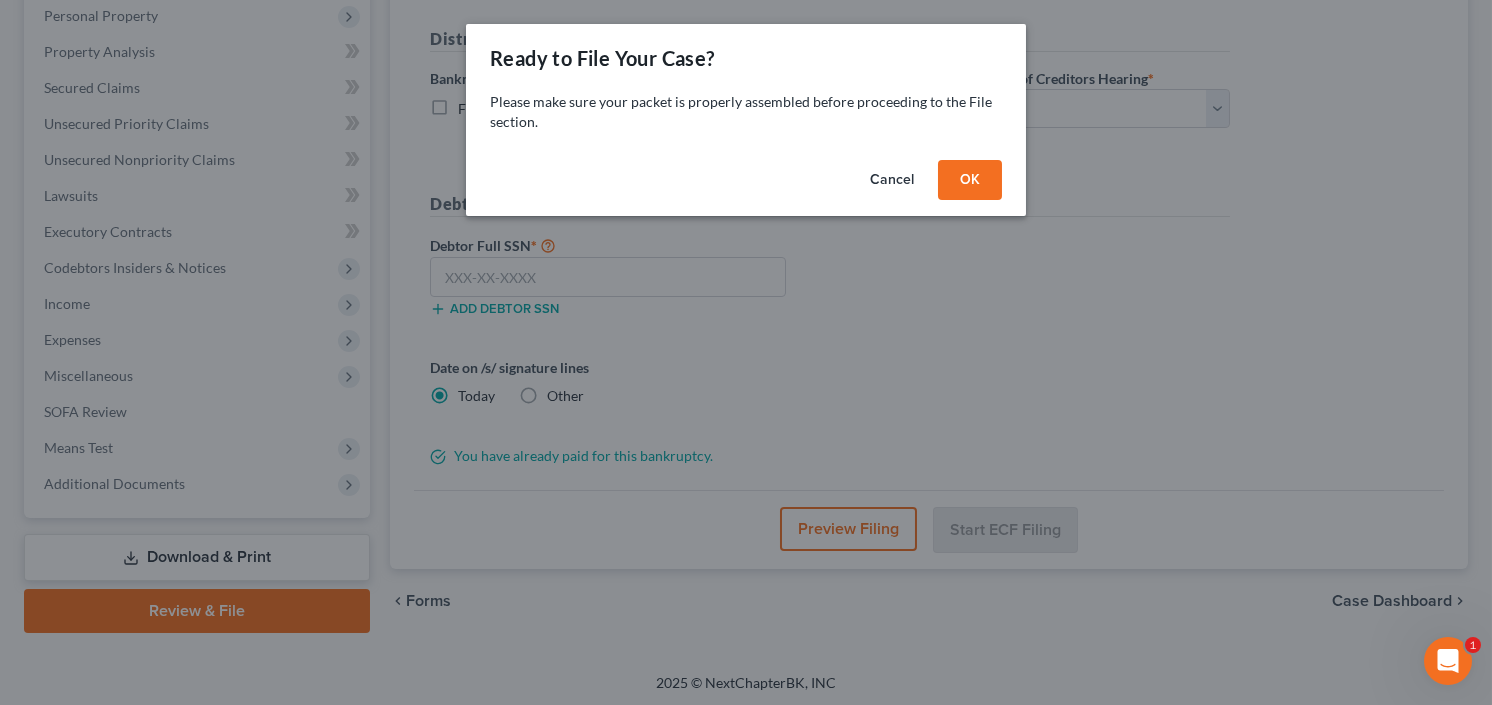 click on "OK" at bounding box center (970, 180) 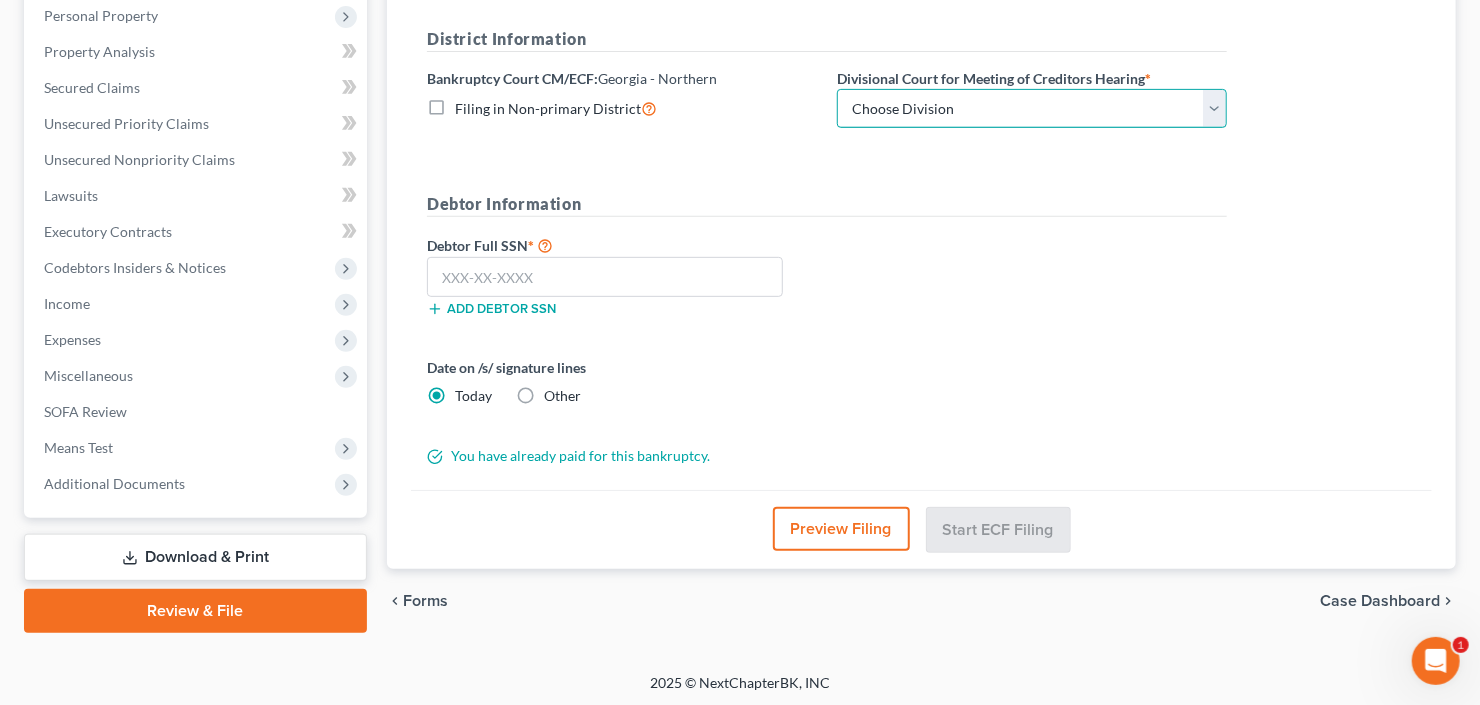 click on "Choose Division Atlanta Gainesville Newnan Rome" at bounding box center [1032, 109] 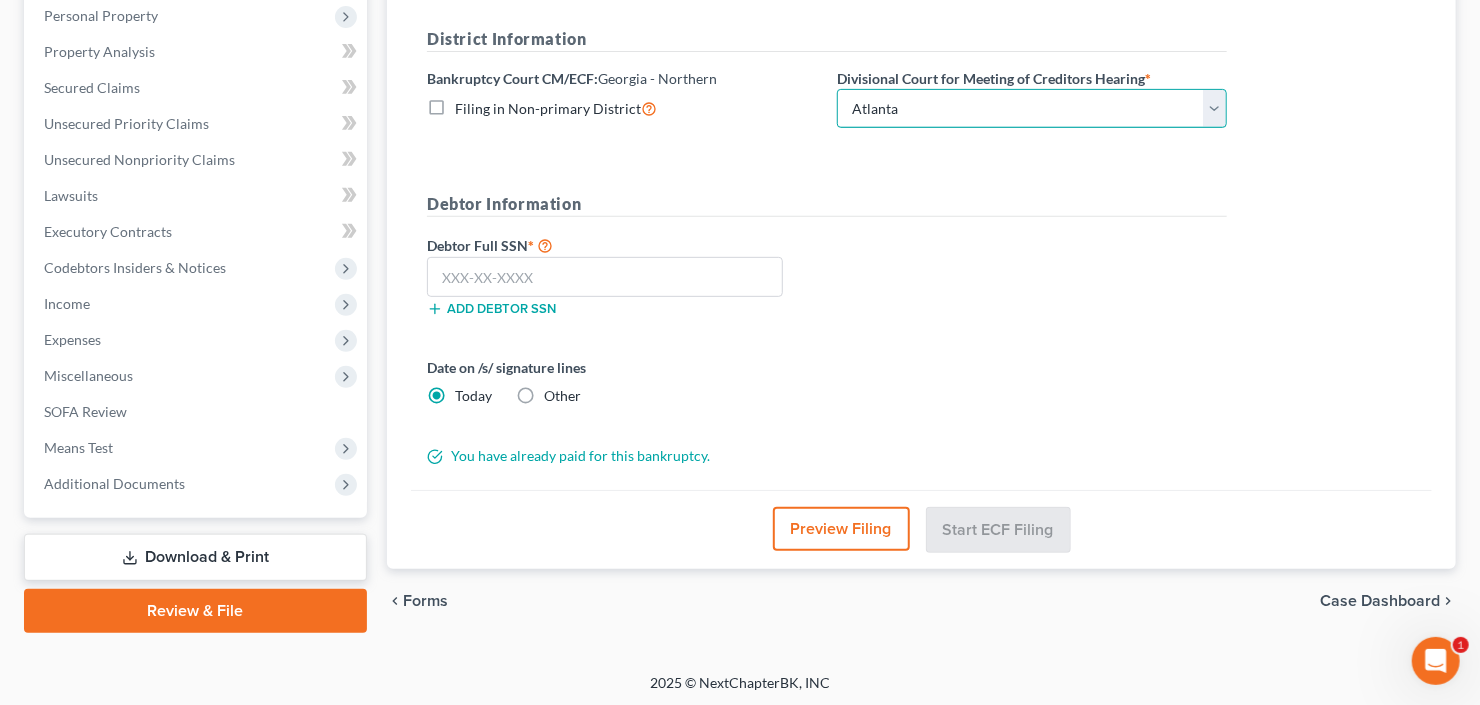 click on "Choose Division Atlanta Gainesville Newnan Rome" at bounding box center (1032, 109) 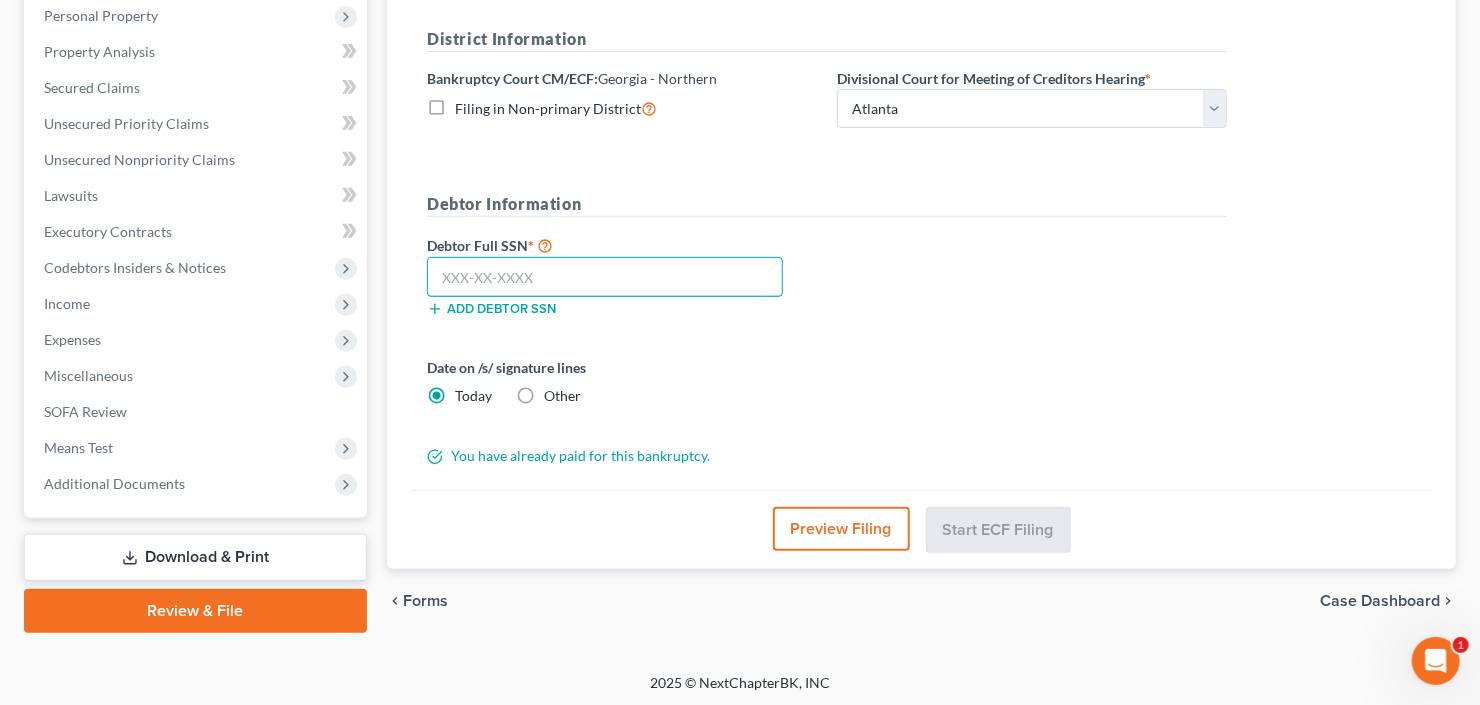 click at bounding box center [605, 277] 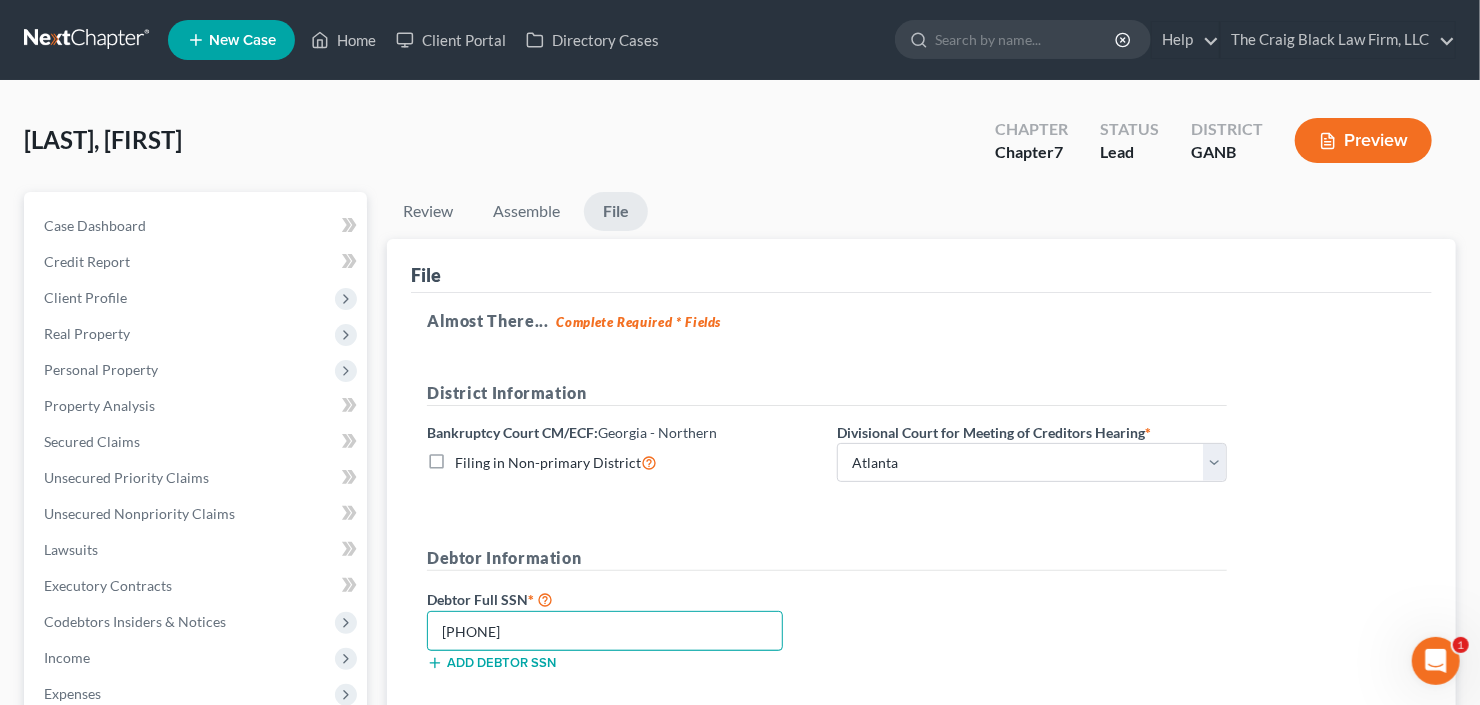 scroll, scrollTop: 240, scrollLeft: 0, axis: vertical 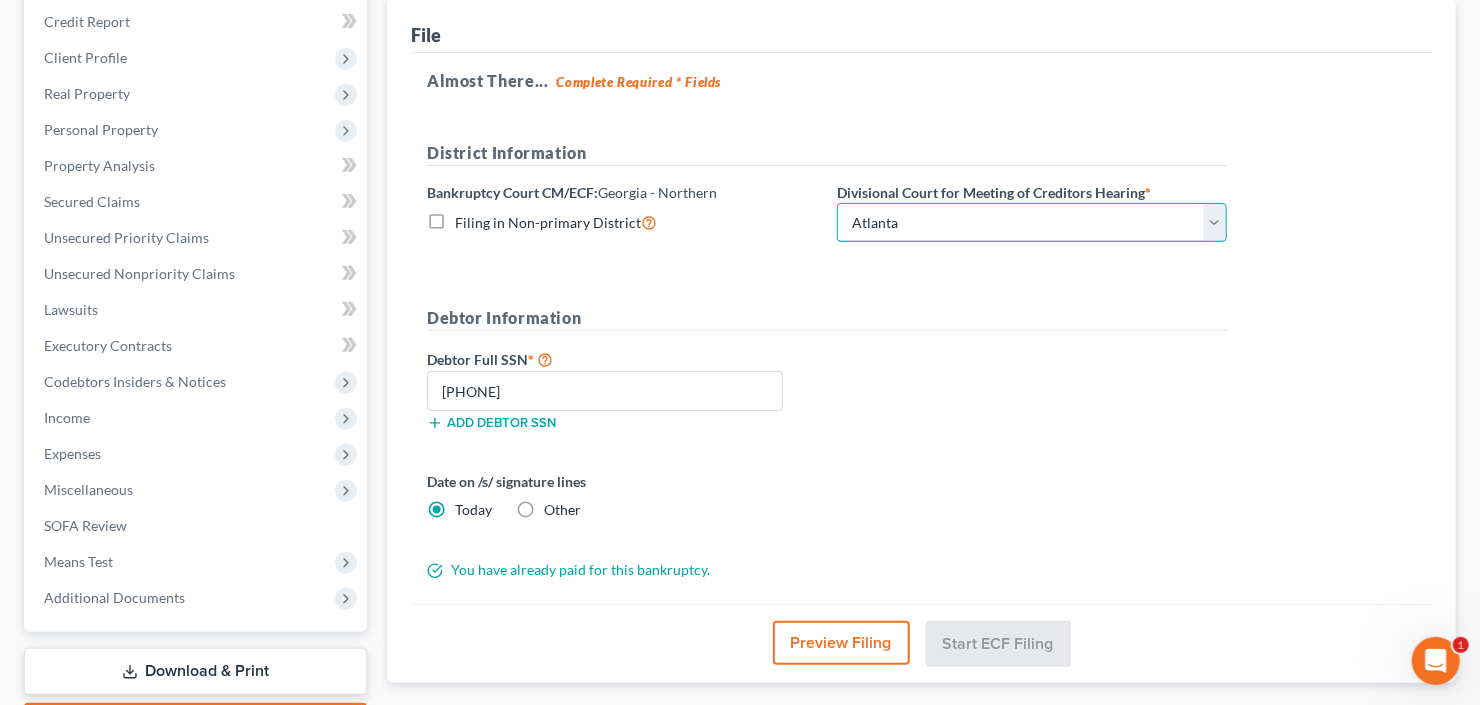 click on "Choose Division Atlanta Gainesville Newnan Rome" at bounding box center (1032, 223) 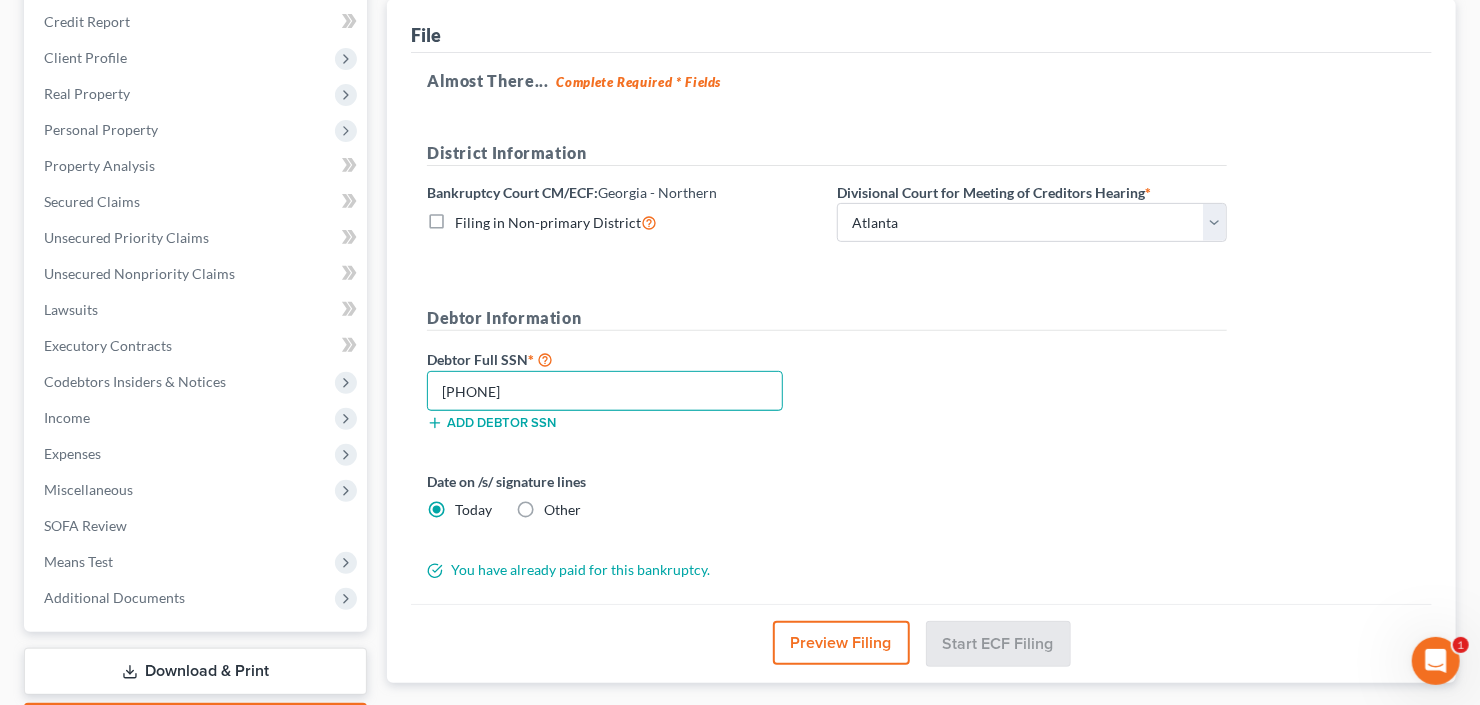 click on "256-81-3447" at bounding box center [605, 391] 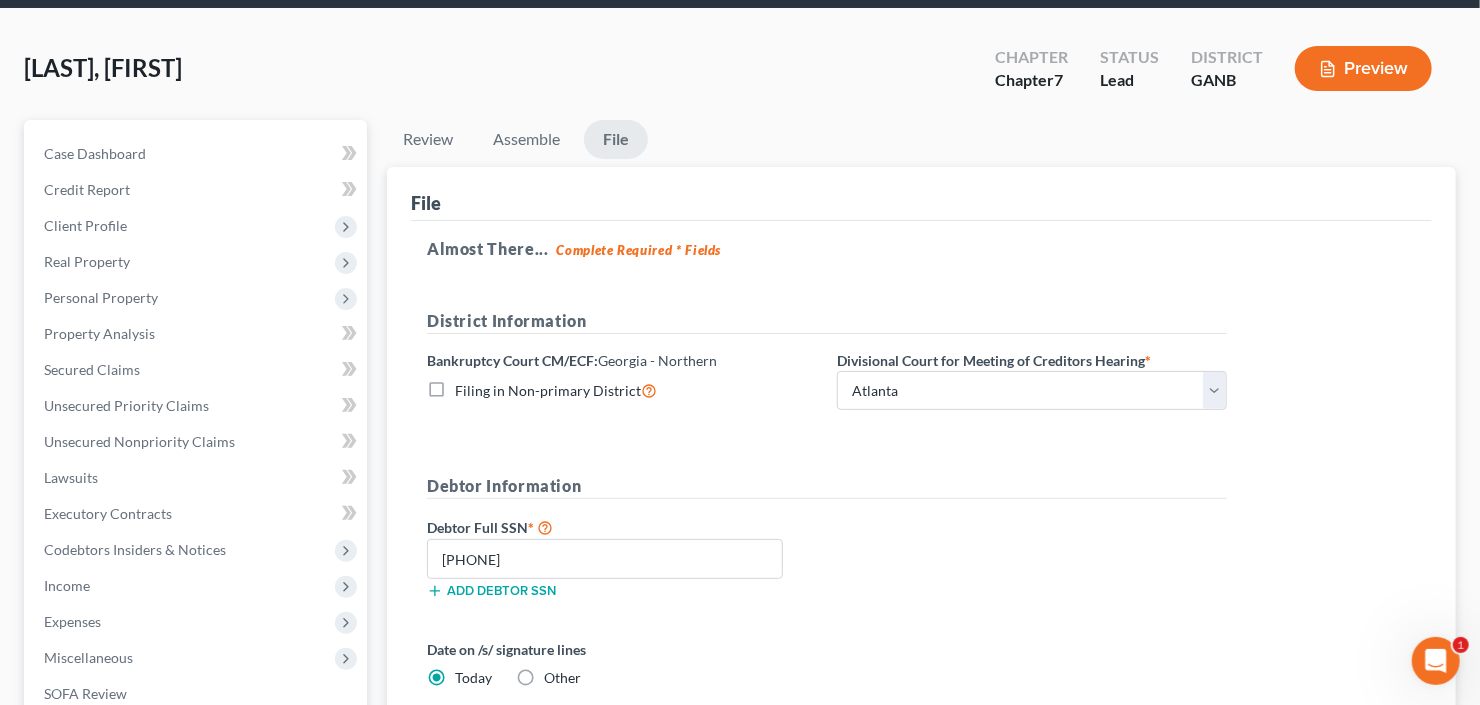scroll, scrollTop: 0, scrollLeft: 0, axis: both 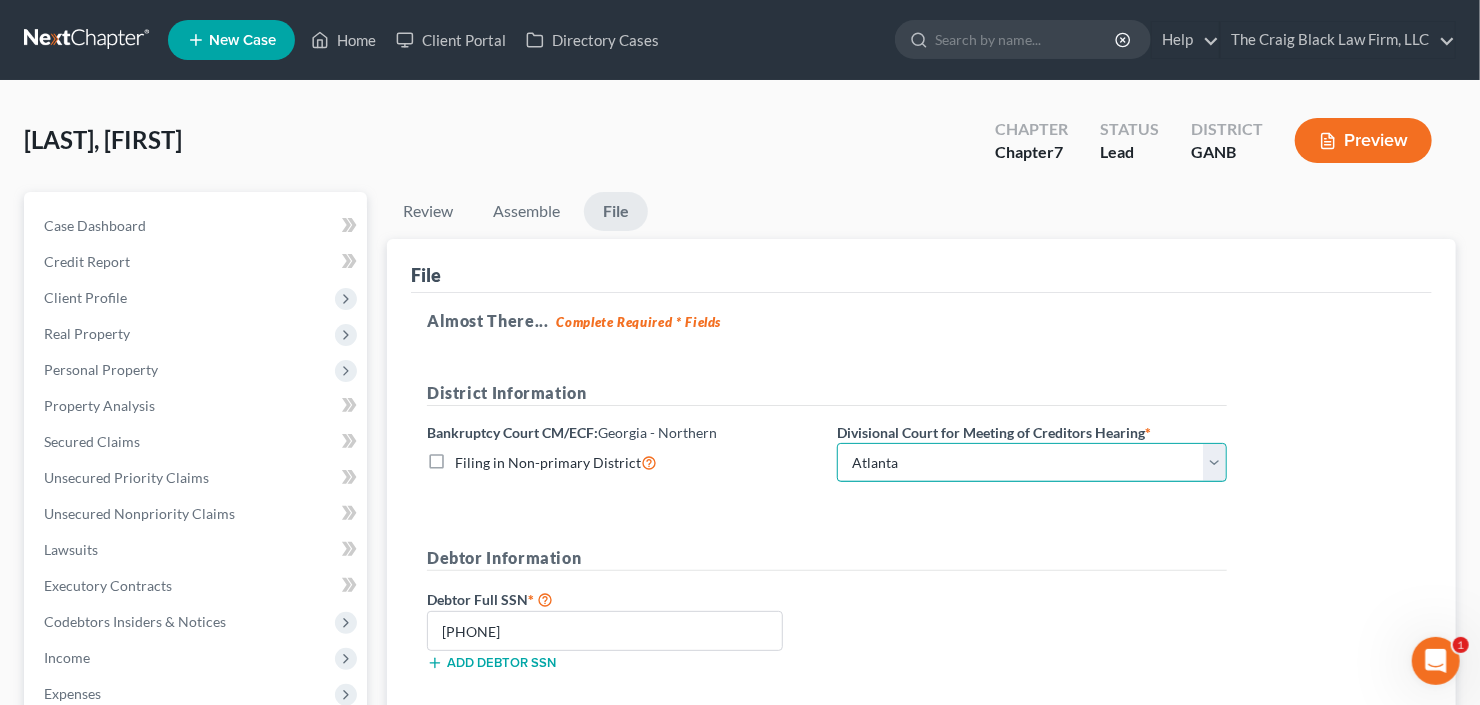 click on "Choose Division Atlanta Gainesville Newnan Rome" at bounding box center [1032, 463] 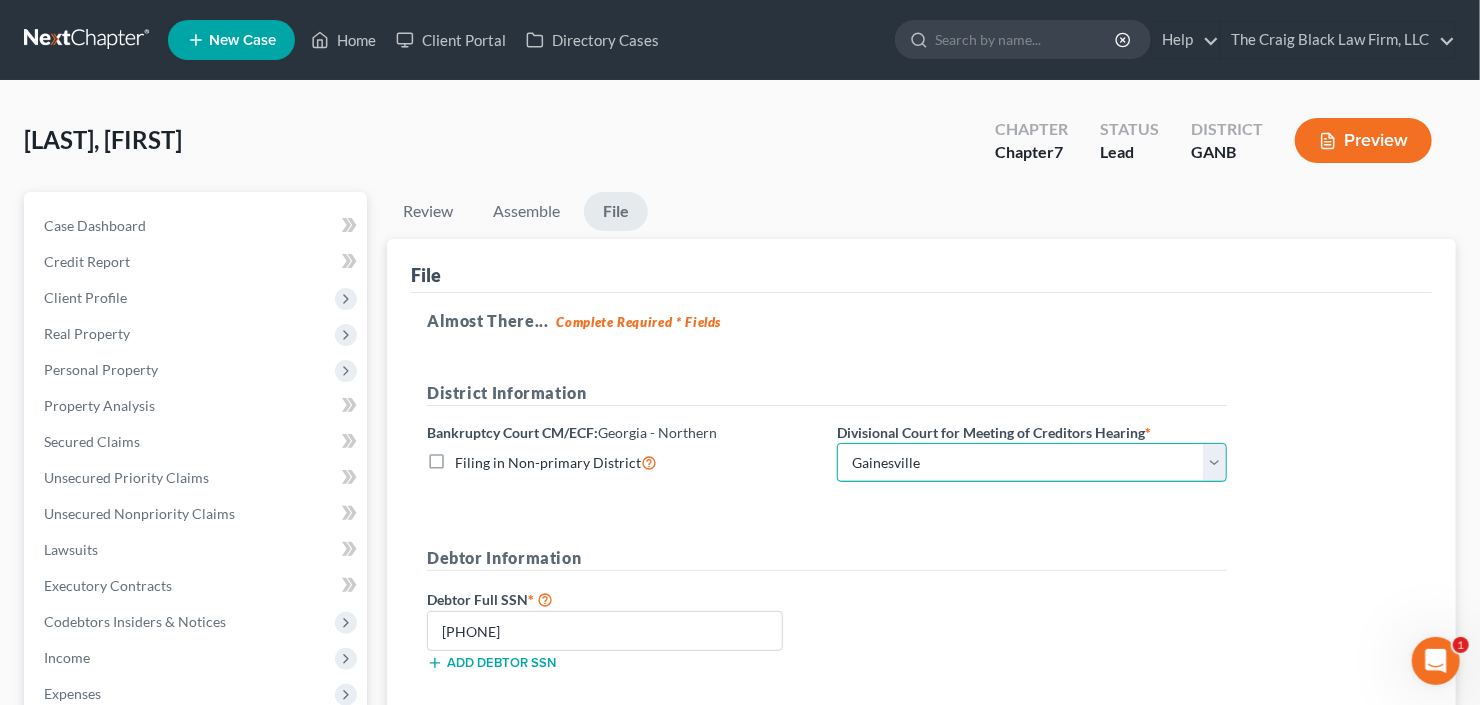 click on "Choose Division Atlanta Gainesville Newnan Rome" at bounding box center [1032, 463] 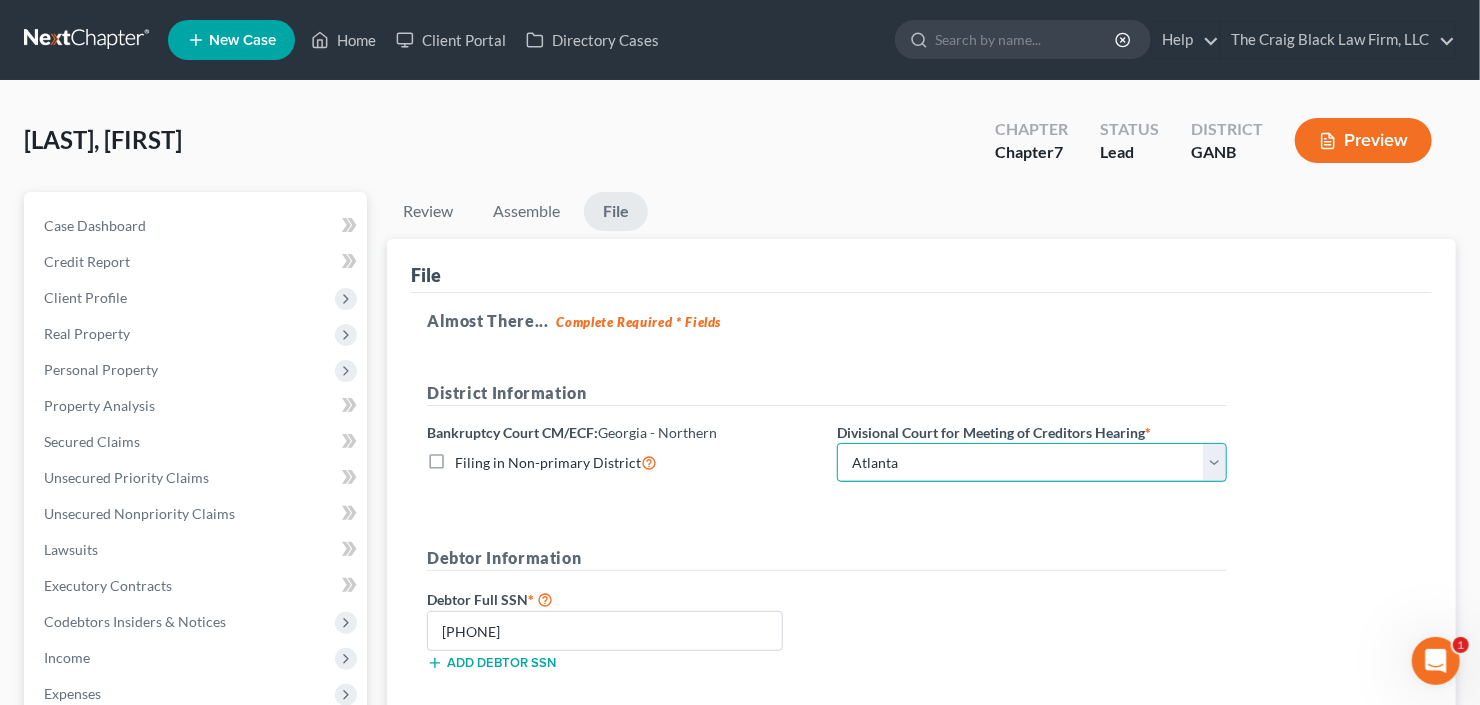click on "Choose Division Atlanta Gainesville Newnan Rome" at bounding box center [1032, 463] 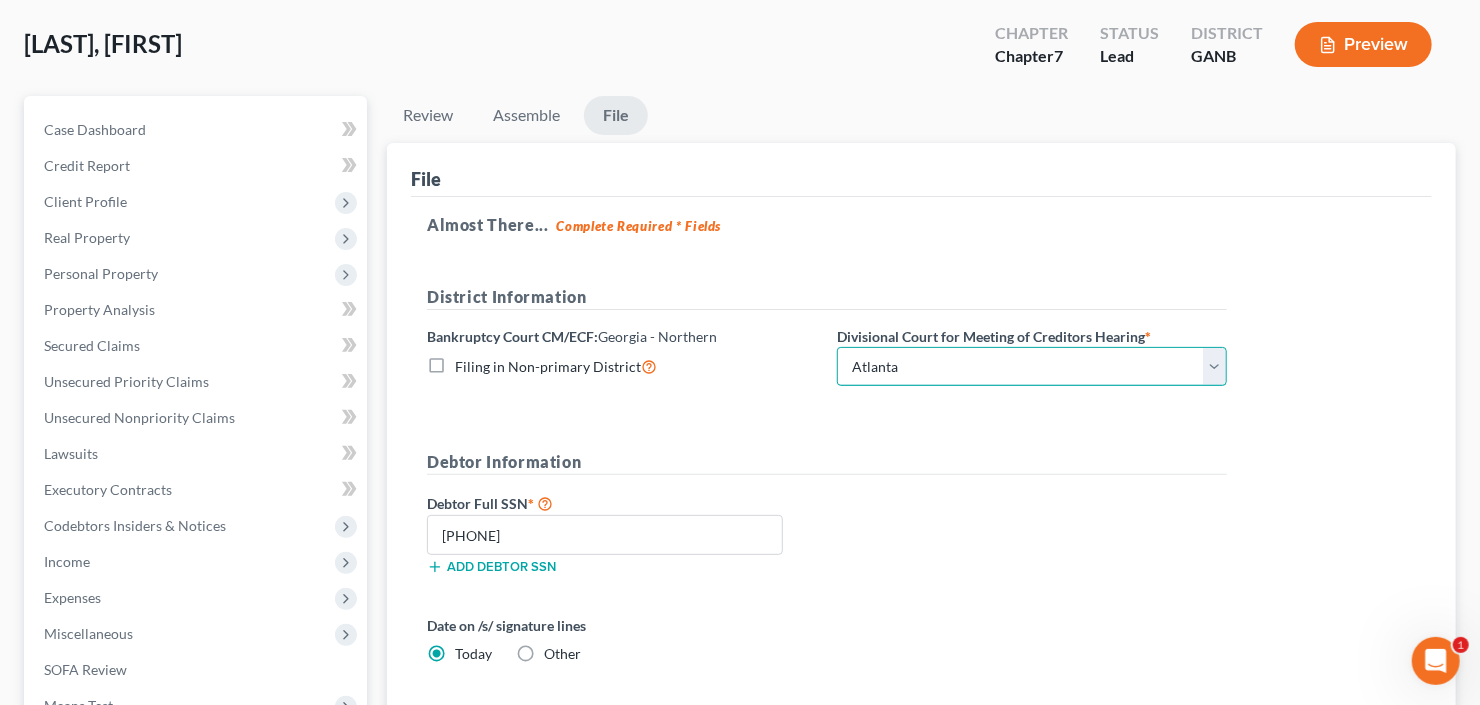 scroll, scrollTop: 240, scrollLeft: 0, axis: vertical 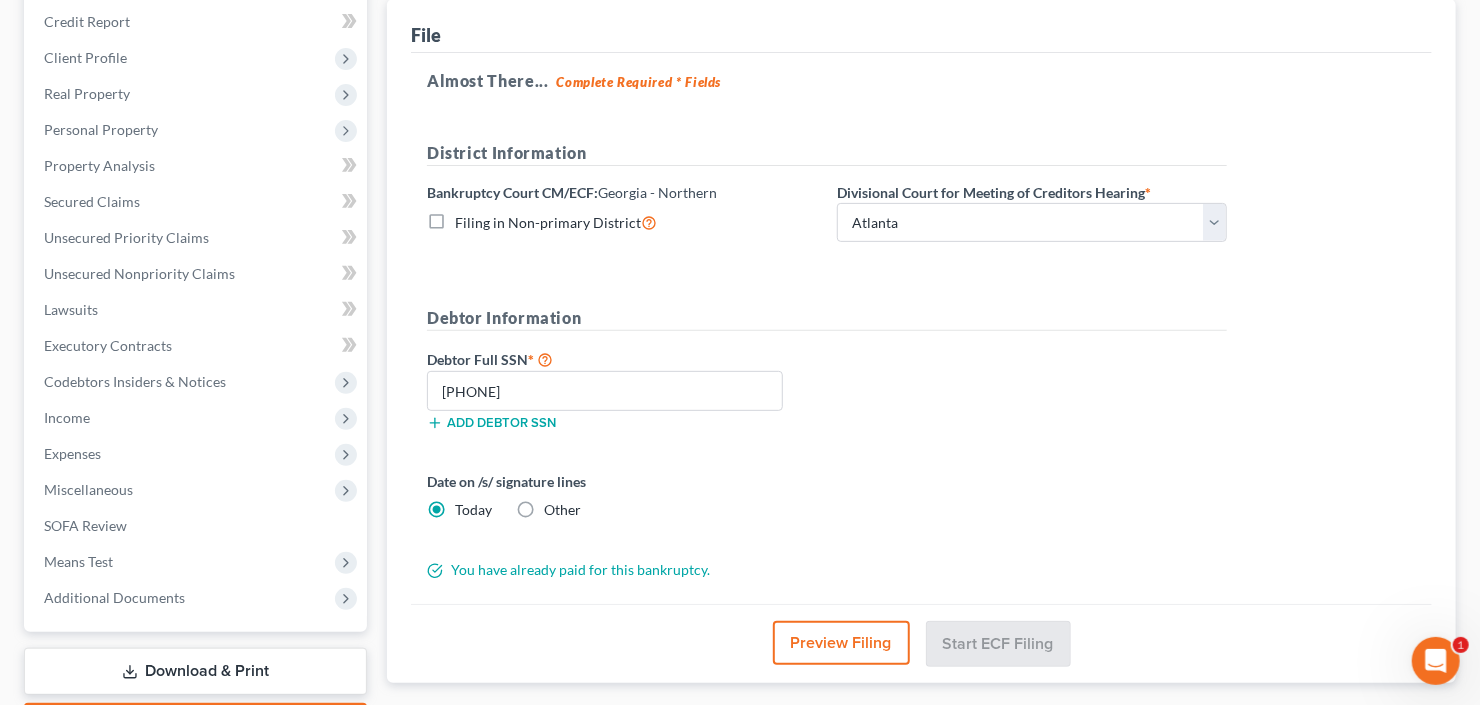 click on "Other" at bounding box center (562, 510) 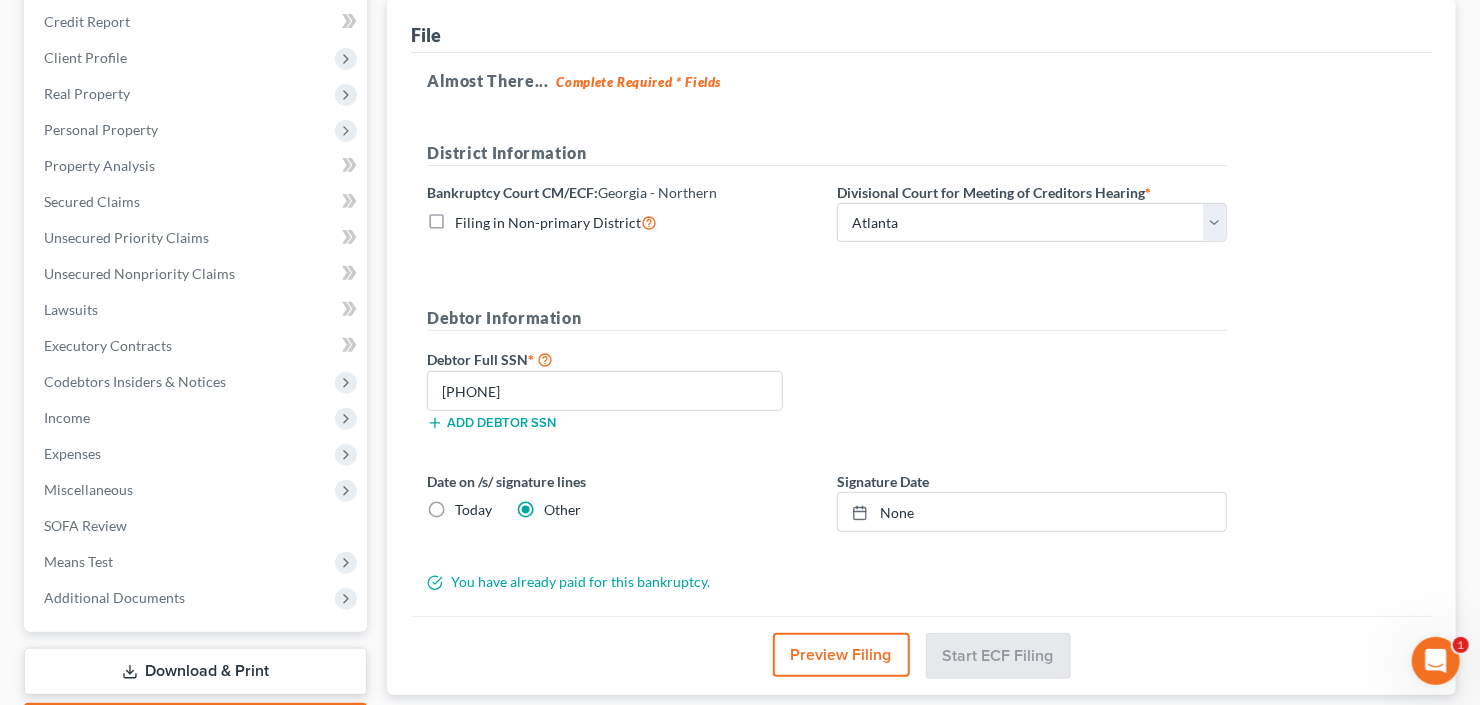 click on "Other" at bounding box center (562, 510) 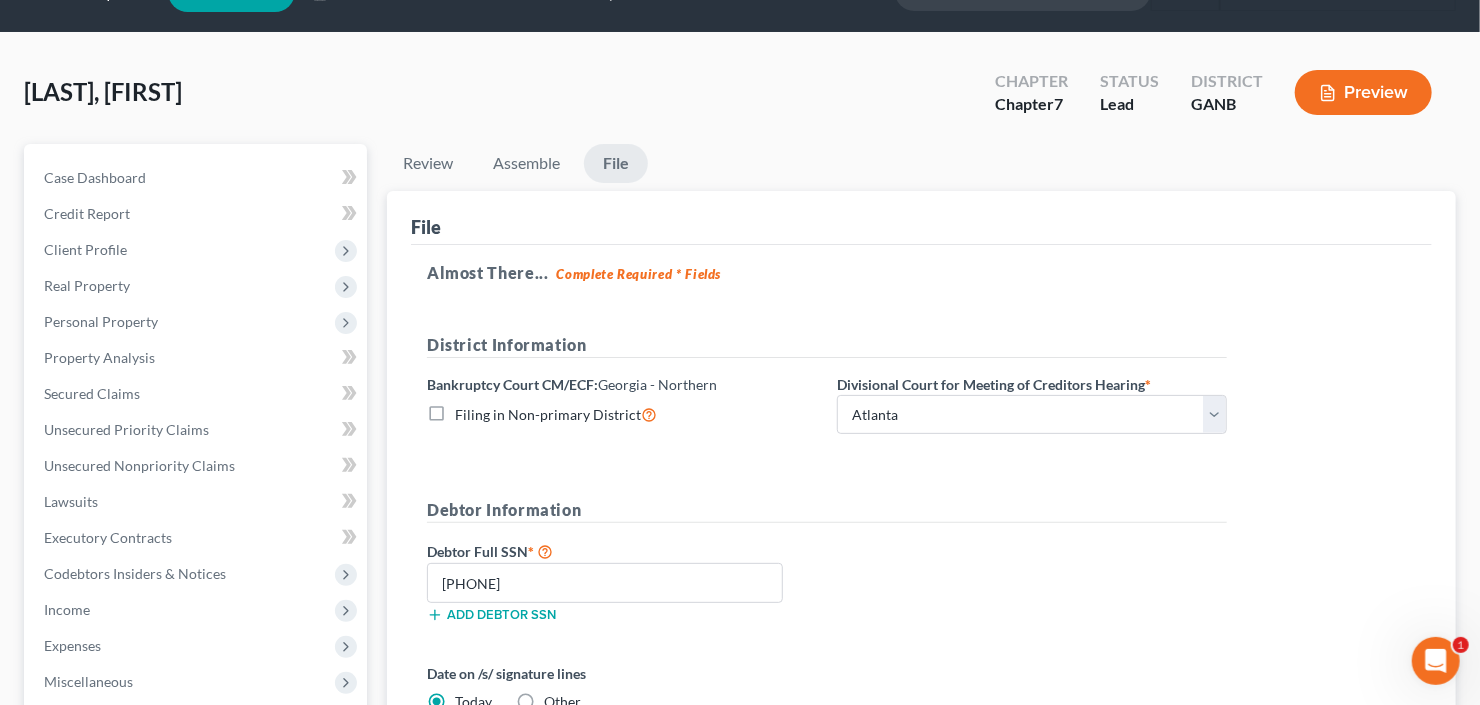 scroll, scrollTop: 0, scrollLeft: 0, axis: both 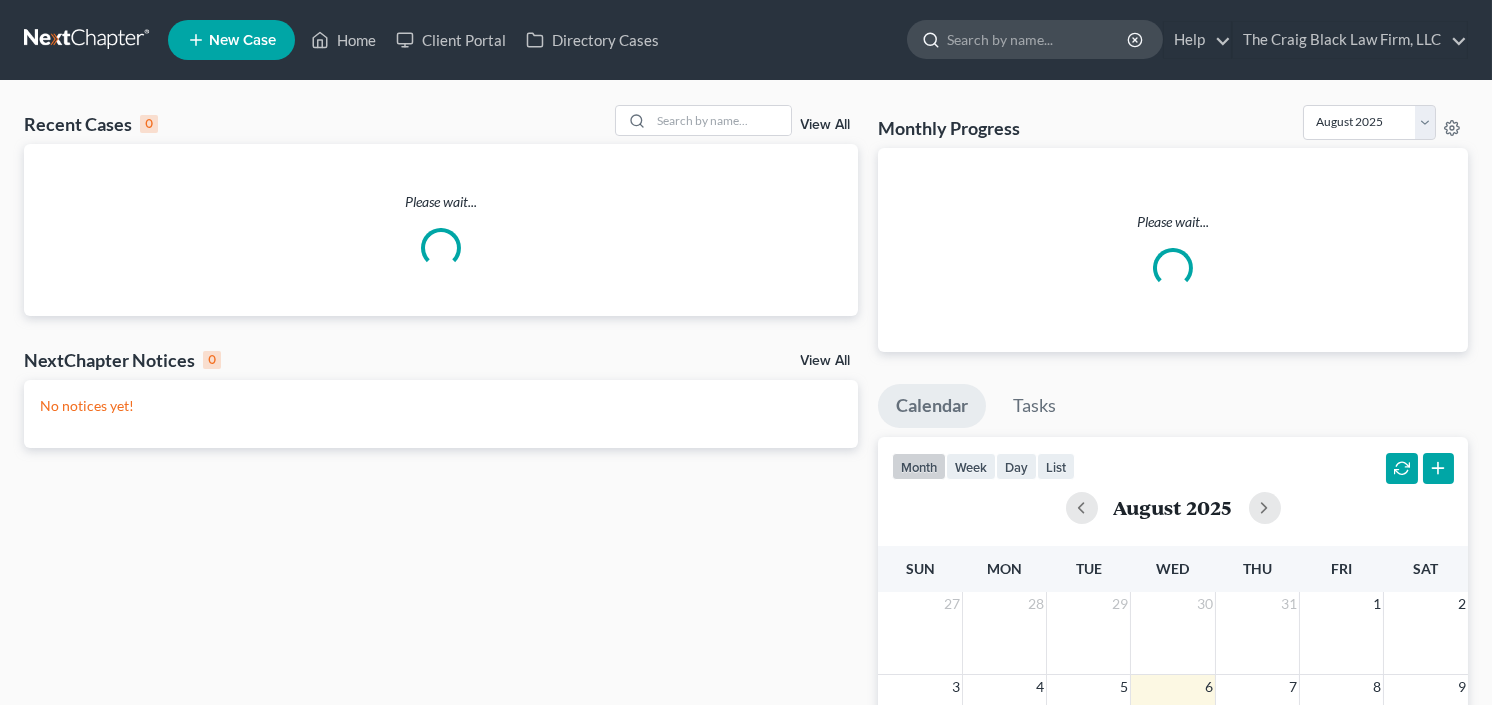 click at bounding box center [1038, 39] 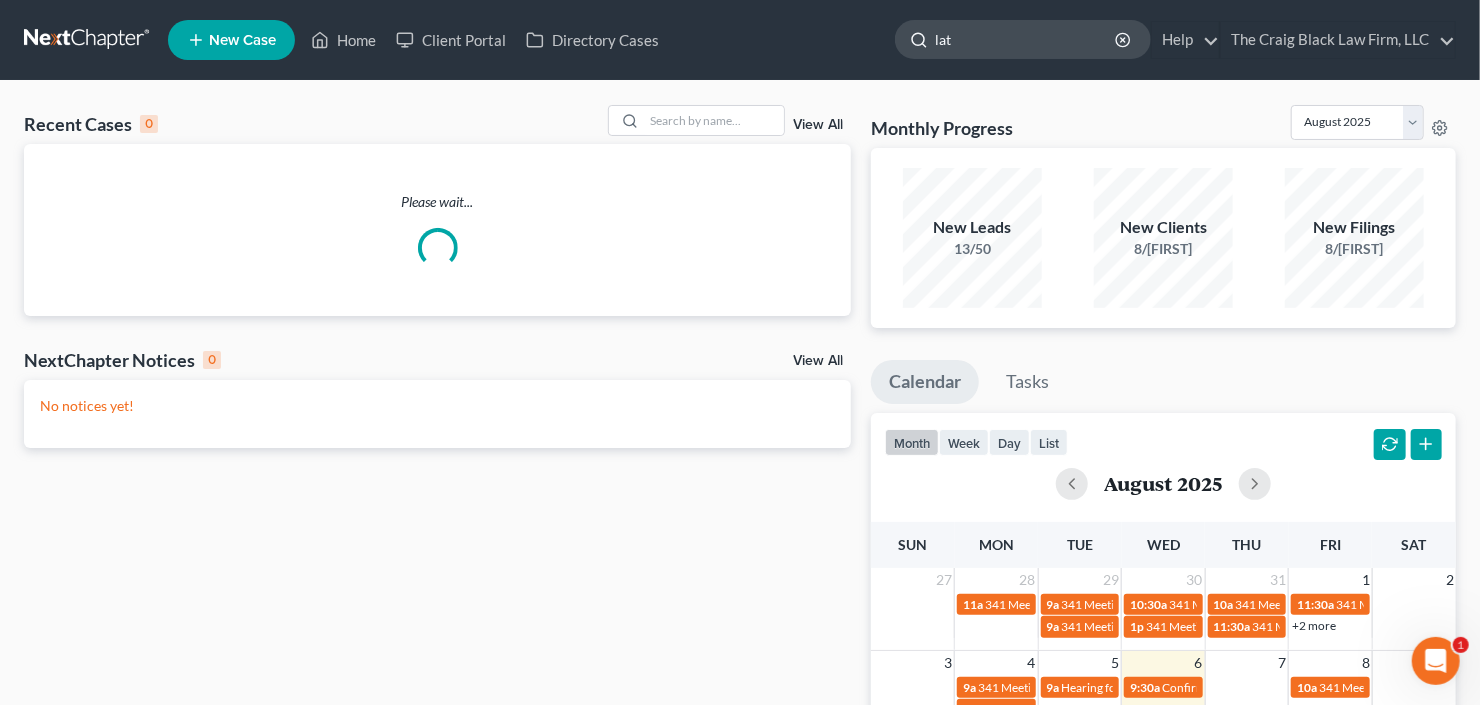 scroll, scrollTop: 0, scrollLeft: 0, axis: both 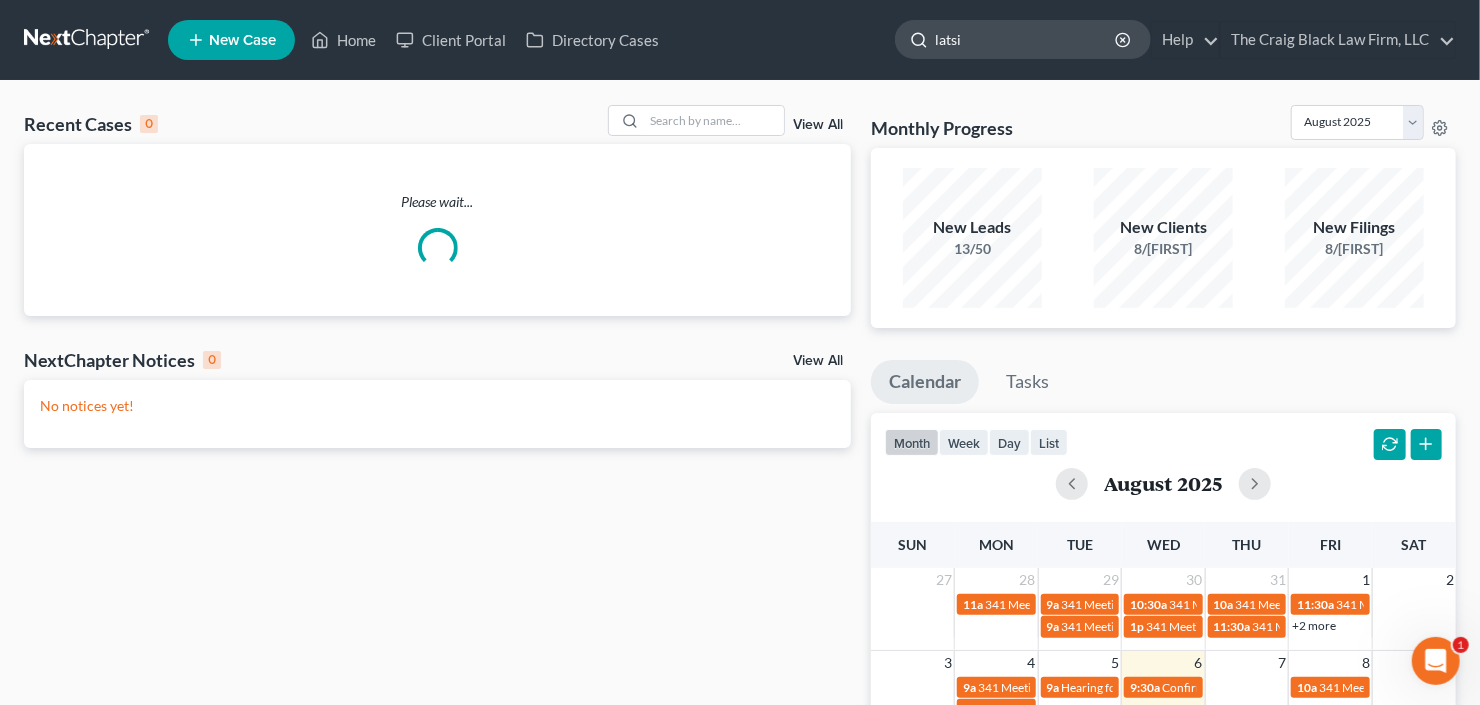 type on "latsis" 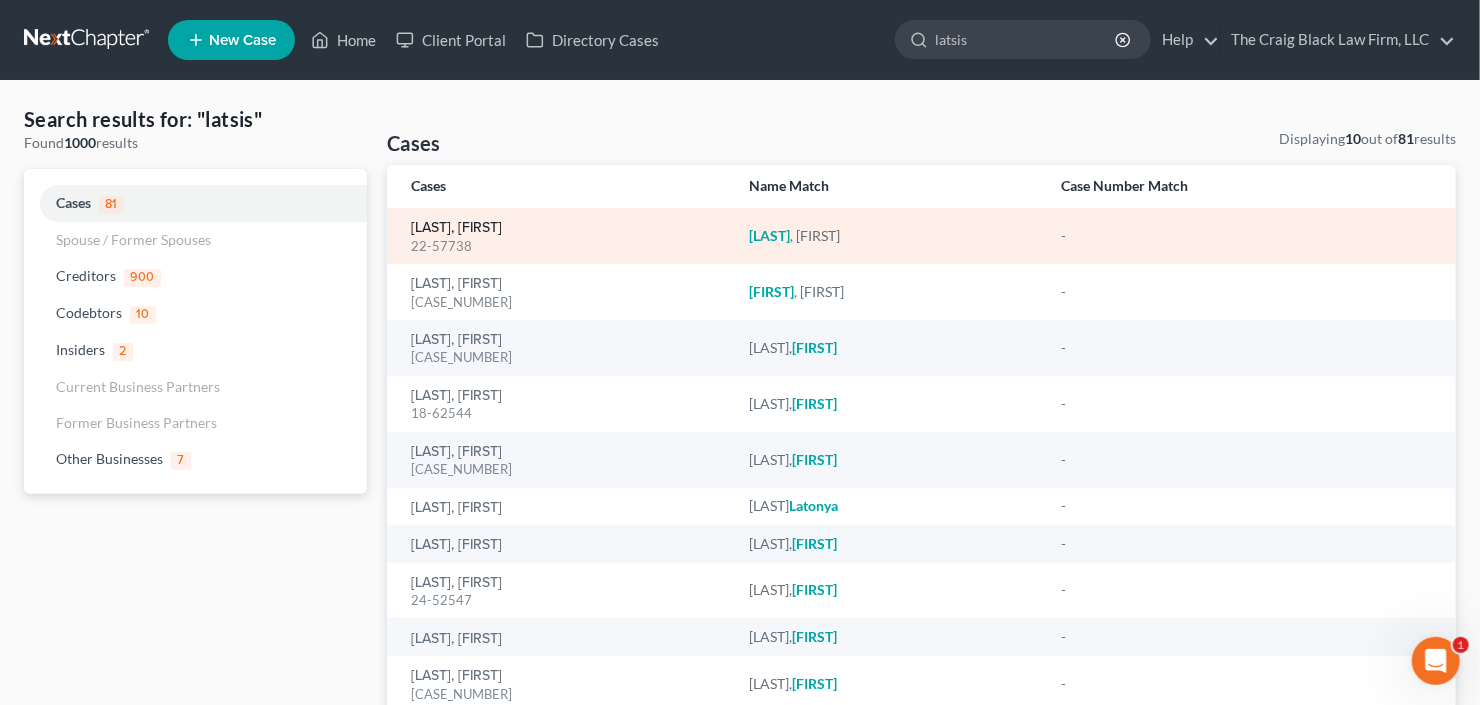 click on "Latsis, Emaly" at bounding box center (456, 228) 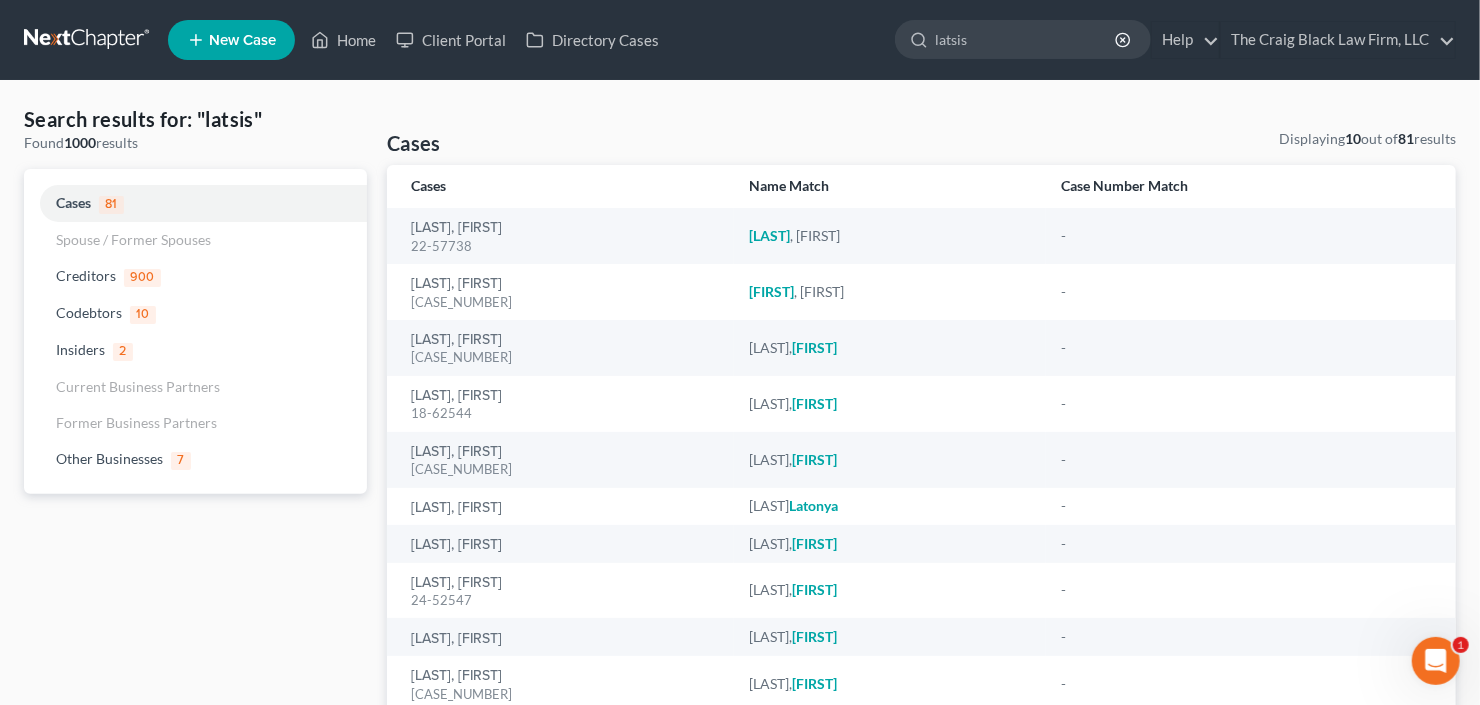 type 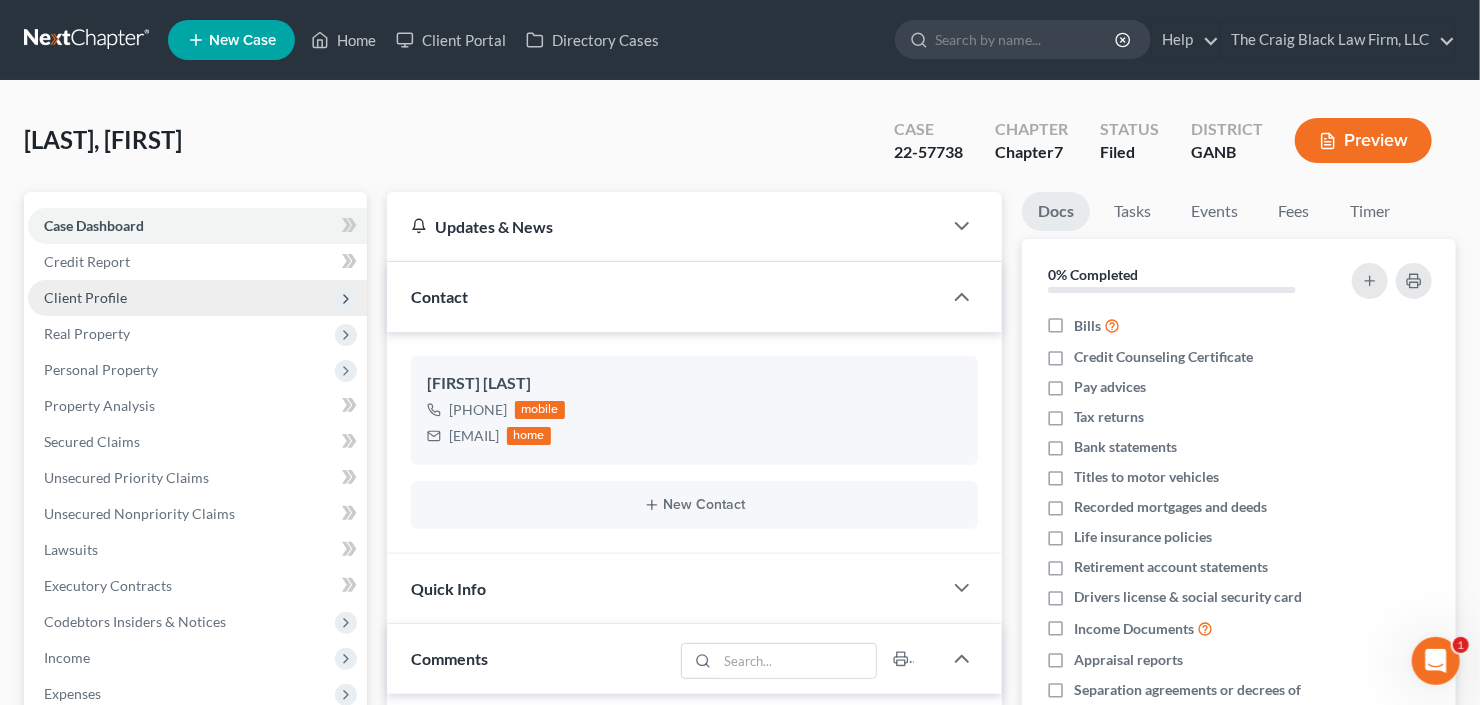 click on "Client Profile" at bounding box center (197, 298) 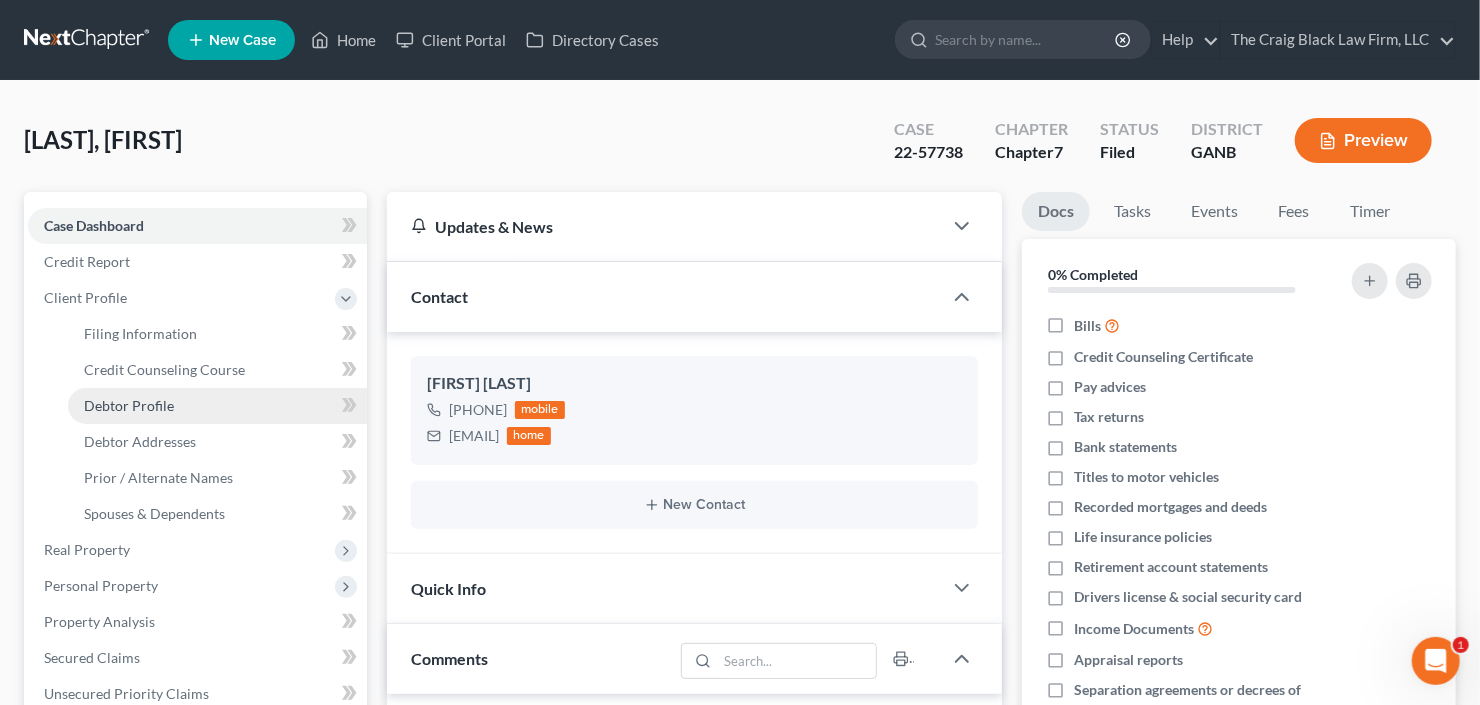 click on "Debtor Profile" at bounding box center (129, 405) 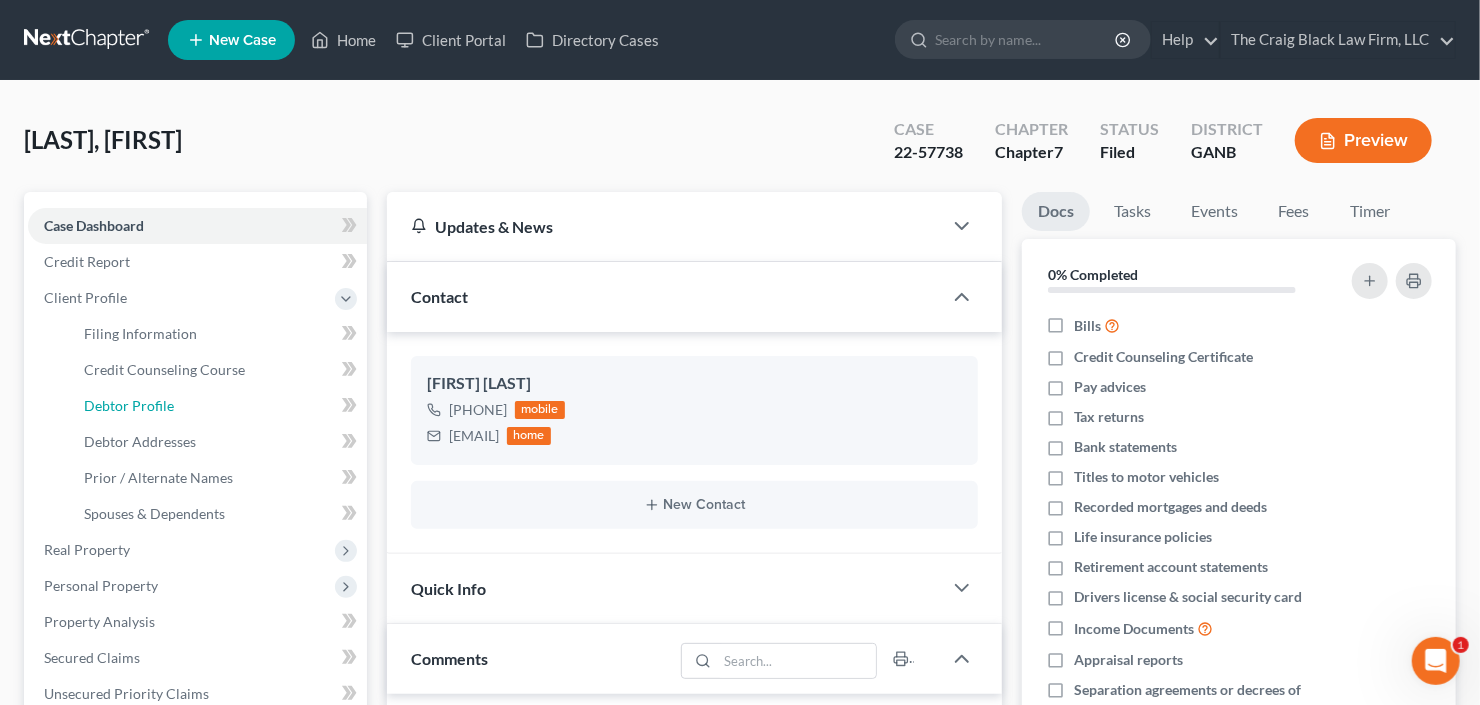 select on "0" 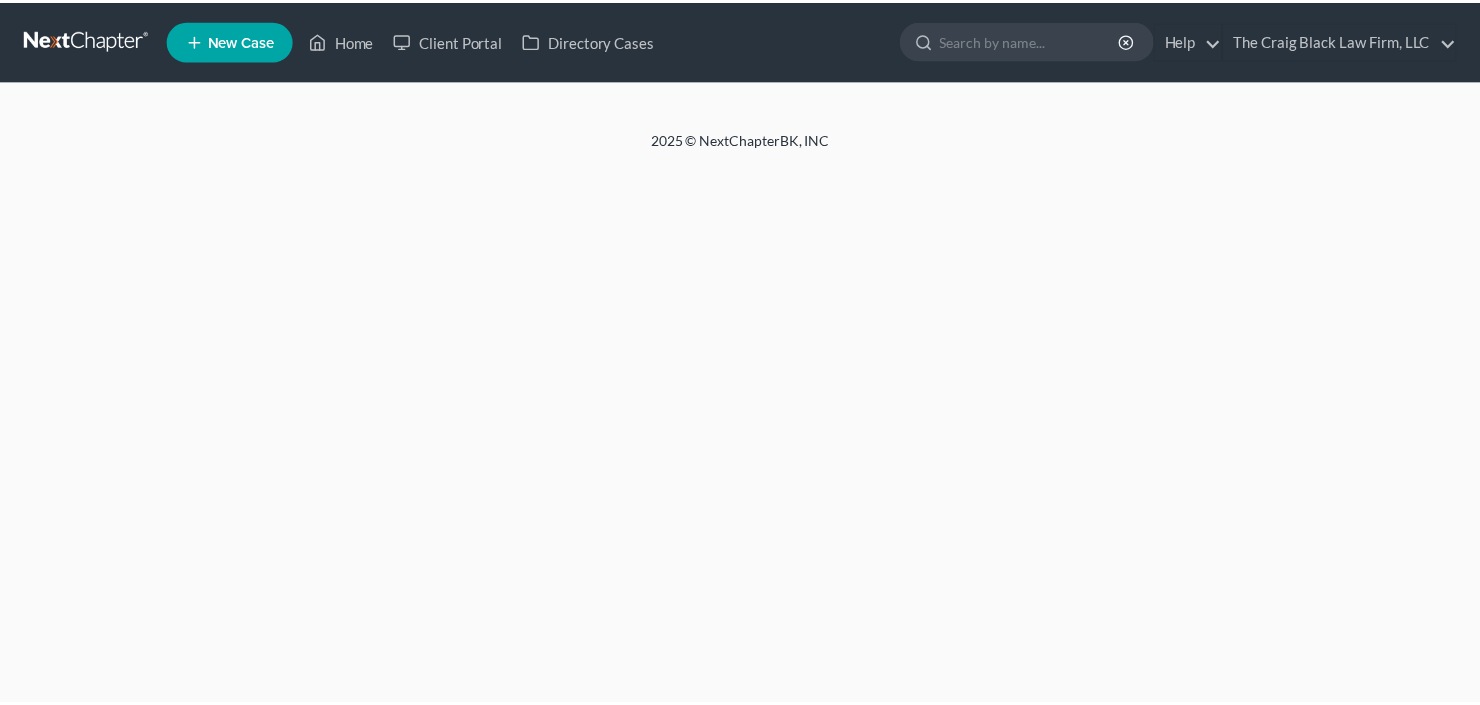 scroll, scrollTop: 0, scrollLeft: 0, axis: both 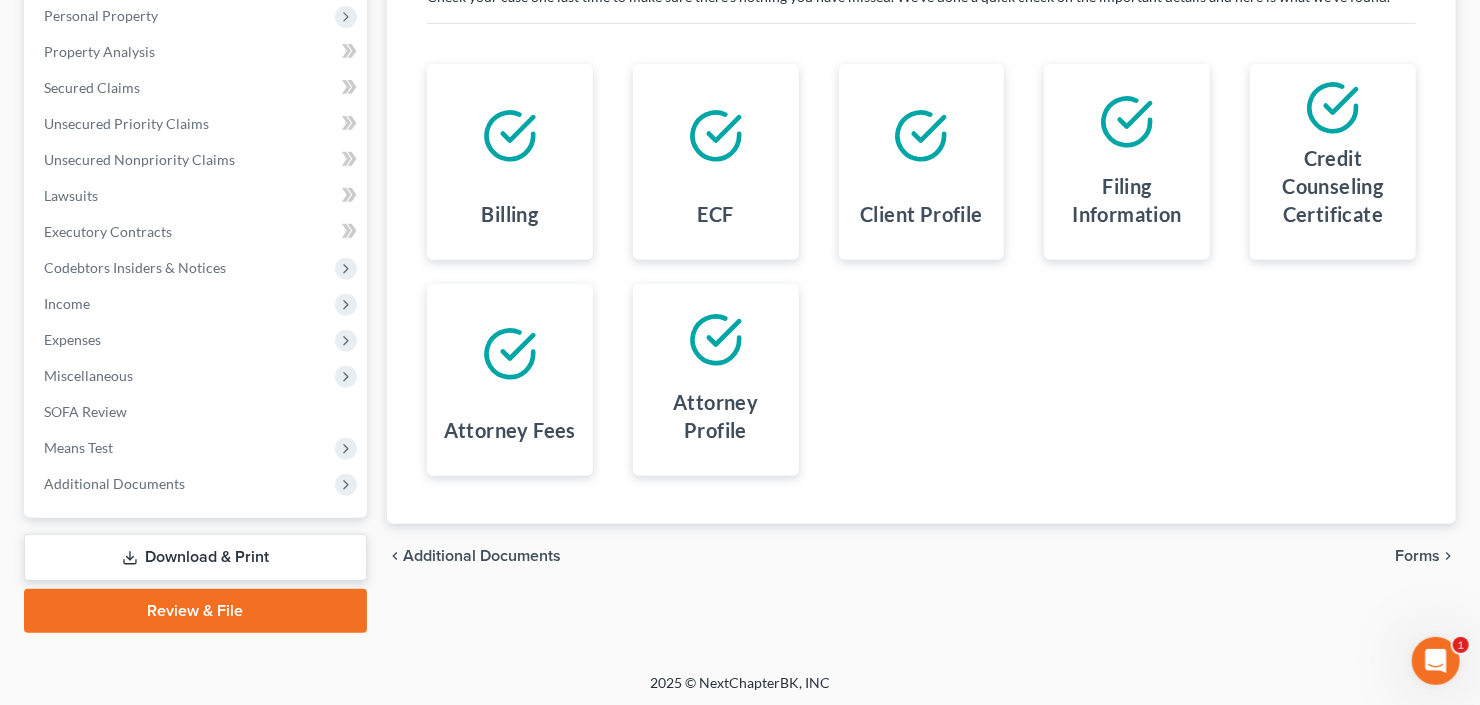 click on "Review & File" at bounding box center [195, 611] 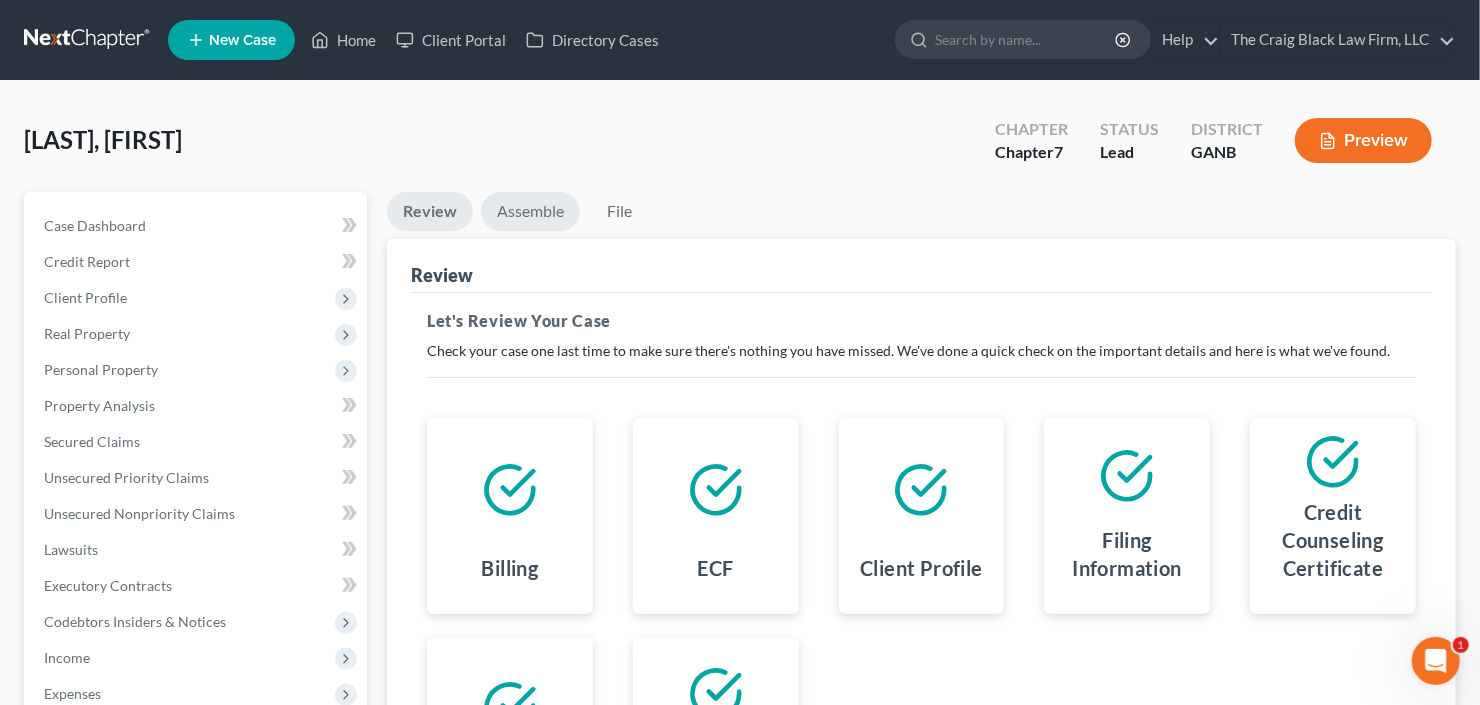click on "Assemble" at bounding box center (530, 211) 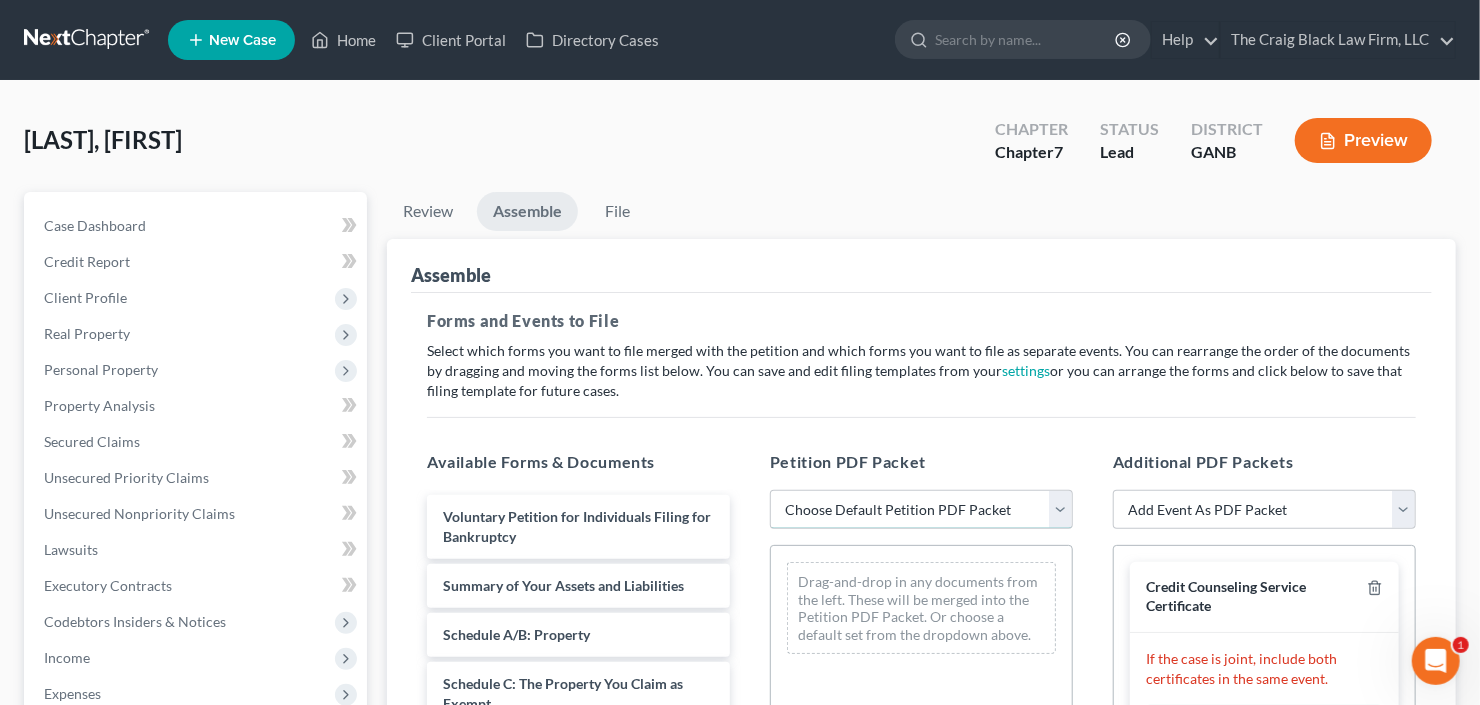 click on "Choose Default Petition PDF Packet Complete Bankruptcy Petition (all forms and schedules) Emergency Filing (Voluntary Petition and Creditor List Only)" at bounding box center (921, 510) 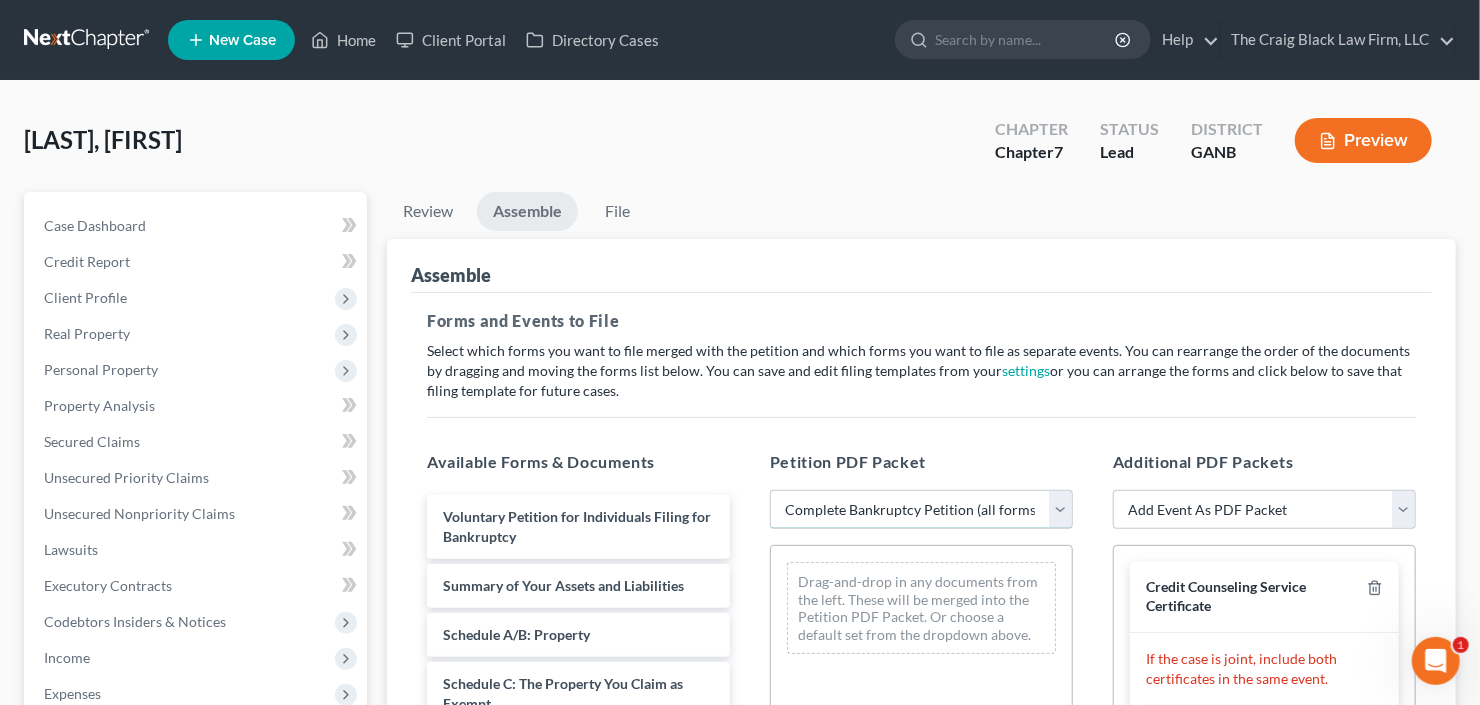 click on "Choose Default Petition PDF Packet Complete Bankruptcy Petition (all forms and schedules) Emergency Filing (Voluntary Petition and Creditor List Only)" at bounding box center (921, 510) 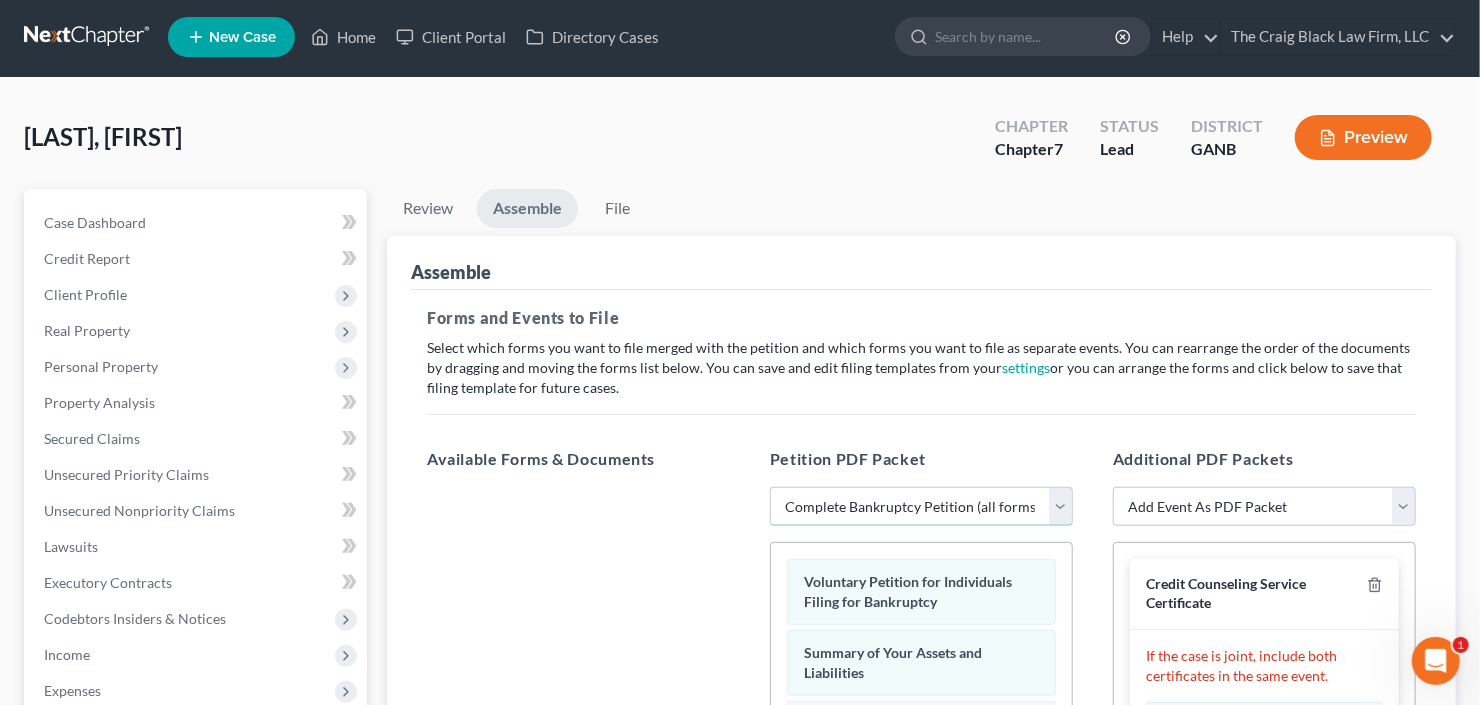 scroll, scrollTop: 567, scrollLeft: 0, axis: vertical 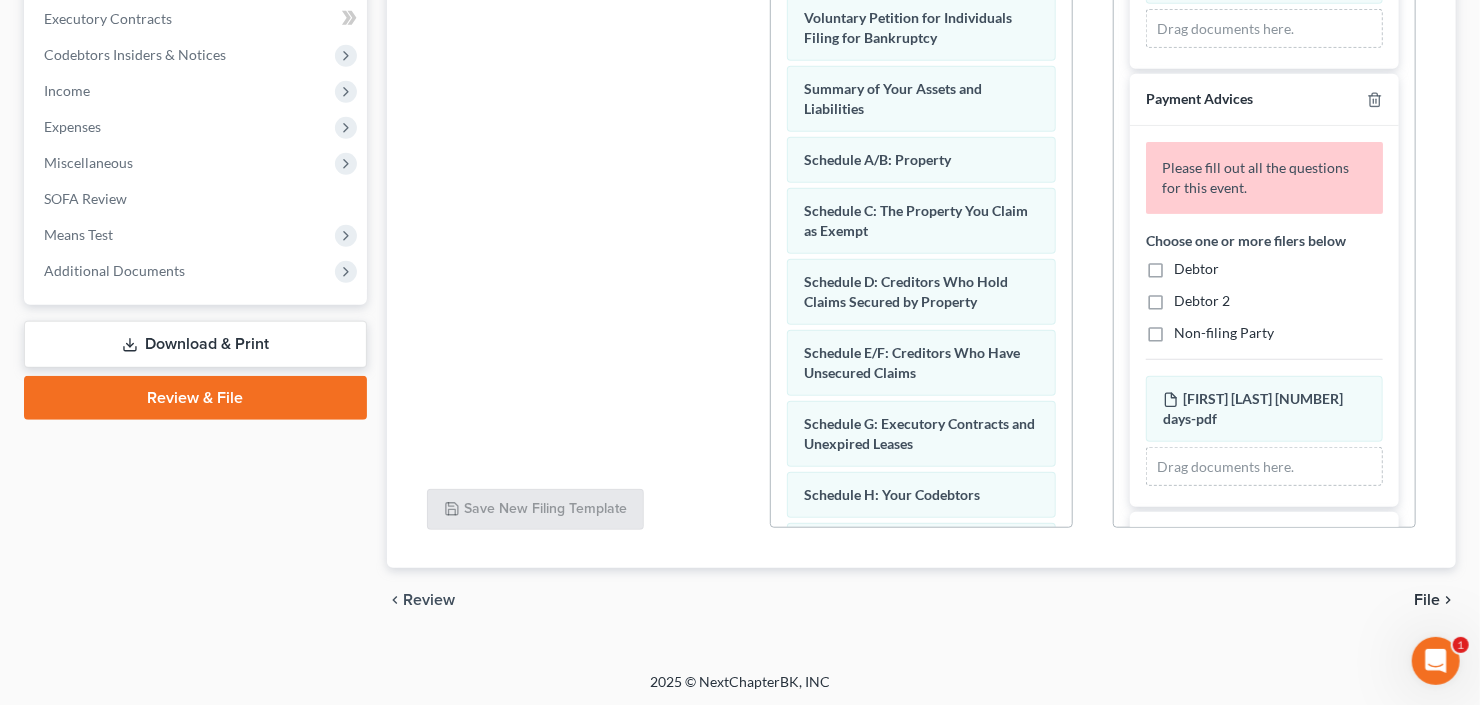 click on "Debtor" at bounding box center (1196, 269) 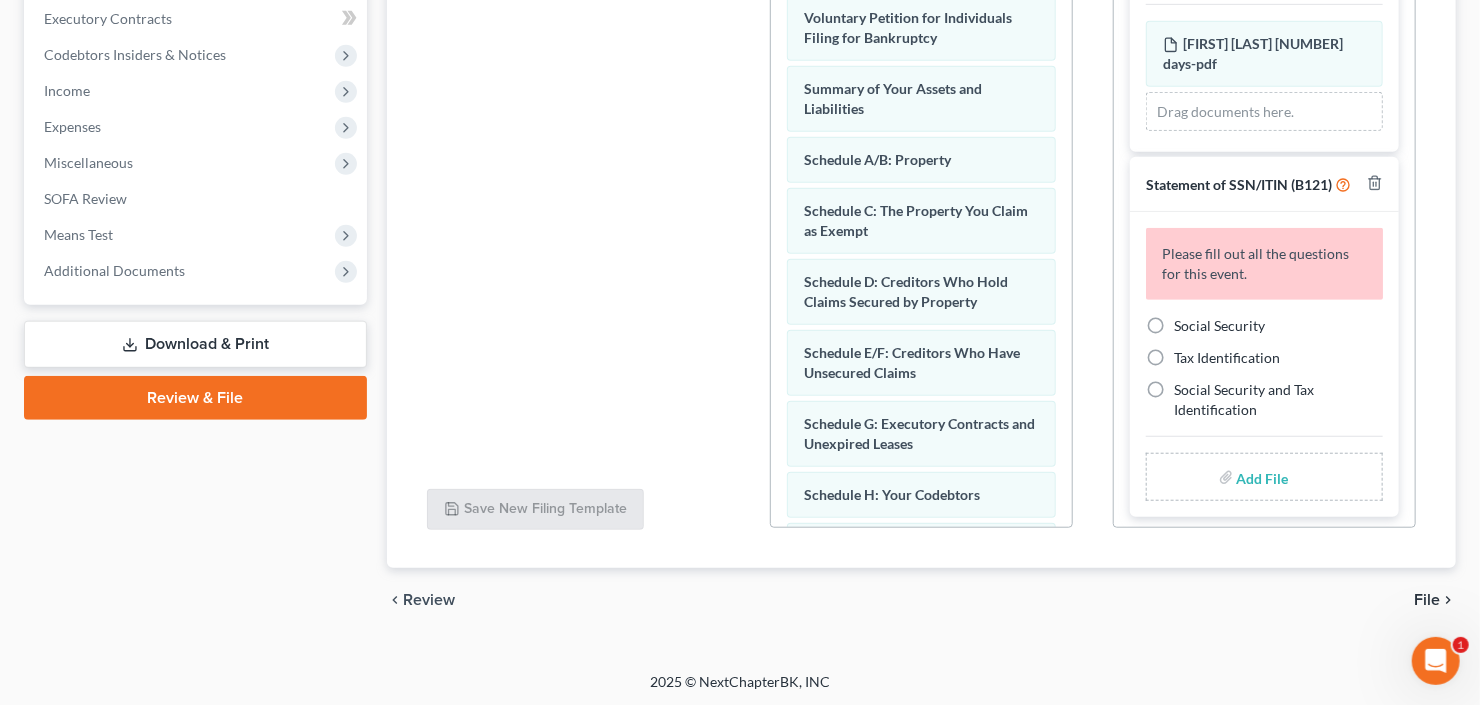 click on "Social Security" at bounding box center [1219, 326] 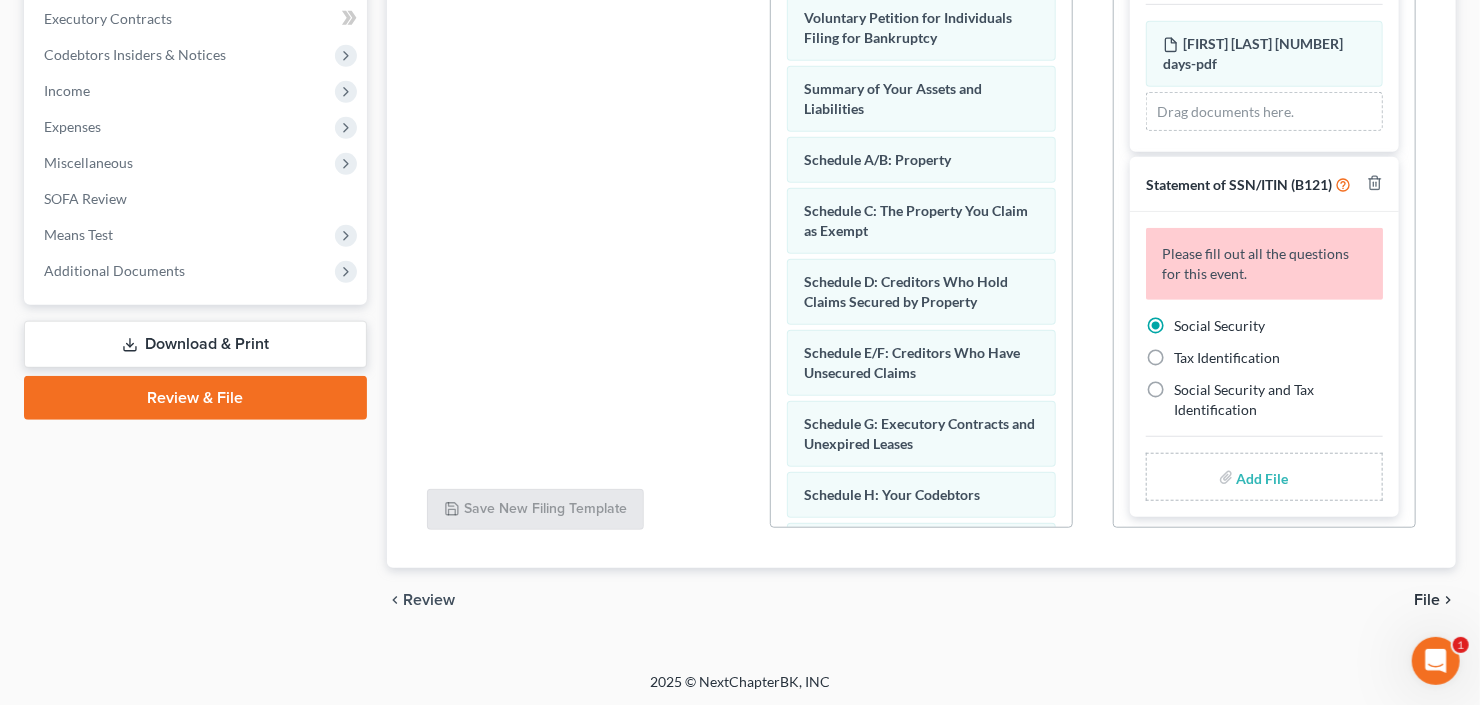 scroll, scrollTop: 419, scrollLeft: 0, axis: vertical 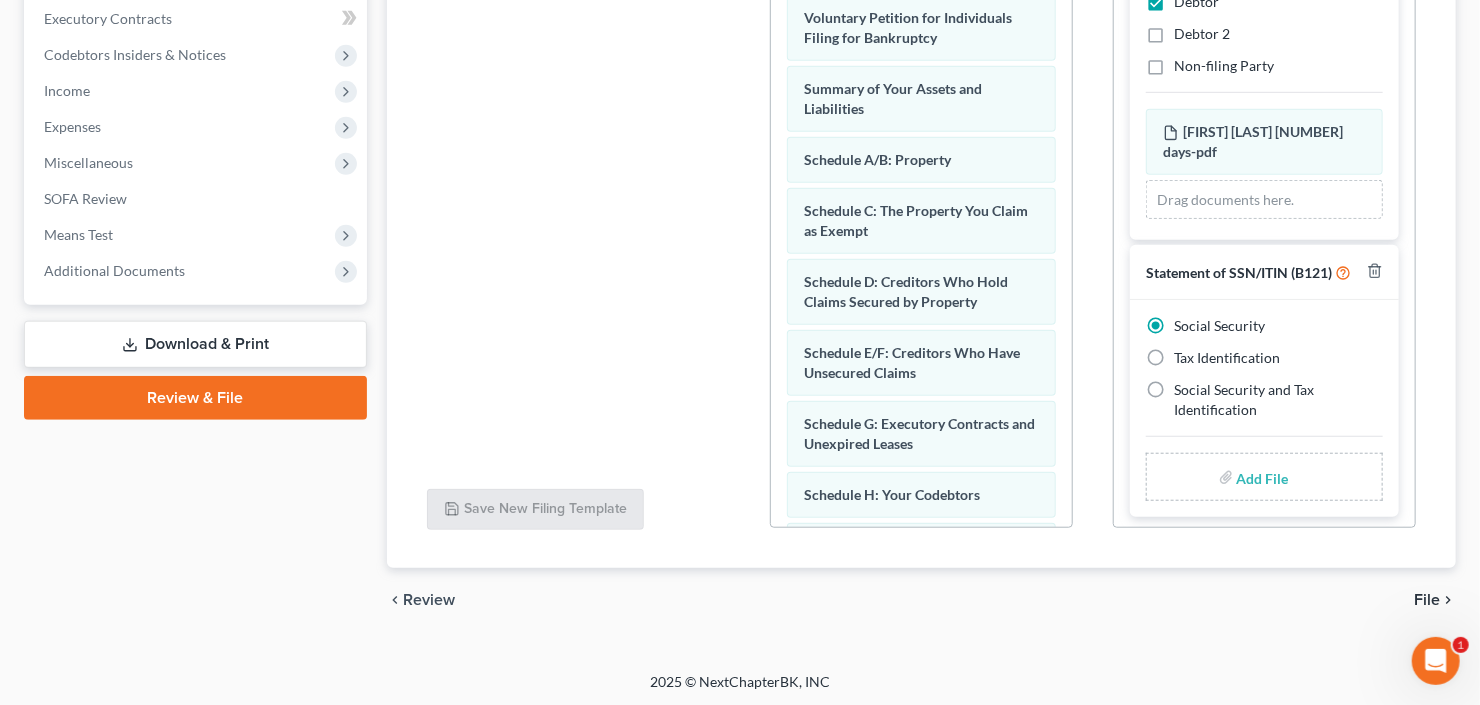 click at bounding box center [1261, 477] 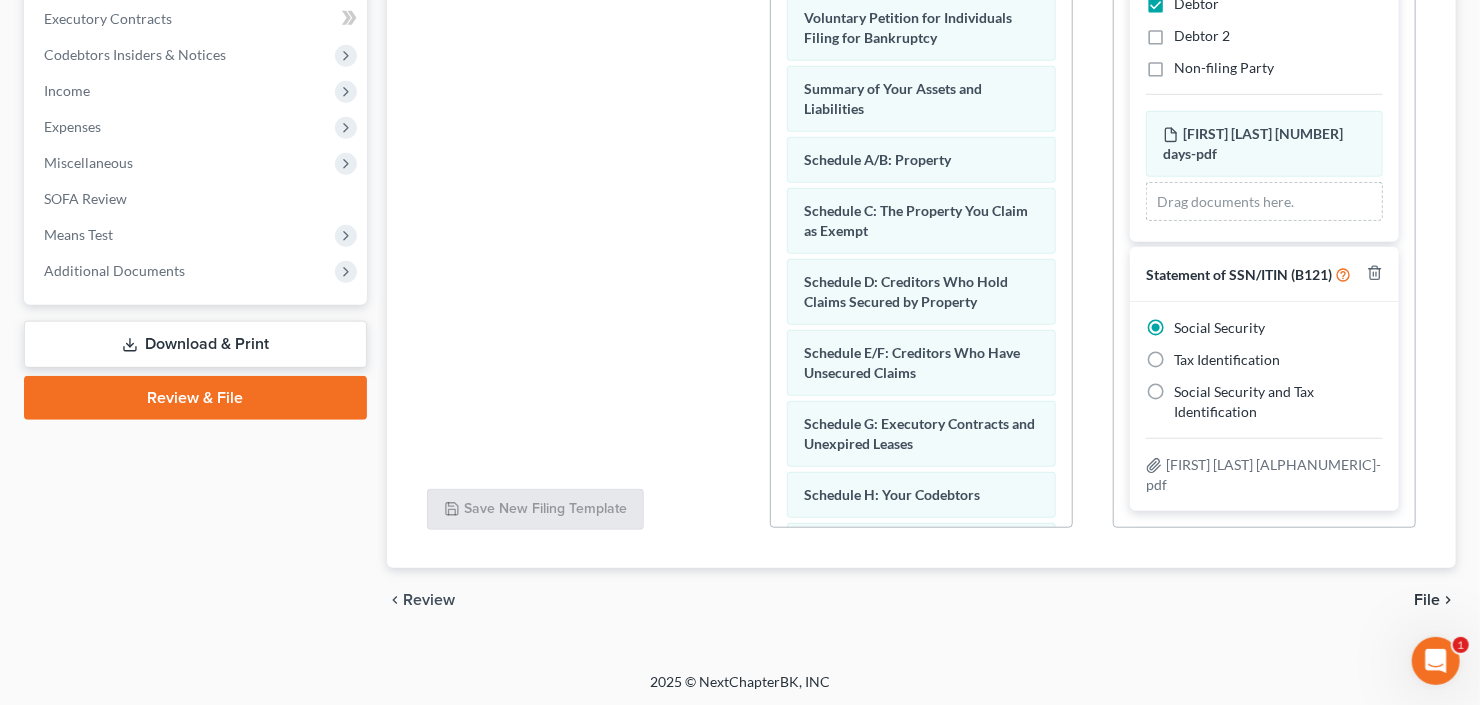 scroll, scrollTop: 391, scrollLeft: 0, axis: vertical 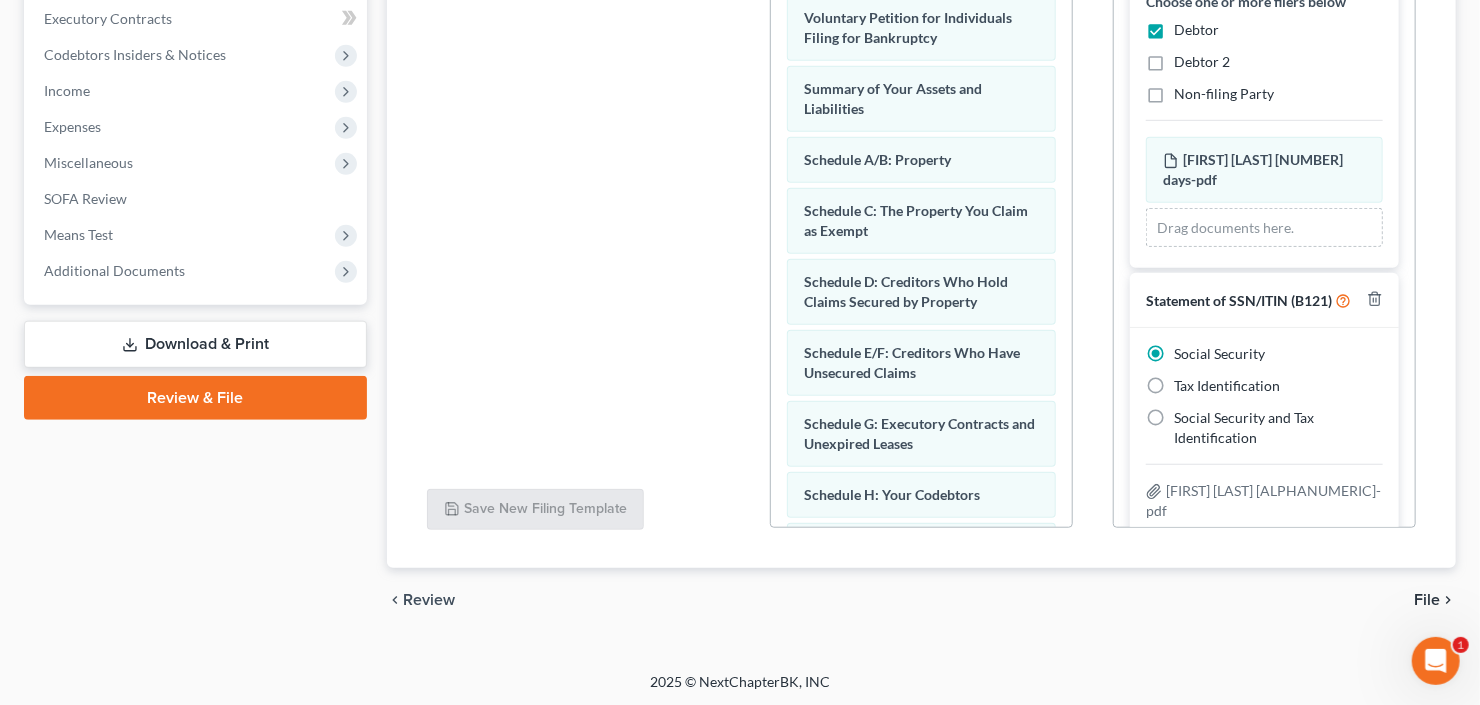 click on "File" at bounding box center (1427, 600) 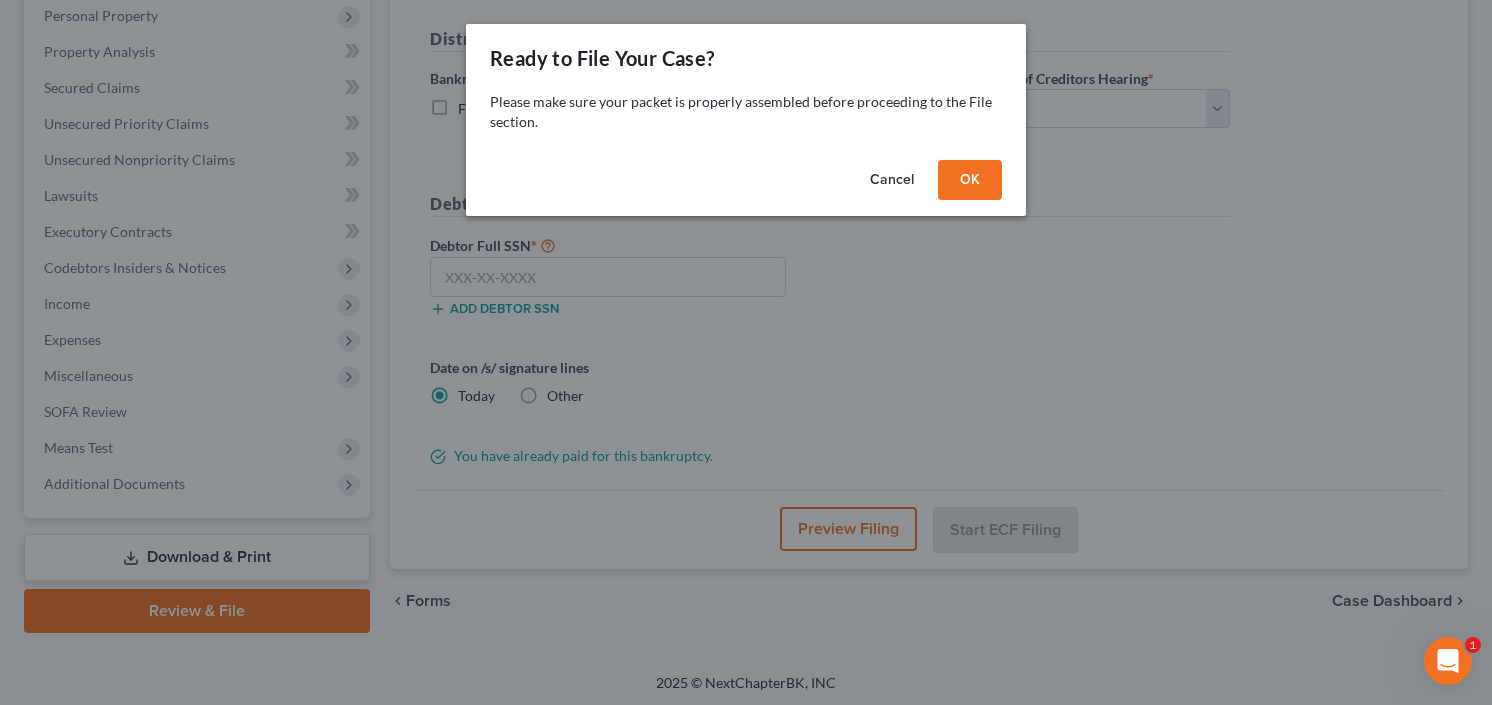 click on "OK" at bounding box center (970, 180) 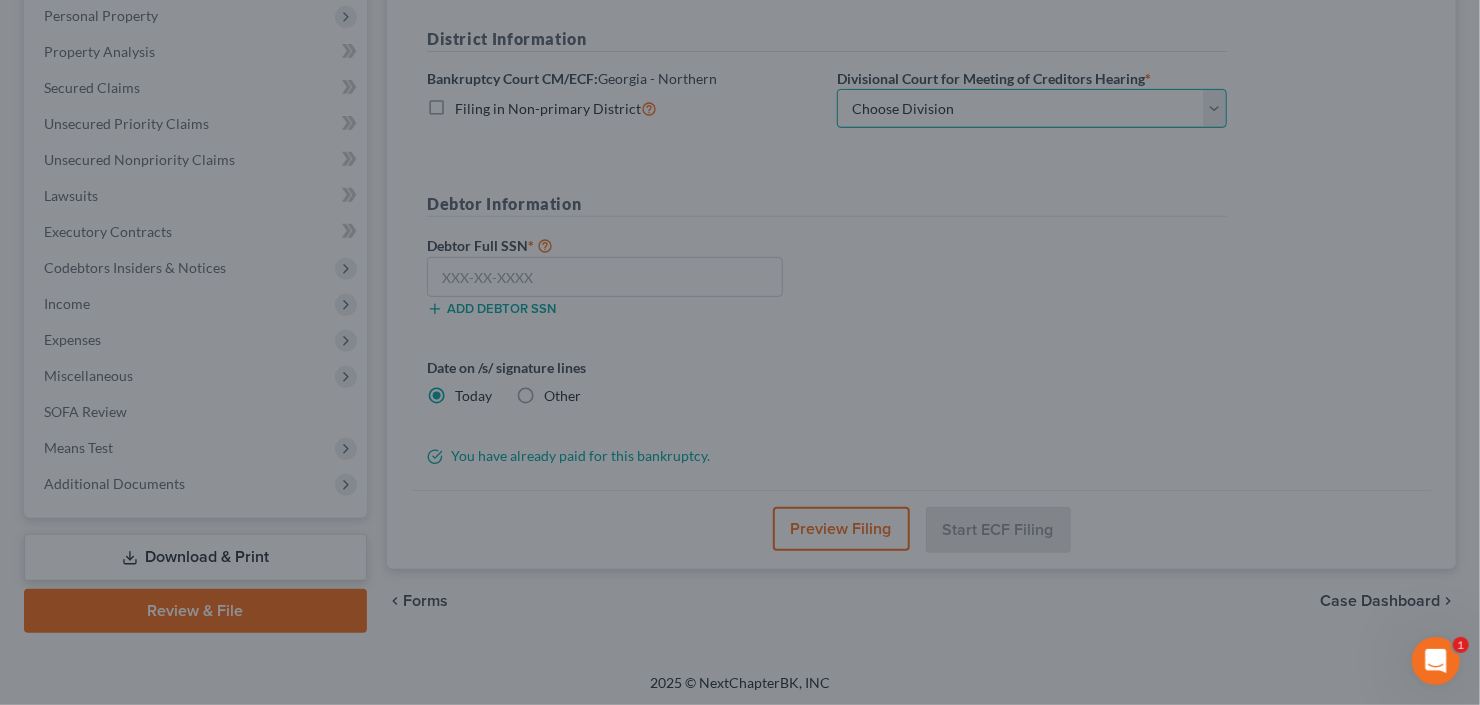 click on "Choose Division Atlanta Gainesville Newnan Rome" at bounding box center [1032, 109] 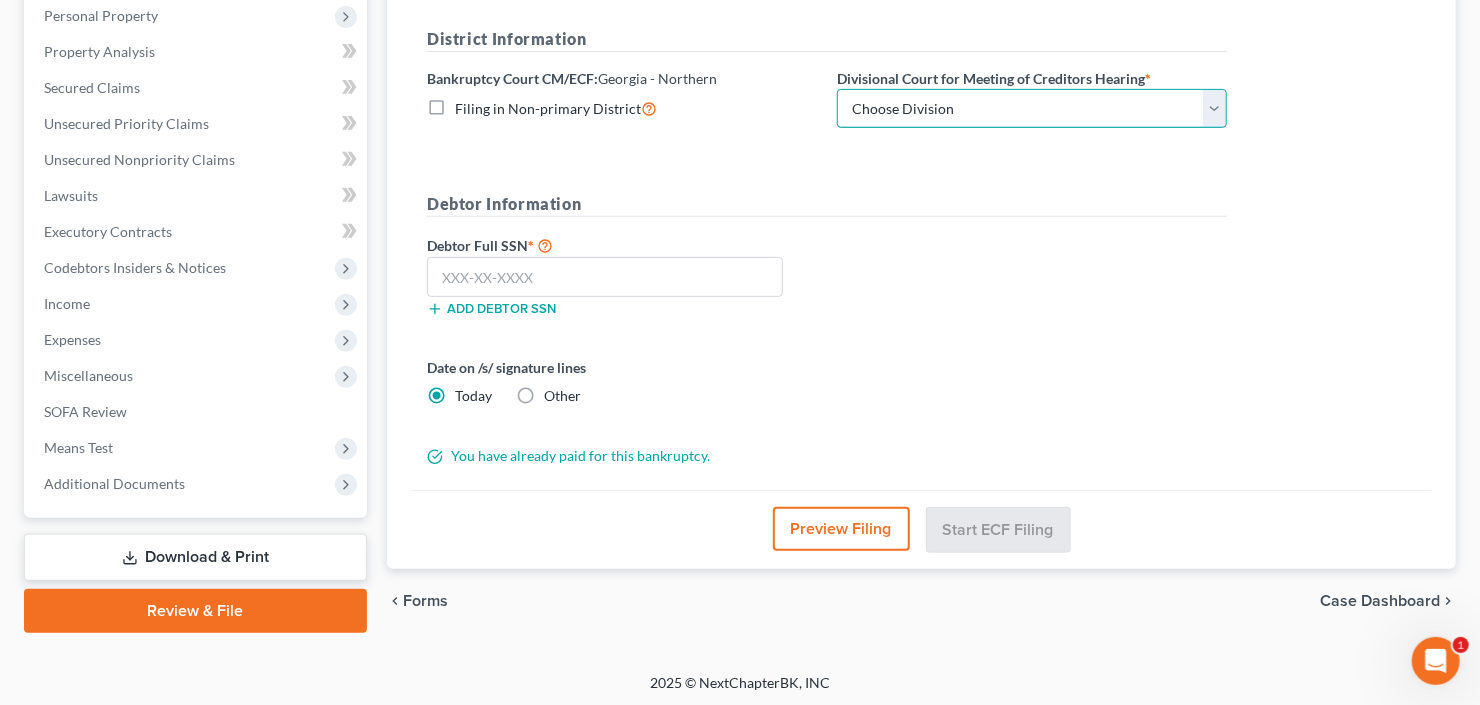 select on "0" 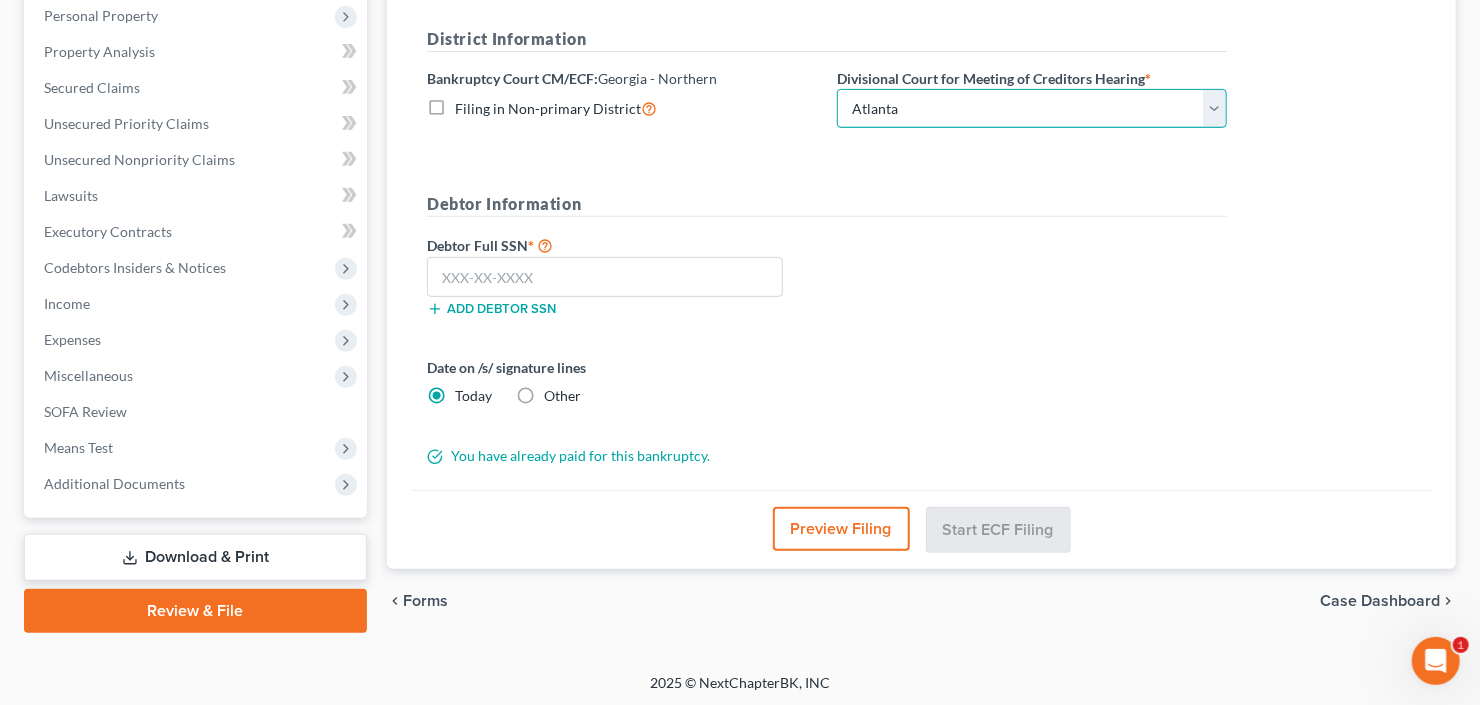 click on "Choose Division Atlanta Gainesville Newnan Rome" at bounding box center (1032, 109) 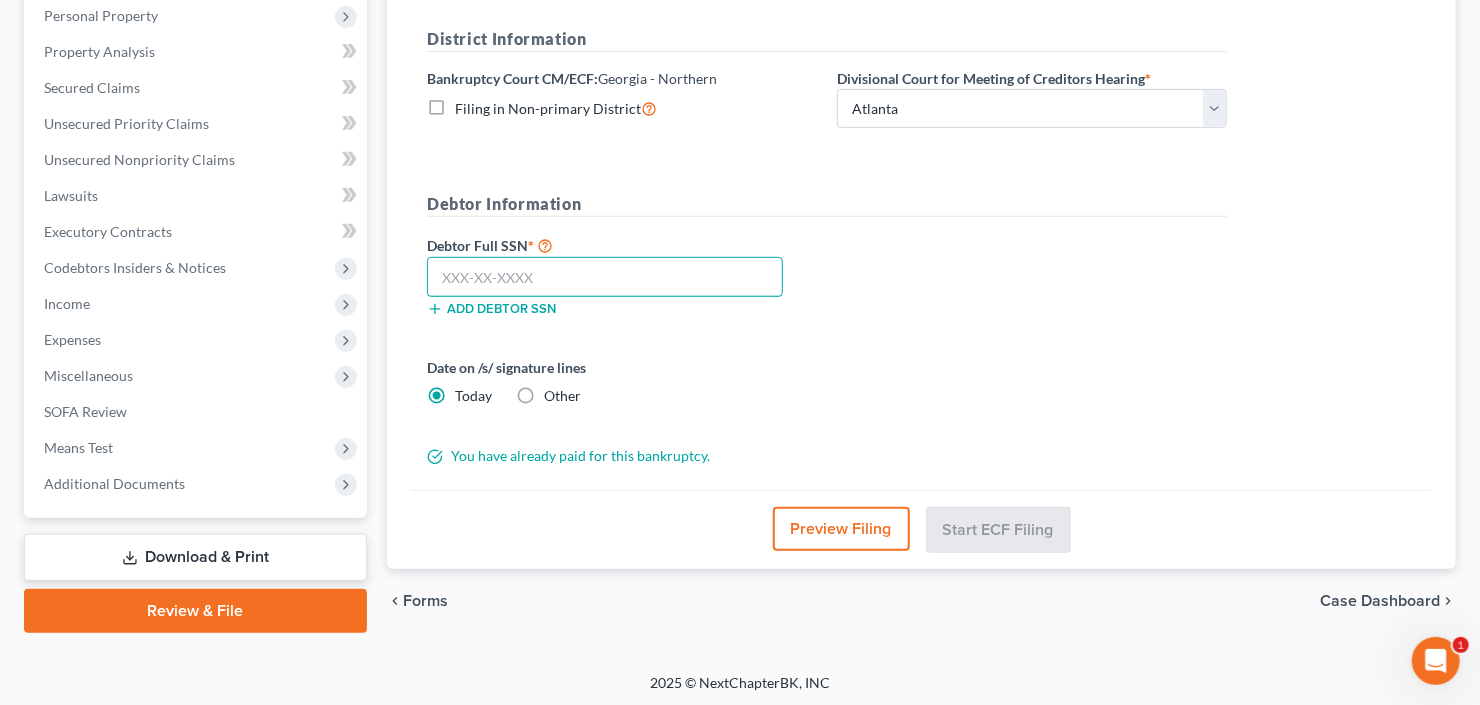 click at bounding box center (605, 277) 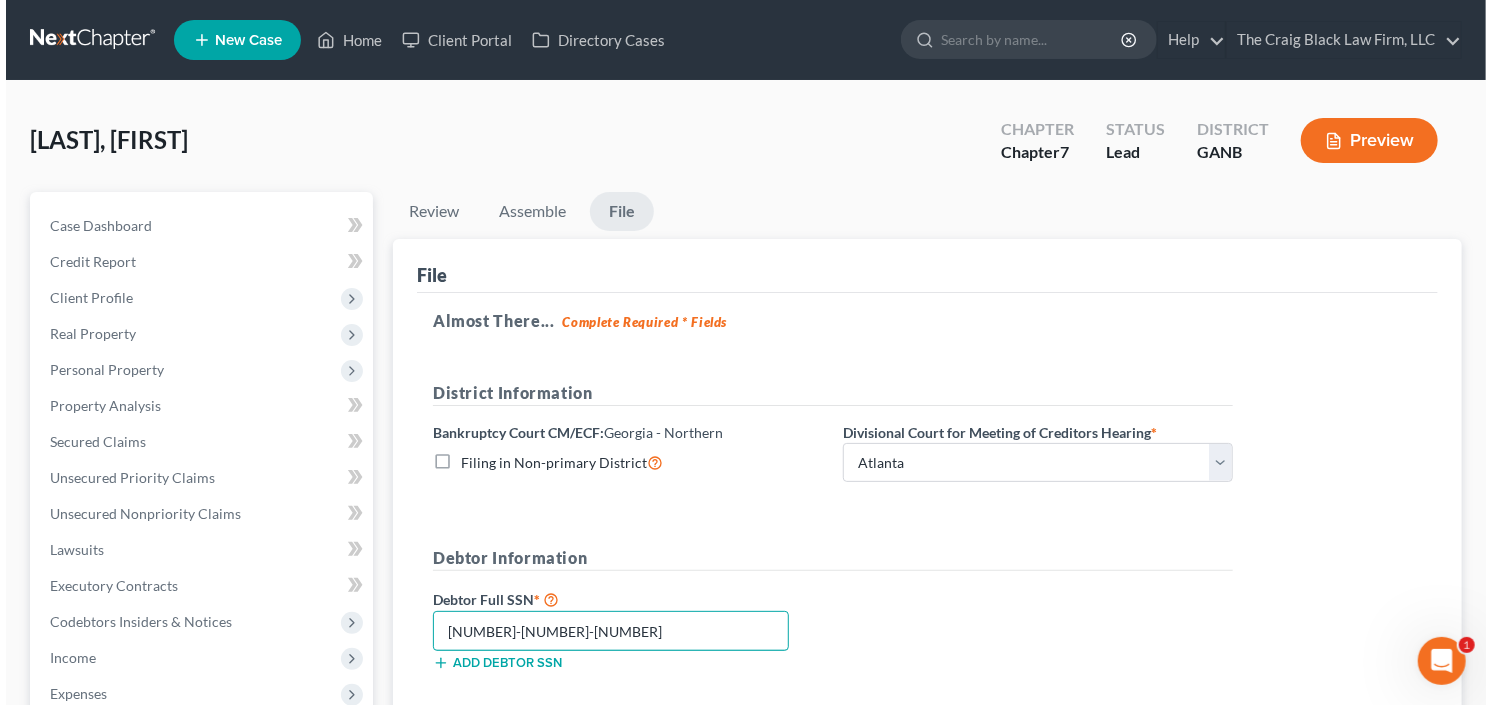 scroll, scrollTop: 354, scrollLeft: 0, axis: vertical 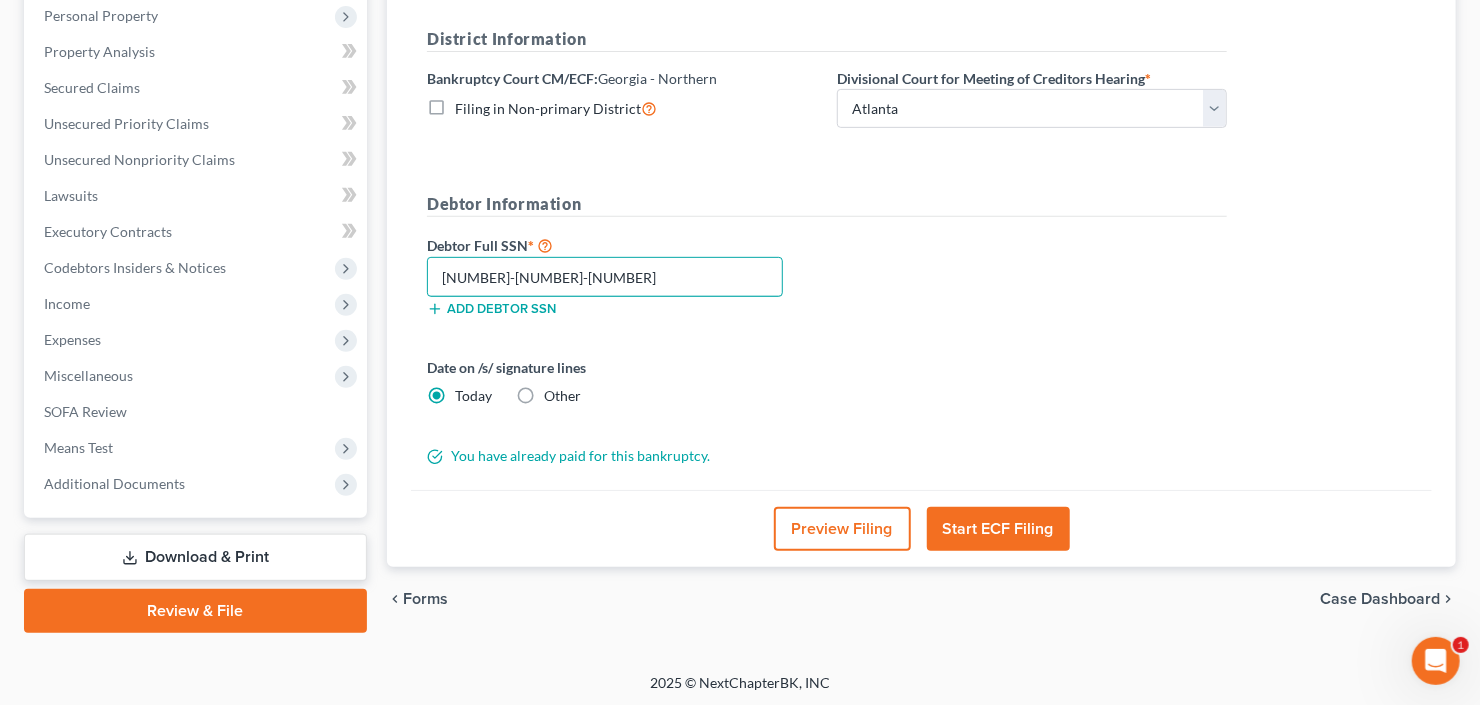 type on "256-81-3447" 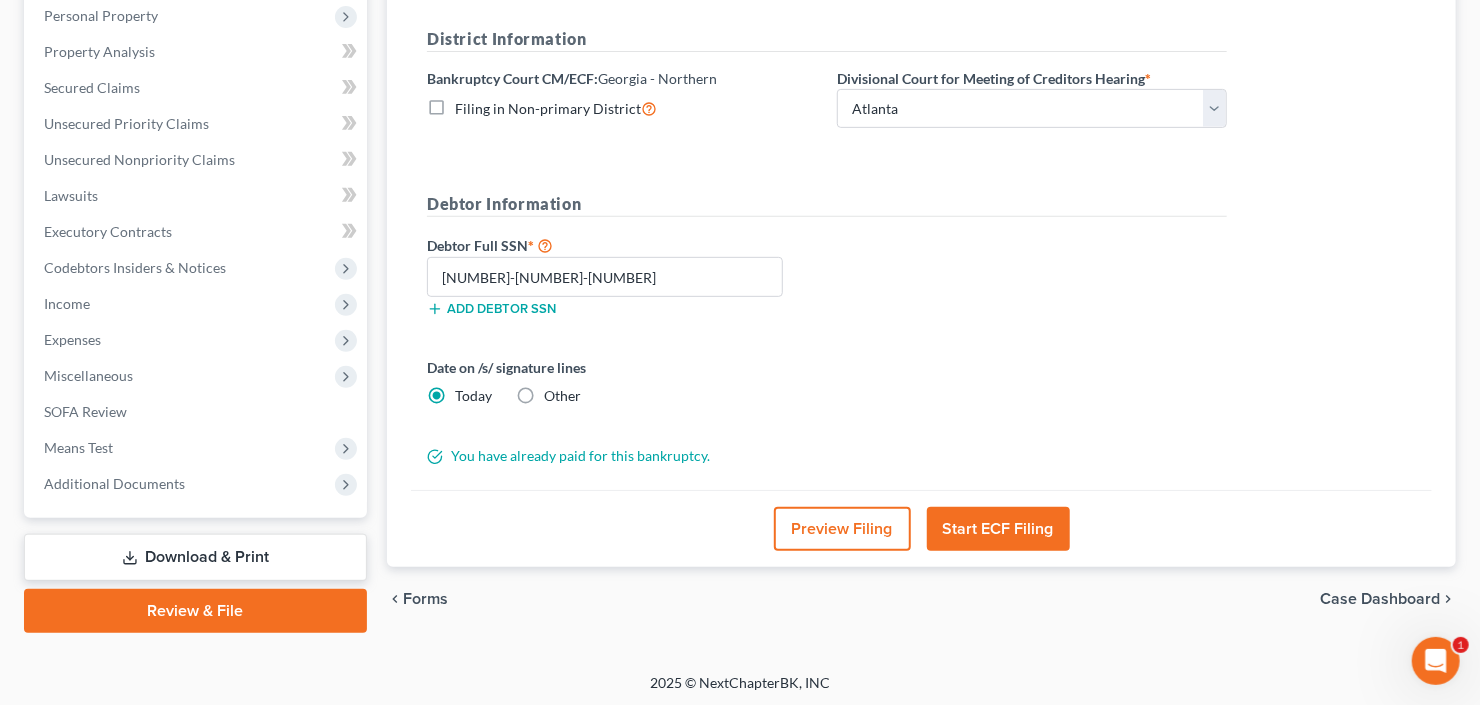click on "Start ECF Filing" at bounding box center [998, 529] 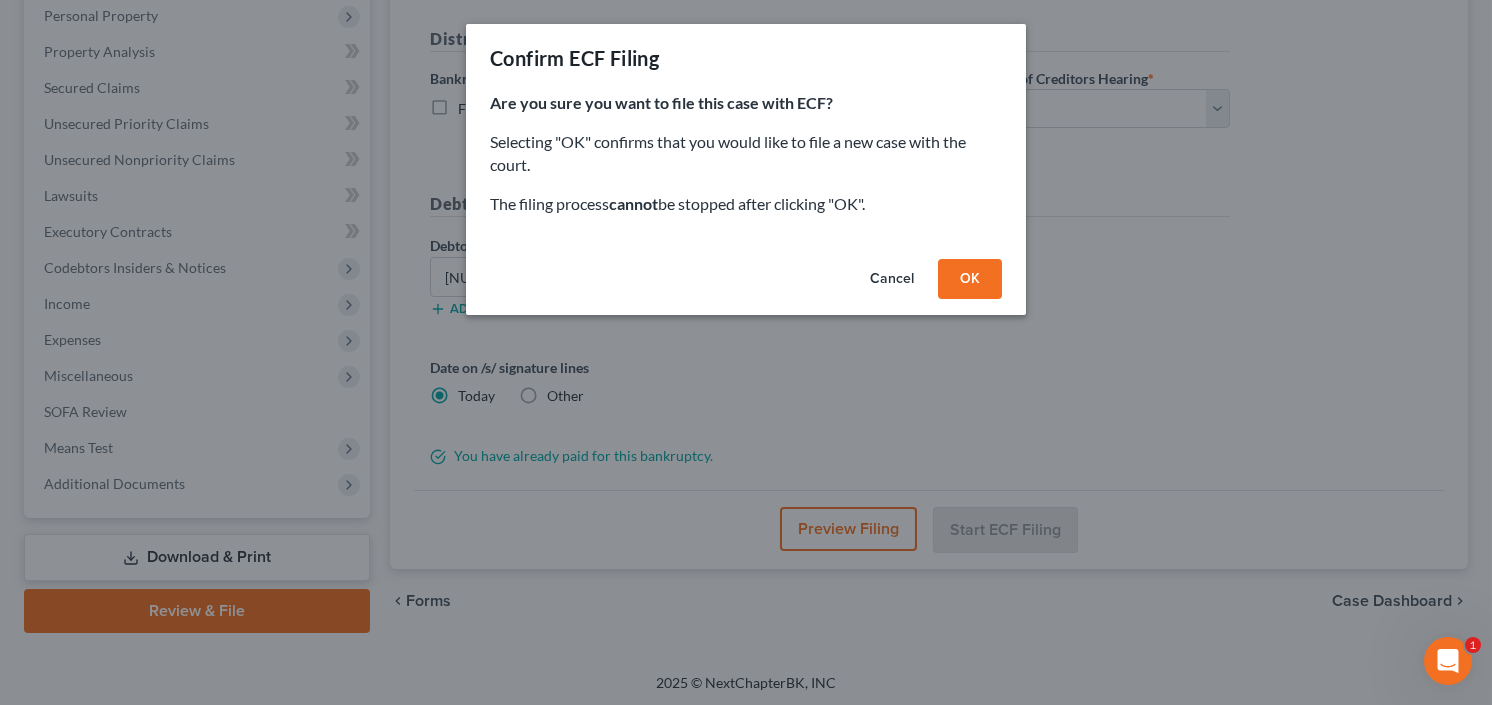 click on "OK" at bounding box center [970, 279] 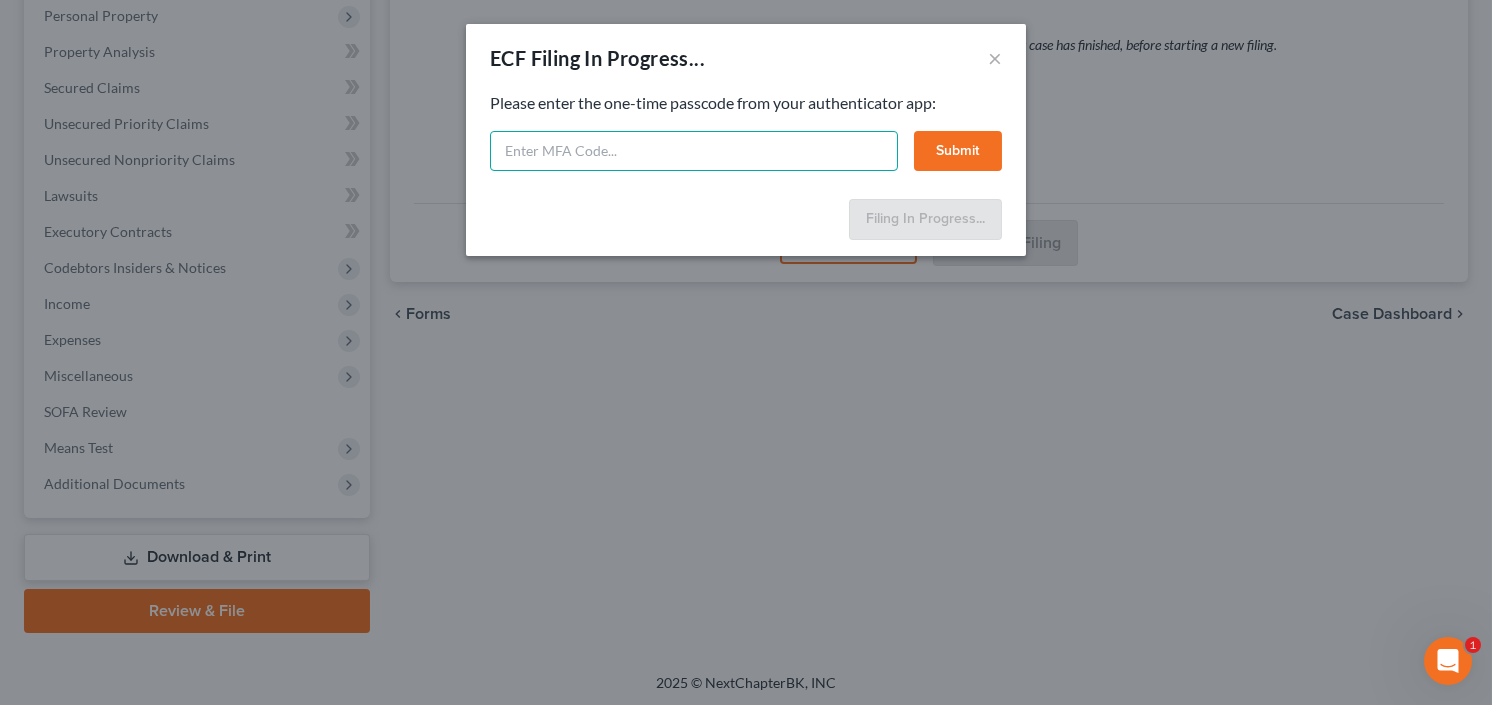 click at bounding box center [694, 151] 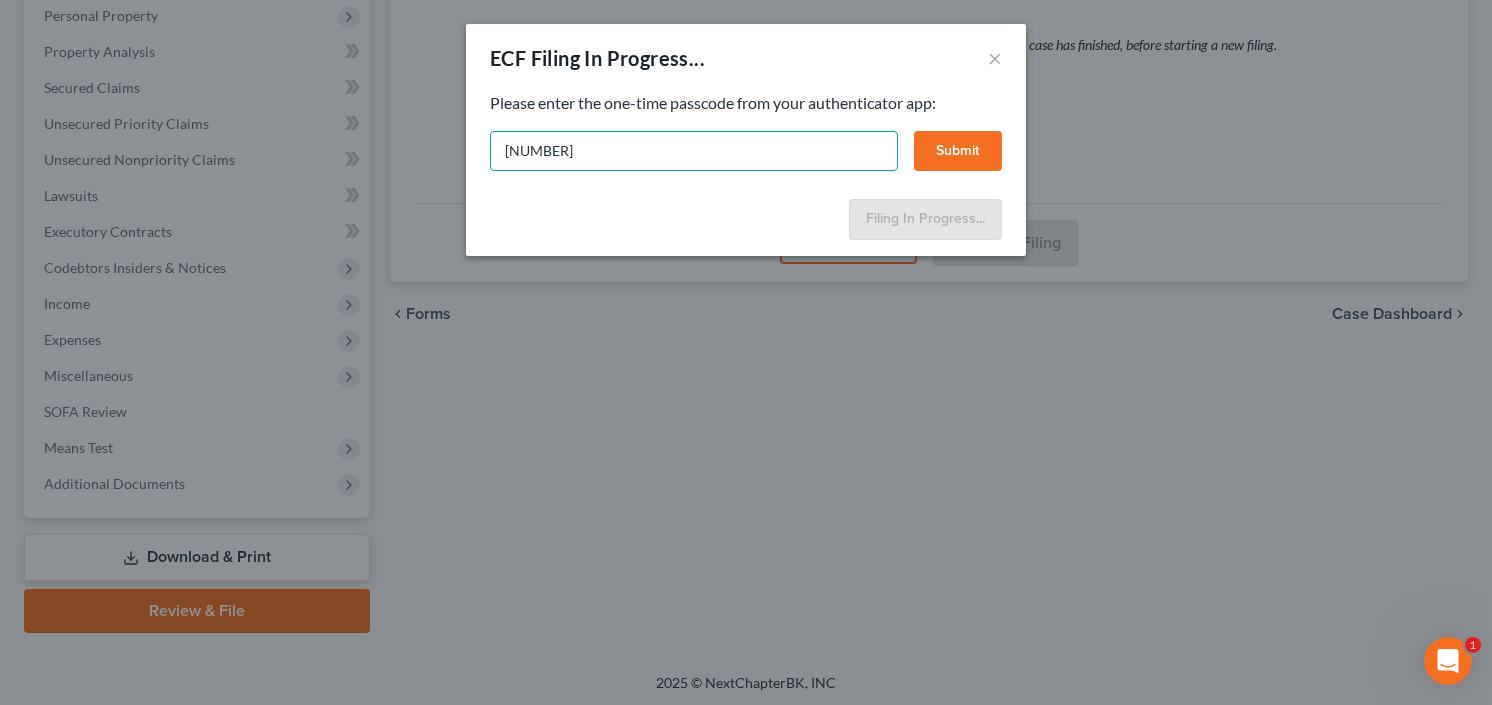 type on "591088" 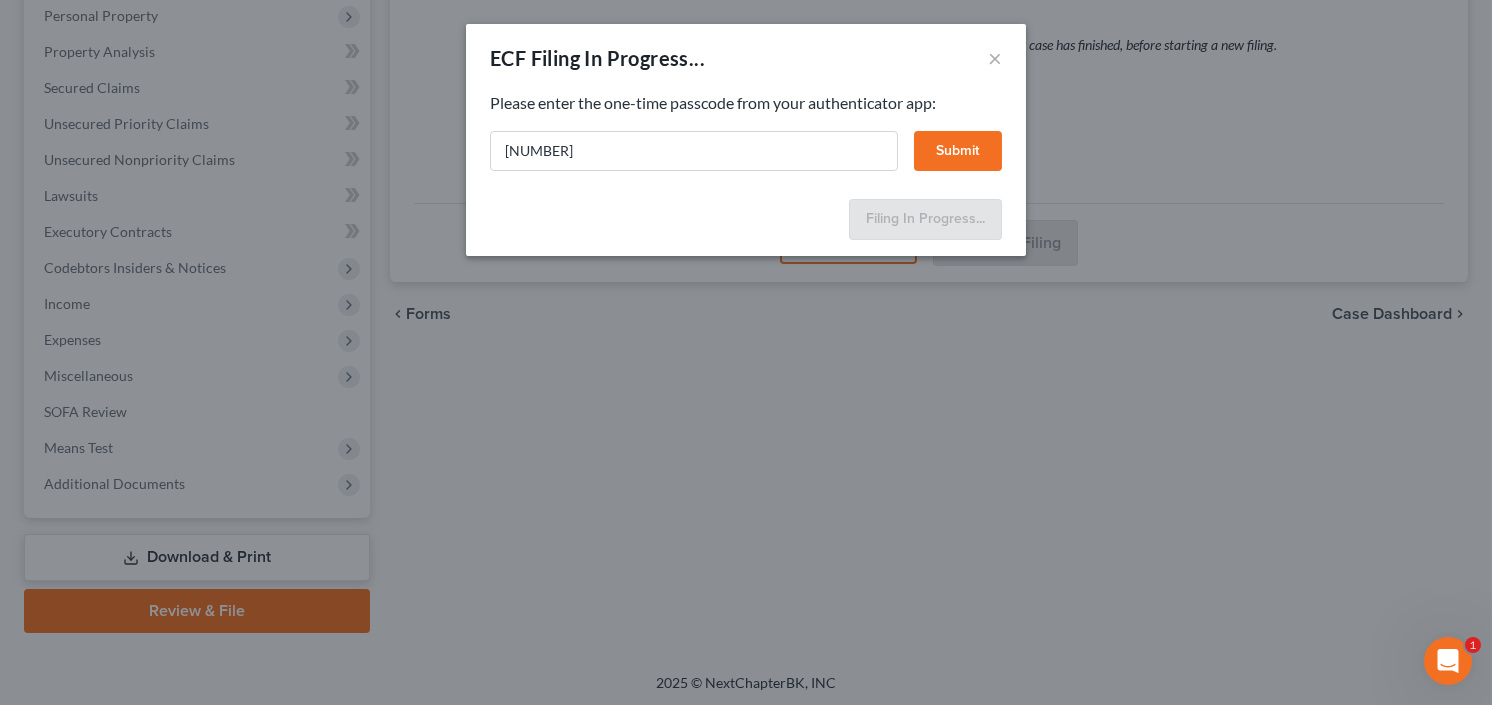 click on "Submit" at bounding box center (958, 151) 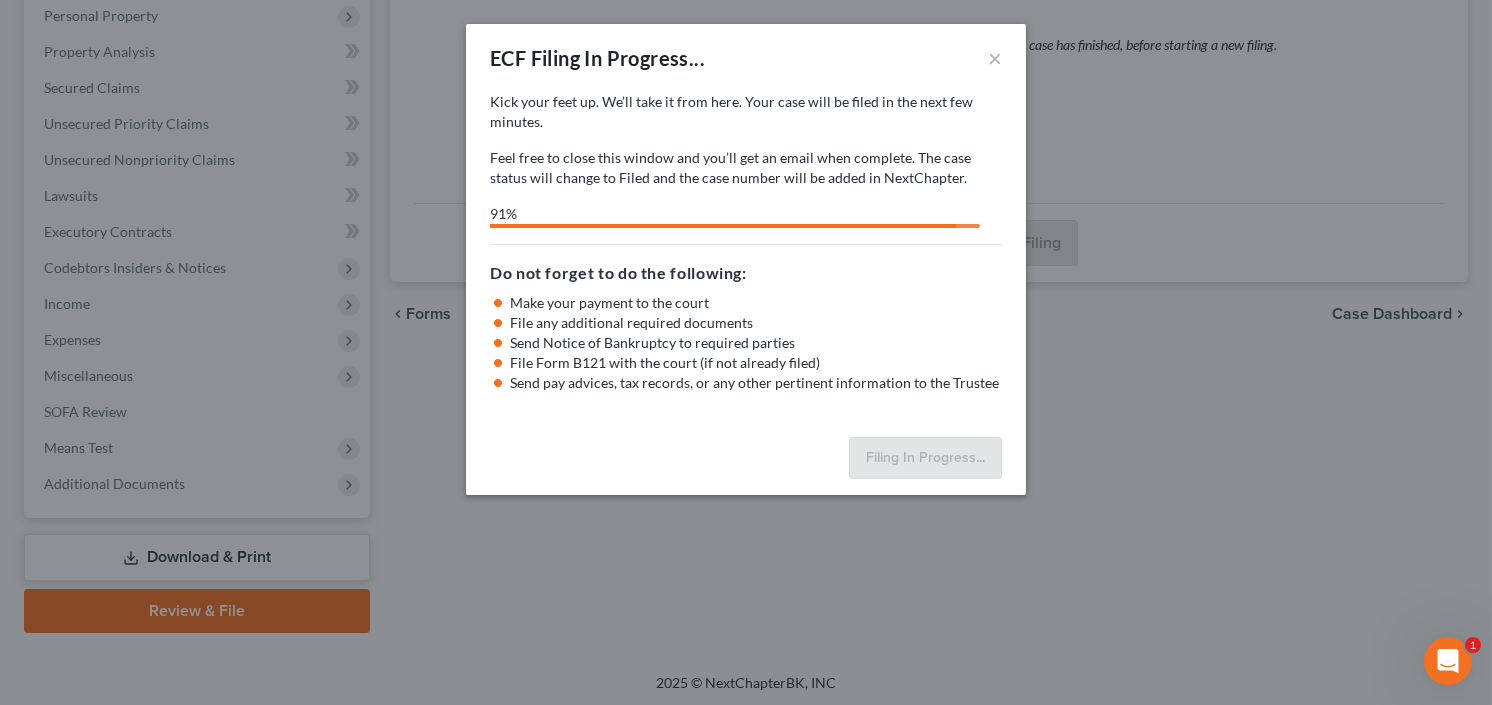 select on "0" 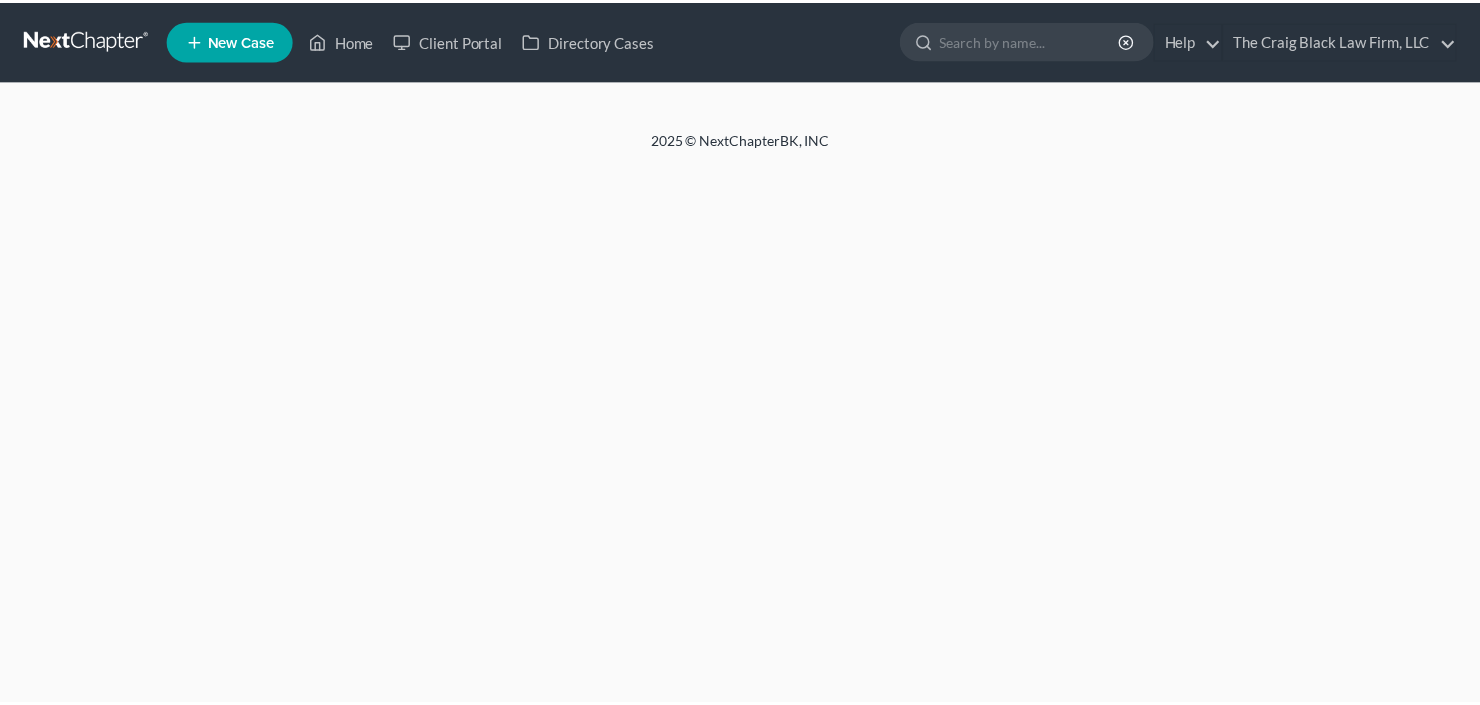 scroll, scrollTop: 0, scrollLeft: 0, axis: both 